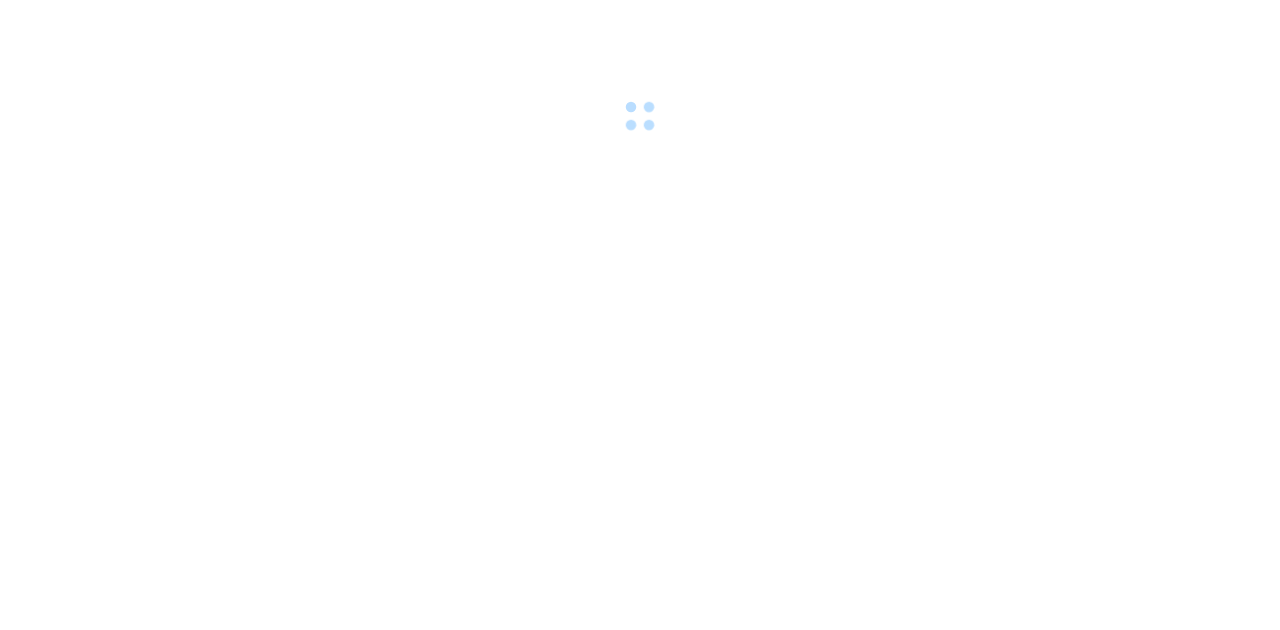 scroll, scrollTop: 0, scrollLeft: 0, axis: both 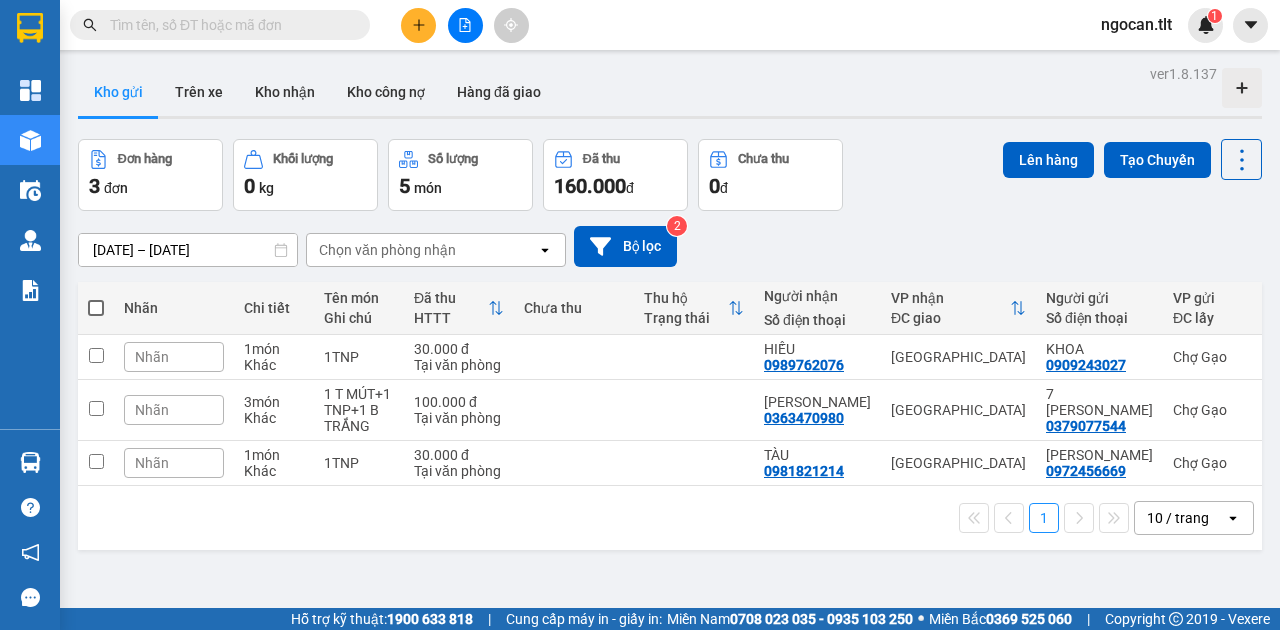 click at bounding box center (228, 25) 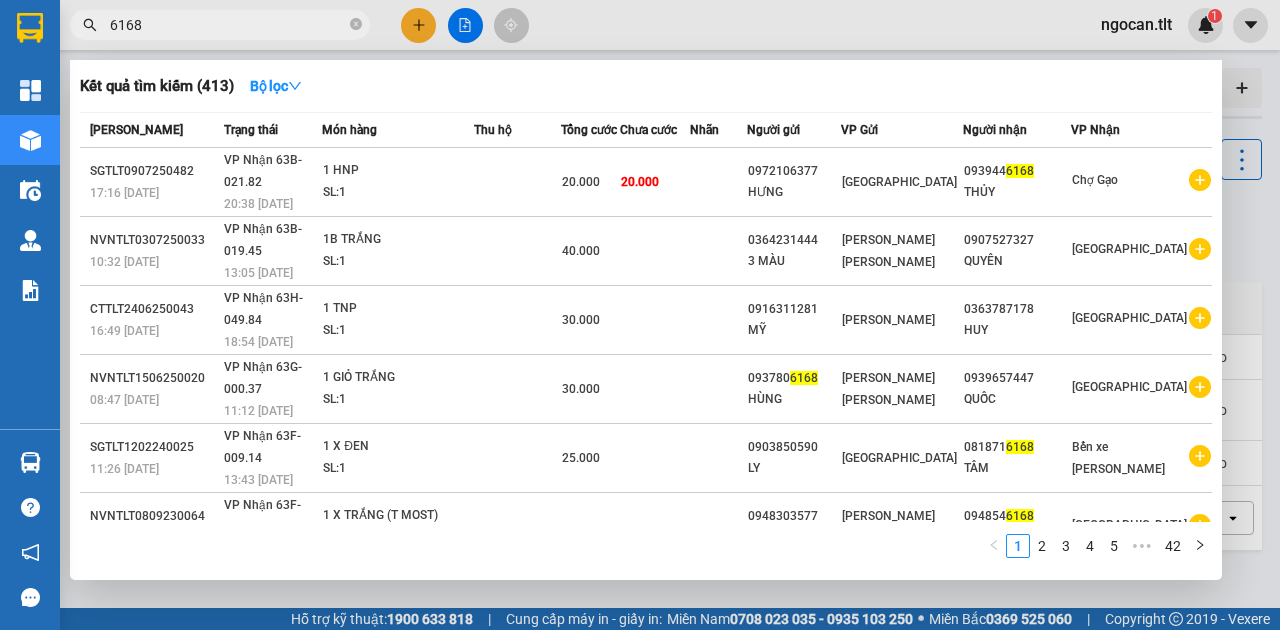 type on "6168" 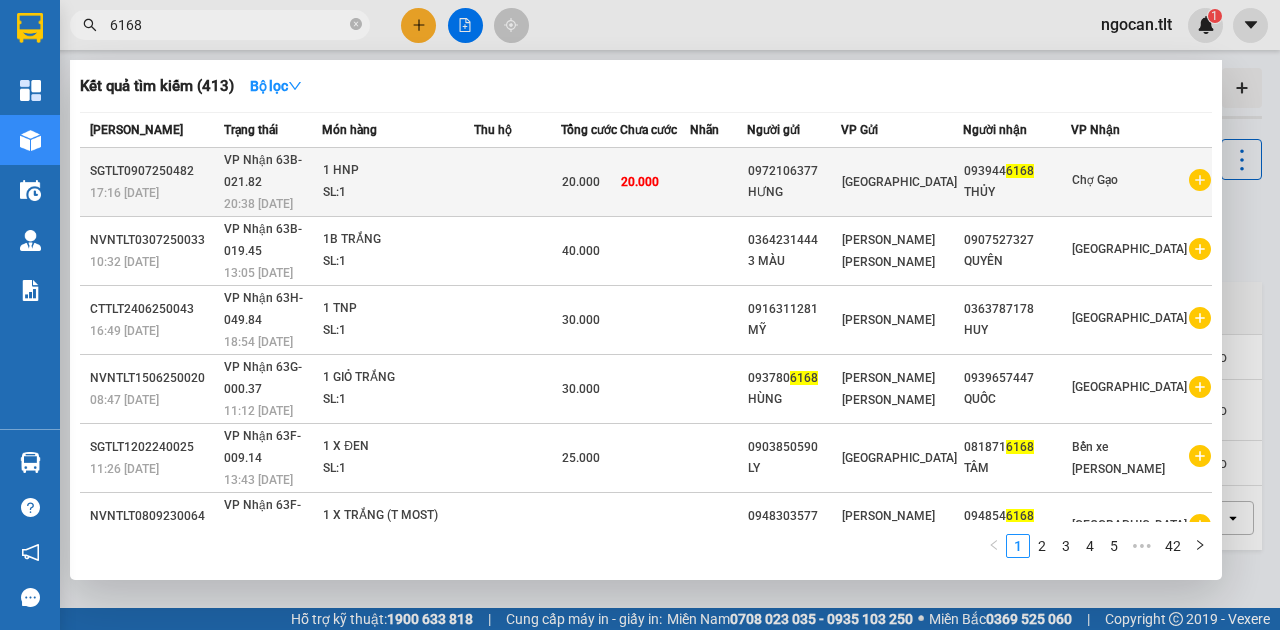 click on "0972106377" at bounding box center [794, 171] 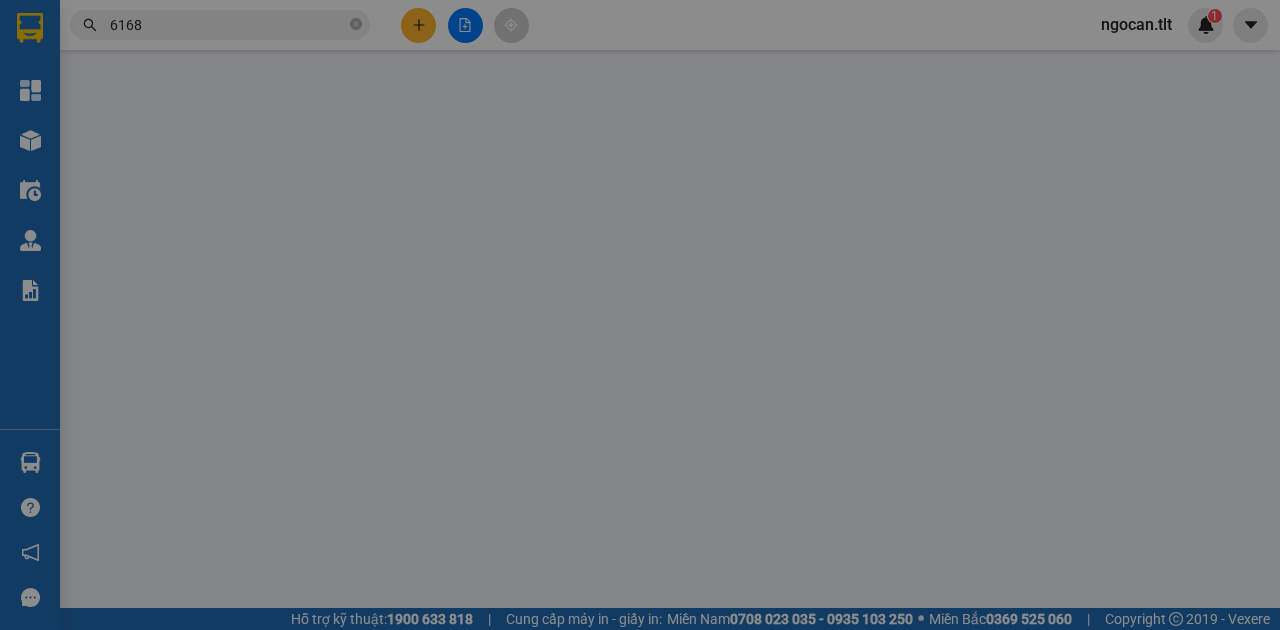 type on "0972106377" 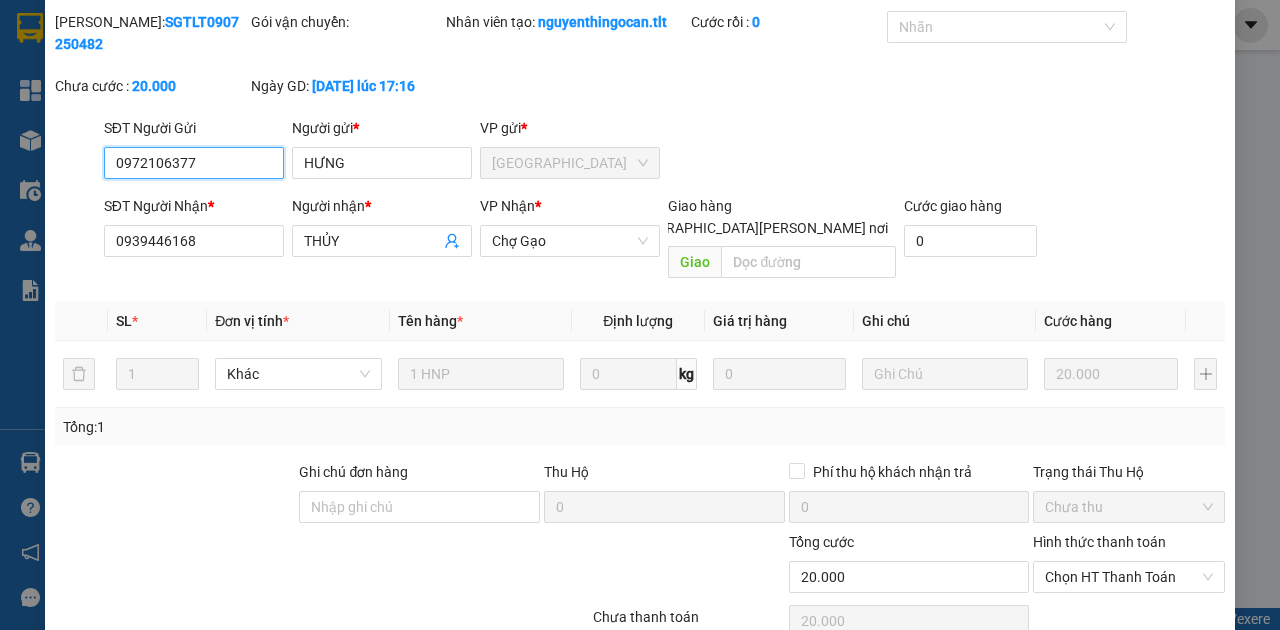 scroll, scrollTop: 134, scrollLeft: 0, axis: vertical 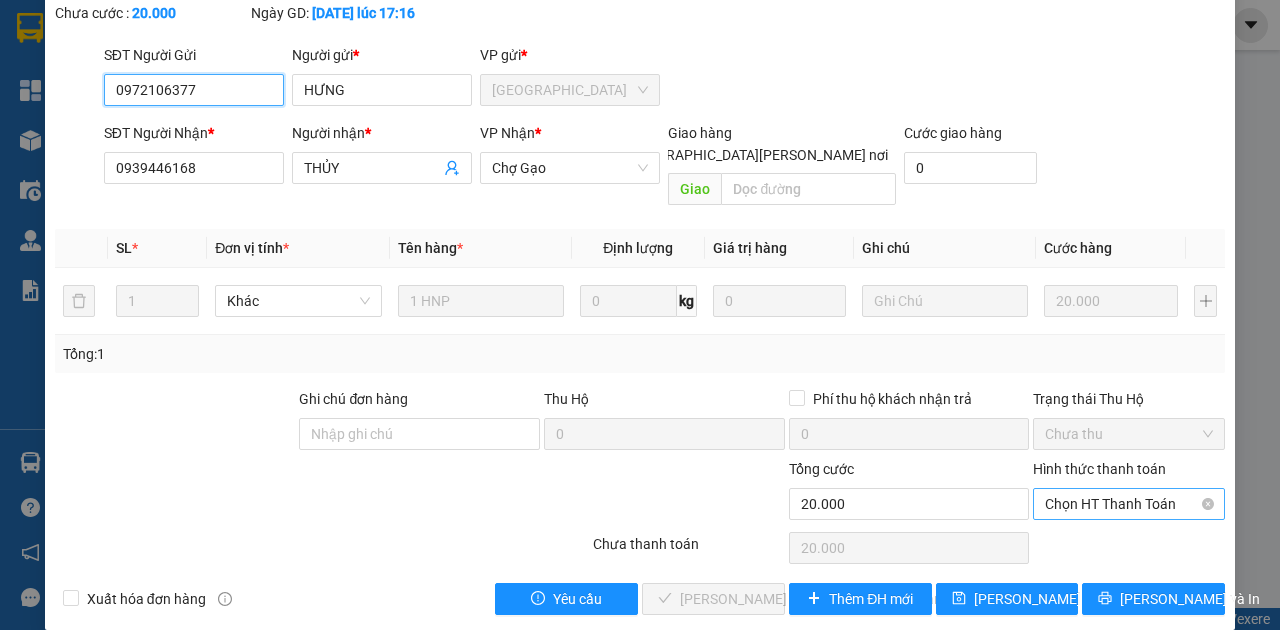 click on "Chọn HT Thanh Toán" at bounding box center [1129, 504] 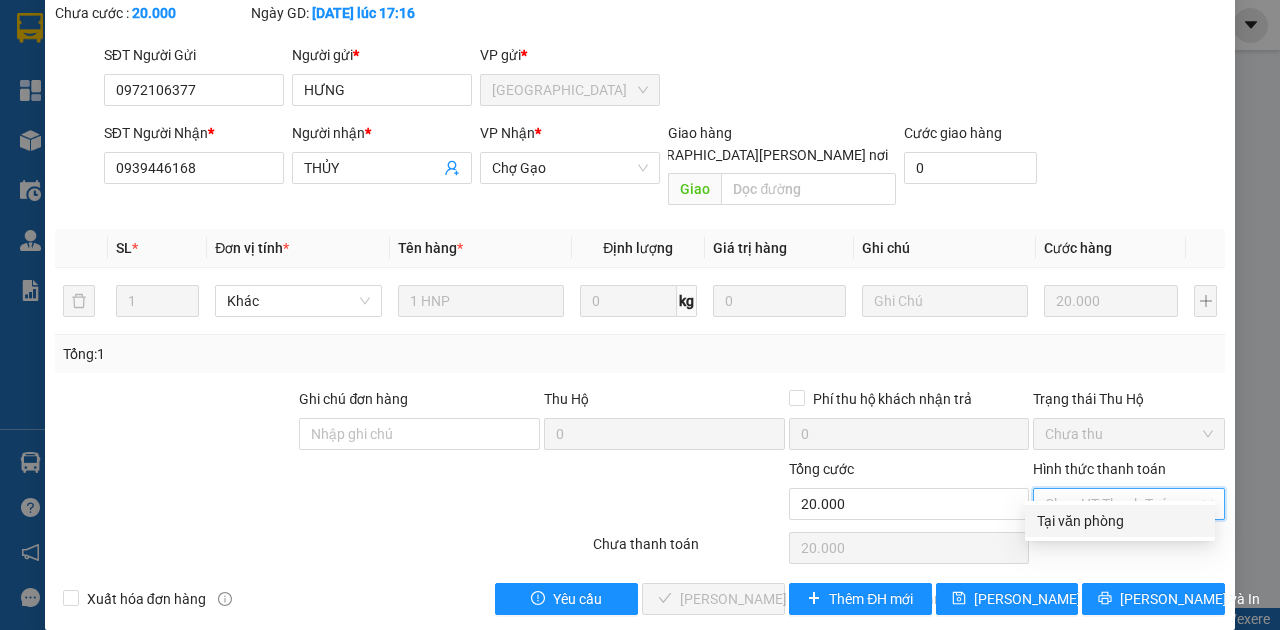 drag, startPoint x: 1096, startPoint y: 522, endPoint x: 1077, endPoint y: 535, distance: 23.021729 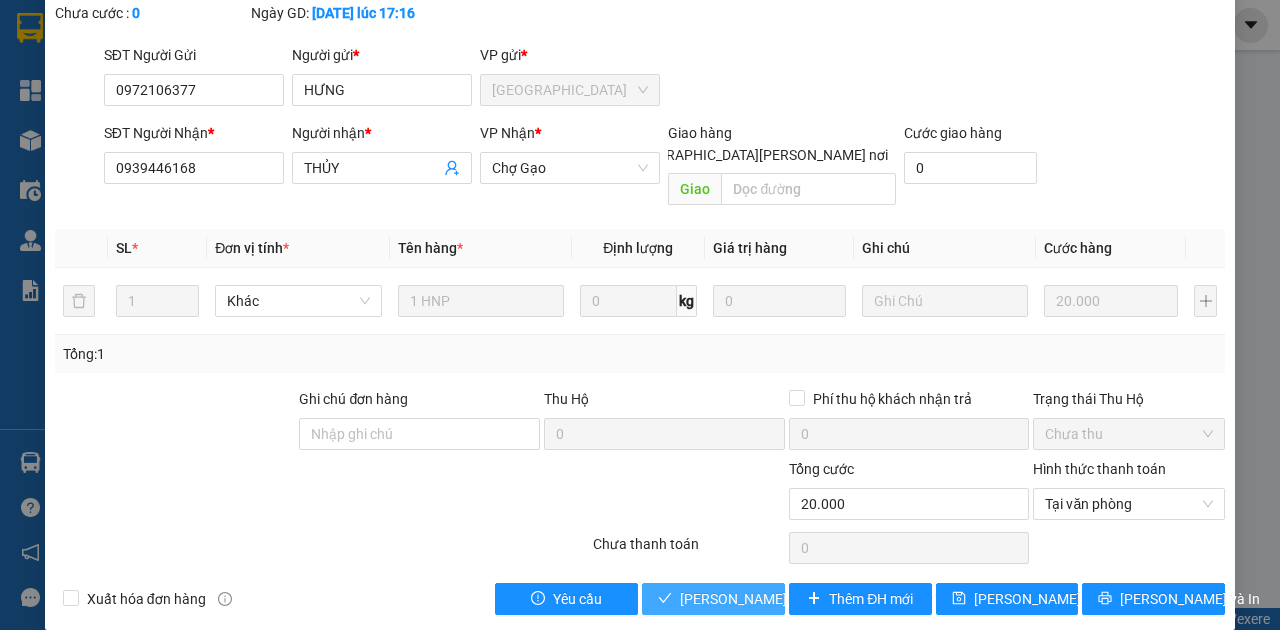 click on "Lưu và Giao hàng" at bounding box center [815, 599] 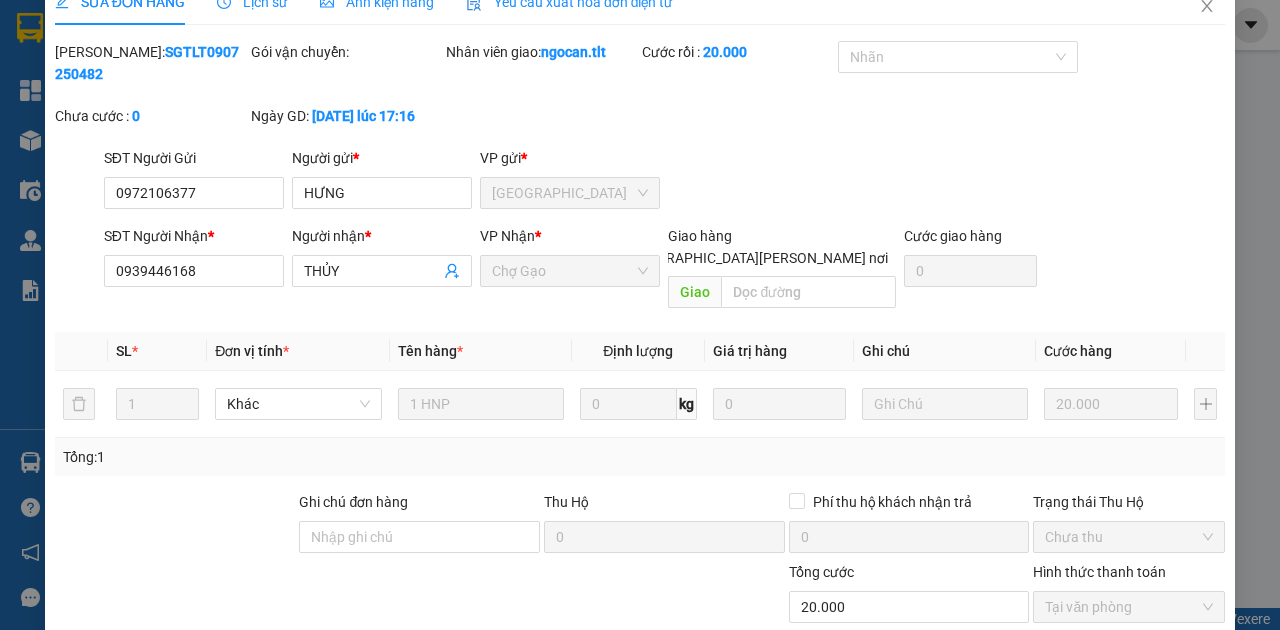 scroll, scrollTop: 0, scrollLeft: 0, axis: both 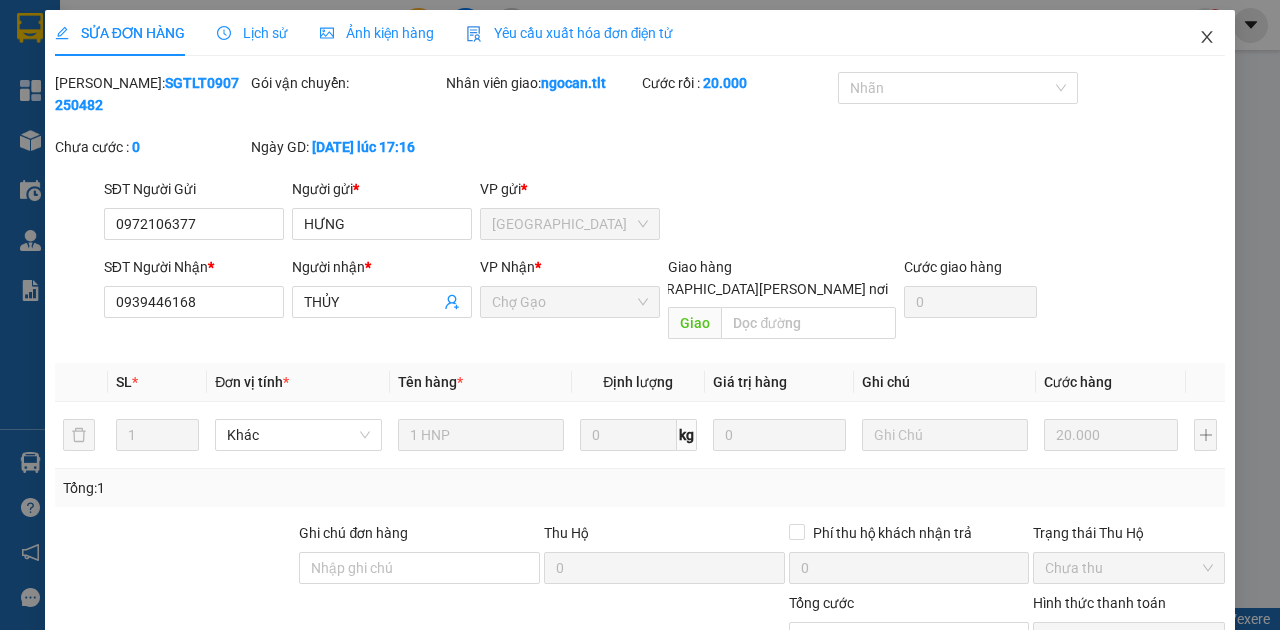 click at bounding box center [1207, 38] 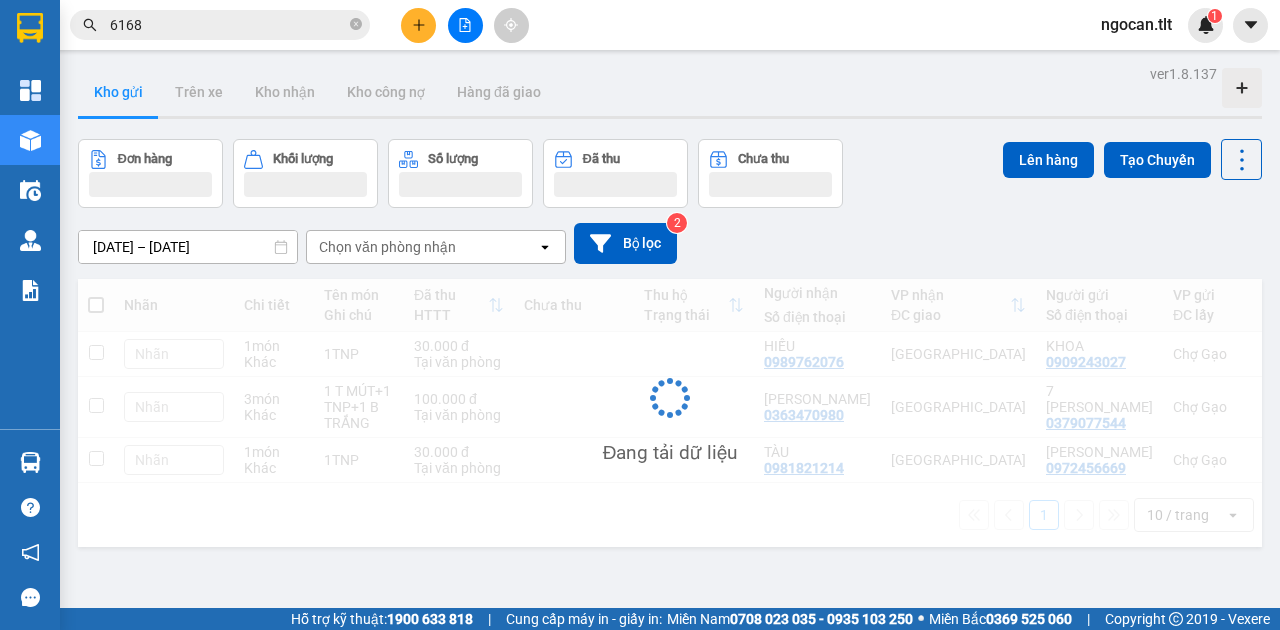 click on "6168" at bounding box center (228, 25) 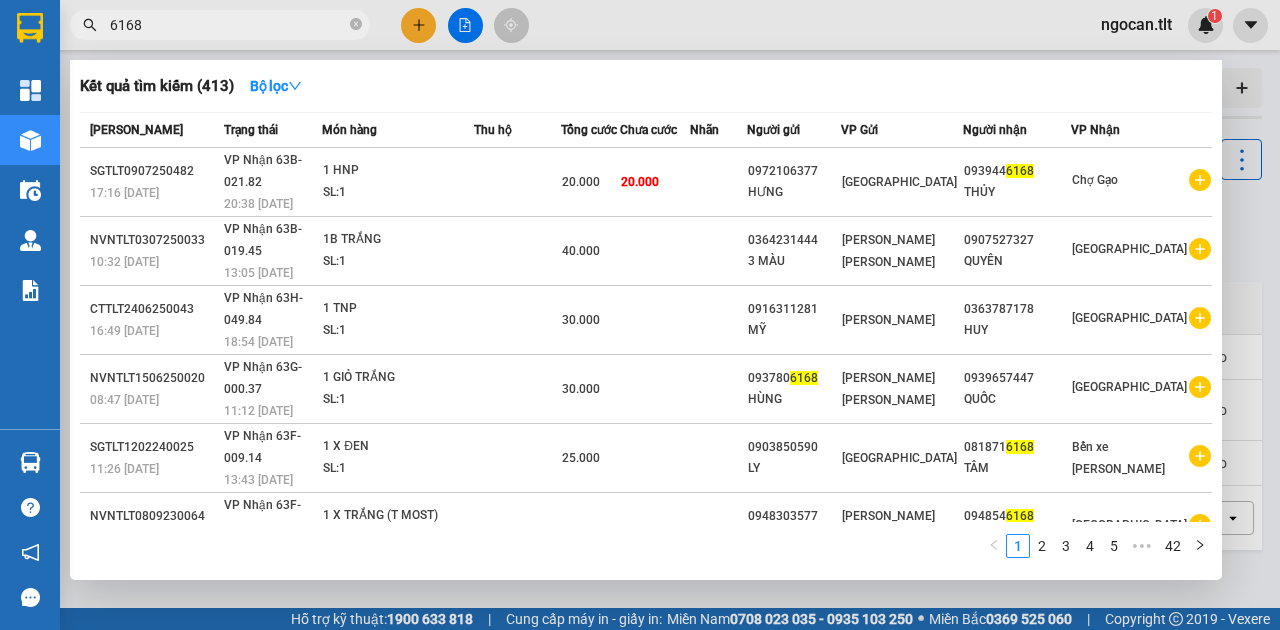 click on "6168" at bounding box center [228, 25] 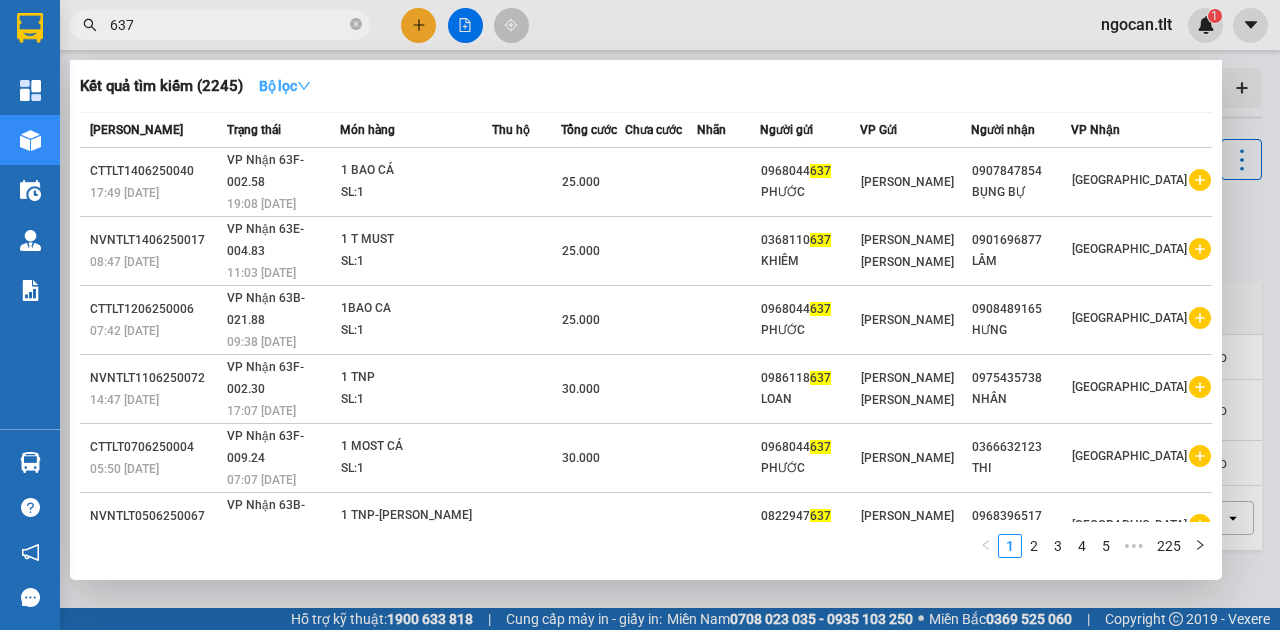 type on "637" 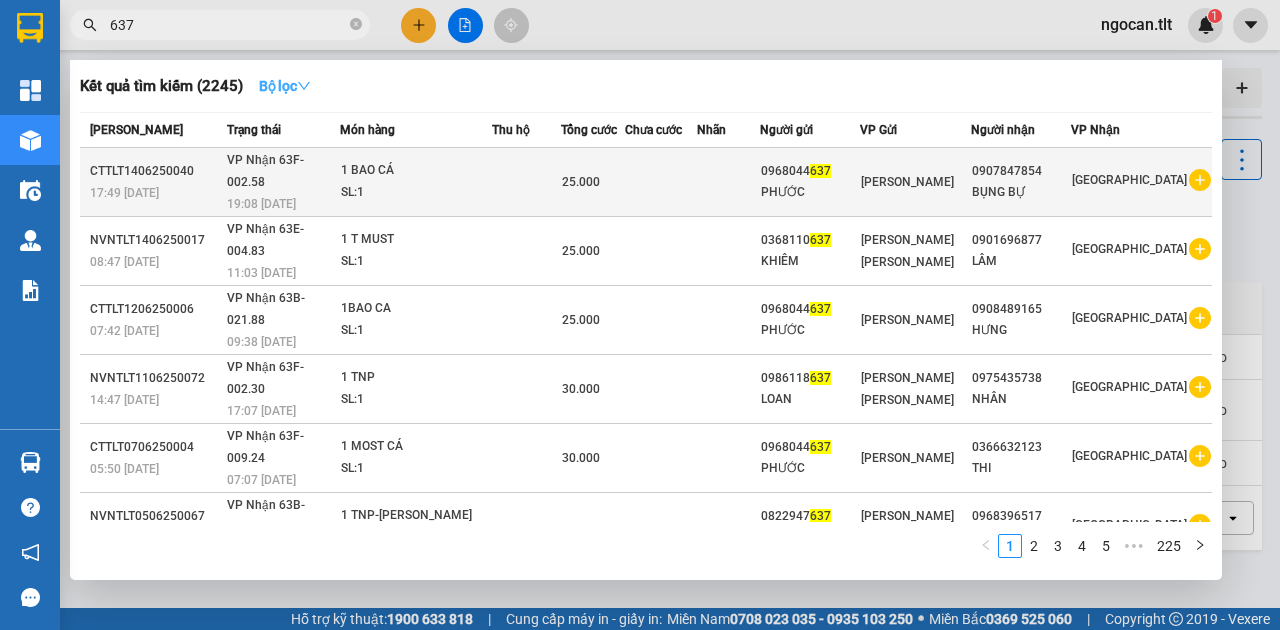 click on "Bộ lọc" at bounding box center (285, 86) 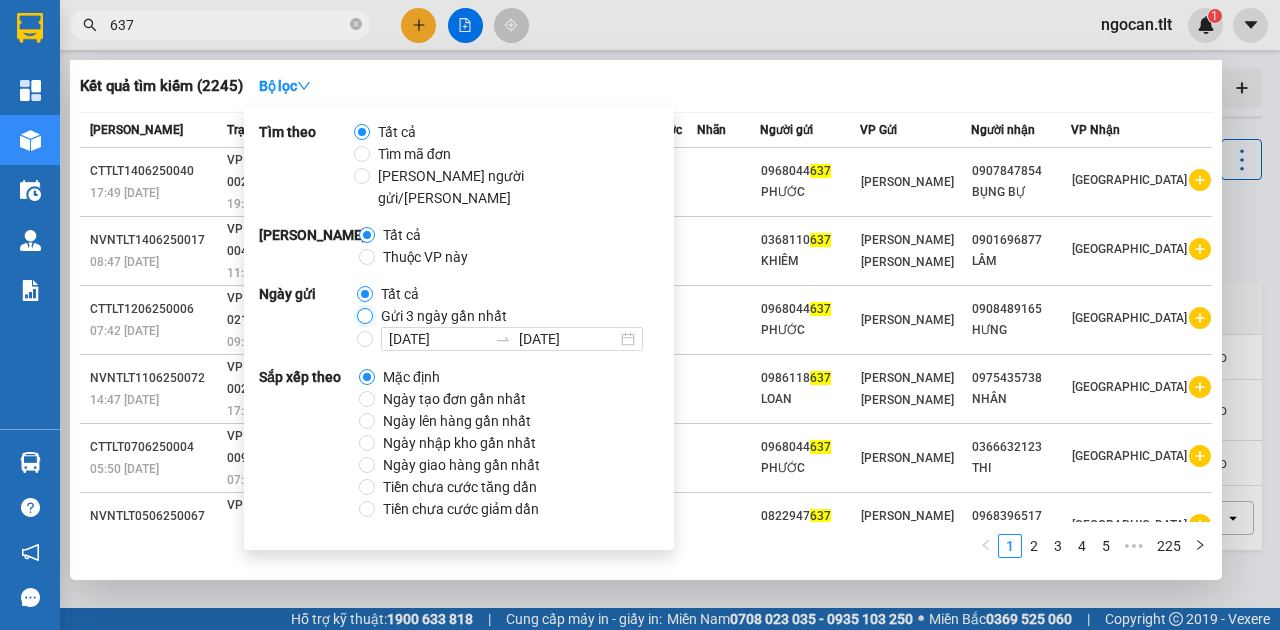 click on "Gửi 3 ngày gần nhất" at bounding box center (365, 316) 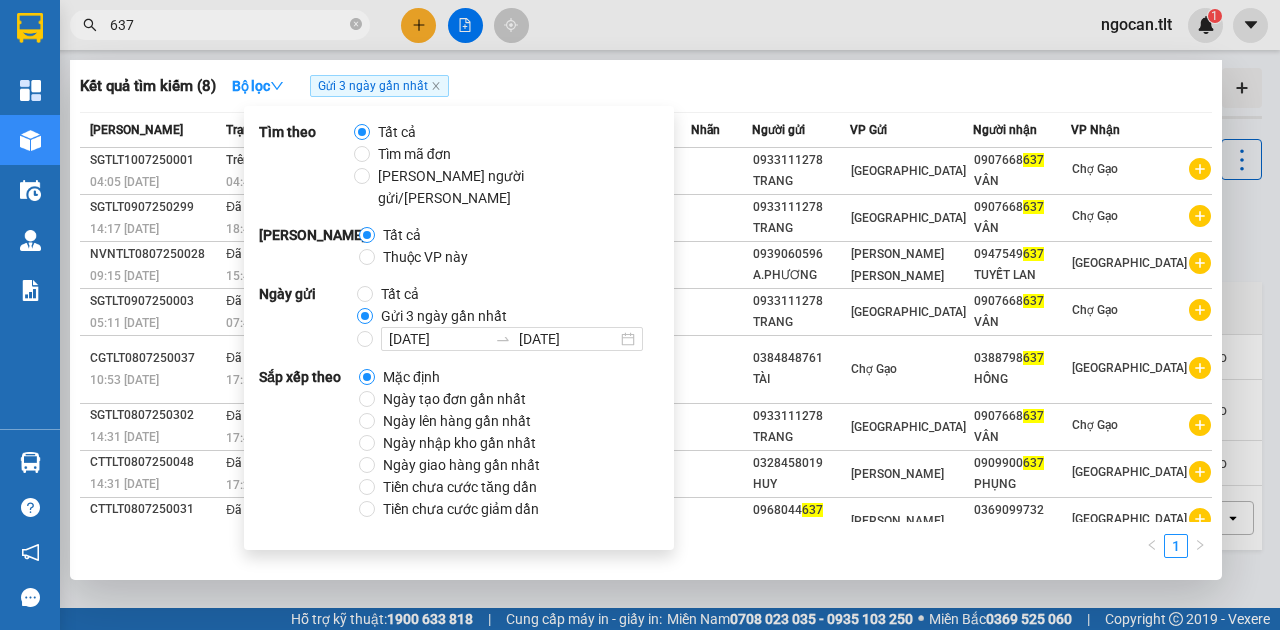 click on "637" at bounding box center [228, 25] 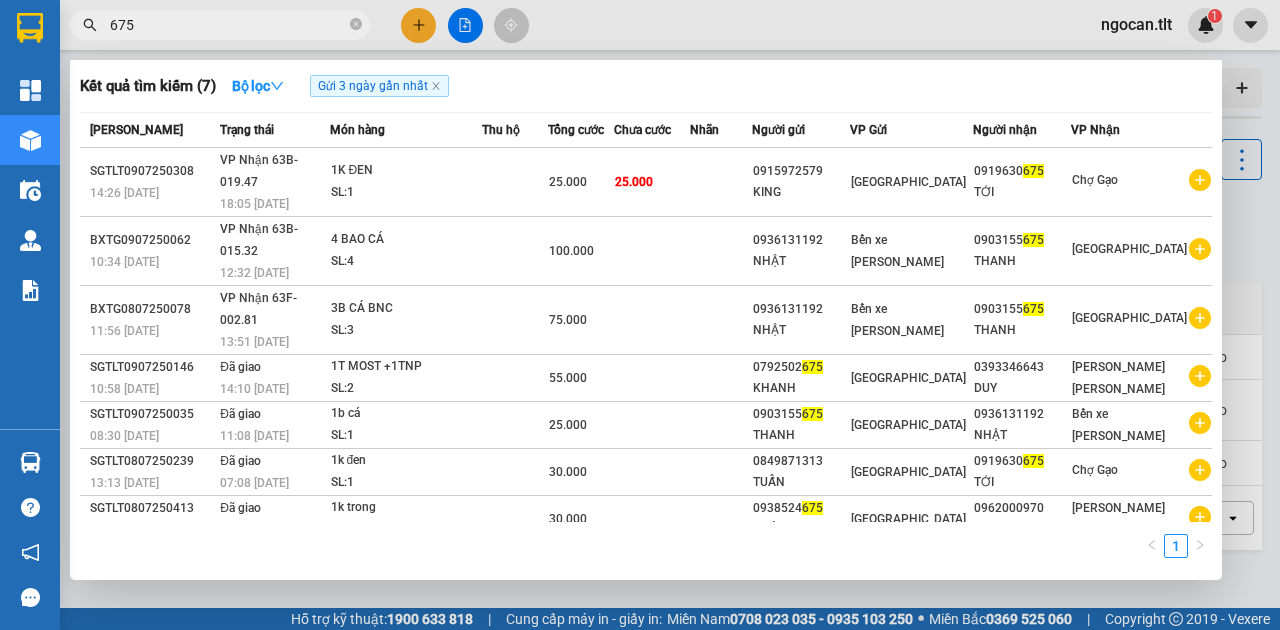 type on "675" 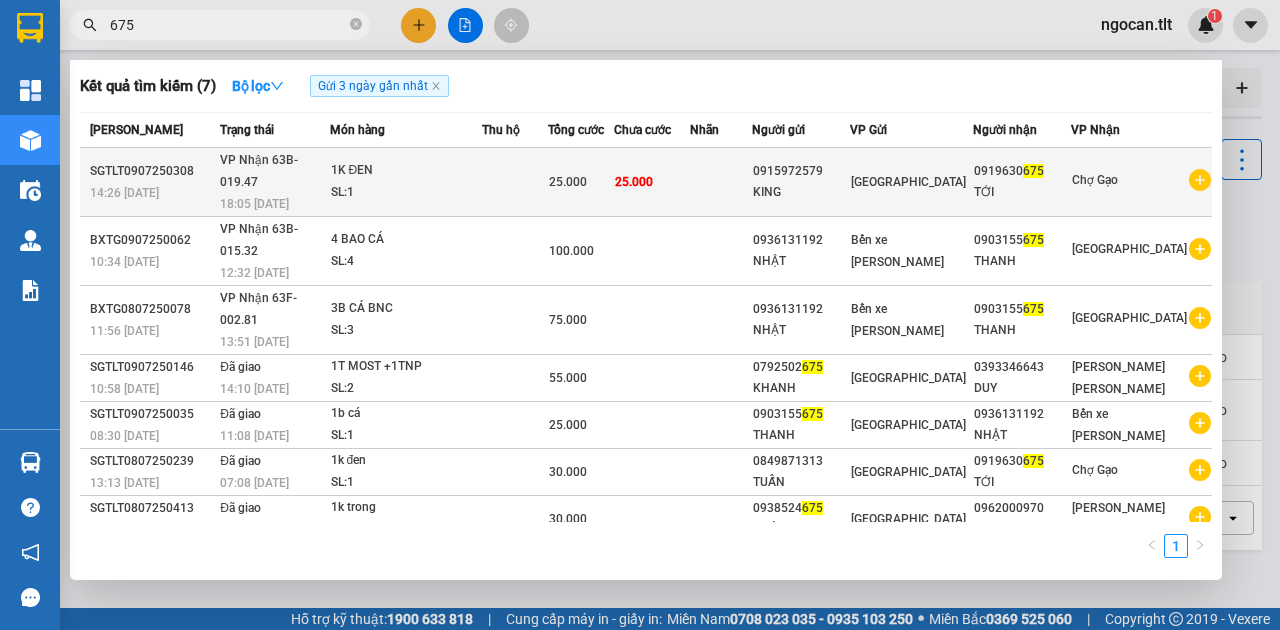 click on "25.000" at bounding box center (581, 182) 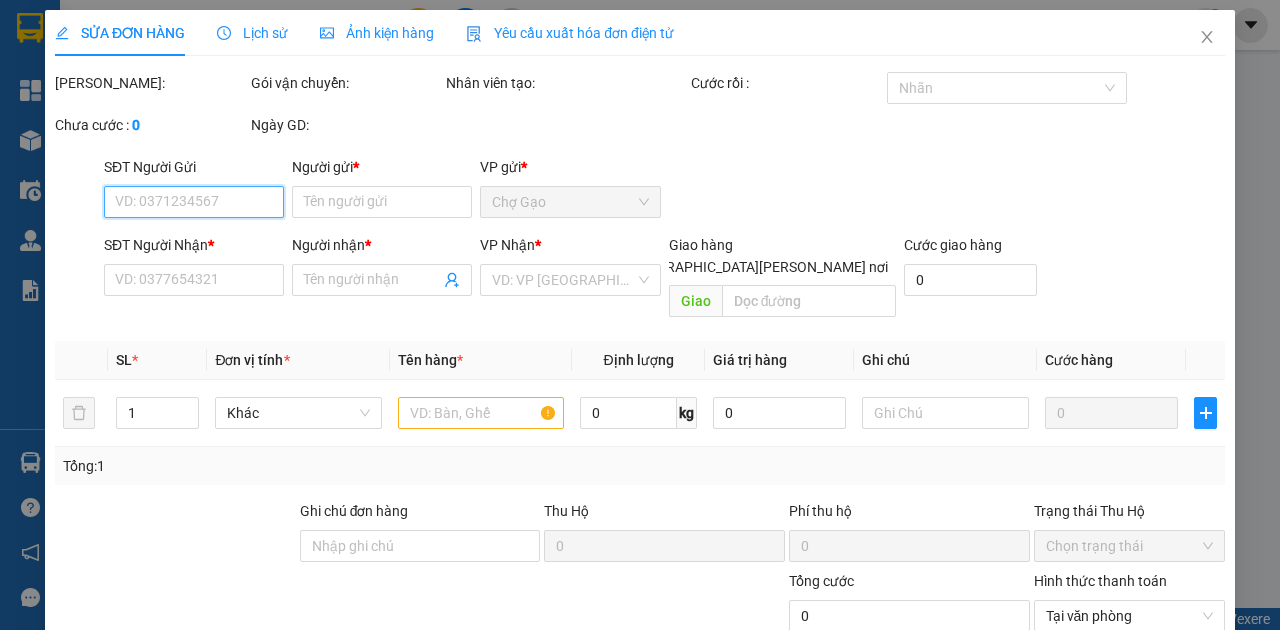 type on "0915972579" 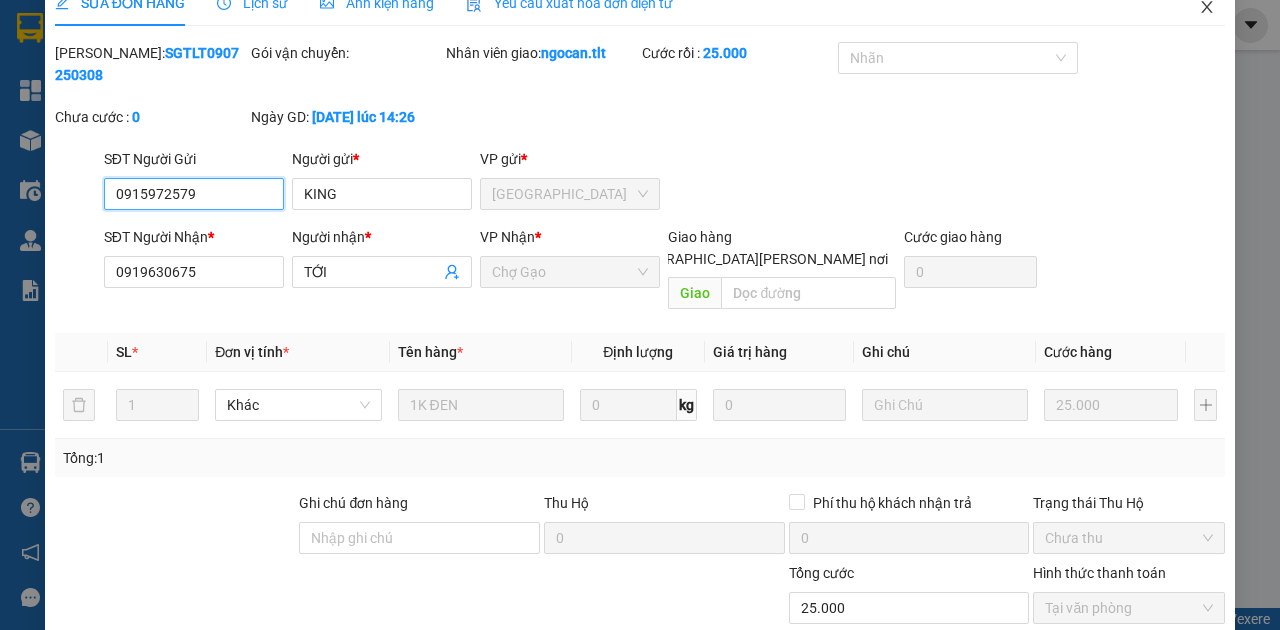 scroll, scrollTop: 0, scrollLeft: 0, axis: both 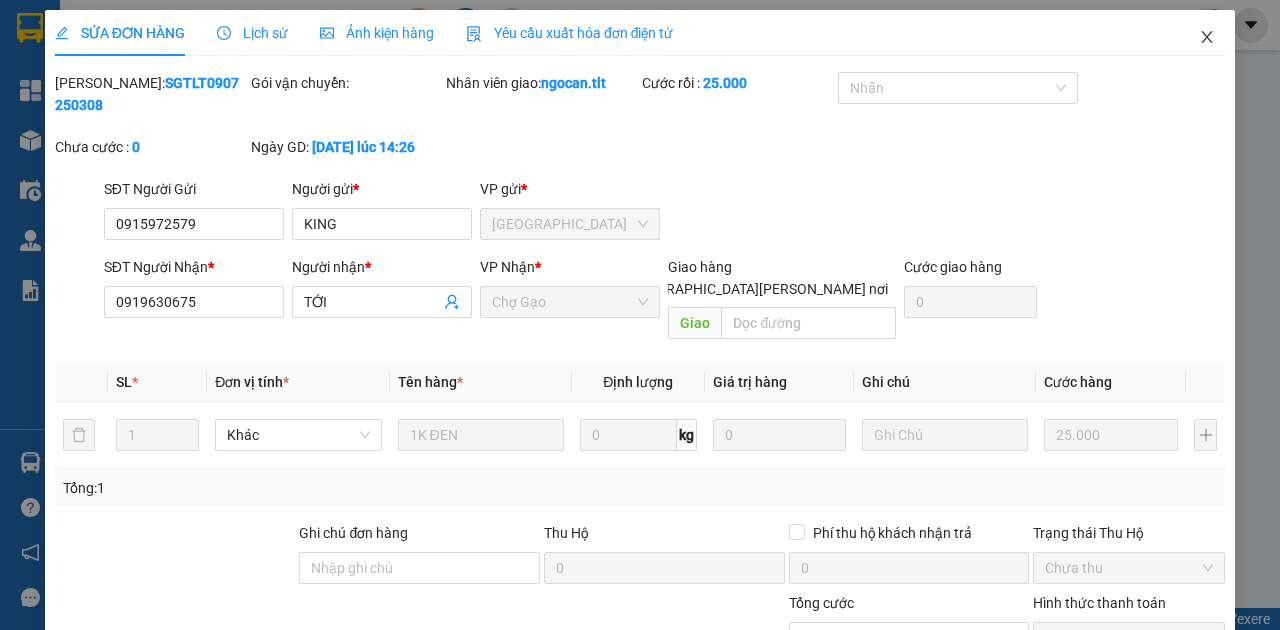 click 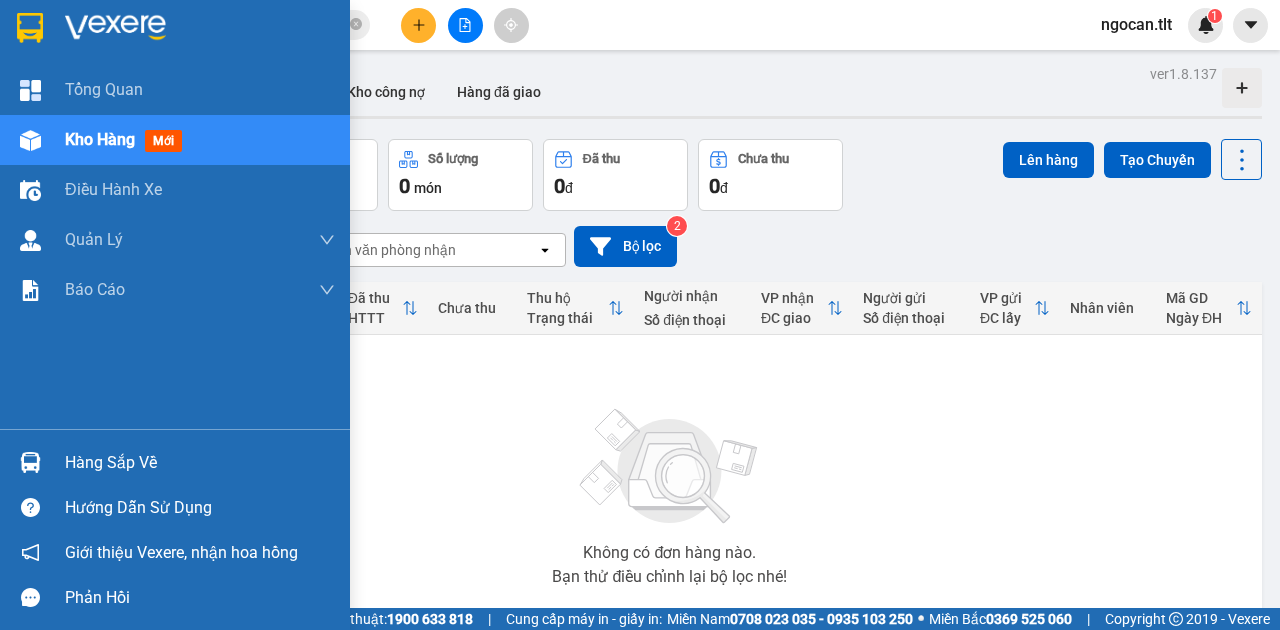 drag, startPoint x: 106, startPoint y: 481, endPoint x: 122, endPoint y: 476, distance: 16.763054 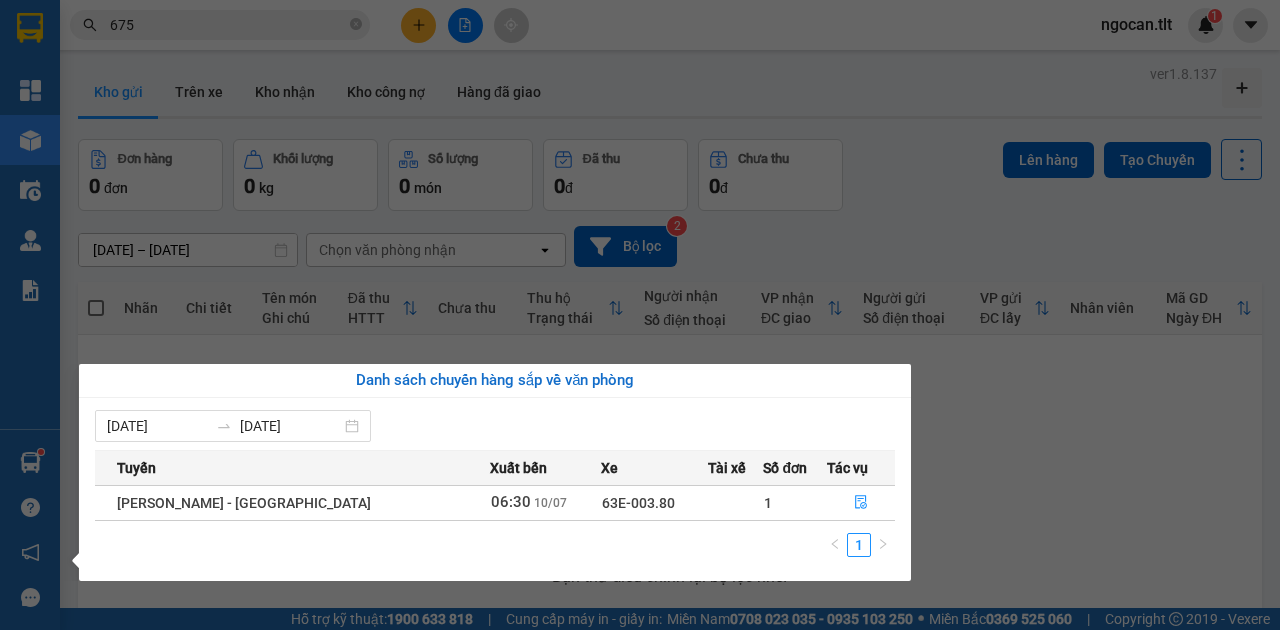 click on "Kết quả tìm kiếm ( 7 )  Bộ lọc  Gửi 3 ngày gần nhất Mã ĐH Trạng thái Món hàng Thu hộ Tổng cước Chưa cước Nhãn Người gửi VP Gửi Người nhận VP Nhận SGTLT0907250308 14:26 - 09/07 VP Nhận   63B-019.47 18:05 - 09/07 1K ĐEN SL:  1 25.000 25.000 0915972579 KING Sài Gòn 0919630 675 TỚI Chợ Gạo BXTG0907250062 10:34 - 09/07 VP Nhận   63B-015.32 12:32 - 09/07 4 BAO CÁ SL:  4 100.000 0936131192 NHẬT Bến xe Tiền Giang 0903155 675 THANH Sài Gòn BXTG0807250078 11:56 - 08/07 VP Nhận   63F-002.81 13:51 - 08/07 3B CÁ BNC SL:  3 75.000 0936131192 NHẬT Bến xe Tiền Giang 0903155 675 THANH Sài Gòn SGTLT0907250146 10:58 - 09/07 Đã giao   14:10 - 09/07 1T MOST +1TNP SL:  2 55.000 0792502 675 KHANH  Sài Gòn 0393346643 DUY  Nguyễn Văn Nguyễn SGTLT0907250035 08:30 - 09/07 Đã giao   11:08 - 09/07 1b cá SL:  1 25.000 0903155 675 THANH Sài Gòn 0936131192 NHẬT Bến xe Tiền Giang SGTLT0807250239 13:13 - 08/07 Đã giao   07:08 - 09/07 1" at bounding box center [640, 315] 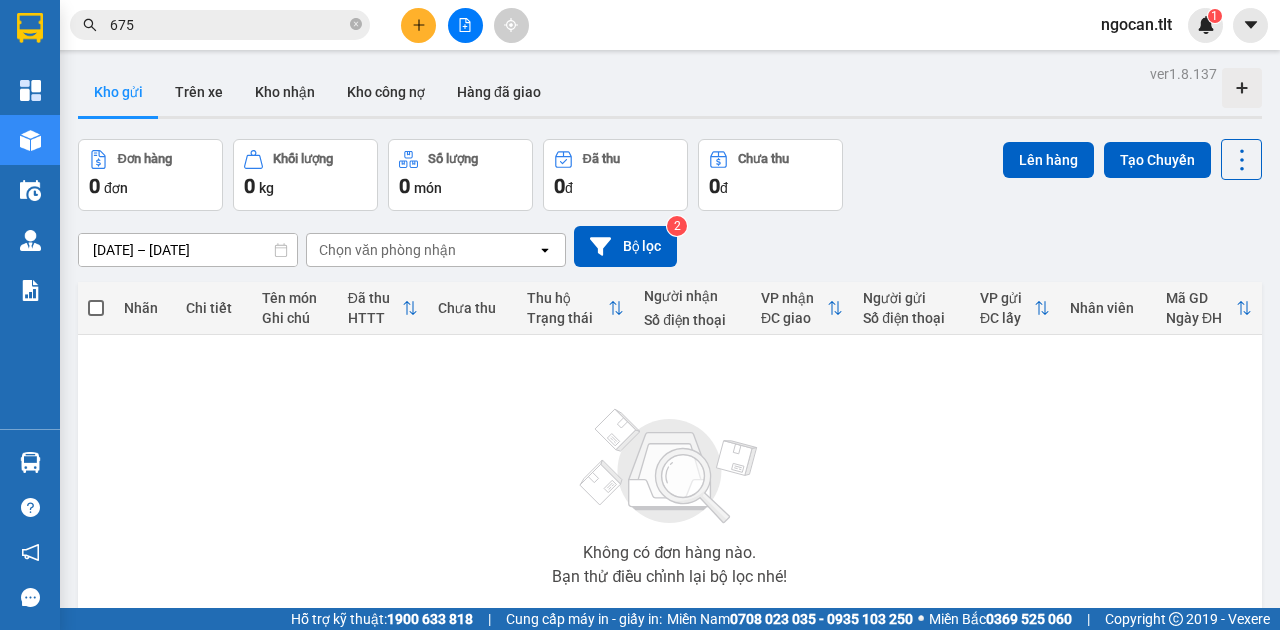 click on "675" at bounding box center (228, 25) 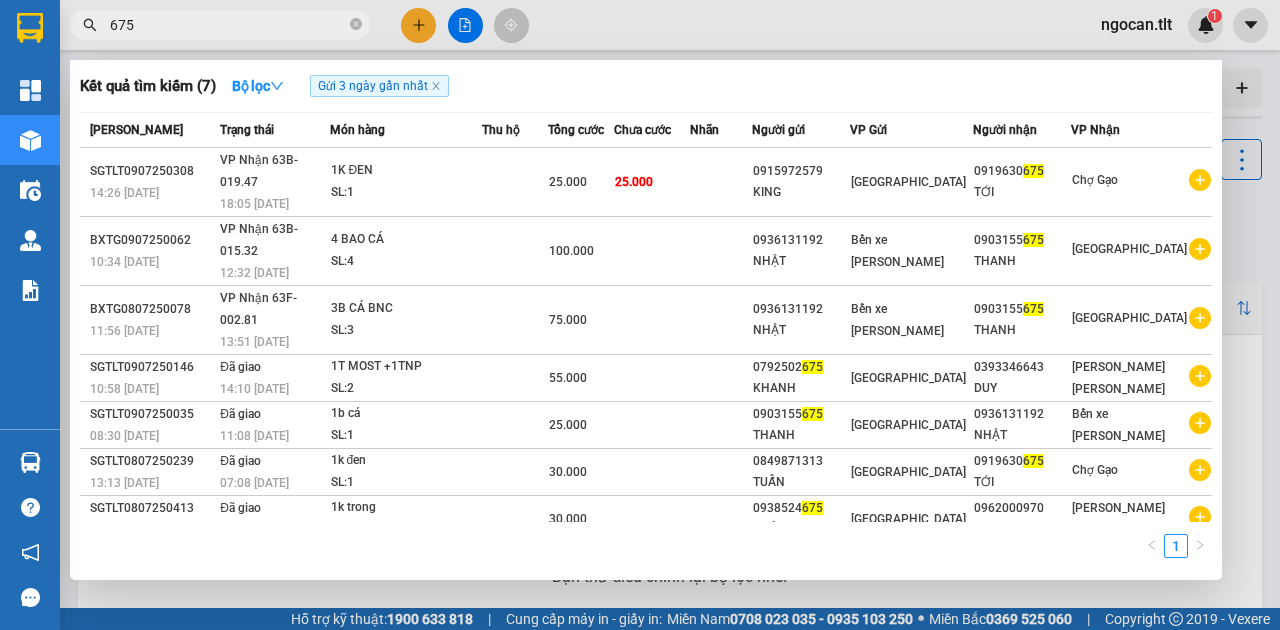 click on "675" at bounding box center (228, 25) 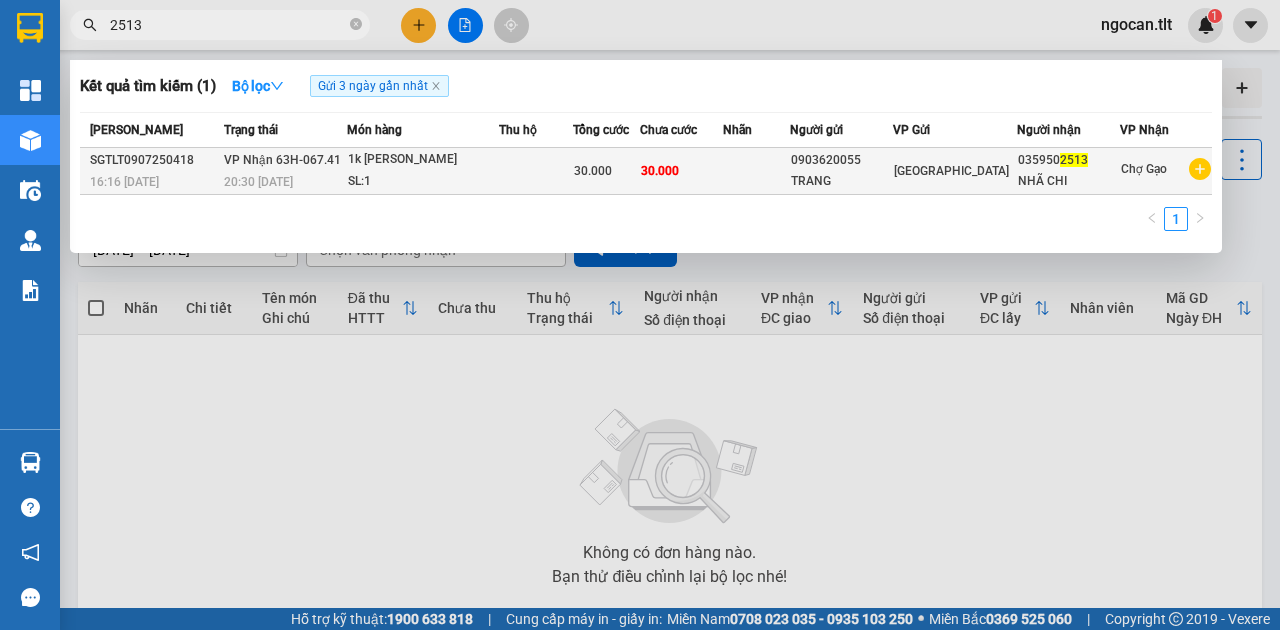 type on "2513" 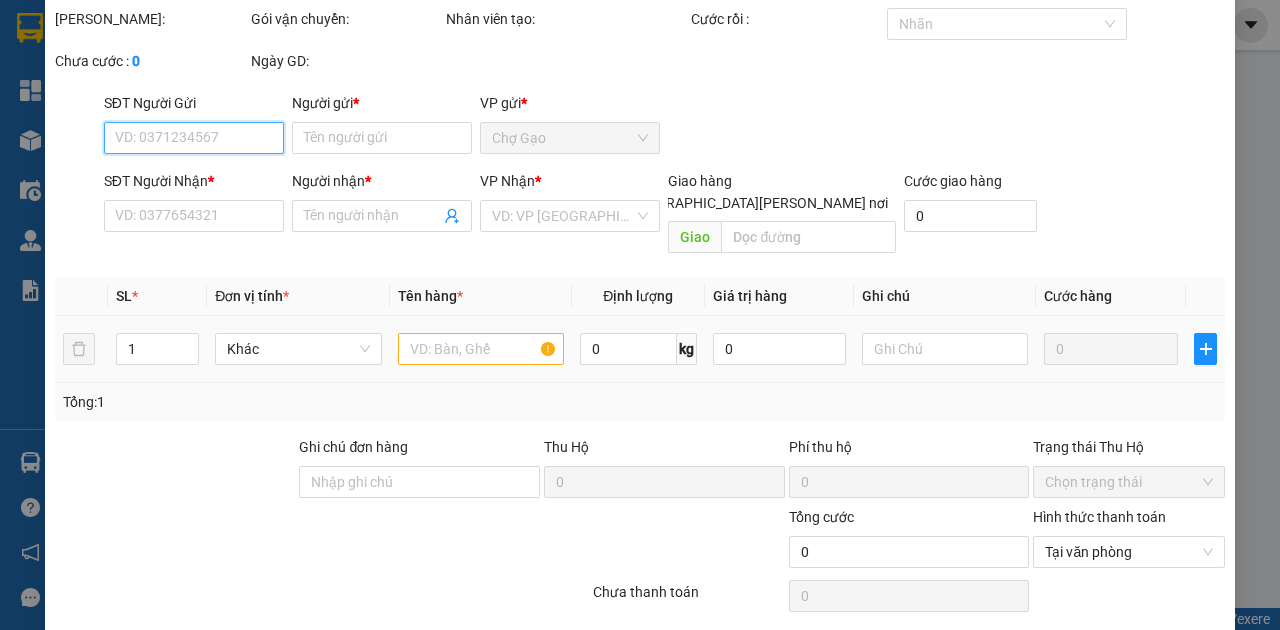 type on "0903620055" 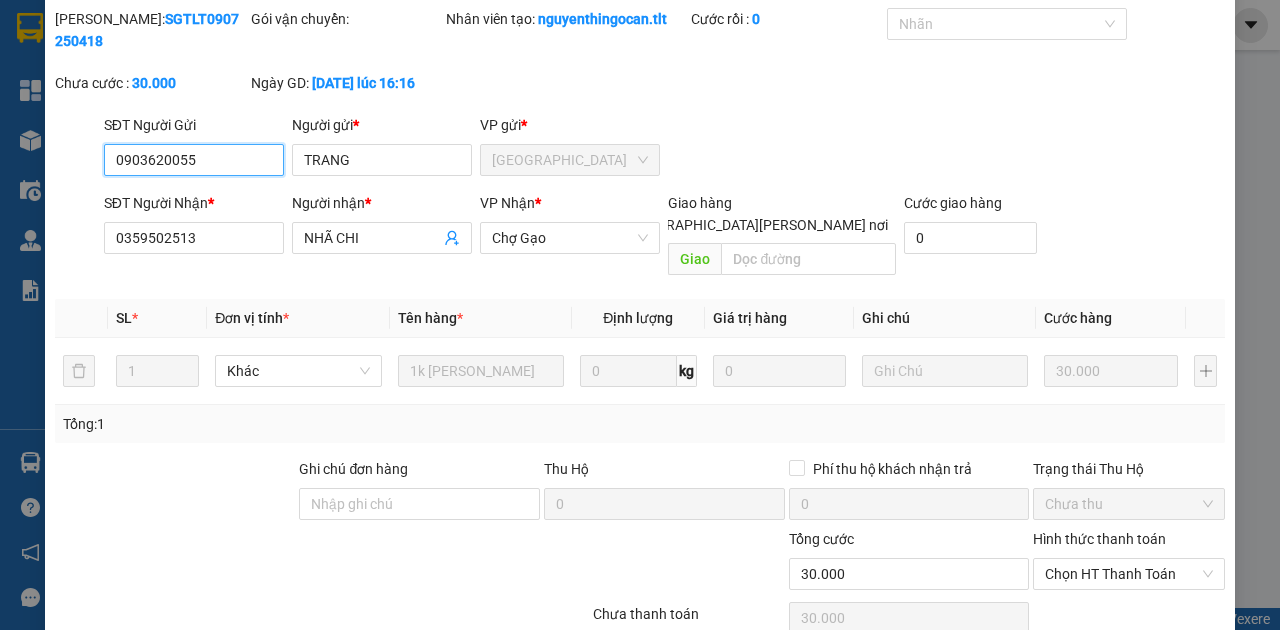 scroll, scrollTop: 134, scrollLeft: 0, axis: vertical 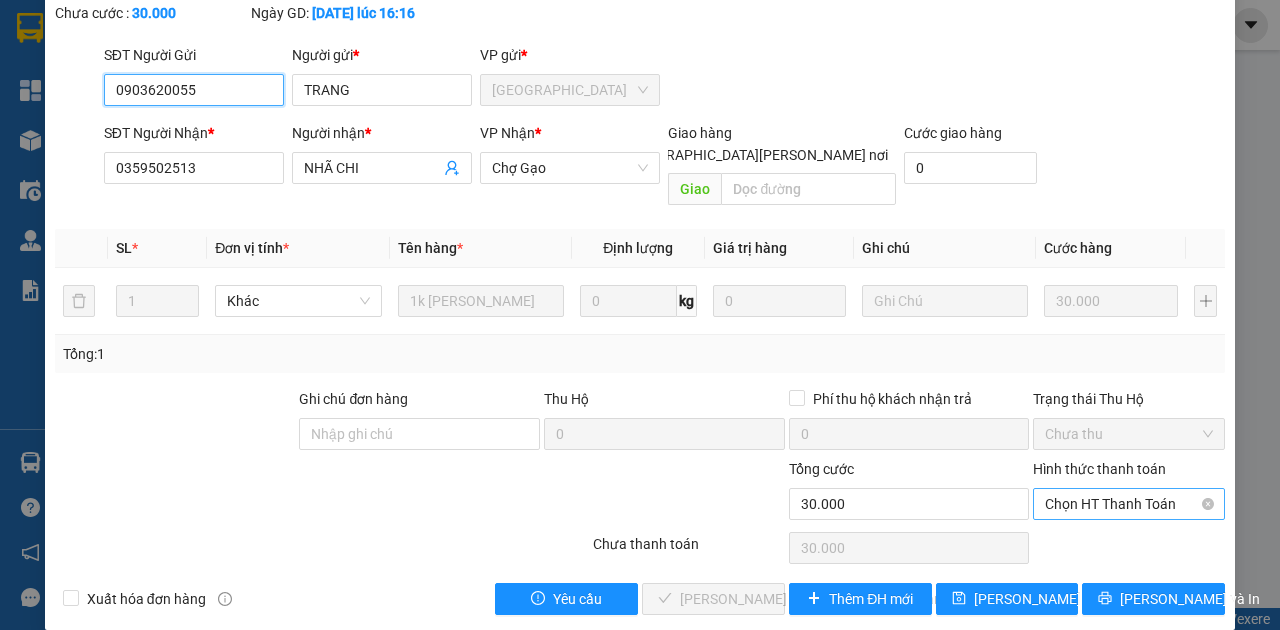 click on "Chọn HT Thanh Toán" at bounding box center [1129, 504] 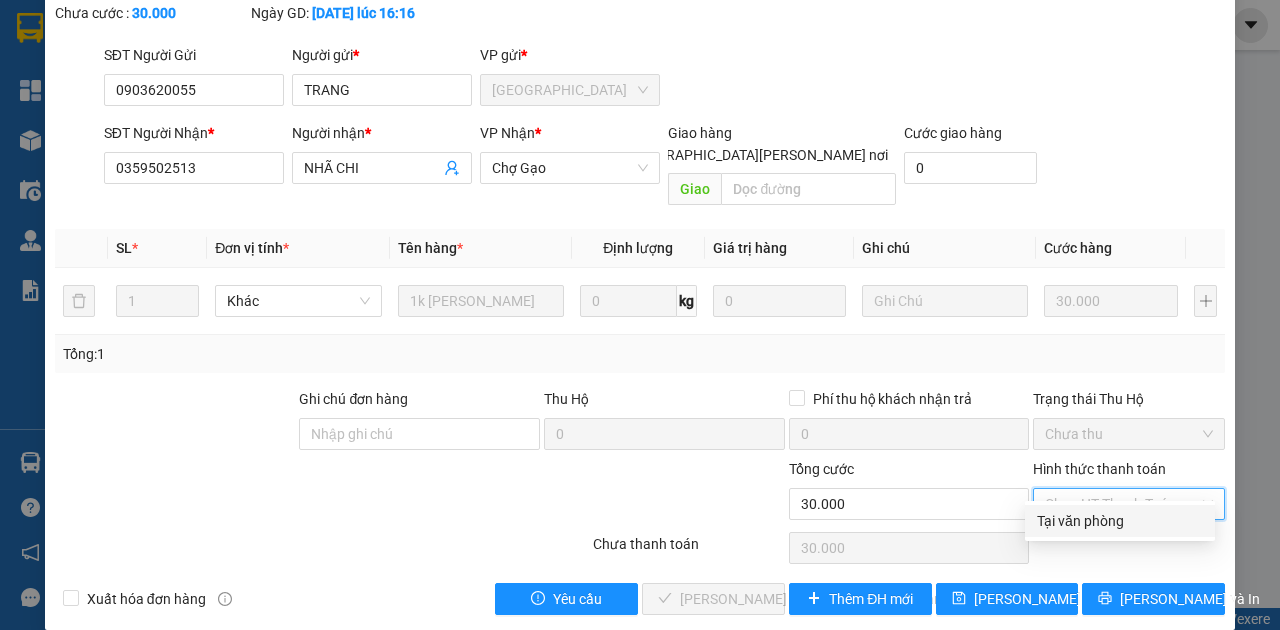 click on "Tại văn phòng" at bounding box center (1120, 521) 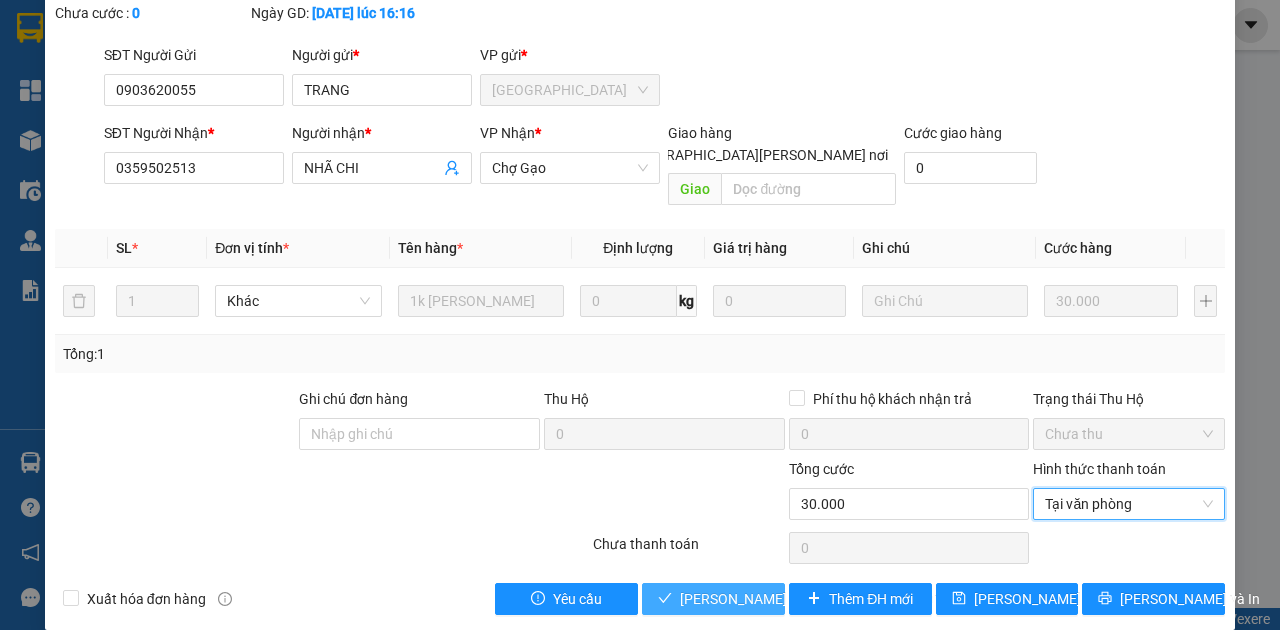 drag, startPoint x: 702, startPoint y: 566, endPoint x: 718, endPoint y: 558, distance: 17.888544 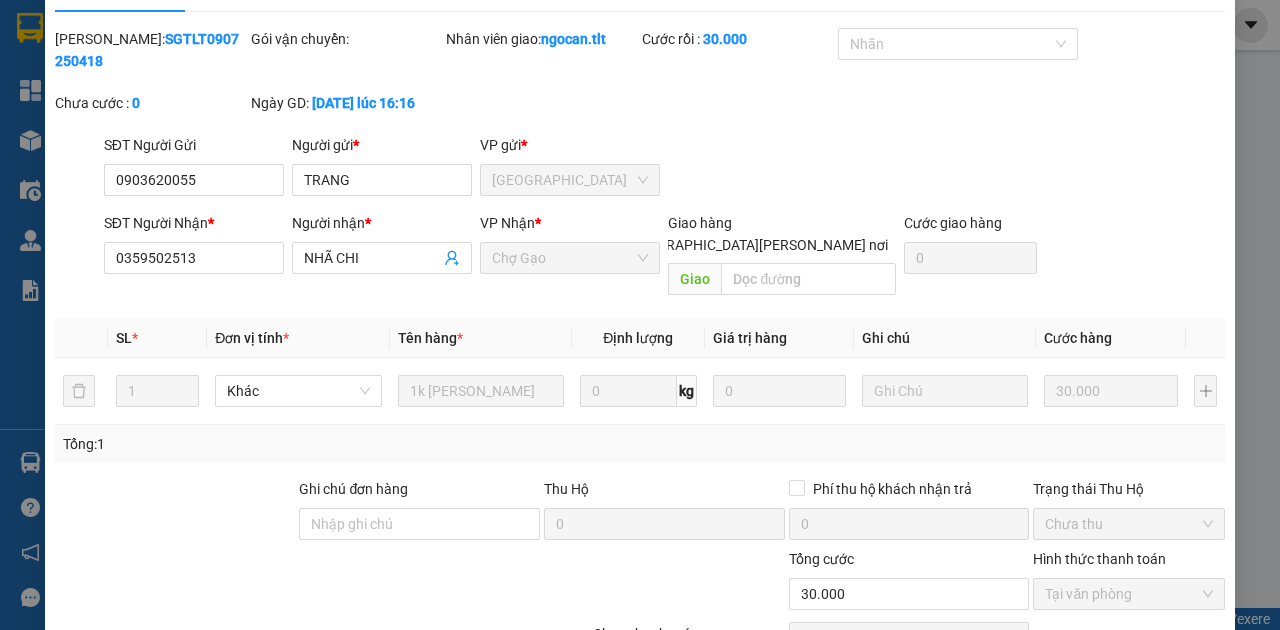 scroll, scrollTop: 0, scrollLeft: 0, axis: both 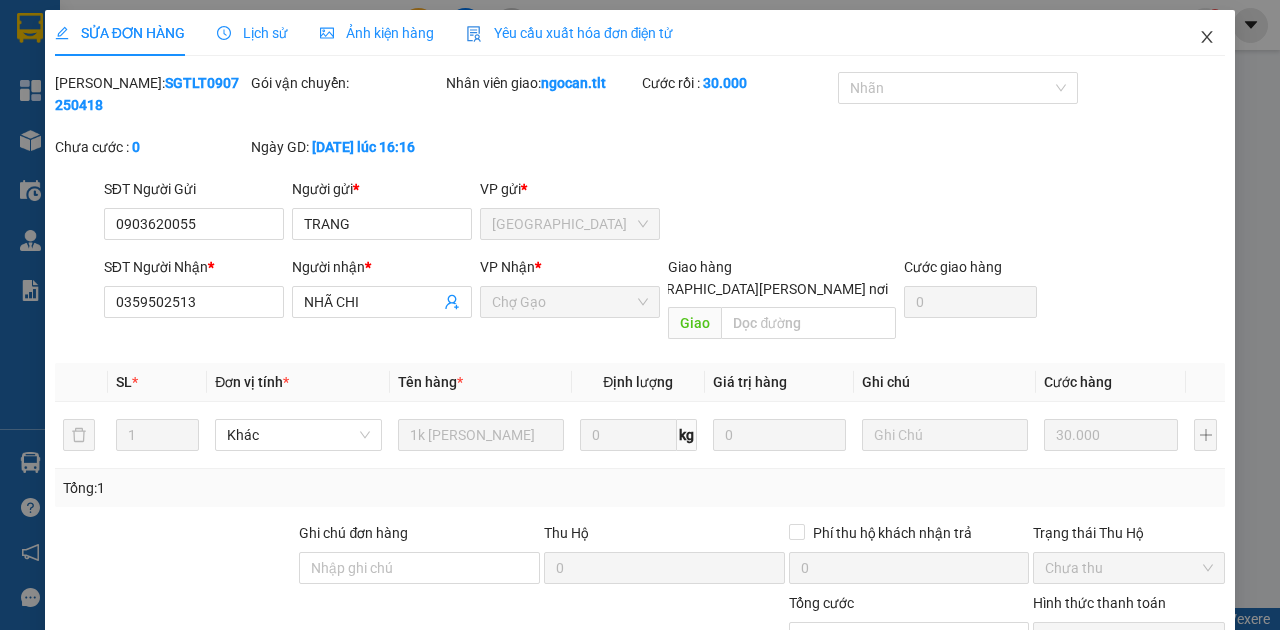 click at bounding box center [1207, 38] 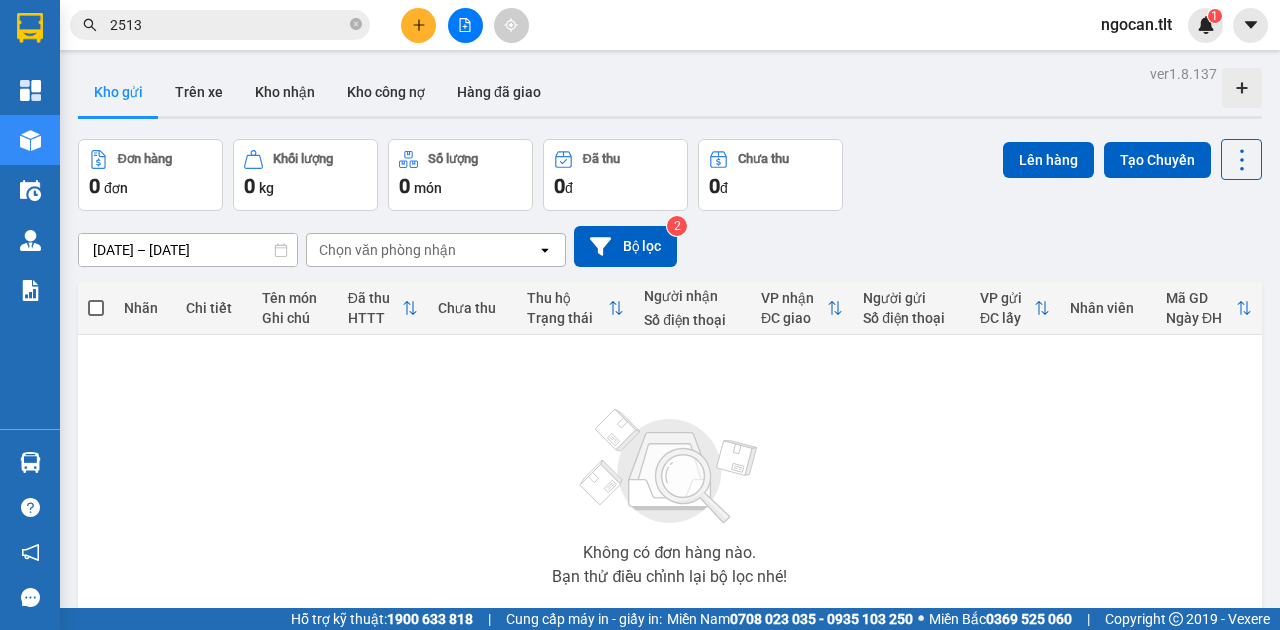 click on "2513" at bounding box center [228, 25] 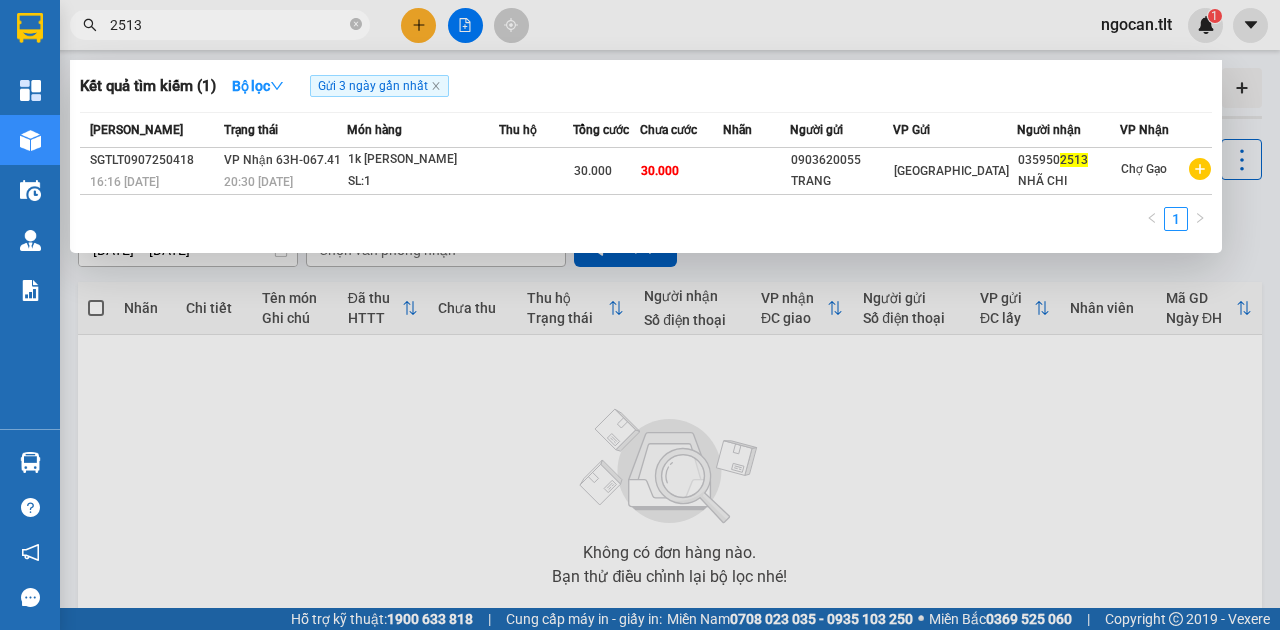 click on "2513" at bounding box center (228, 25) 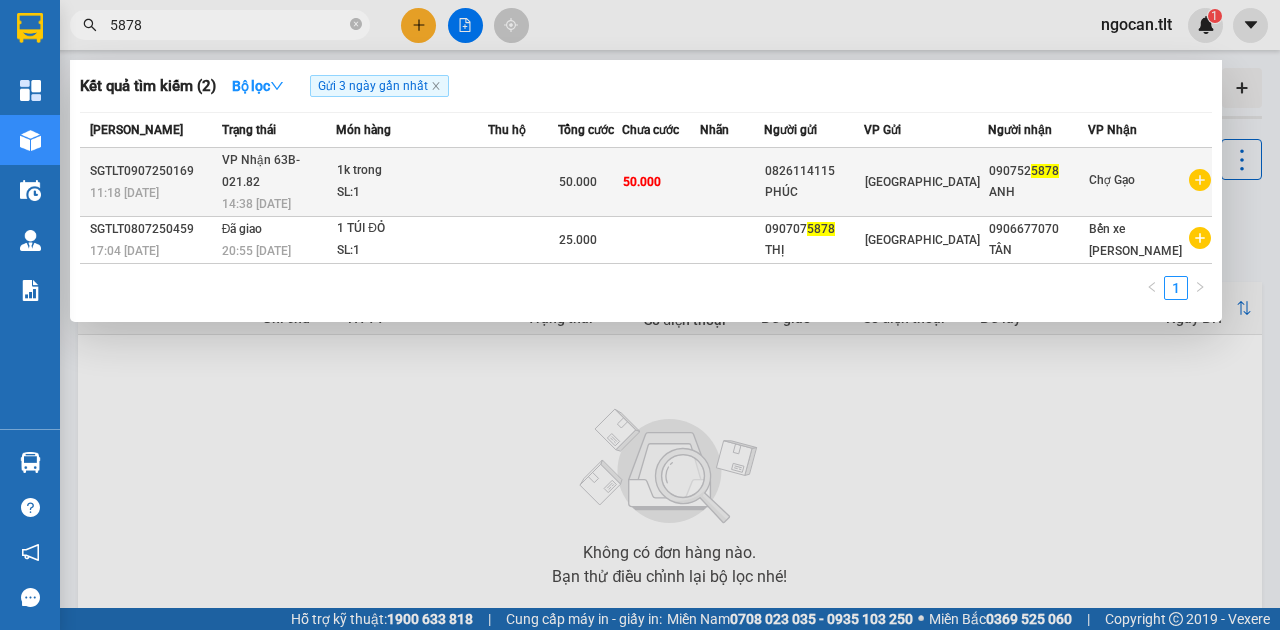 type on "5878" 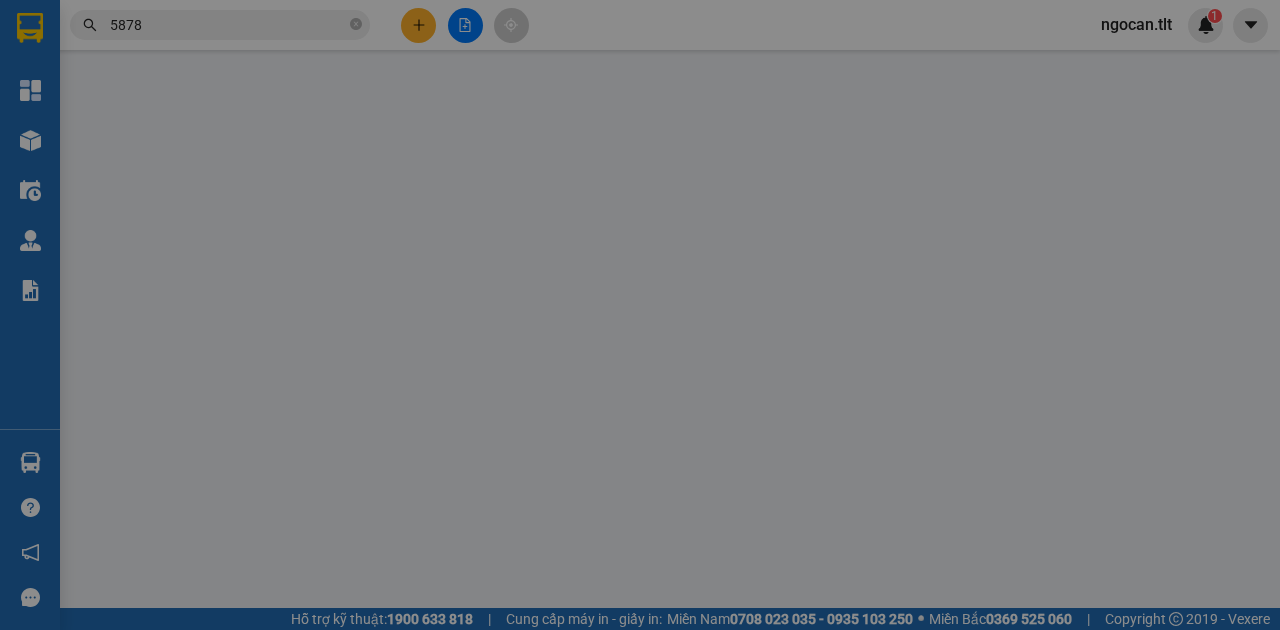 type on "0826114115" 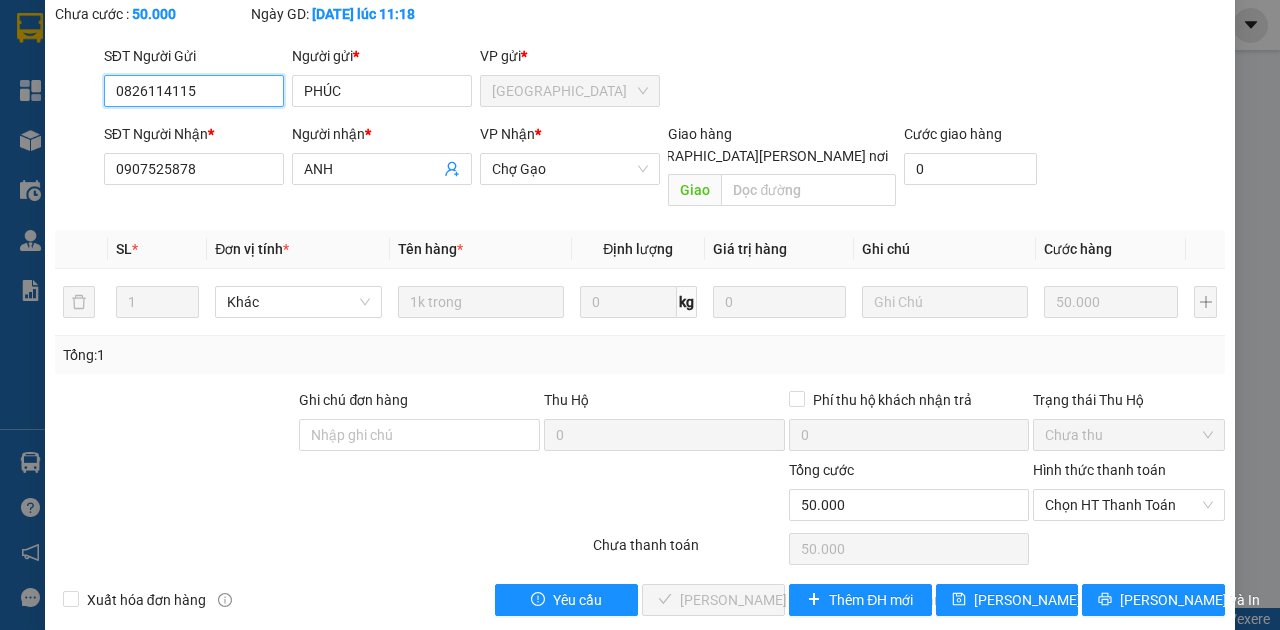 scroll, scrollTop: 134, scrollLeft: 0, axis: vertical 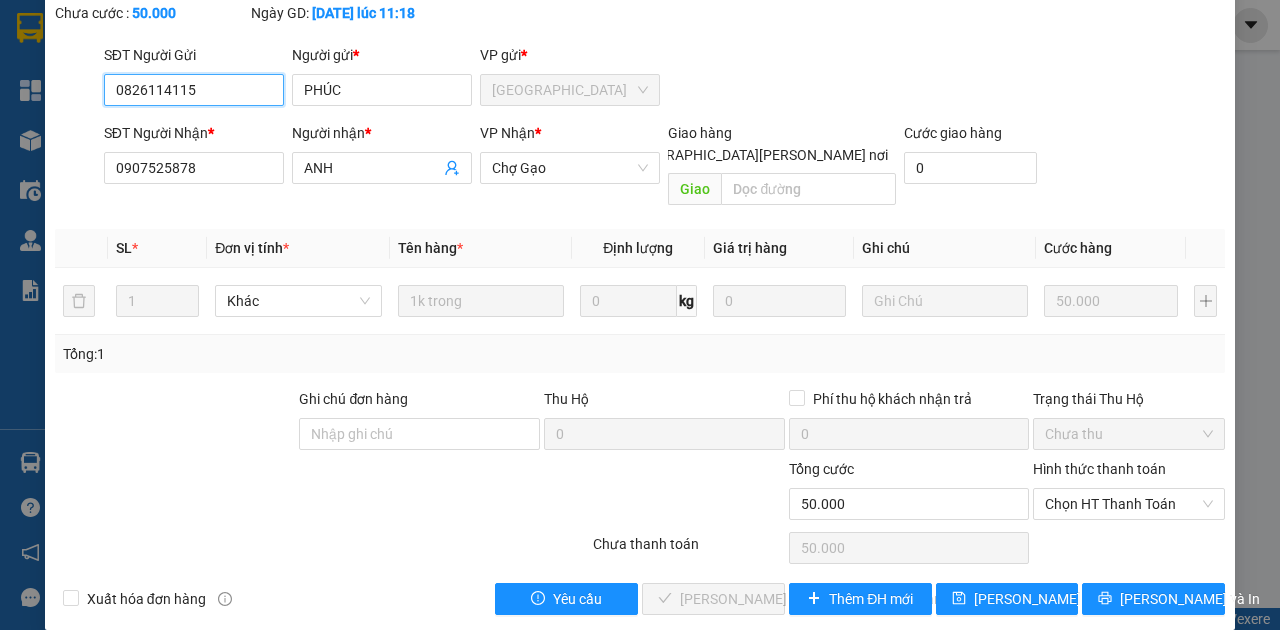 click on "Chọn HT Thanh Toán" at bounding box center (1129, 504) 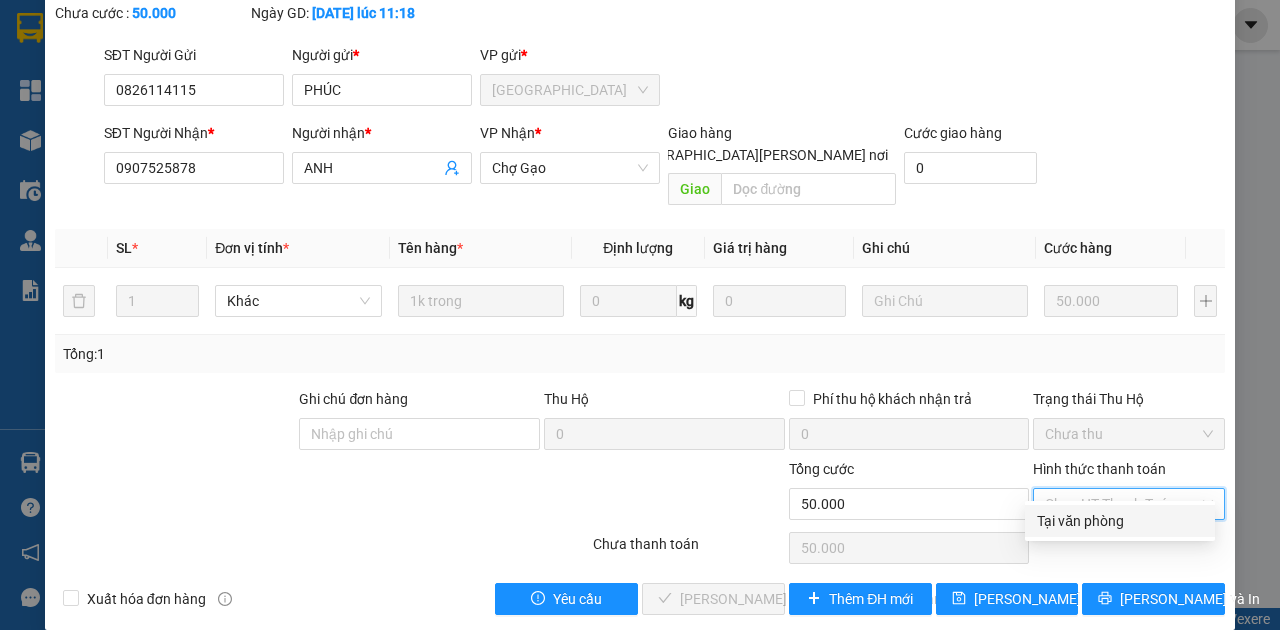 drag, startPoint x: 1112, startPoint y: 518, endPoint x: 1088, endPoint y: 528, distance: 26 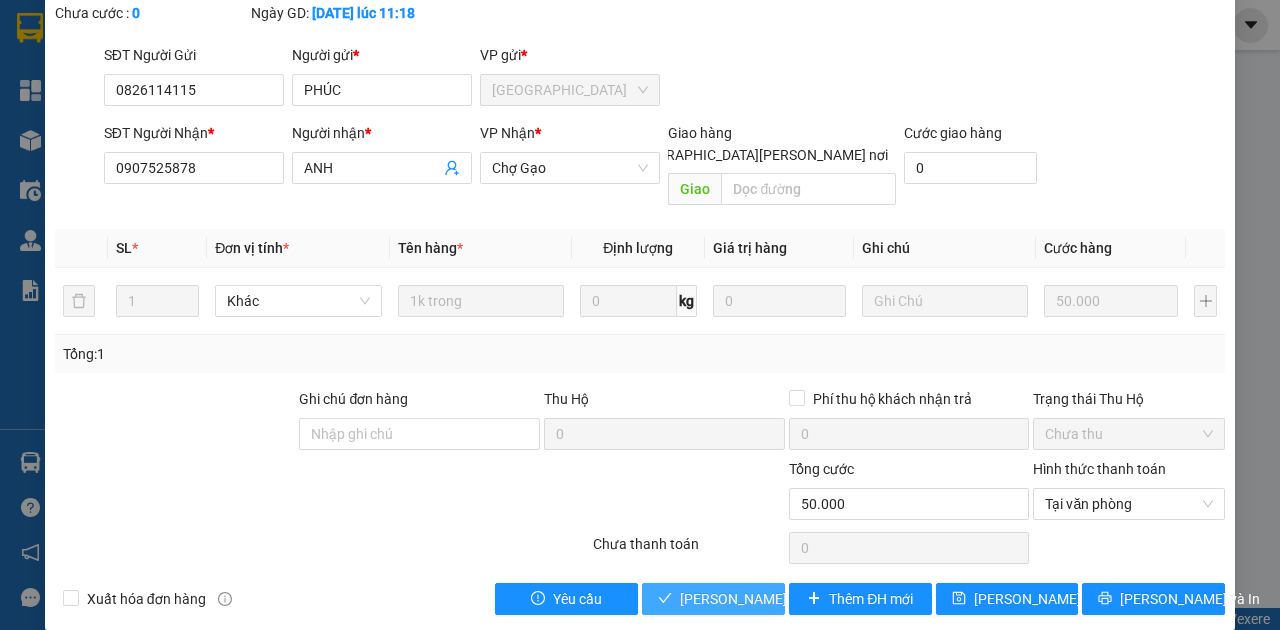 click on "[PERSON_NAME] và [PERSON_NAME] hàng" at bounding box center [815, 599] 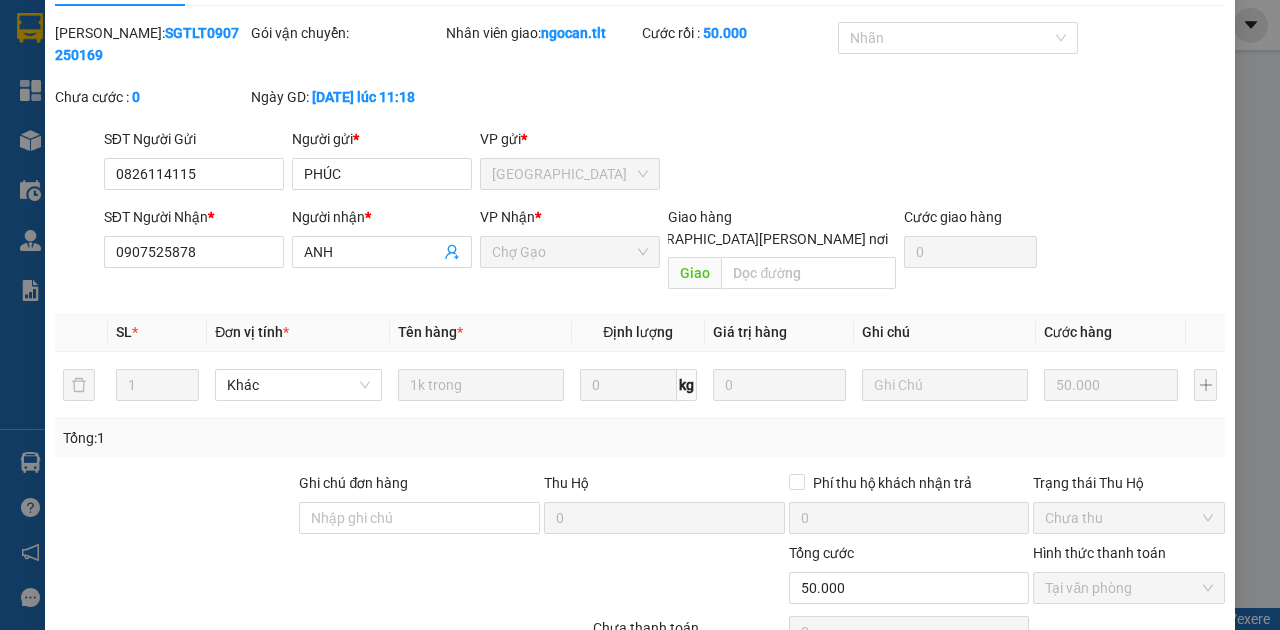 scroll, scrollTop: 0, scrollLeft: 0, axis: both 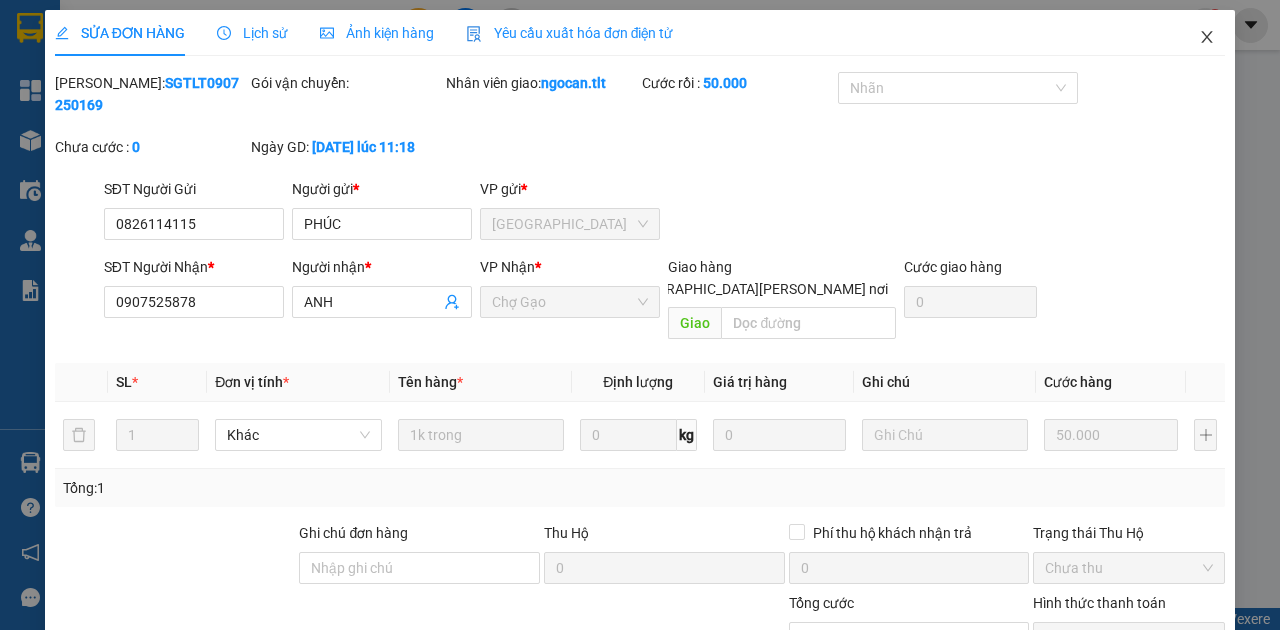 click 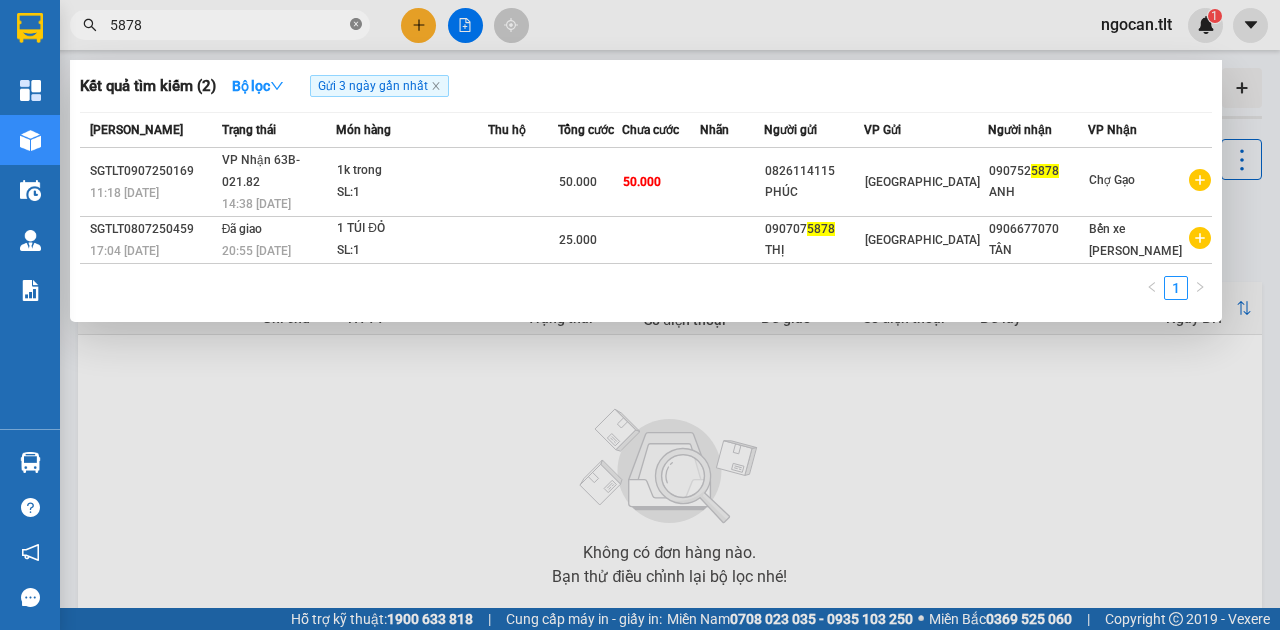 click 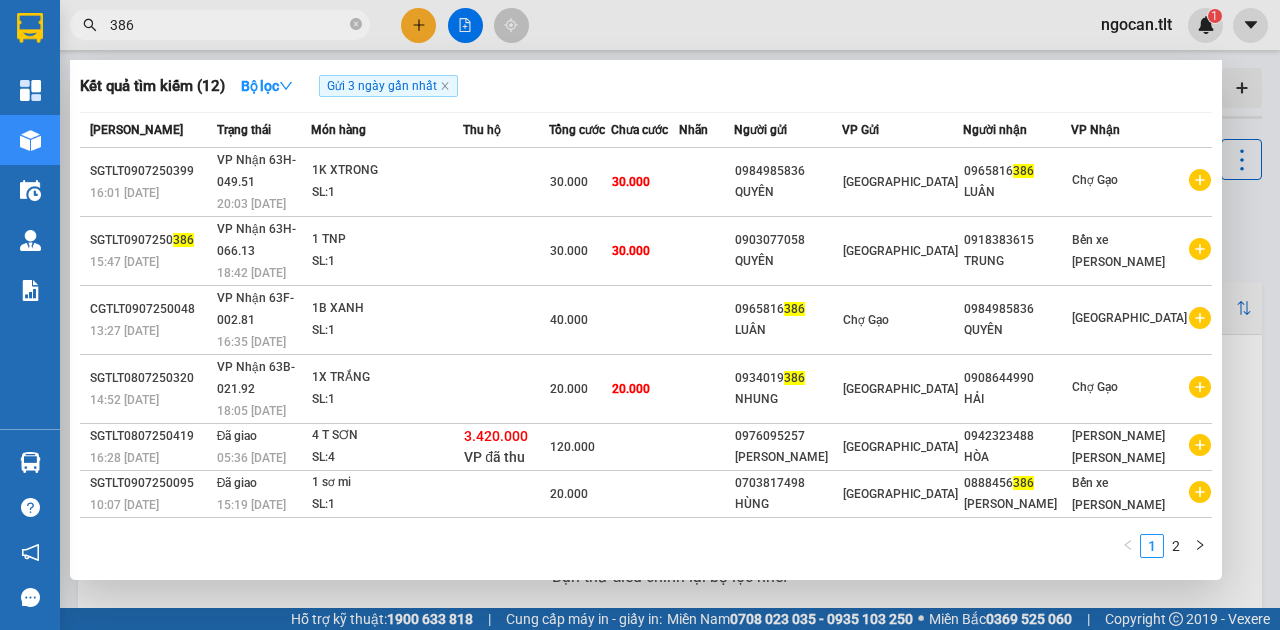 type on "386" 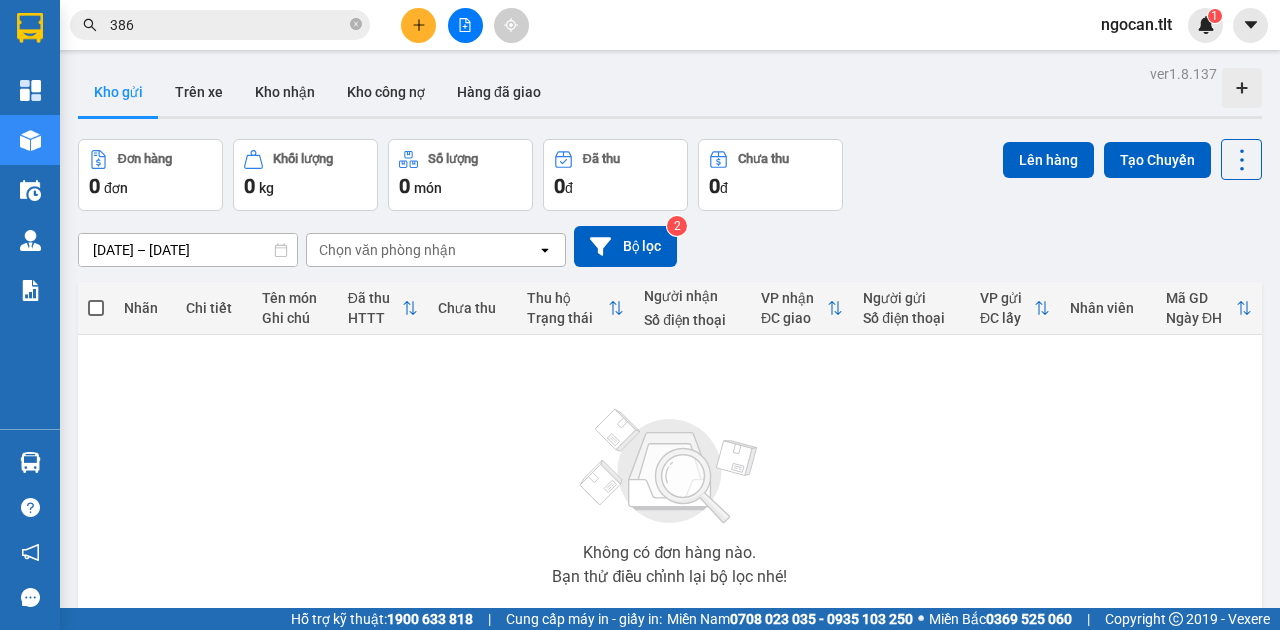 click 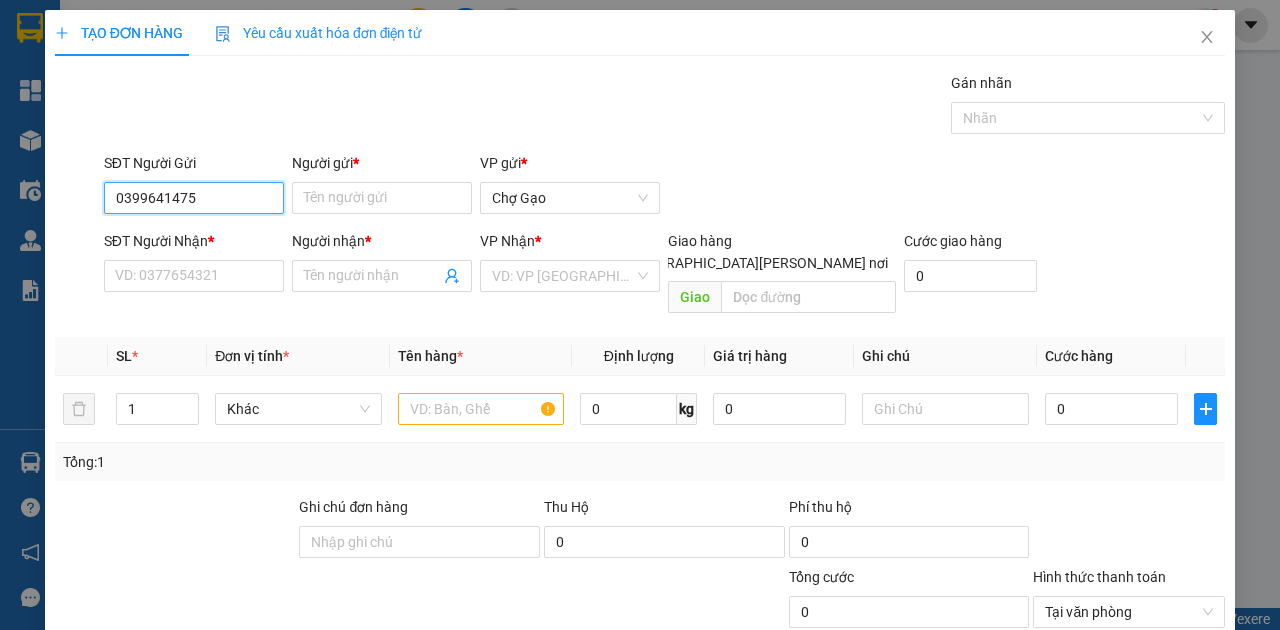 click on "0399641475" at bounding box center [194, 198] 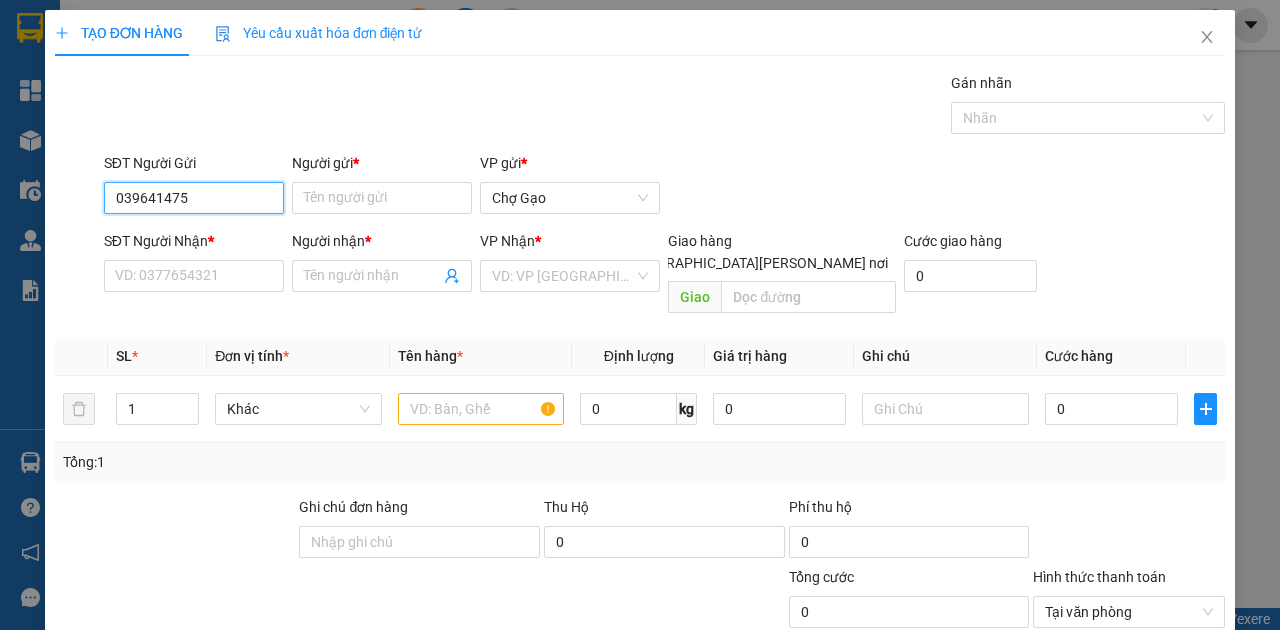 click on "039641475" at bounding box center (194, 198) 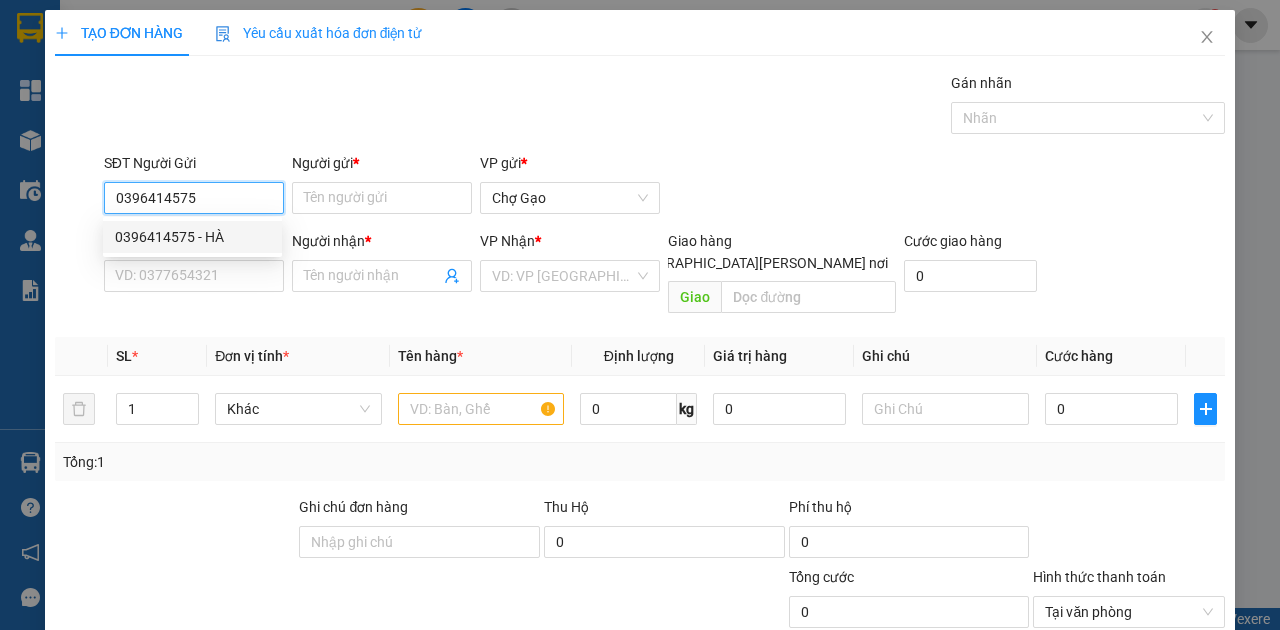 click on "0396414575 - HÀ" at bounding box center [192, 237] 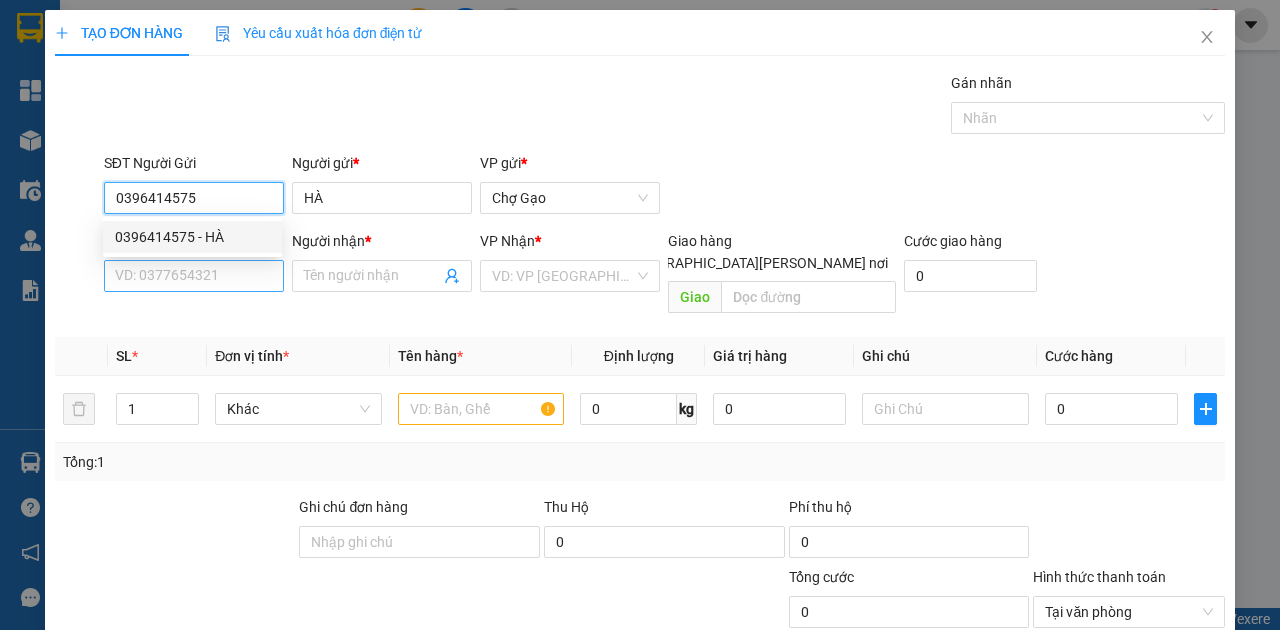 type on "0396414575" 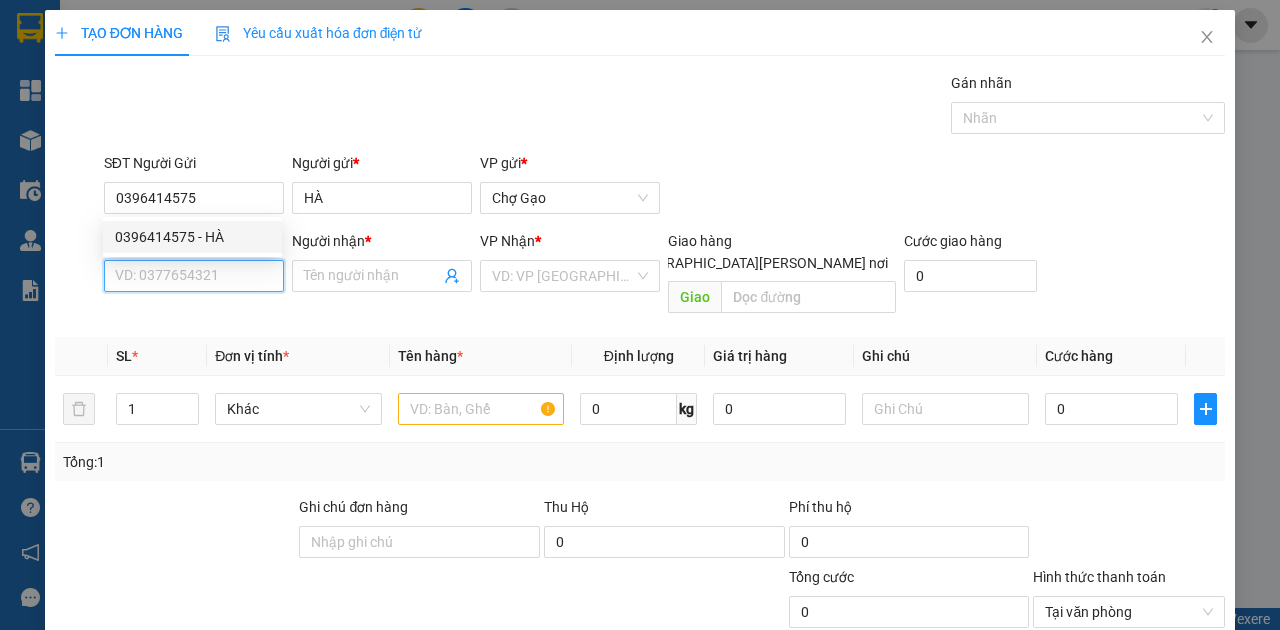 click on "SĐT Người Nhận  *" at bounding box center (194, 276) 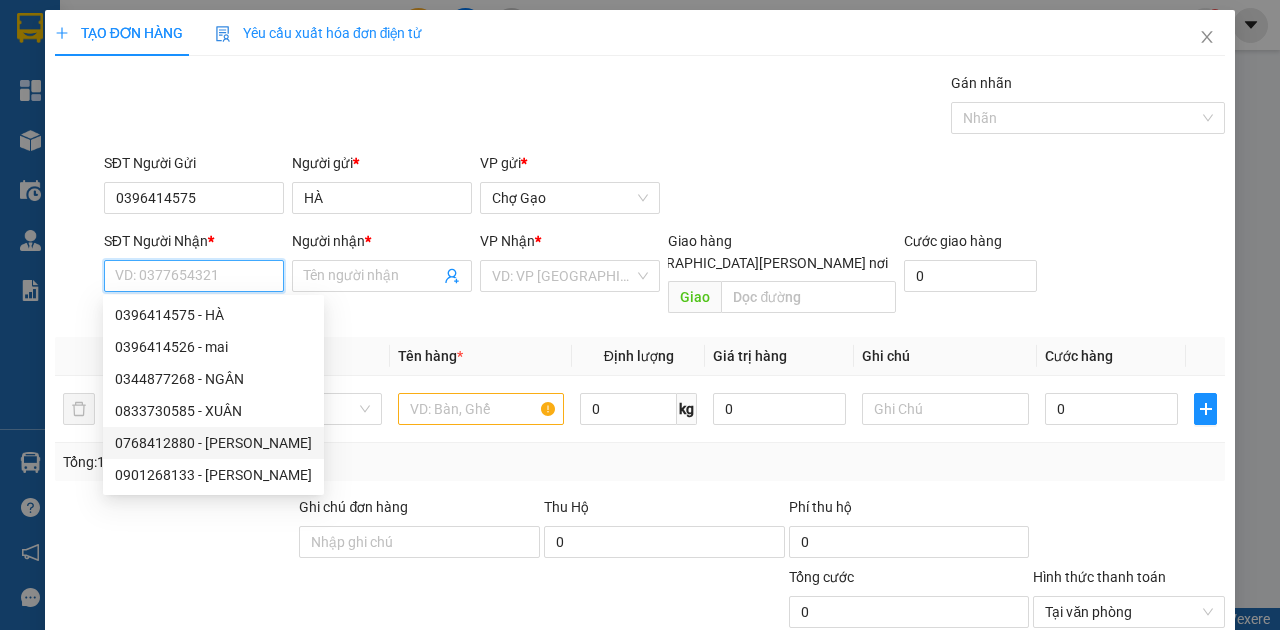 click on "0768412880 - THÚY" at bounding box center [213, 443] 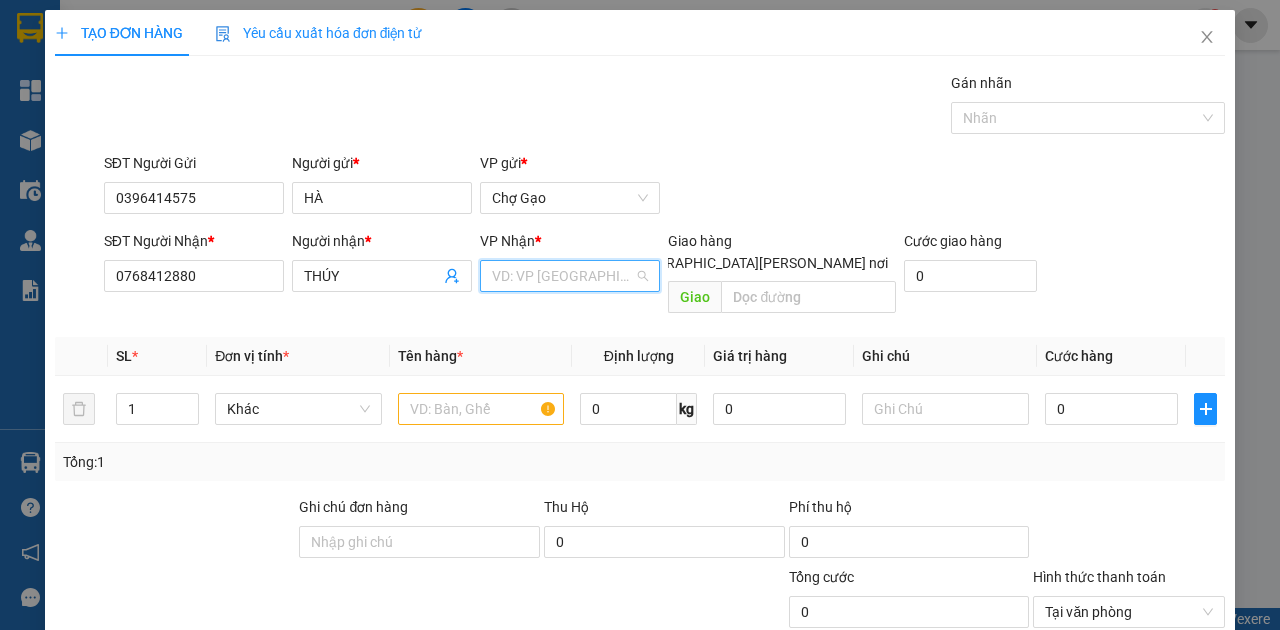 drag, startPoint x: 536, startPoint y: 267, endPoint x: 528, endPoint y: 320, distance: 53.600372 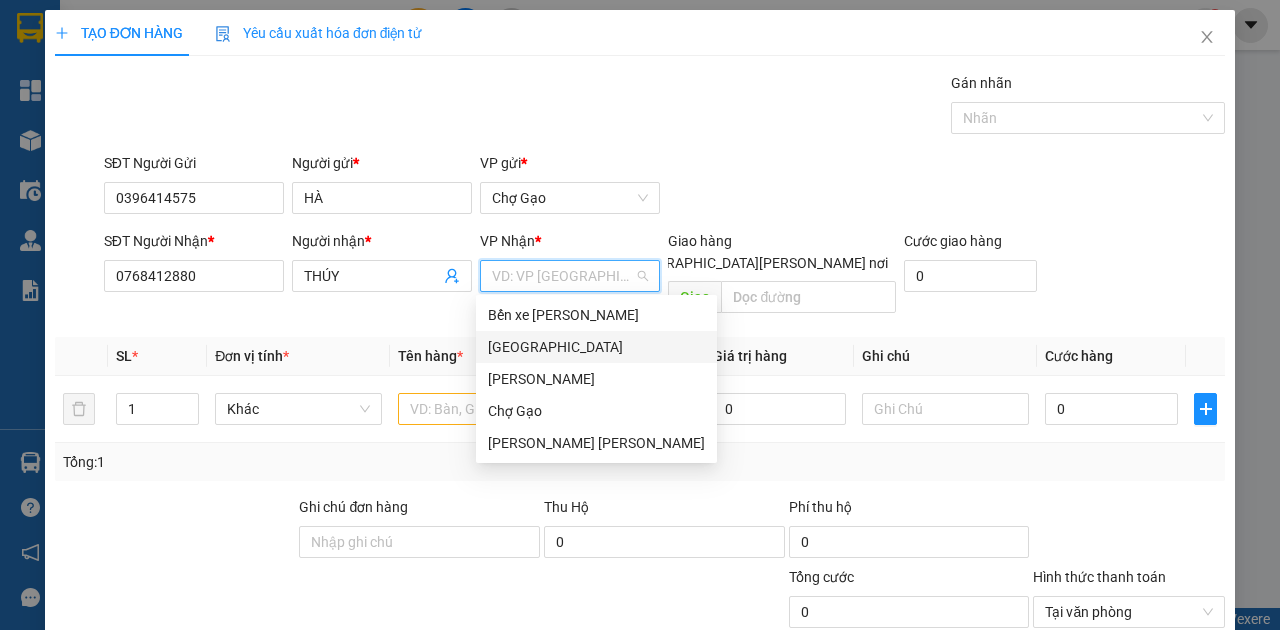 click on "[GEOGRAPHIC_DATA]" at bounding box center [596, 347] 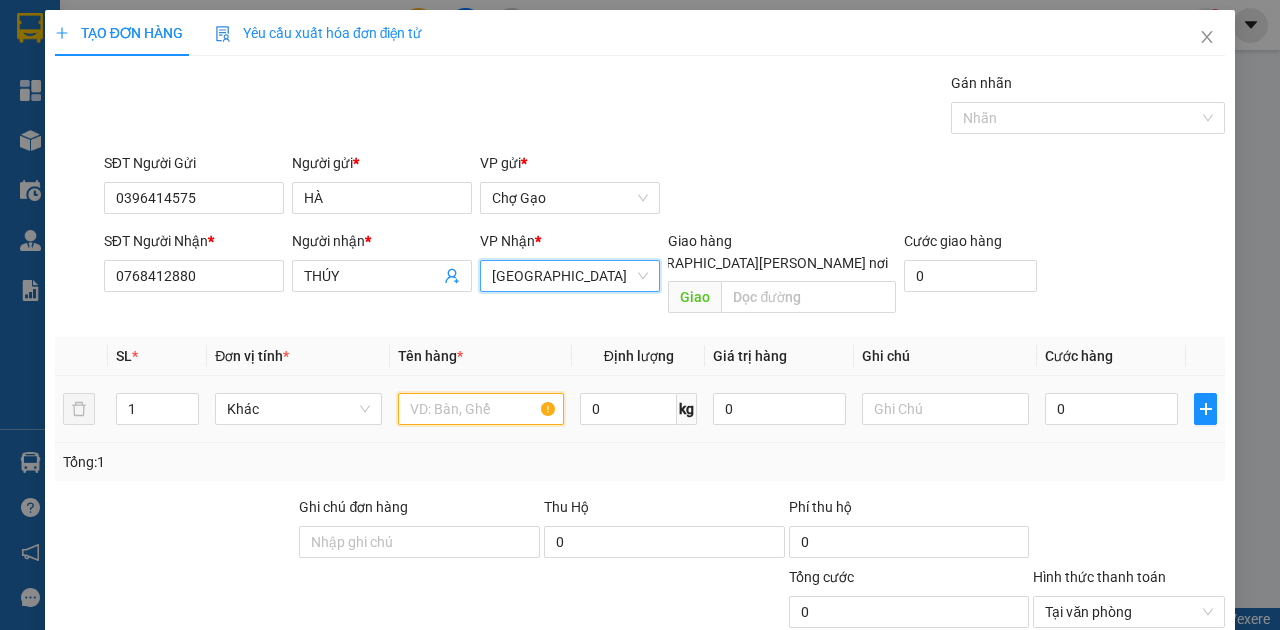 click at bounding box center (481, 409) 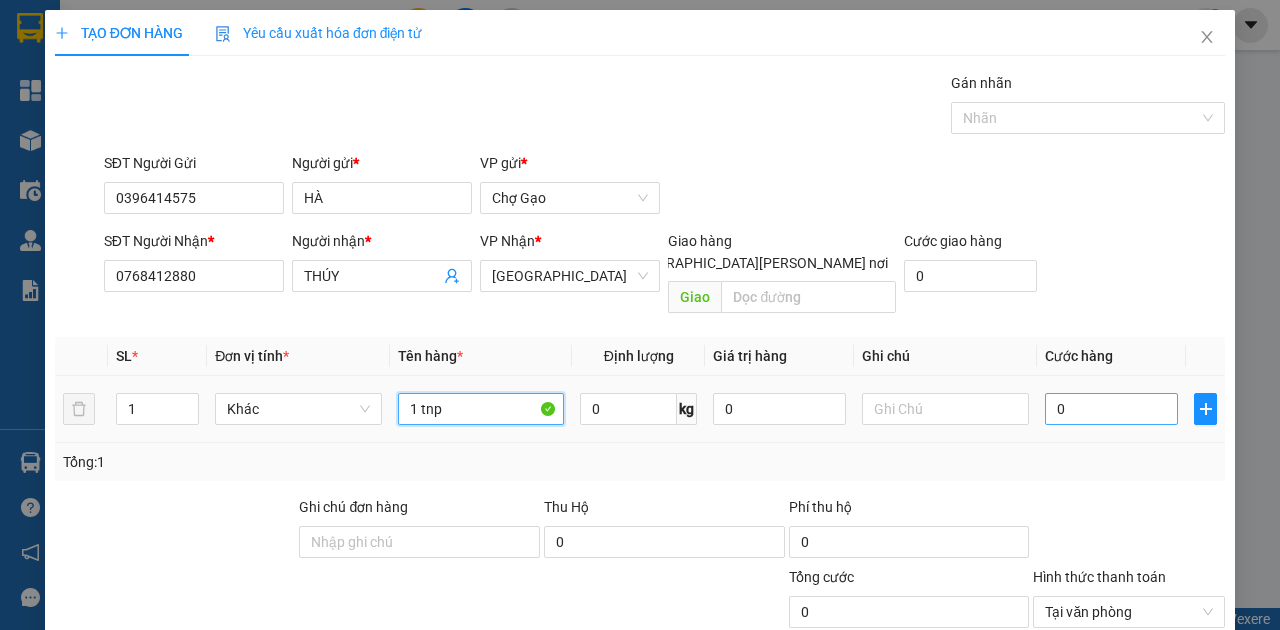 type on "1 tnp" 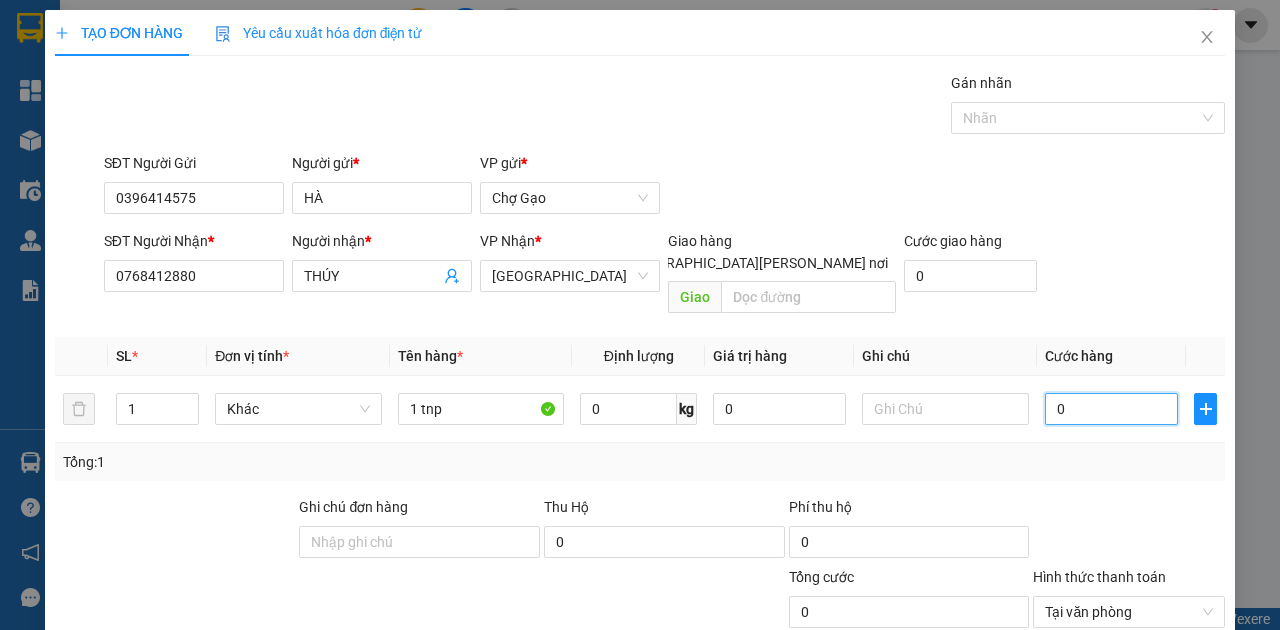 type on "3" 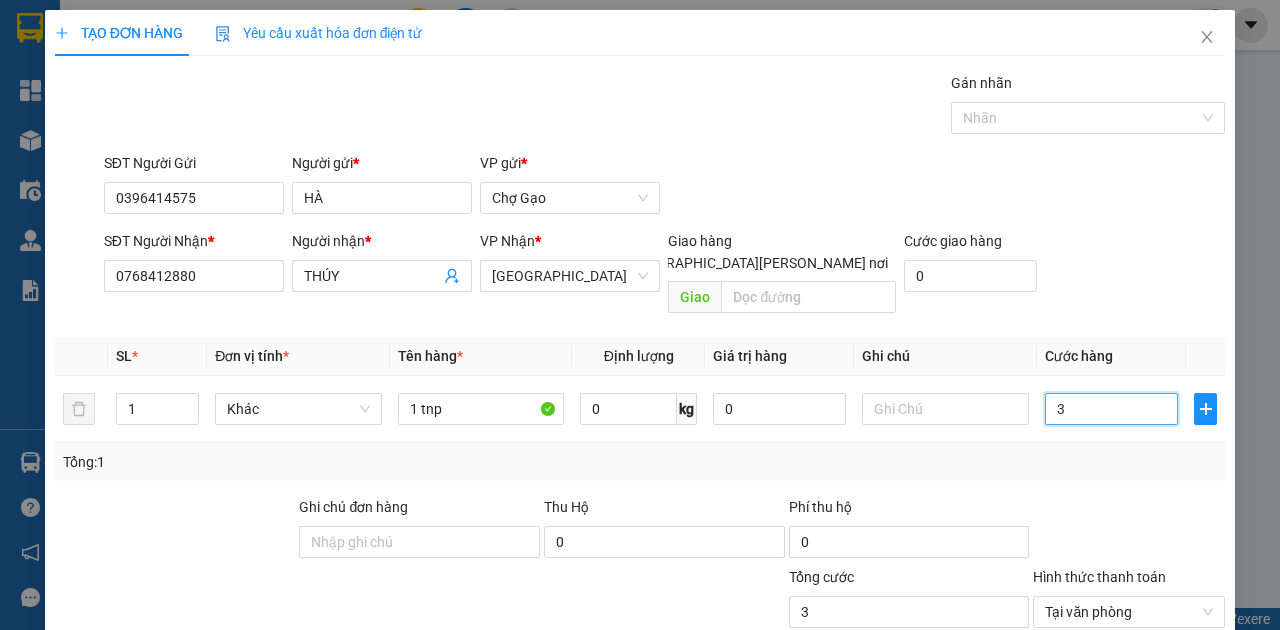 type on "35" 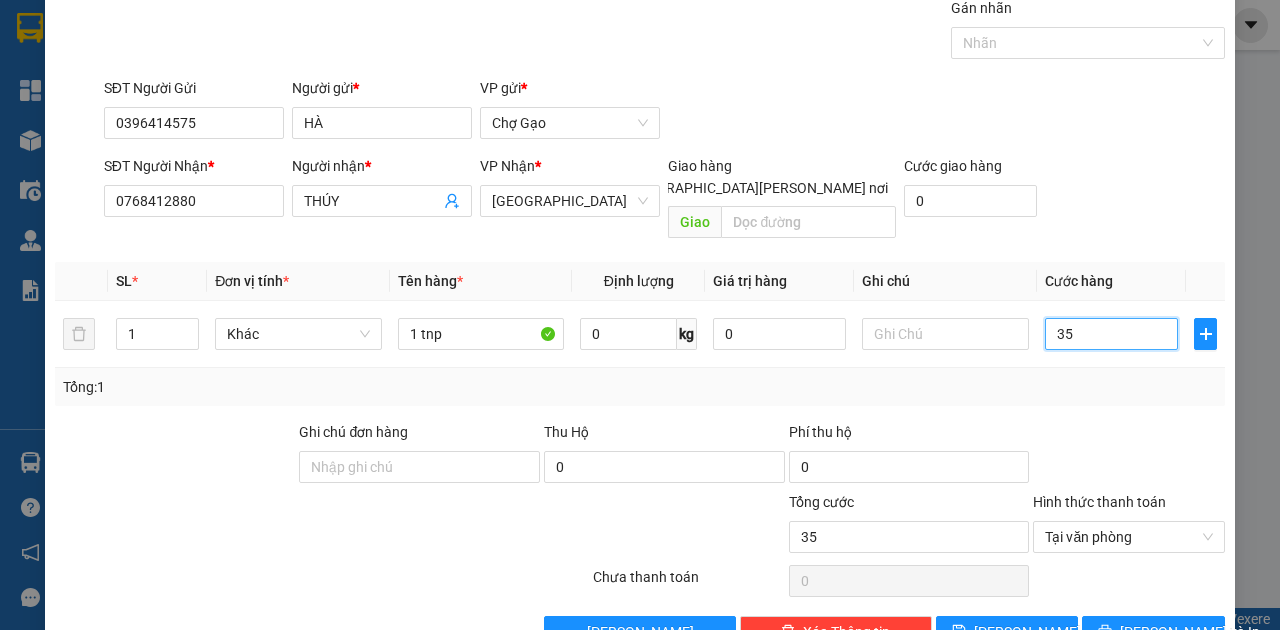 scroll, scrollTop: 107, scrollLeft: 0, axis: vertical 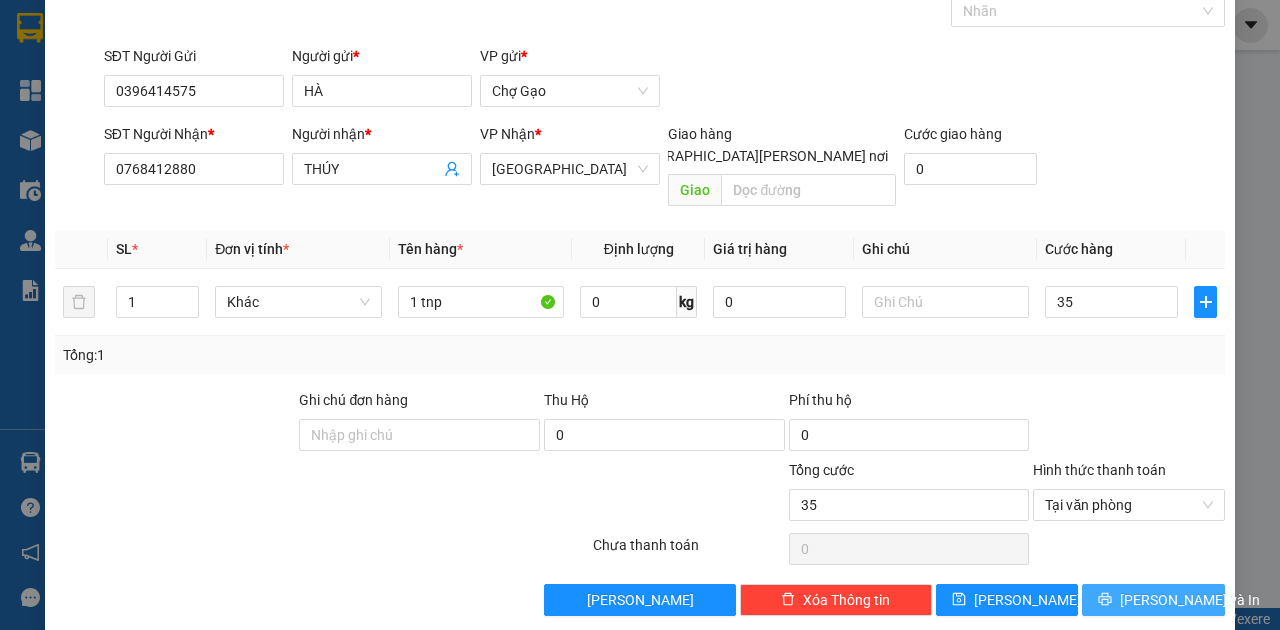 type on "35.000" 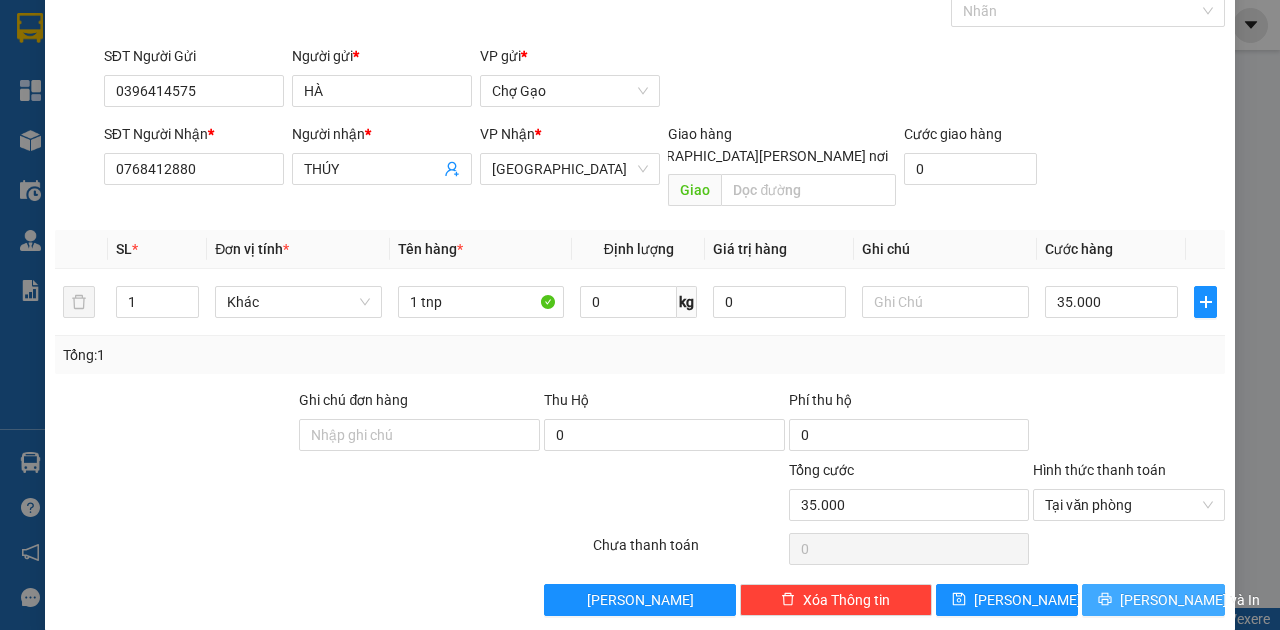 click on "[PERSON_NAME] và In" at bounding box center [1153, 600] 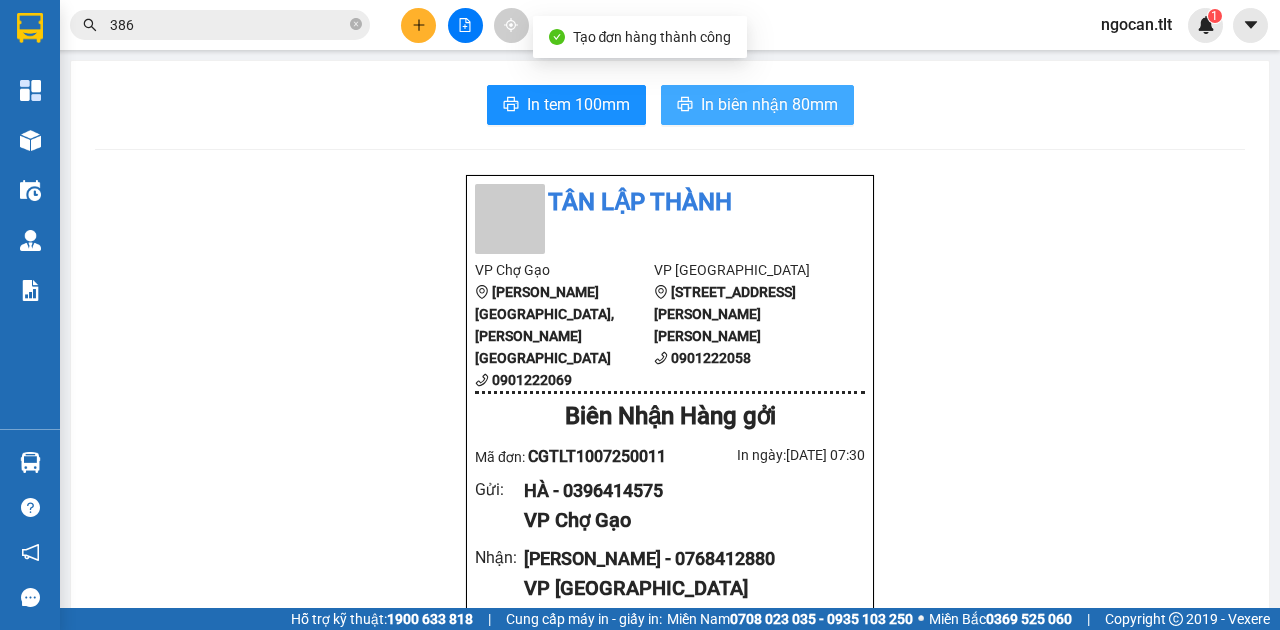 drag, startPoint x: 687, startPoint y: 97, endPoint x: 869, endPoint y: 309, distance: 279.40652 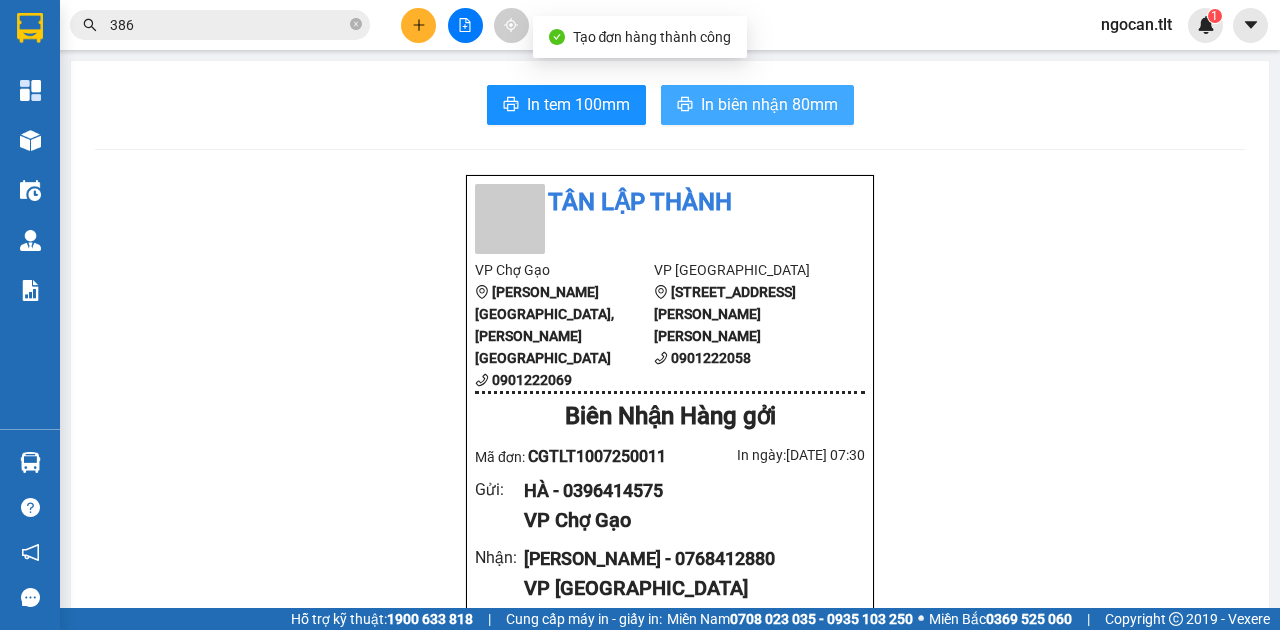 scroll, scrollTop: 0, scrollLeft: 0, axis: both 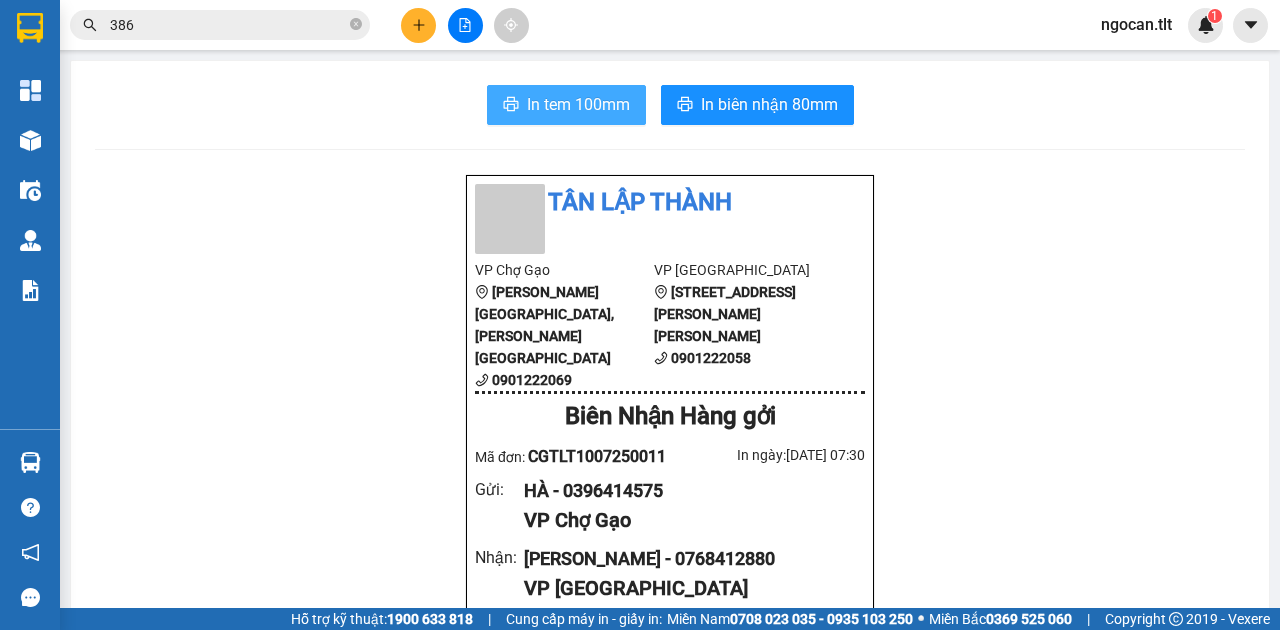 click on "In tem 100mm" at bounding box center (578, 104) 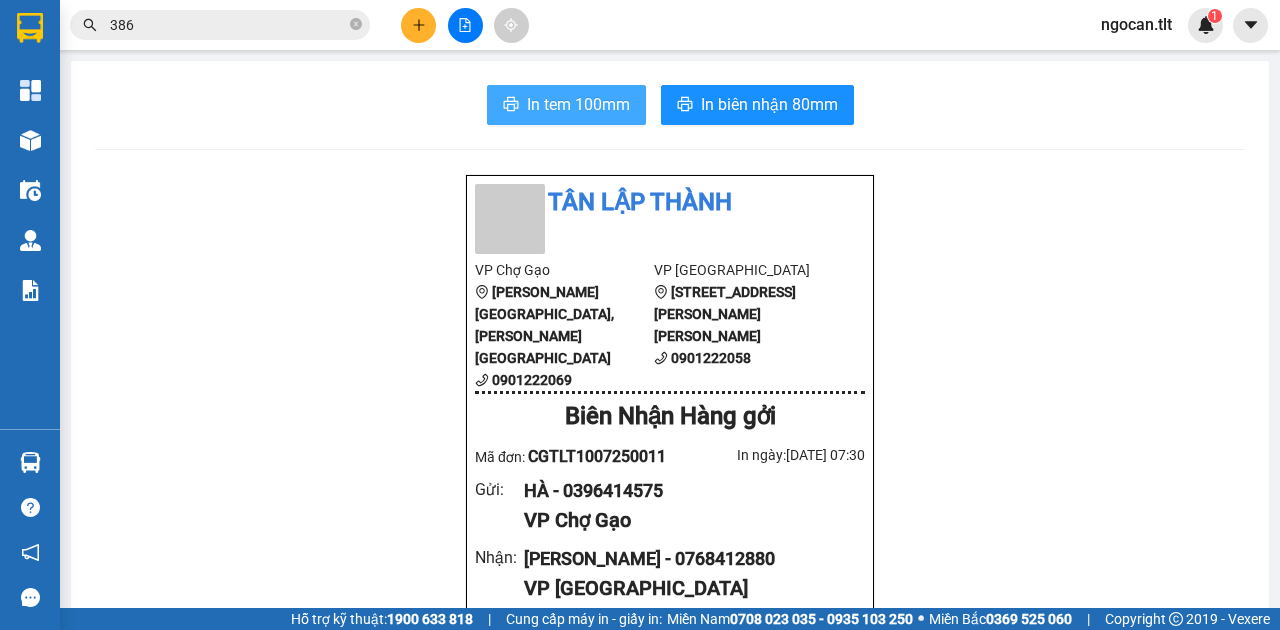 scroll, scrollTop: 0, scrollLeft: 0, axis: both 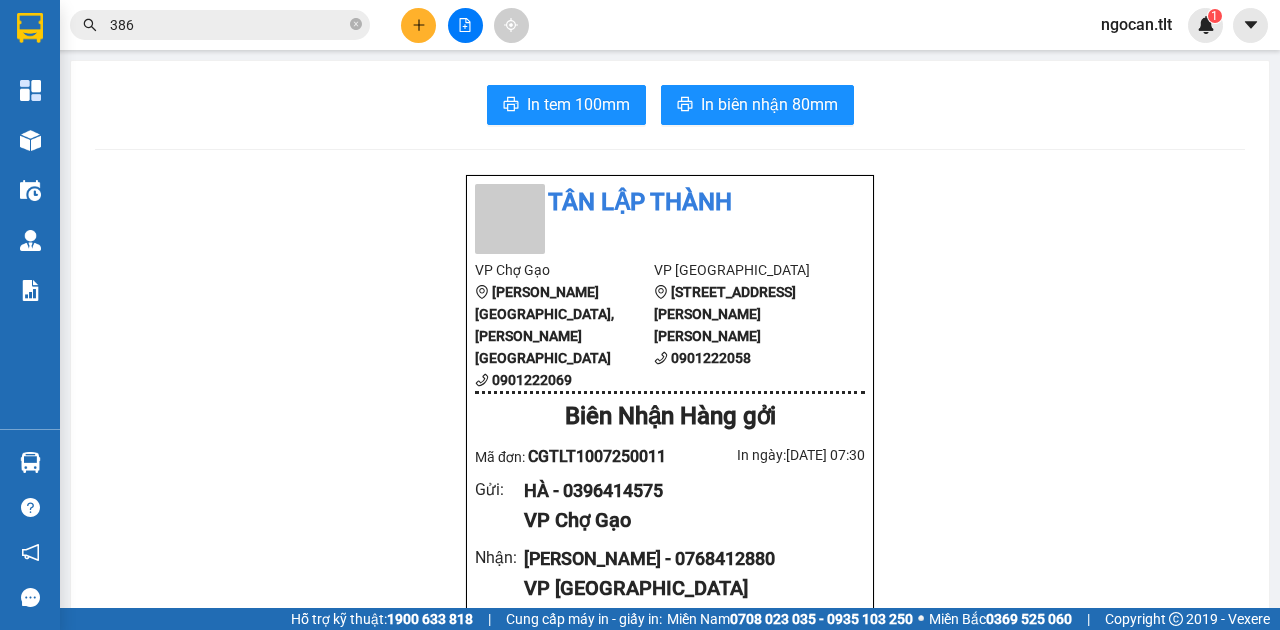click on "386" at bounding box center [228, 25] 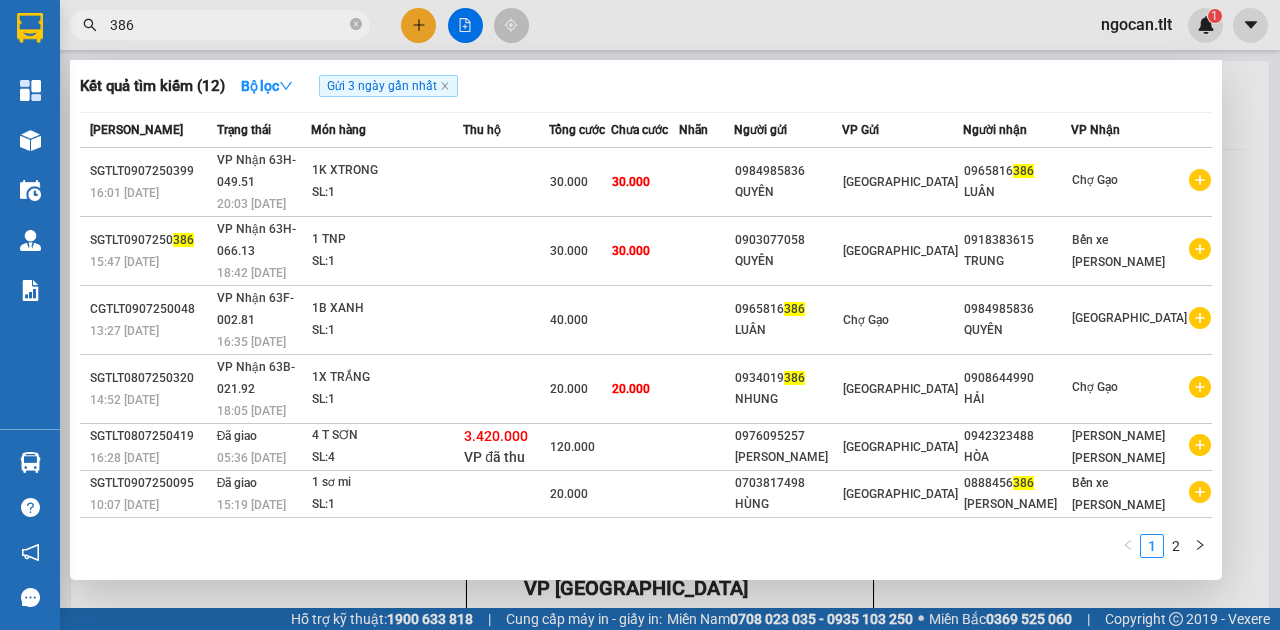 click on "386" at bounding box center [228, 25] 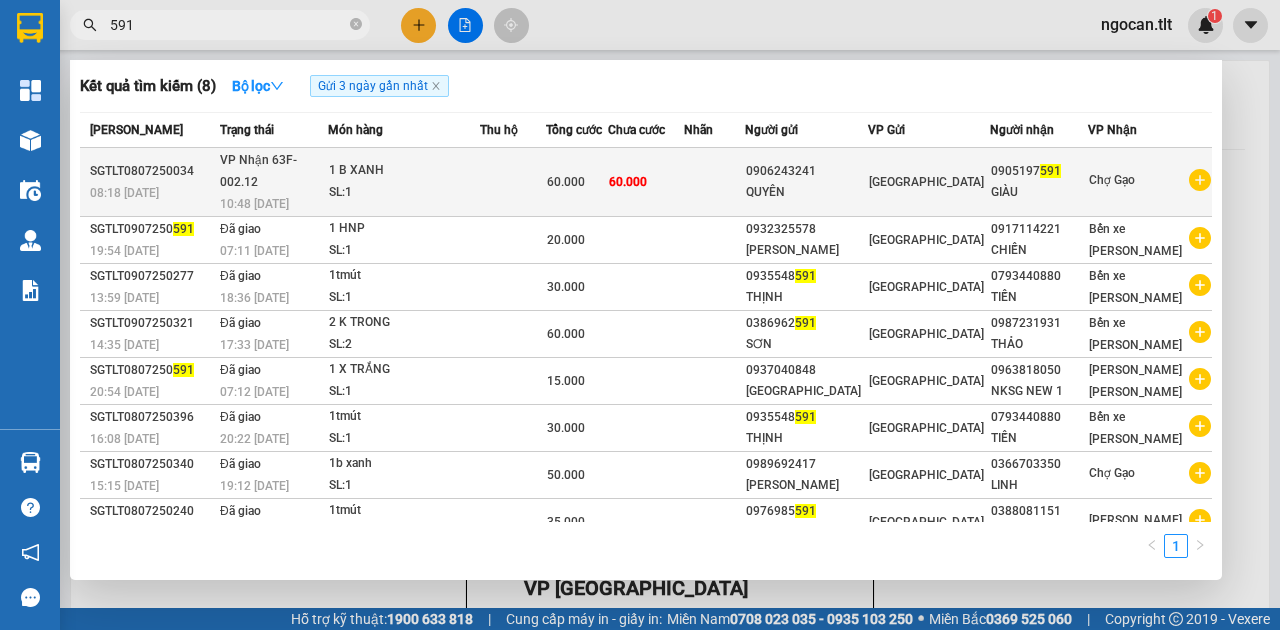 type on "591" 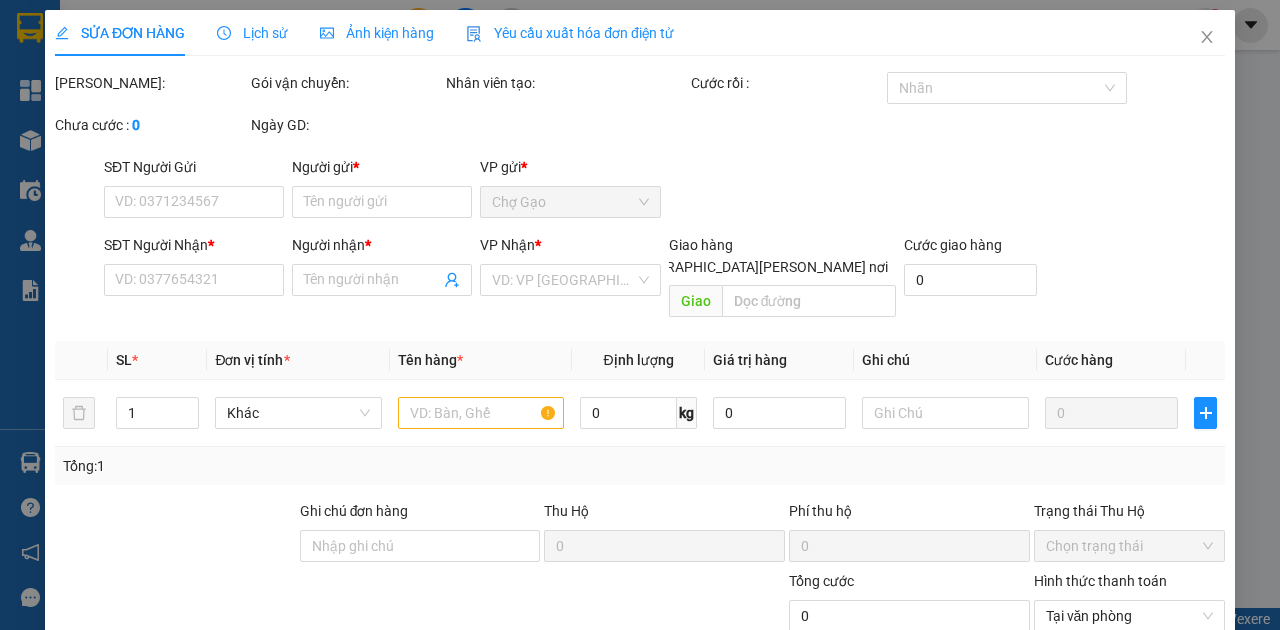 type on "0906243241" 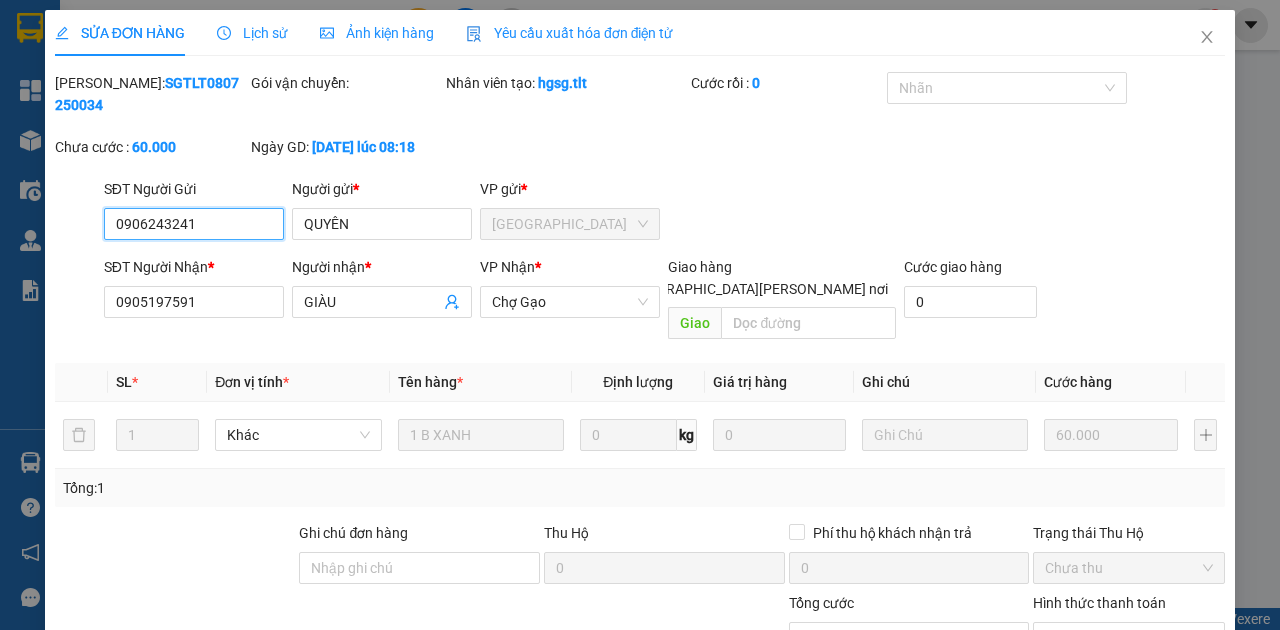 scroll, scrollTop: 103, scrollLeft: 0, axis: vertical 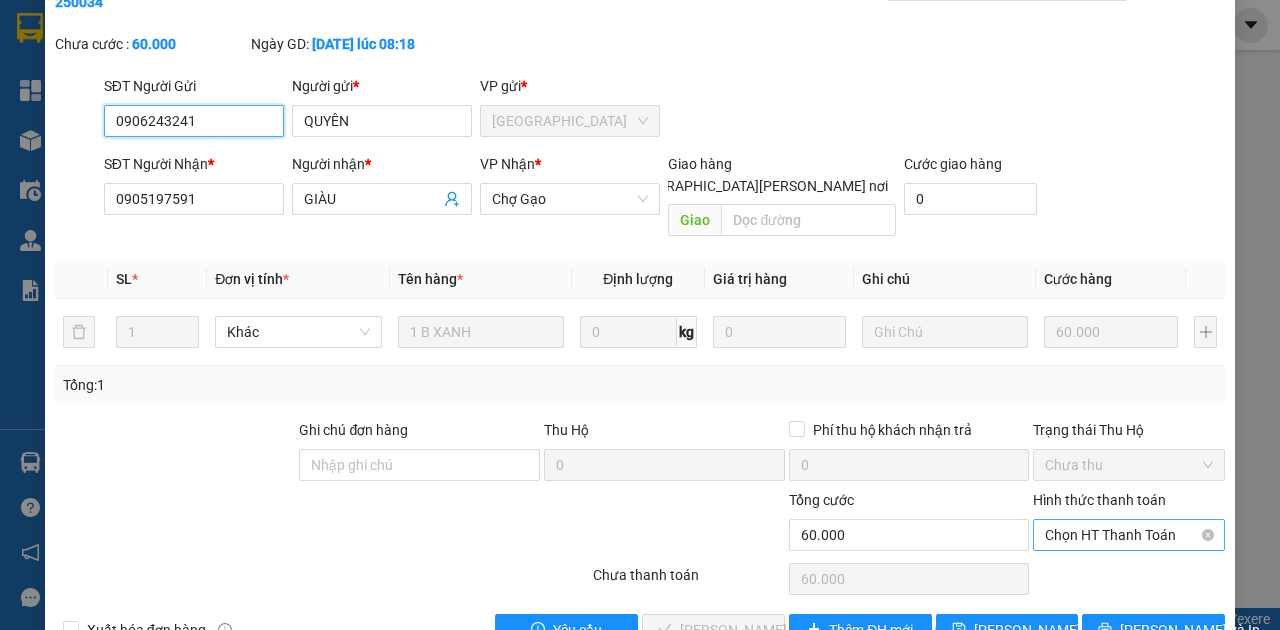 click on "Chọn HT Thanh Toán" at bounding box center [1129, 535] 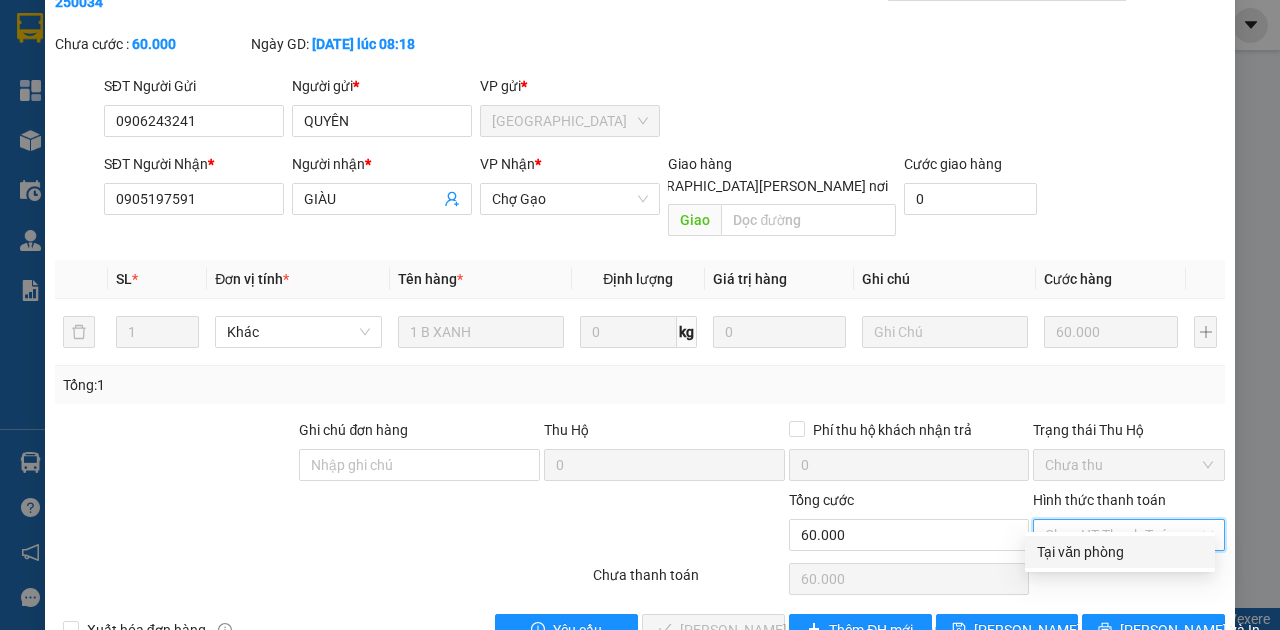 drag, startPoint x: 1065, startPoint y: 548, endPoint x: 920, endPoint y: 580, distance: 148.48906 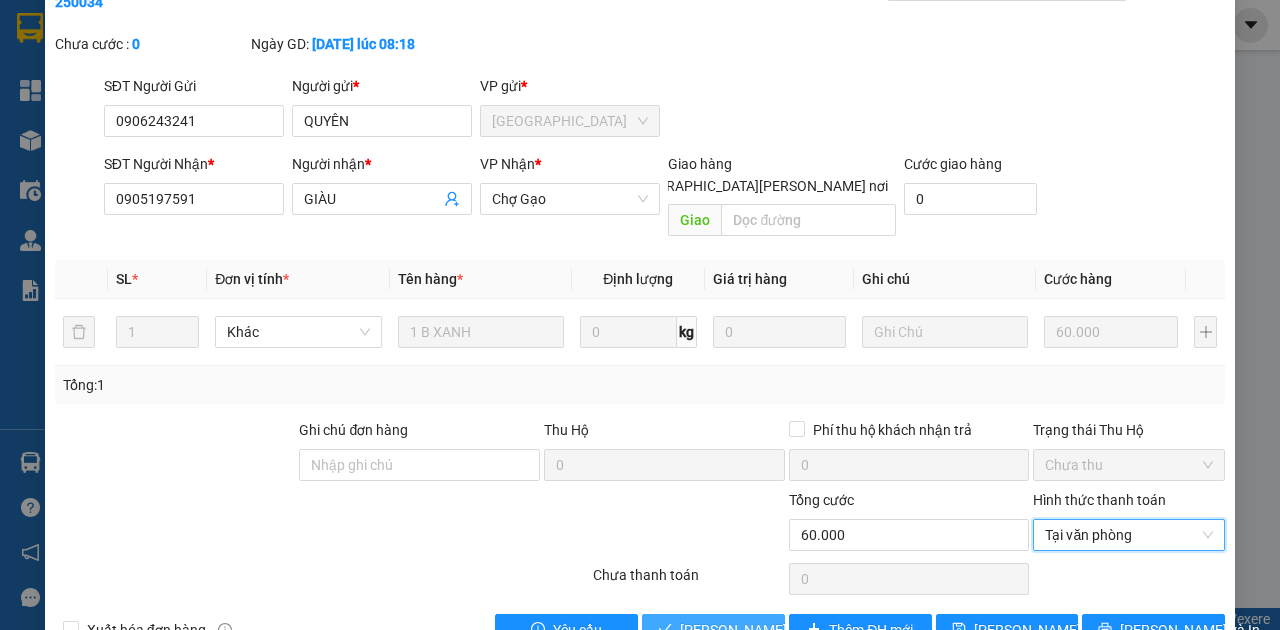 drag, startPoint x: 740, startPoint y: 602, endPoint x: 722, endPoint y: 616, distance: 22.803509 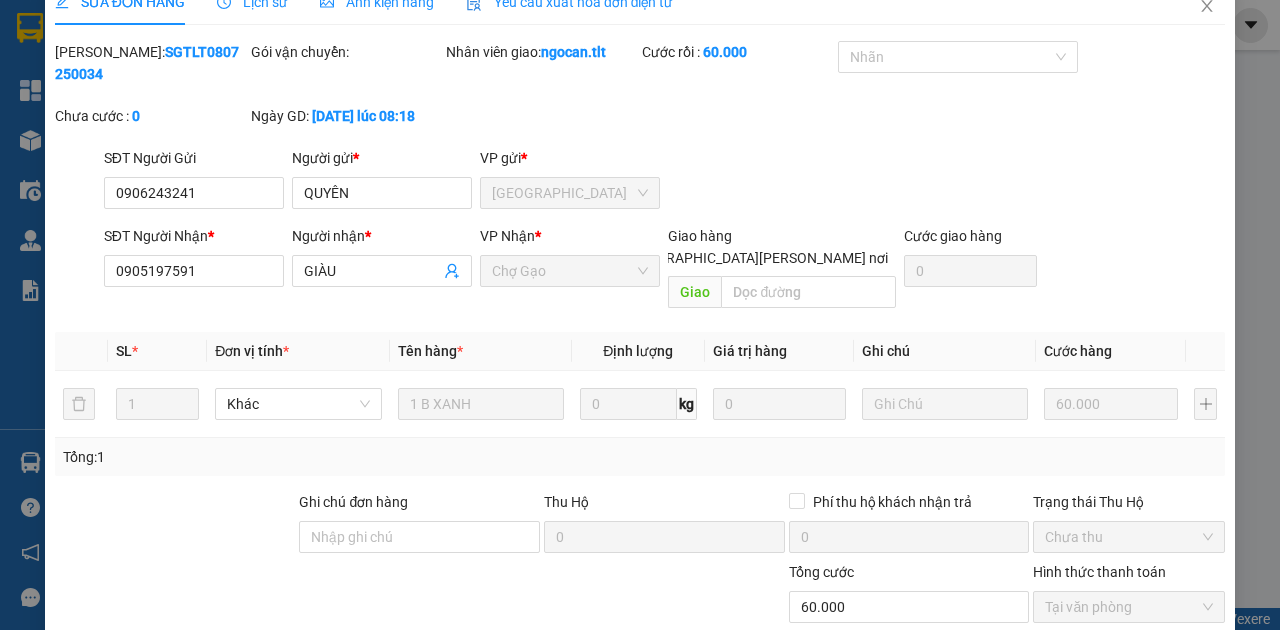 scroll, scrollTop: 0, scrollLeft: 0, axis: both 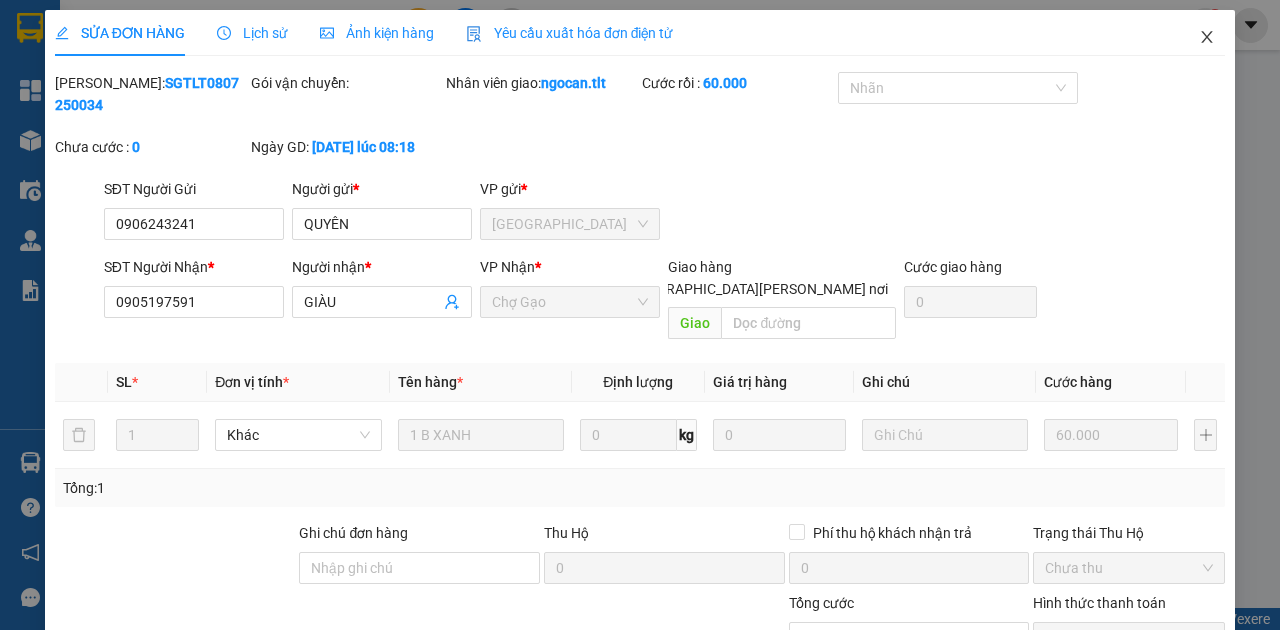 drag, startPoint x: 1202, startPoint y: 32, endPoint x: 1167, endPoint y: 37, distance: 35.35534 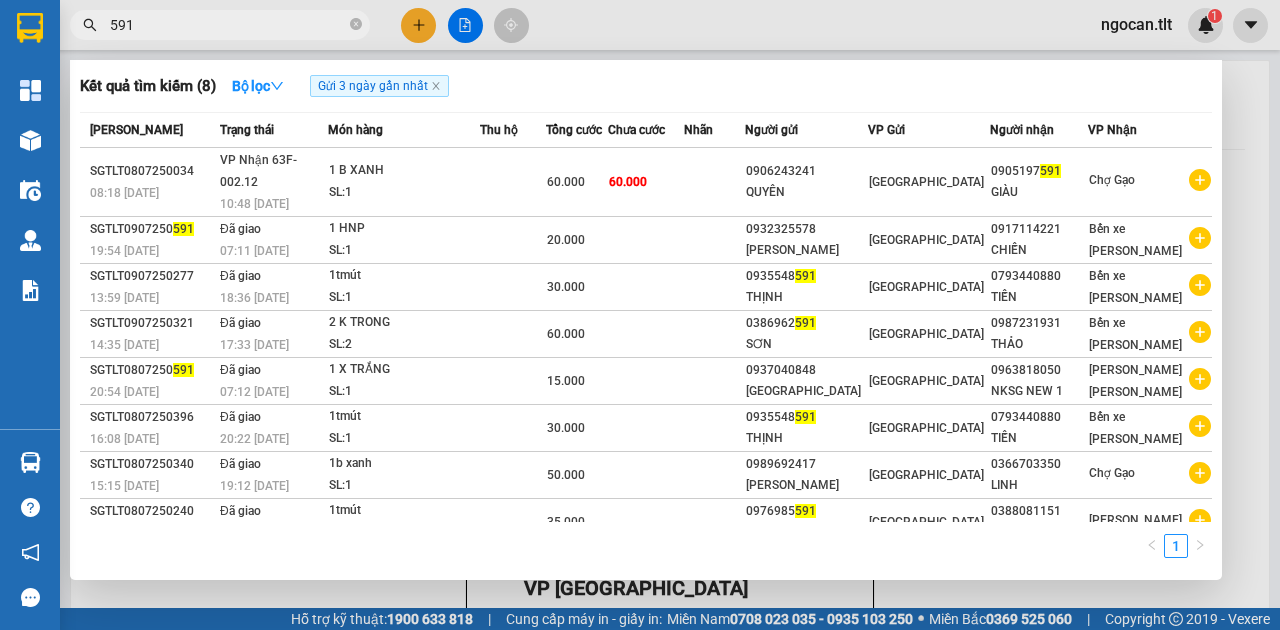 click on "591" at bounding box center (228, 25) 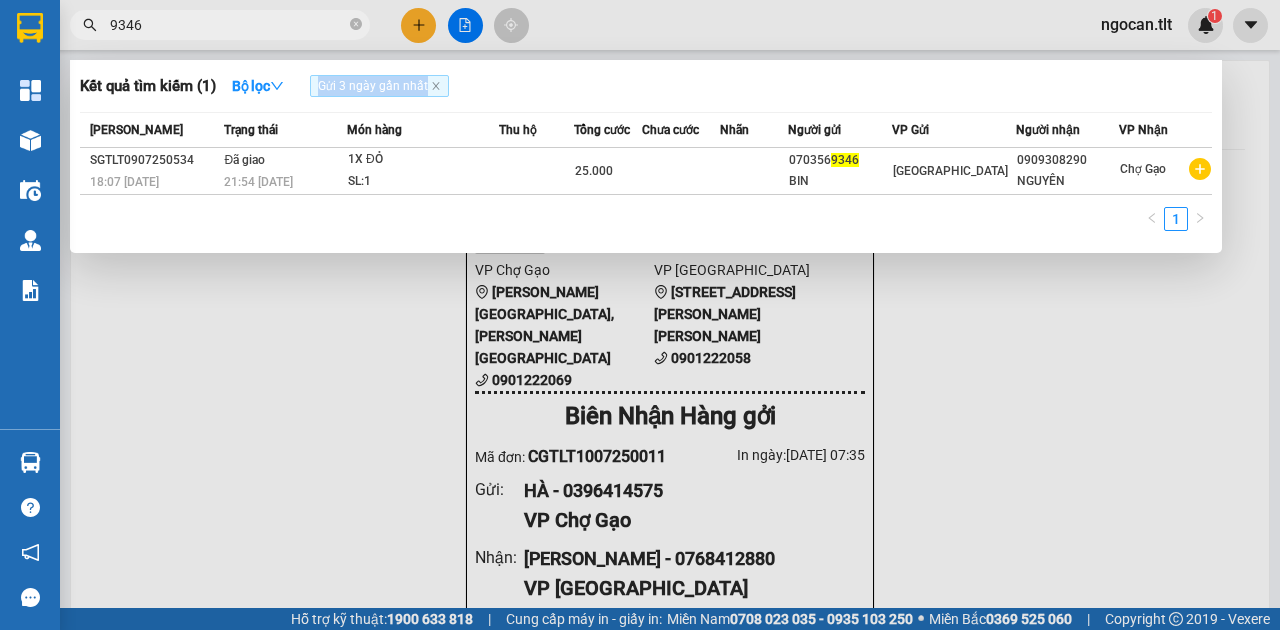 click on "Gửi 3 ngày gần nhất" at bounding box center [383, 86] 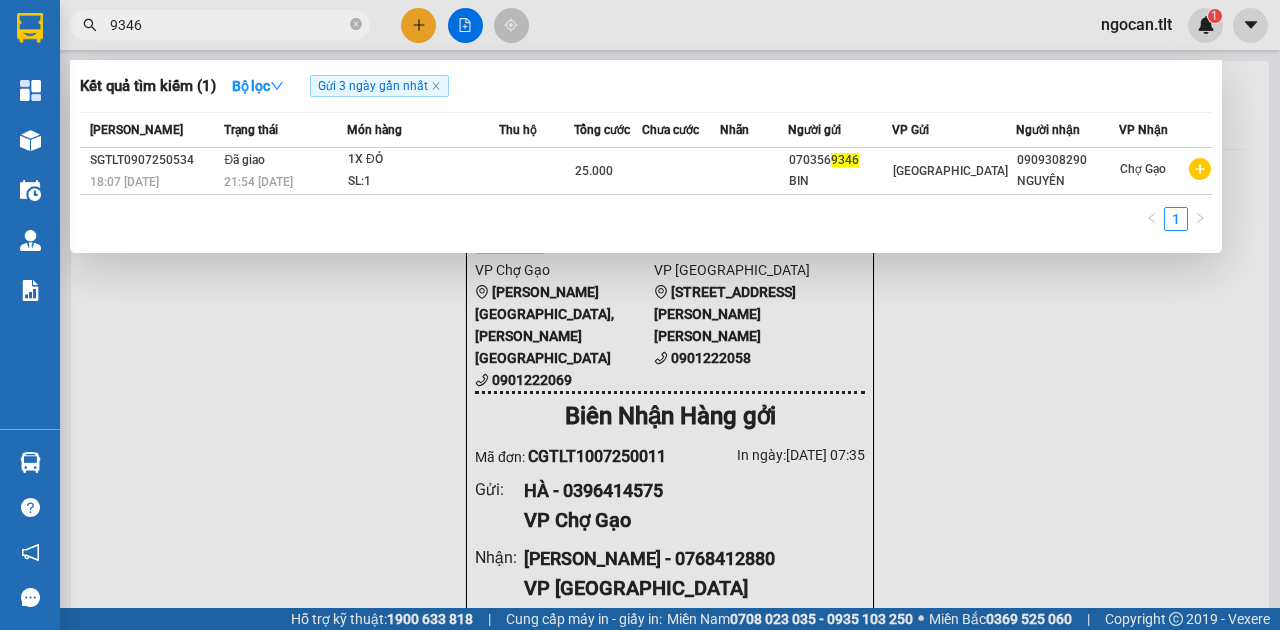 click on "Gửi 3 ngày gần nhất" 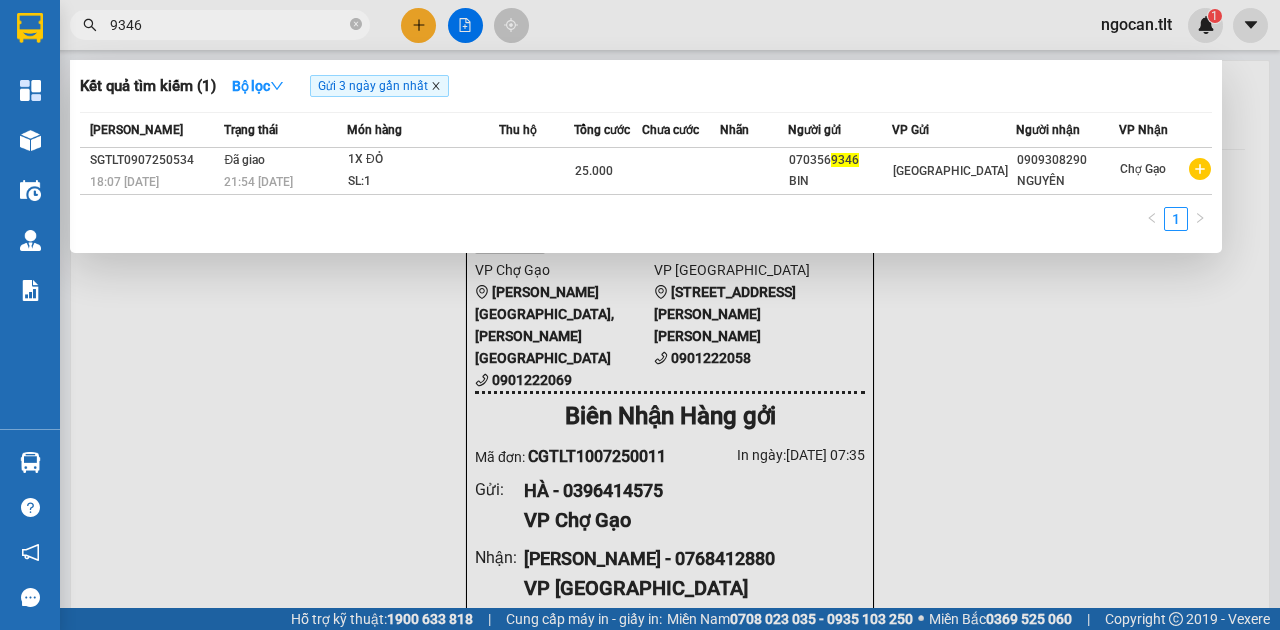 click 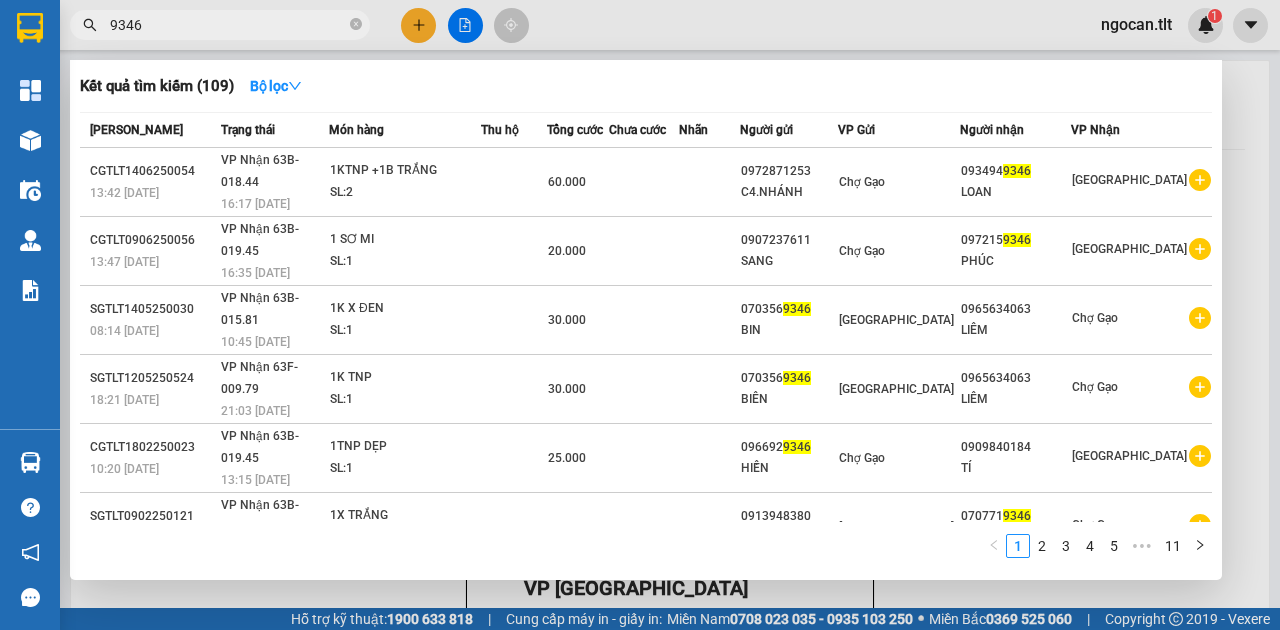 click on "9346" at bounding box center [228, 25] 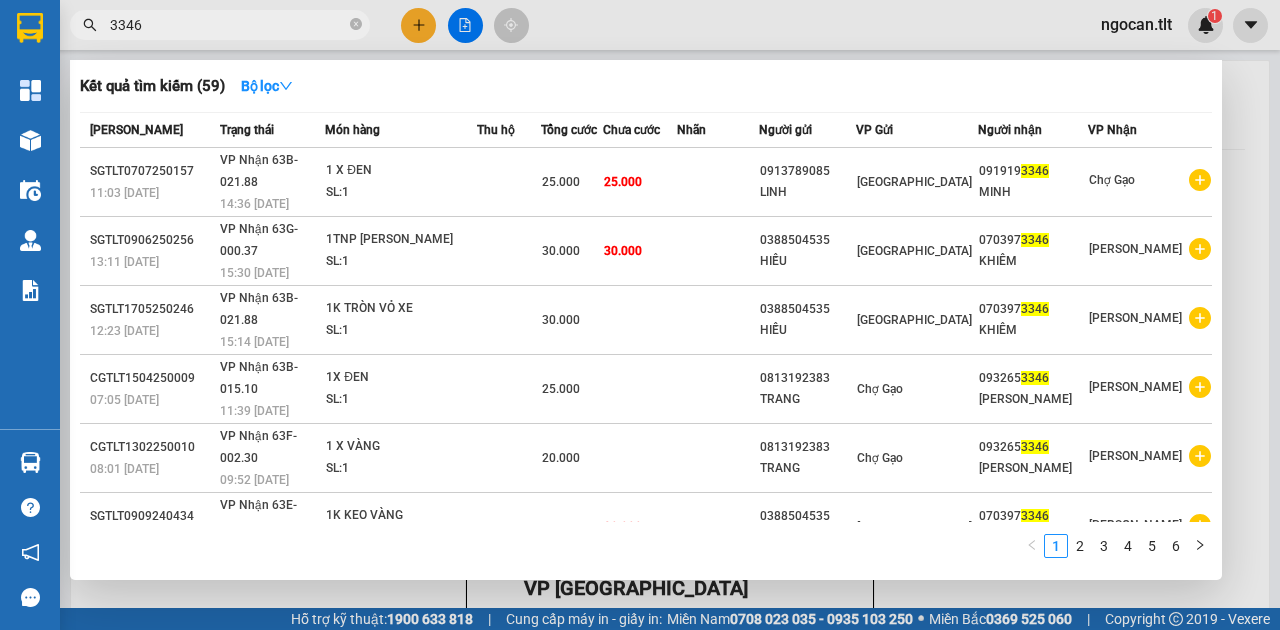 type on "3346" 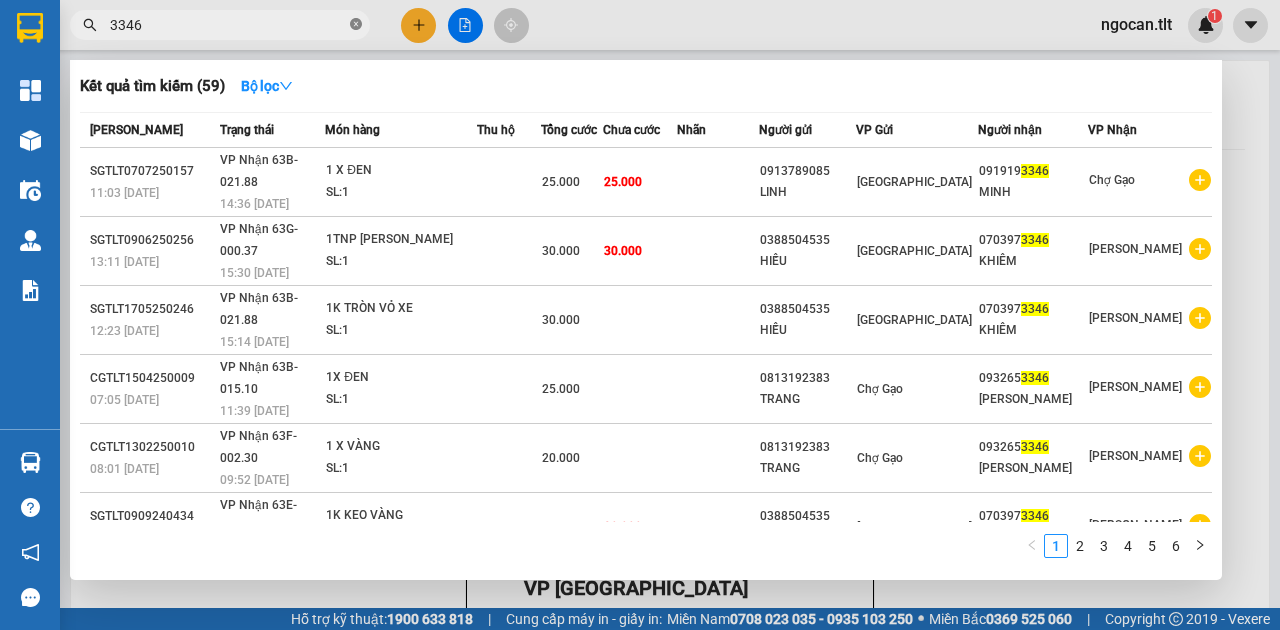 click 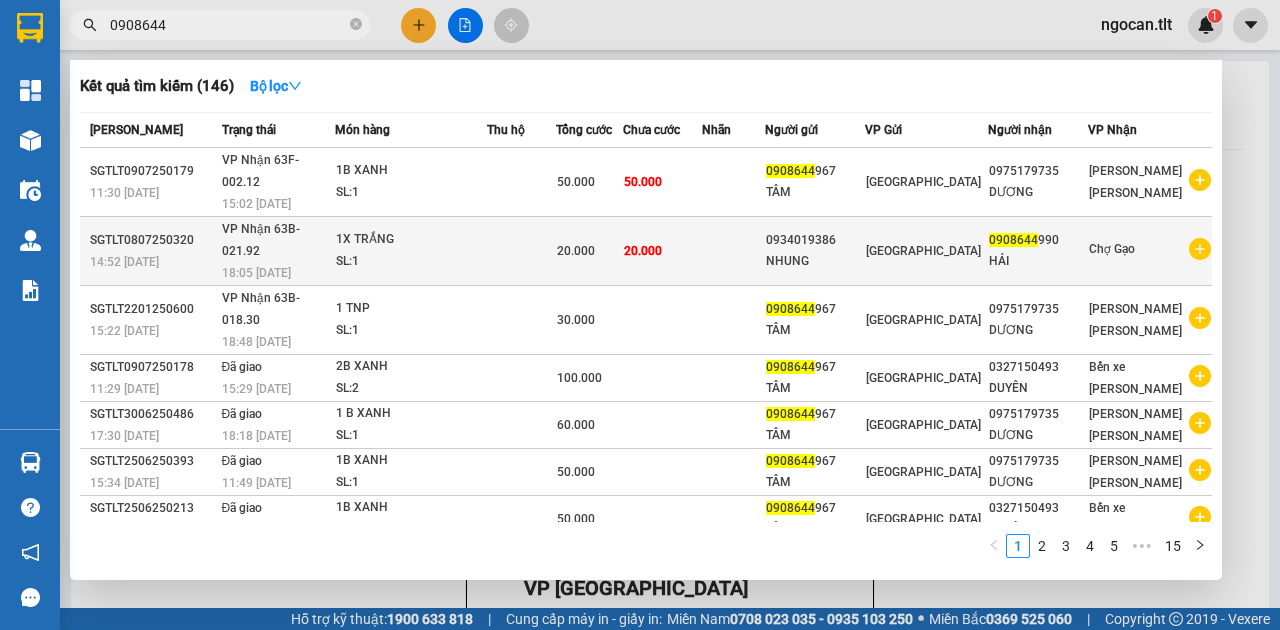 type on "0908644" 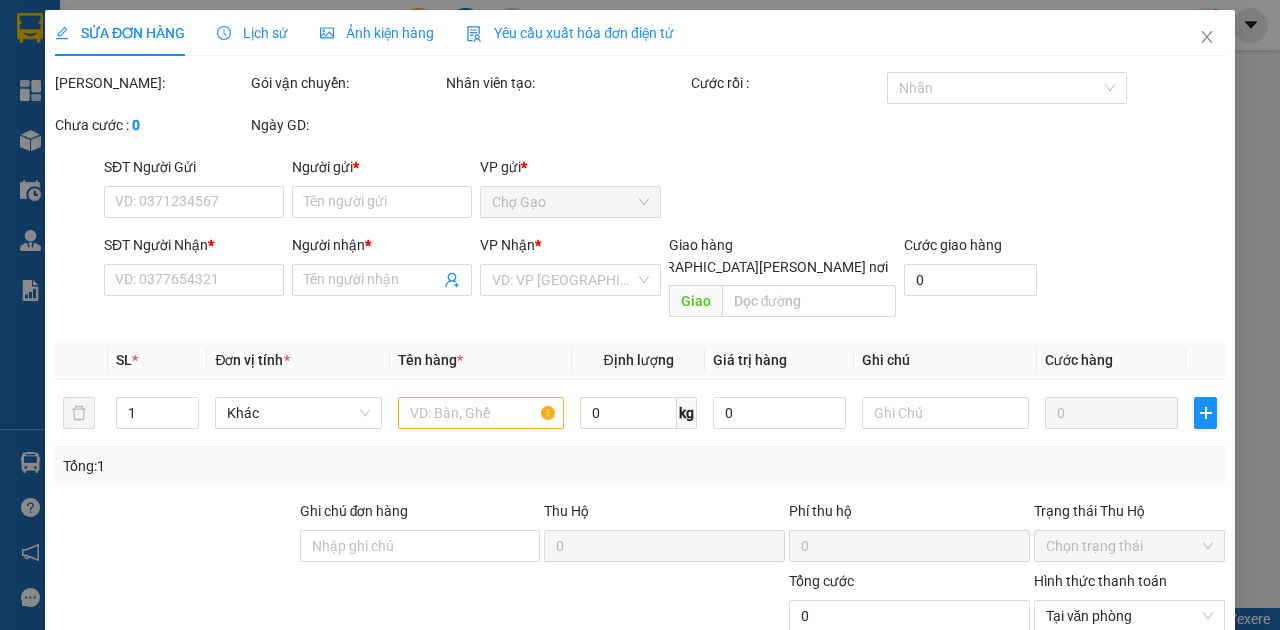 type on "0934019386" 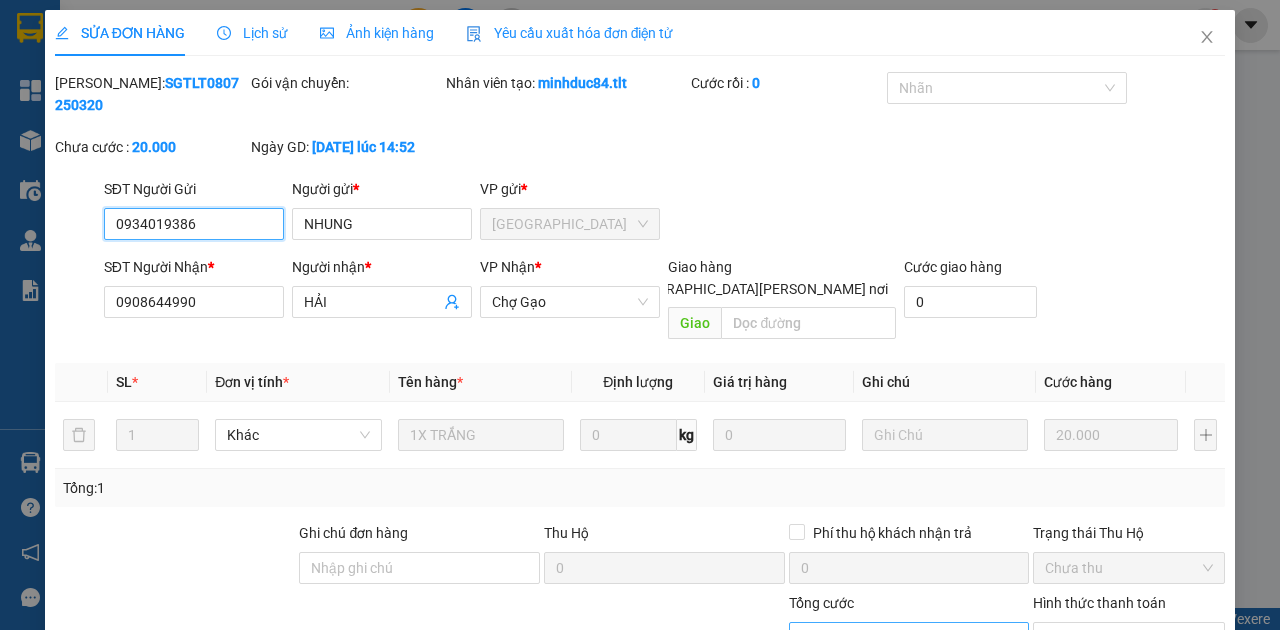 scroll, scrollTop: 102, scrollLeft: 0, axis: vertical 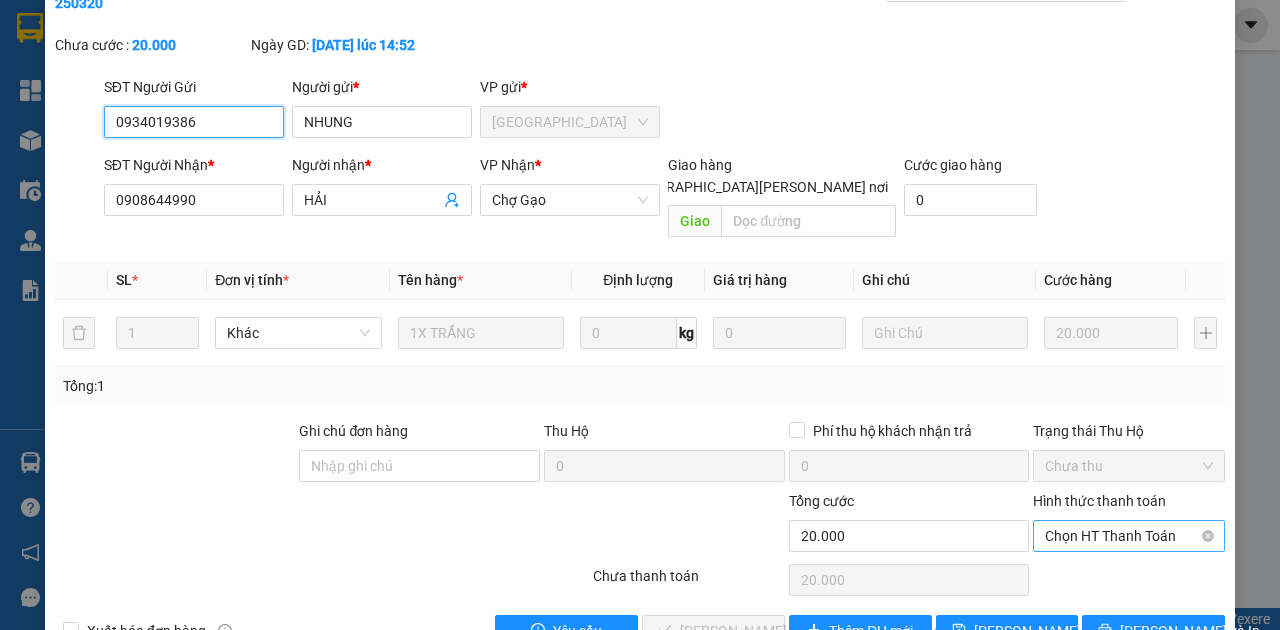 drag, startPoint x: 1078, startPoint y: 509, endPoint x: 1075, endPoint y: 522, distance: 13.341664 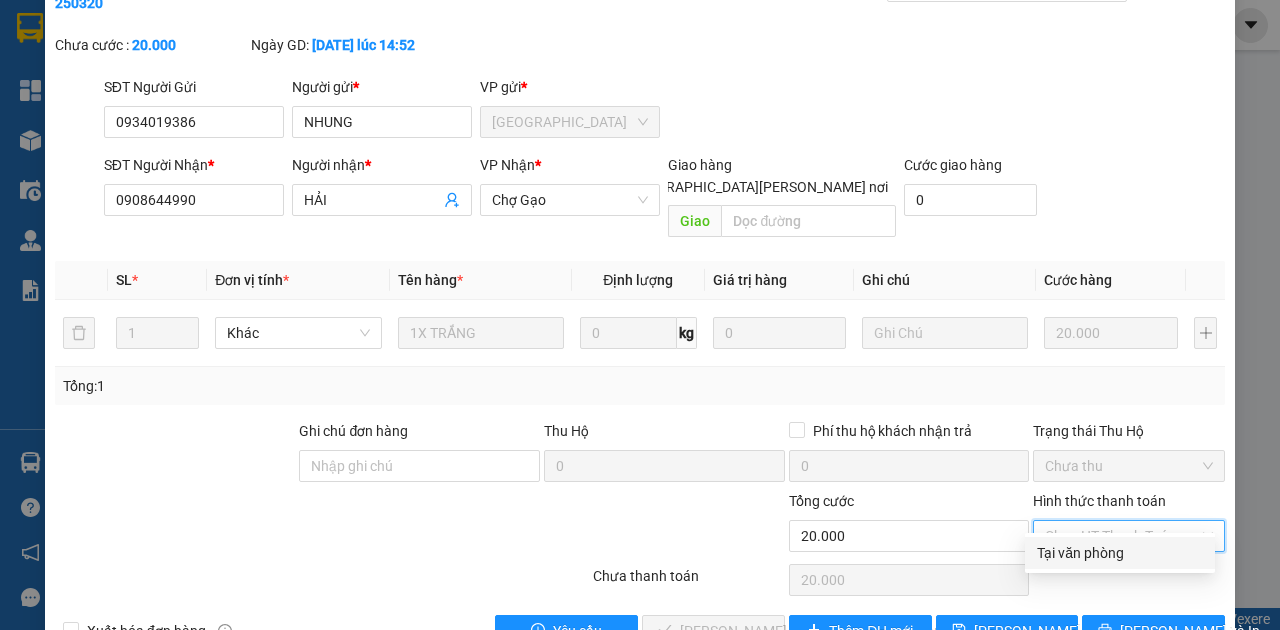 click on "Tại văn phòng" at bounding box center [1120, 553] 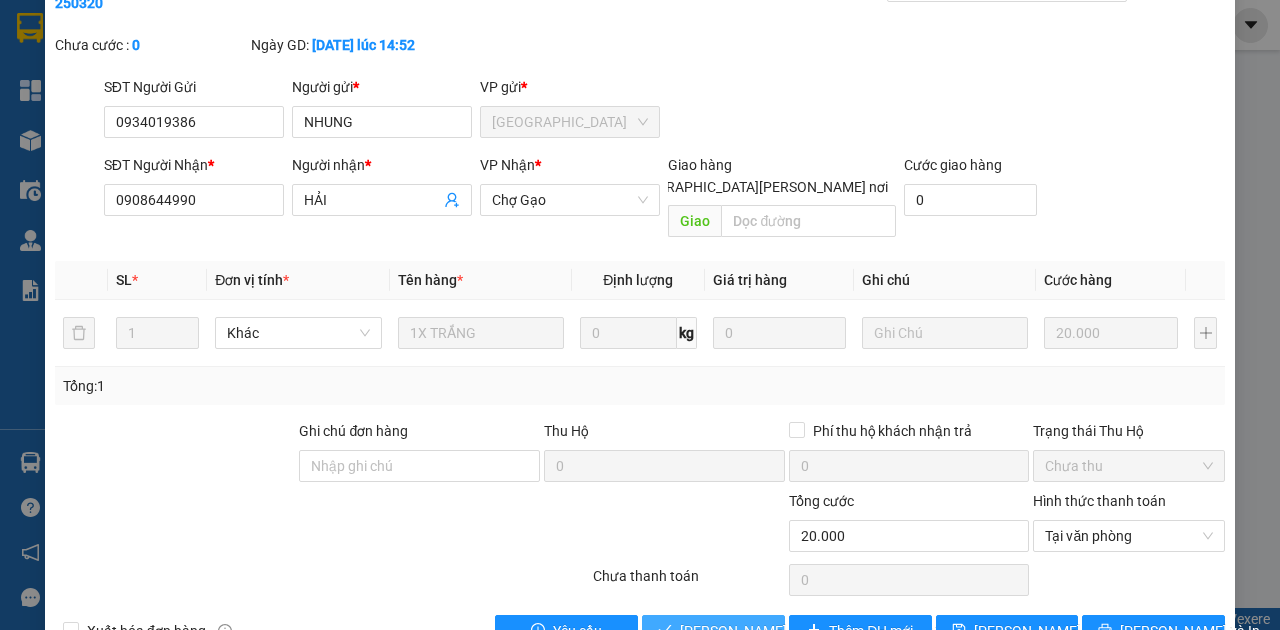 click on "[PERSON_NAME] và [PERSON_NAME] hàng" at bounding box center [815, 631] 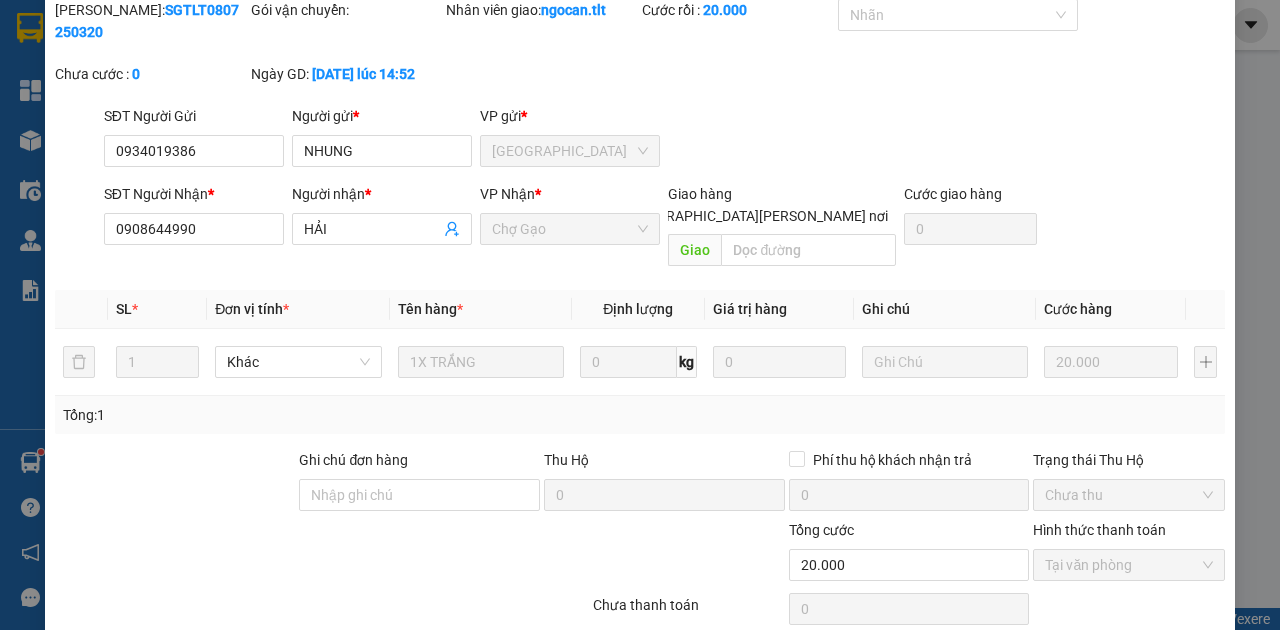 scroll, scrollTop: 0, scrollLeft: 0, axis: both 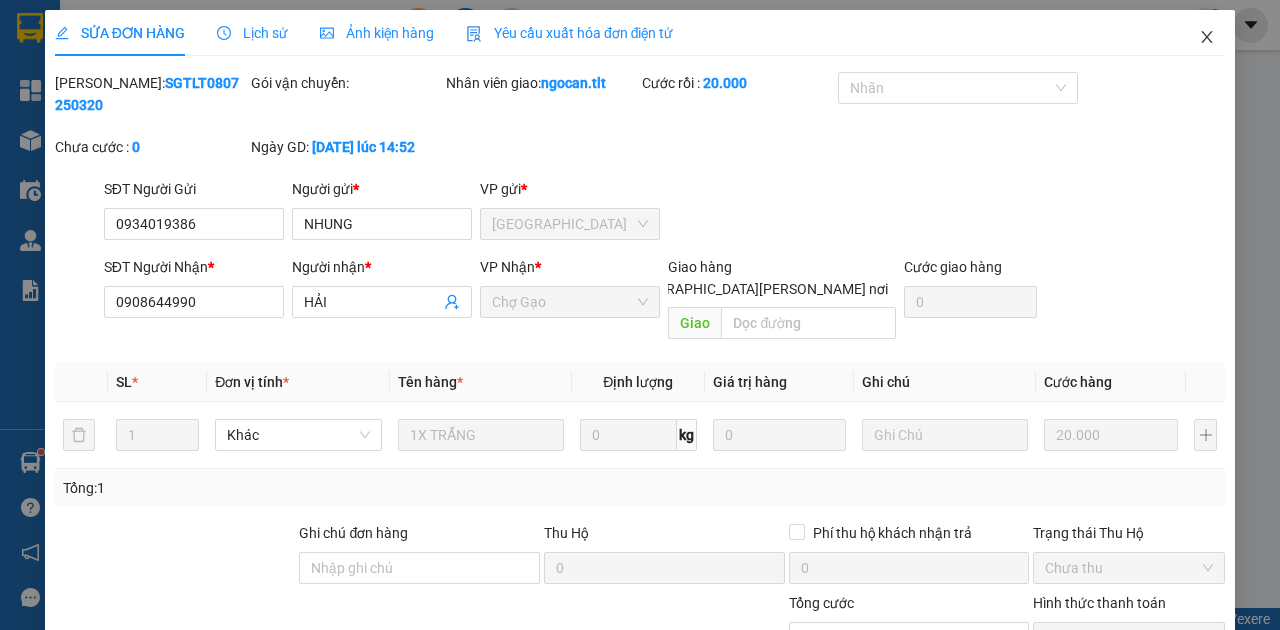 drag, startPoint x: 1202, startPoint y: 34, endPoint x: 993, endPoint y: 59, distance: 210.4899 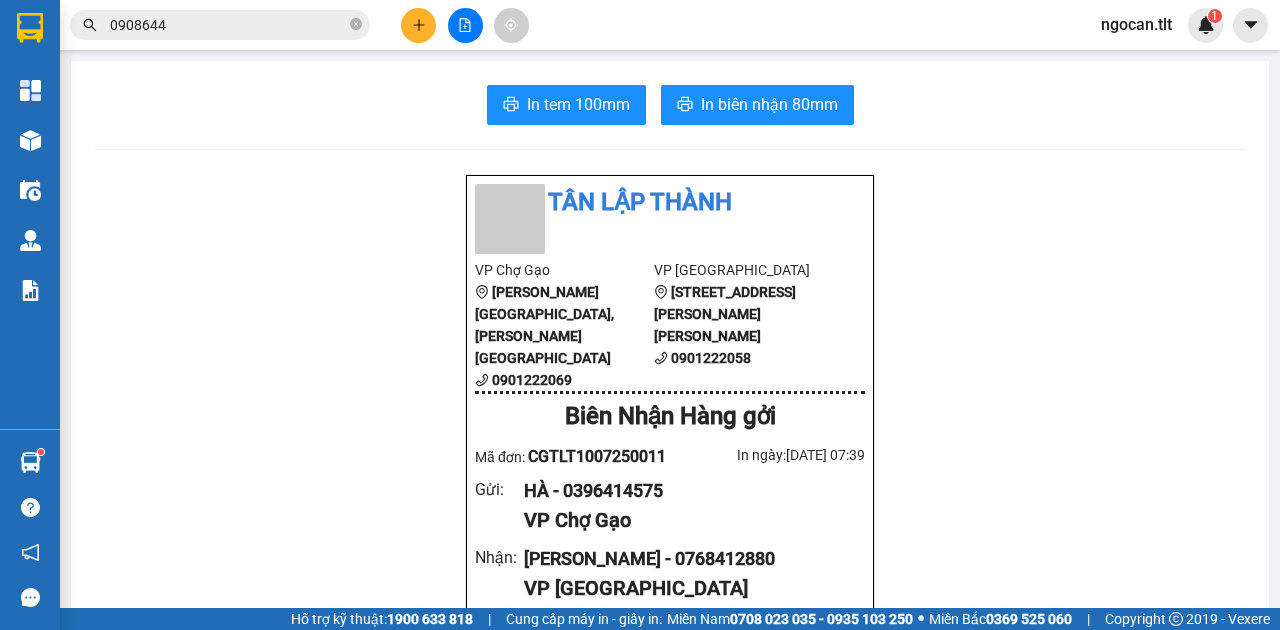 click on "0908644" at bounding box center (220, 25) 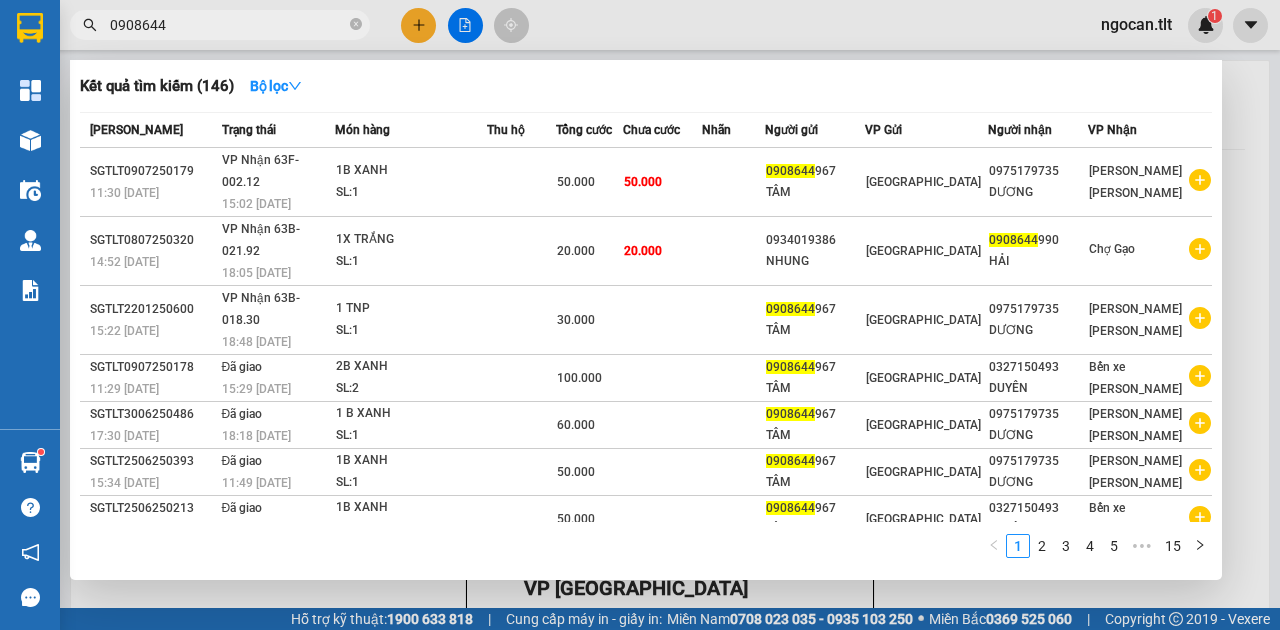 click on "0908644" at bounding box center [220, 25] 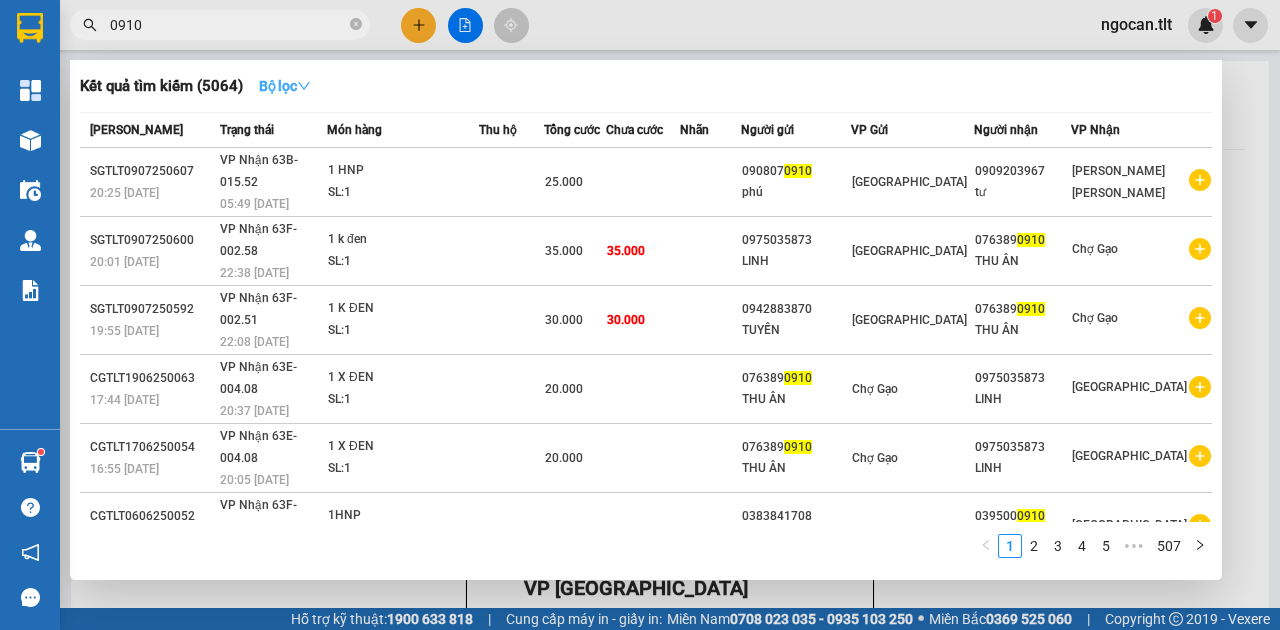 type on "0910" 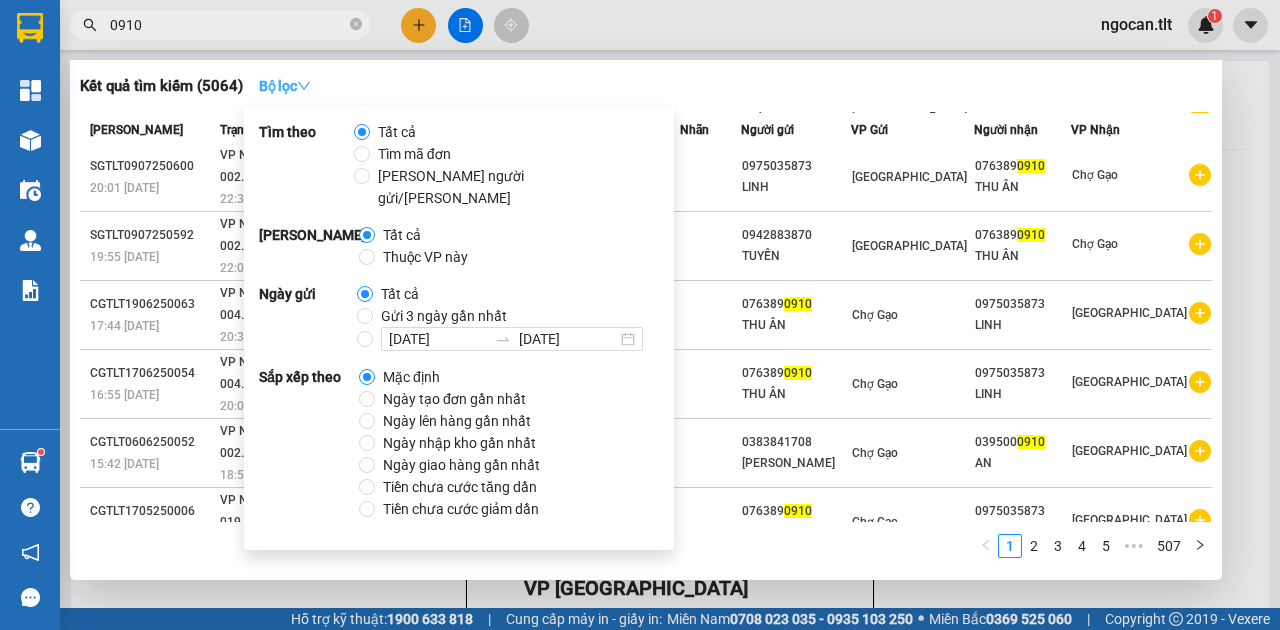 scroll, scrollTop: 100, scrollLeft: 0, axis: vertical 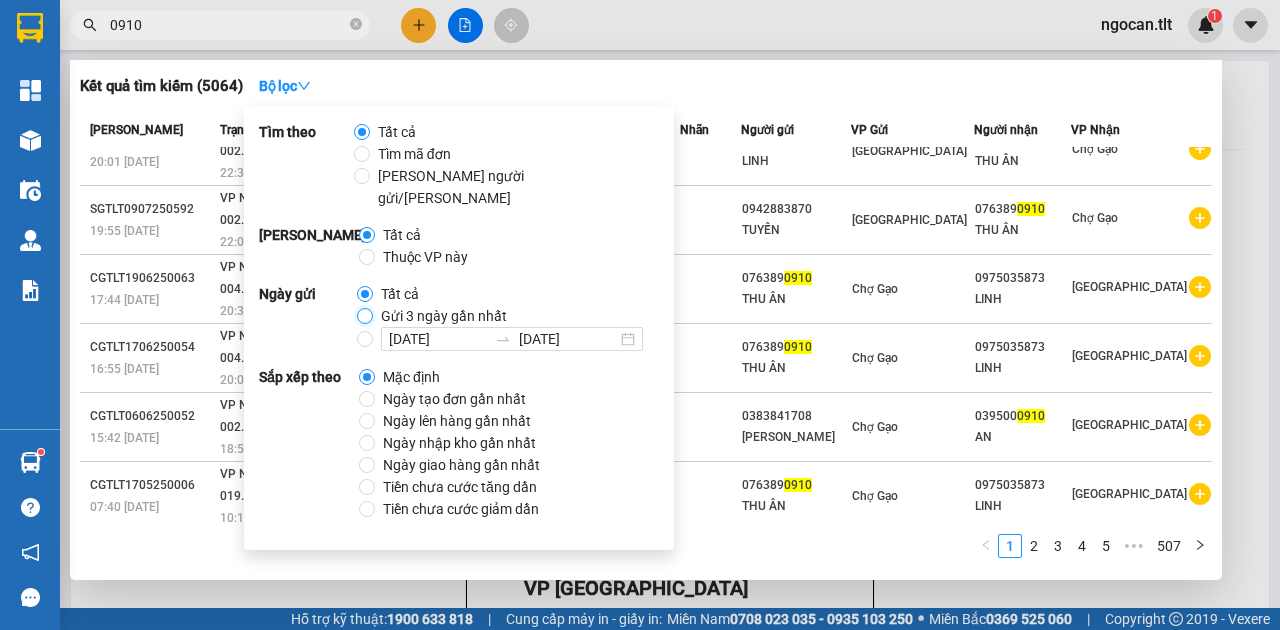 click on "Gửi 3 ngày gần nhất" at bounding box center [365, 316] 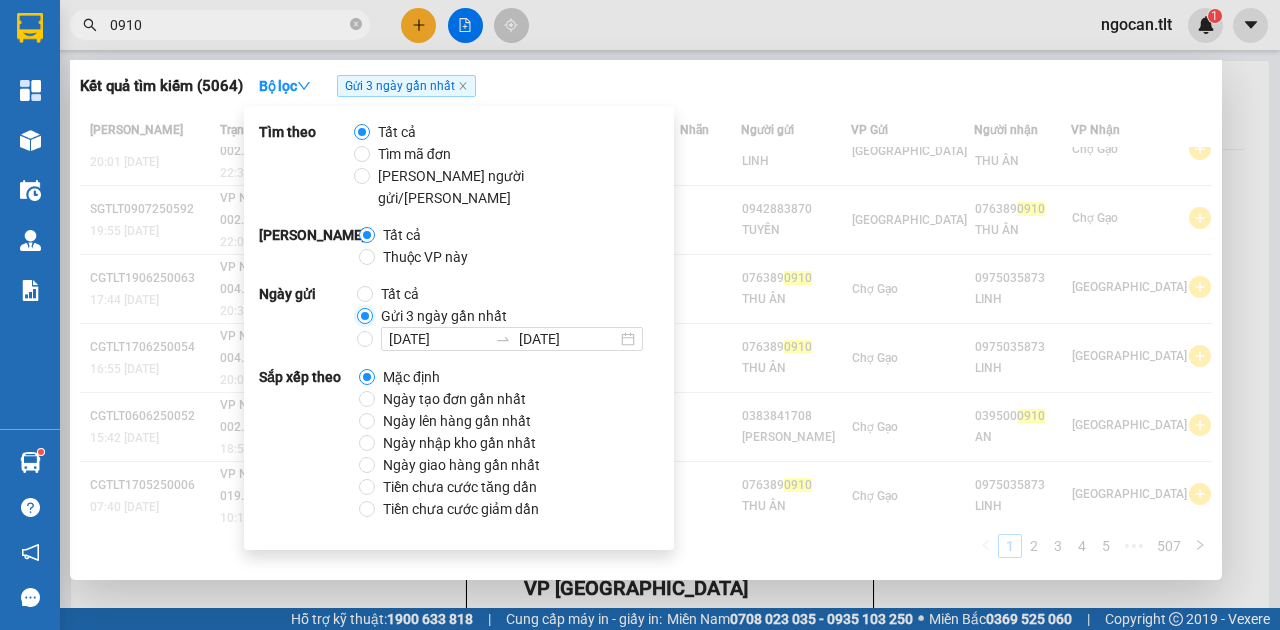 scroll, scrollTop: 52, scrollLeft: 0, axis: vertical 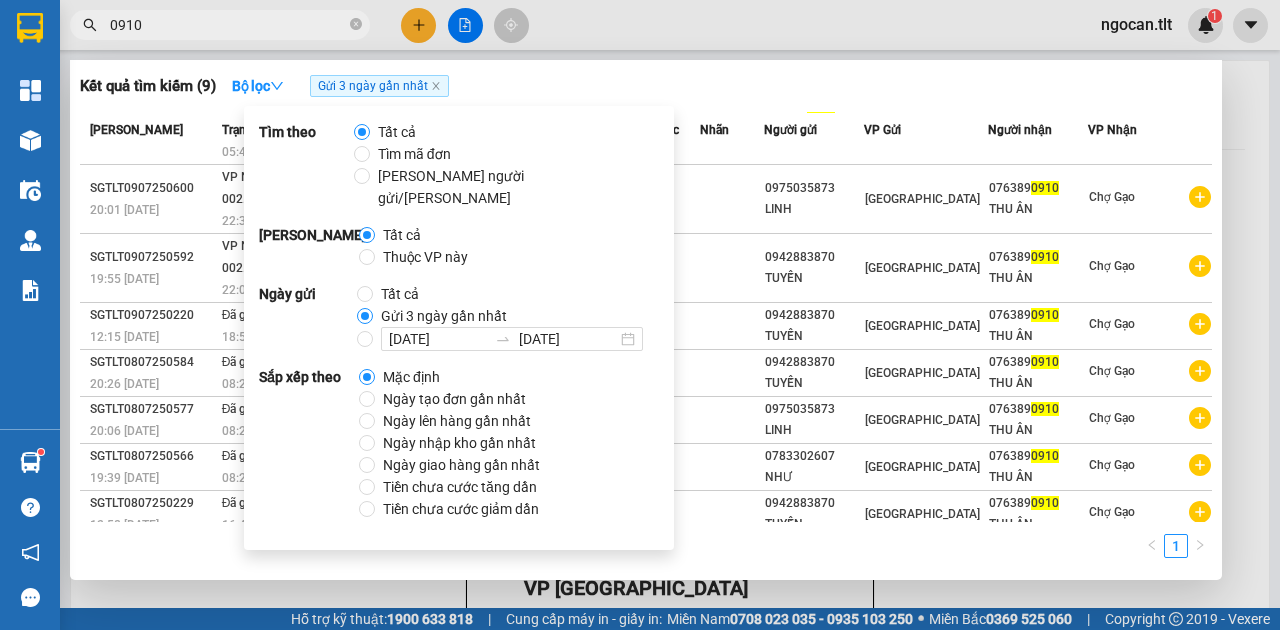 click on "0910" at bounding box center (220, 25) 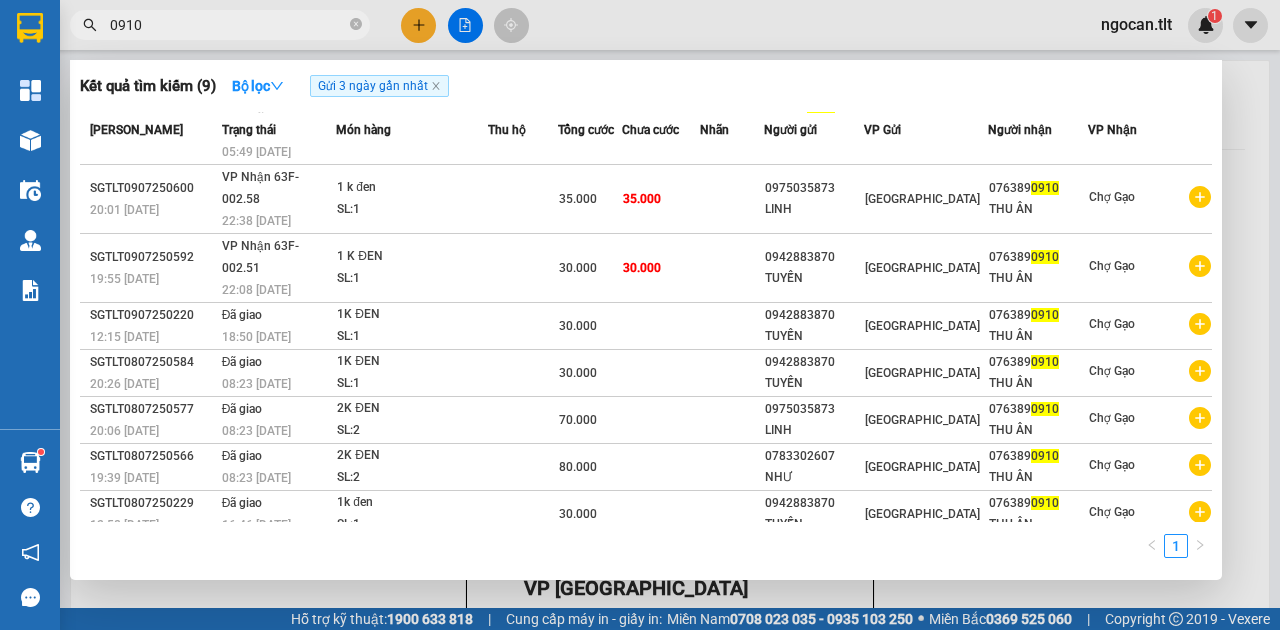 click on "0910" at bounding box center [228, 25] 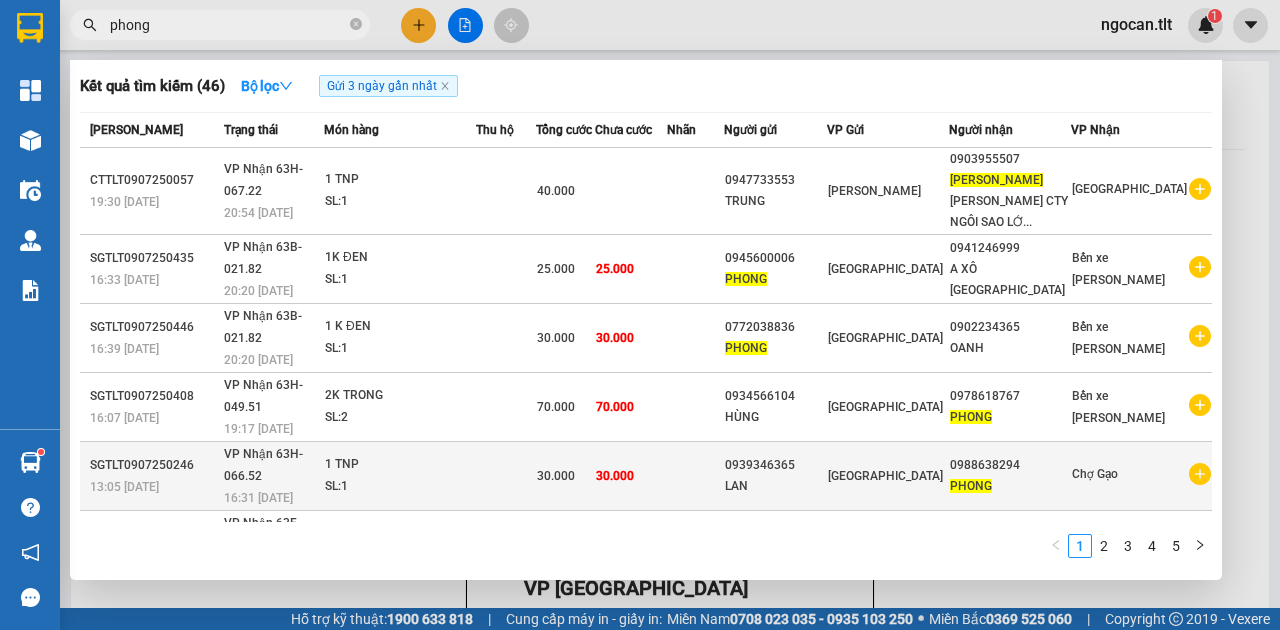 type on "phong" 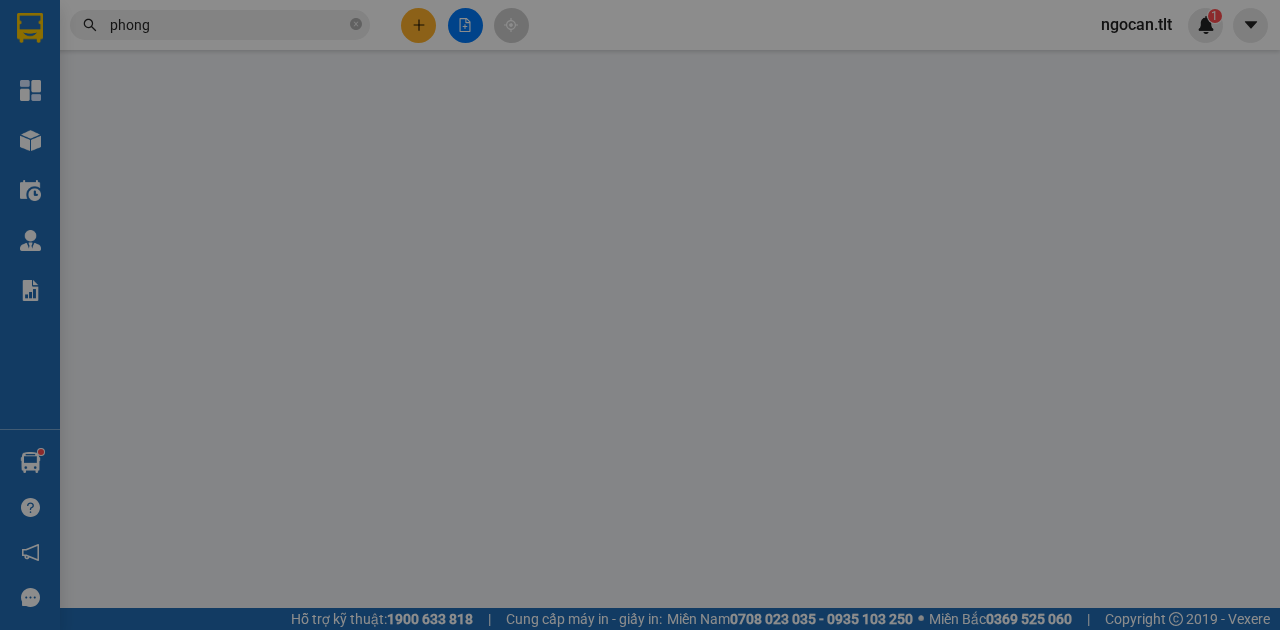 type on "0939346365" 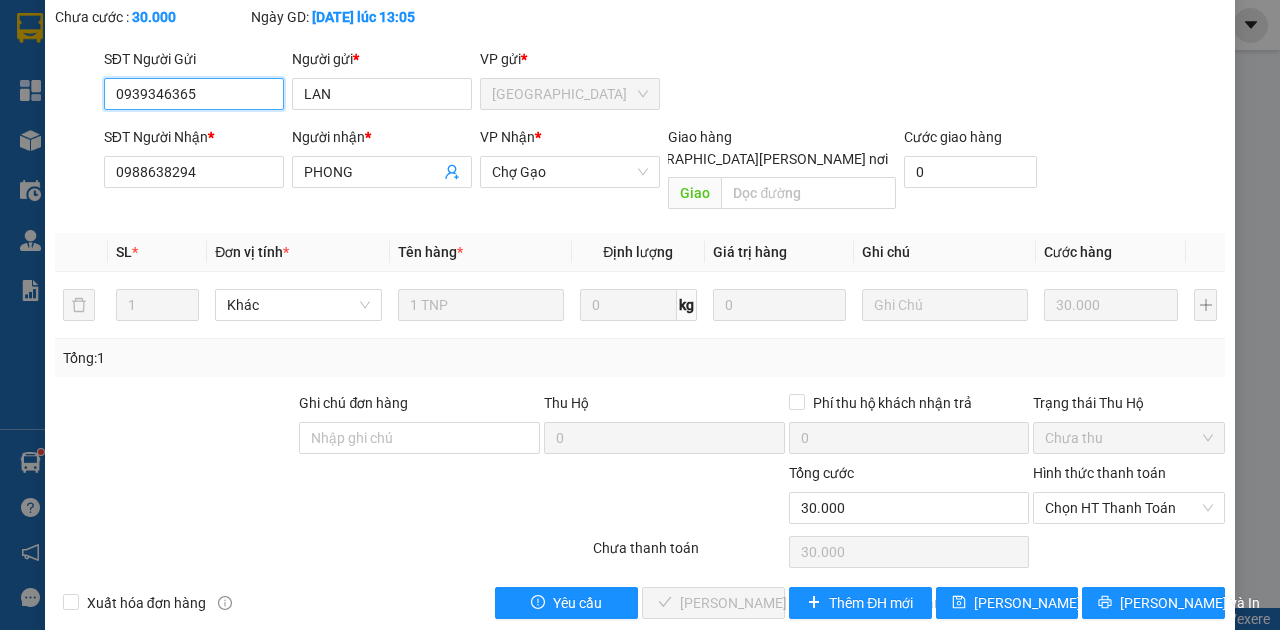 scroll, scrollTop: 134, scrollLeft: 0, axis: vertical 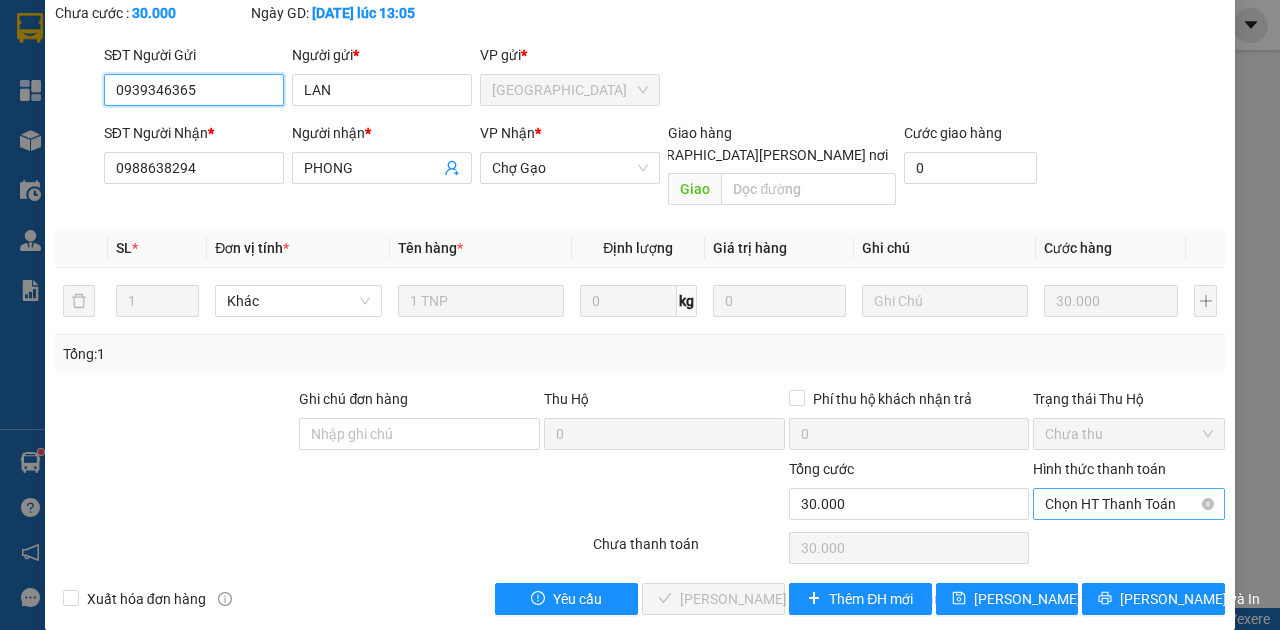 click on "Chọn HT Thanh Toán" at bounding box center [1129, 504] 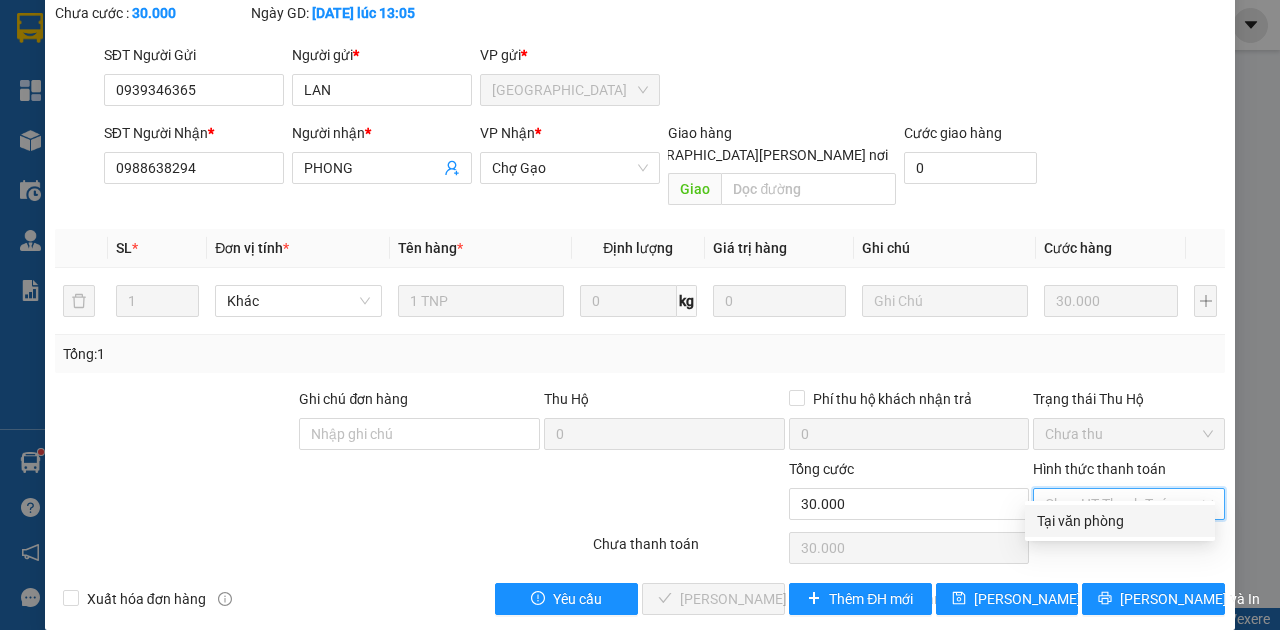 drag, startPoint x: 1120, startPoint y: 527, endPoint x: 911, endPoint y: 534, distance: 209.11719 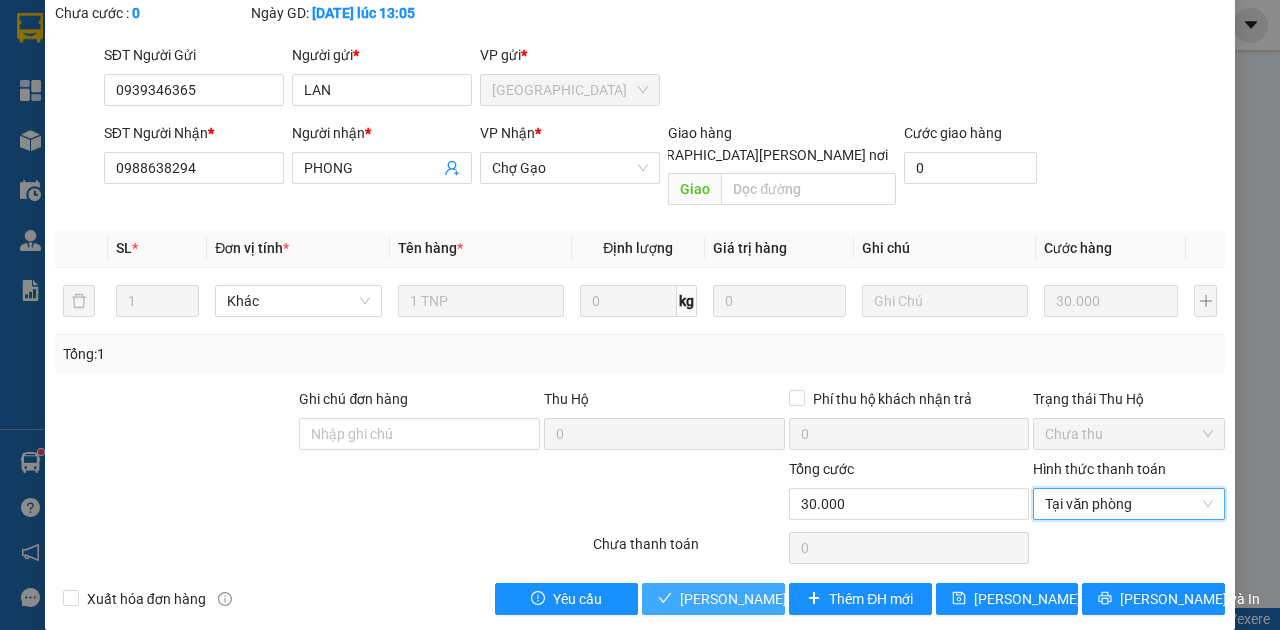 drag, startPoint x: 715, startPoint y: 583, endPoint x: 740, endPoint y: 557, distance: 36.069378 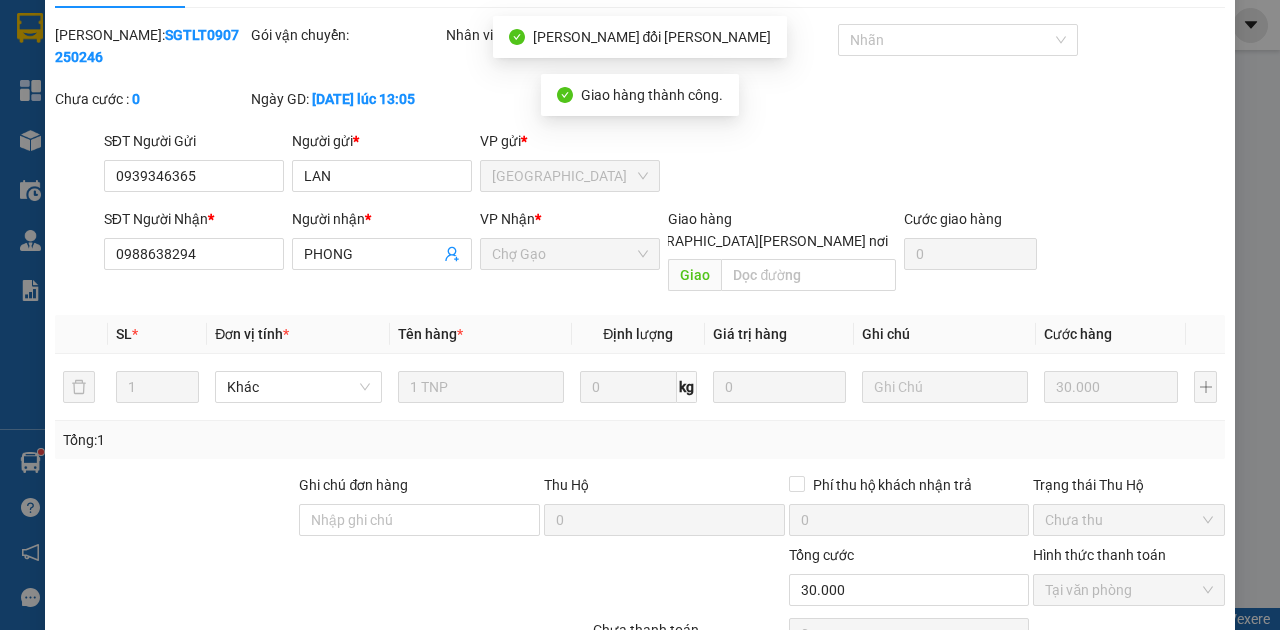 scroll, scrollTop: 0, scrollLeft: 0, axis: both 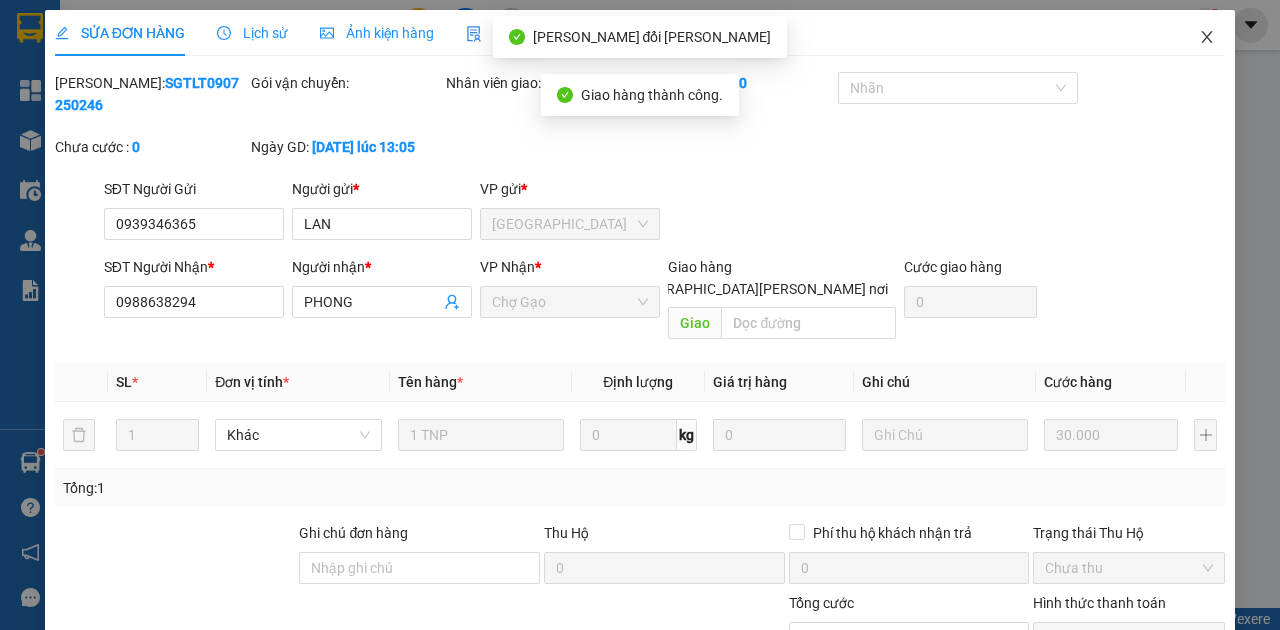 drag, startPoint x: 1202, startPoint y: 38, endPoint x: 653, endPoint y: 34, distance: 549.0146 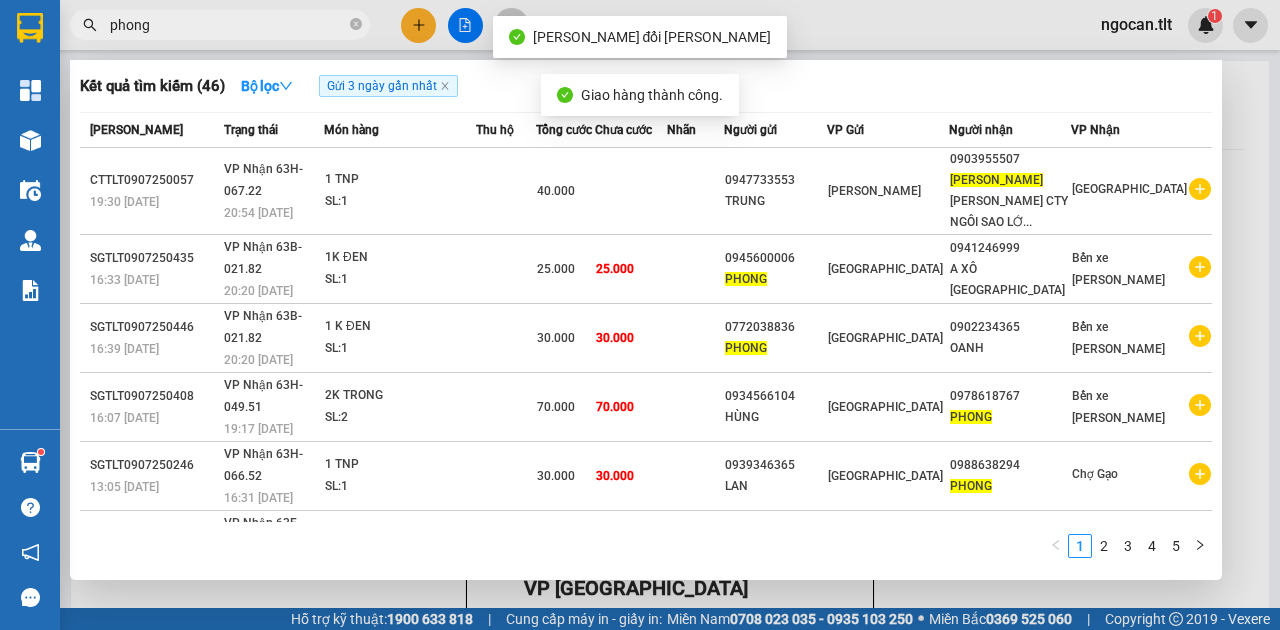 click on "phong" at bounding box center (228, 25) 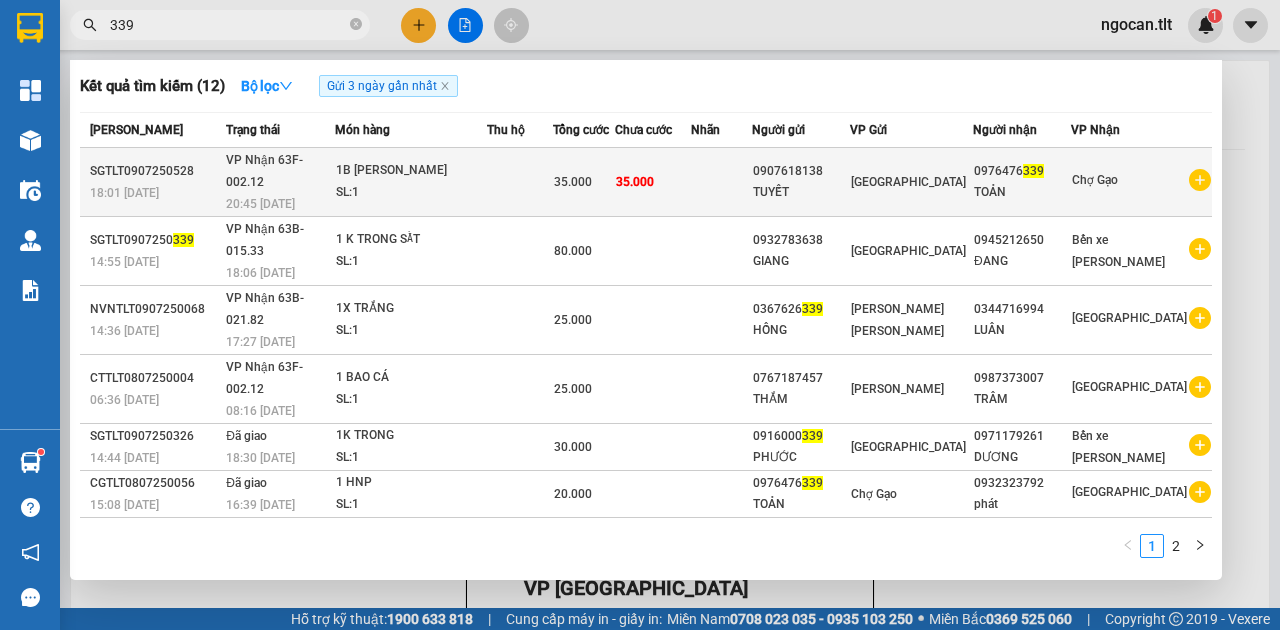 type on "339" 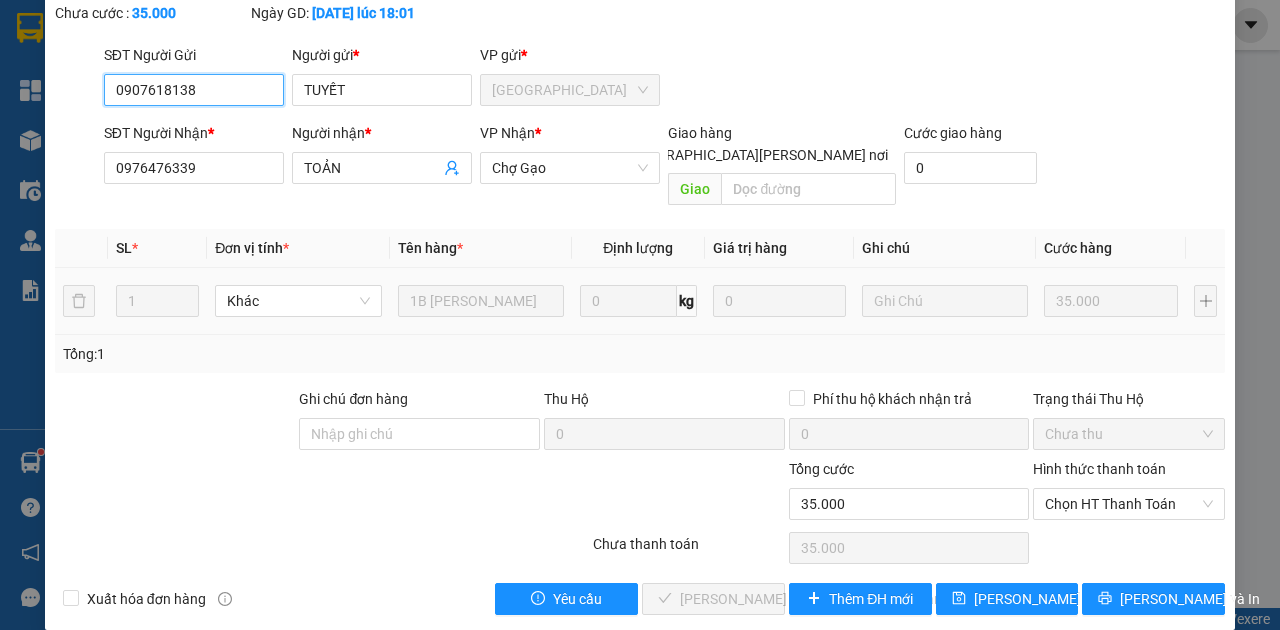 scroll, scrollTop: 134, scrollLeft: 0, axis: vertical 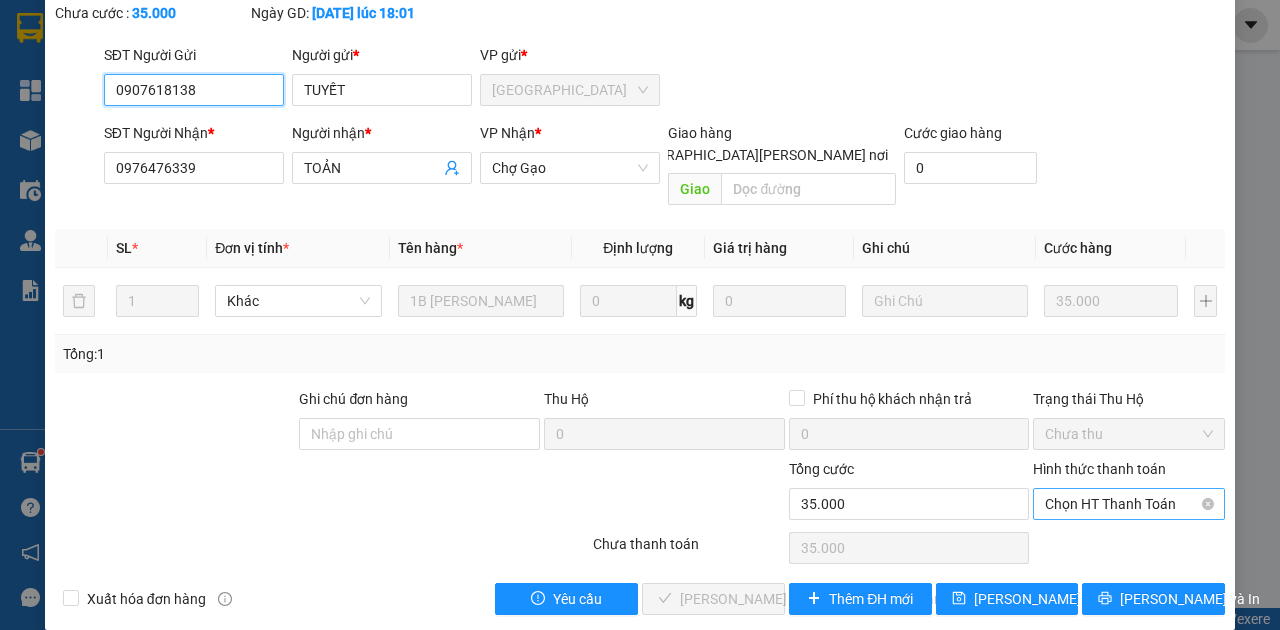 click on "Chọn HT Thanh Toán" at bounding box center [1129, 504] 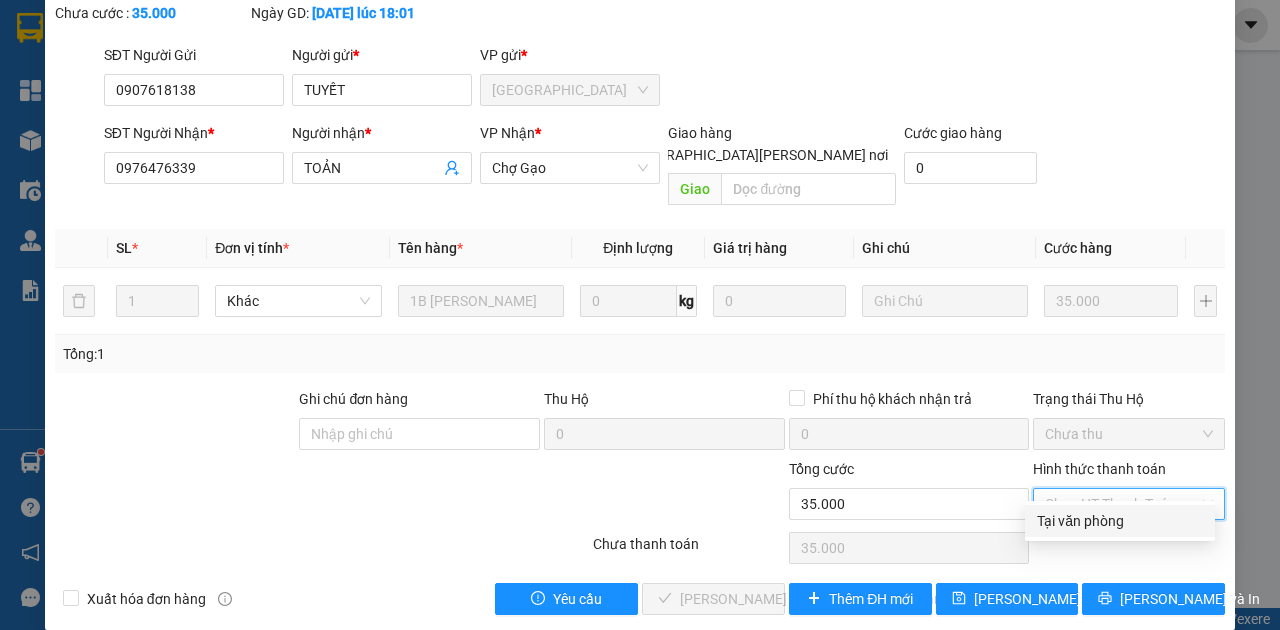 click on "Tại văn phòng" at bounding box center (1120, 521) 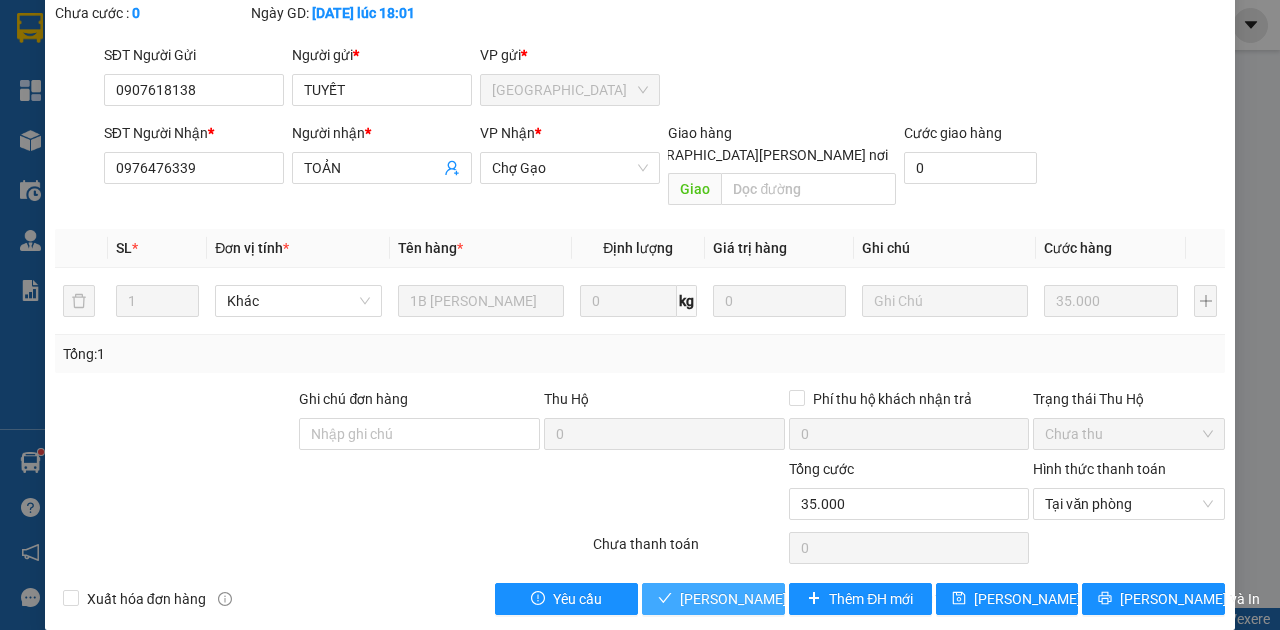 click on "[PERSON_NAME] và [PERSON_NAME] hàng" at bounding box center (815, 599) 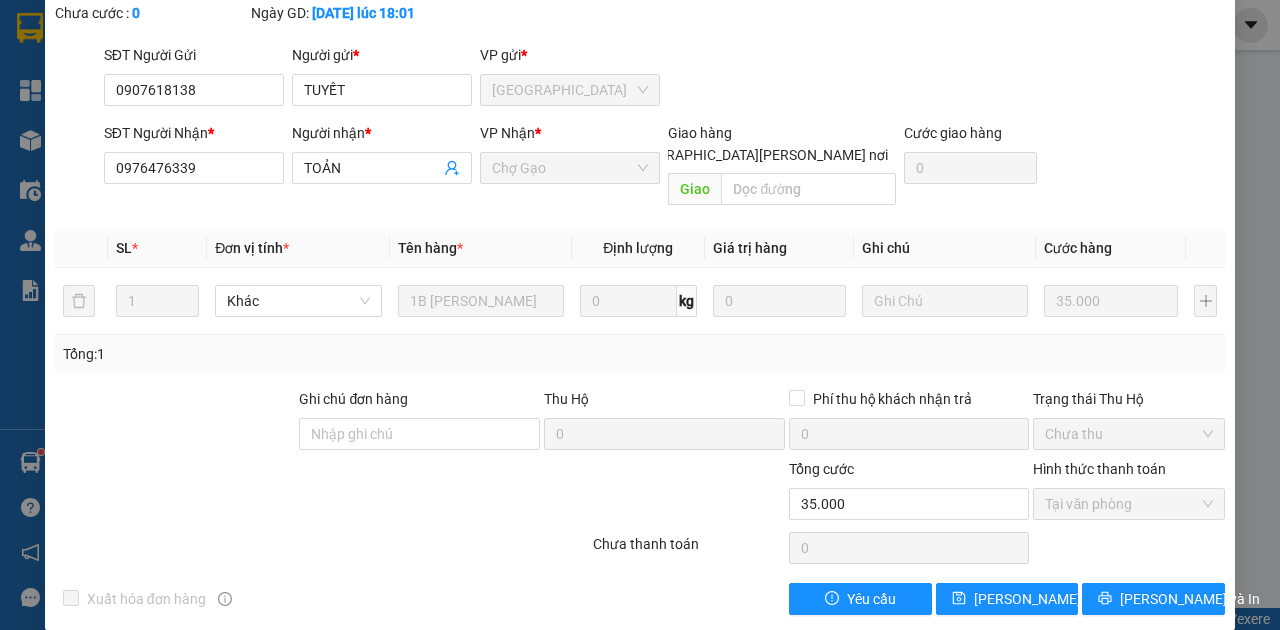 scroll, scrollTop: 0, scrollLeft: 0, axis: both 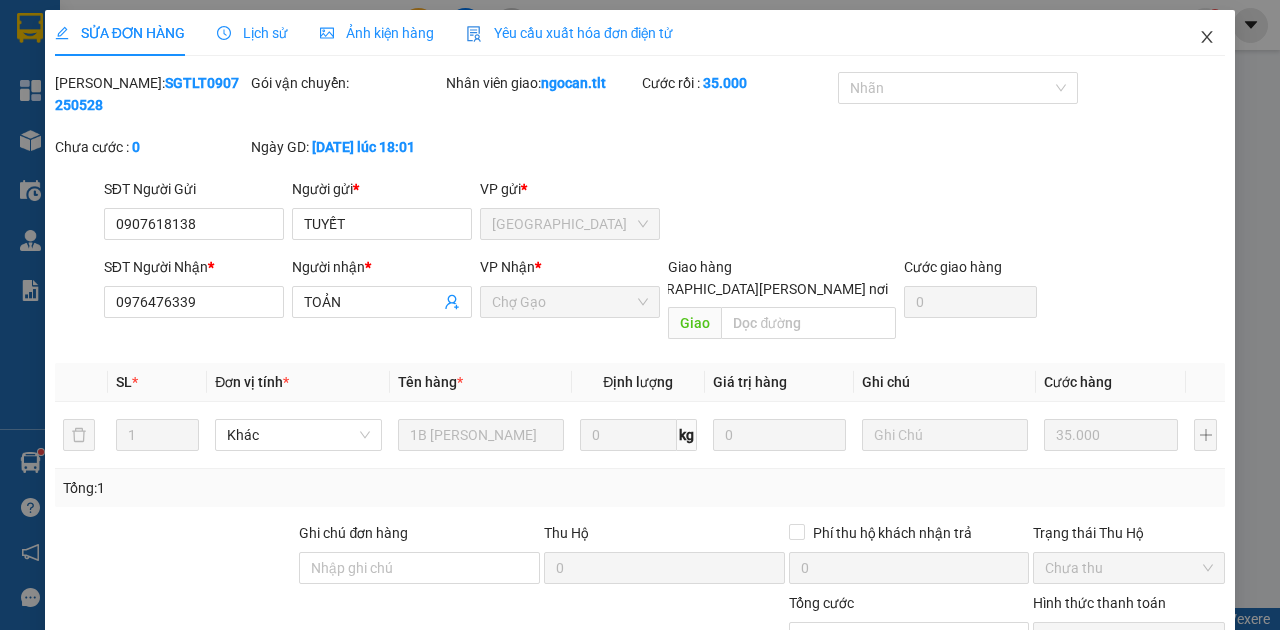 click 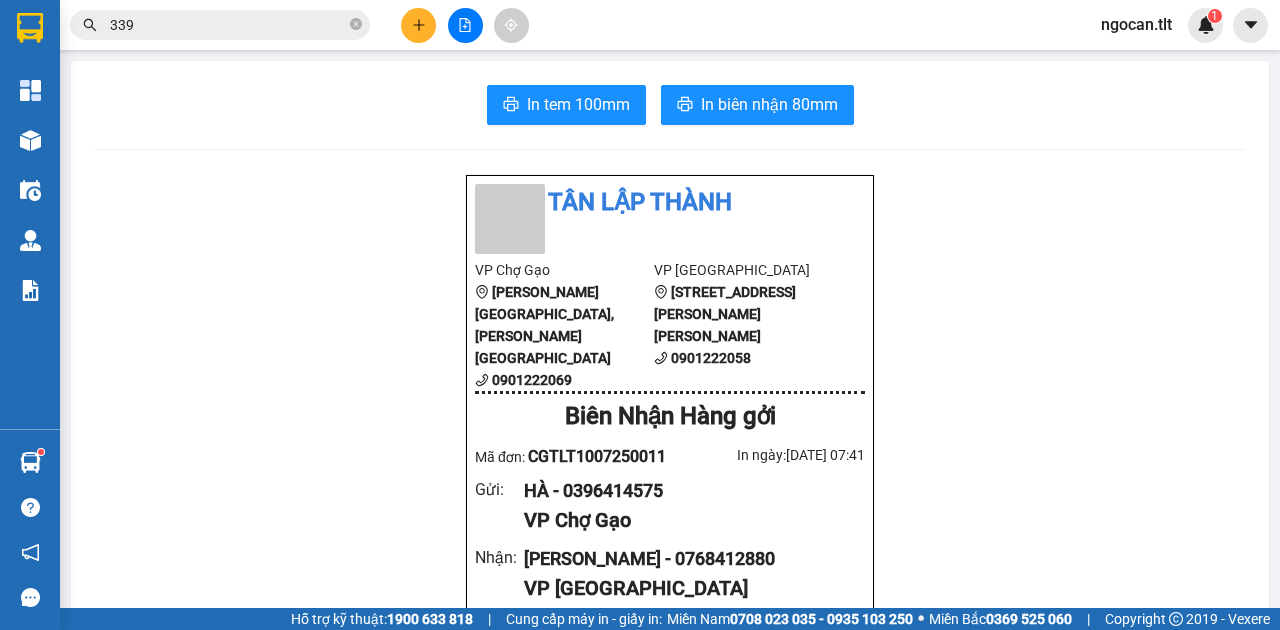 click 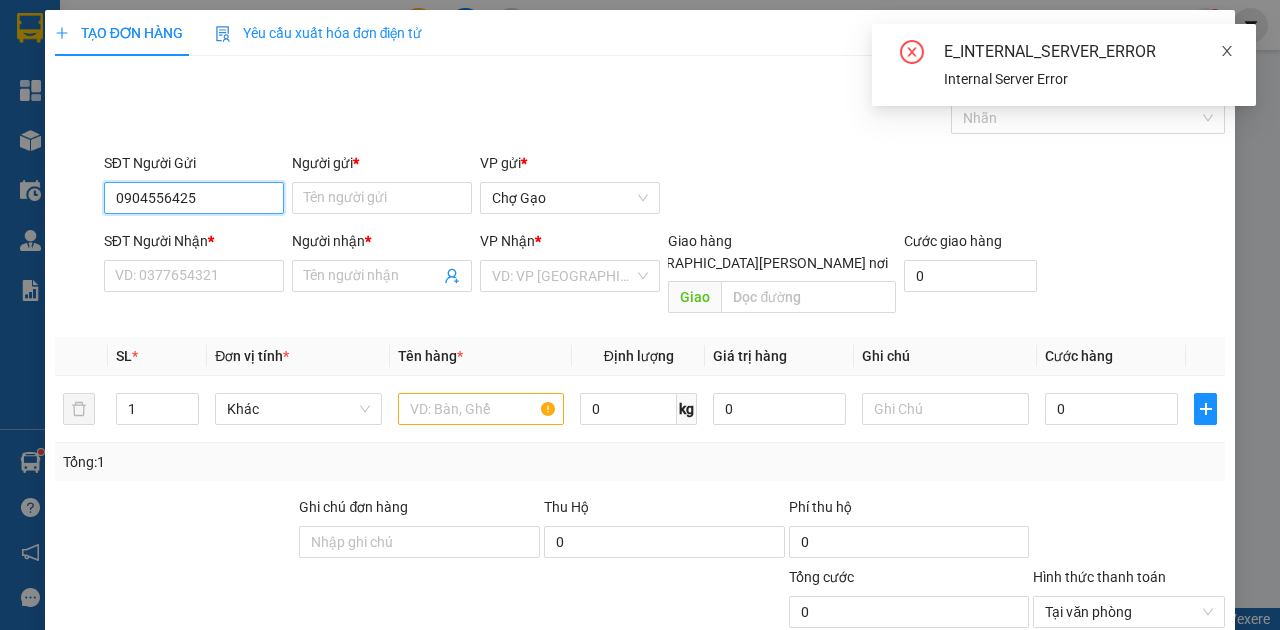 type on "0904556425" 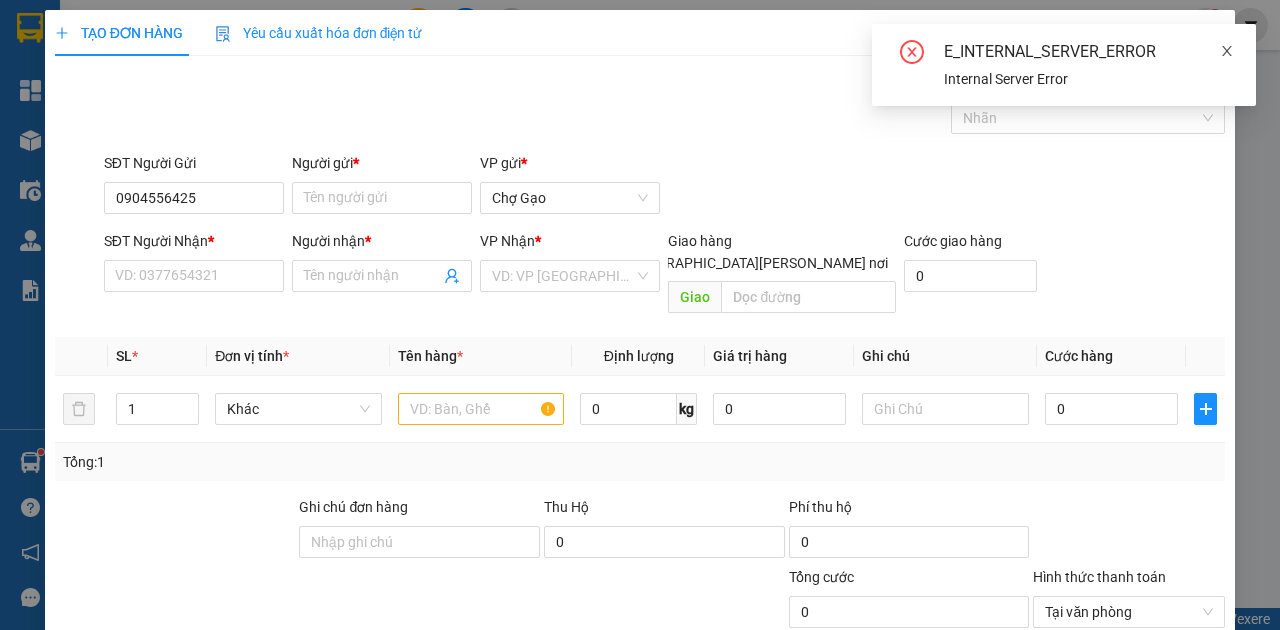 click 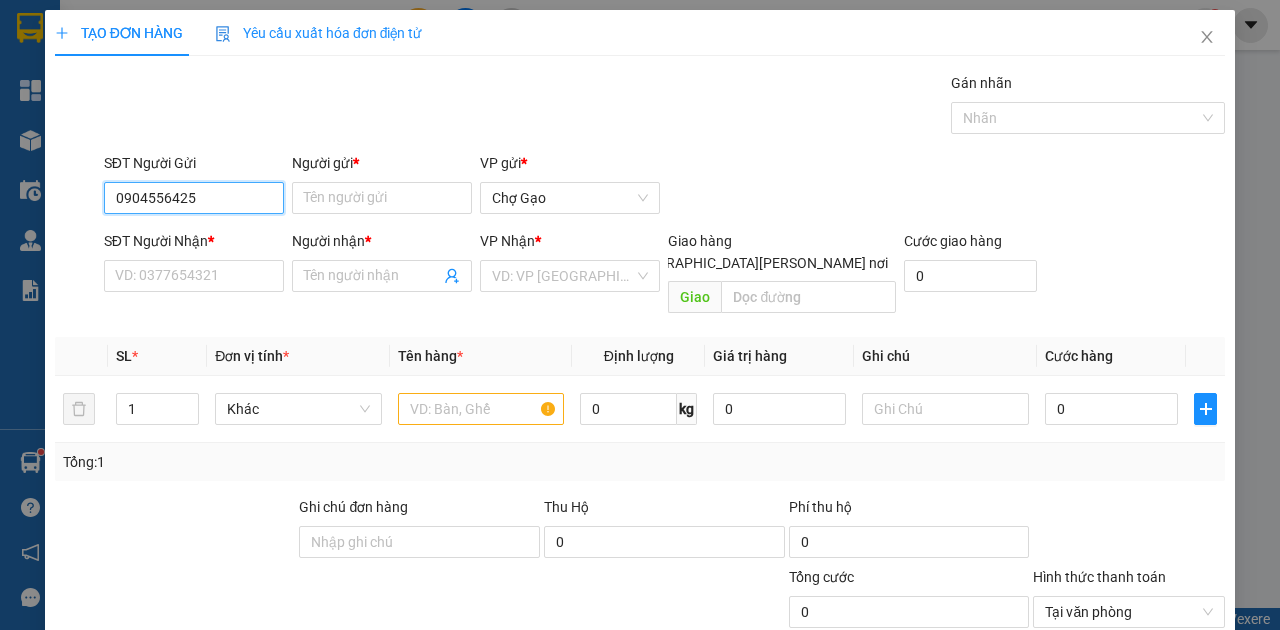 click on "0904556425" at bounding box center (194, 198) 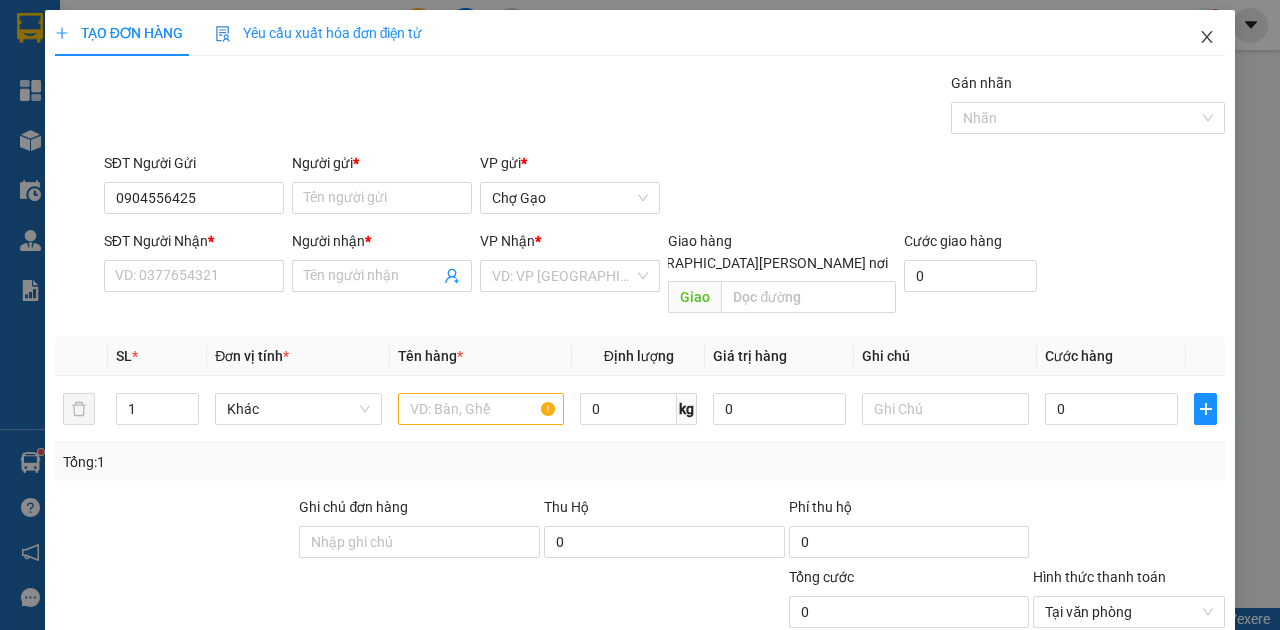 drag, startPoint x: 1200, startPoint y: 32, endPoint x: 704, endPoint y: 41, distance: 496.08163 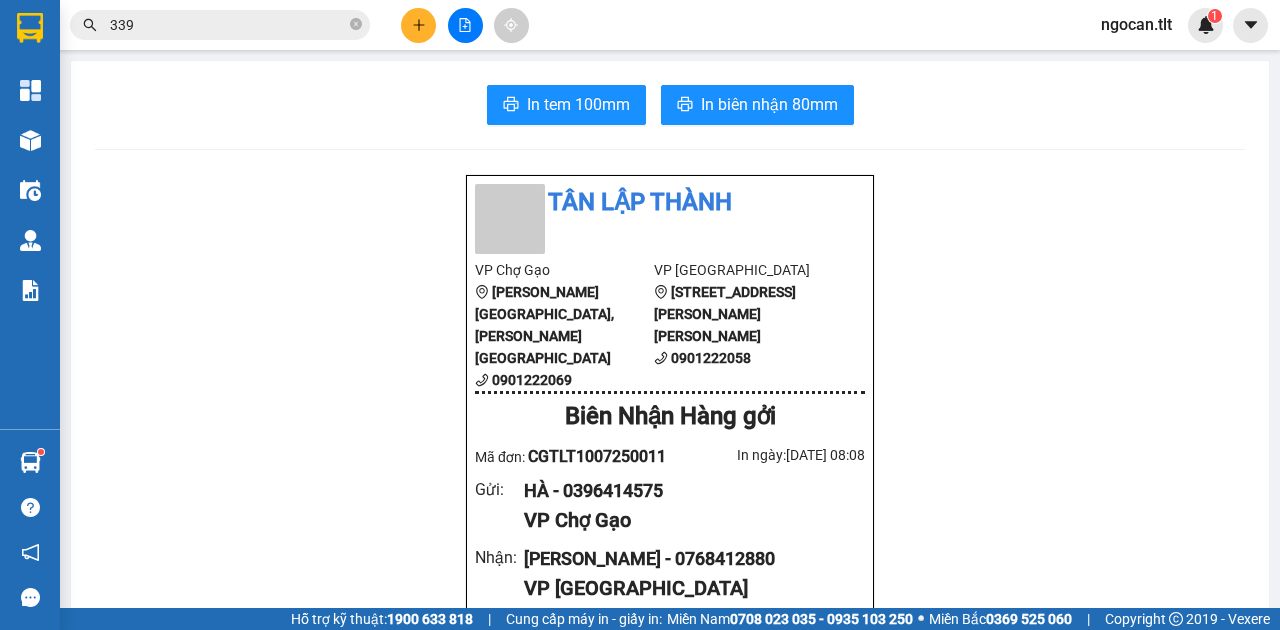 click on "339" at bounding box center [228, 25] 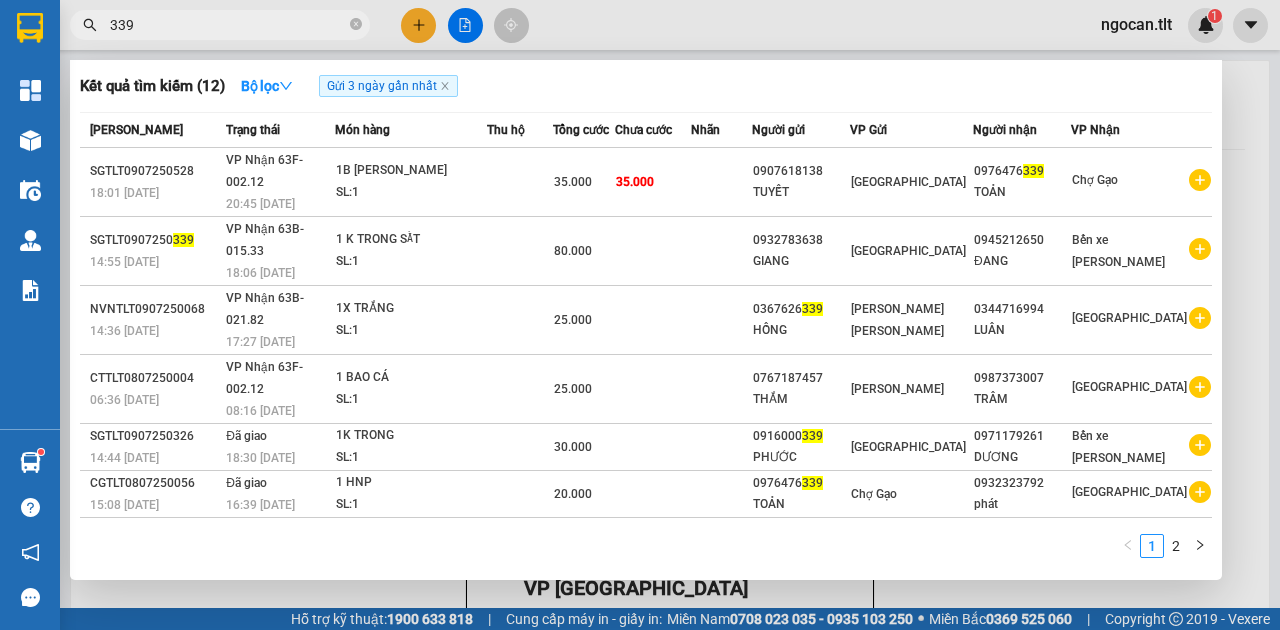 click on "339" at bounding box center [228, 25] 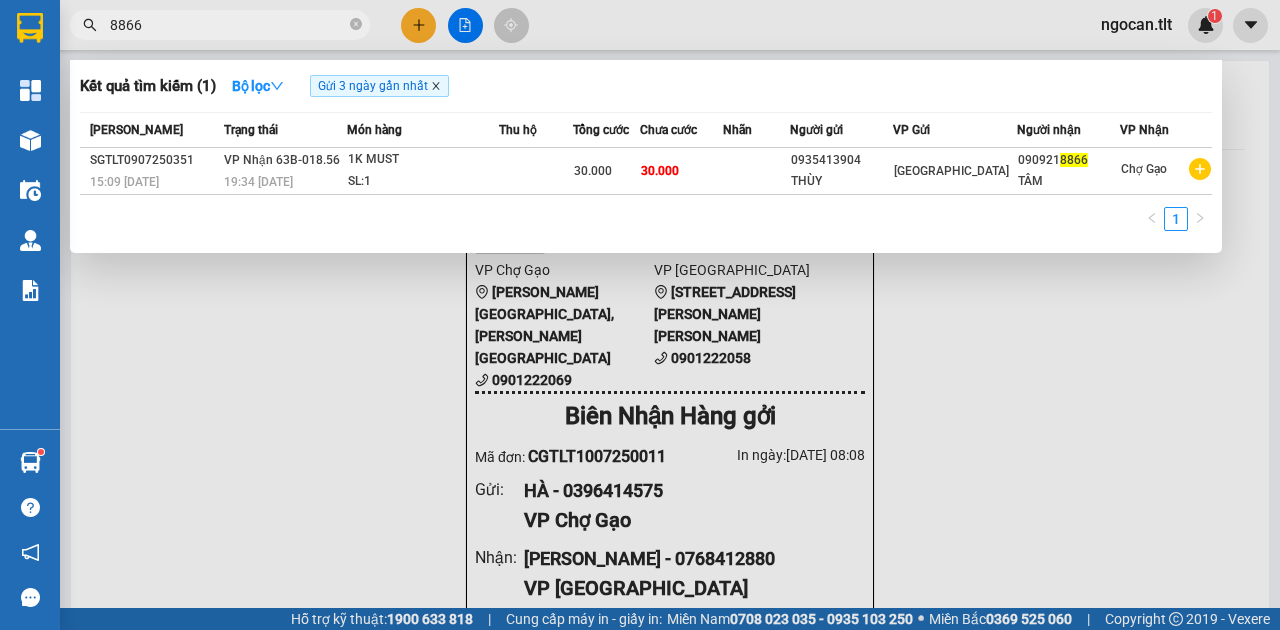 type on "8866" 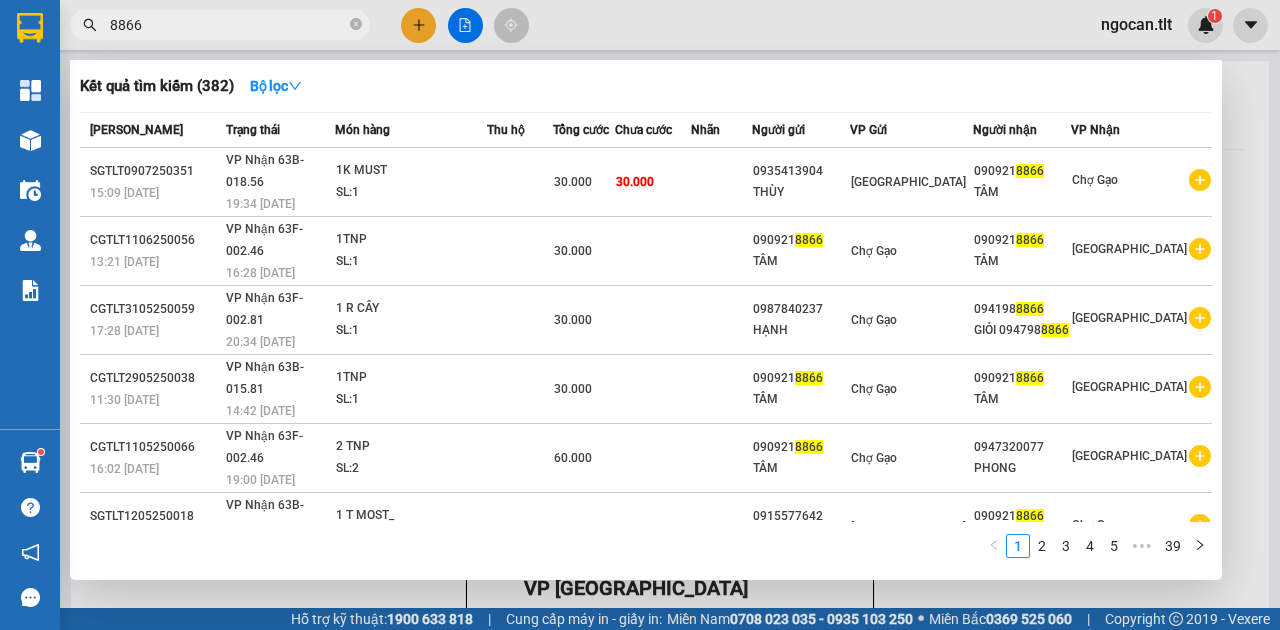 click at bounding box center (640, 315) 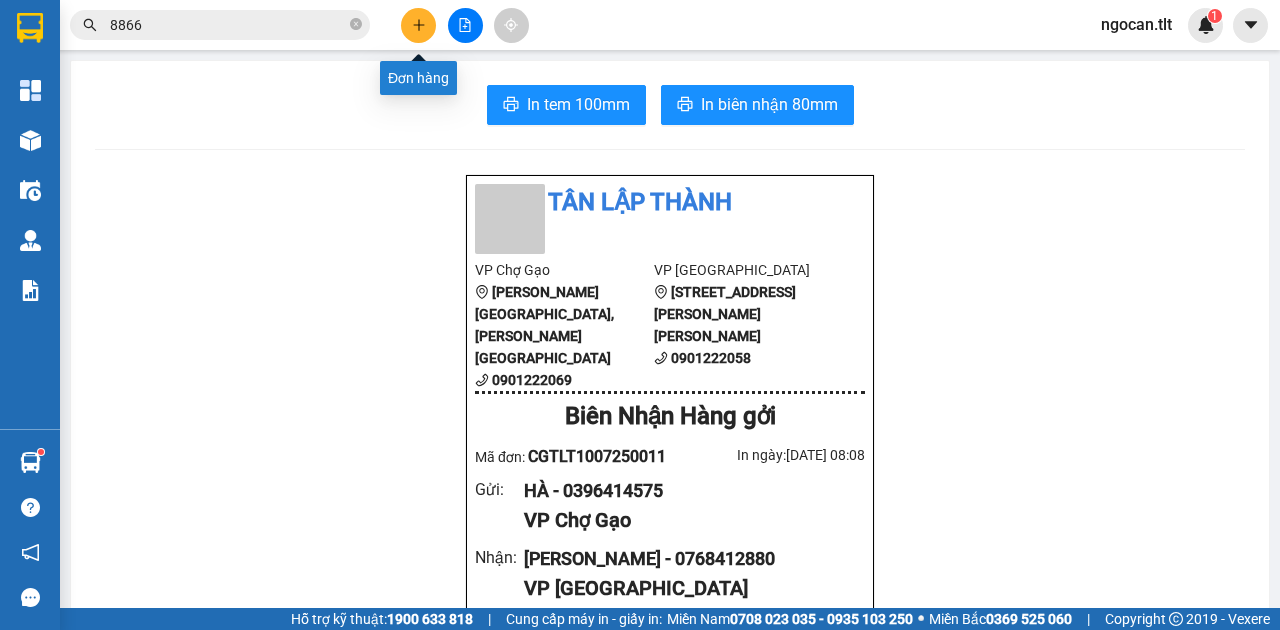 click 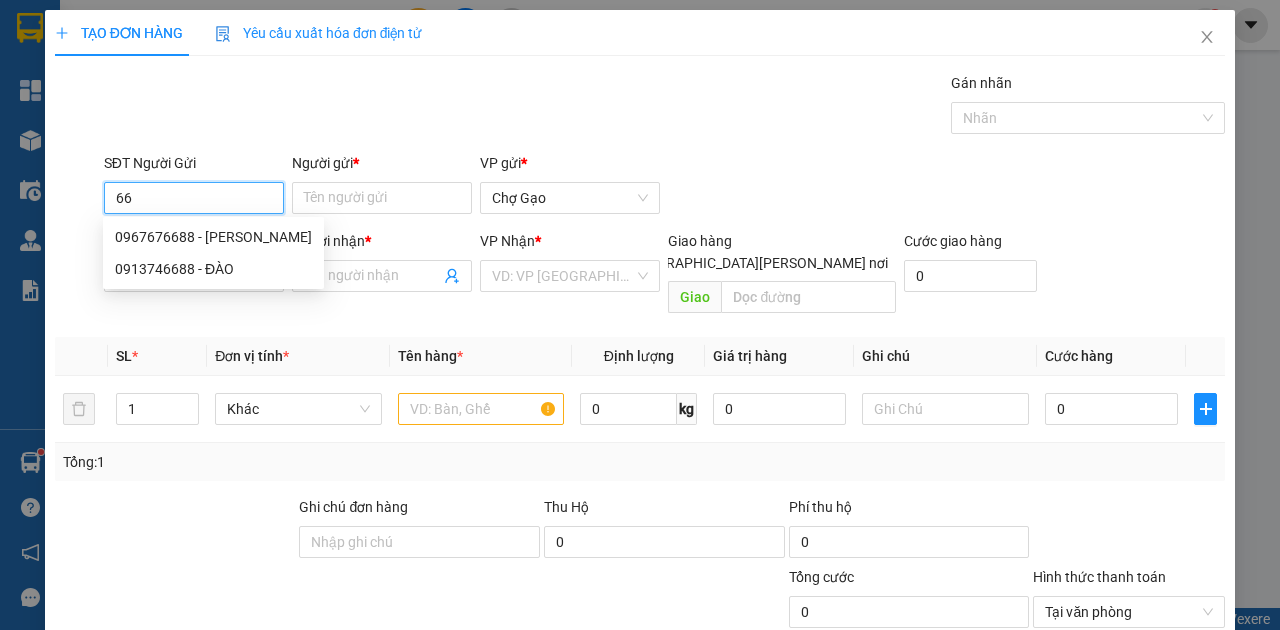 type on "6" 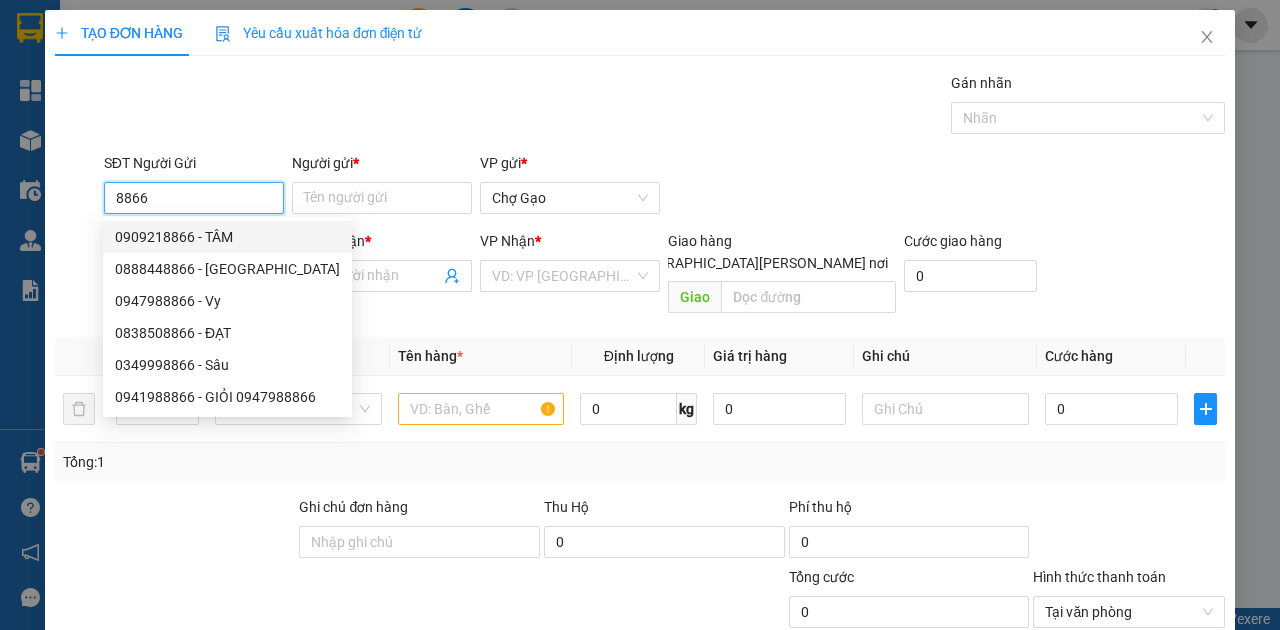 click on "0909218866 - TÂM" at bounding box center [227, 237] 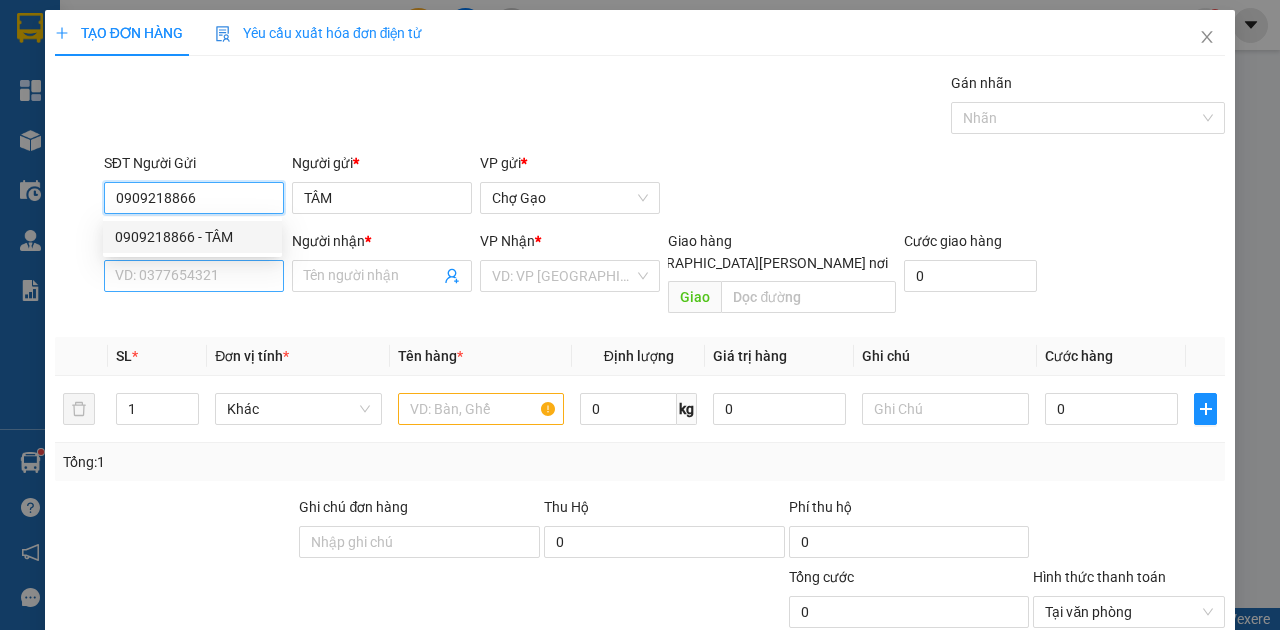 type on "0909218866" 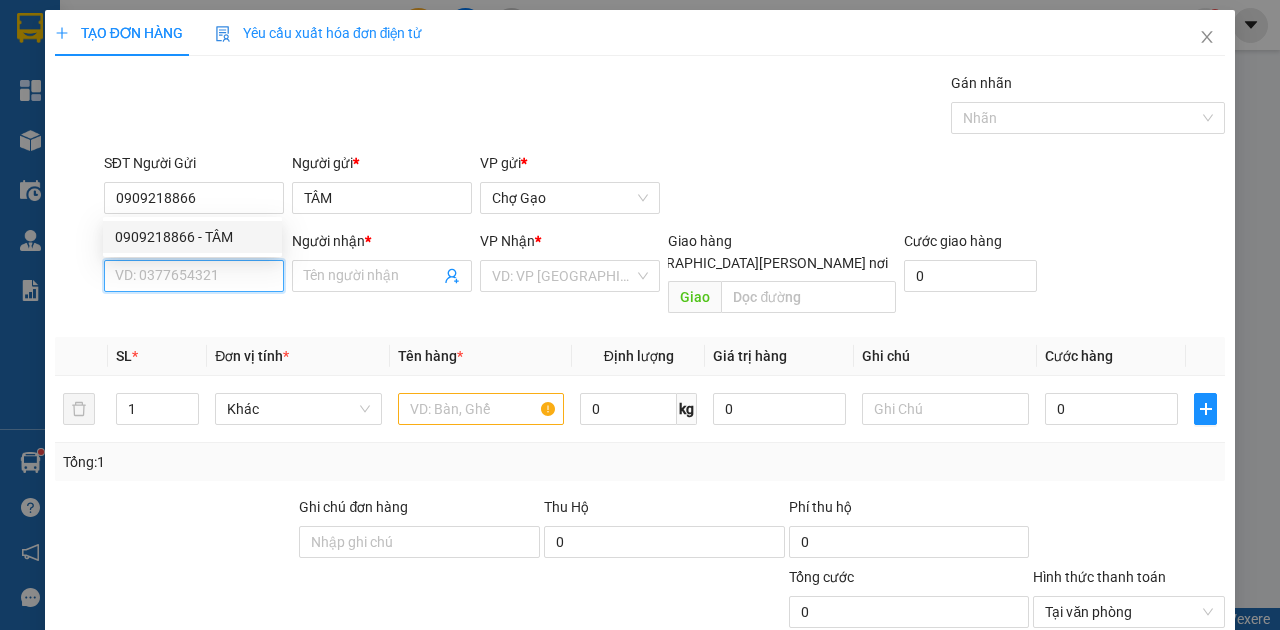 click on "SĐT Người Nhận  *" at bounding box center (194, 276) 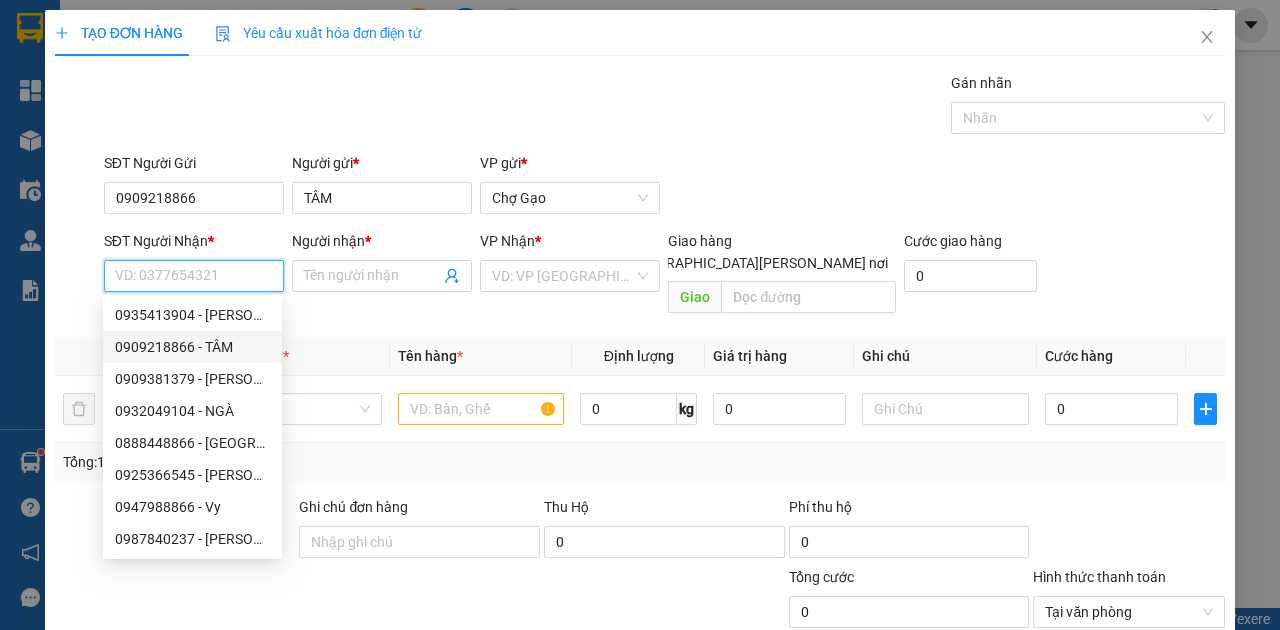 click on "0909218866 - TÂM" at bounding box center [192, 347] 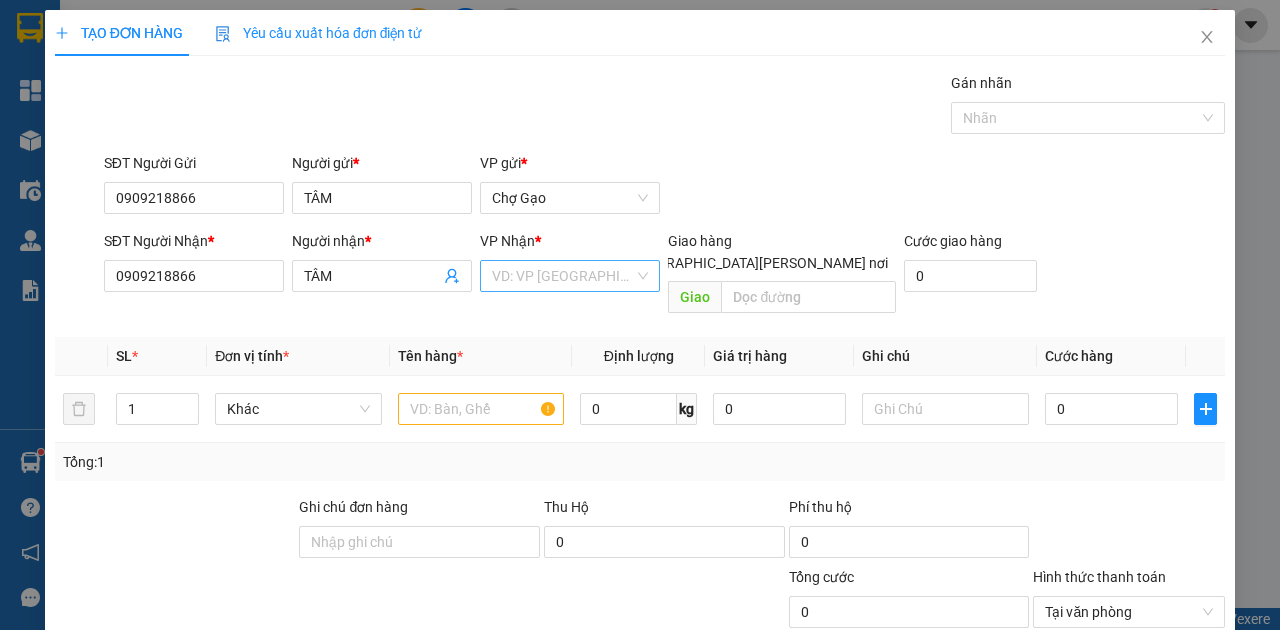click at bounding box center (563, 276) 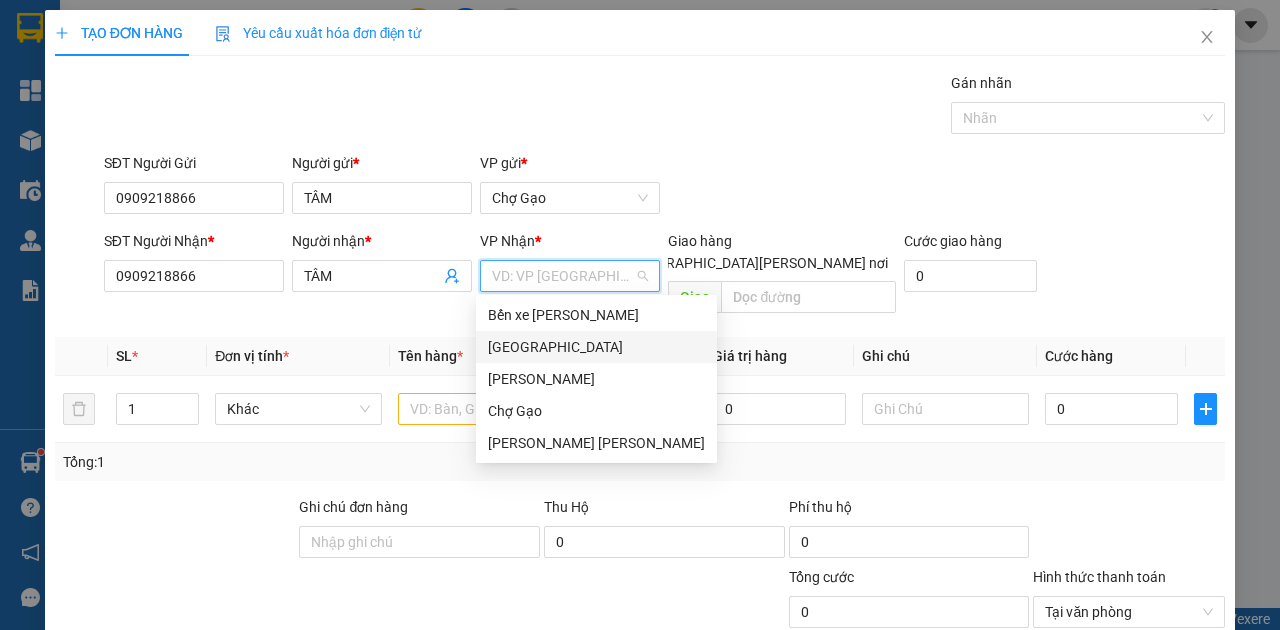 click on "[GEOGRAPHIC_DATA]" at bounding box center [596, 347] 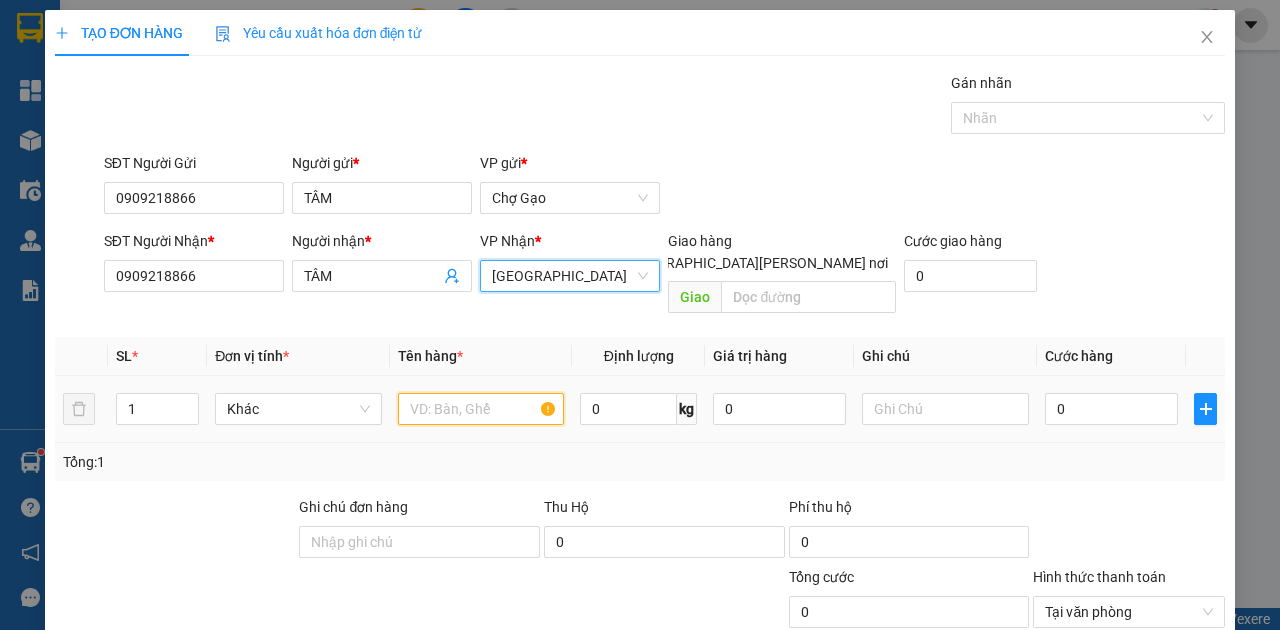 click at bounding box center (481, 409) 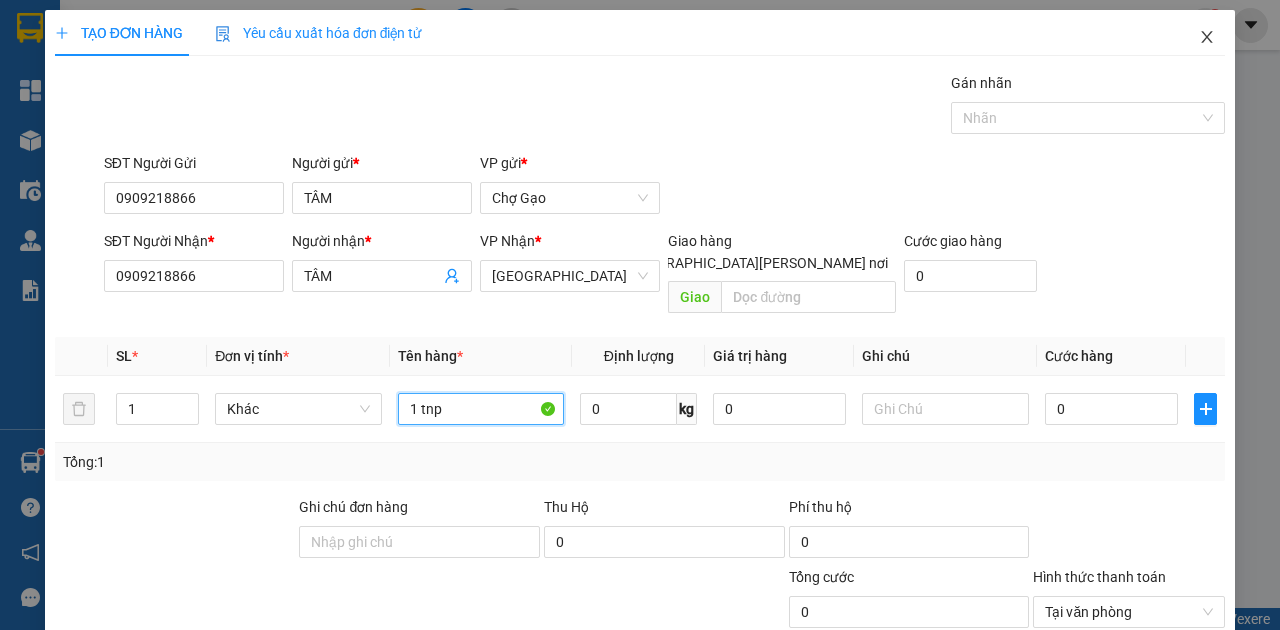 type on "1 tnp" 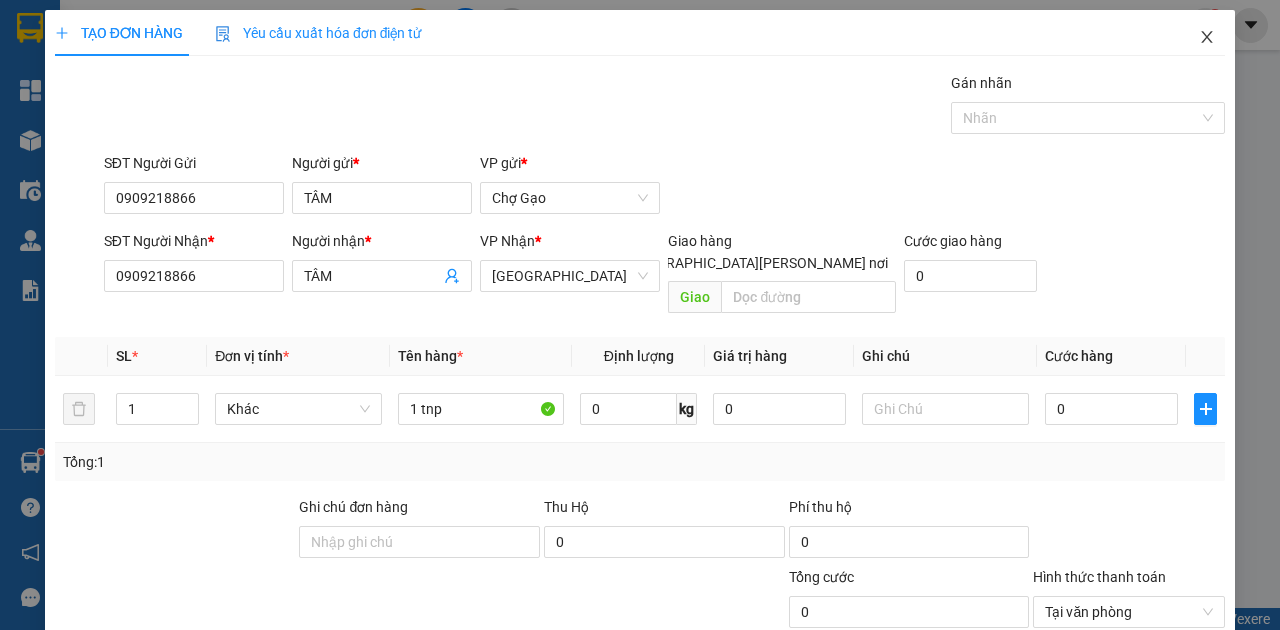 click 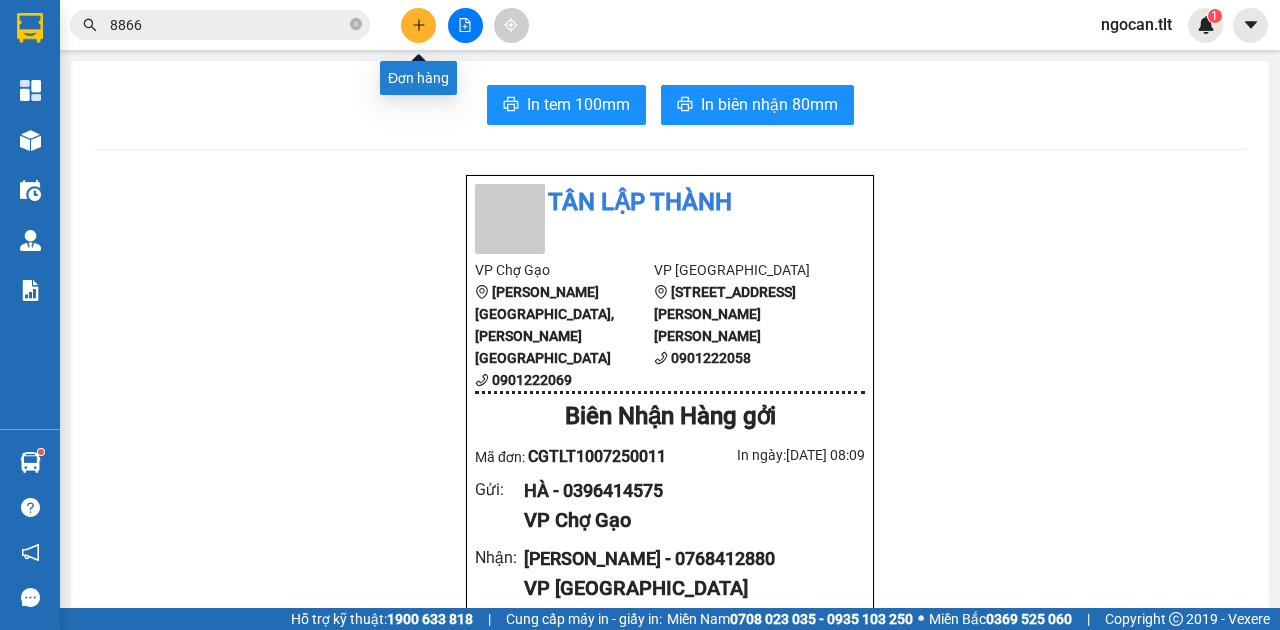 click 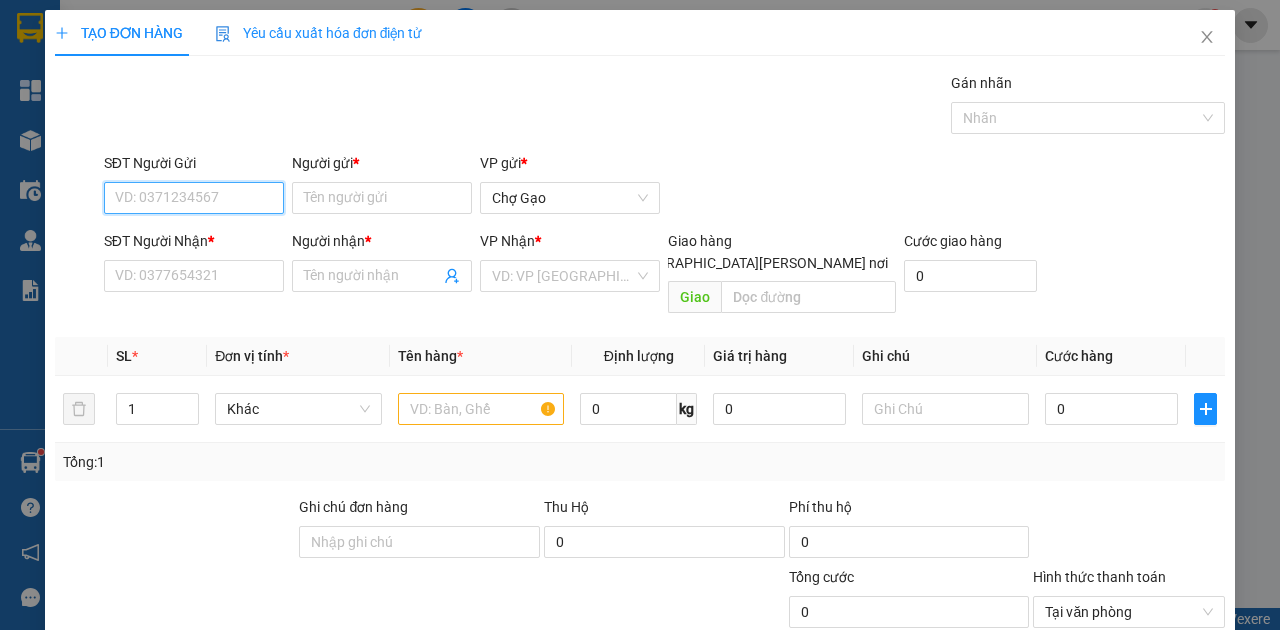 type on "0" 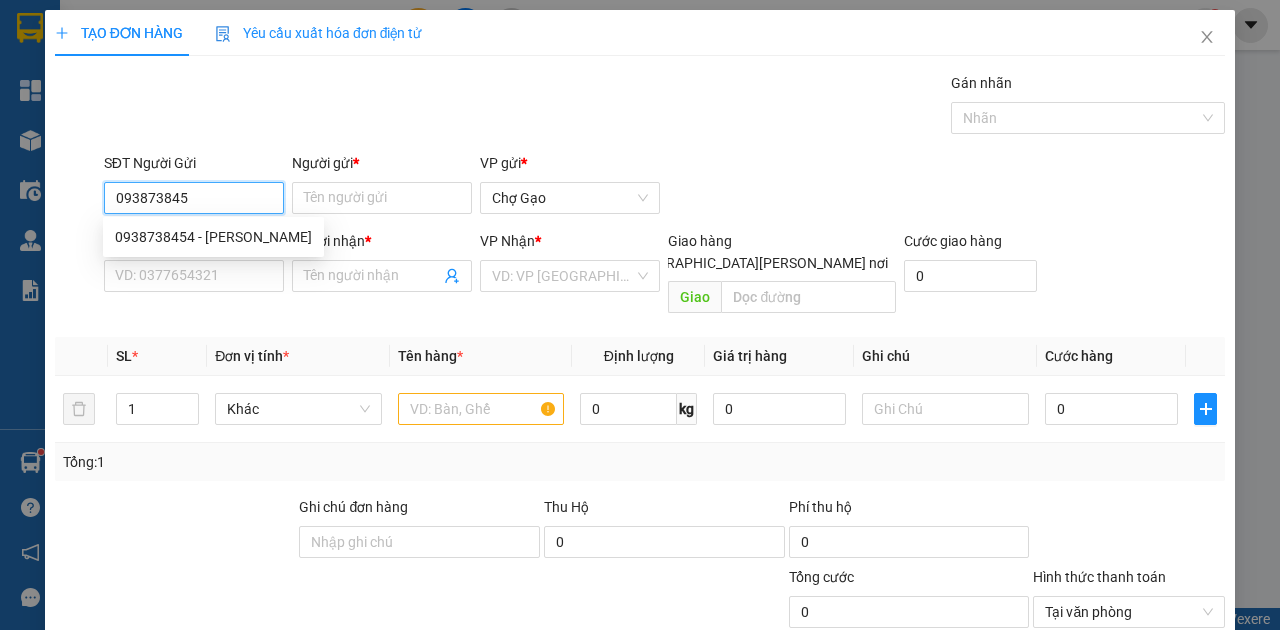 type on "0938738454" 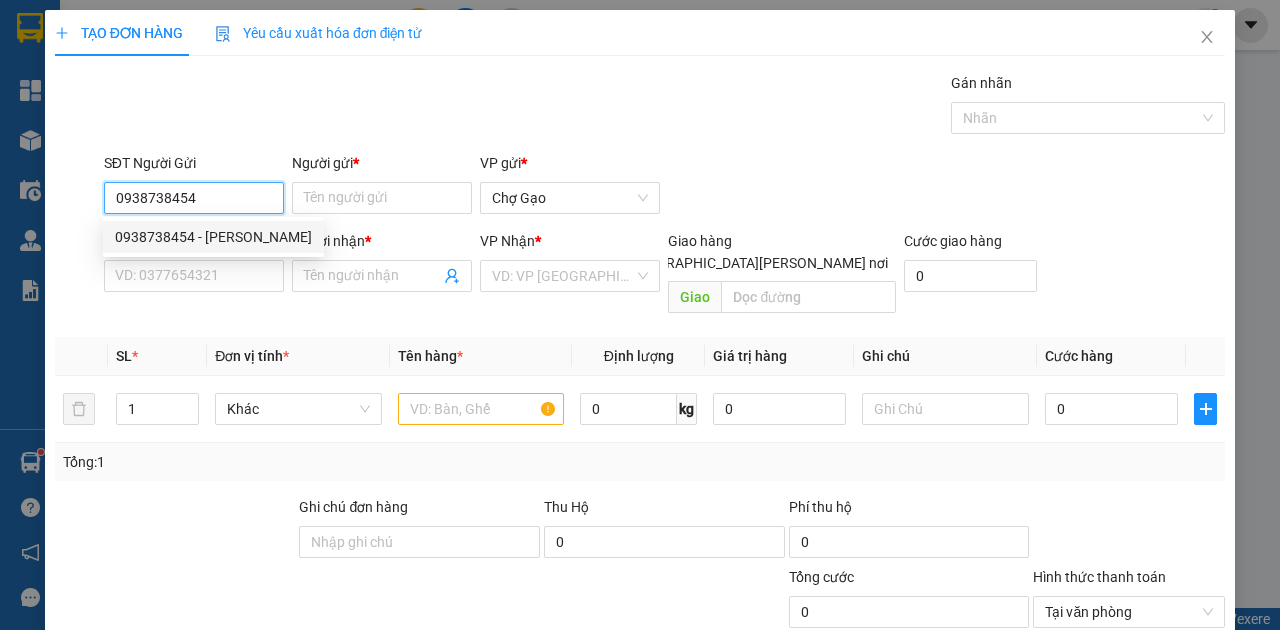 click on "0938738454 - NHÀN" at bounding box center [213, 237] 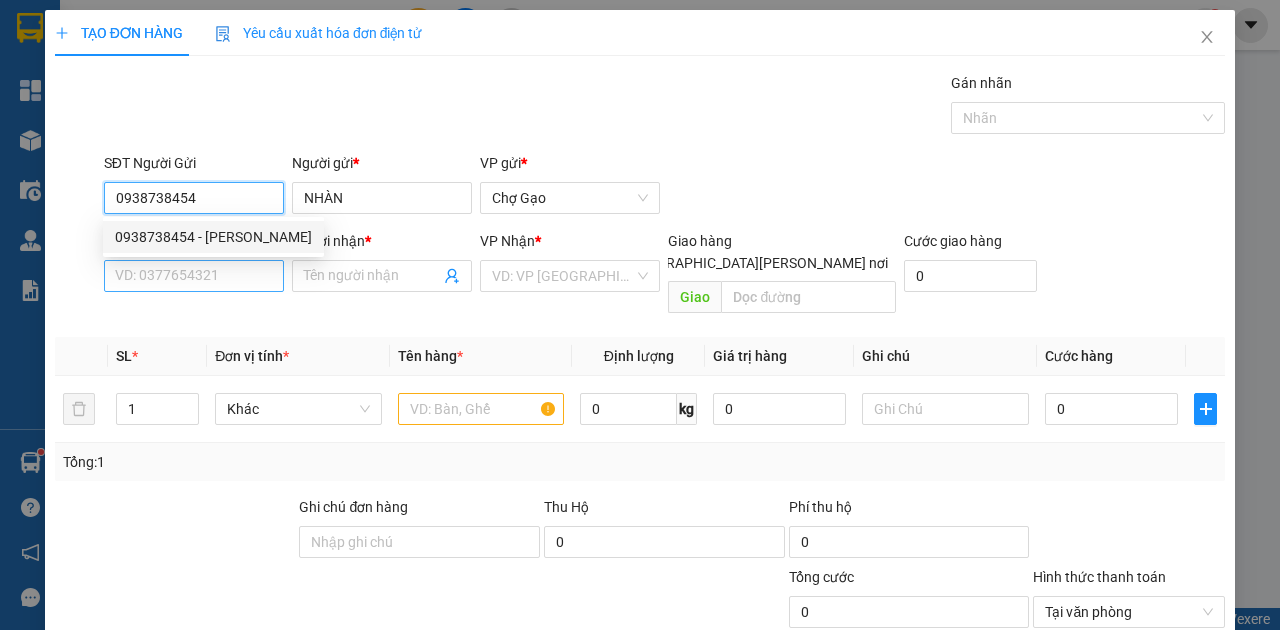 type on "0938738454" 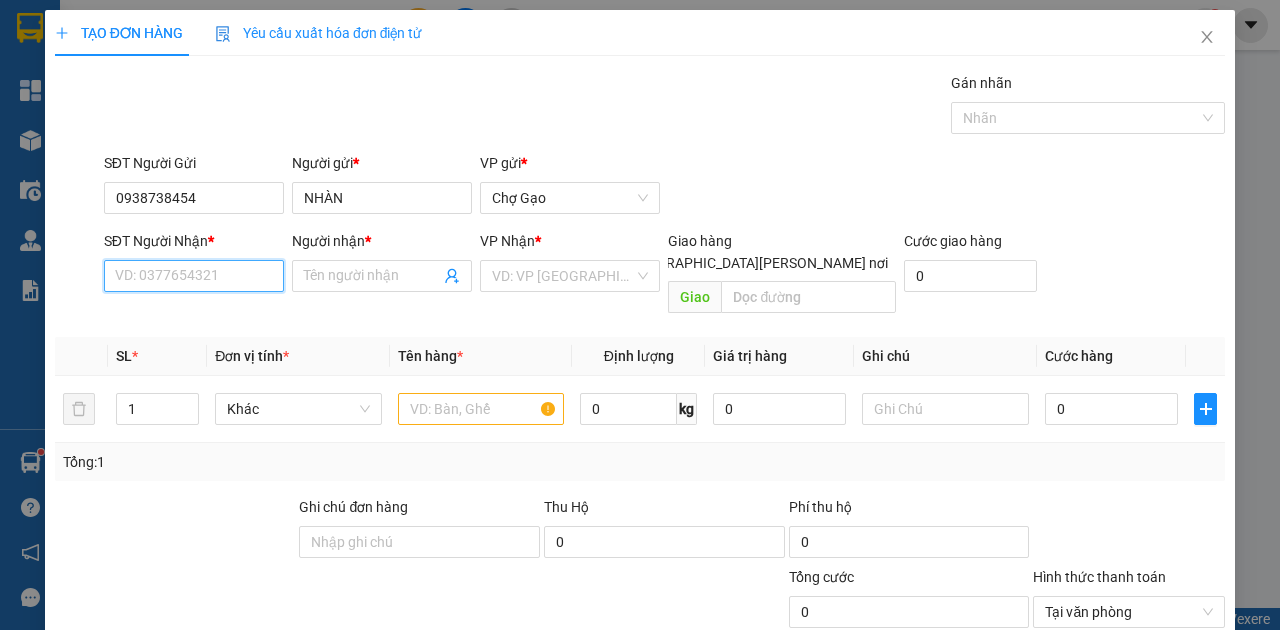 click on "SĐT Người Nhận  *" at bounding box center (194, 276) 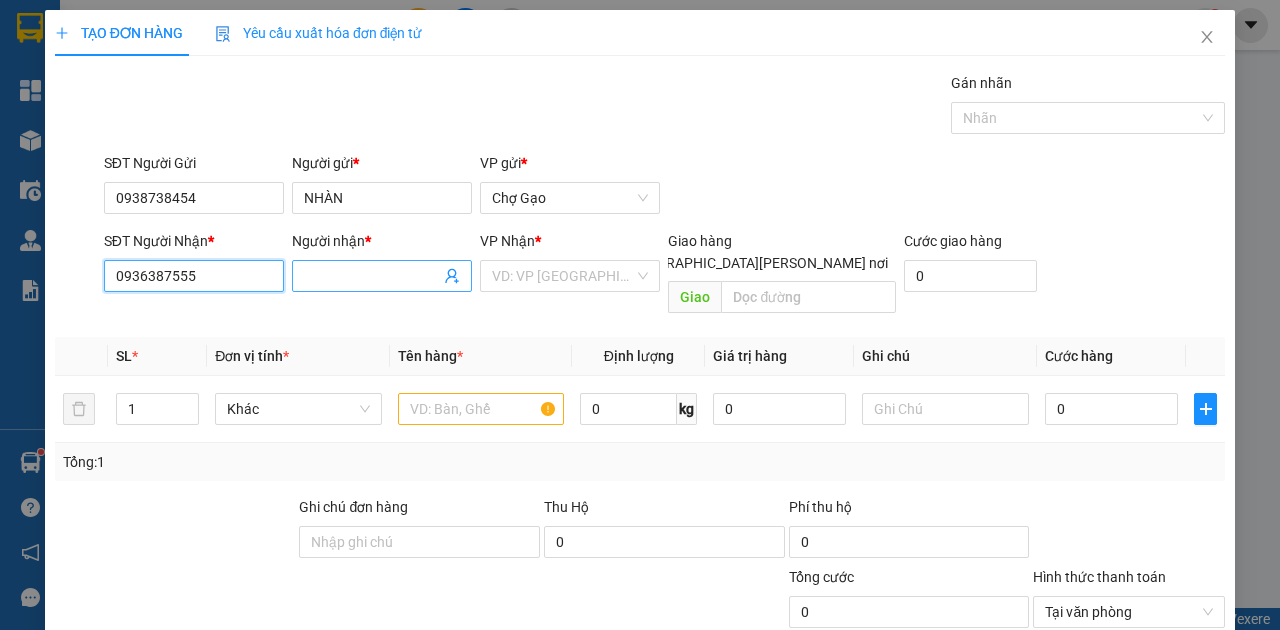 type on "0936387555" 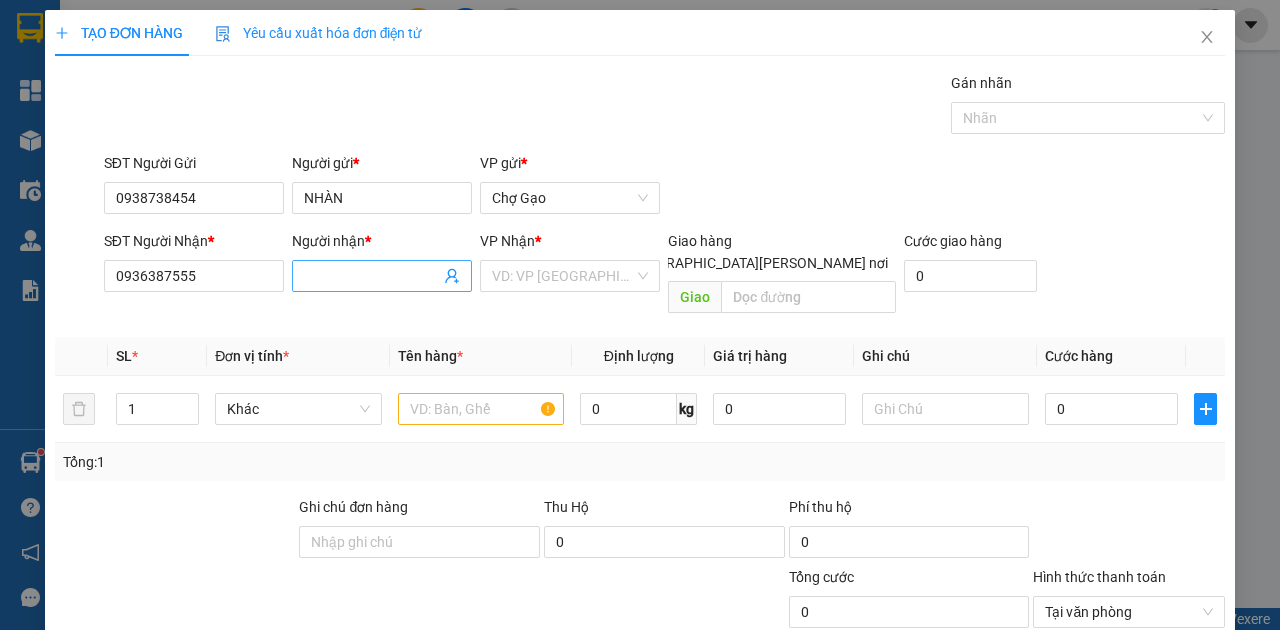click on "Người nhận  *" at bounding box center [372, 276] 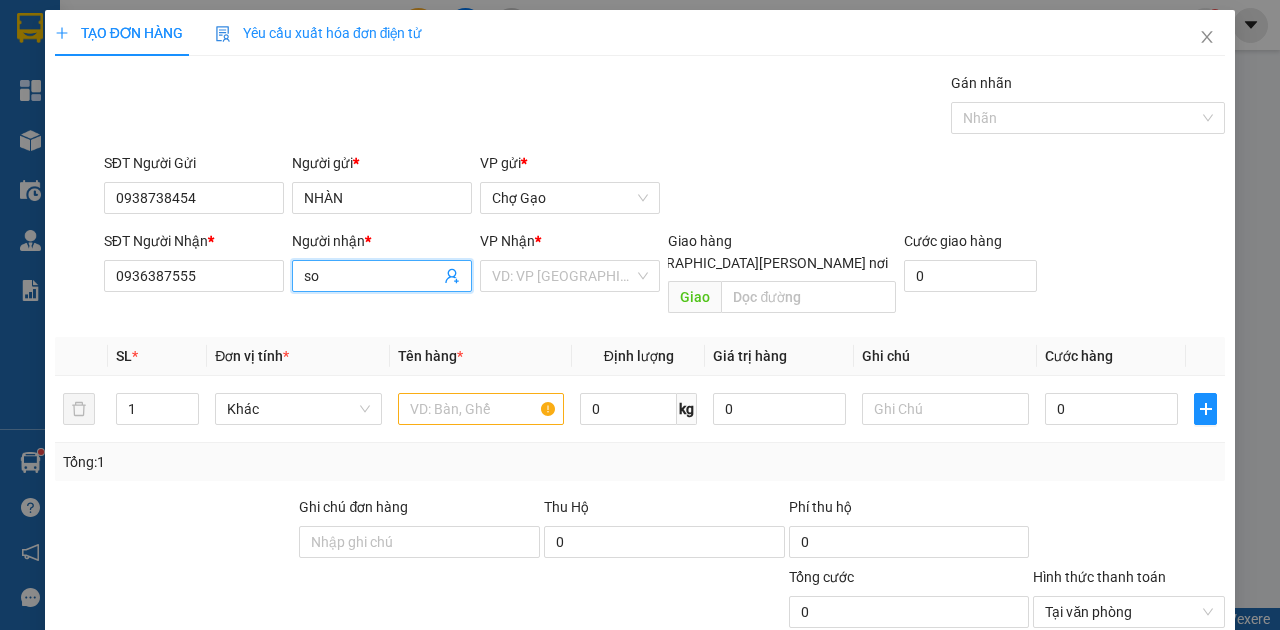 type on "s" 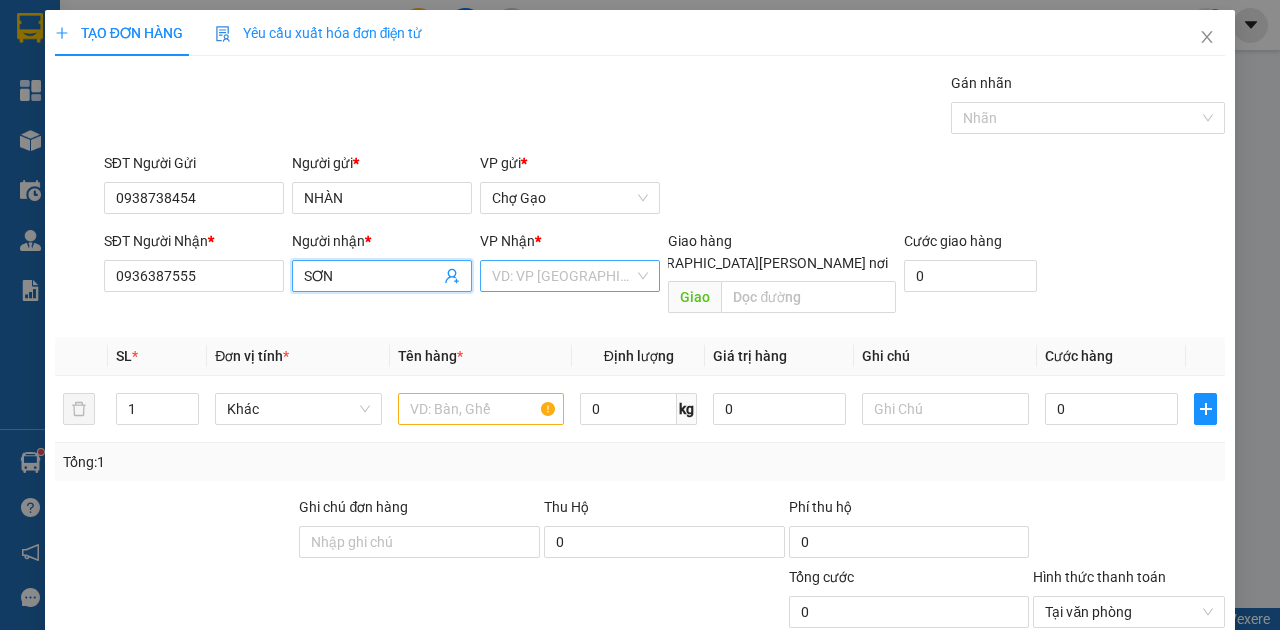 type on "SƠN" 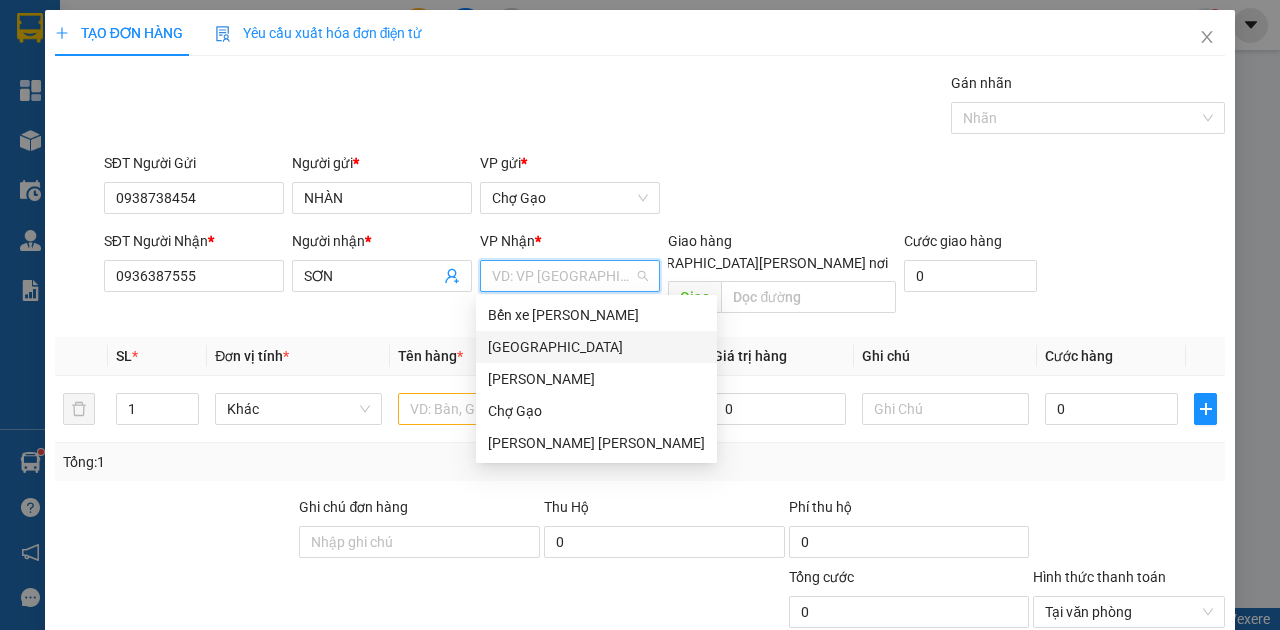 click on "[GEOGRAPHIC_DATA]" at bounding box center (596, 347) 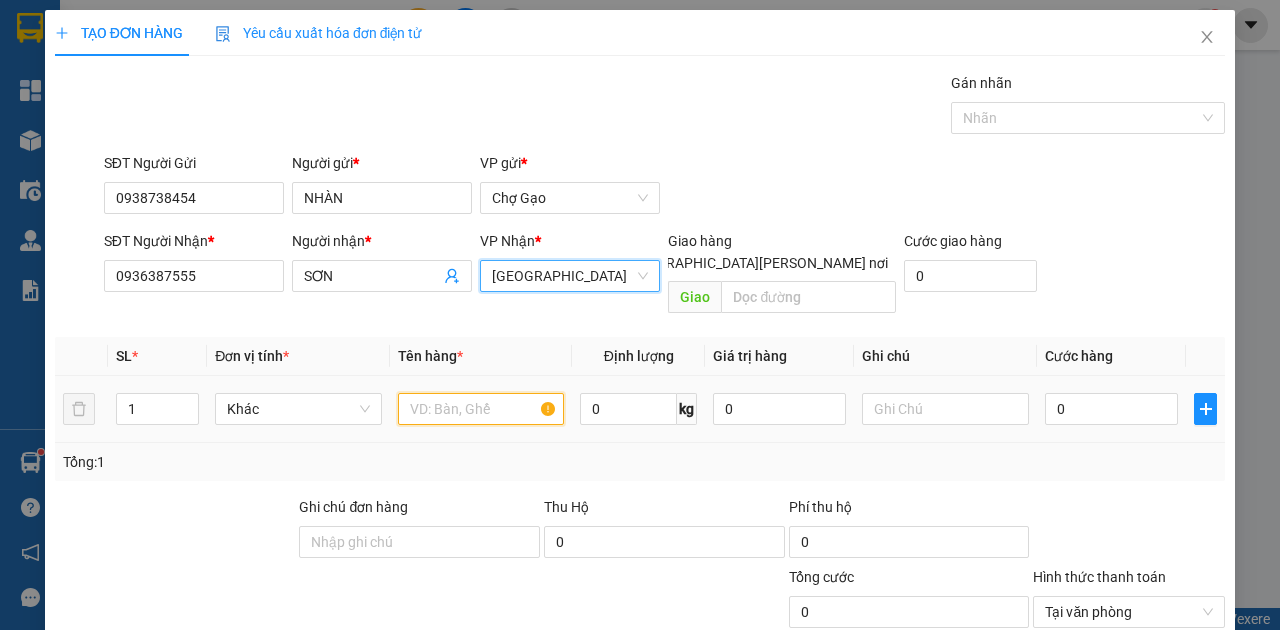 click at bounding box center [481, 409] 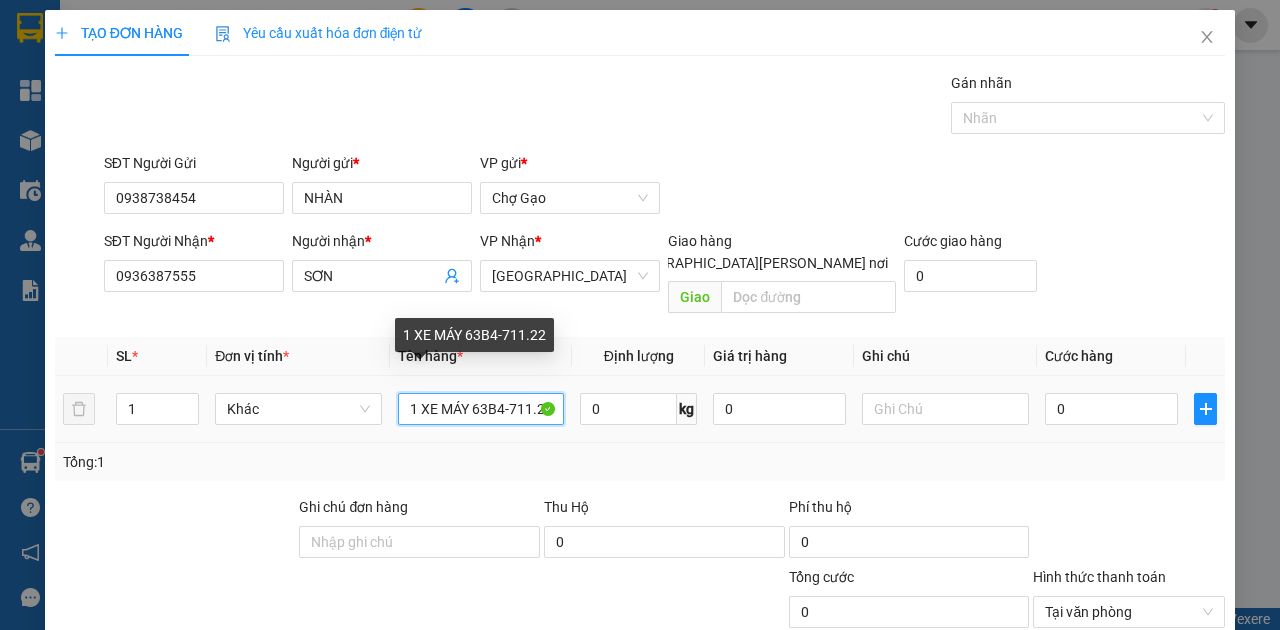 drag, startPoint x: 524, startPoint y: 388, endPoint x: 509, endPoint y: 404, distance: 21.931713 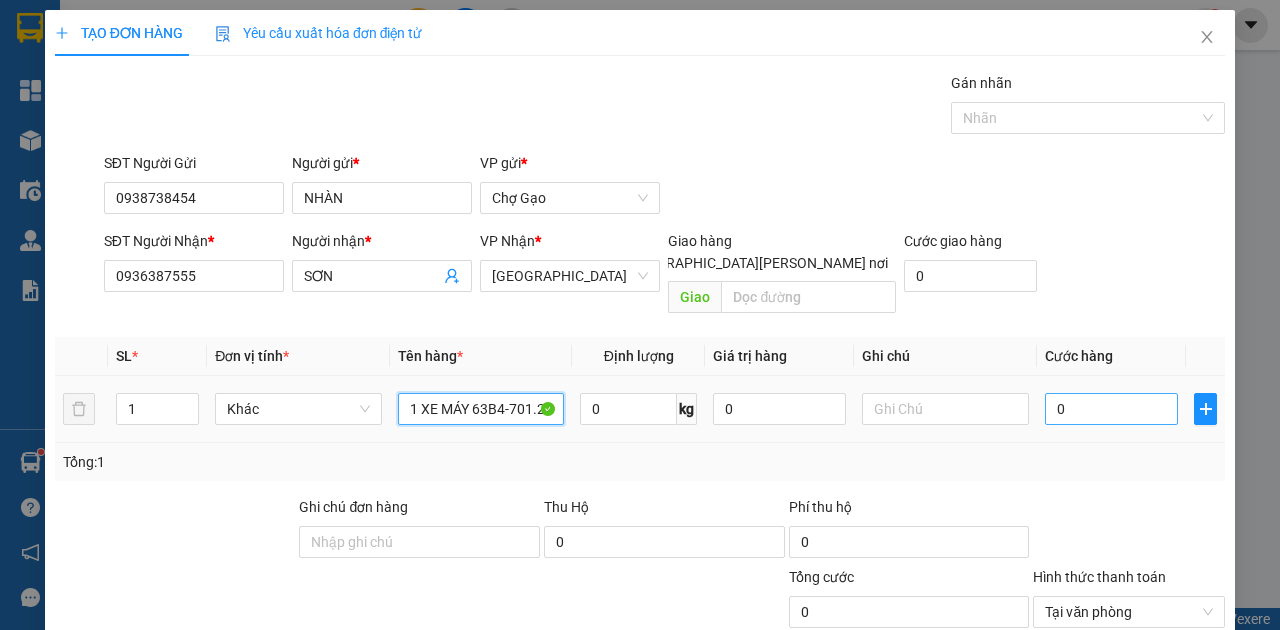 type on "1 XE MÁY 63B4-701.22" 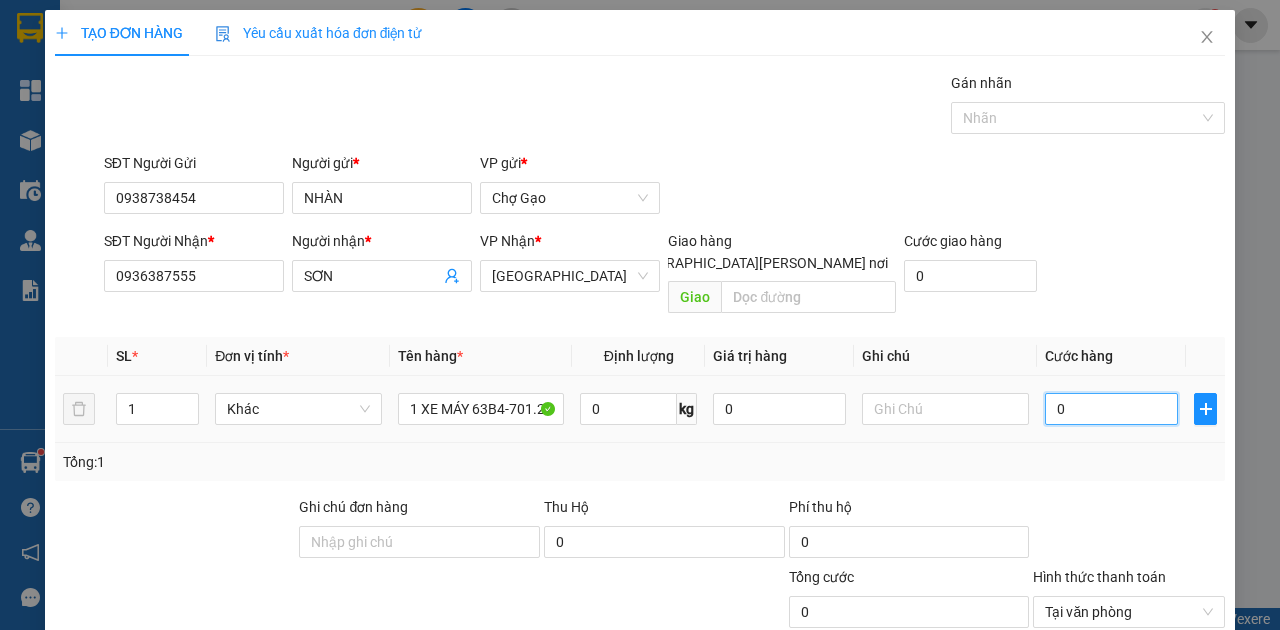 click on "0" at bounding box center (1111, 409) 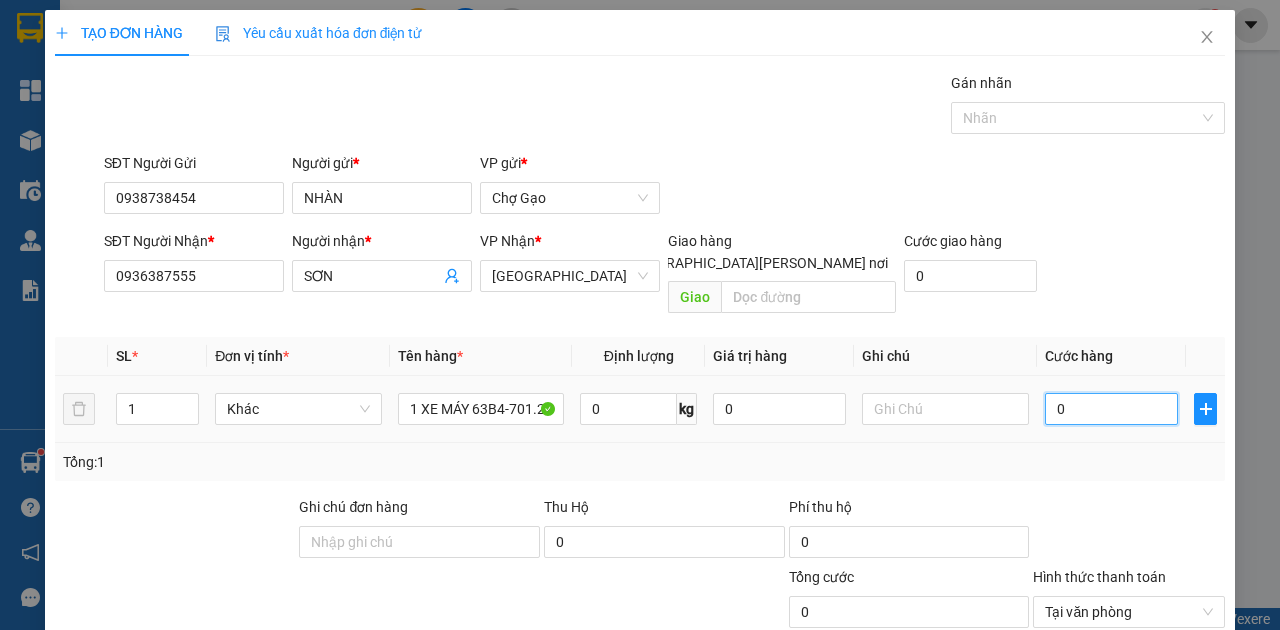 type on "2" 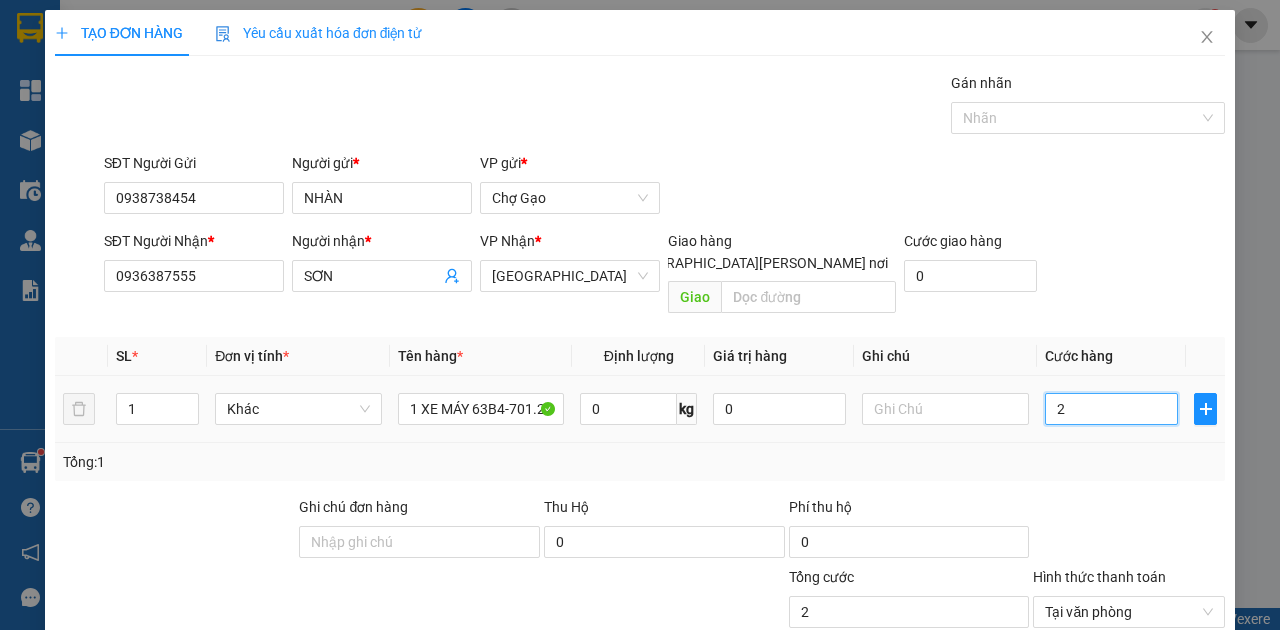 type on "25" 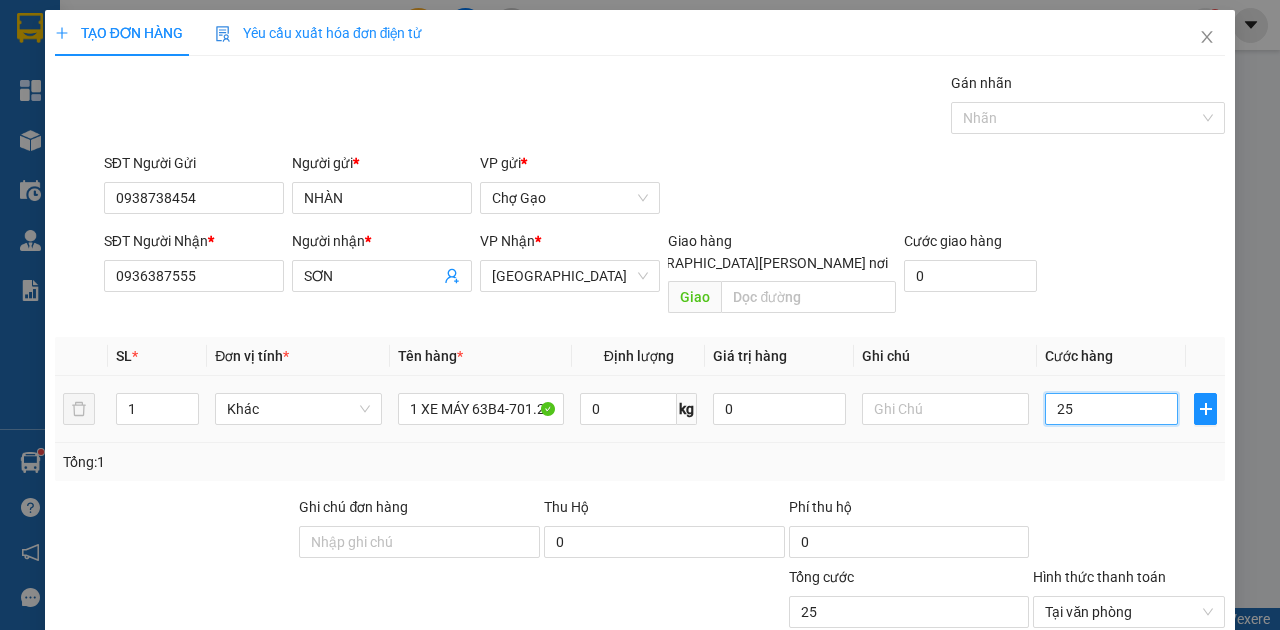 type on "250" 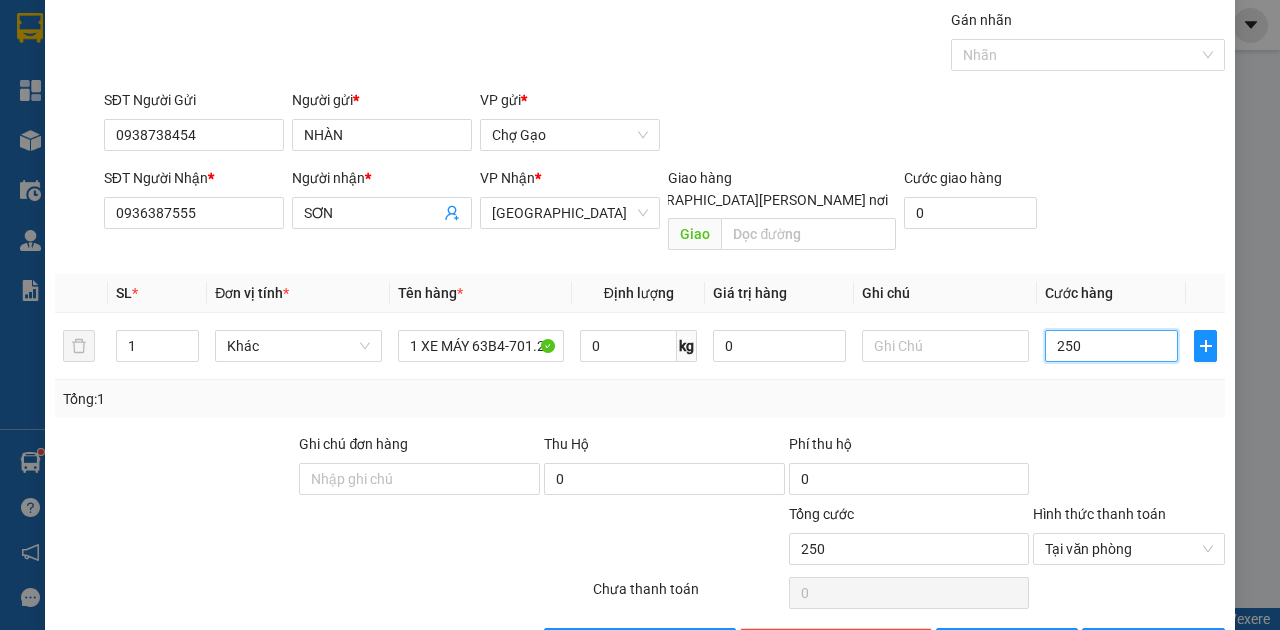 scroll, scrollTop: 107, scrollLeft: 0, axis: vertical 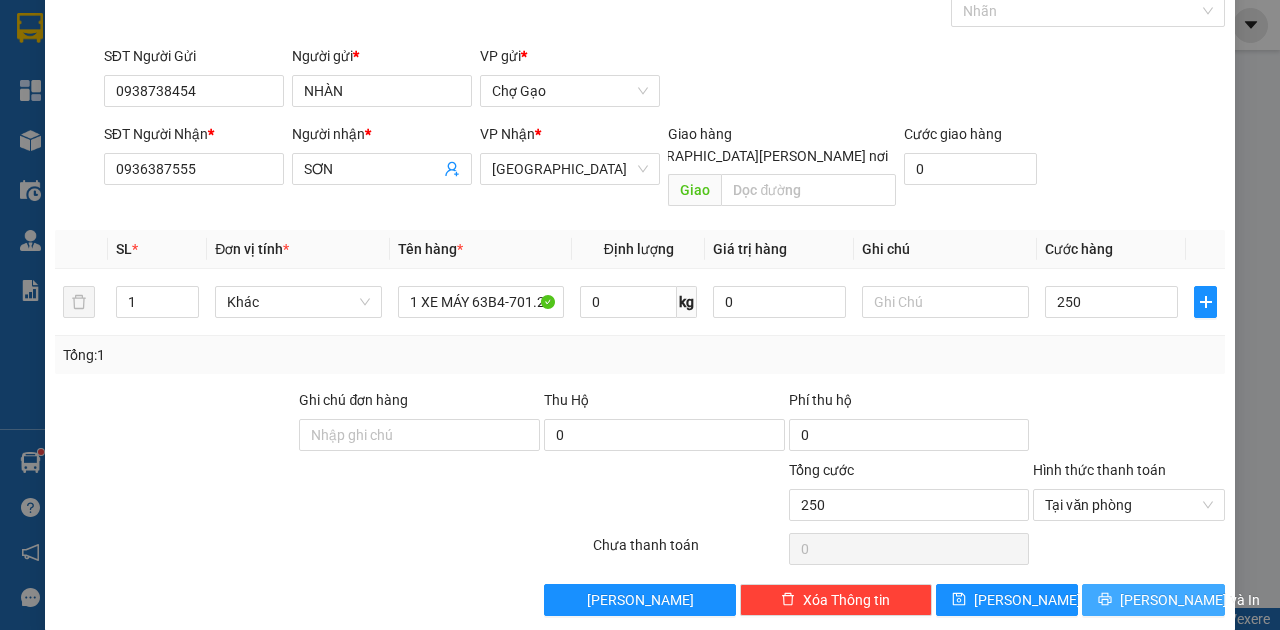 type on "250.000" 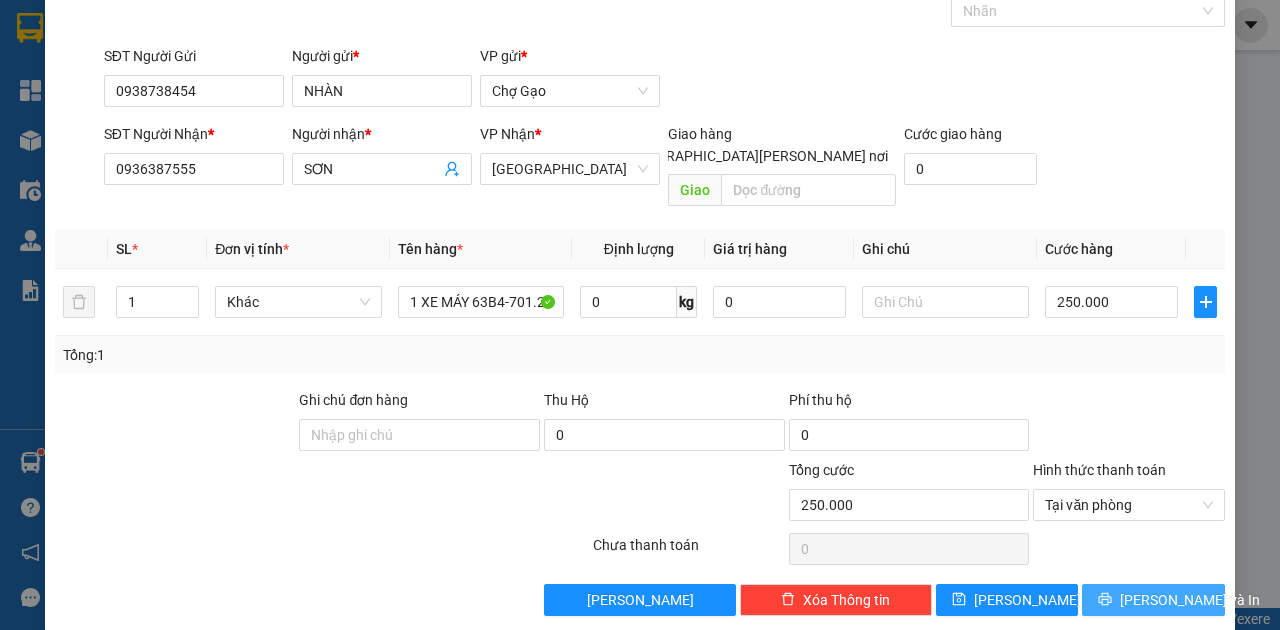 drag, startPoint x: 1162, startPoint y: 575, endPoint x: 862, endPoint y: 350, distance: 375 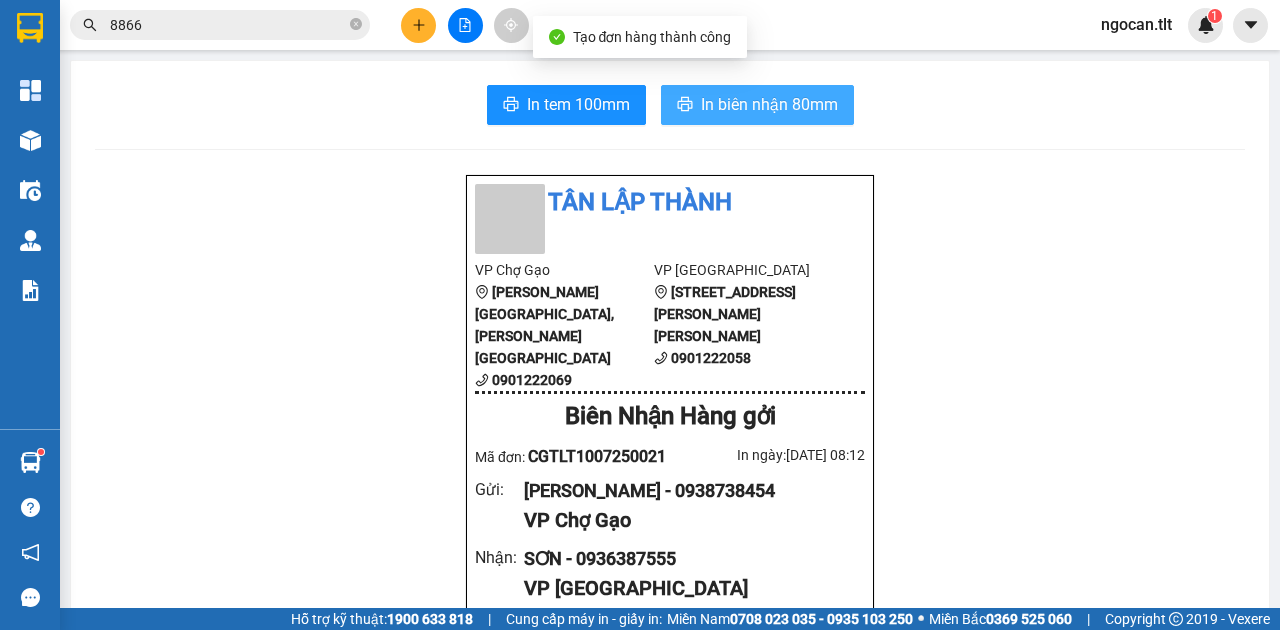 drag, startPoint x: 783, startPoint y: 108, endPoint x: 814, endPoint y: 162, distance: 62.26556 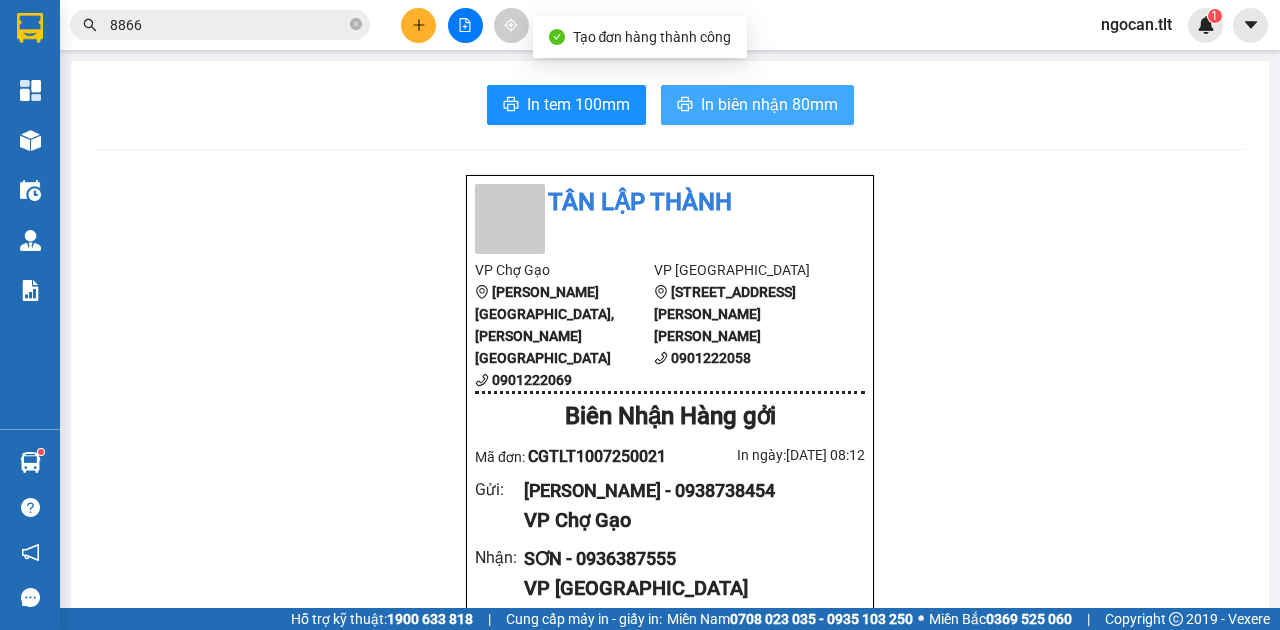 scroll, scrollTop: 0, scrollLeft: 0, axis: both 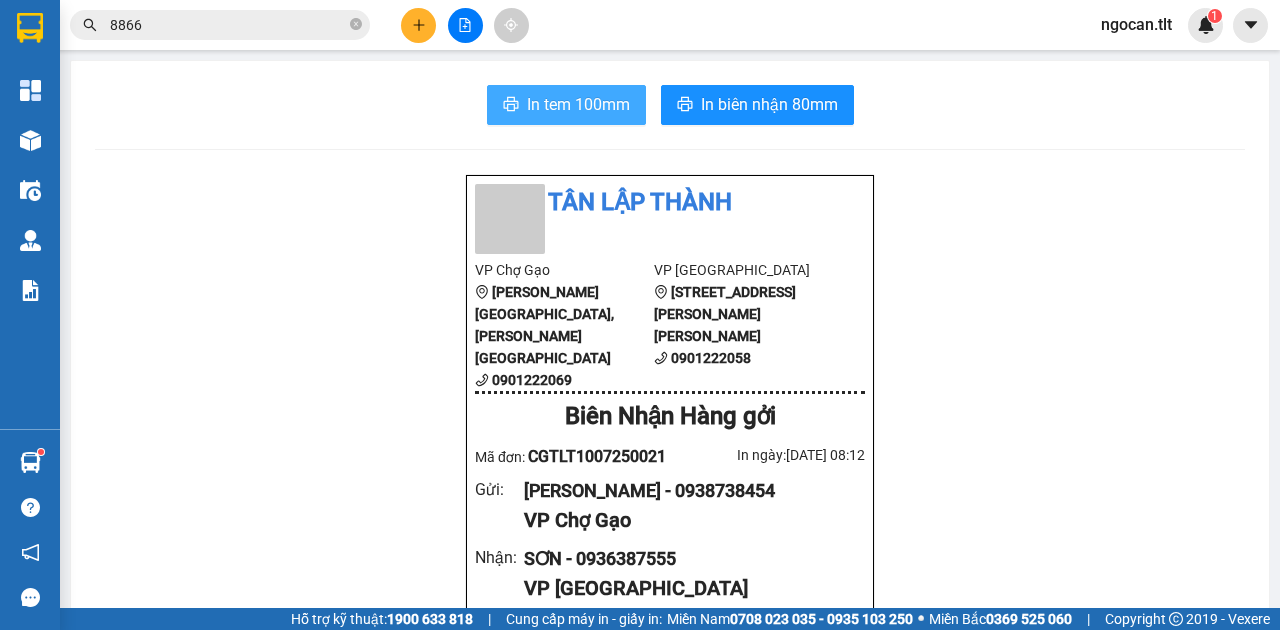 click on "In tem 100mm" at bounding box center [578, 104] 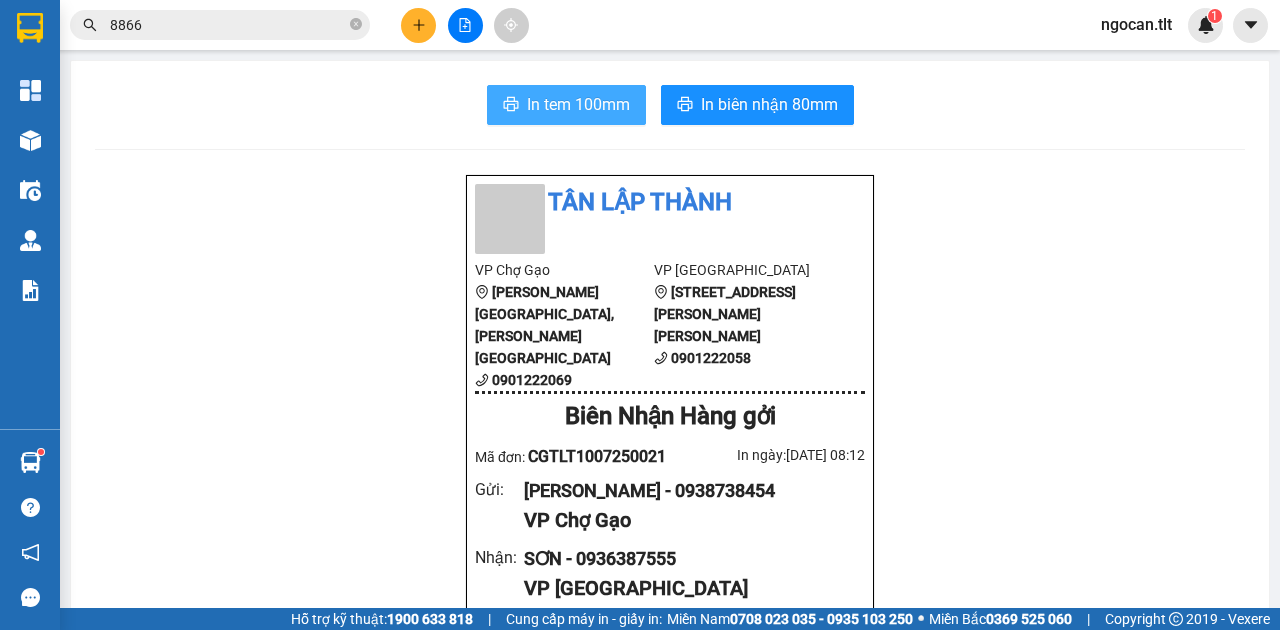 scroll, scrollTop: 0, scrollLeft: 0, axis: both 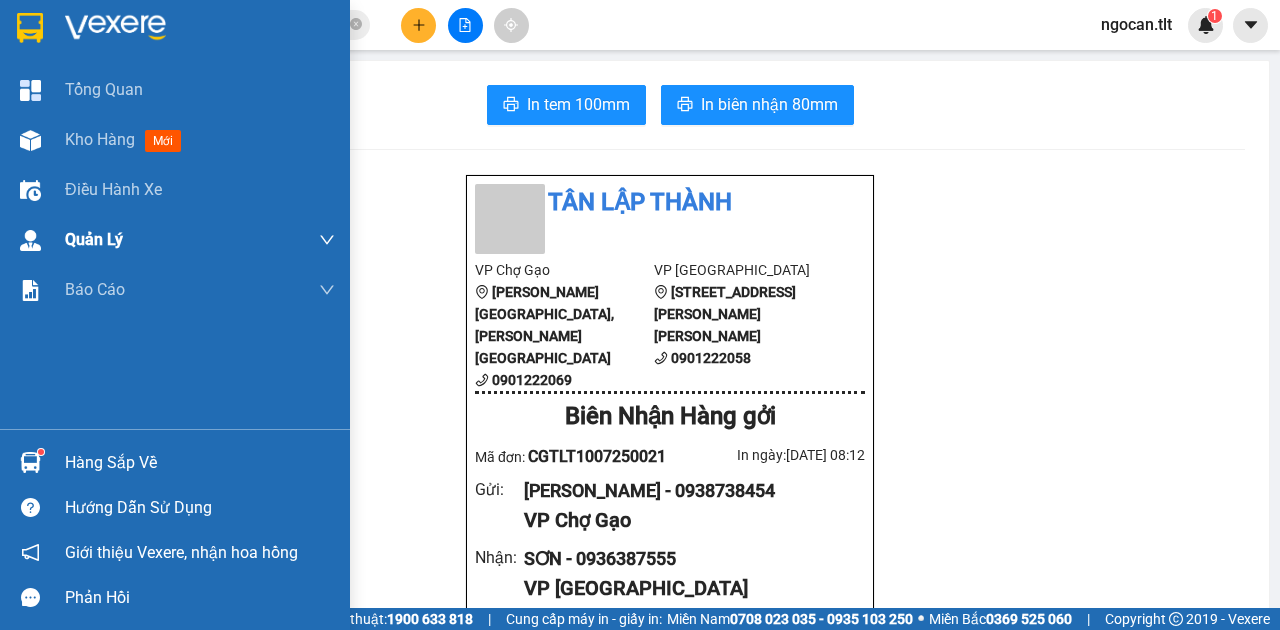 click on "Kho hàng mới" at bounding box center [175, 140] 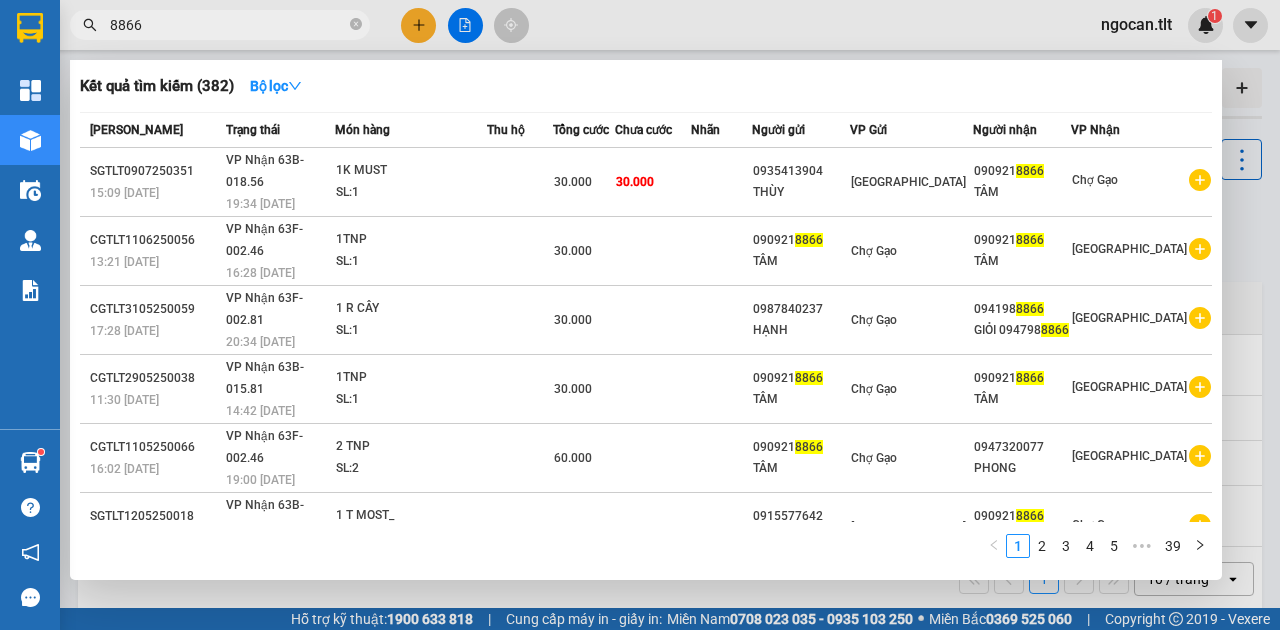 click on "8866" at bounding box center [220, 25] 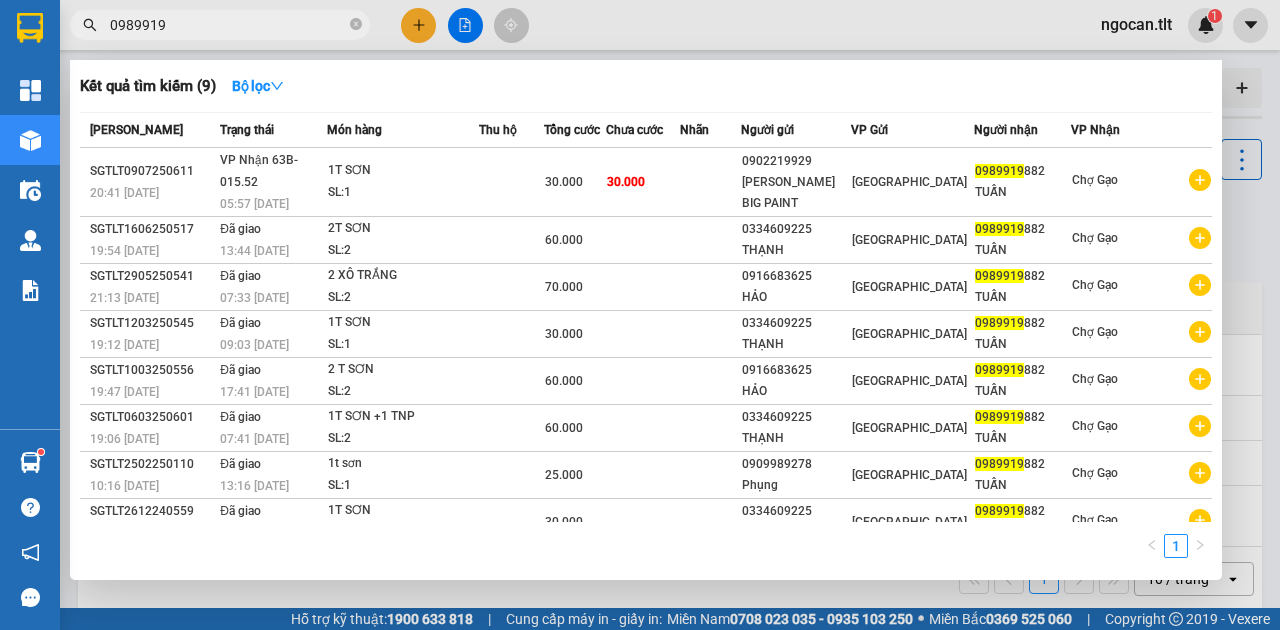 type on "0989919" 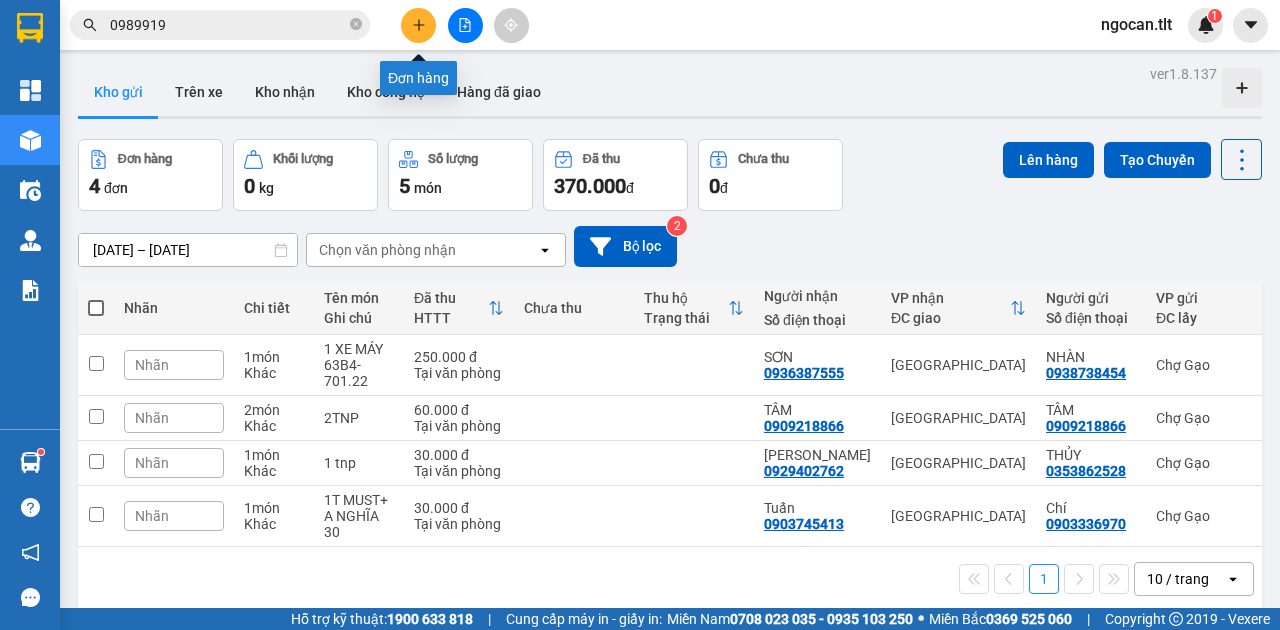 click at bounding box center (418, 25) 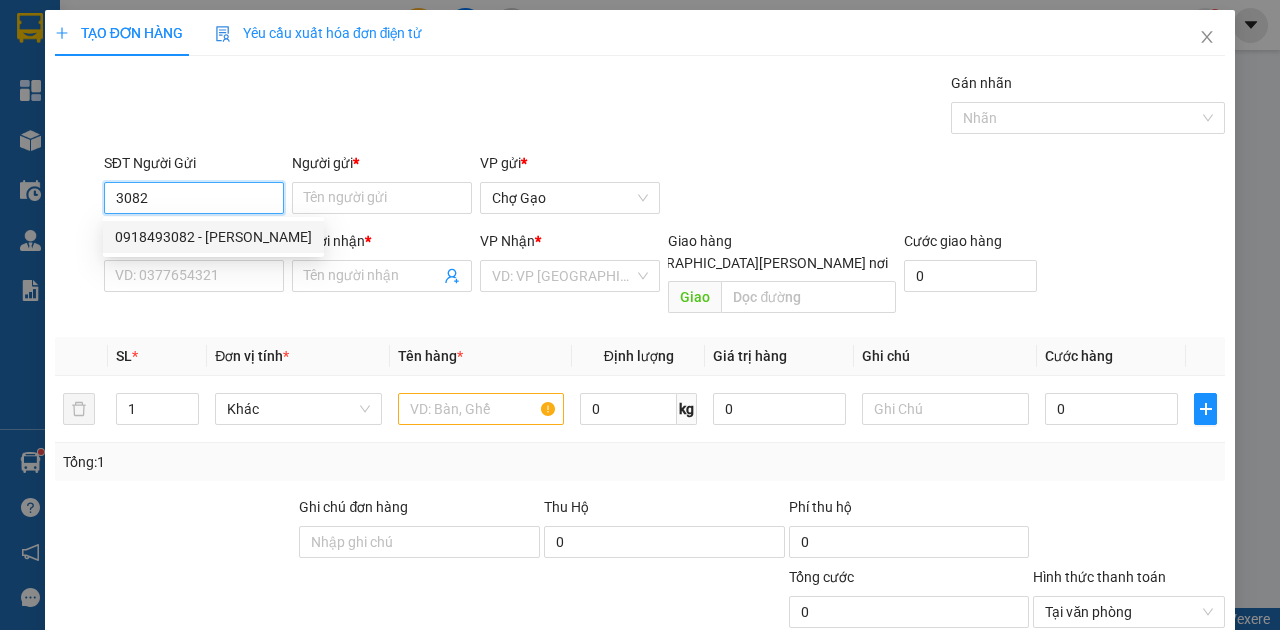 drag, startPoint x: 0, startPoint y: 228, endPoint x: 0, endPoint y: 188, distance: 40 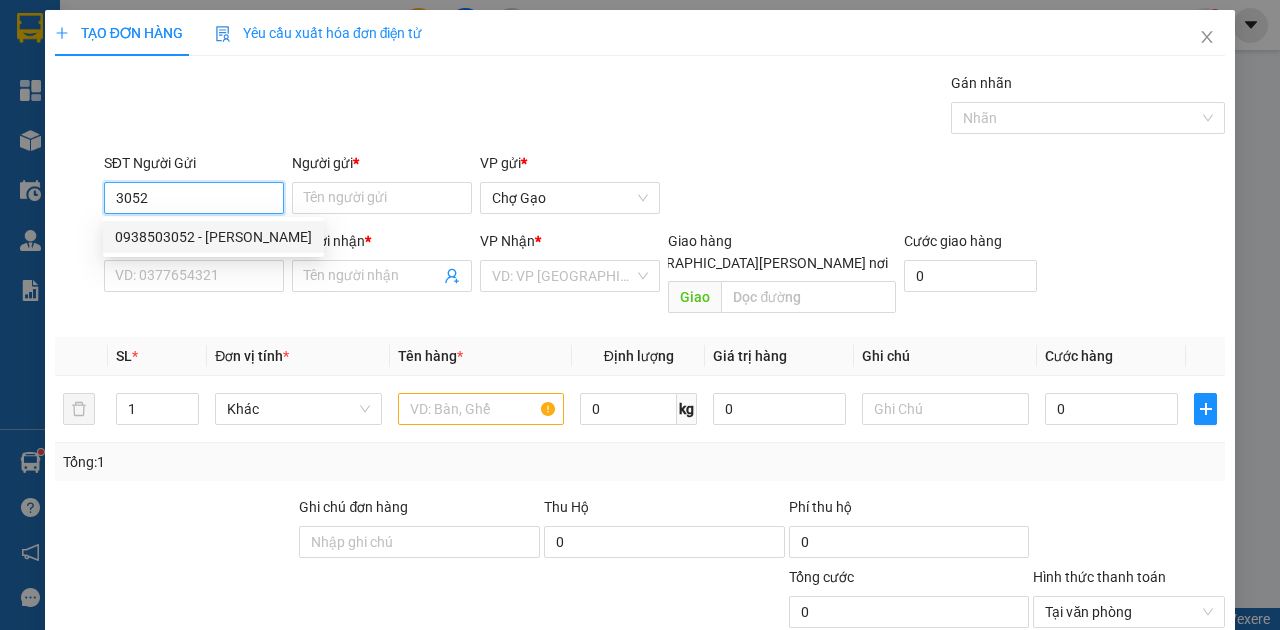 click on "0938503052 - PHÚC" at bounding box center [213, 237] 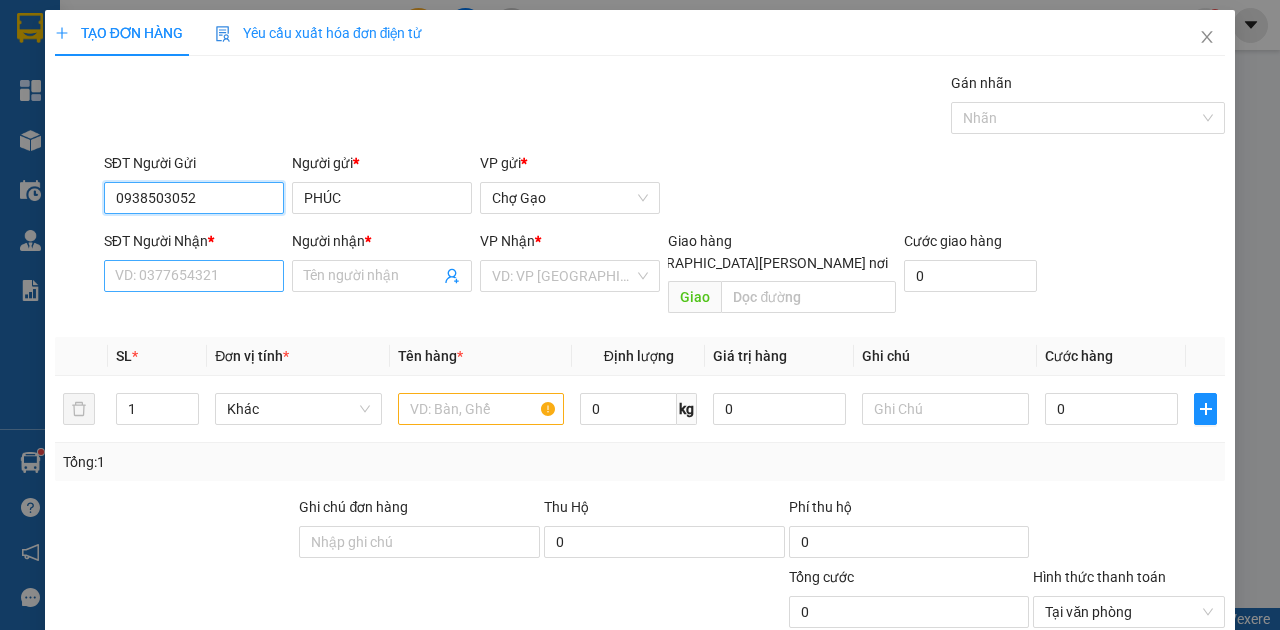 type on "0938503052" 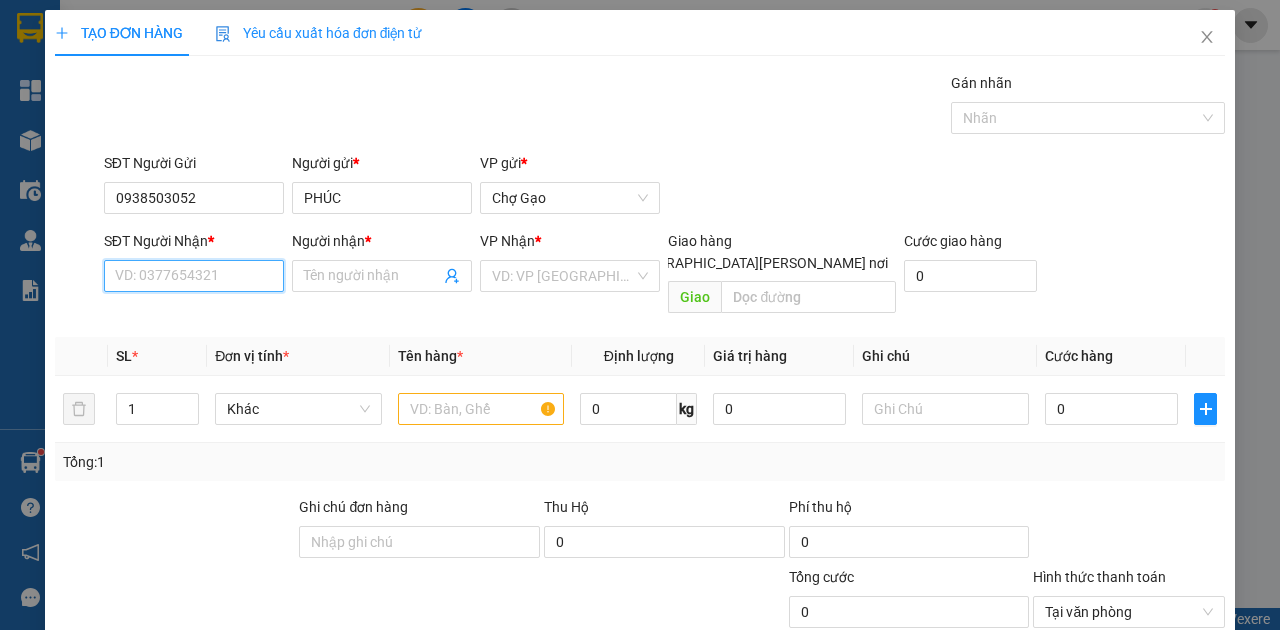 click on "SĐT Người Nhận  *" at bounding box center (194, 276) 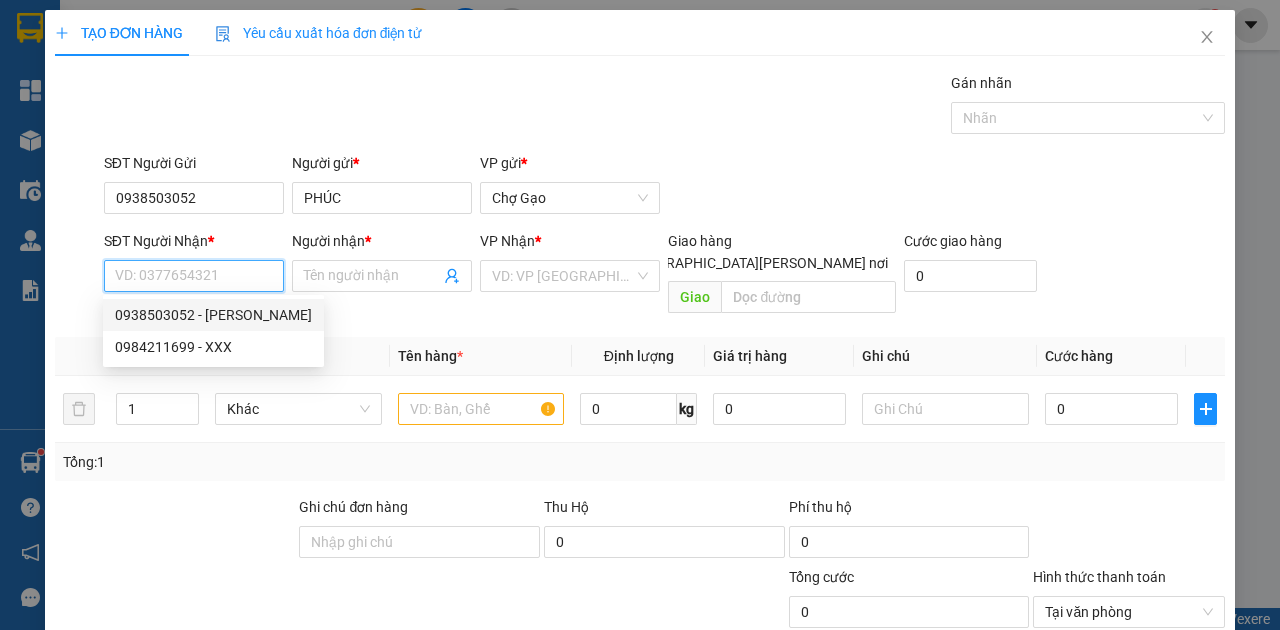 click on "0938503052 - PHÚC" at bounding box center [213, 315] 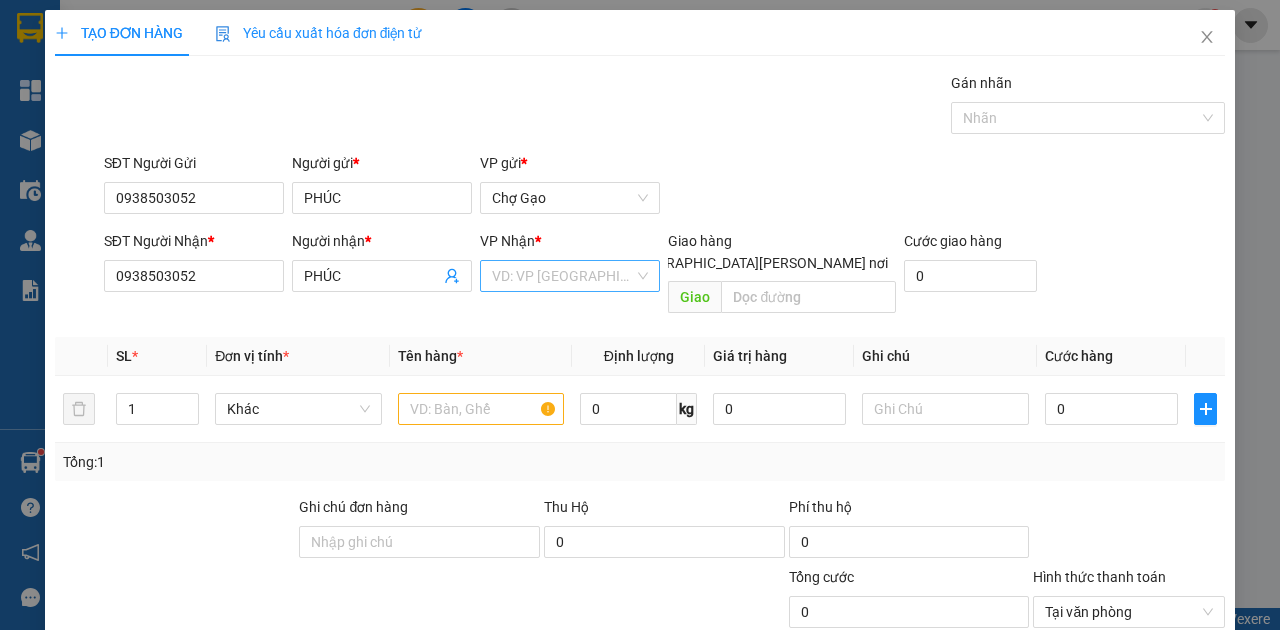click at bounding box center [563, 276] 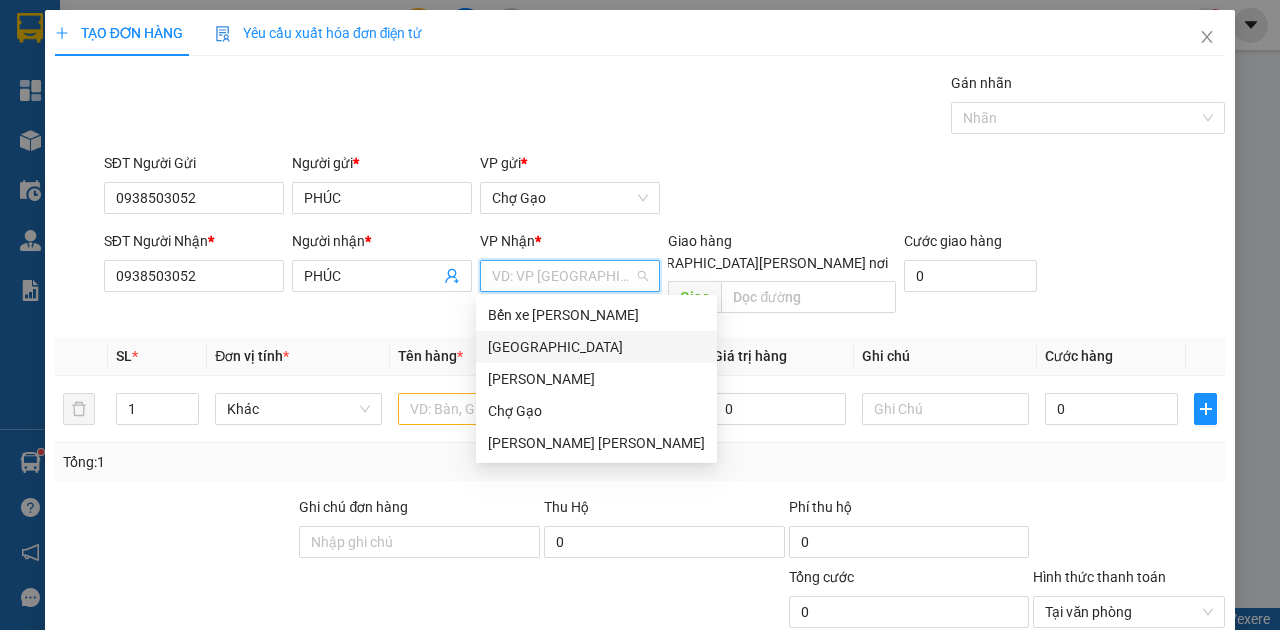 click on "[GEOGRAPHIC_DATA]" at bounding box center (596, 347) 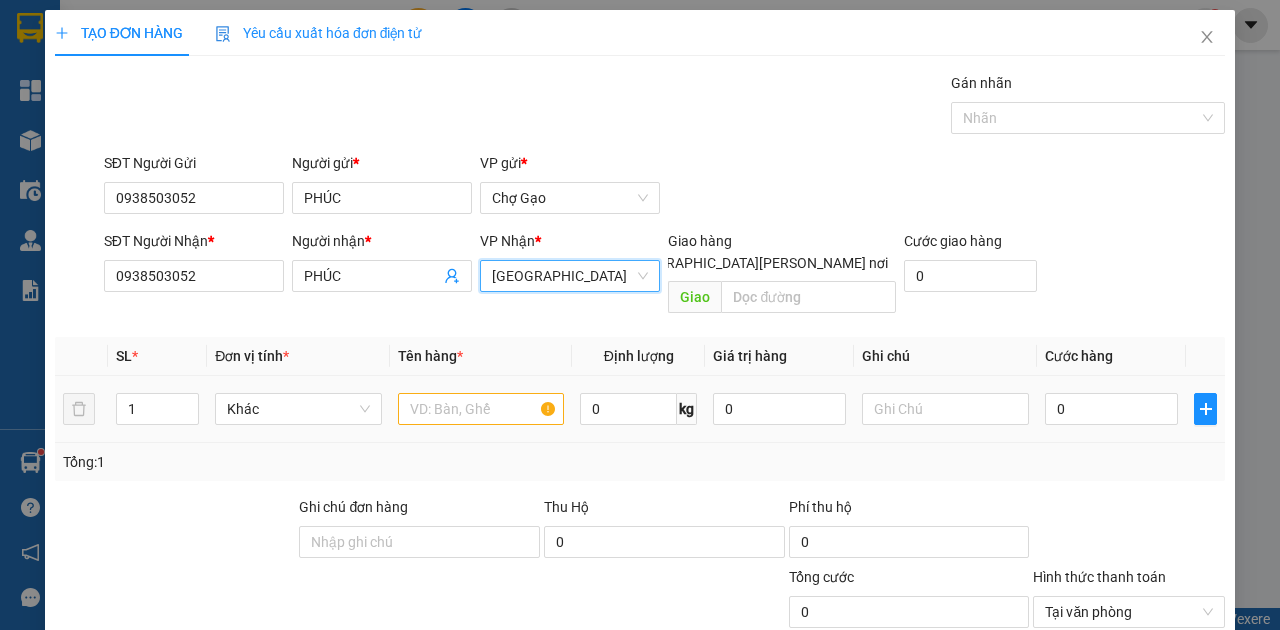 click at bounding box center [481, 409] 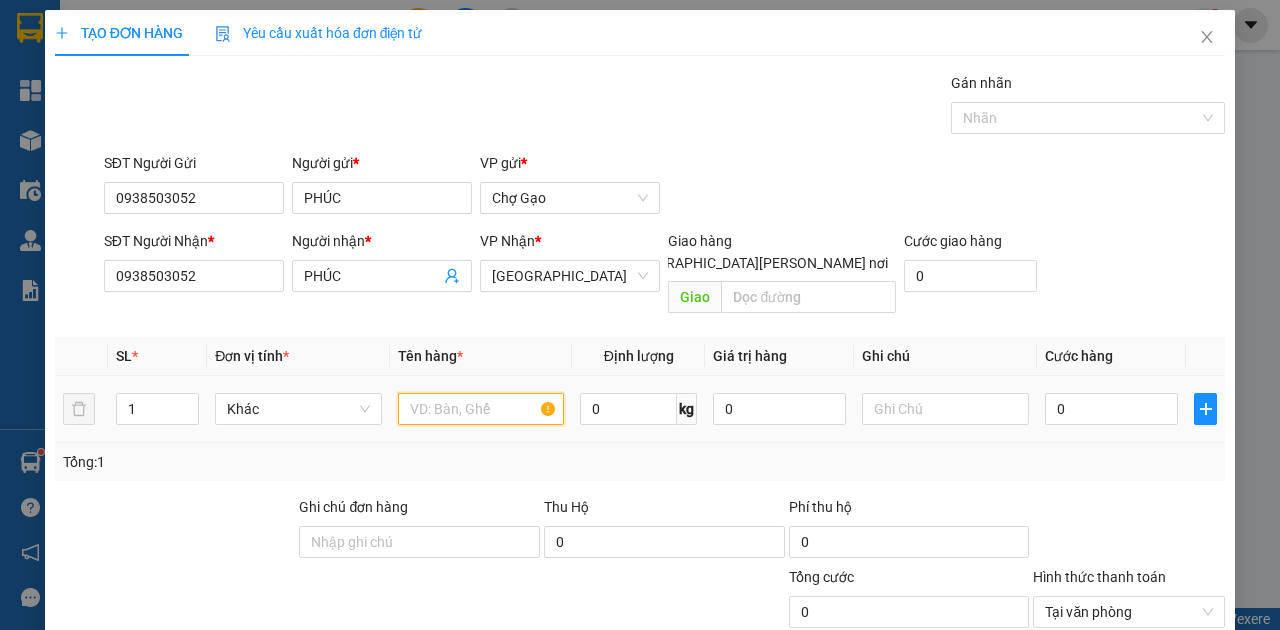 click at bounding box center (481, 409) 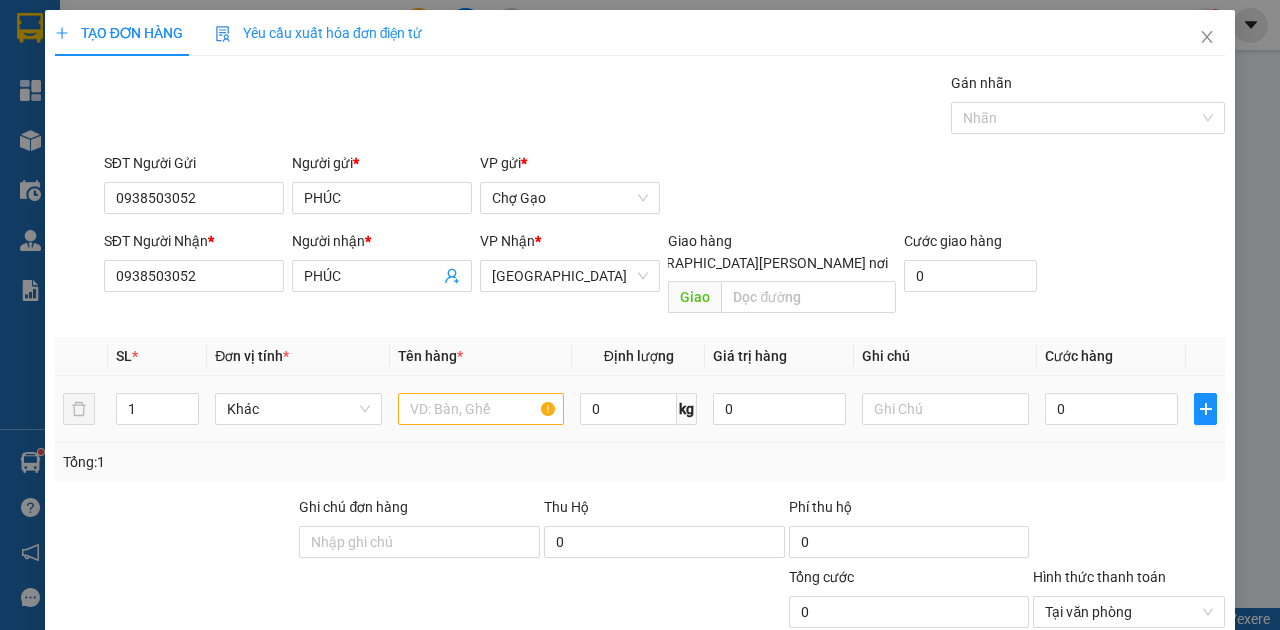 click on "1 Khác 0 kg 0 0" at bounding box center (640, 409) 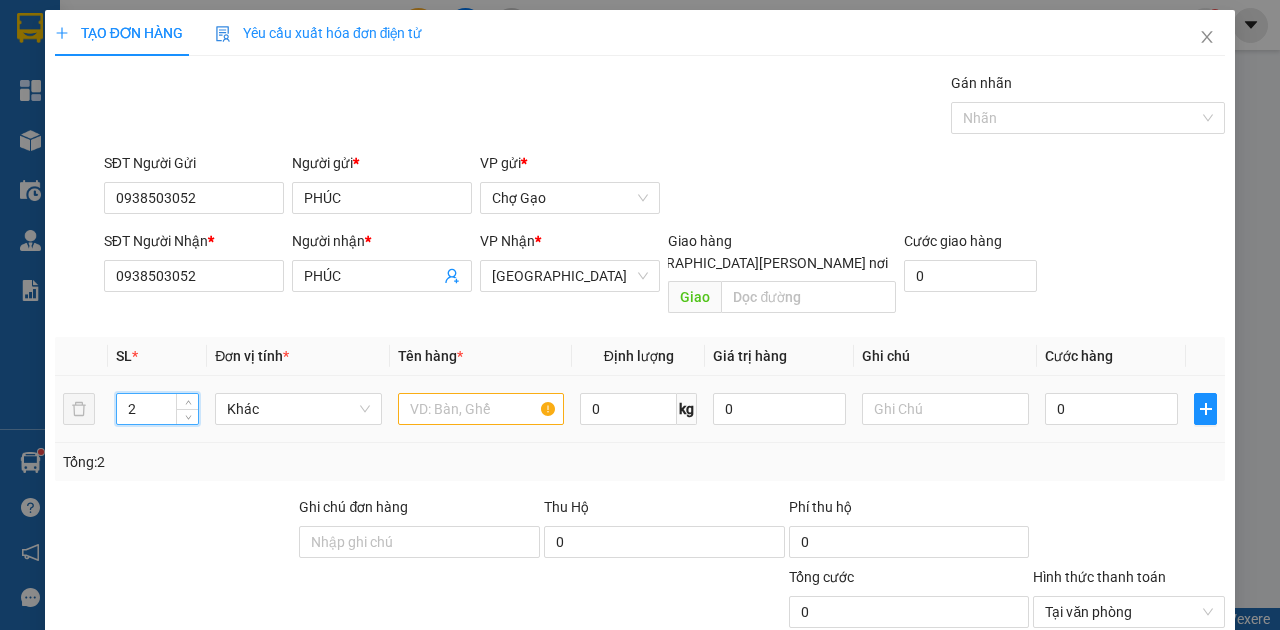 type on "2" 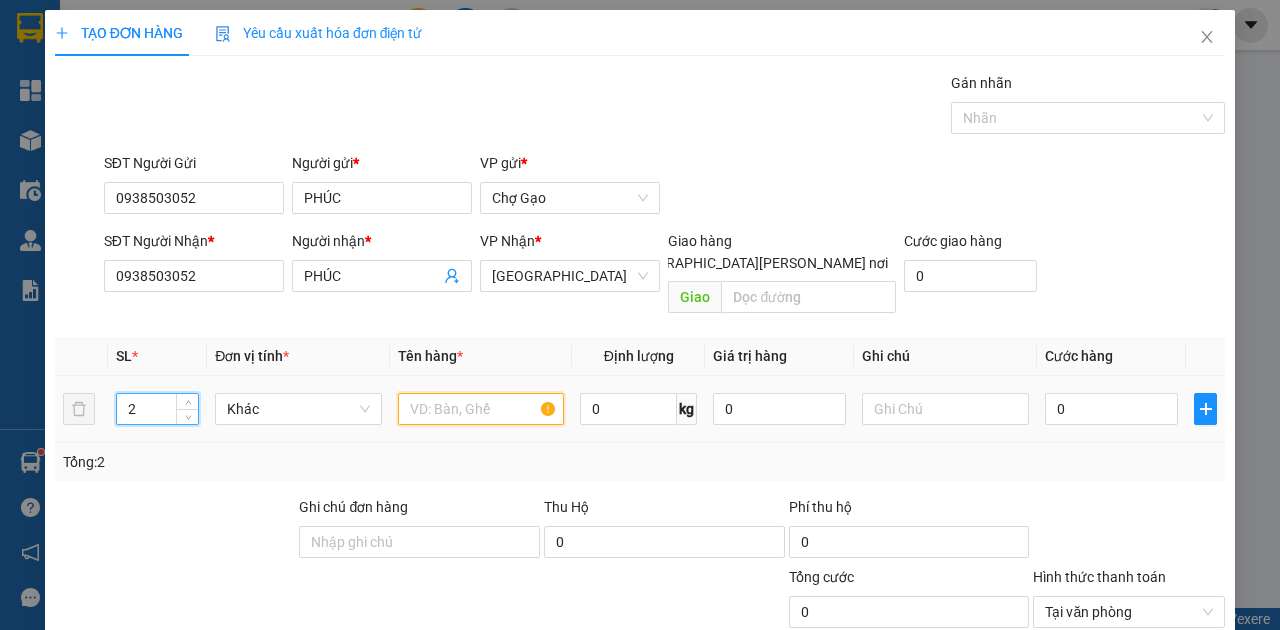 click at bounding box center (481, 409) 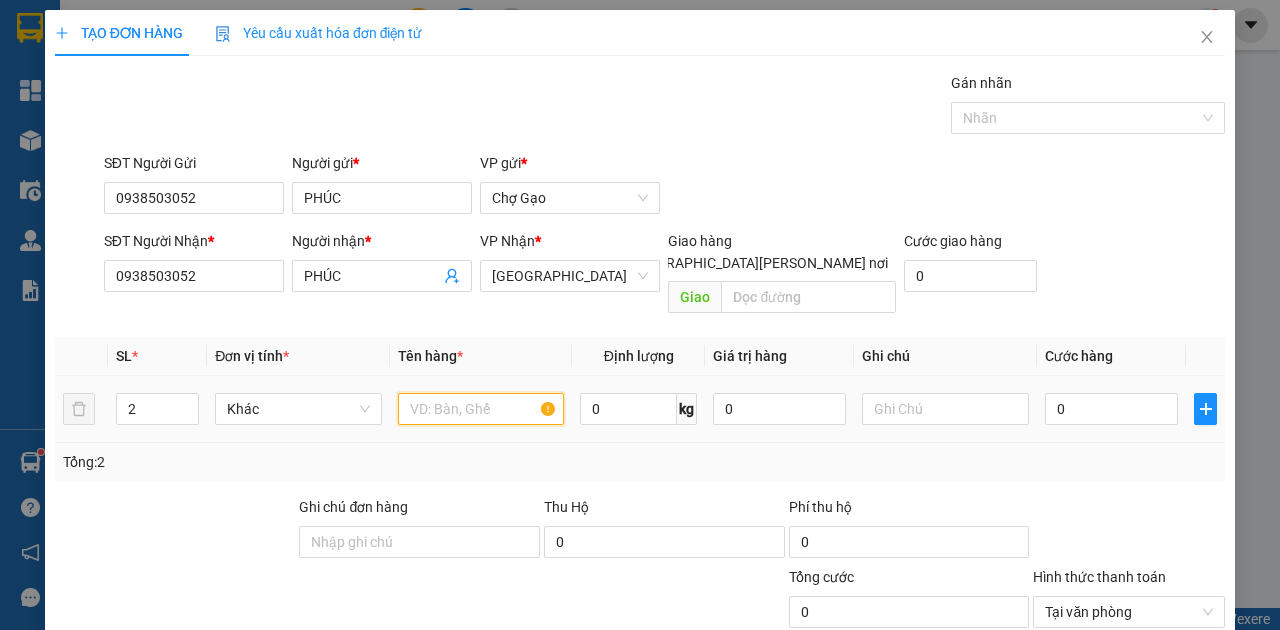 type on "1" 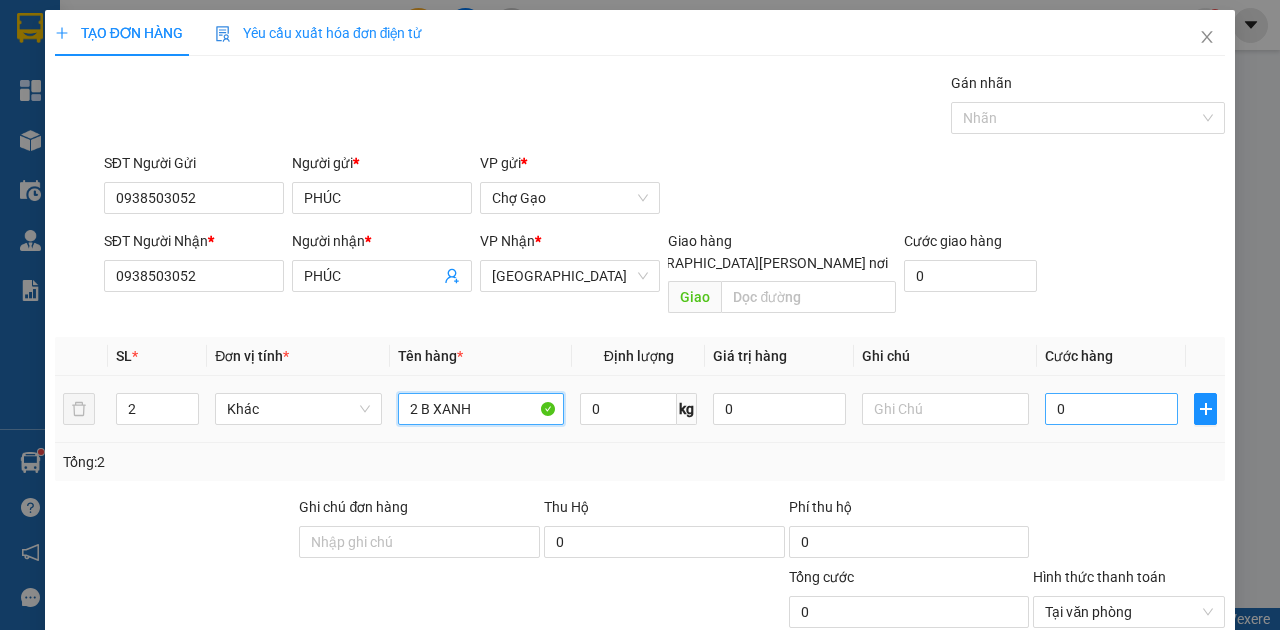 type on "2 B XANH" 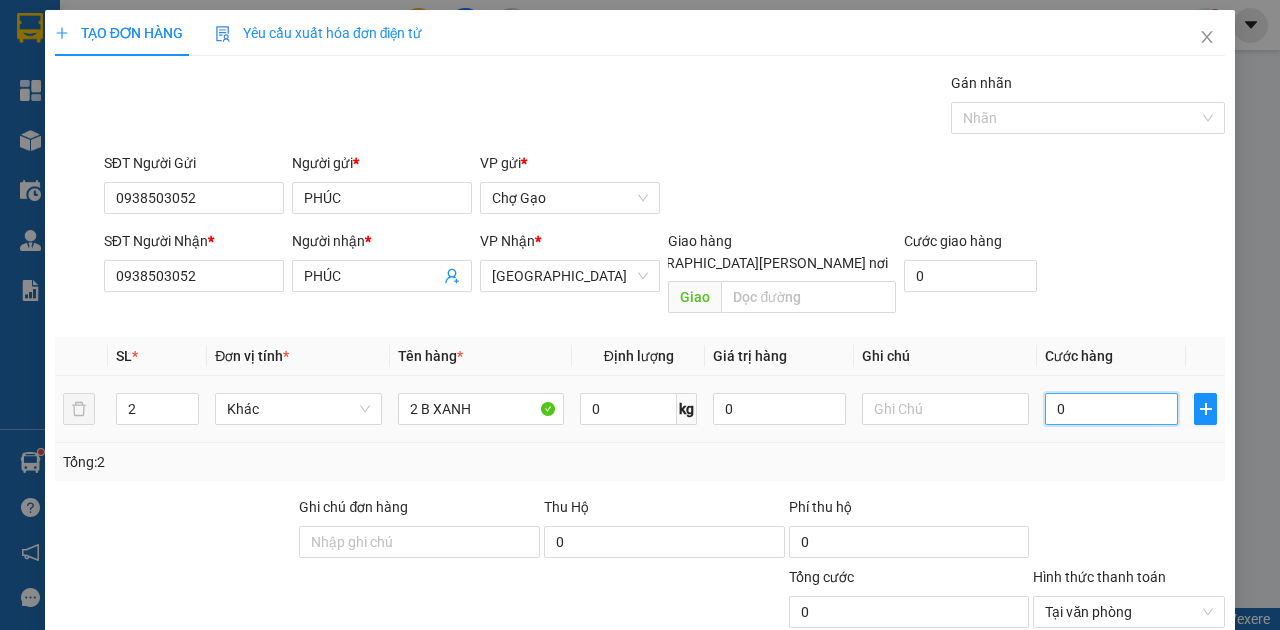 click on "0" at bounding box center (1111, 409) 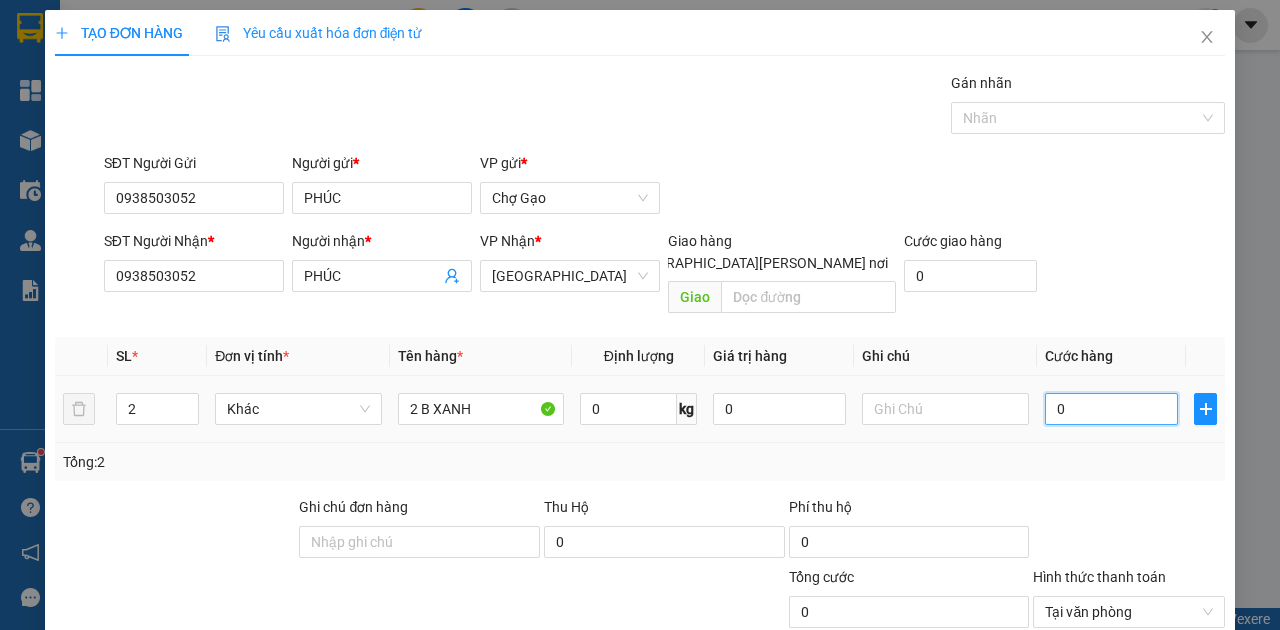 type on "1" 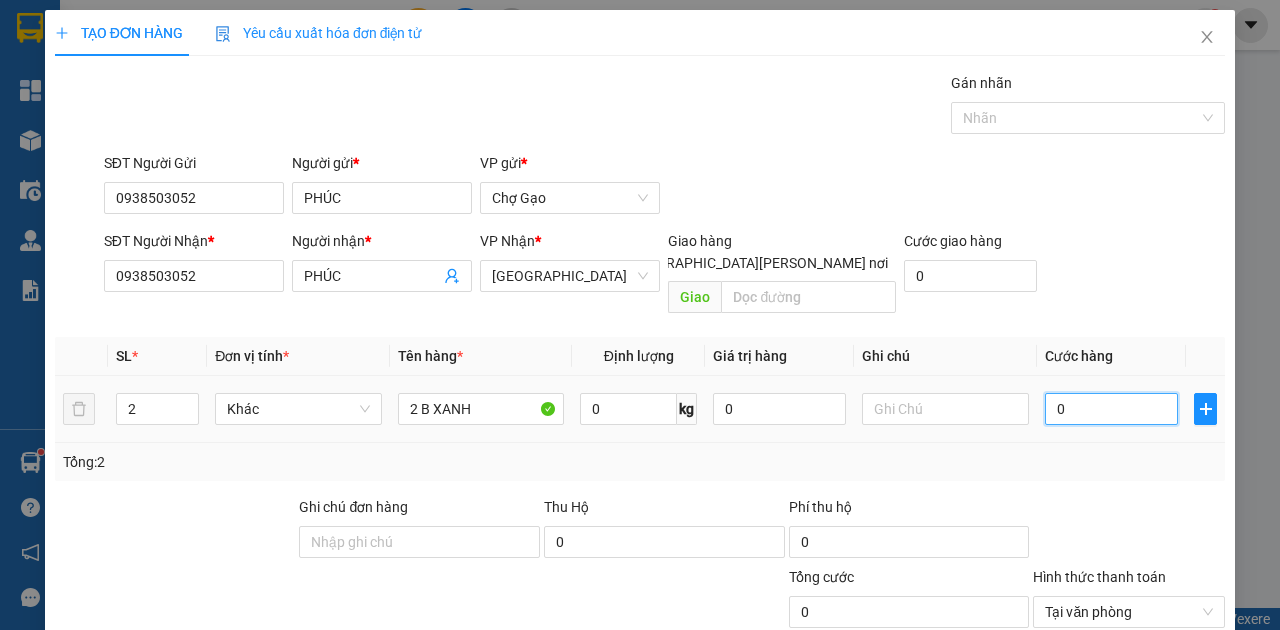 type on "1" 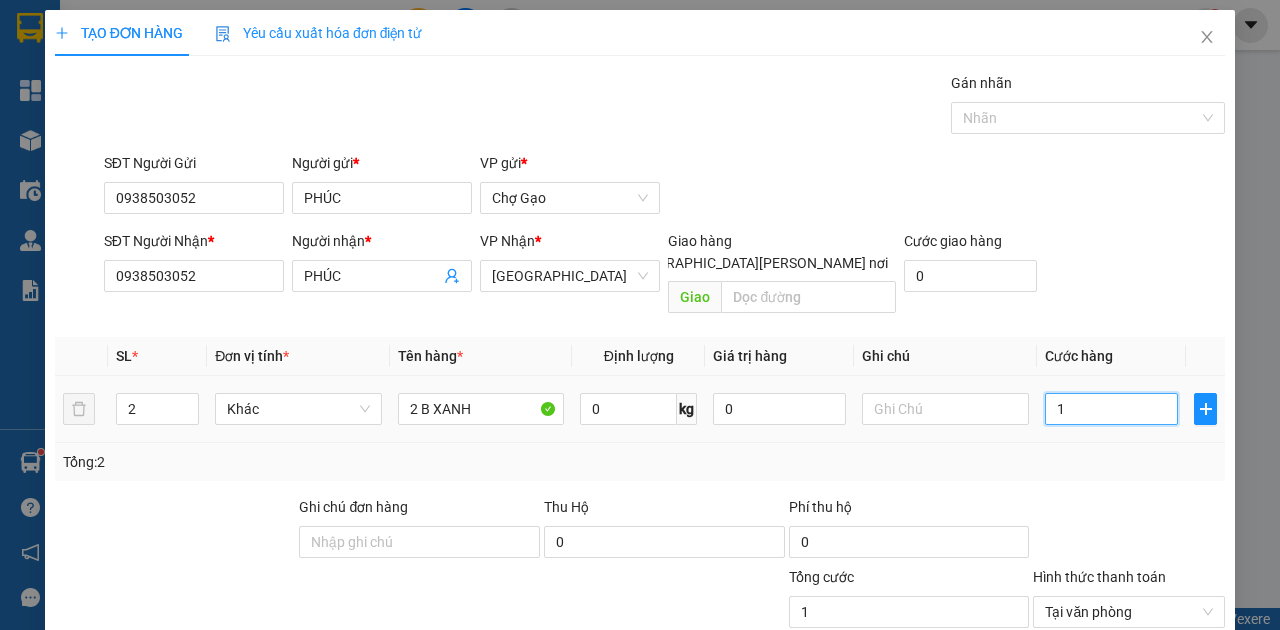 type on "10" 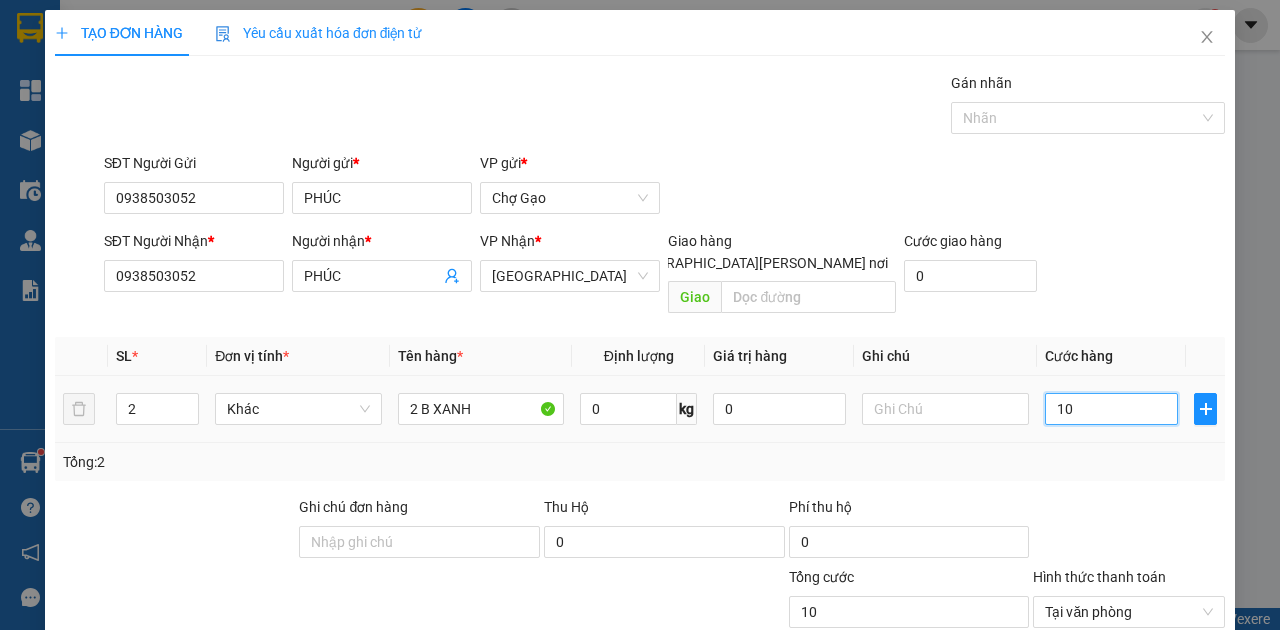 type on "100" 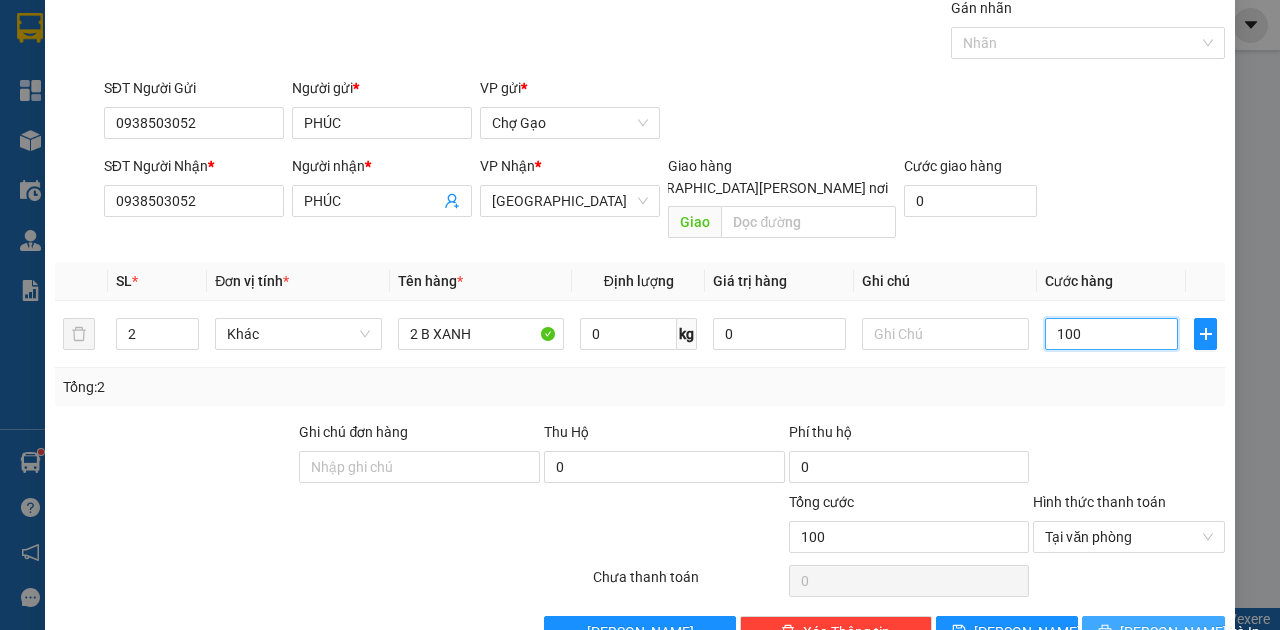 scroll, scrollTop: 107, scrollLeft: 0, axis: vertical 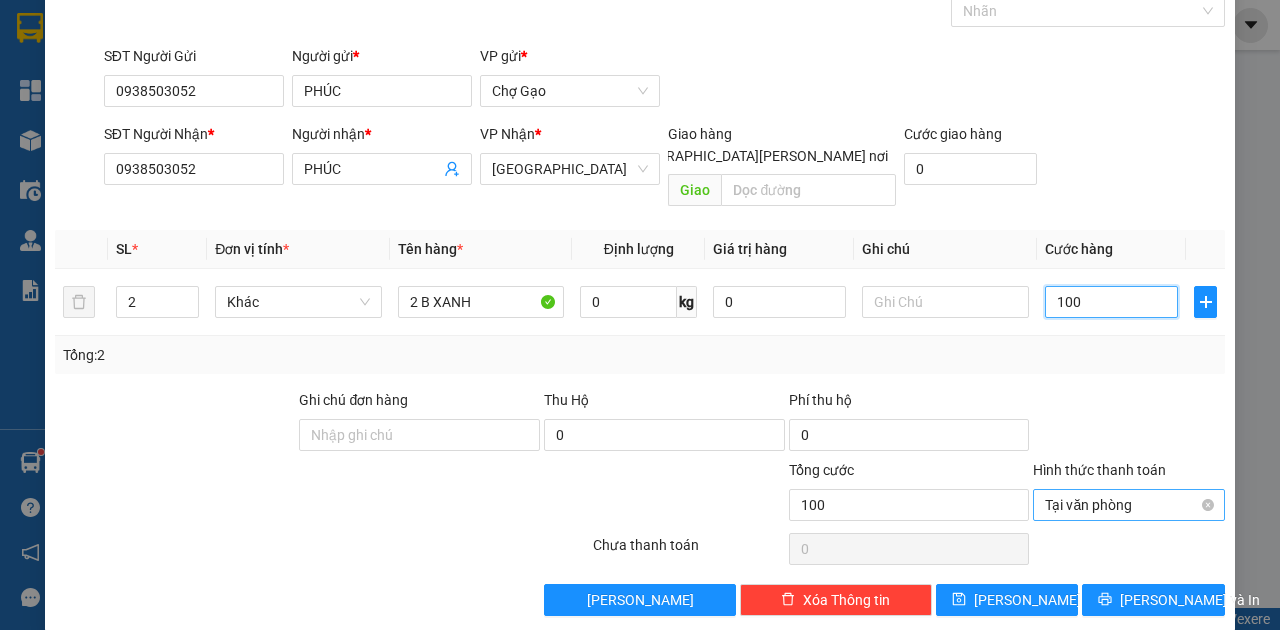 type on "100" 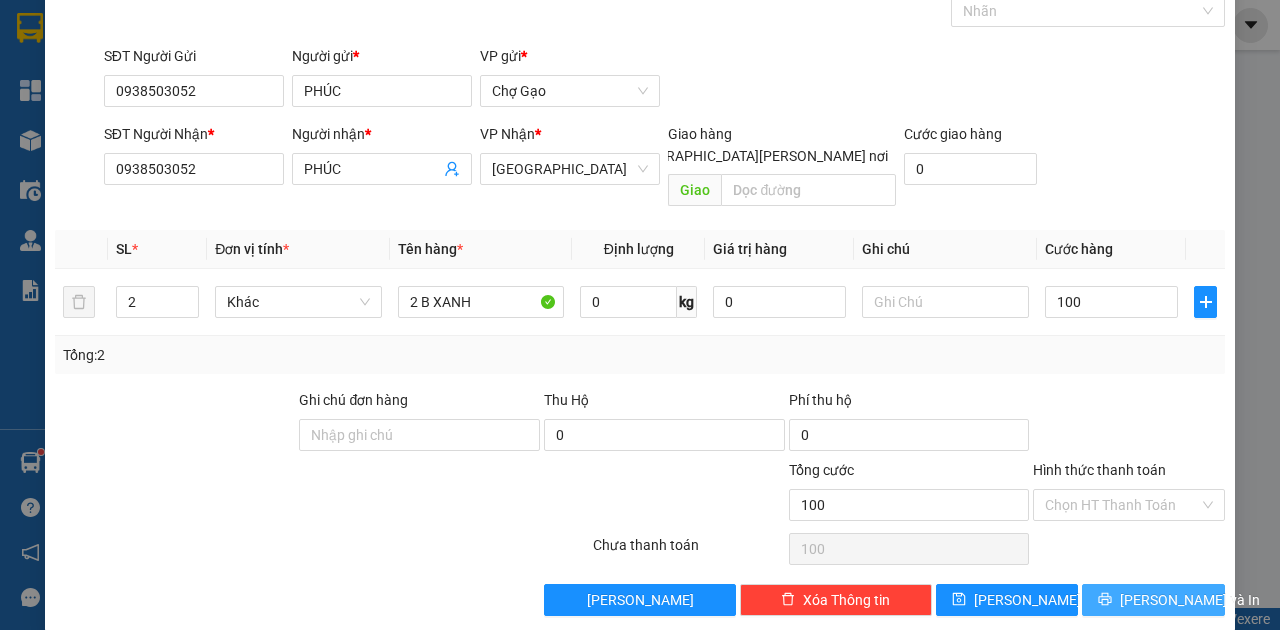 type on "100.000" 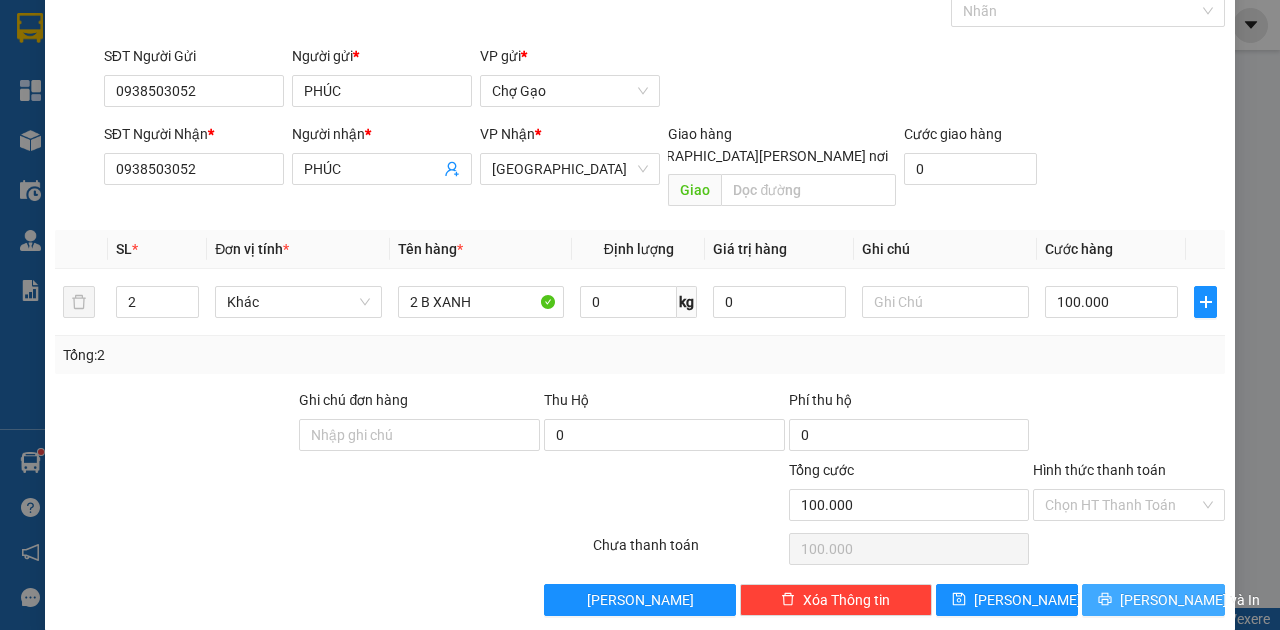 drag, startPoint x: 1178, startPoint y: 580, endPoint x: 964, endPoint y: 299, distance: 353.20956 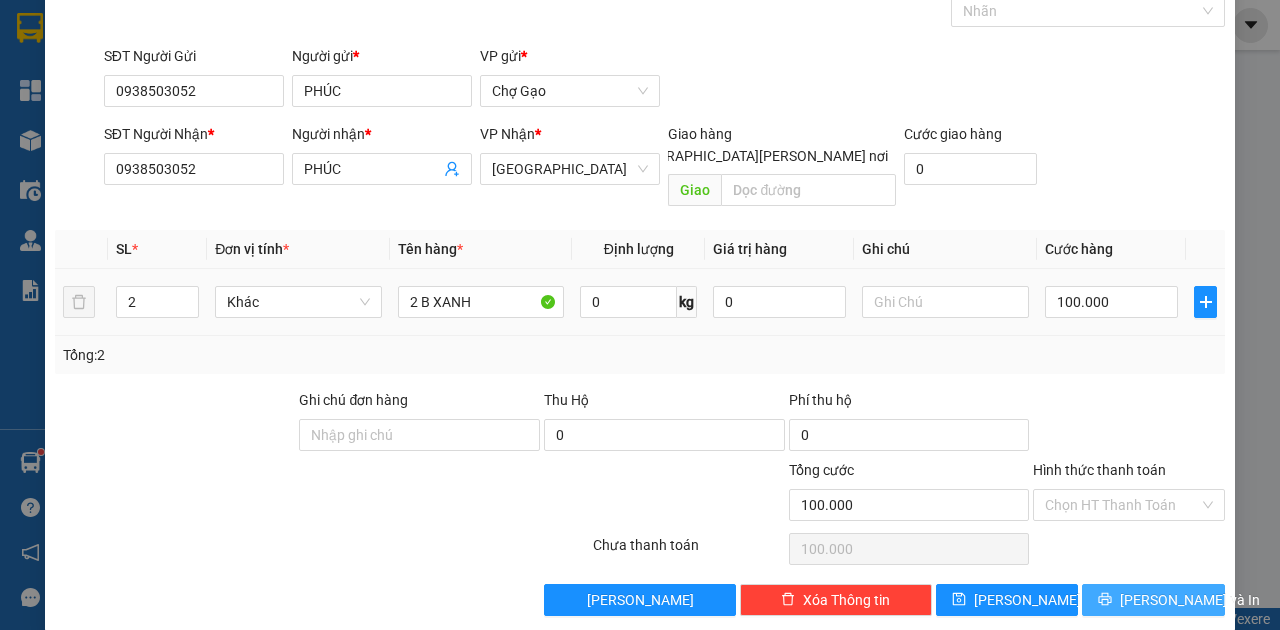 click on "[PERSON_NAME] và In" at bounding box center (1190, 600) 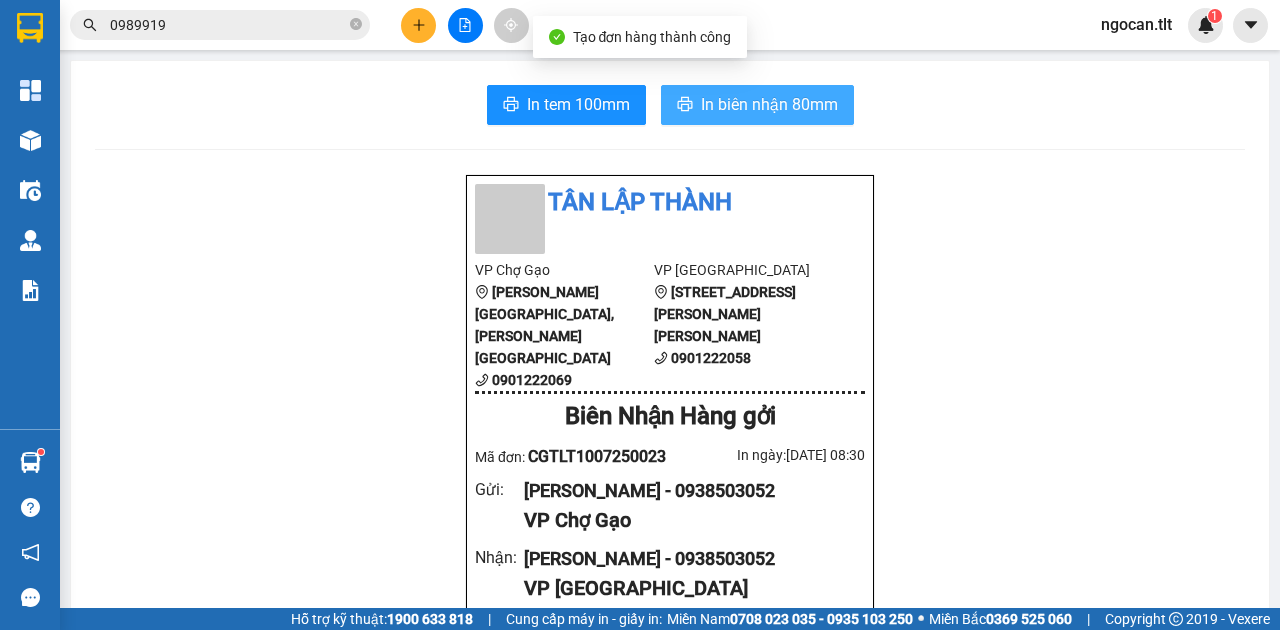 click on "In biên nhận 80mm" at bounding box center (769, 104) 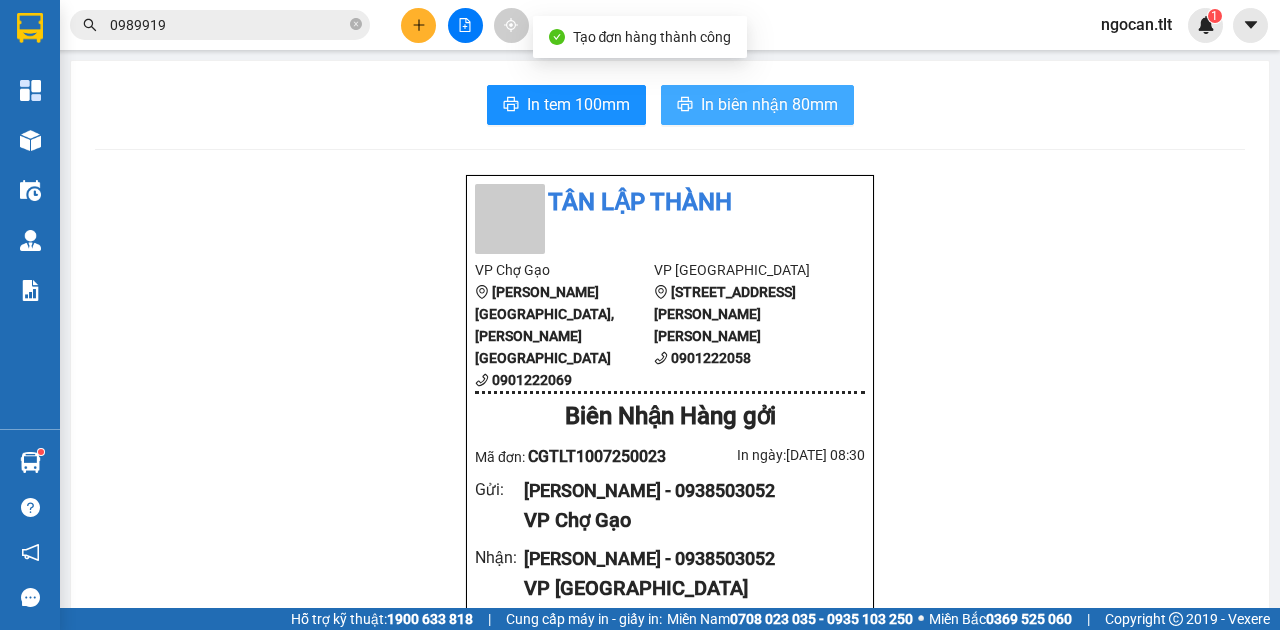 scroll, scrollTop: 0, scrollLeft: 0, axis: both 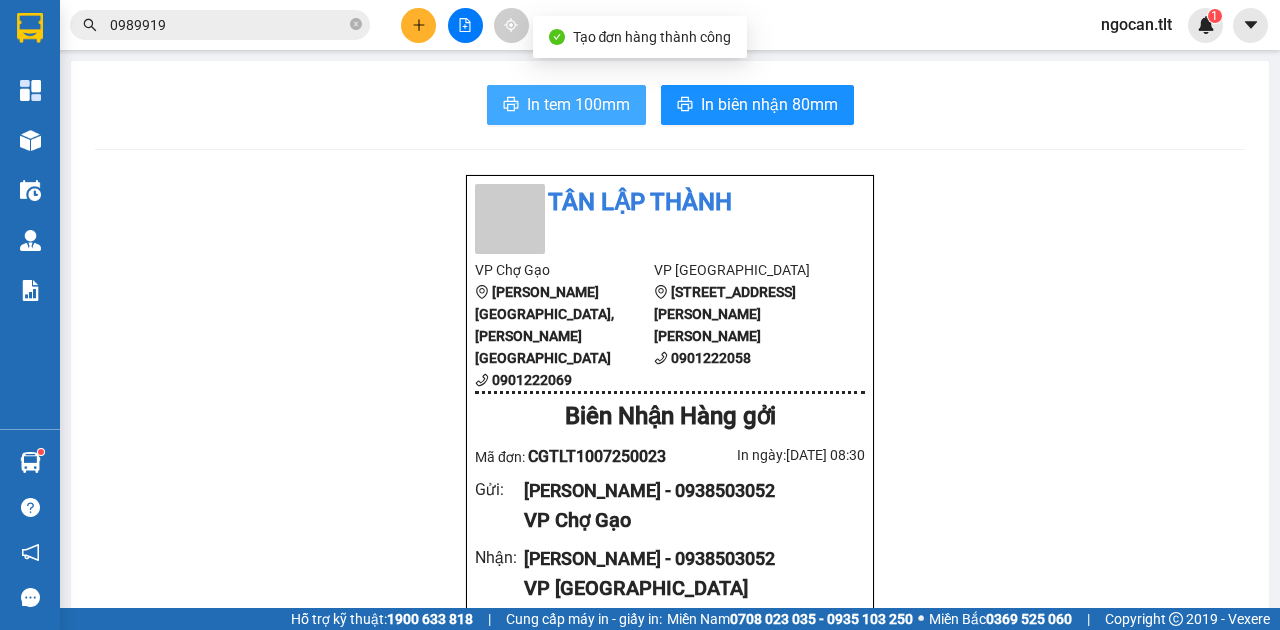 drag, startPoint x: 560, startPoint y: 109, endPoint x: 572, endPoint y: 112, distance: 12.369317 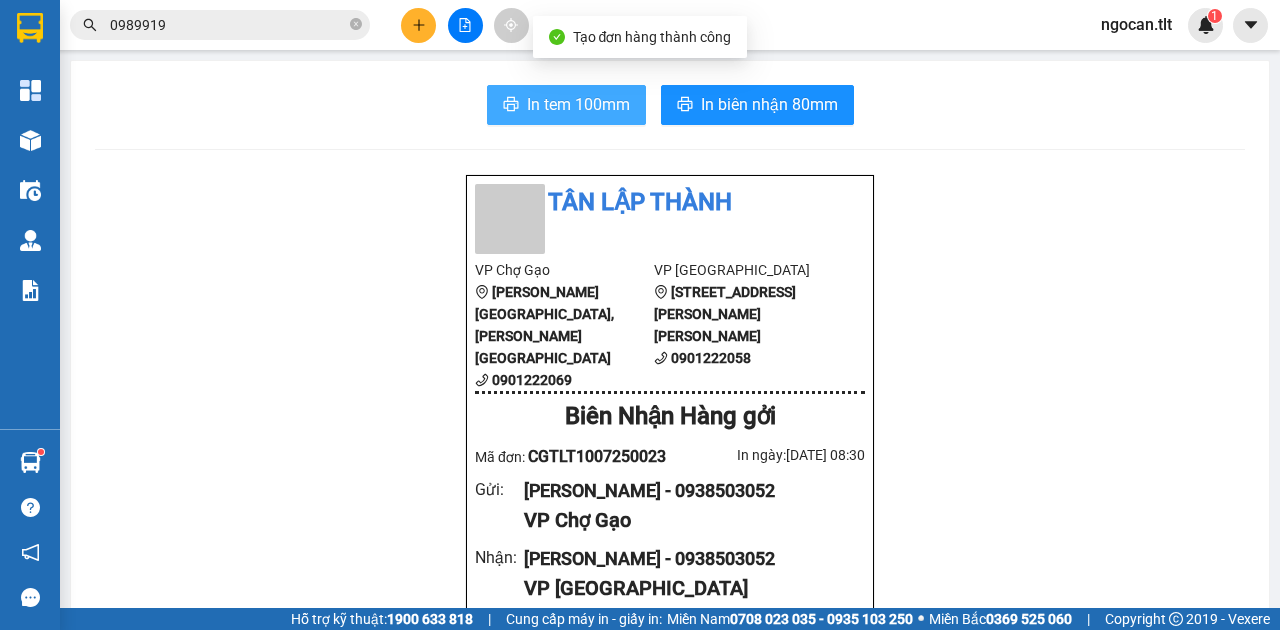 scroll, scrollTop: 0, scrollLeft: 0, axis: both 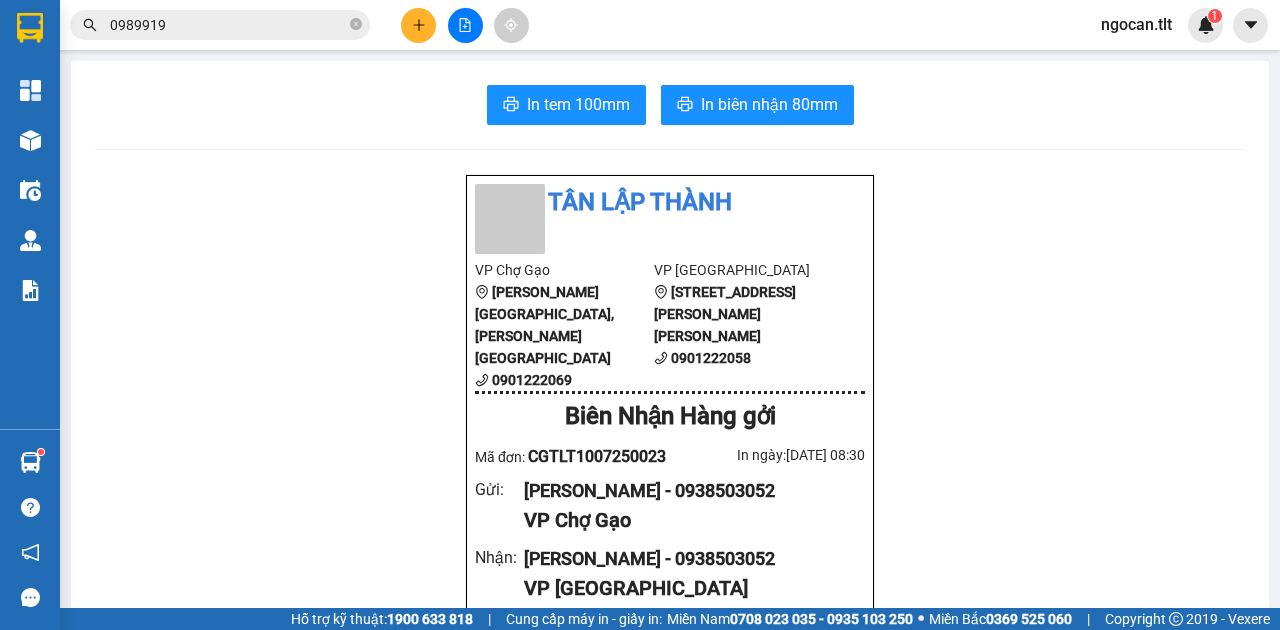 click on "In tem 100mm
In biên nhận 80mm Tân Lập Thành VP Chợ Gạo   Long Bình Điền,Huyện Chợ Gạo   0901222069 VP Sài Gòn   84 Hùng Vương, P9 , Quận 5   0901222058 Biên Nhận Hàng gởi Mã đơn:   CGTLT1007250023 In ngày:  10/07/2025   08:30 Gửi :   PHÚC - 0938503052 VP Chợ Gạo Nhận :   PHÚC - 0938503052 VP Sài Gòn Tên (giá trị hàng) SL Cước món hàng Khác - 2 B XANH   (0) 2 100.000 Tổng cộng 2 100.000 Loading... Chưa Thu : 100.000 VND Tổng phải thu : 100.000 VND Quy định nhận/gửi hàng : Hàng hóa quá 7 ngày, nhà xe không chịu trách nhiệm hư hao, thất lạc. Nhà xe không bồi thường khi vận chuyển hàng dễ vỡ. Hàng không kê khai giá trị nếu thất lạc nhà xe chỉ bồi thường tối đa 10 lần cước vận chuyển. Đối với tiền, quý khách vui lòng mang theo CMND để đối chiếu. Nhà xe không chịu trách nhiệm với hàng niêm phong/hàng quốc cấm. CGTLT1007250023 PHÚC" at bounding box center [670, 892] 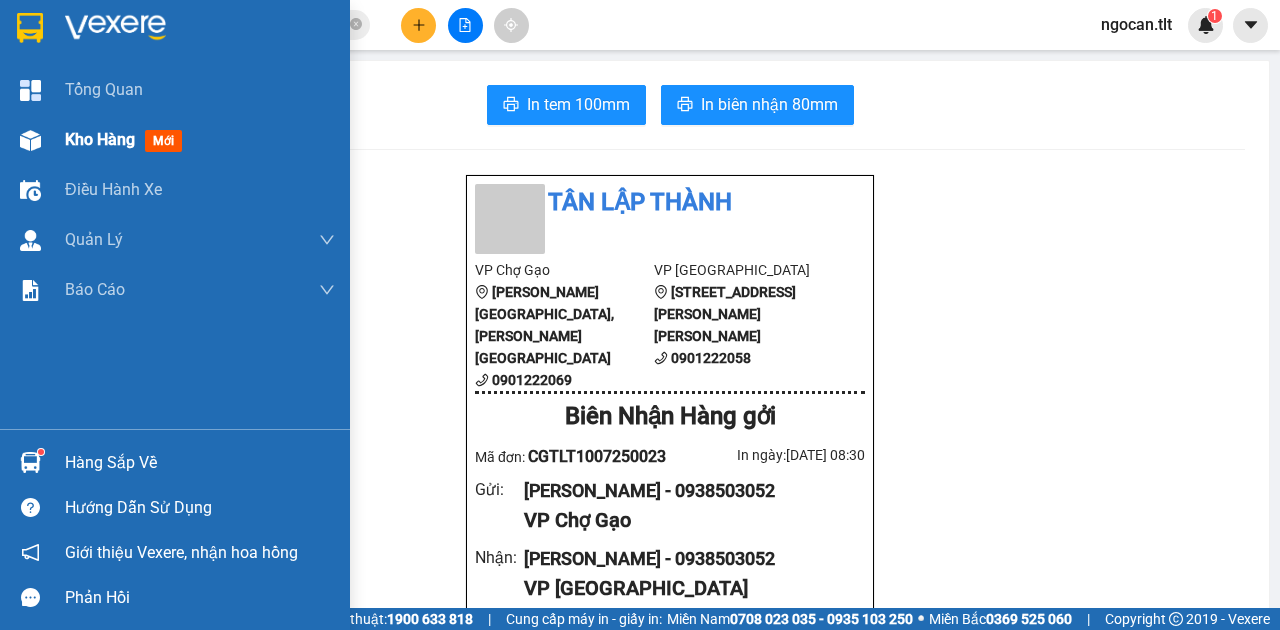 click on "Kho hàng" at bounding box center (100, 139) 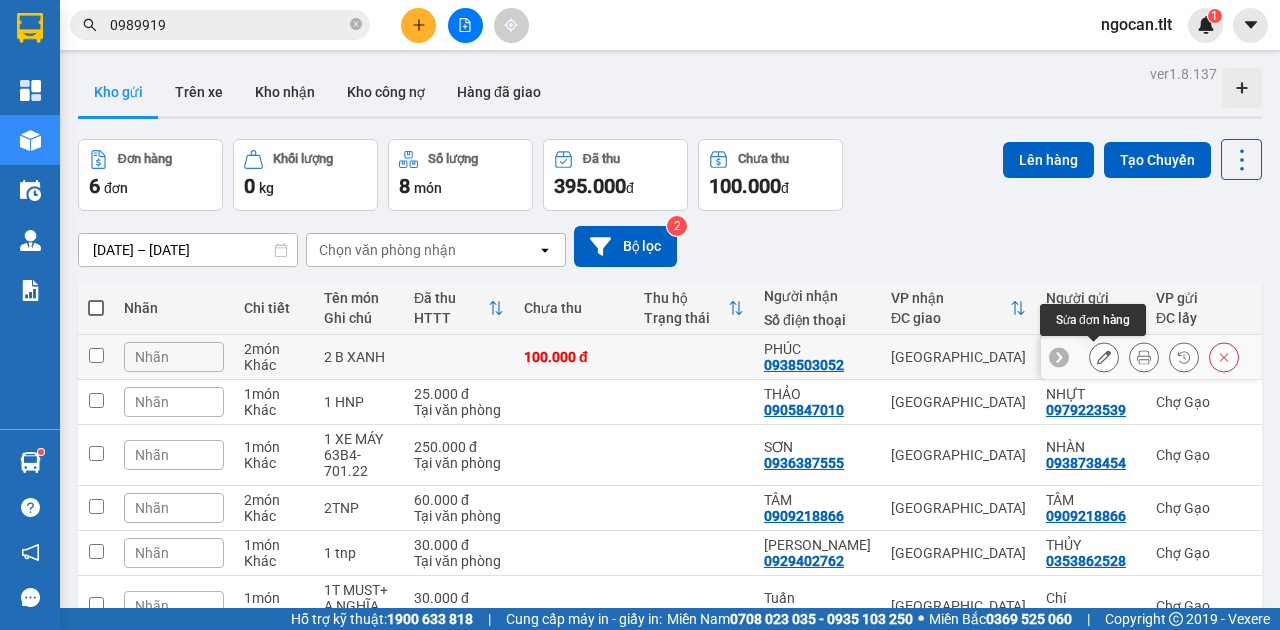 click 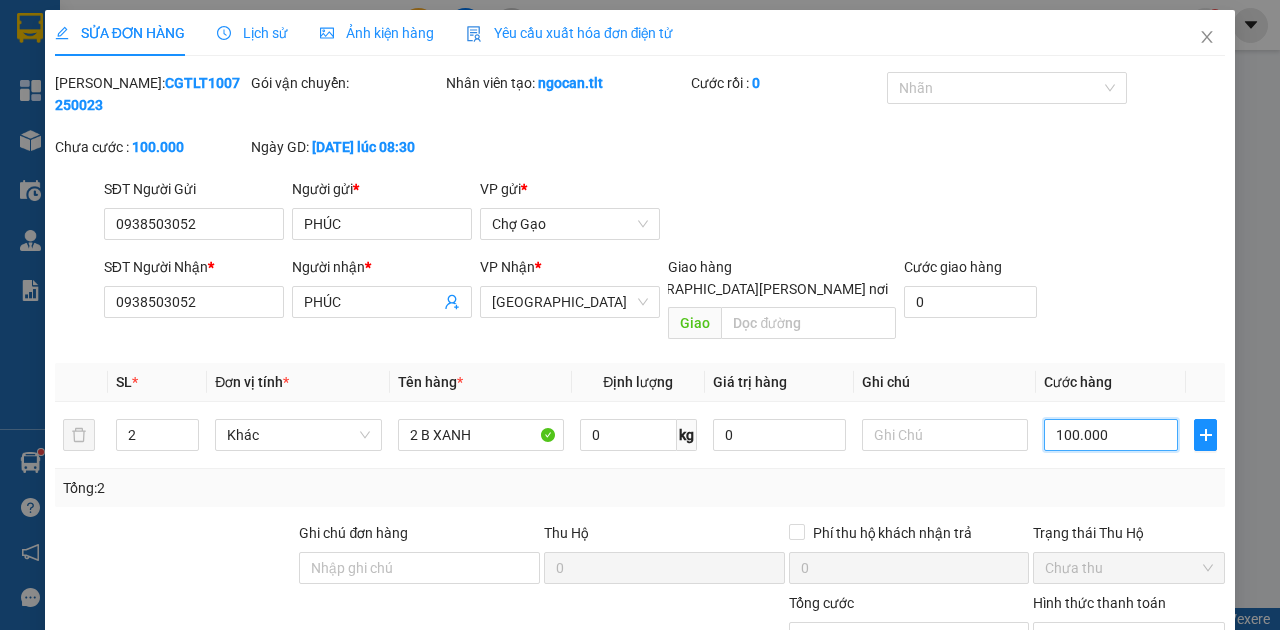 type on "8" 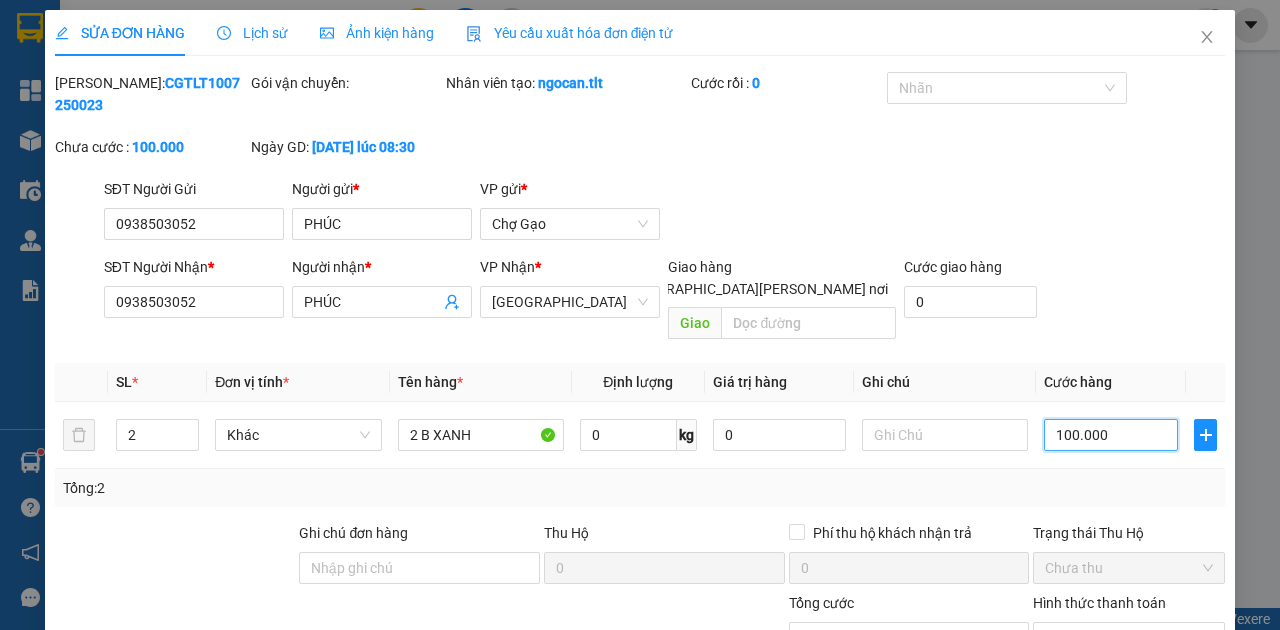 type on "8" 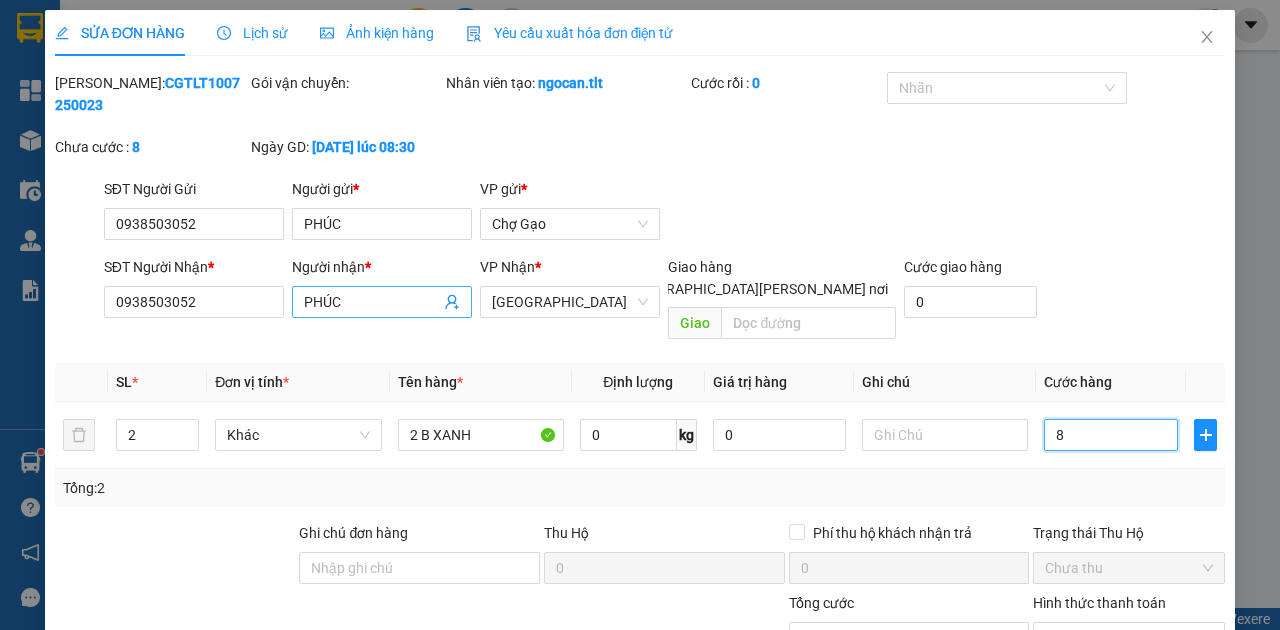 type on "80" 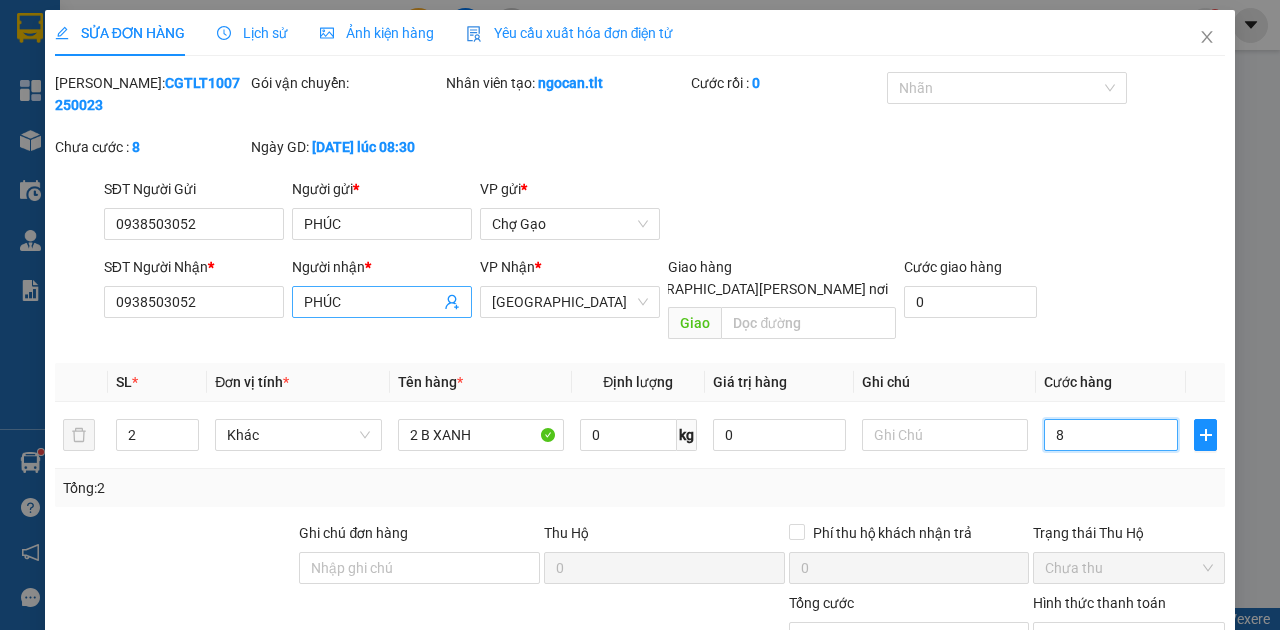 type on "80" 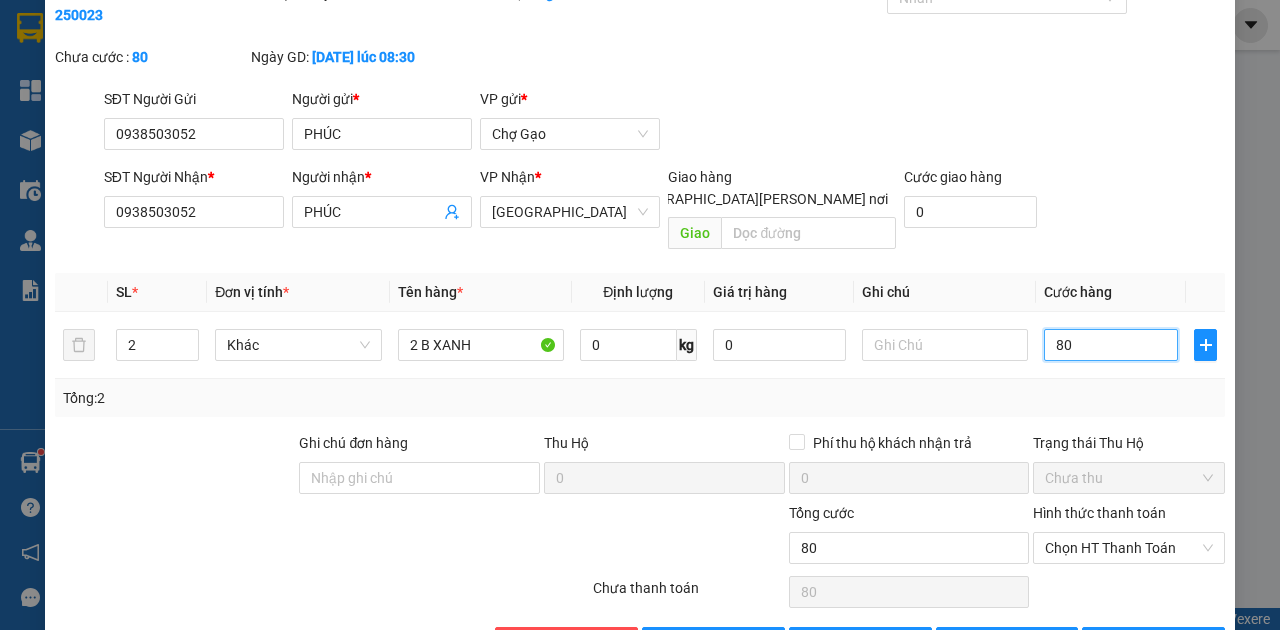 scroll, scrollTop: 134, scrollLeft: 0, axis: vertical 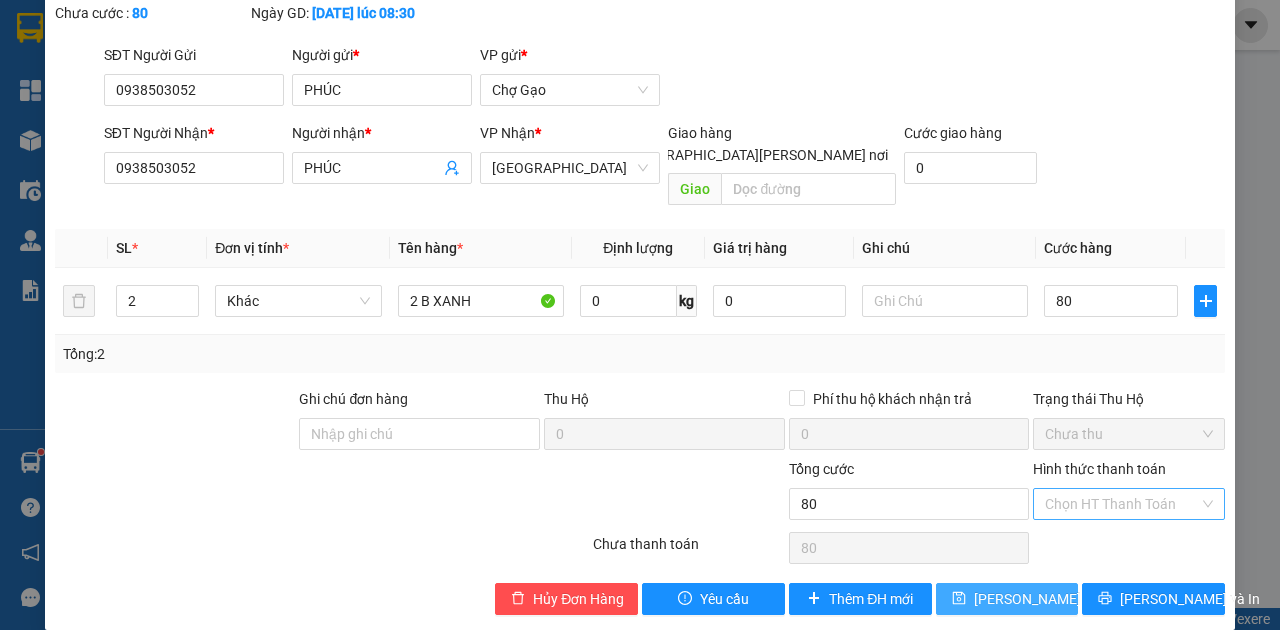 type on "80.000" 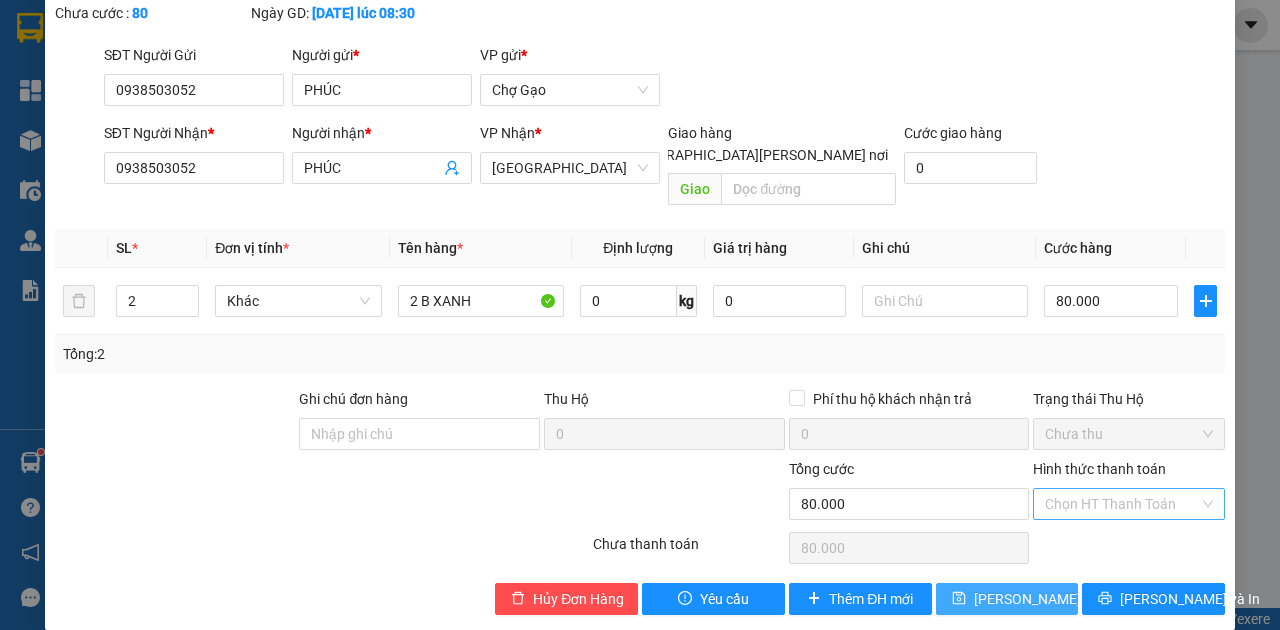 drag, startPoint x: 1001, startPoint y: 568, endPoint x: 982, endPoint y: 560, distance: 20.615528 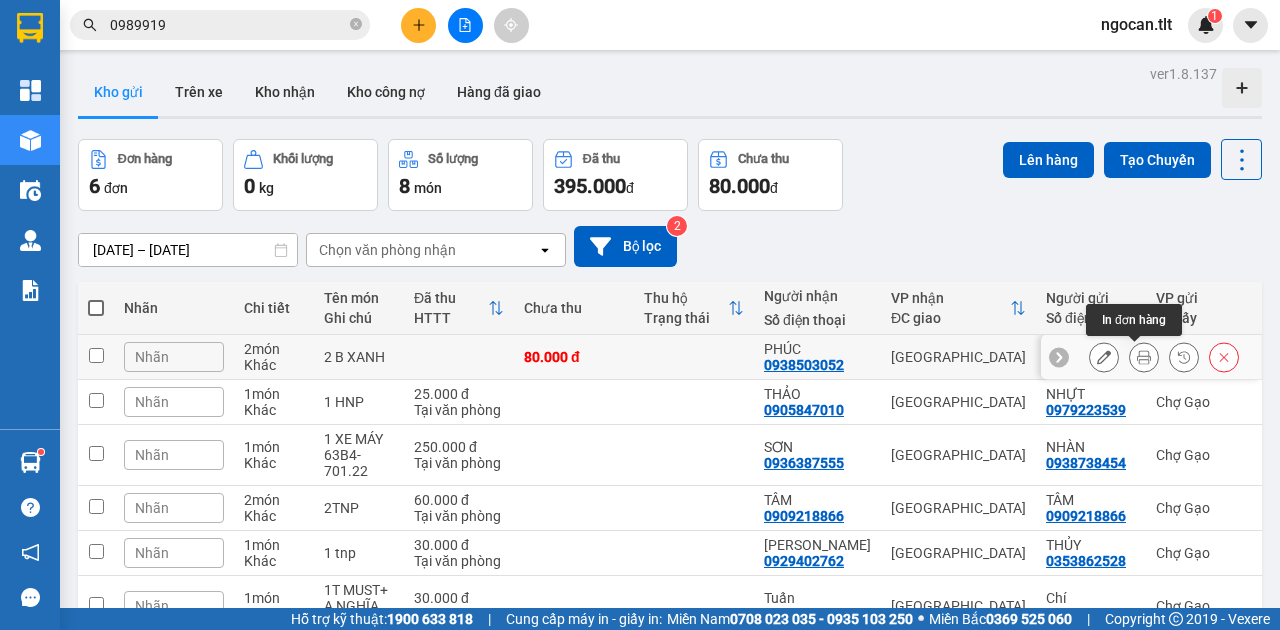 click 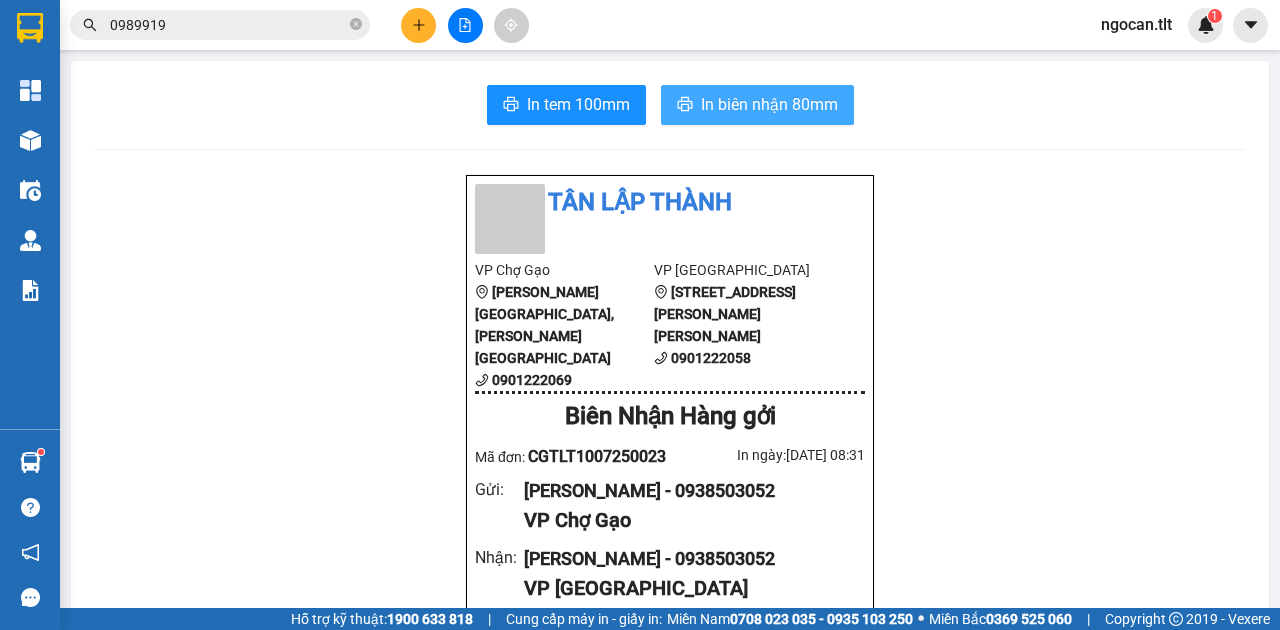click on "In biên nhận 80mm" at bounding box center (769, 104) 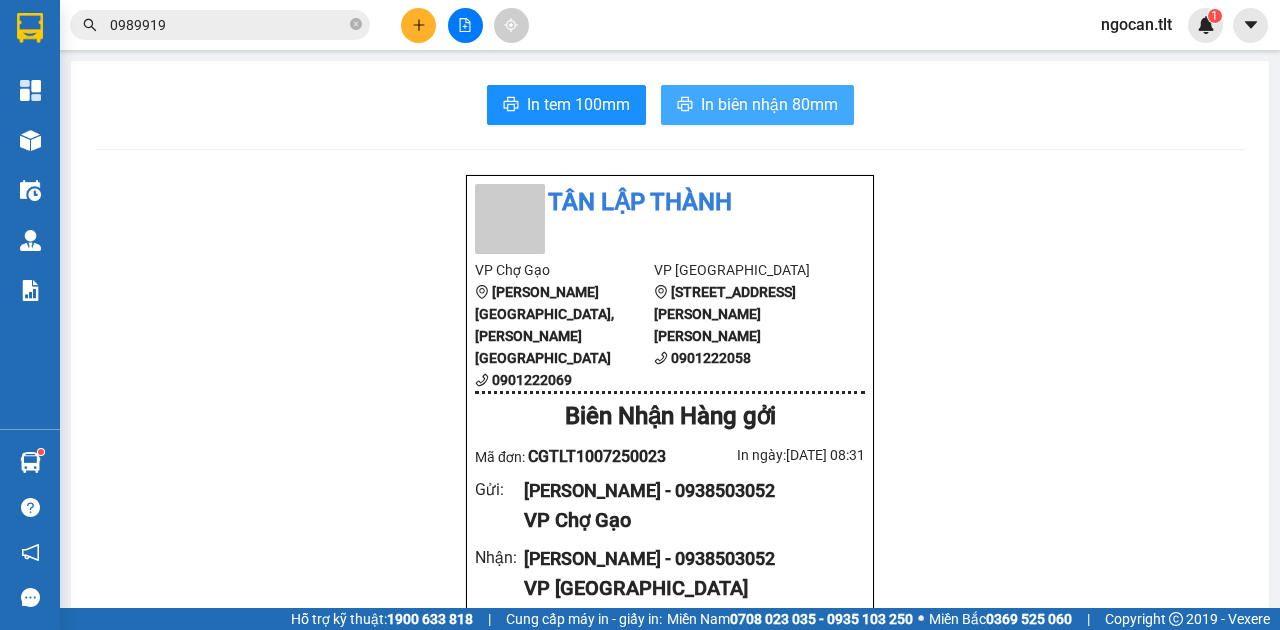 scroll, scrollTop: 0, scrollLeft: 0, axis: both 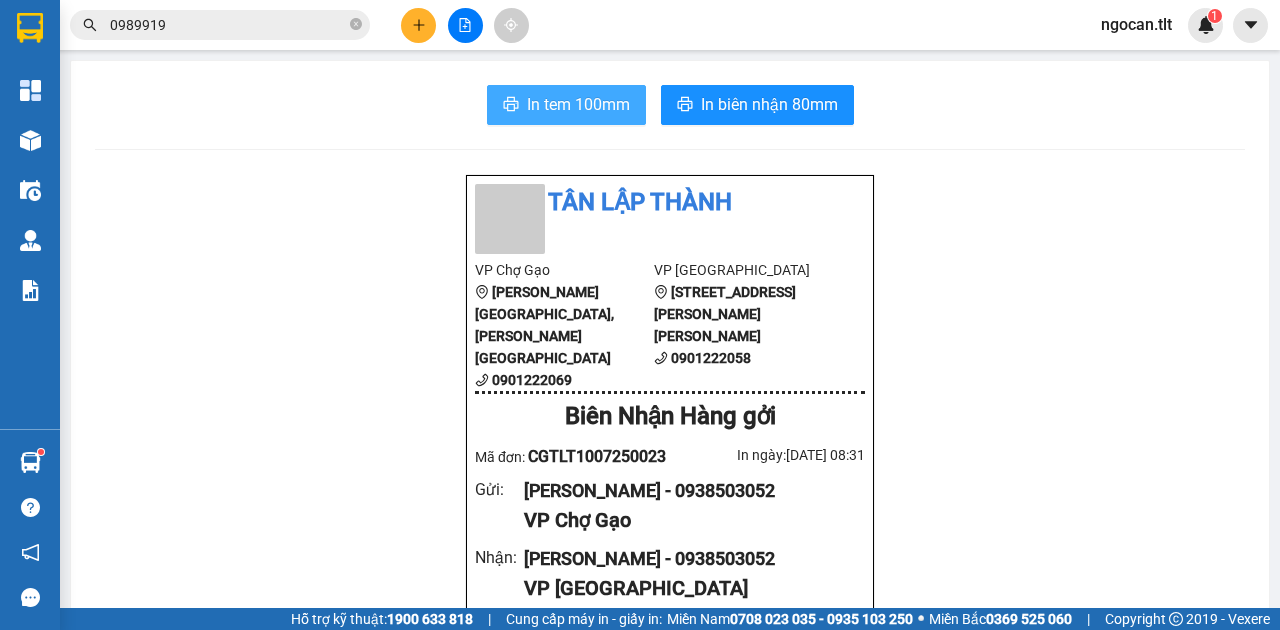 click on "In tem 100mm" at bounding box center [578, 104] 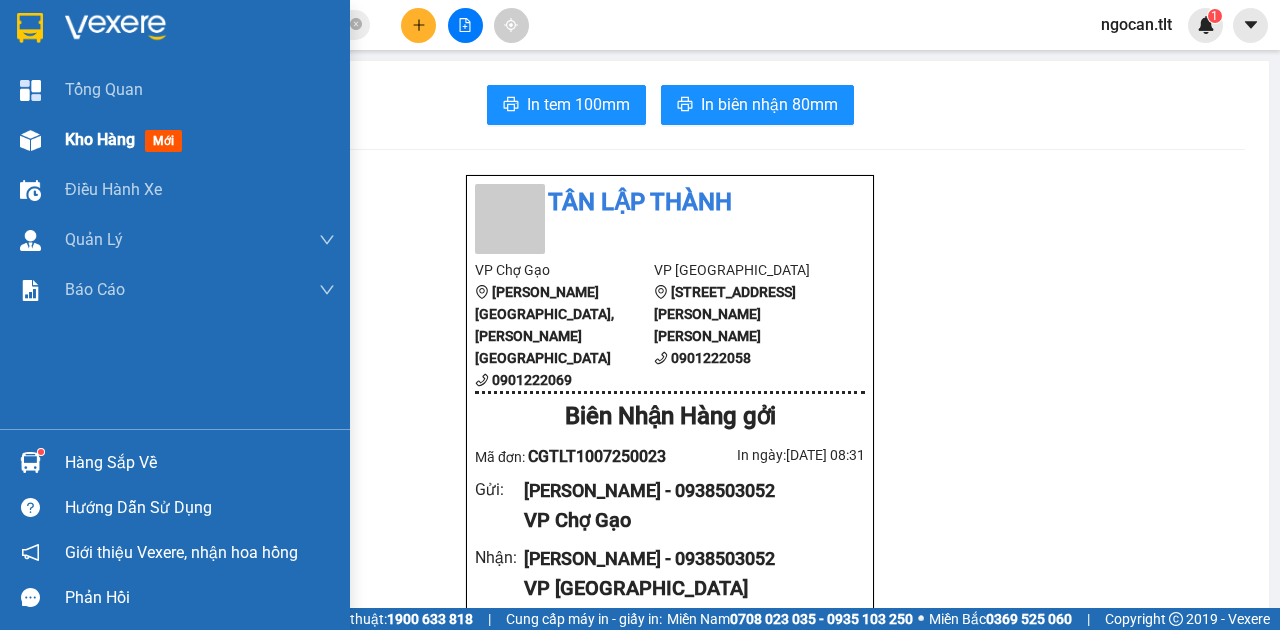 click on "Kho hàng" at bounding box center [100, 139] 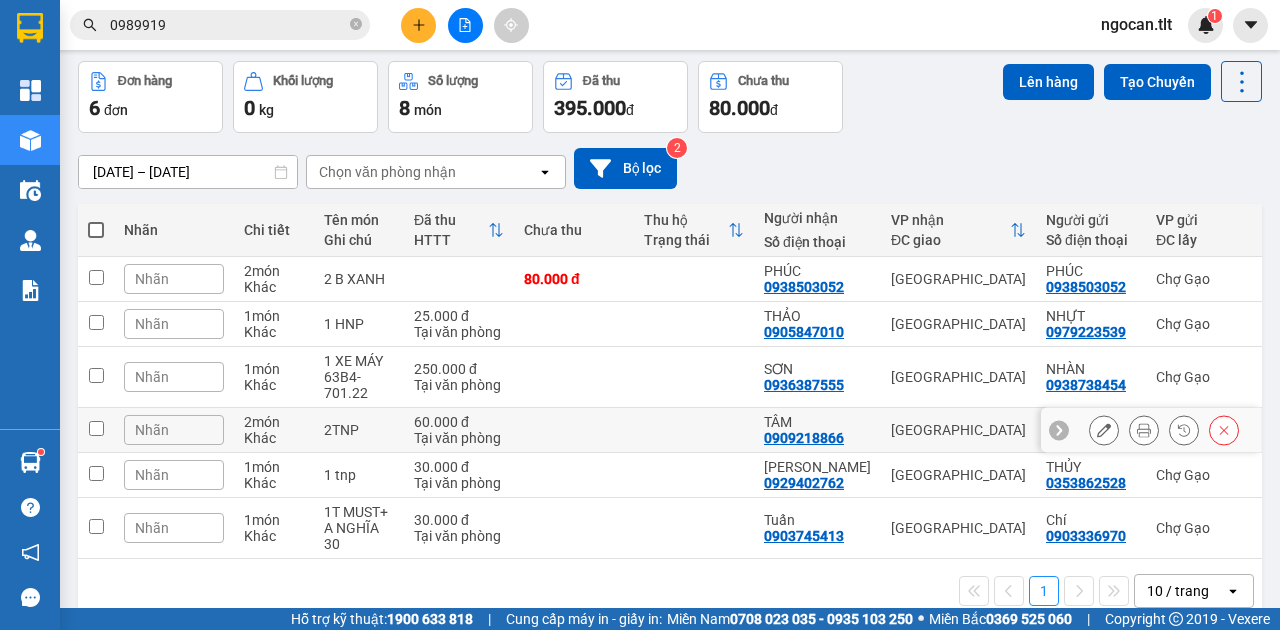 scroll, scrollTop: 120, scrollLeft: 0, axis: vertical 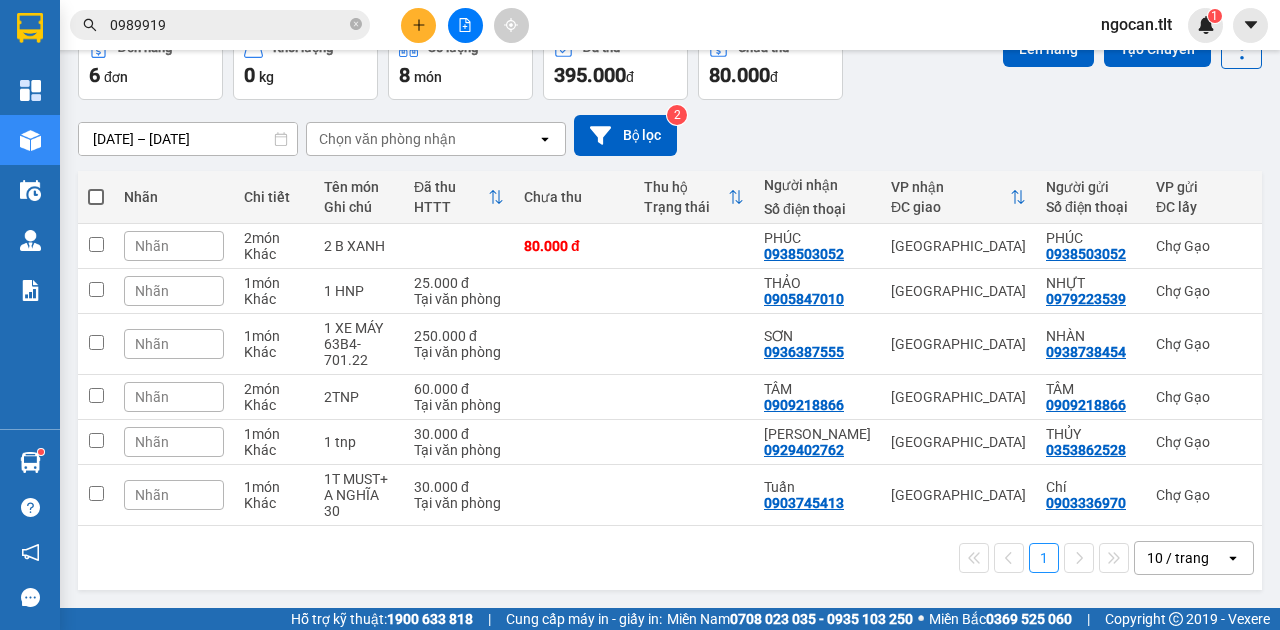 click at bounding box center (96, 197) 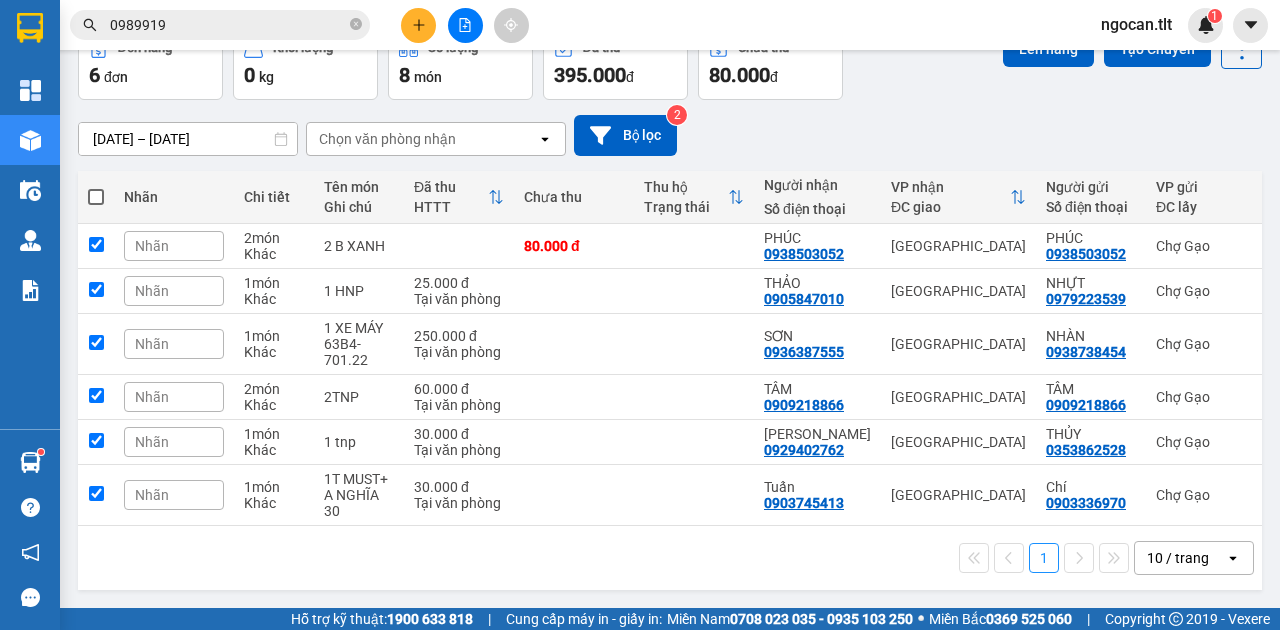 checkbox on "true" 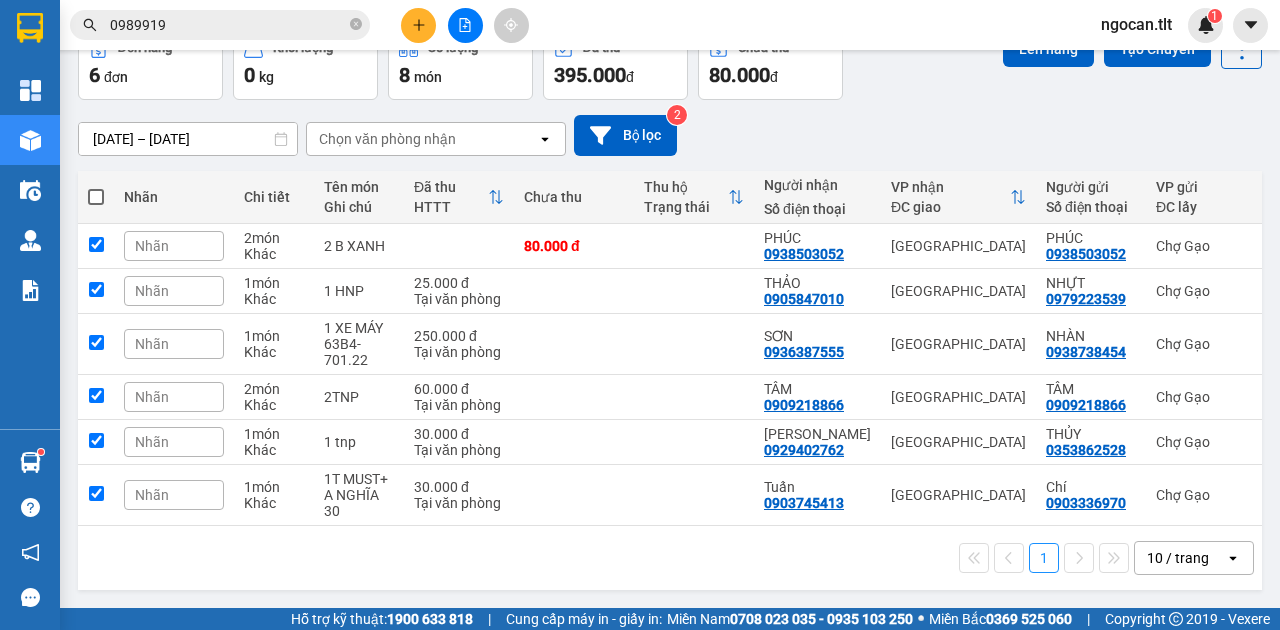 checkbox on "true" 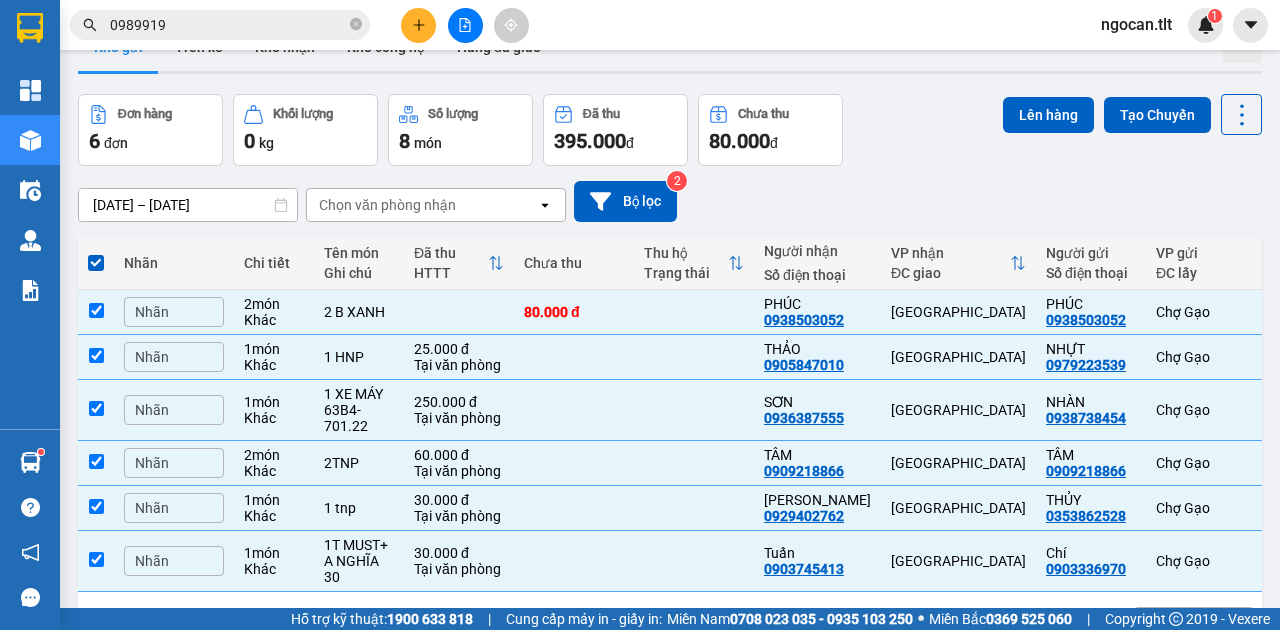 scroll, scrollTop: 0, scrollLeft: 0, axis: both 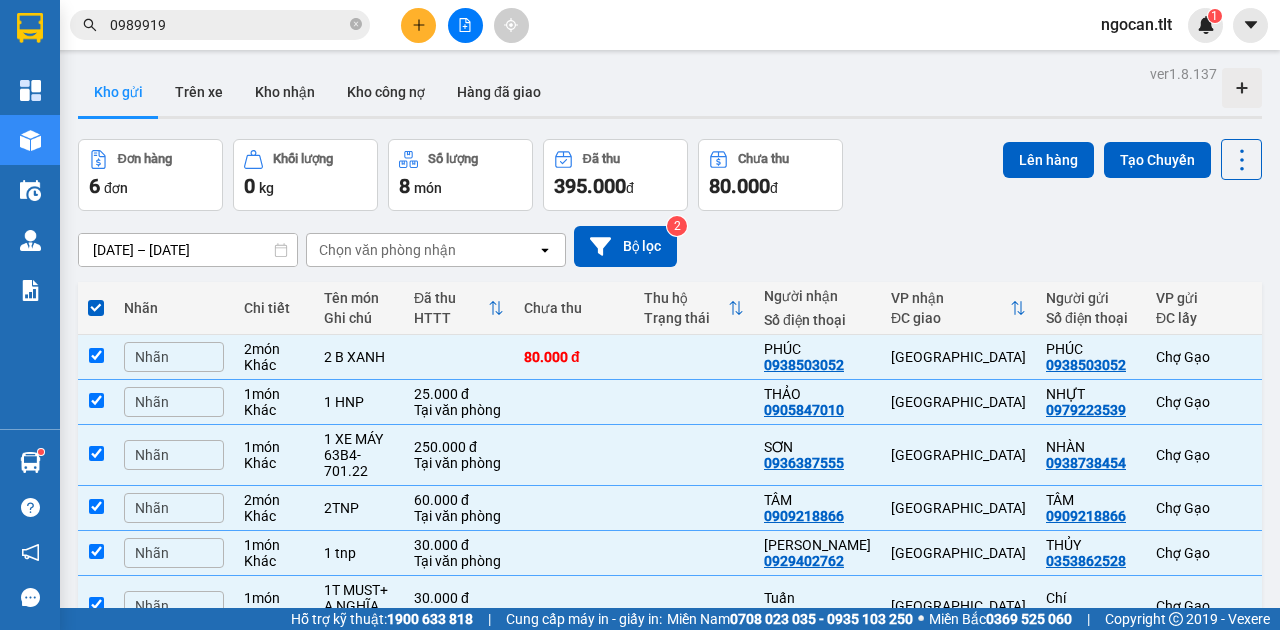drag, startPoint x: 1013, startPoint y: 146, endPoint x: 980, endPoint y: 198, distance: 61.587337 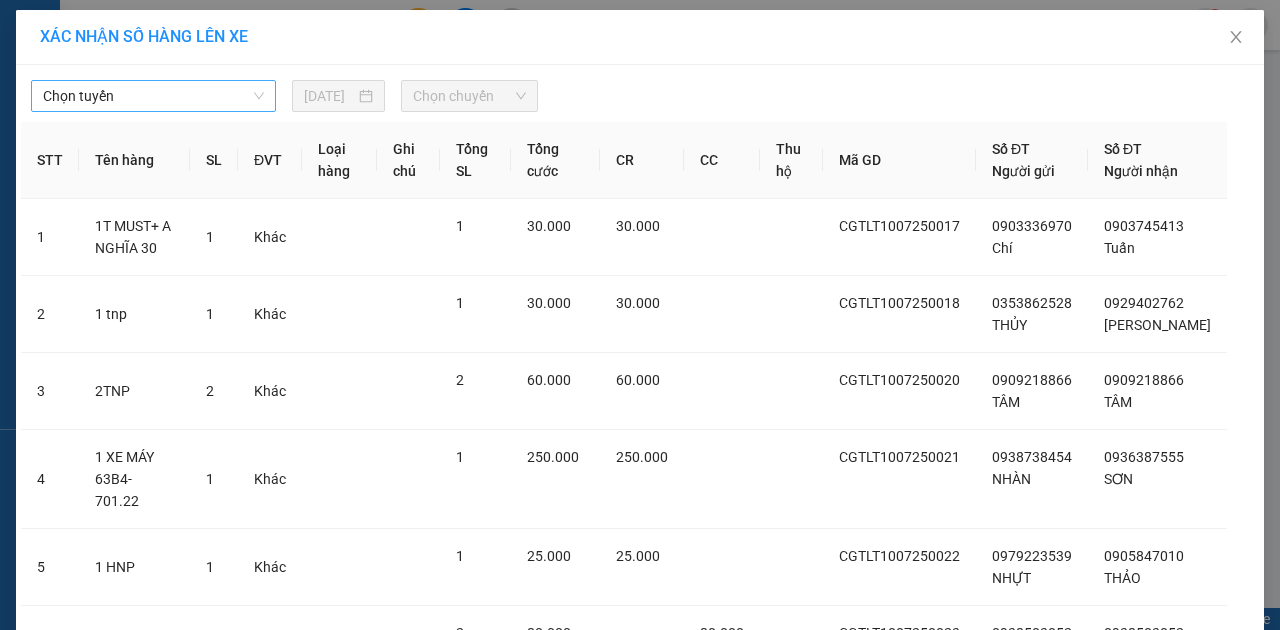 click on "Chọn tuyến" at bounding box center [153, 96] 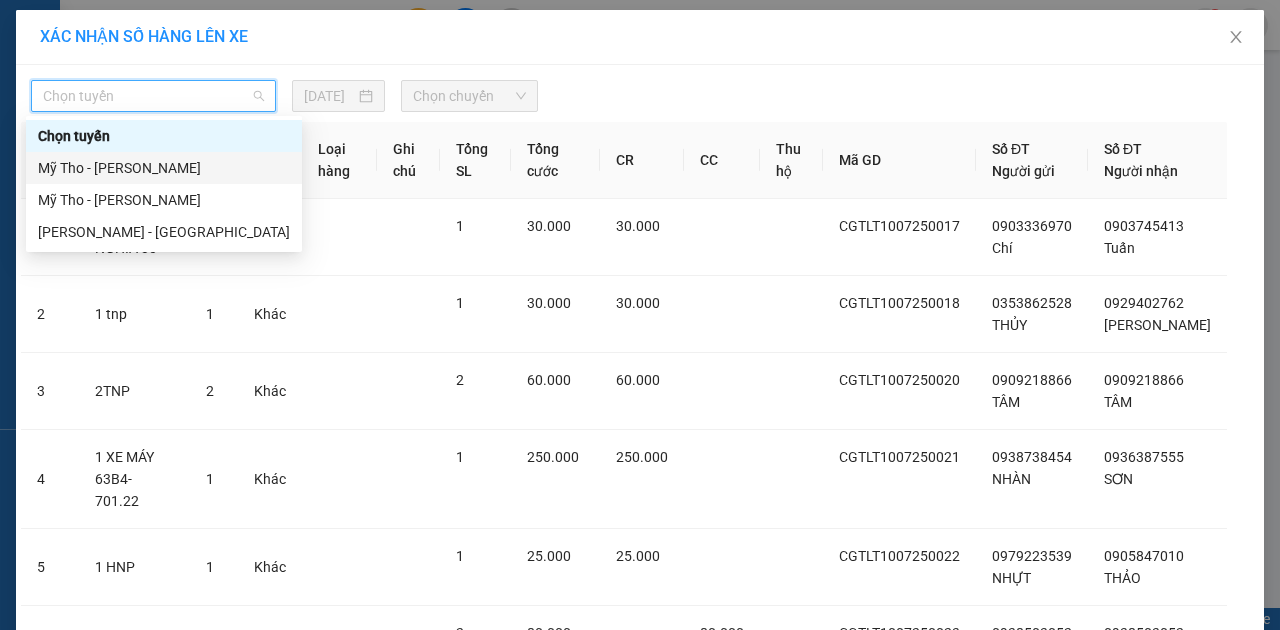click on "Mỹ Tho - [PERSON_NAME]" at bounding box center (164, 168) 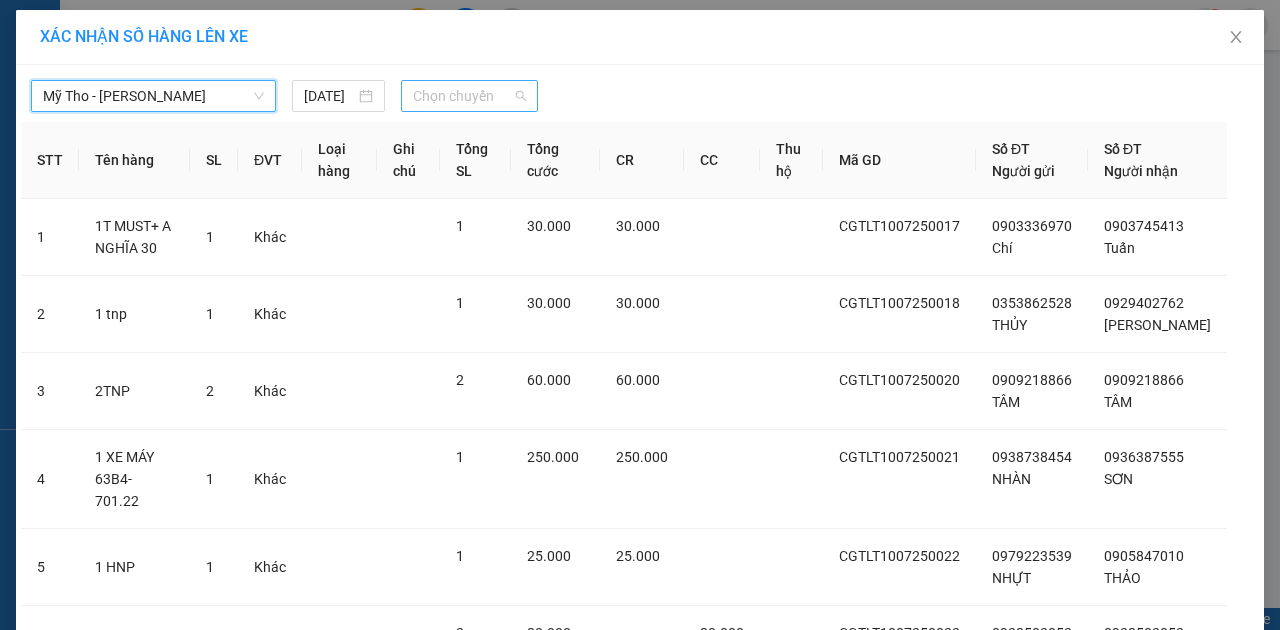 click on "Chọn chuyến" at bounding box center [469, 96] 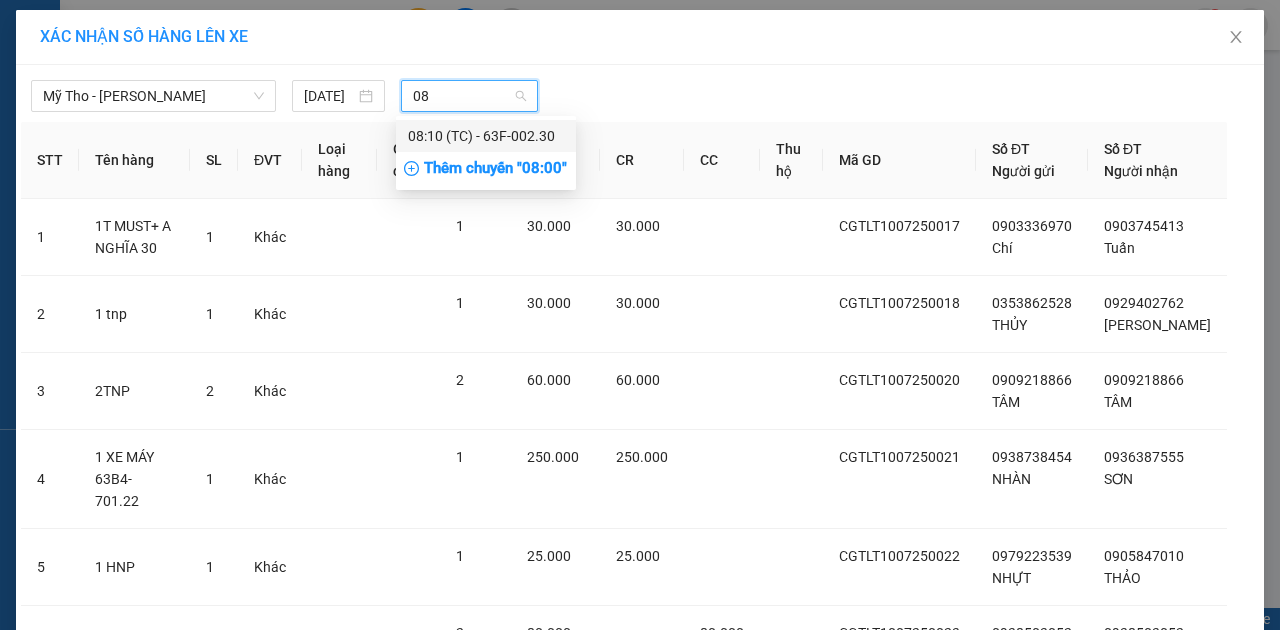 scroll, scrollTop: 0, scrollLeft: 0, axis: both 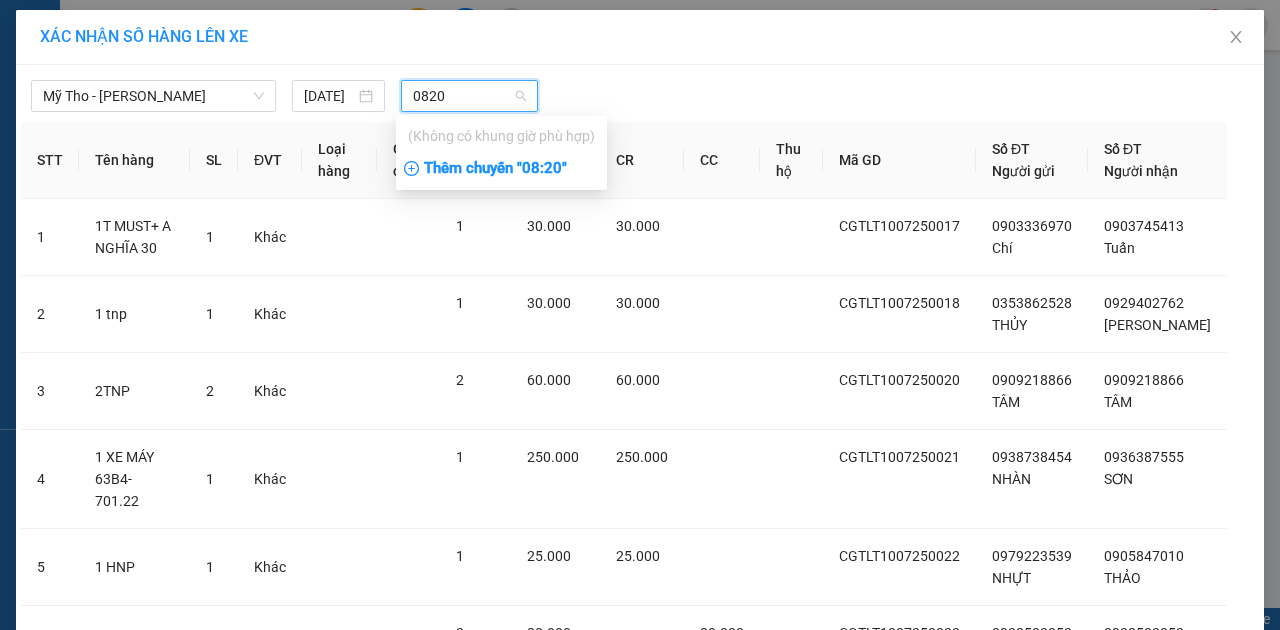 type on "0820" 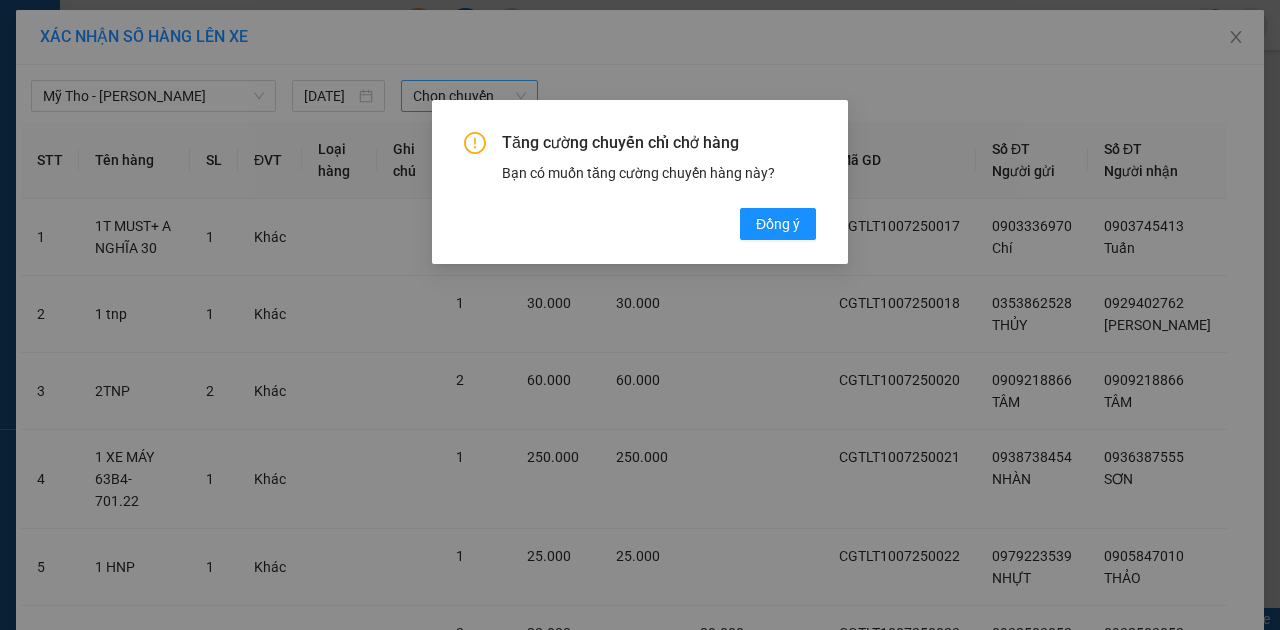 drag, startPoint x: 757, startPoint y: 222, endPoint x: 698, endPoint y: 144, distance: 97.80082 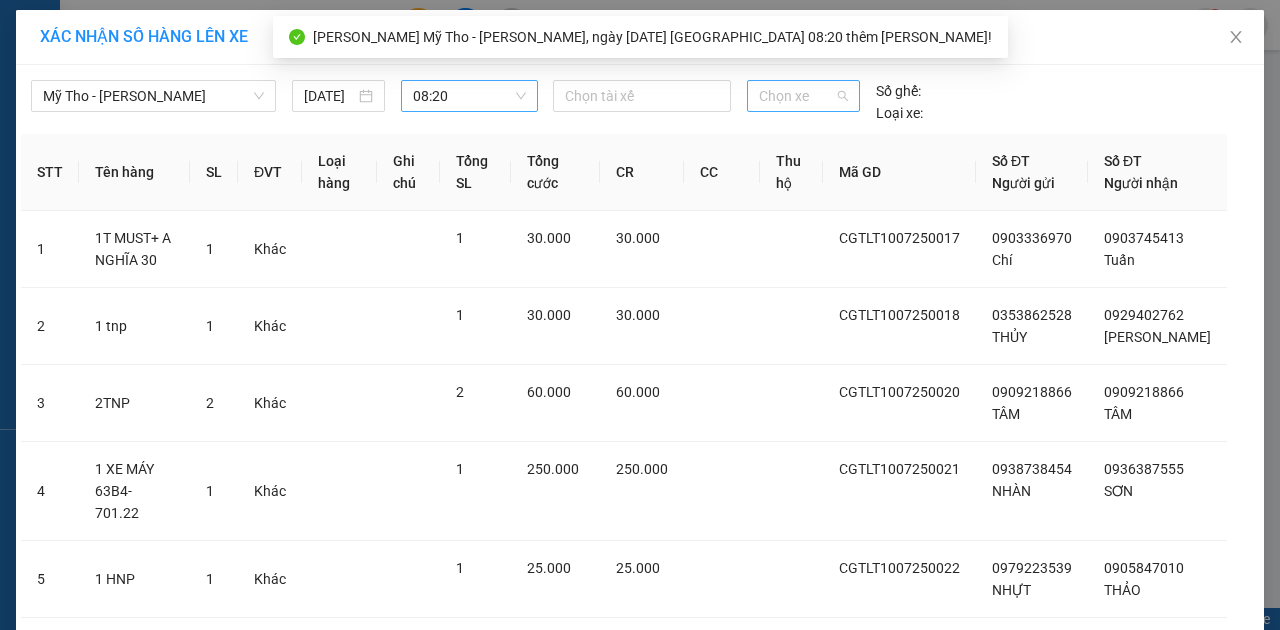 click on "Chọn xe" at bounding box center [803, 96] 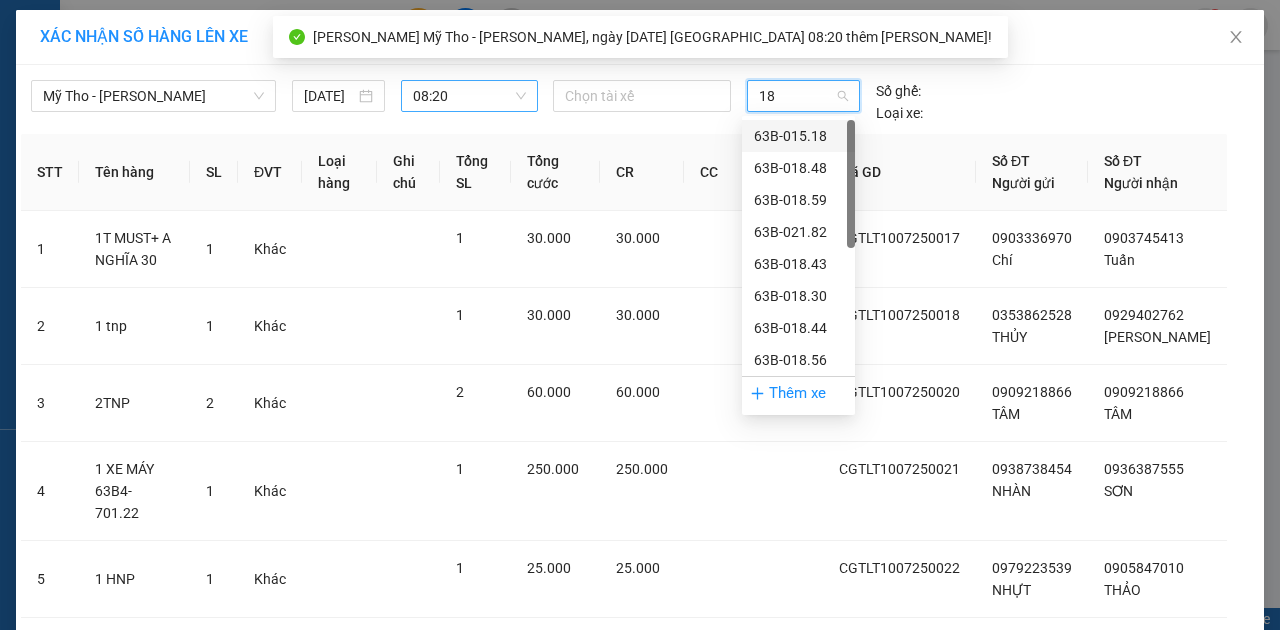 type on "182" 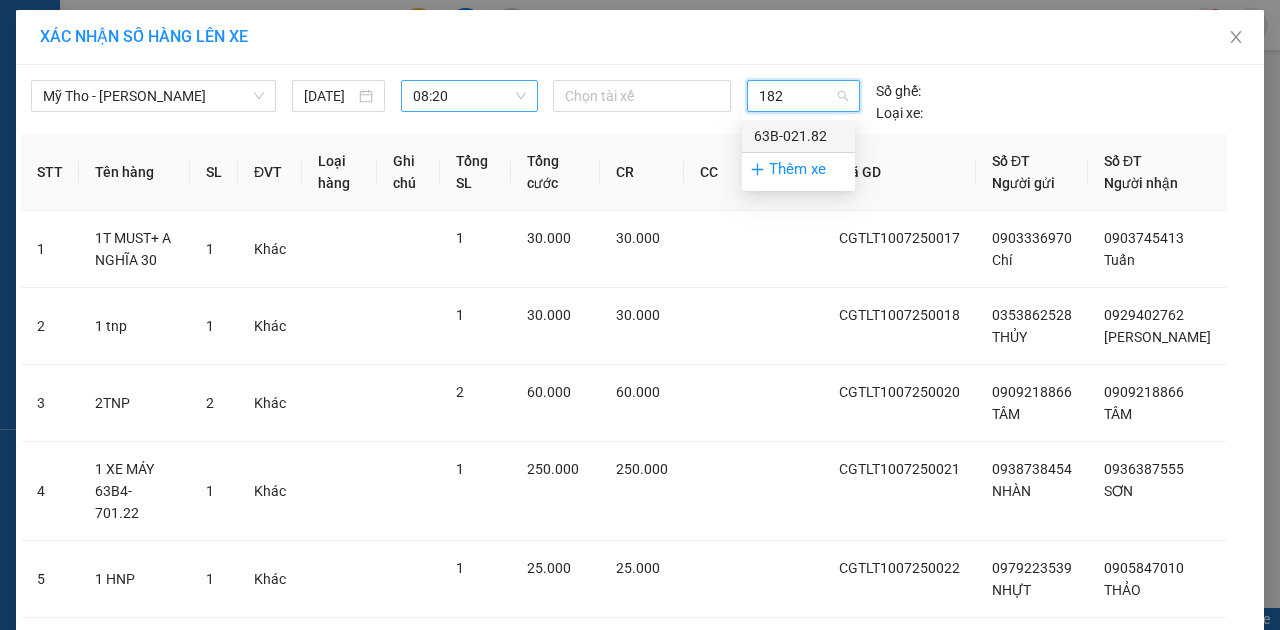 click on "63B-021.82" at bounding box center [798, 136] 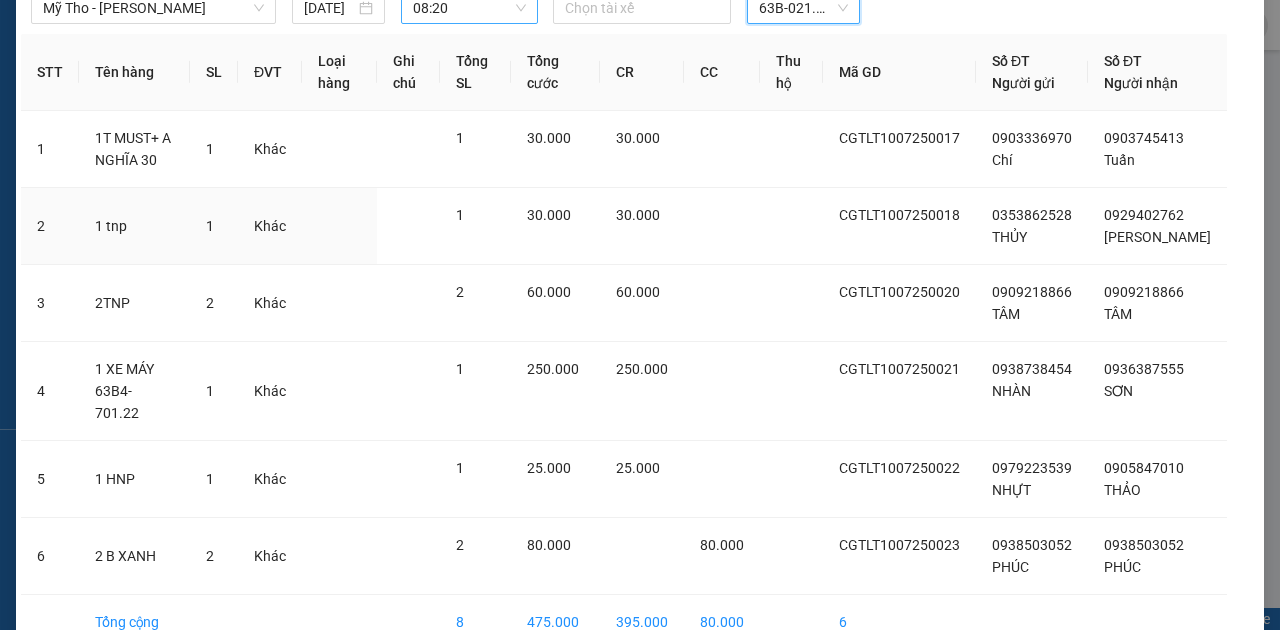scroll, scrollTop: 196, scrollLeft: 0, axis: vertical 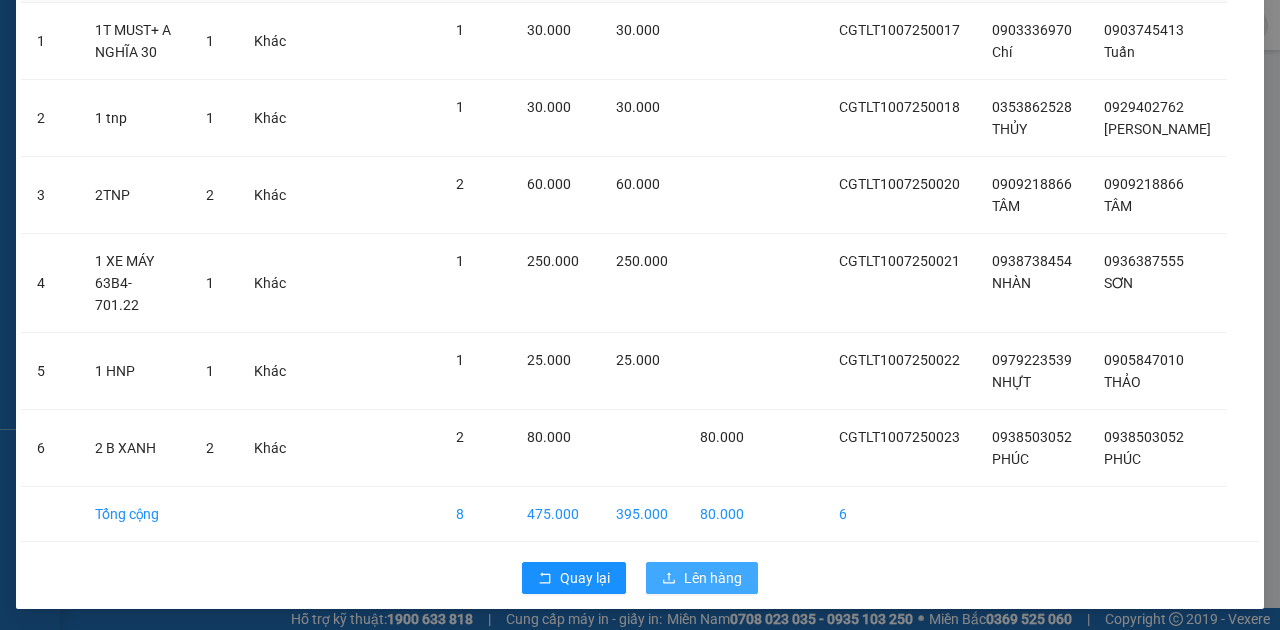 click on "Lên hàng" at bounding box center (713, 578) 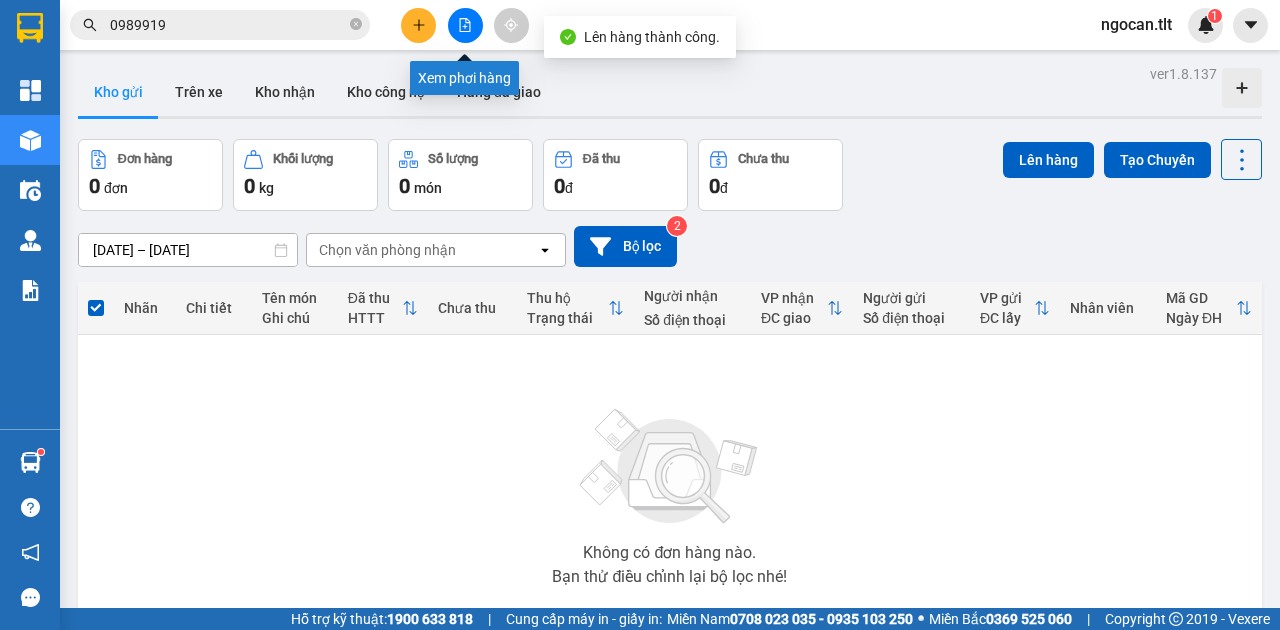 click at bounding box center [465, 25] 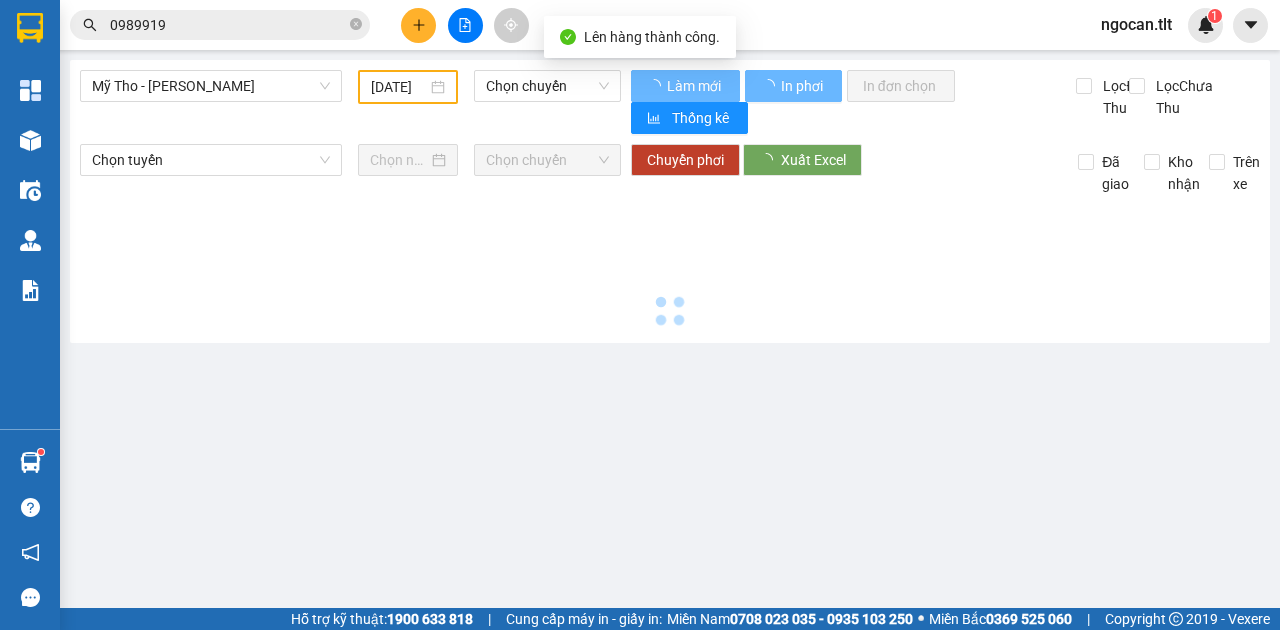 type on "[DATE]" 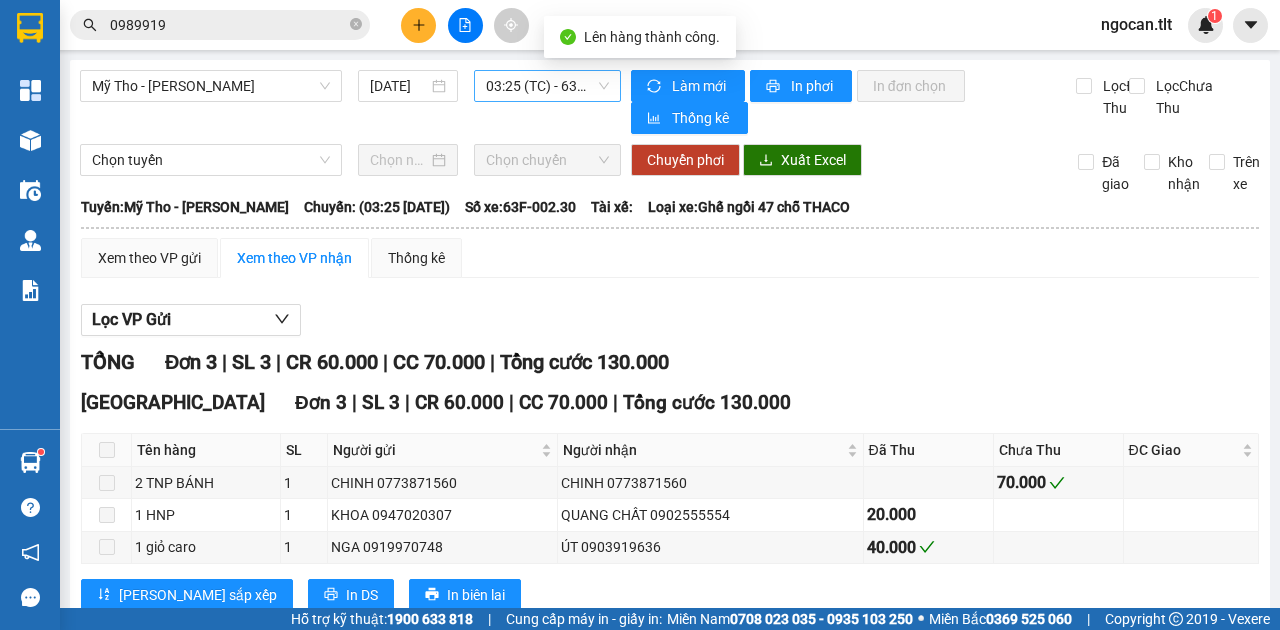 click on "03:25   (TC)   - 63F-002.30" at bounding box center [547, 86] 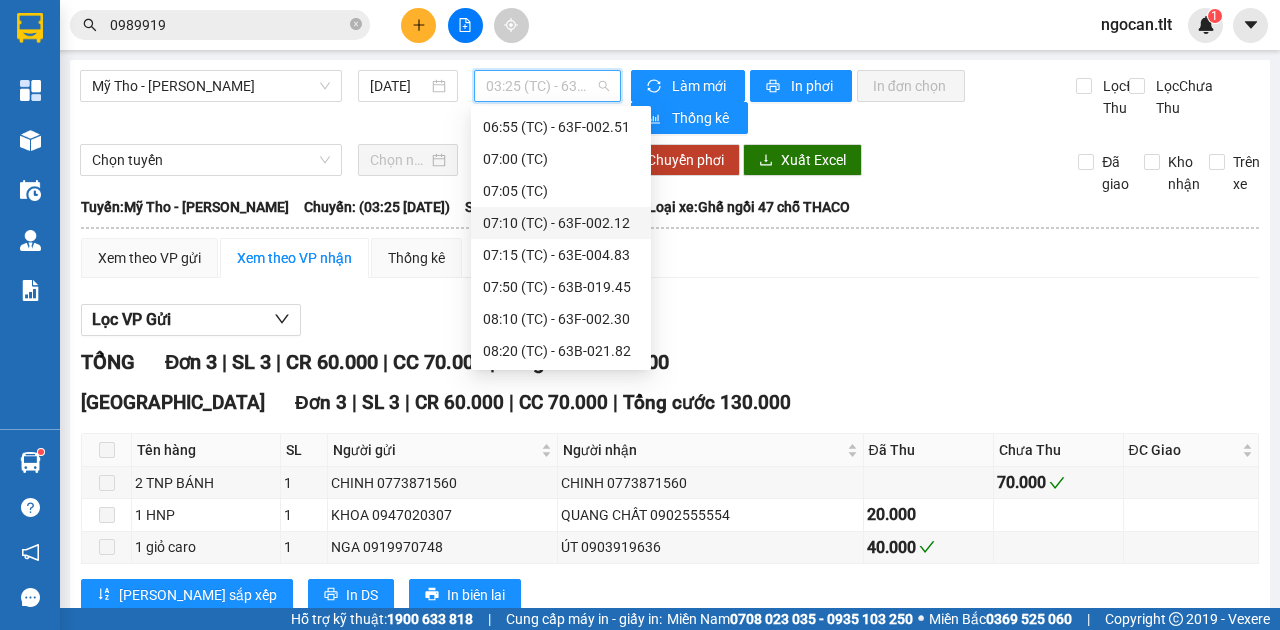 scroll, scrollTop: 320, scrollLeft: 0, axis: vertical 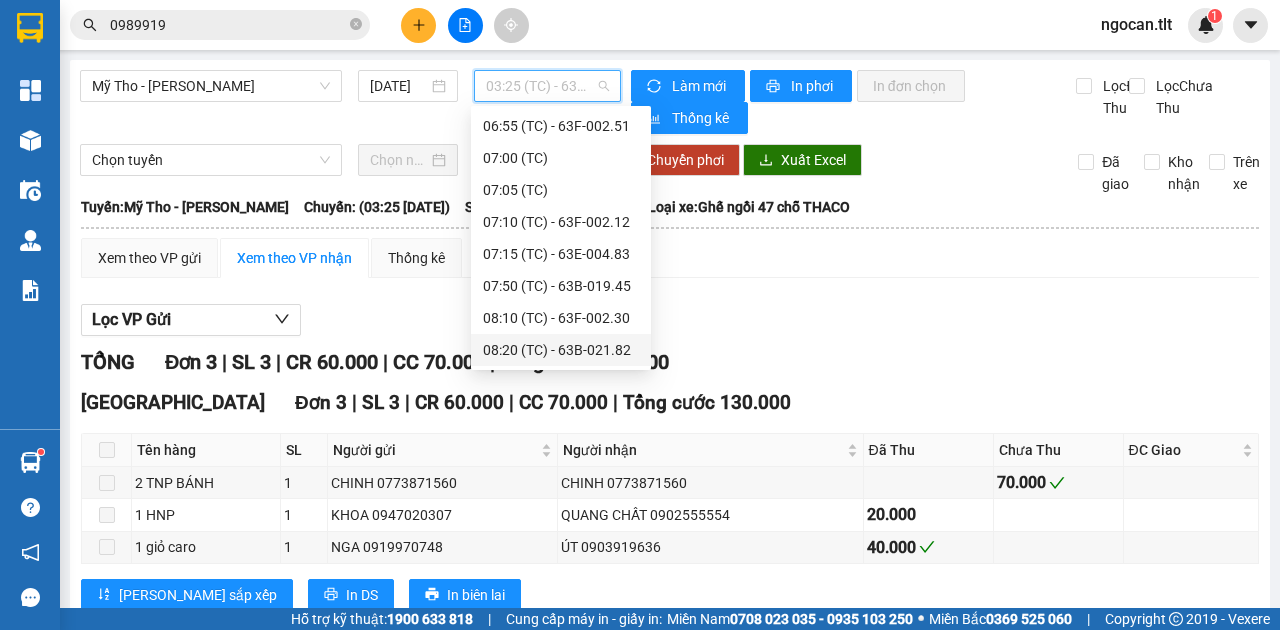 click on "08:20   (TC)   - 63B-021.82" at bounding box center (561, 350) 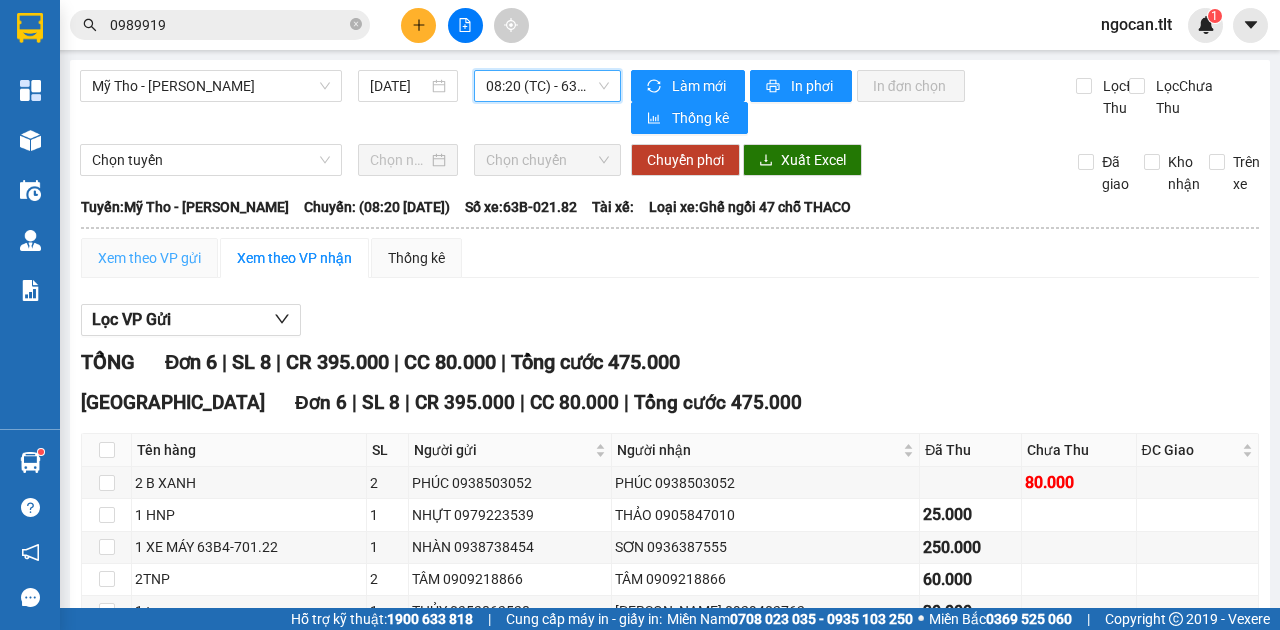click on "Xem theo VP gửi" at bounding box center [149, 258] 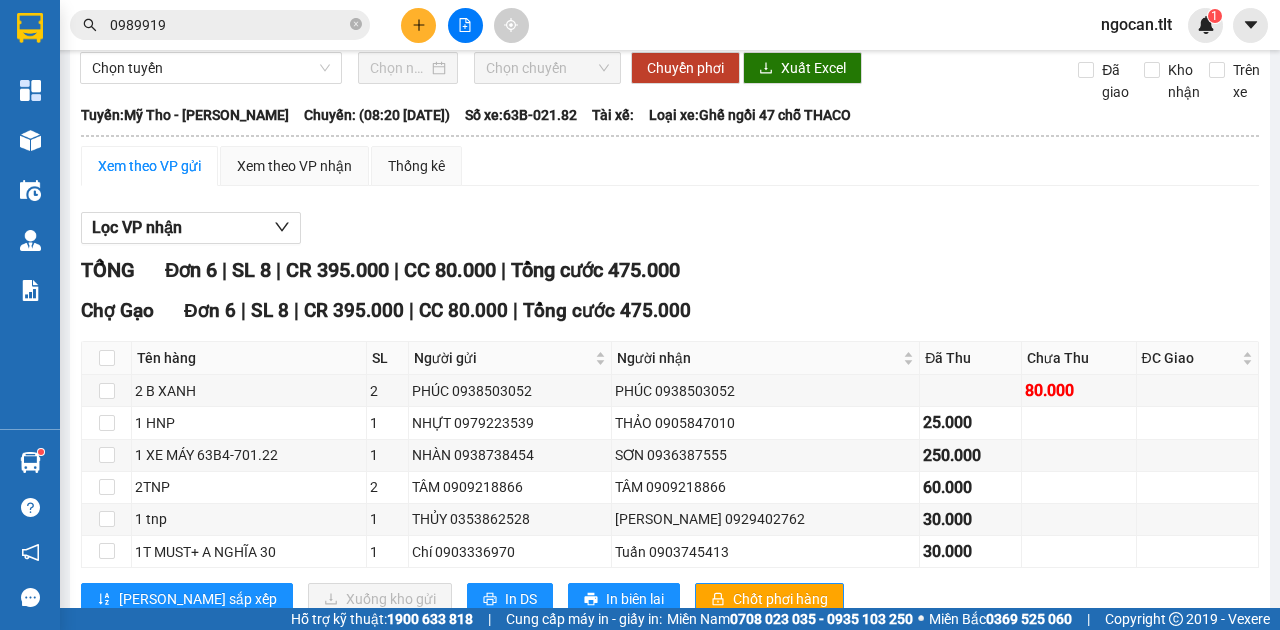 scroll, scrollTop: 158, scrollLeft: 0, axis: vertical 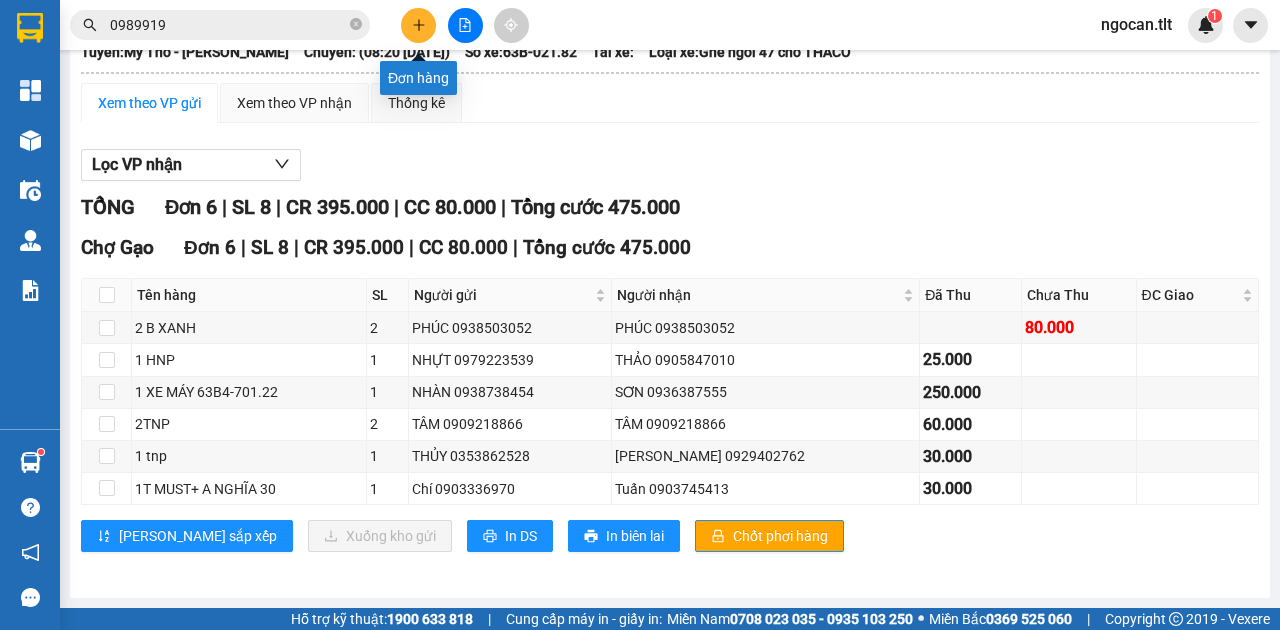 click 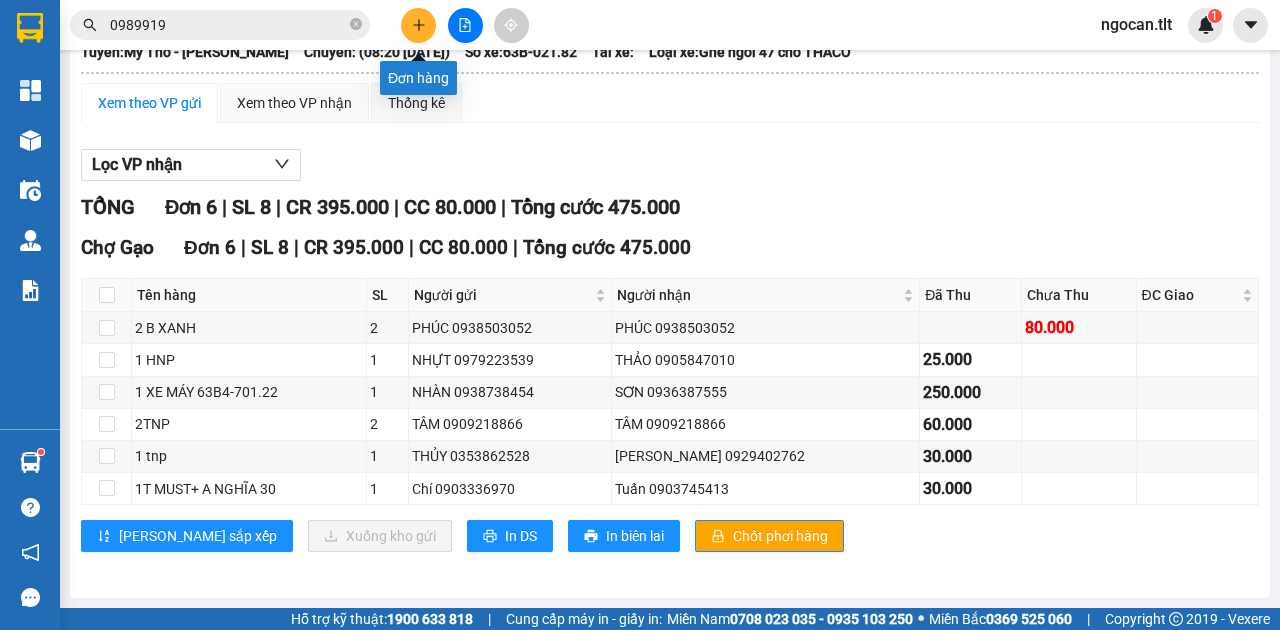 scroll, scrollTop: 0, scrollLeft: 0, axis: both 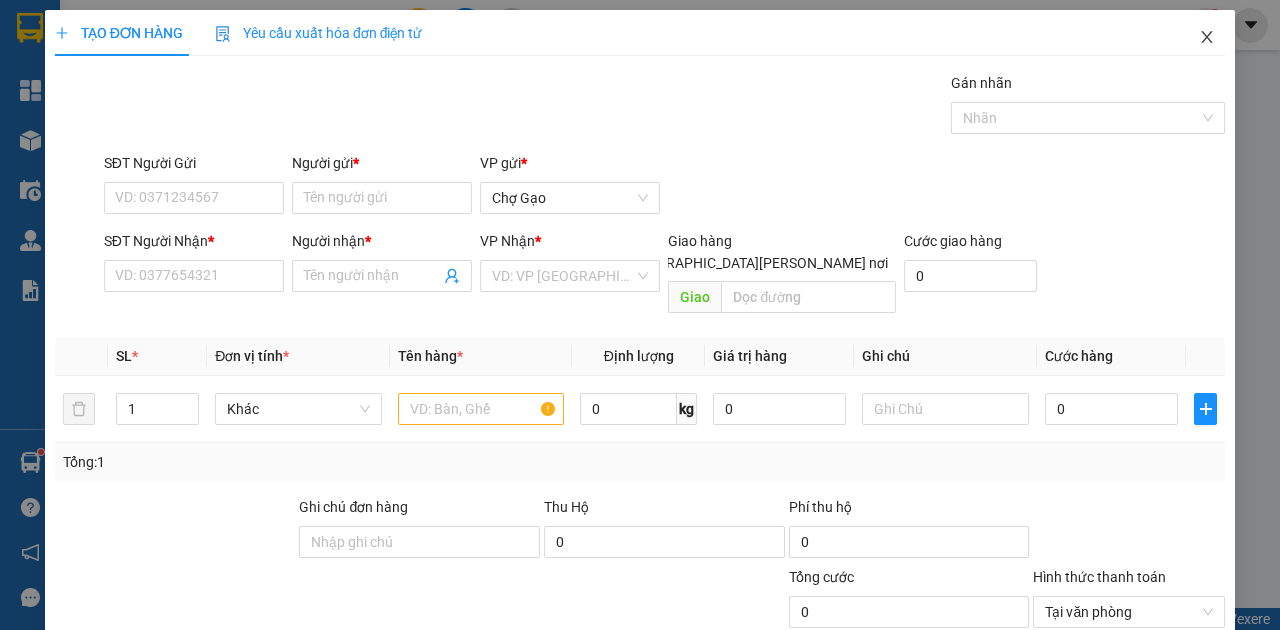click at bounding box center (1207, 38) 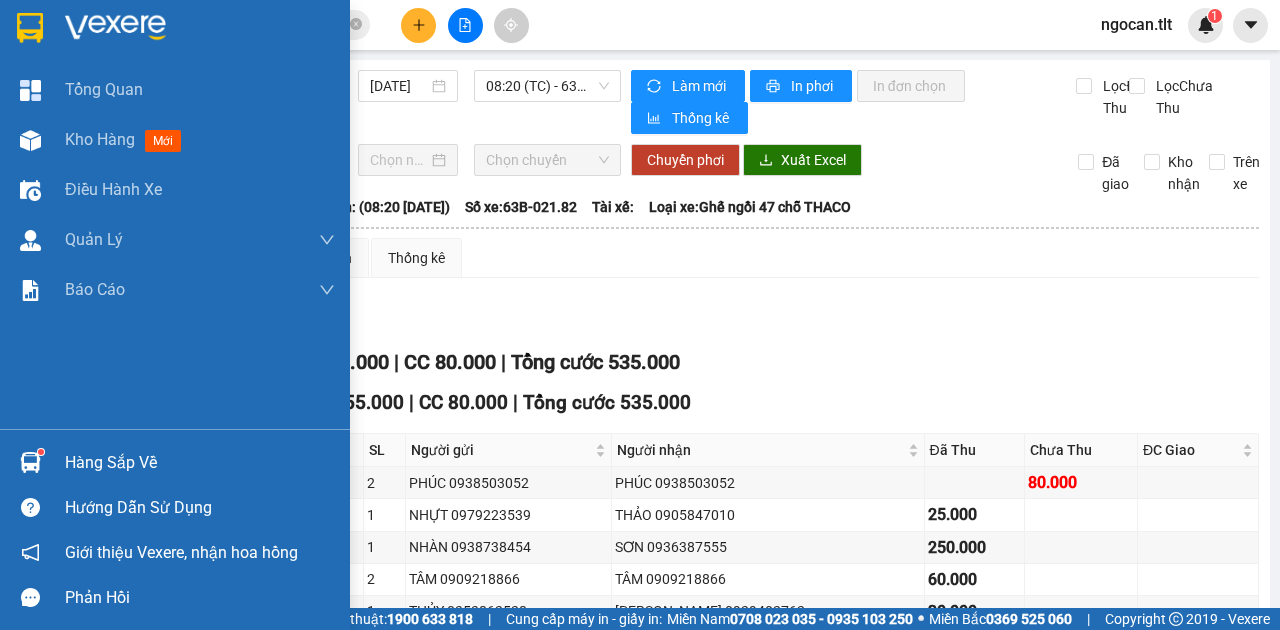 click on "Hàng sắp về" at bounding box center (200, 463) 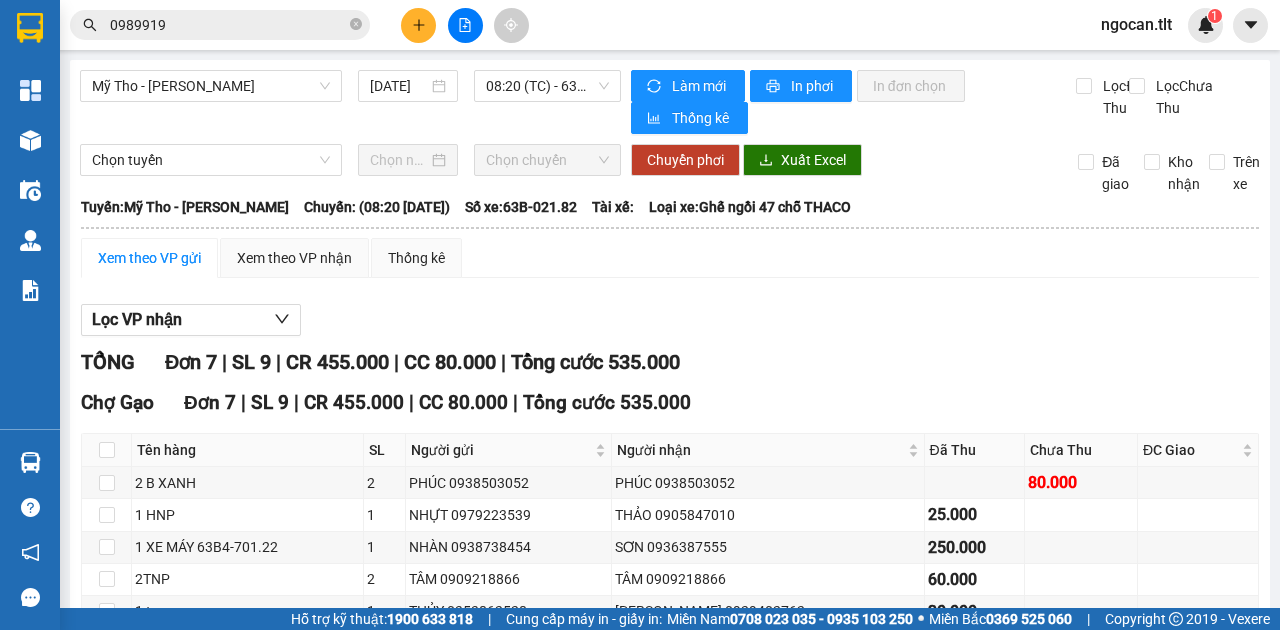 click on "Kết quả tìm kiếm ( 9 )  Bộ lọc  Mã ĐH Trạng thái Món hàng Thu hộ Tổng cước Chưa cước Nhãn Người gửi VP Gửi Người nhận VP Nhận SGTLT0907250611 20:41 - 09/07 VP Nhận   63B-015.52 05:57 - 10/07 1T SƠN SL:  1 30.000 30.000 0902219929 CÔNG TY SƠN BIG PAINT Sài Gòn 0989919 882 TUẤN  Chợ Gạo SGTLT1606250517 19:54 - 16/06 Đã giao   13:44 - 17/06 2T SƠN SL:  2 60.000 0334609225 THẠNH Sài Gòn 0989919 882 TUẤN  Chợ Gạo SGTLT2905250541 21:13 - 29/05 Đã giao   07:33 - 30/05 2 XÔ TRẮNG SL:  2 70.000 0916683625  HẢO Sài Gòn 0989919 882 TUẤN  Chợ Gạo SGTLT1203250545 19:12 - 12/03 Đã giao   09:03 - 13/03 1T SƠN SL:  1 30.000 0334609225 THẠNH Sài Gòn 0989919 882 TUẤN  Chợ Gạo SGTLT1003250556 19:47 - 10/03 Đã giao   17:41 - 11/03 2 T SƠN SL:  2 60.000 0916683625  HẢO Sài Gòn 0989919 882 TUẤN  Chợ Gạo SGTLT0603250601 19:06 - 06/03 Đã giao   07:41 - 07/03 1T SƠN +1 TNP SL:  2 60.000 0334609225 THẠNH Sài Gòn 882" at bounding box center (640, 315) 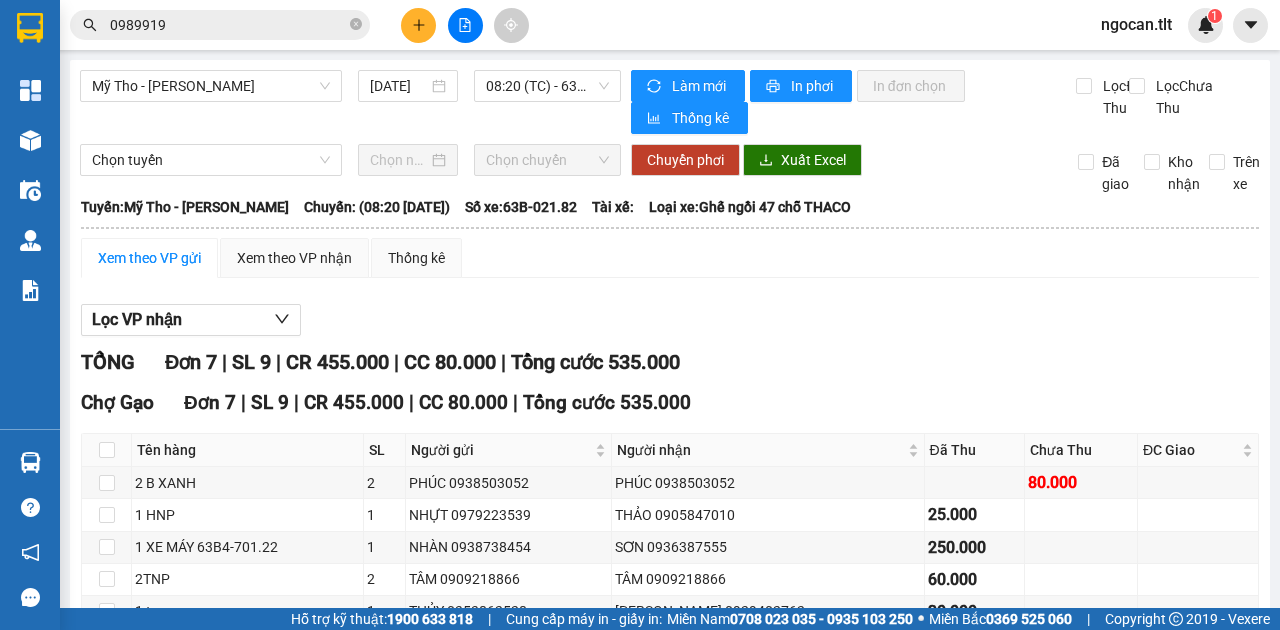 click on "0989919" at bounding box center [228, 25] 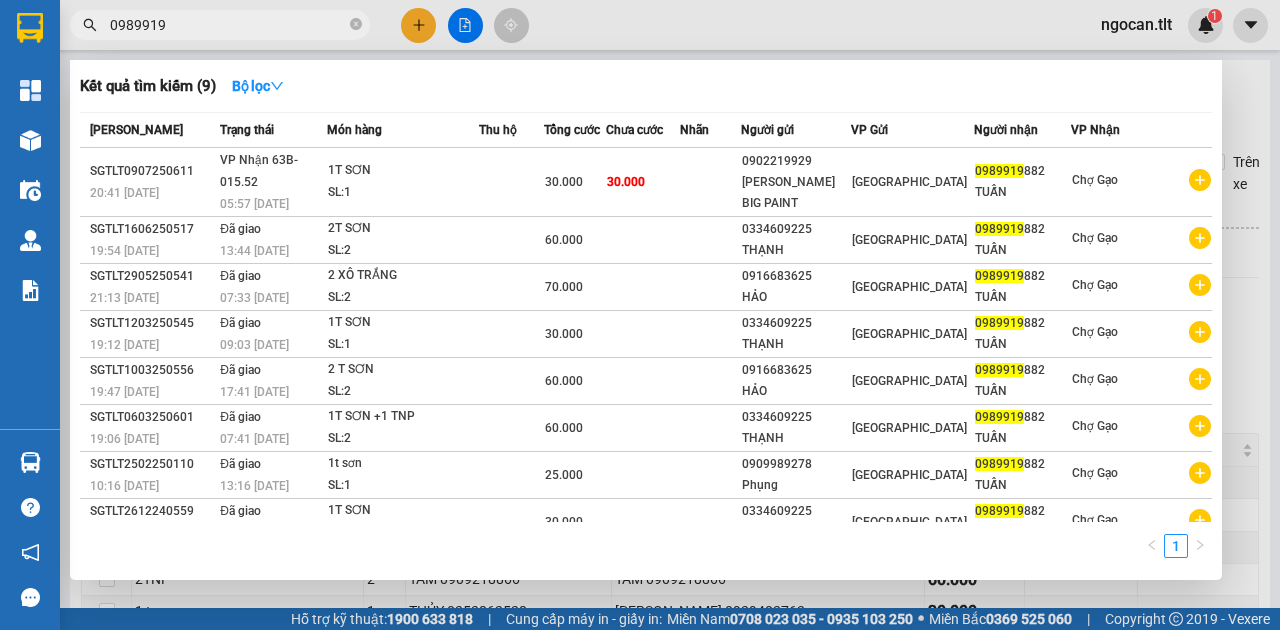 click on "0989919" at bounding box center (228, 25) 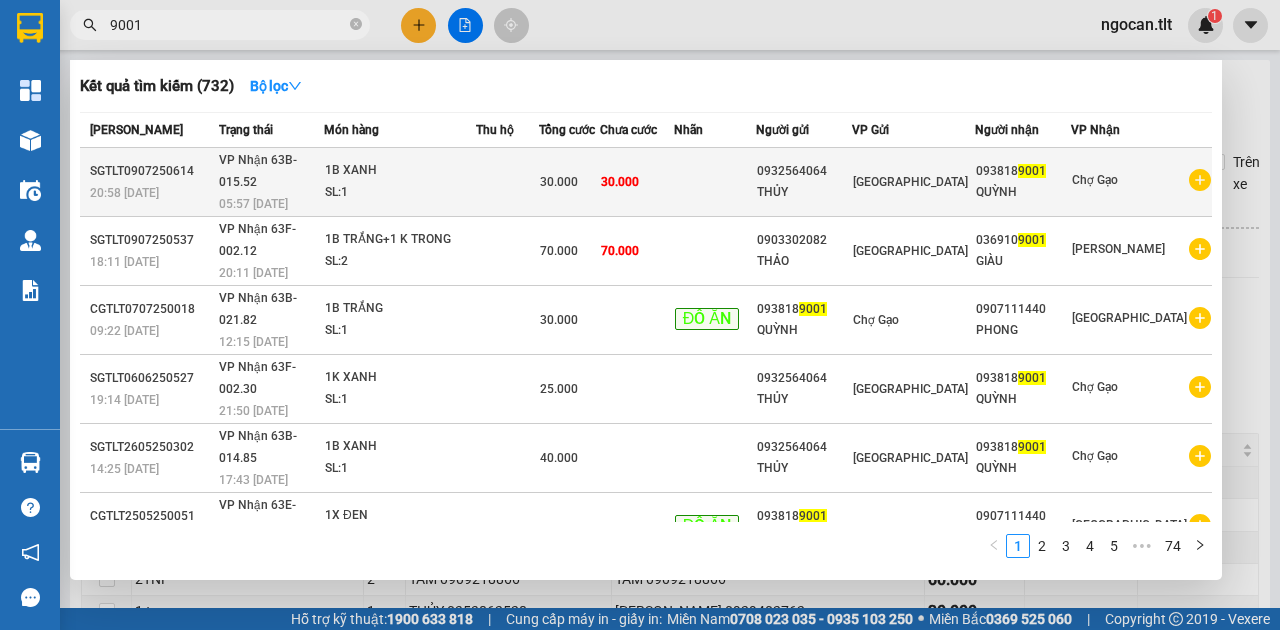 type on "9001" 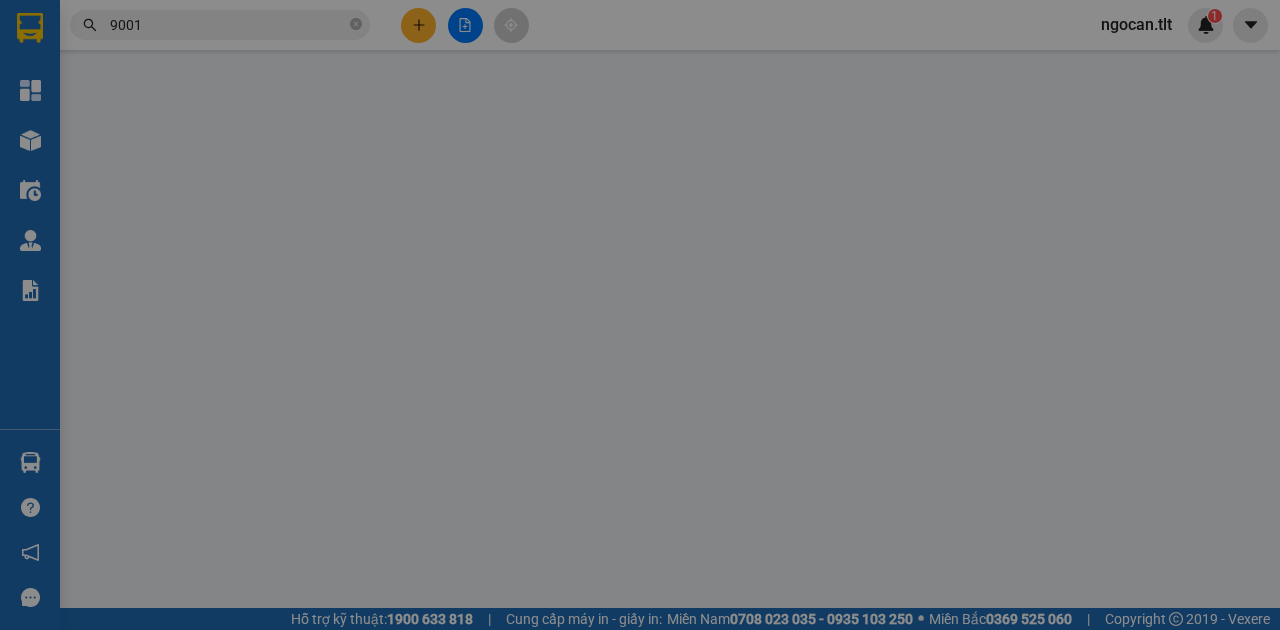 type on "0932564064" 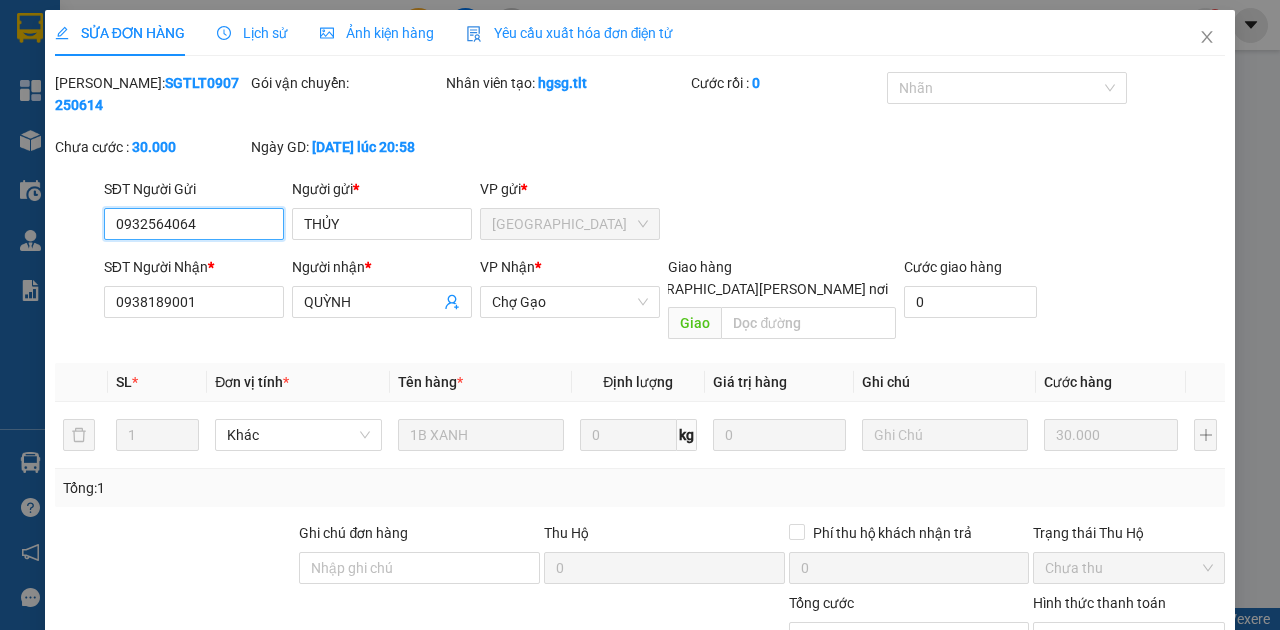 scroll, scrollTop: 102, scrollLeft: 0, axis: vertical 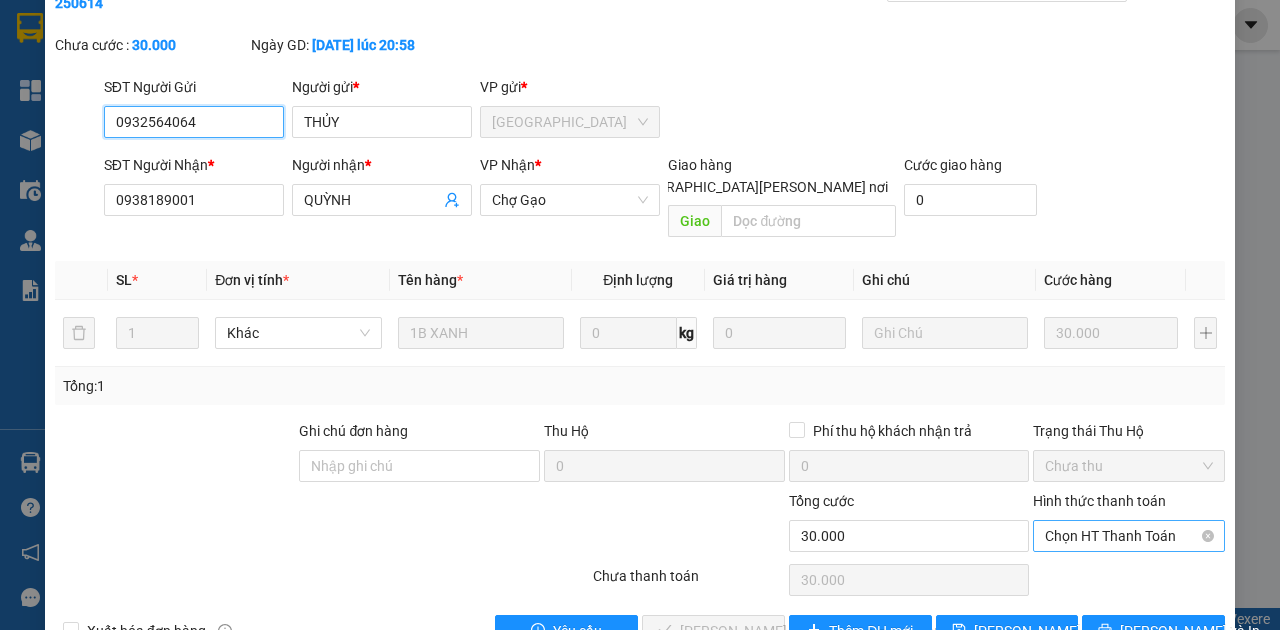 click on "Chọn HT Thanh Toán" at bounding box center [1129, 536] 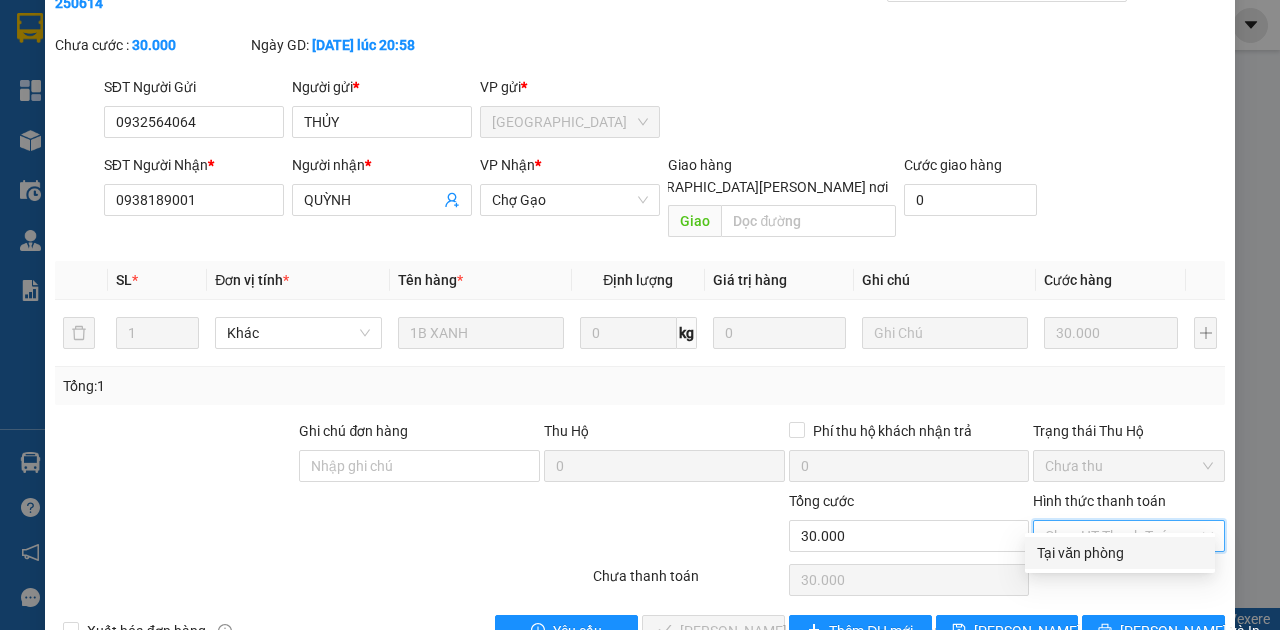 drag, startPoint x: 1084, startPoint y: 541, endPoint x: 1075, endPoint y: 553, distance: 15 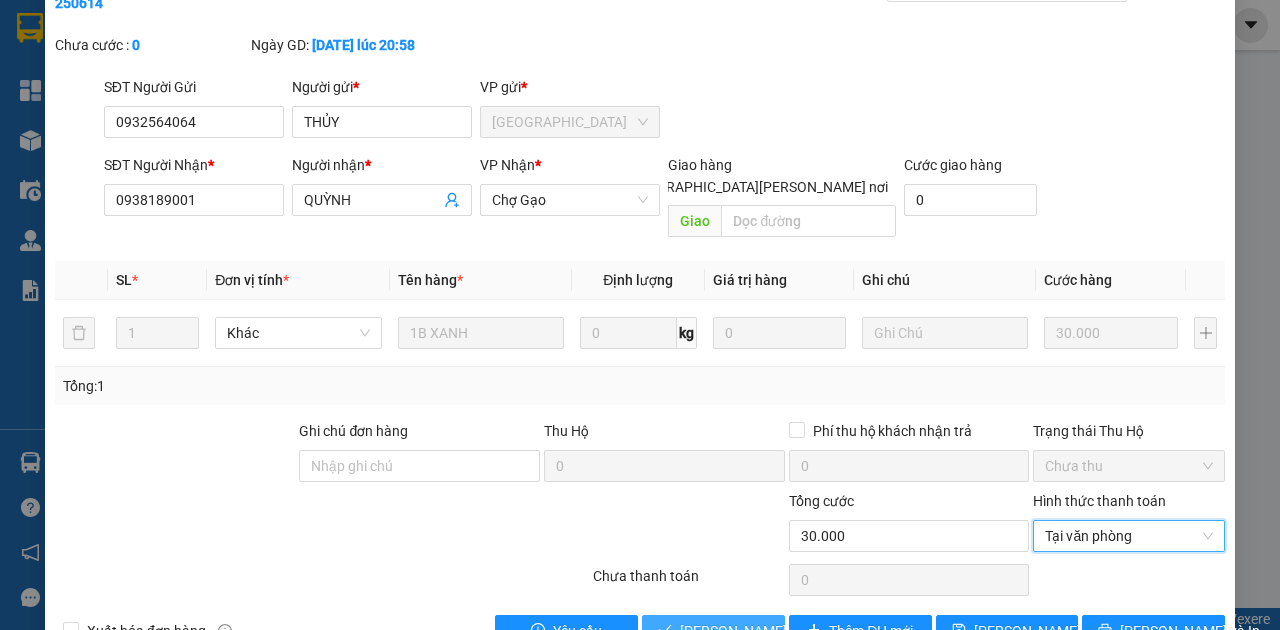 drag, startPoint x: 672, startPoint y: 600, endPoint x: 677, endPoint y: 576, distance: 24.5153 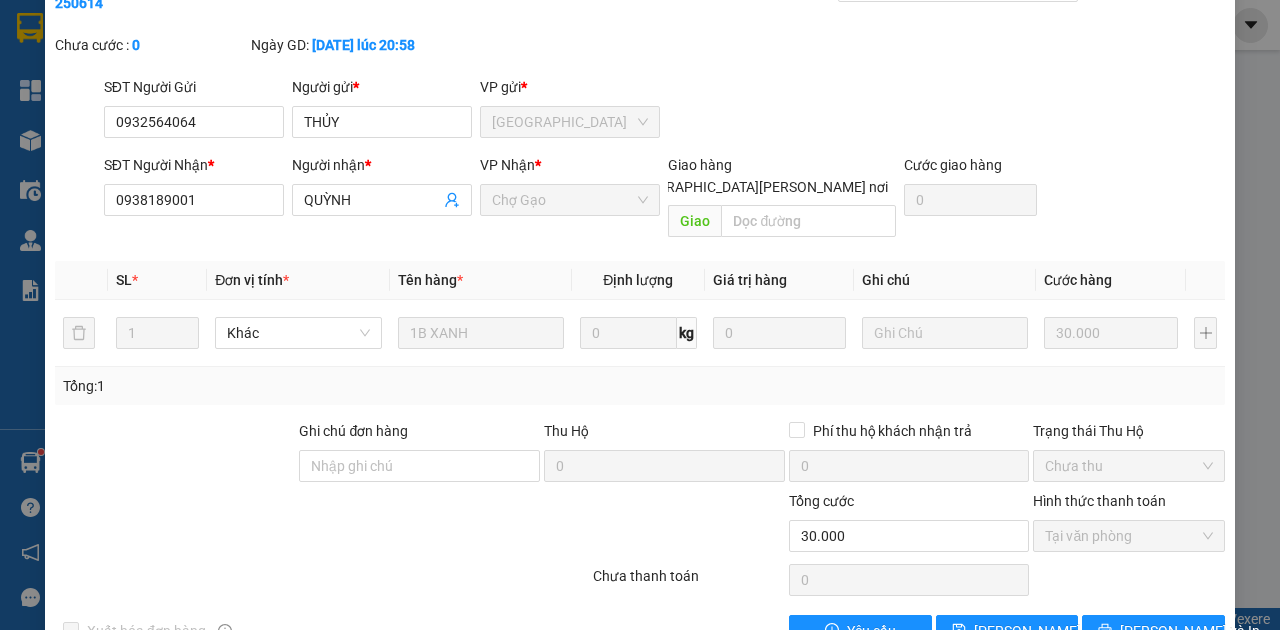scroll, scrollTop: 0, scrollLeft: 0, axis: both 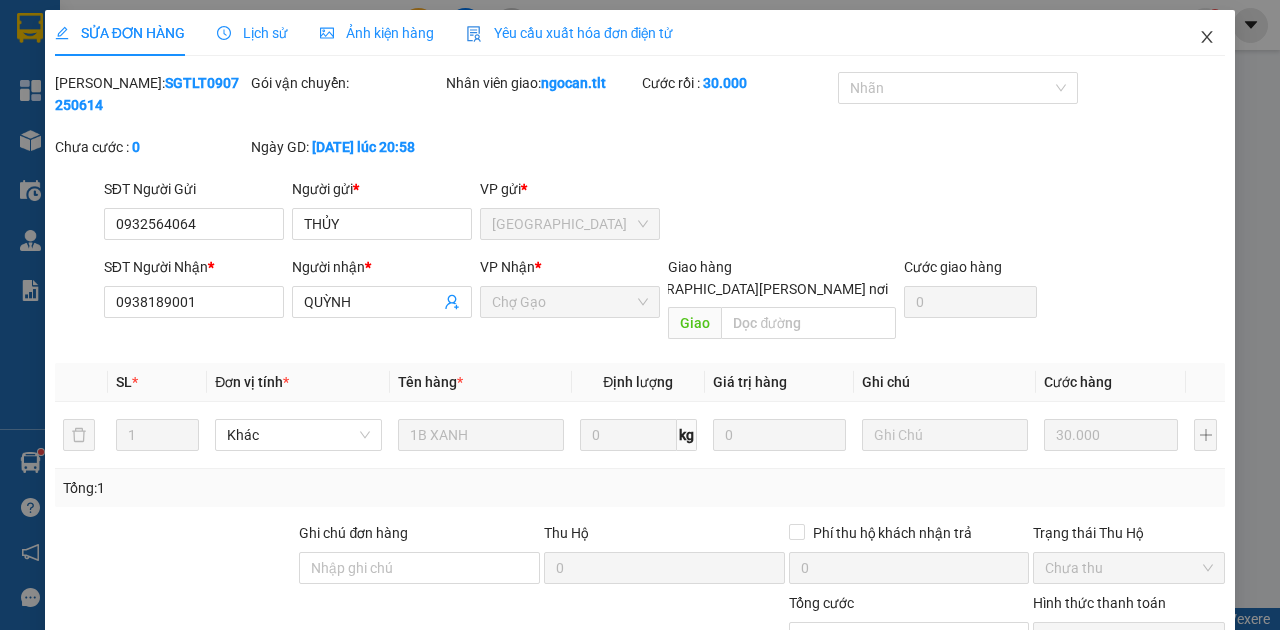 drag, startPoint x: 1198, startPoint y: 37, endPoint x: 802, endPoint y: 35, distance: 396.00504 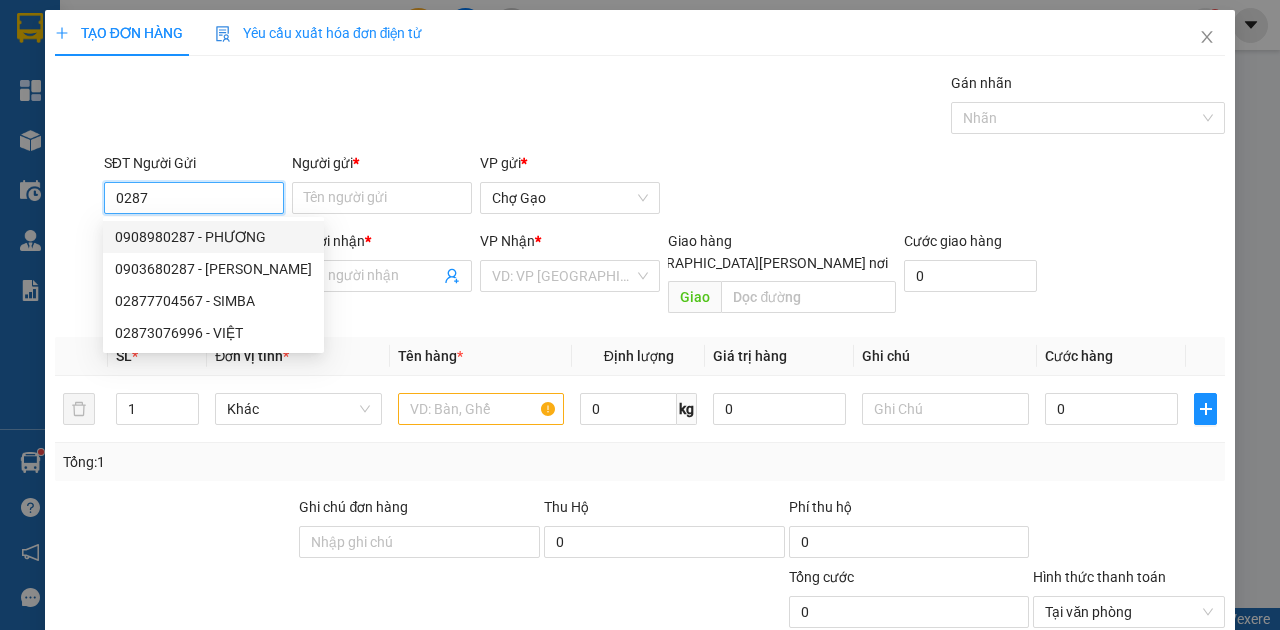 click on "0908980287 - PHƯƠNG" at bounding box center [213, 237] 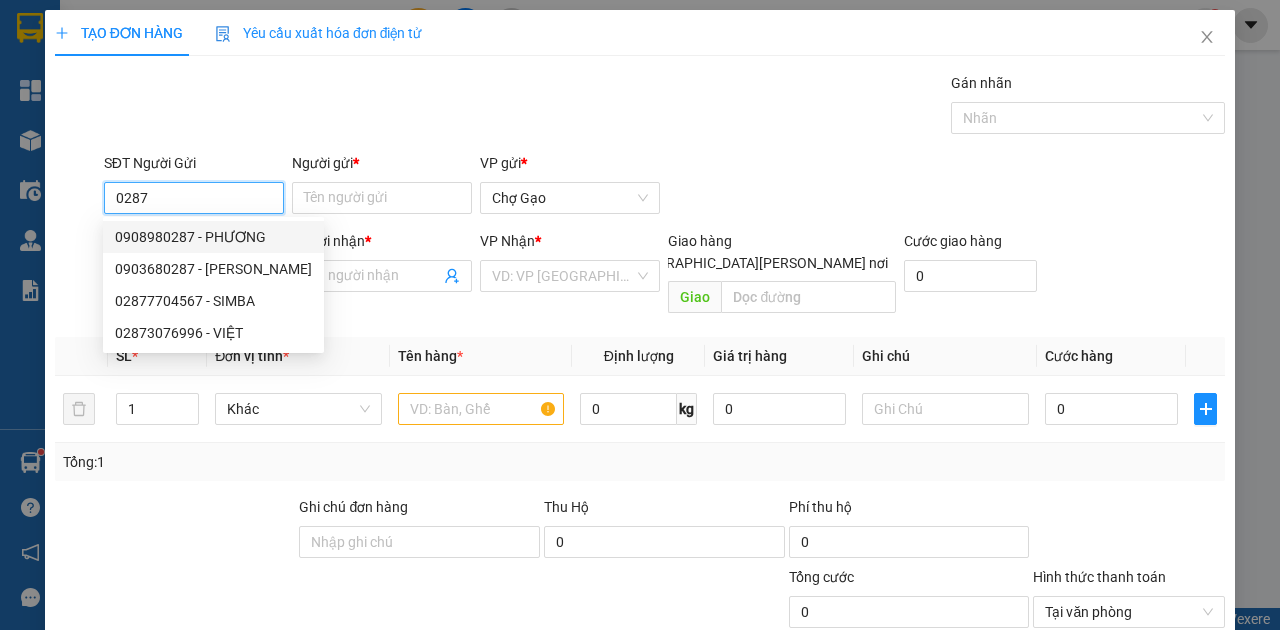 type on "0908980287" 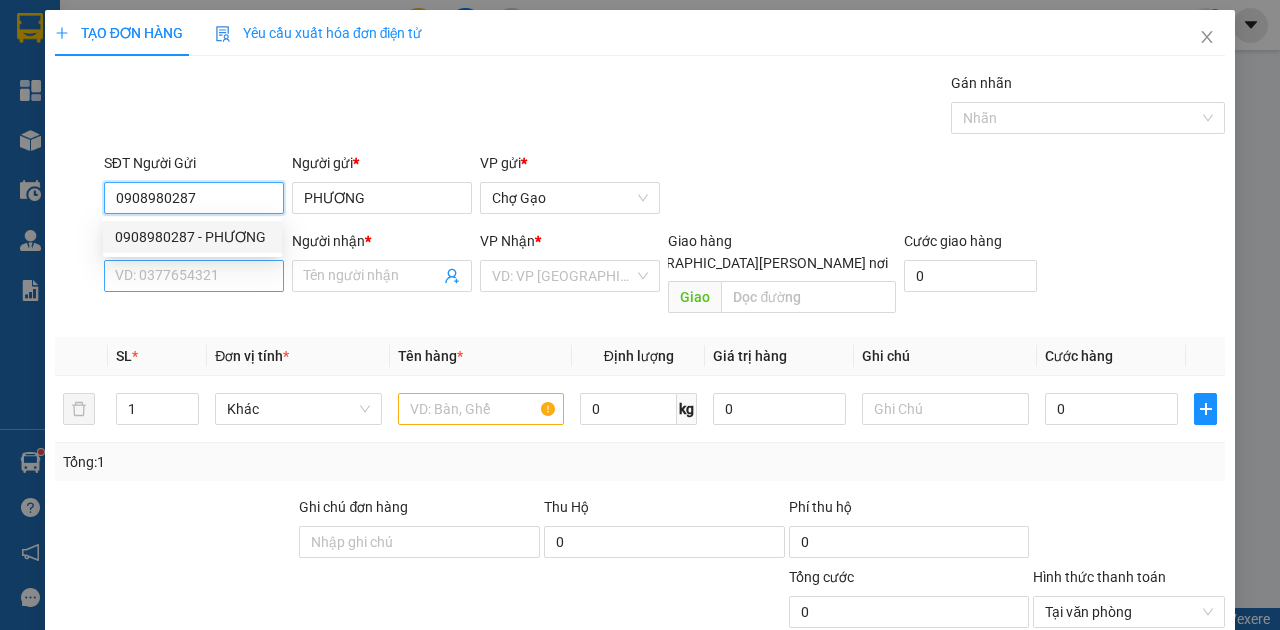 type on "0908980287" 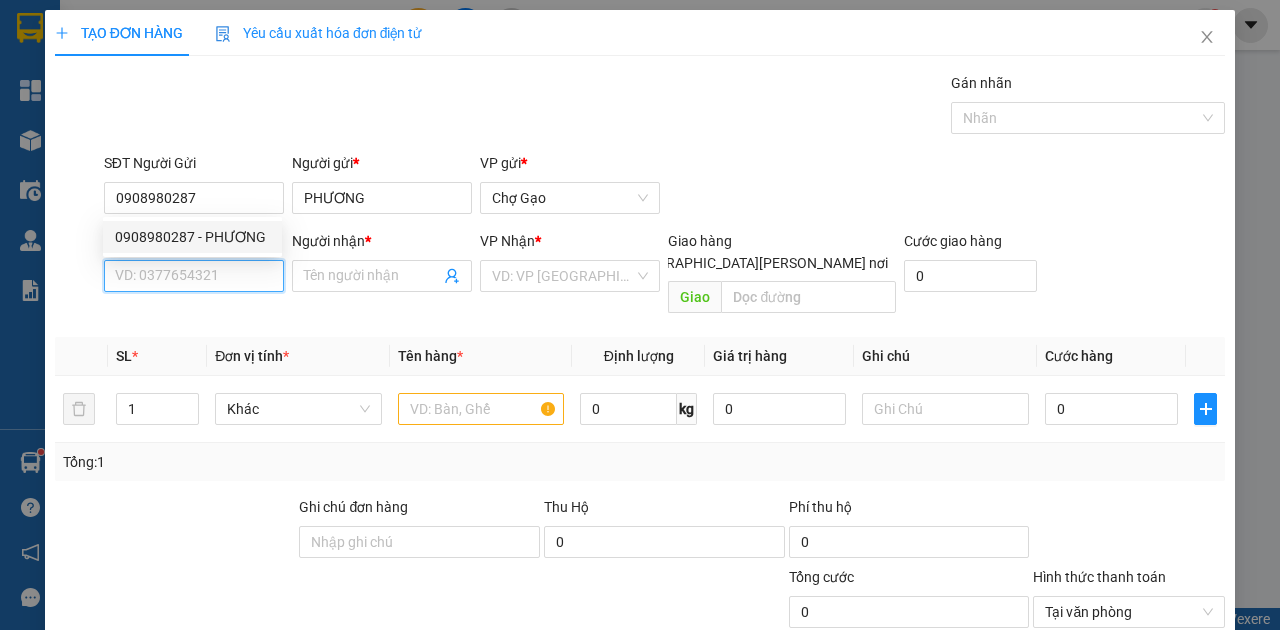 click on "SĐT Người Nhận  *" at bounding box center (194, 276) 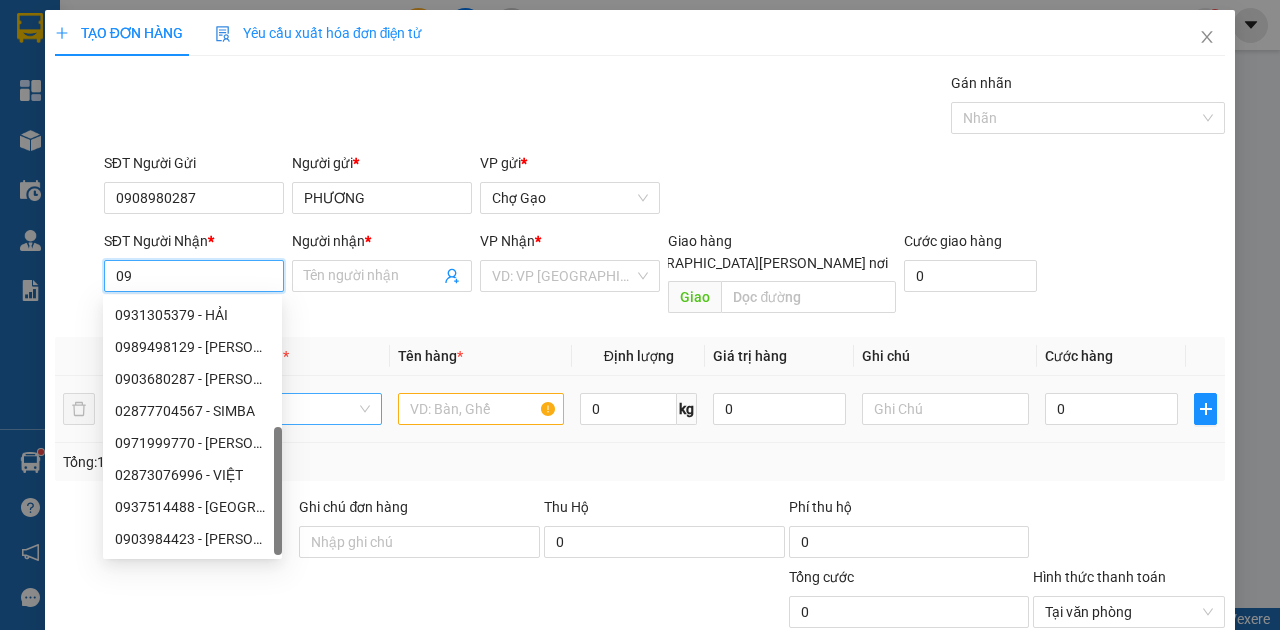 scroll, scrollTop: 0, scrollLeft: 0, axis: both 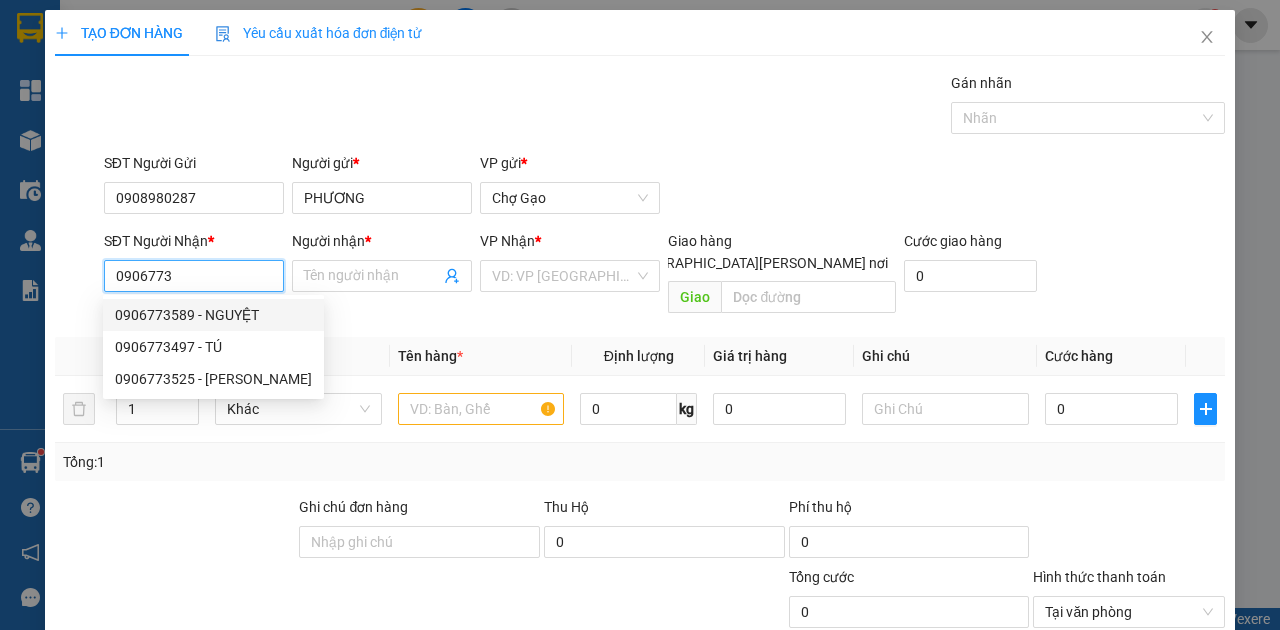 click on "0906773589 - NGUYỆT" at bounding box center (213, 315) 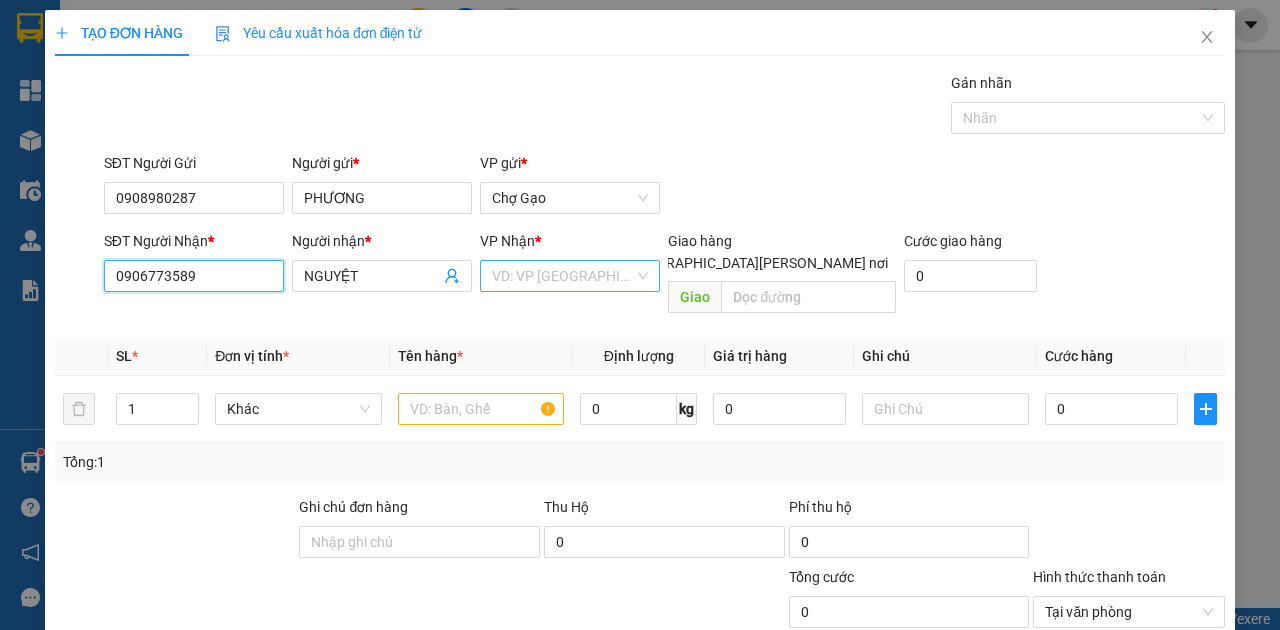 type on "0906773589" 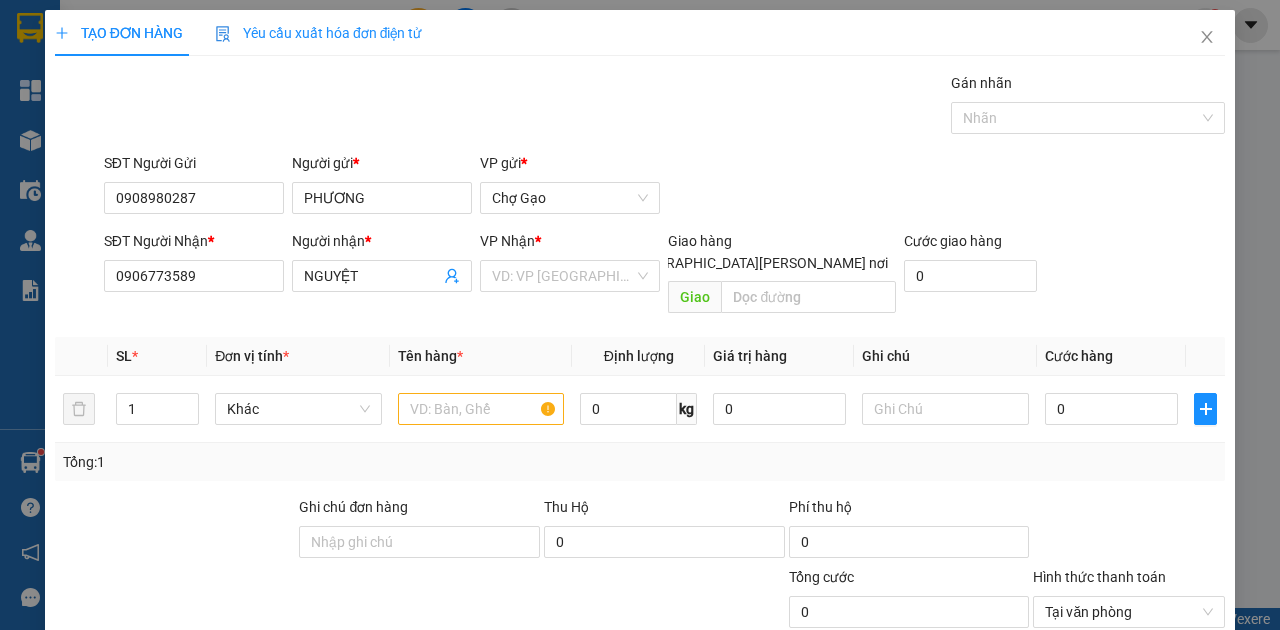 drag, startPoint x: 545, startPoint y: 282, endPoint x: 548, endPoint y: 293, distance: 11.401754 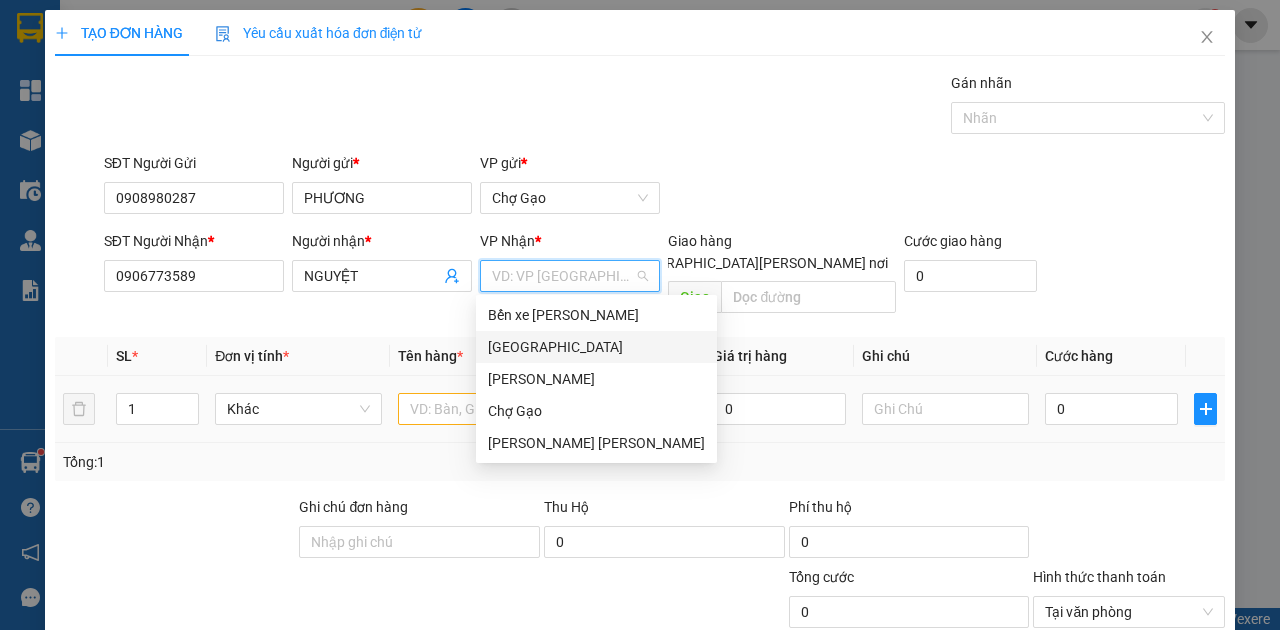 drag, startPoint x: 522, startPoint y: 344, endPoint x: 514, endPoint y: 352, distance: 11.313708 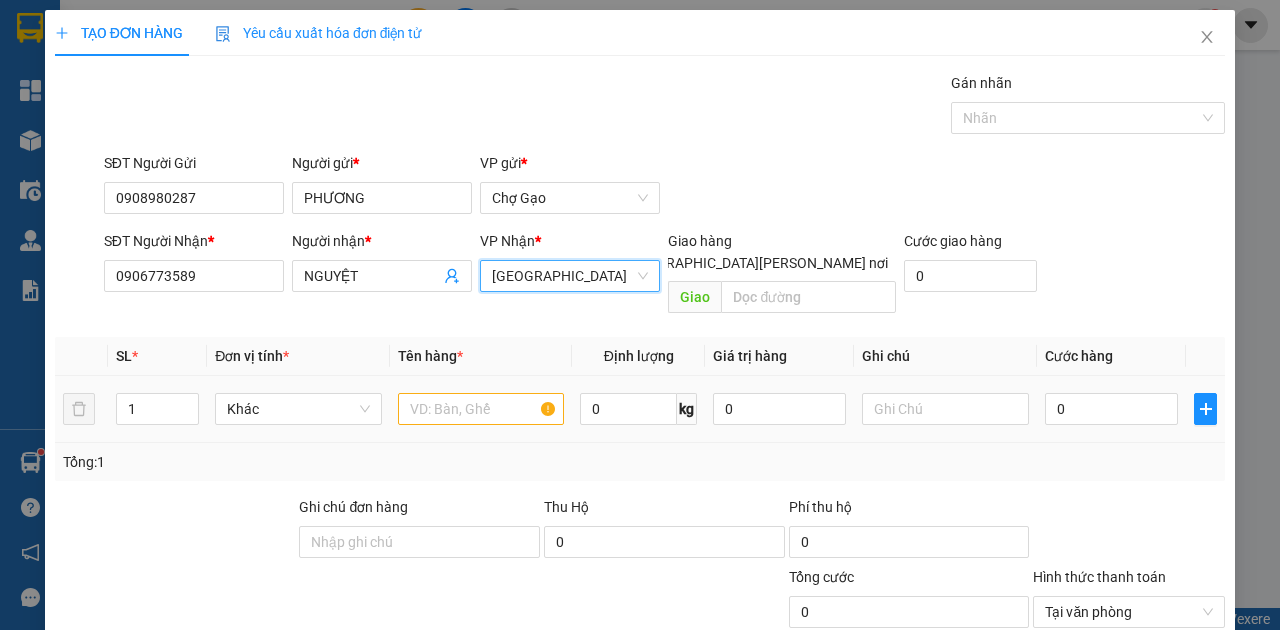 click on "TẠO ĐƠN HÀNG Yêu cầu xuất hóa đơn điện tử Transit Pickup Surcharge Ids Transit Deliver Surcharge Ids Transit Deliver Surcharge Transit Deliver Surcharge Gán nhãn   Nhãn SĐT Người Gửi 0908980287 Người gửi  * PHƯƠNG VP gửi  * Chợ Gạo SĐT Người Nhận  * 0906773589 Người nhận  * NGUYỆT VP Nhận  * Sài Gòn Sài Gòn Giao hàng Giao tận nơi Giao Cước giao hàng 0 SL  * Đơn vị tính  * Tên hàng  * Định lượng Giá trị hàng Ghi chú Cước hàng                   1 Khác 0 kg 0 0 Tổng:  1 Ghi chú đơn hàng Thu Hộ 0 Phí thu hộ 0 Tổng cước 0 Hình thức thanh toán Tại văn phòng Số tiền thu trước 0 Chưa thanh toán 0 Chọn HT Thanh Toán Lưu nháp Xóa Thông tin Lưu Lưu và In" at bounding box center (640, 315) 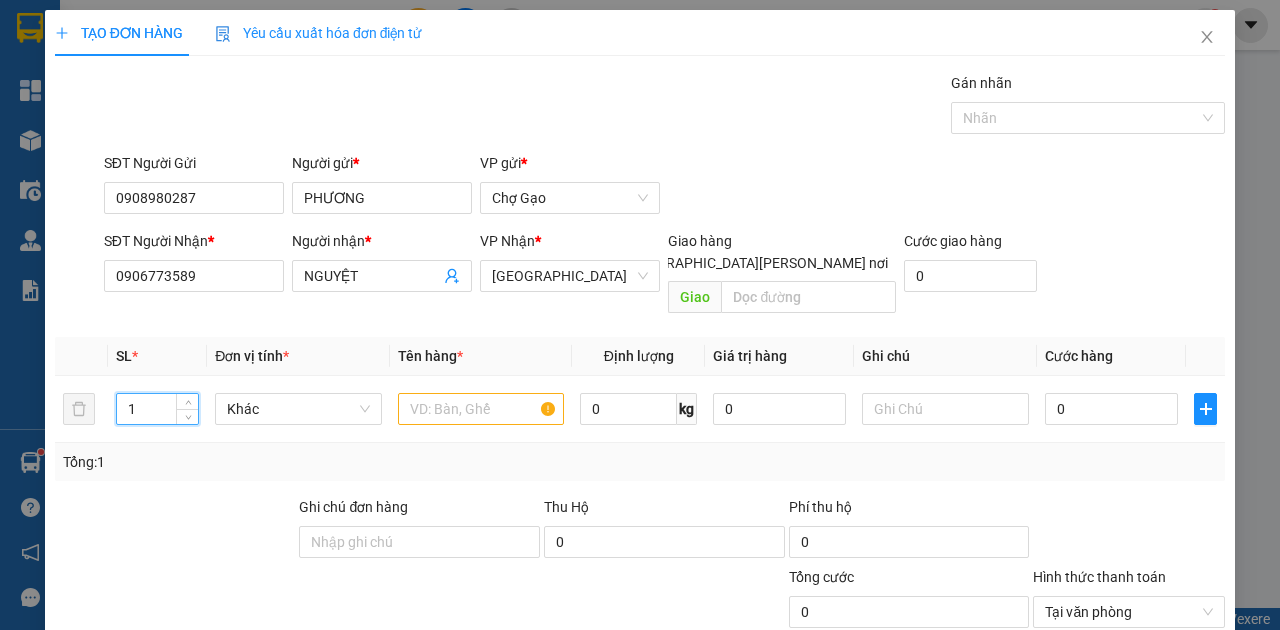 type on "4" 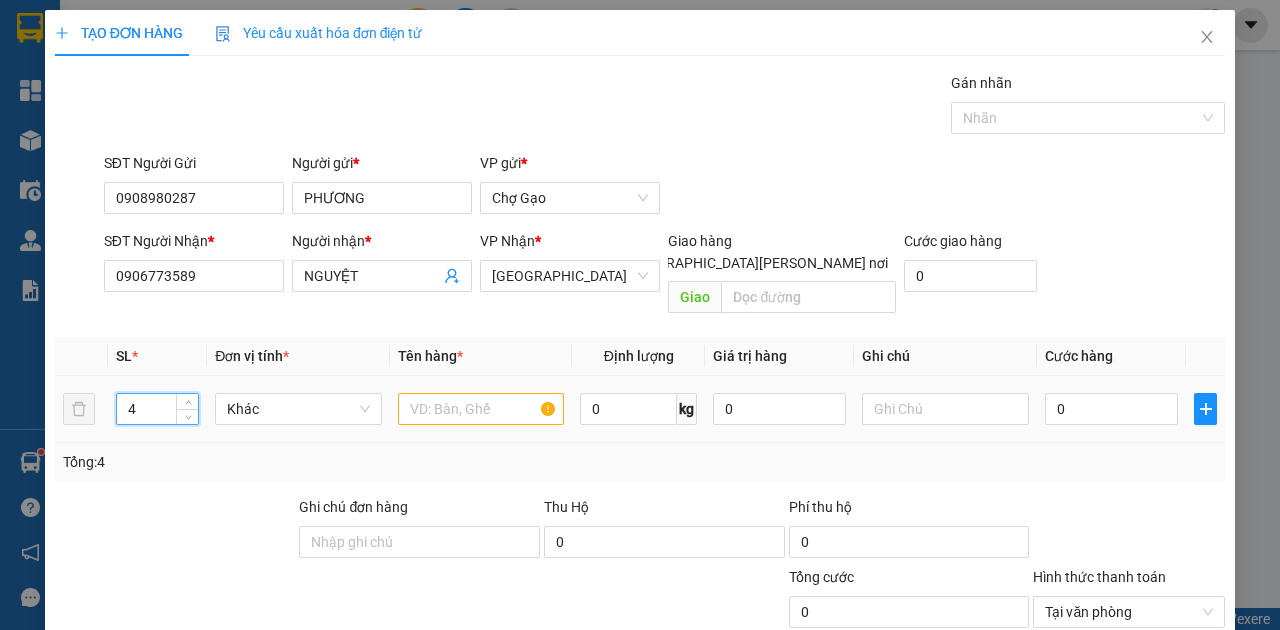 type on "4" 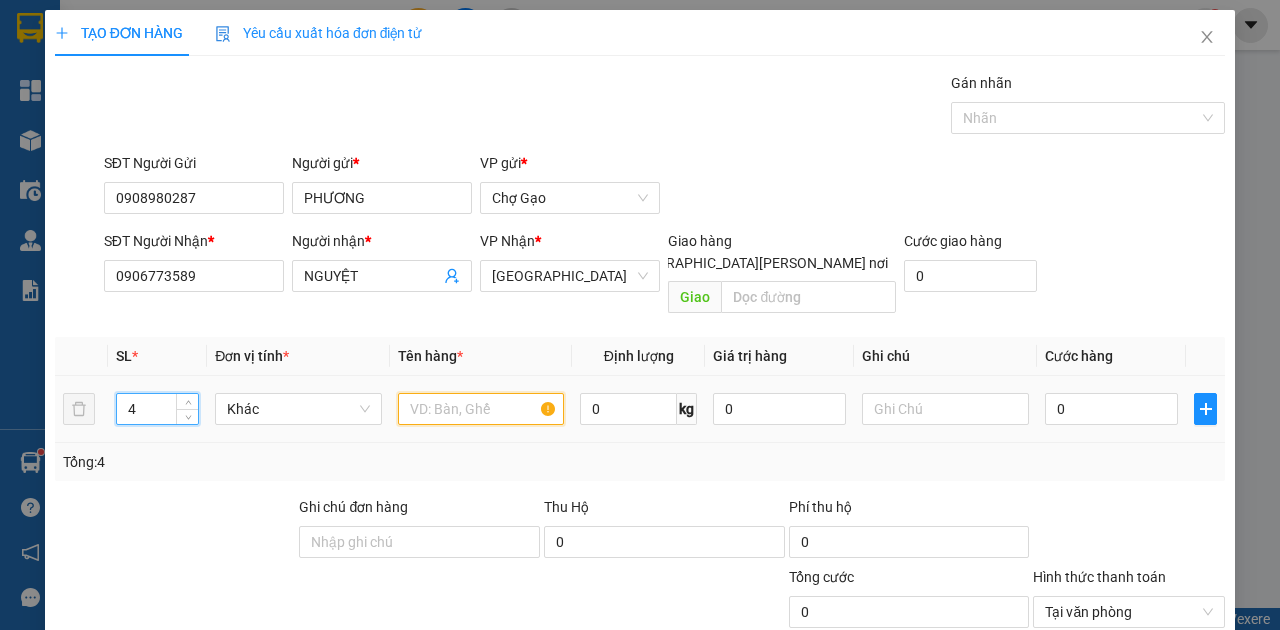 drag, startPoint x: 470, startPoint y: 385, endPoint x: 458, endPoint y: 388, distance: 12.369317 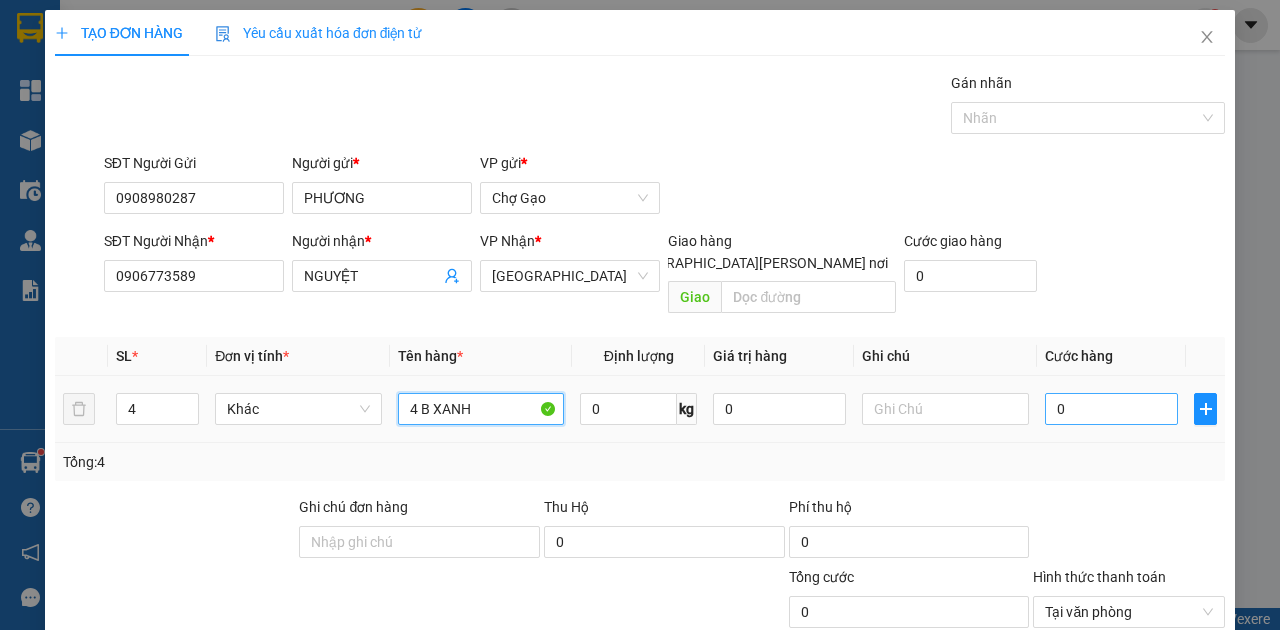 type on "4 B XANH" 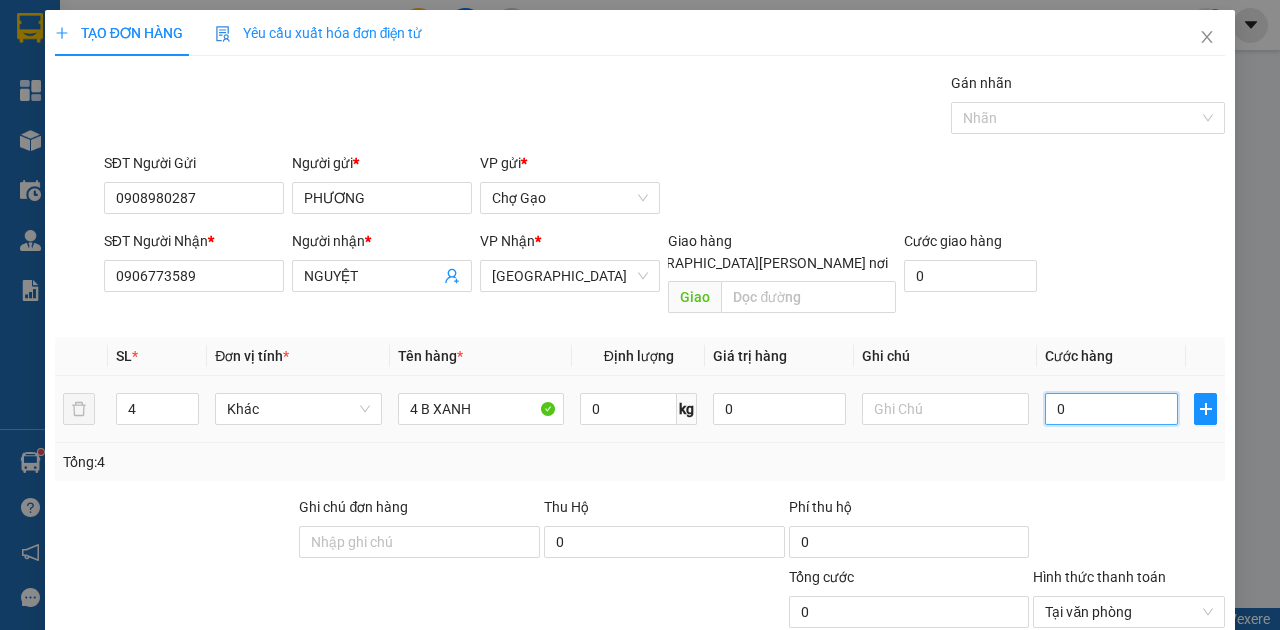 click on "0" at bounding box center (1111, 409) 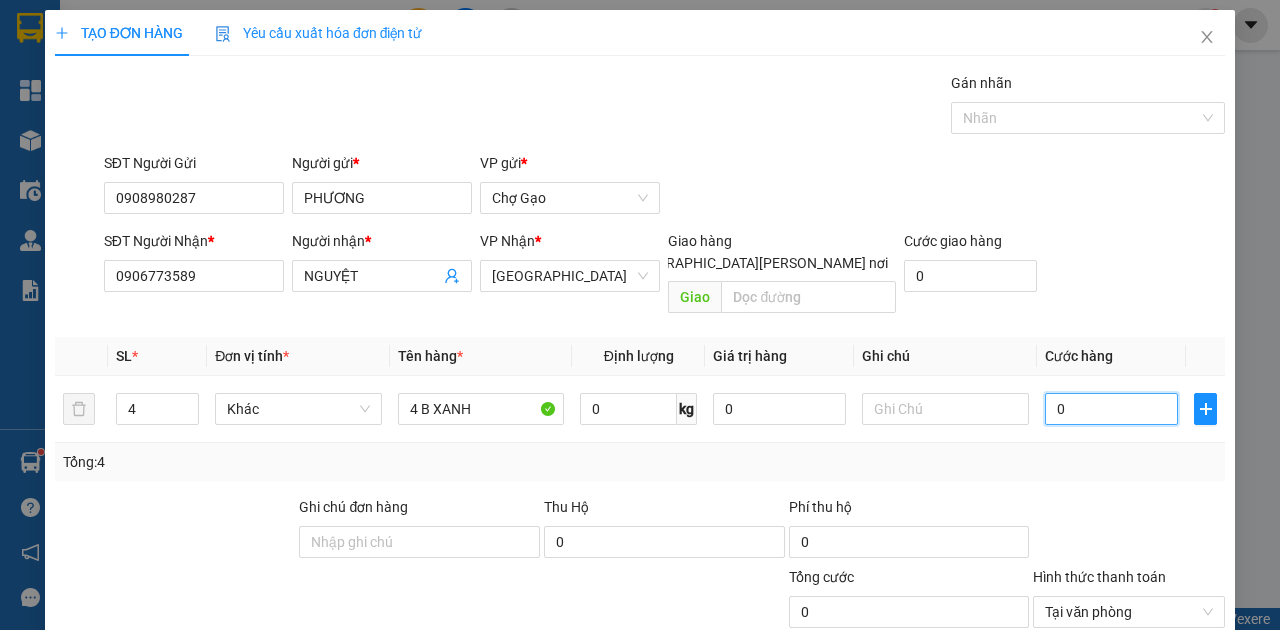 type on "3" 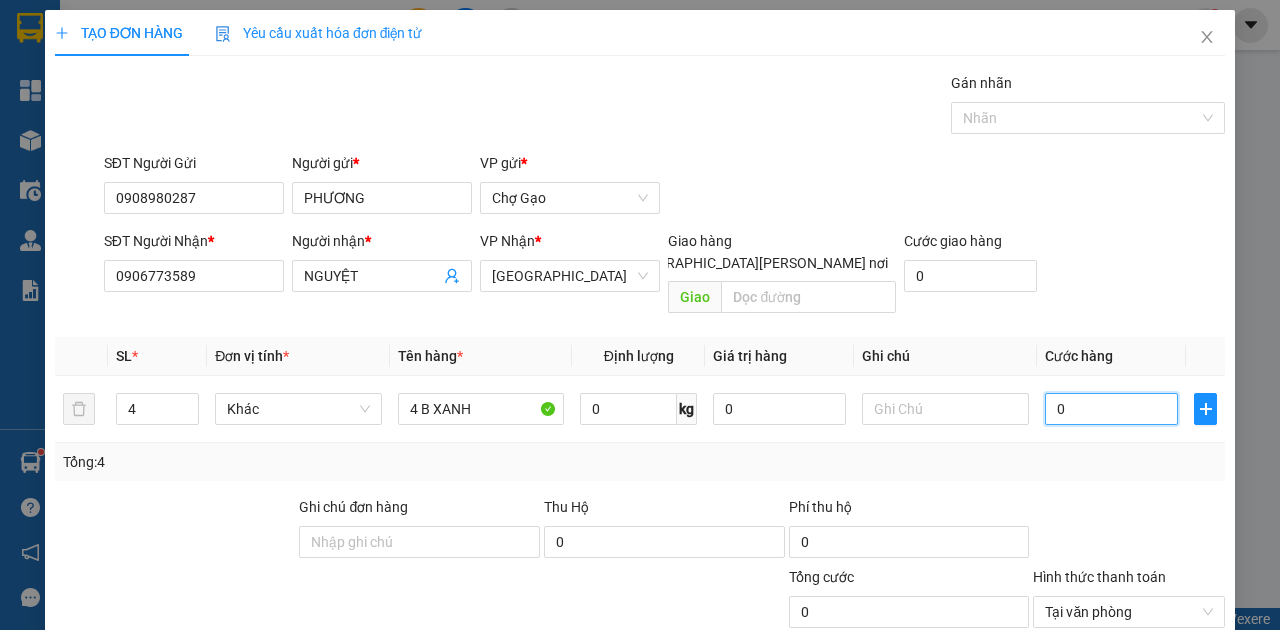 type on "3" 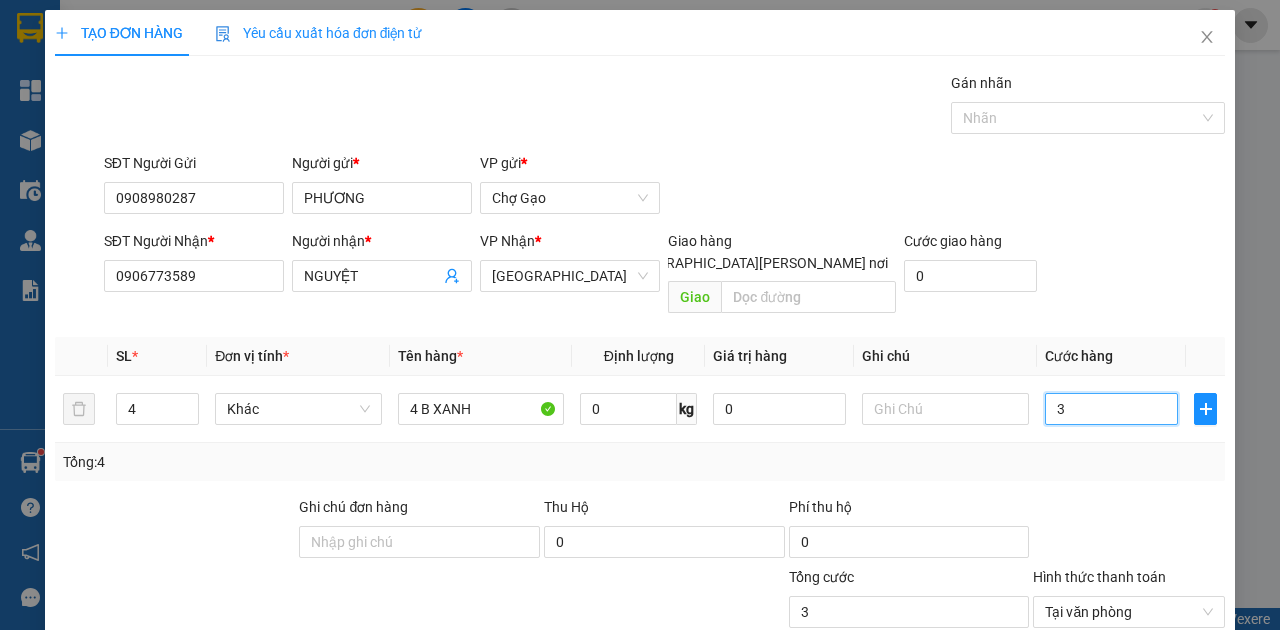 type on "30" 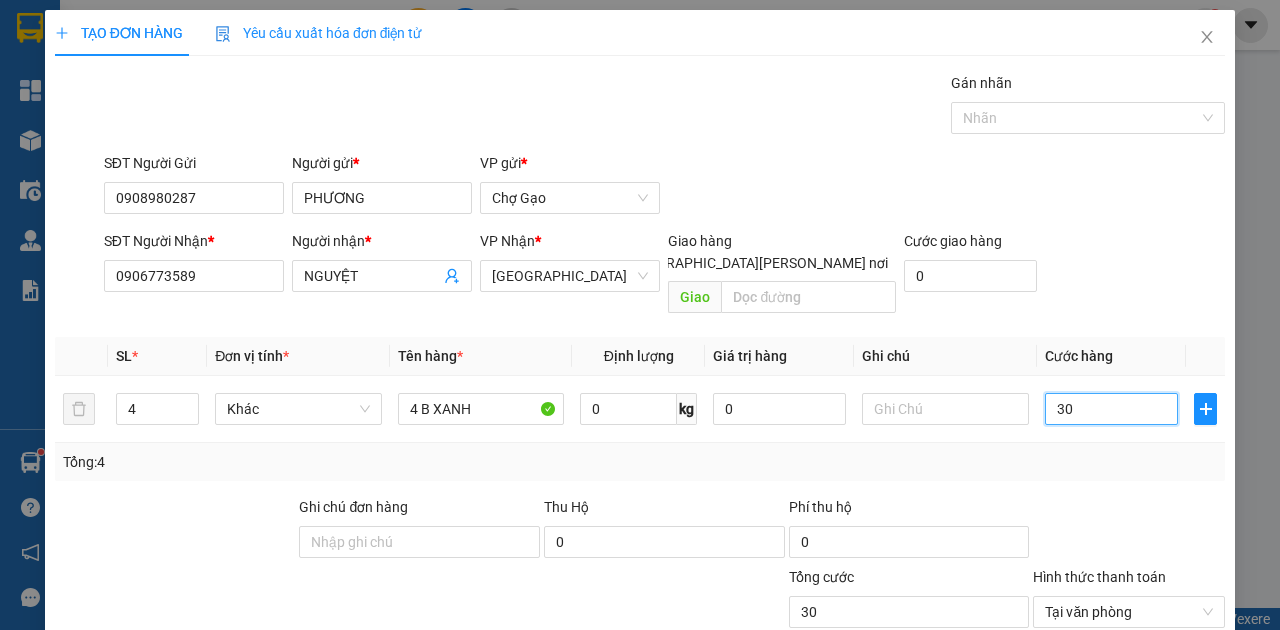 type on "300" 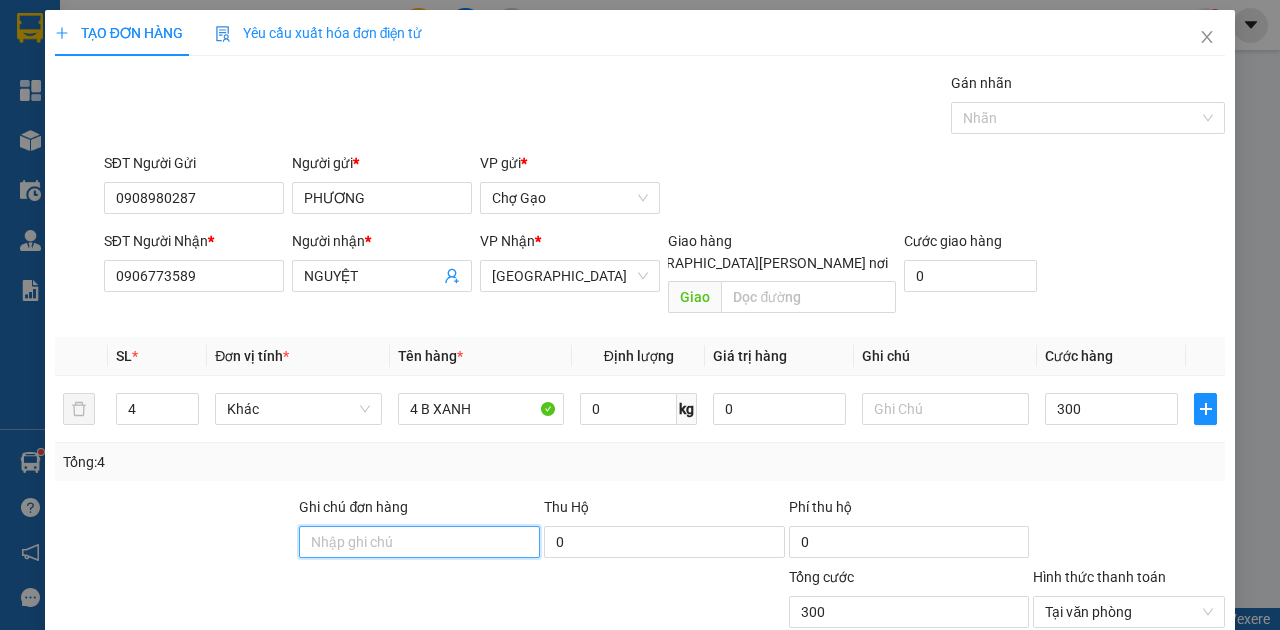 type on "300.000" 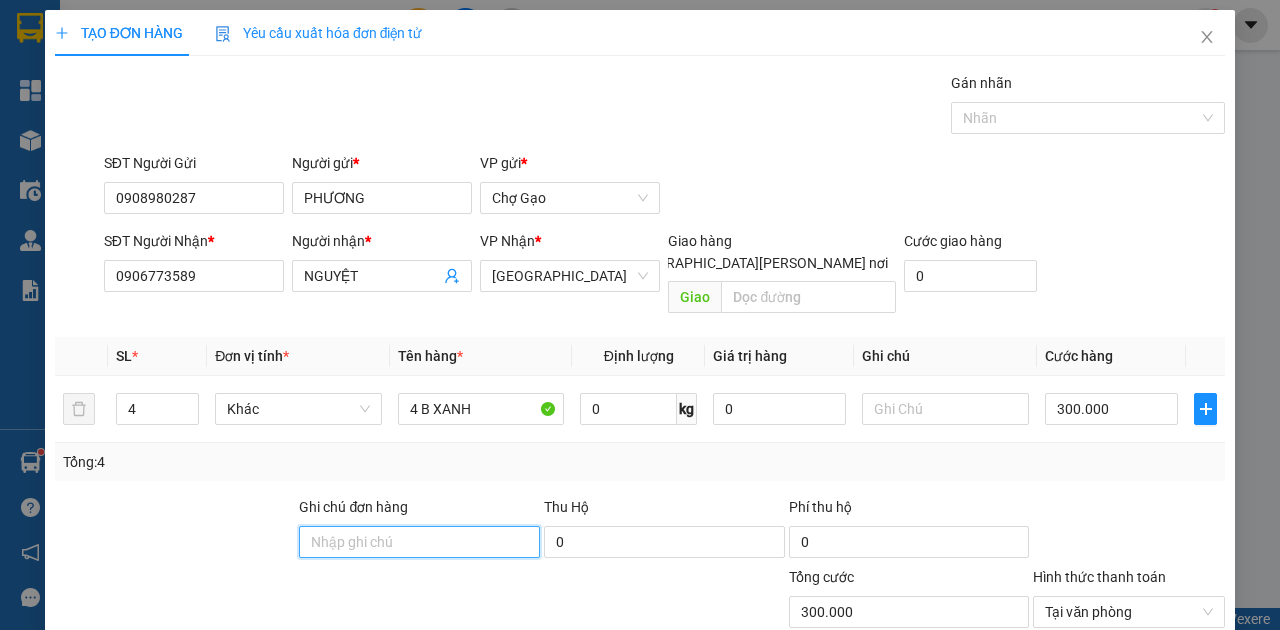 click on "Ghi chú đơn hàng" at bounding box center (419, 542) 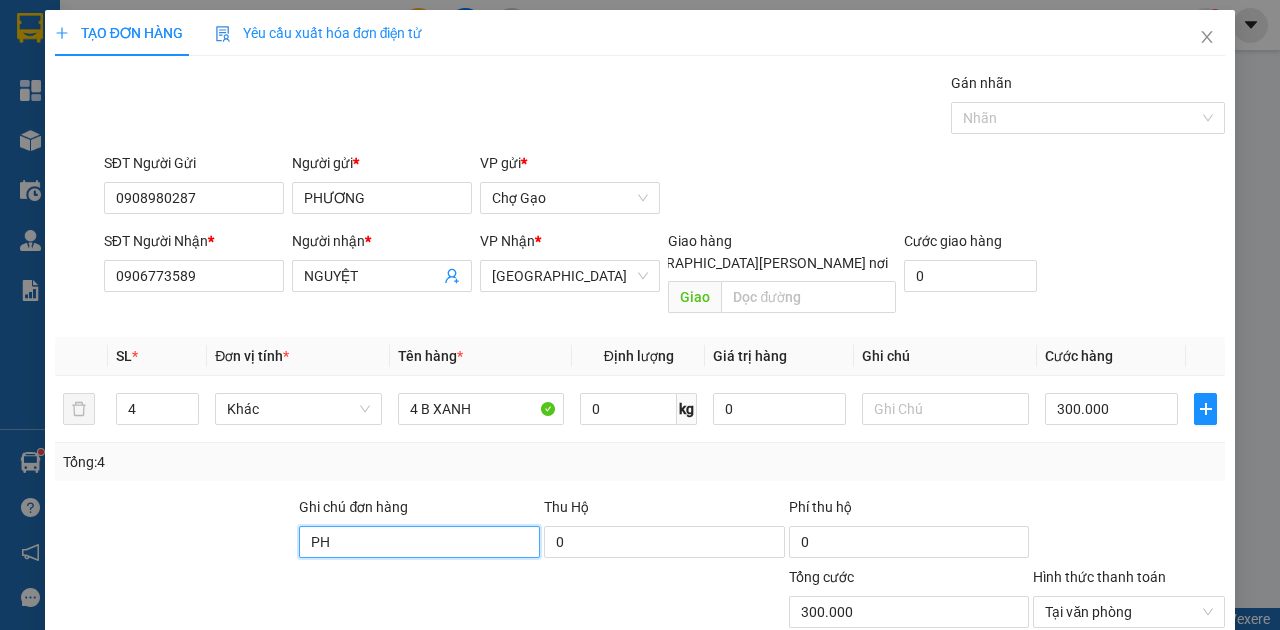 type on "P" 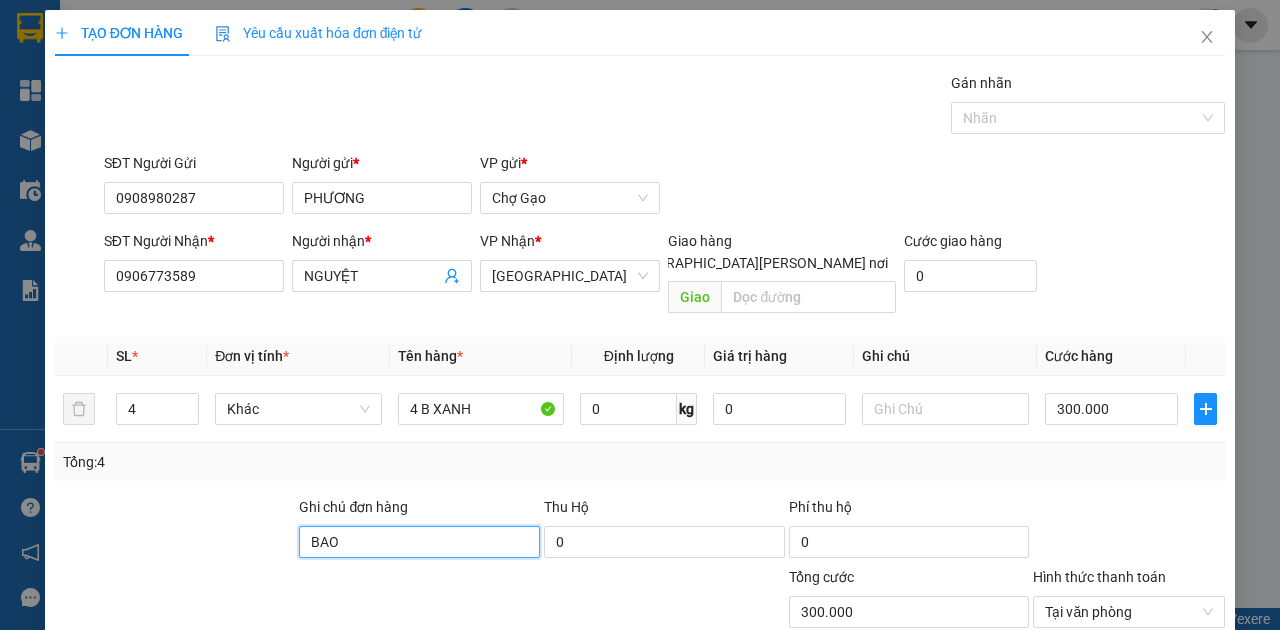 type on "BAO GỒM PHÍ LẤY HÀNG" 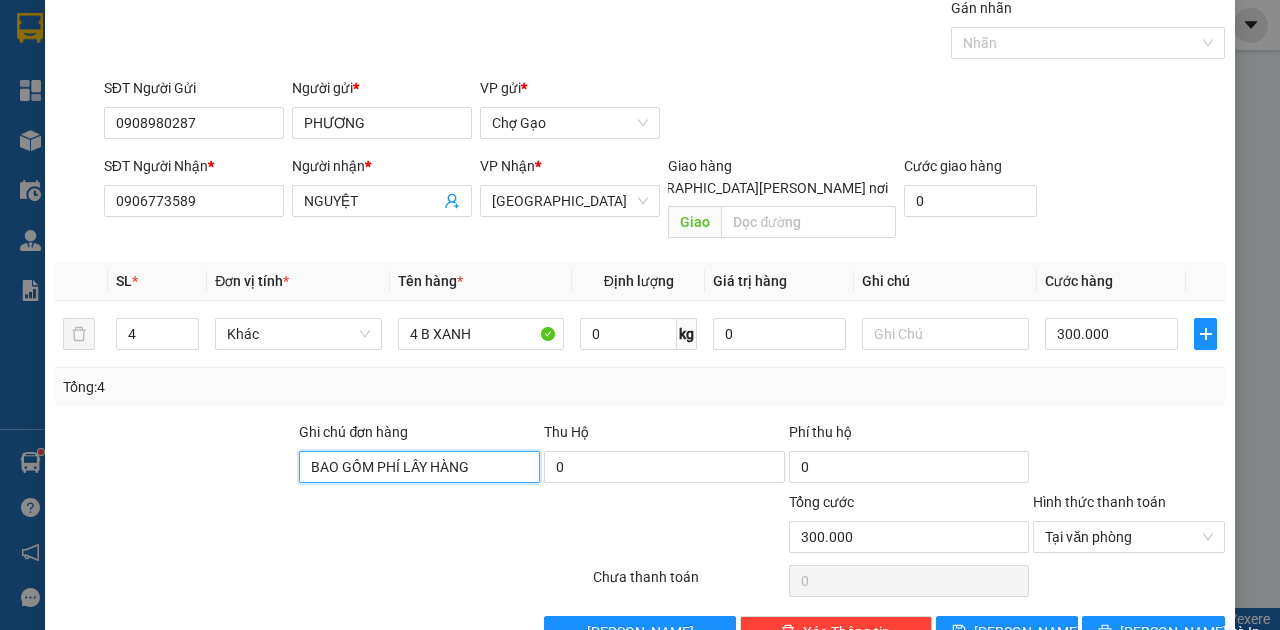 scroll, scrollTop: 107, scrollLeft: 0, axis: vertical 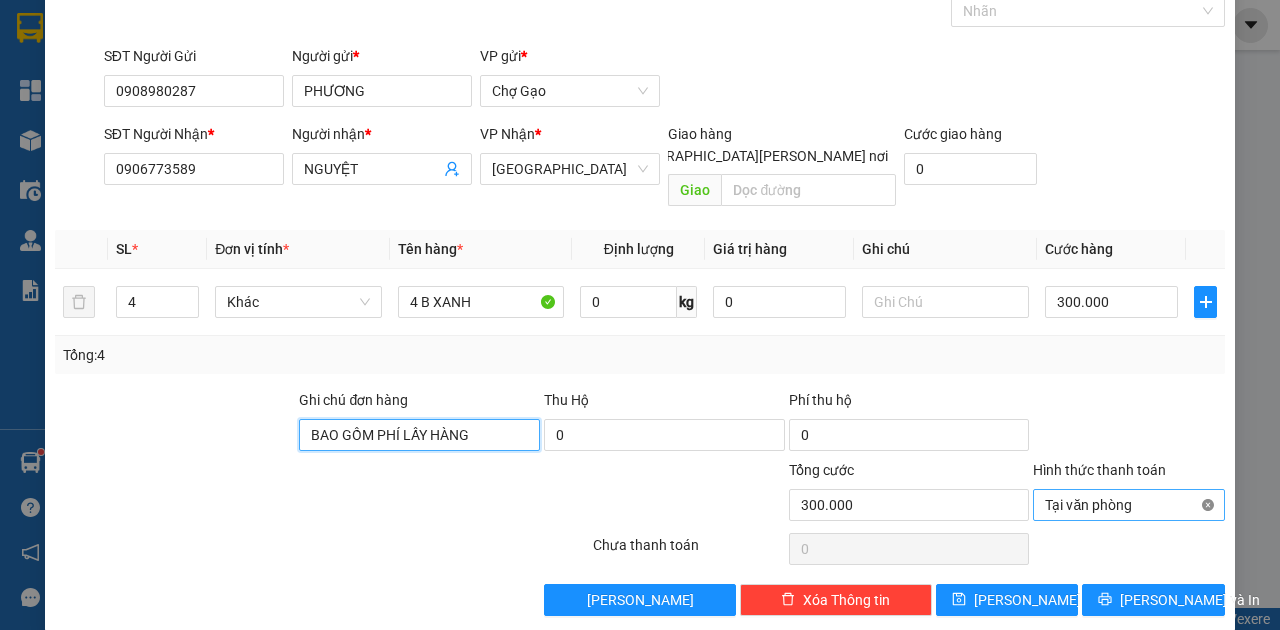 type on "300.000" 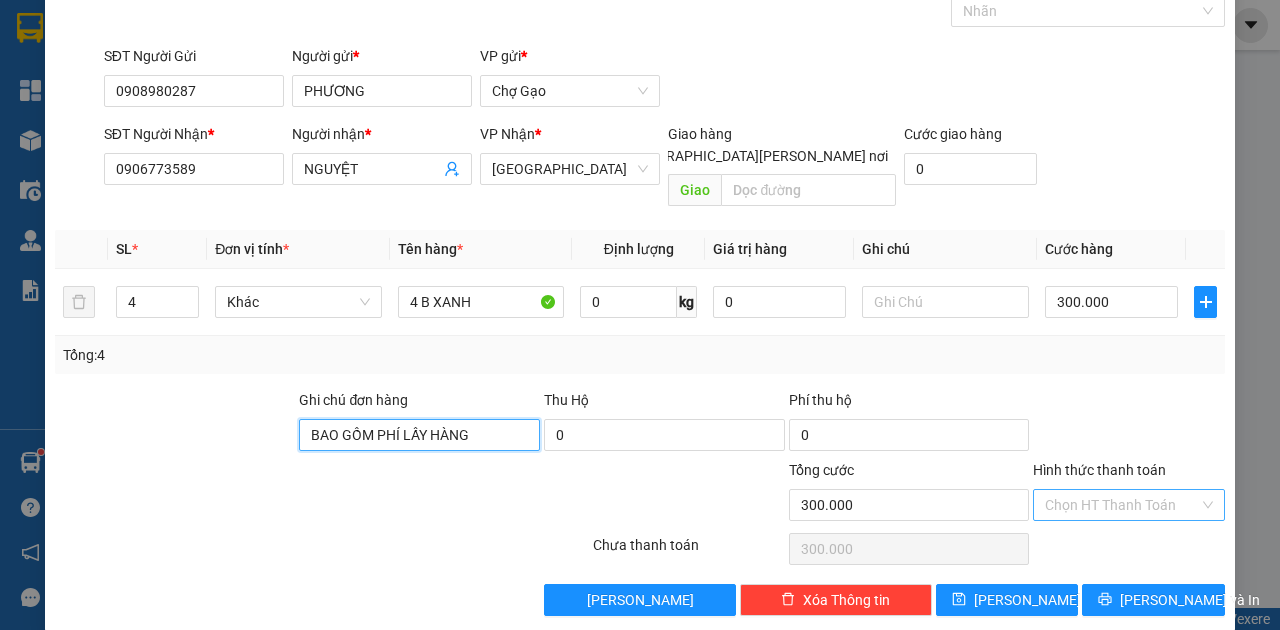 drag, startPoint x: 1202, startPoint y: 480, endPoint x: 1188, endPoint y: 524, distance: 46.173584 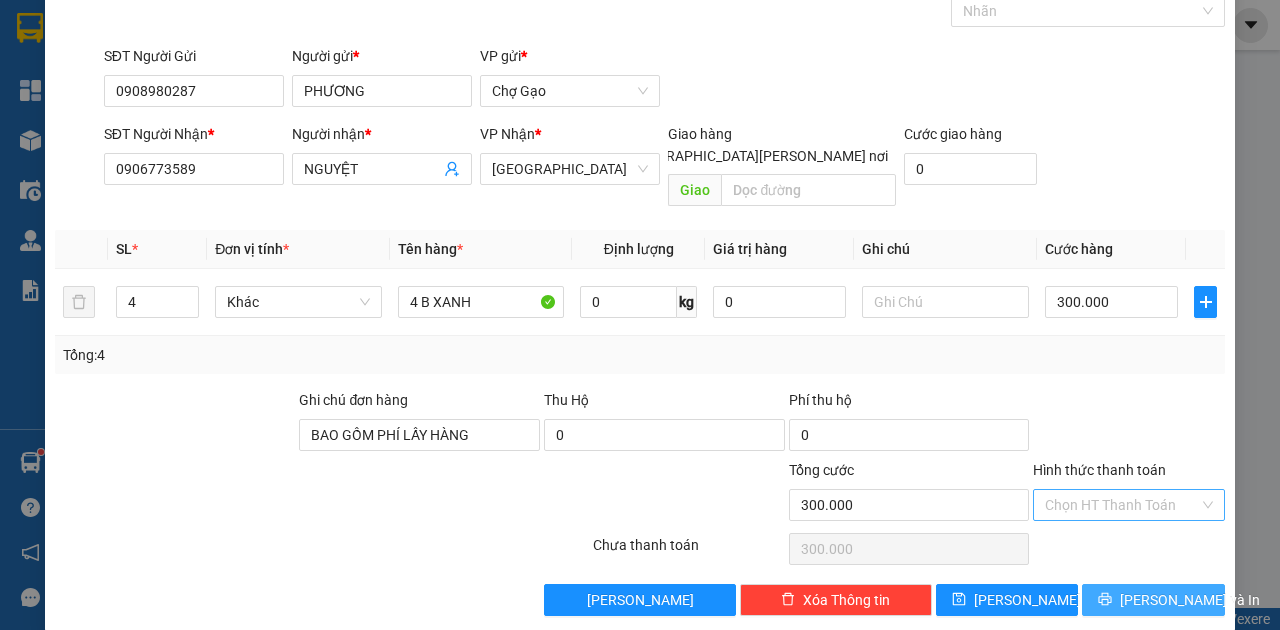 click on "[PERSON_NAME] và In" at bounding box center [1190, 600] 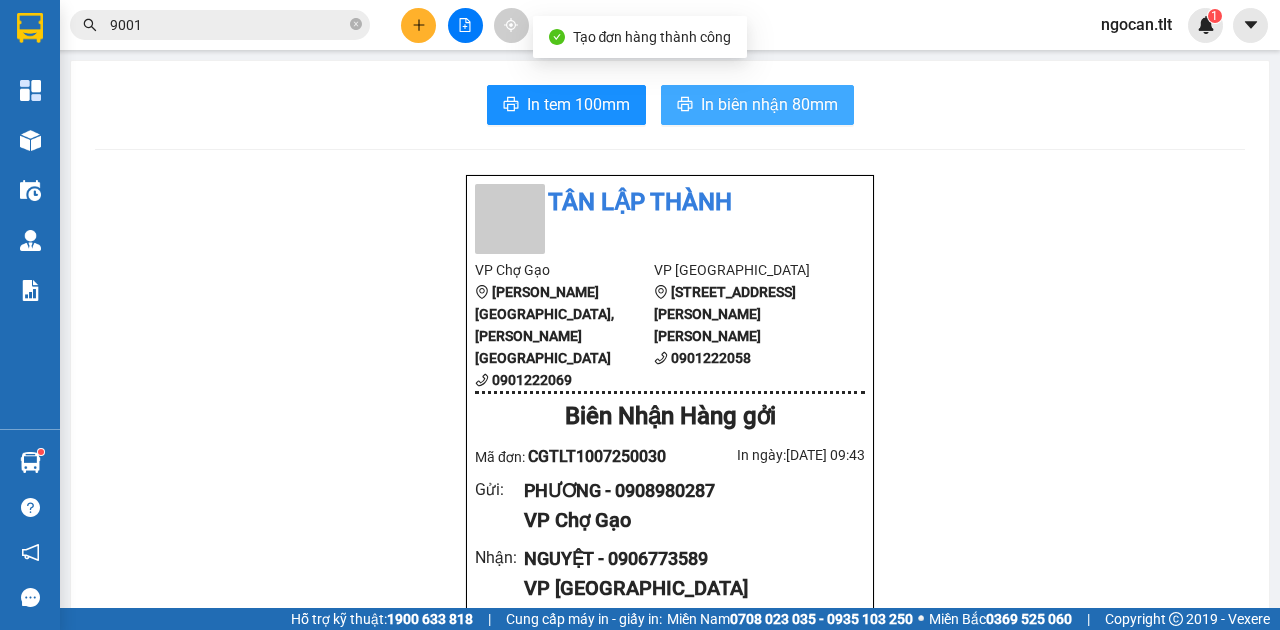 drag, startPoint x: 736, startPoint y: 111, endPoint x: 766, endPoint y: 170, distance: 66.189125 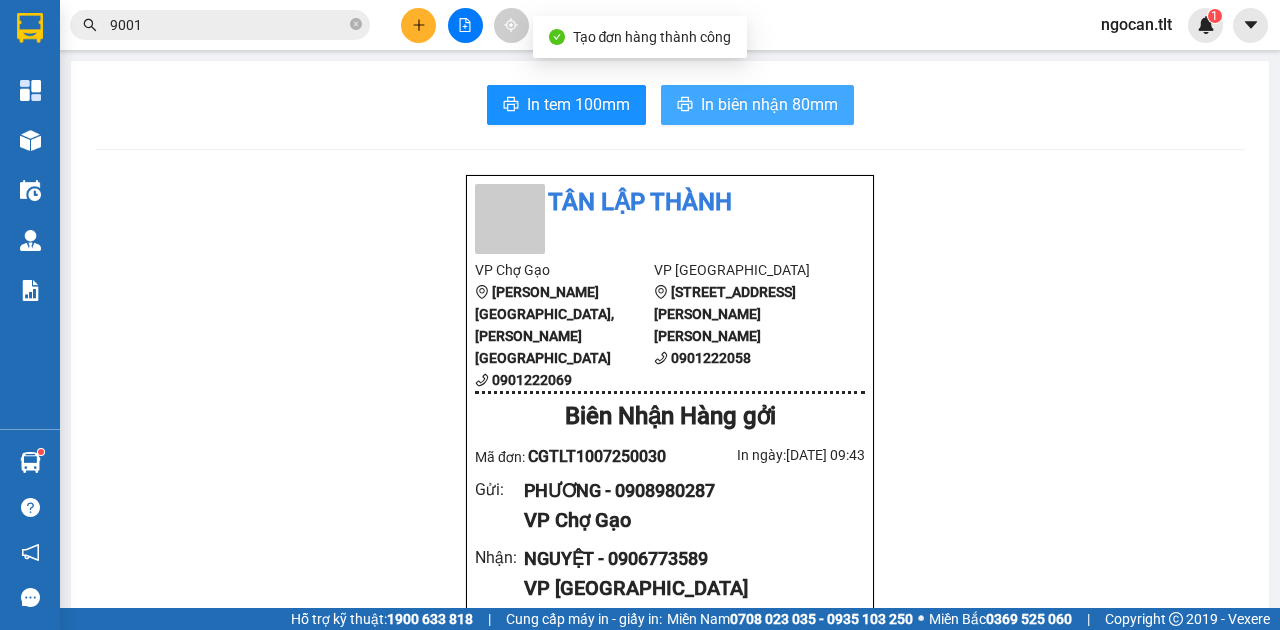 scroll, scrollTop: 0, scrollLeft: 0, axis: both 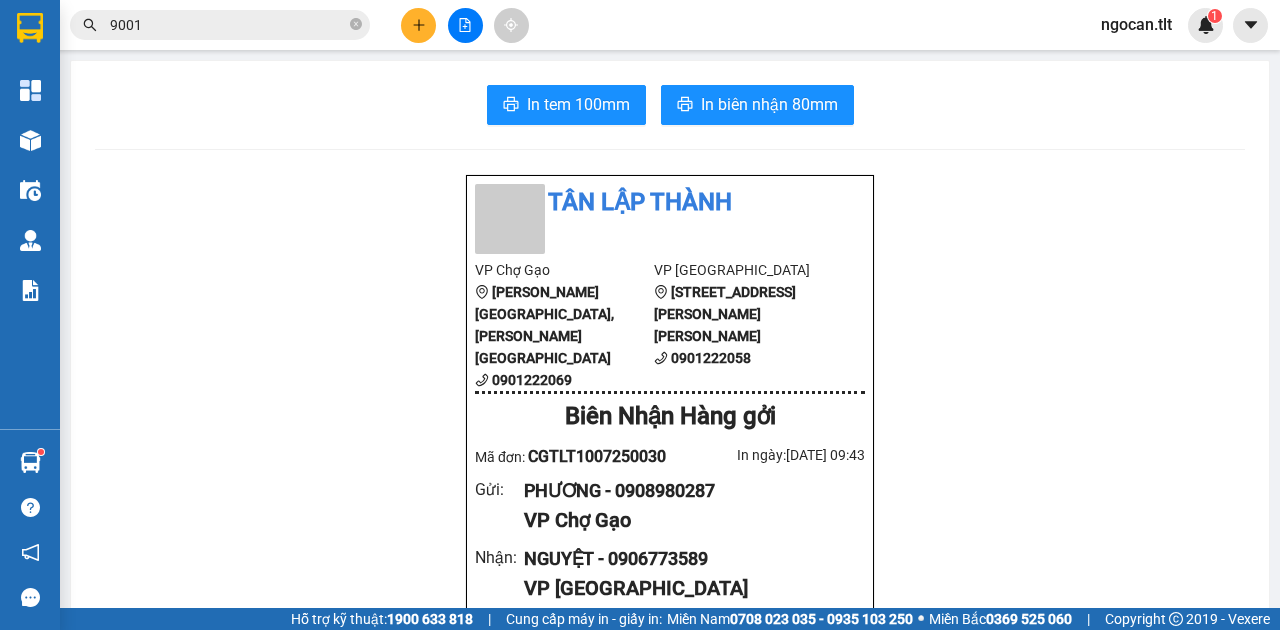 click on "In tem 100mm
In biên nhận 80mm Tân Lập Thành VP Chợ Gạo   Long Bình Điền,Huyện Chợ Gạo   0901222069 VP Sài Gòn   84 Hùng Vương, P9 , Quận 5   0901222058 Biên Nhận Hàng gởi Mã đơn:   CGTLT1007250030 In ngày:  10/07/2025   09:43 Gửi :   PHƯƠNG - 0908980287 VP Chợ Gạo Nhận :   NGUYỆT - 0906773589 VP Sài Gòn Tên (giá trị hàng) SL Cước món hàng Khác - 4 B XANH   (0) 4 300.000 Tổng cộng 4 300.000 Loading... Chưa Thu : 300.000 VND Tổng phải thu : 300.000 VND Quy định nhận/gửi hàng : Hàng hóa quá 7 ngày, nhà xe không chịu trách nhiệm hư hao, thất lạc. Nhà xe không bồi thường khi vận chuyển hàng dễ vỡ. Hàng không kê khai giá trị nếu thất lạc nhà xe chỉ bồi thường tối đa 10 lần cước vận chuyển. Đối với tiền, quý khách vui lòng mang theo CMND để đối chiếu. Nhà xe không chịu trách nhiệm với hàng niêm phong/hàng quốc cấm. CGTLT1007250030" at bounding box center (670, 892) 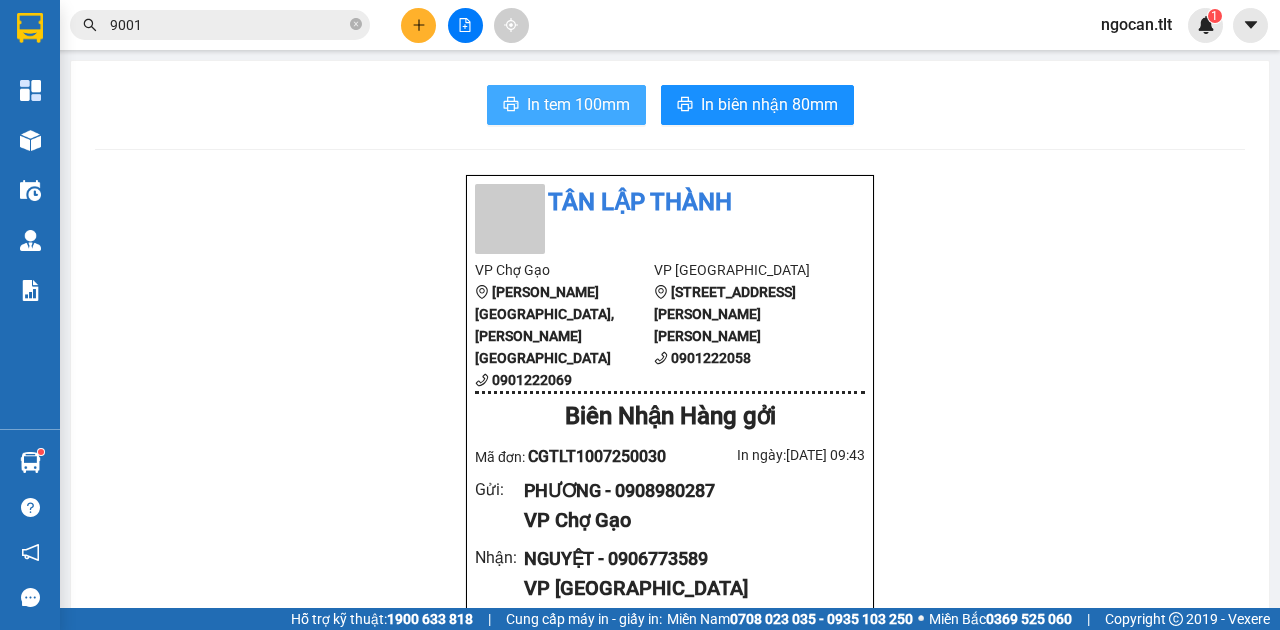 click on "In tem 100mm" at bounding box center (566, 105) 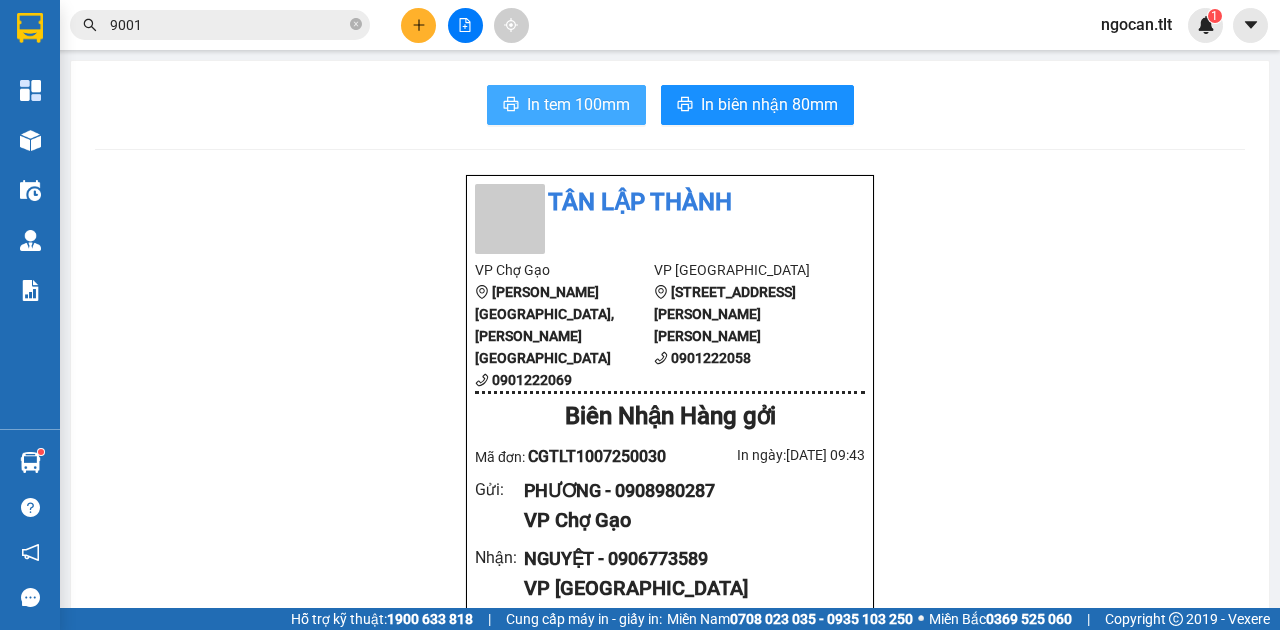 scroll, scrollTop: 0, scrollLeft: 0, axis: both 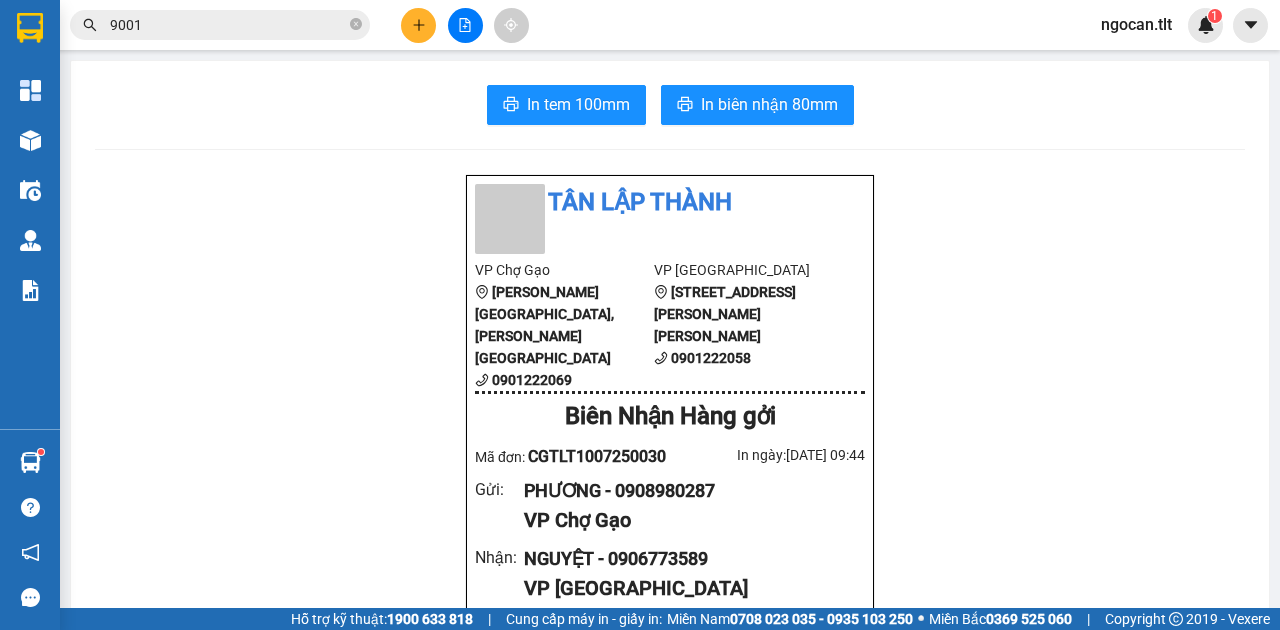 click on "9001" at bounding box center (228, 25) 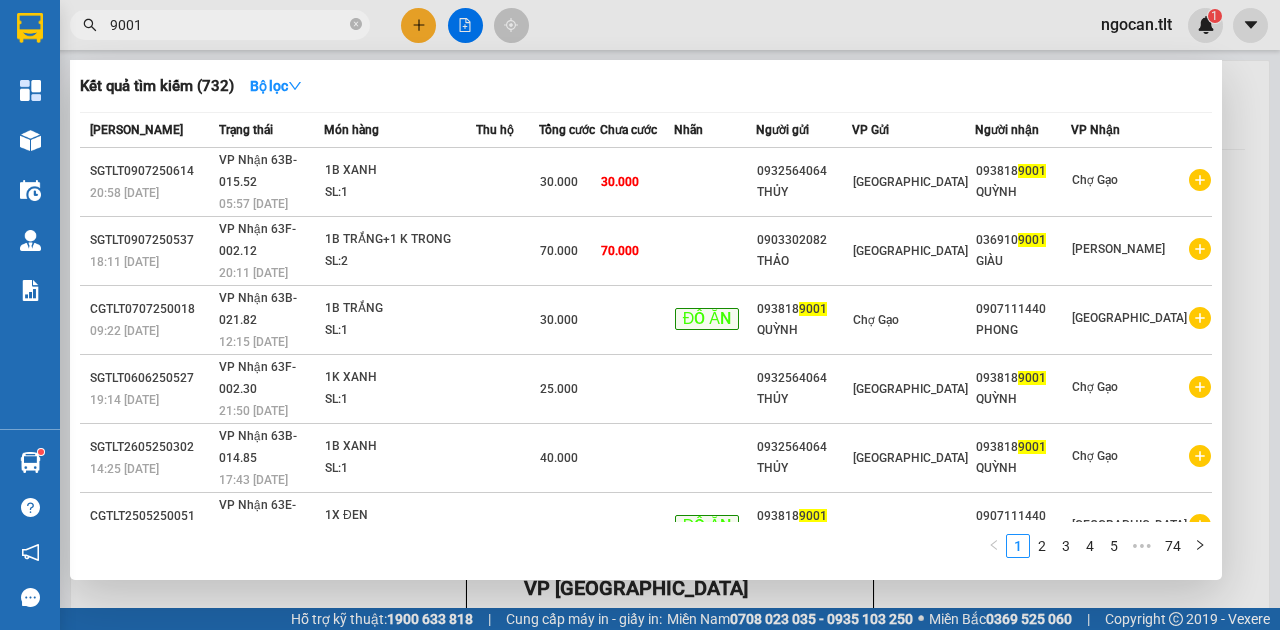 click on "9001" at bounding box center [228, 25] 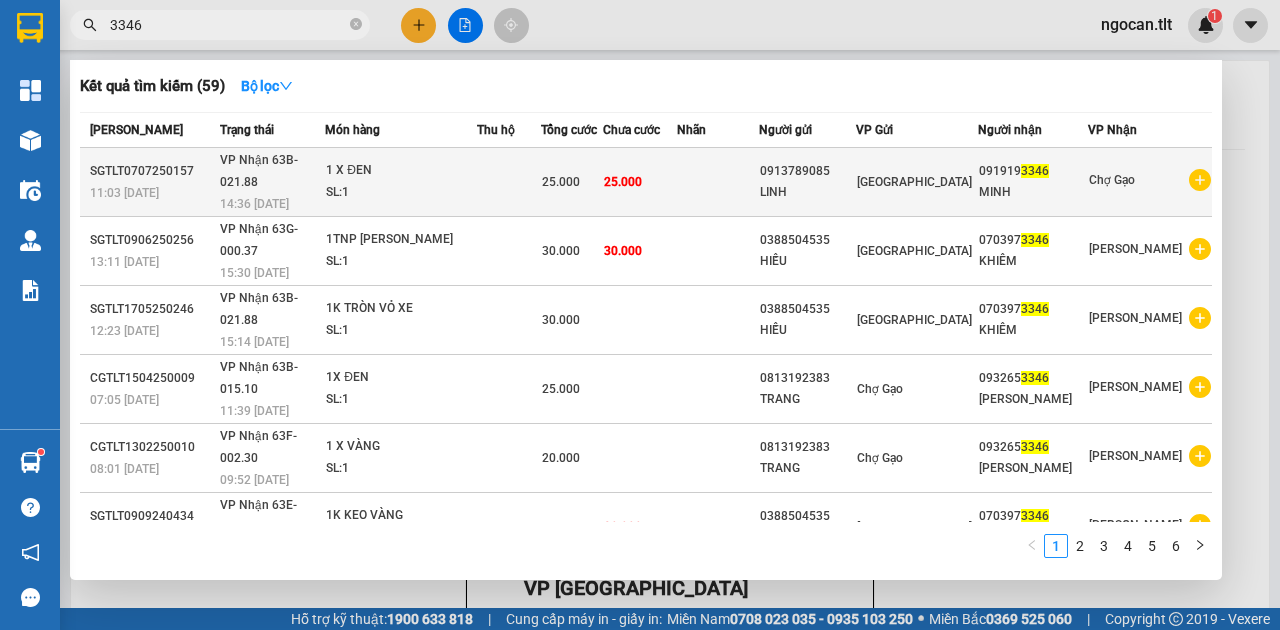 type on "3346" 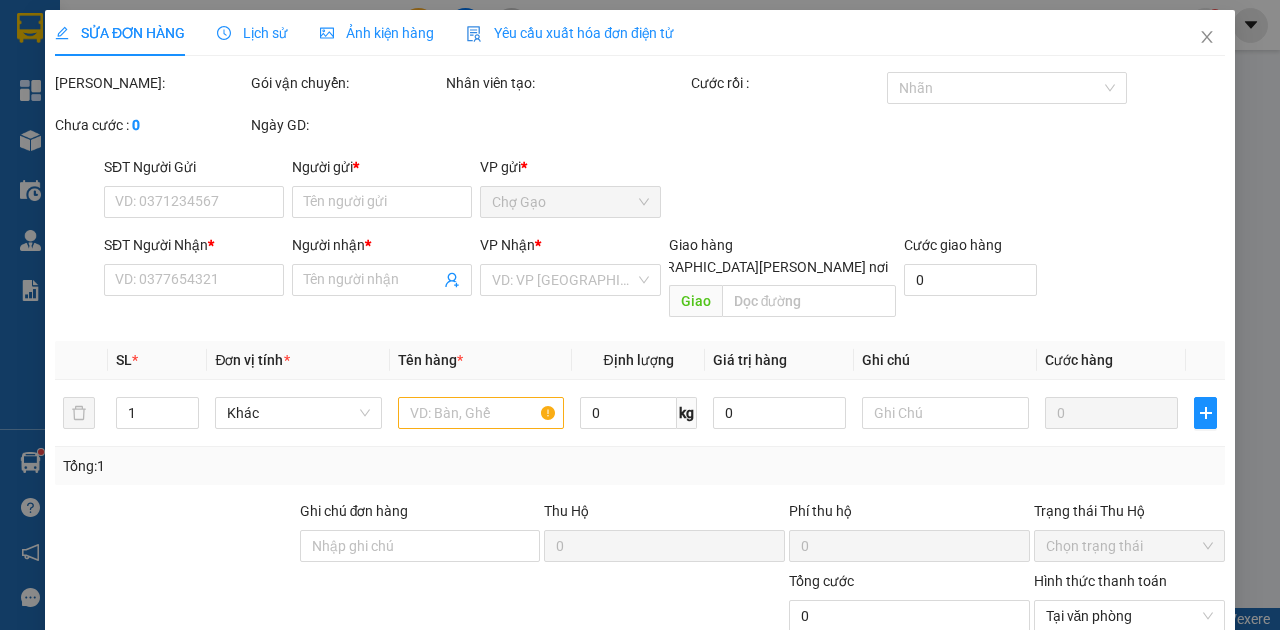 type on "0913789085" 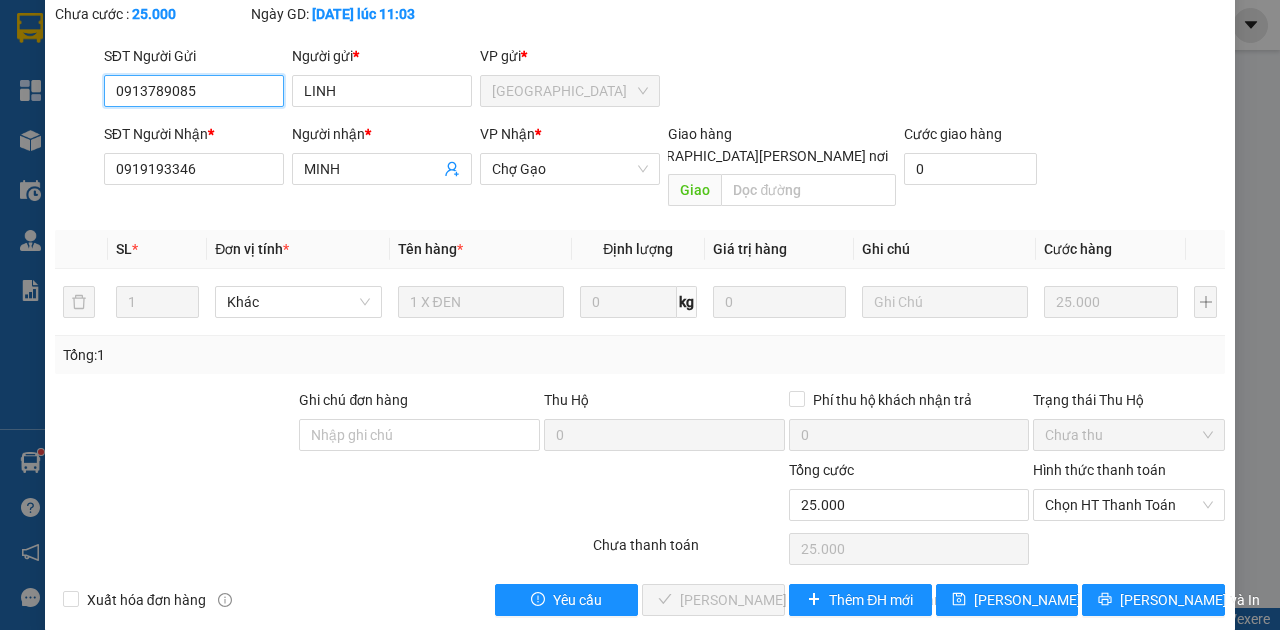 scroll, scrollTop: 134, scrollLeft: 0, axis: vertical 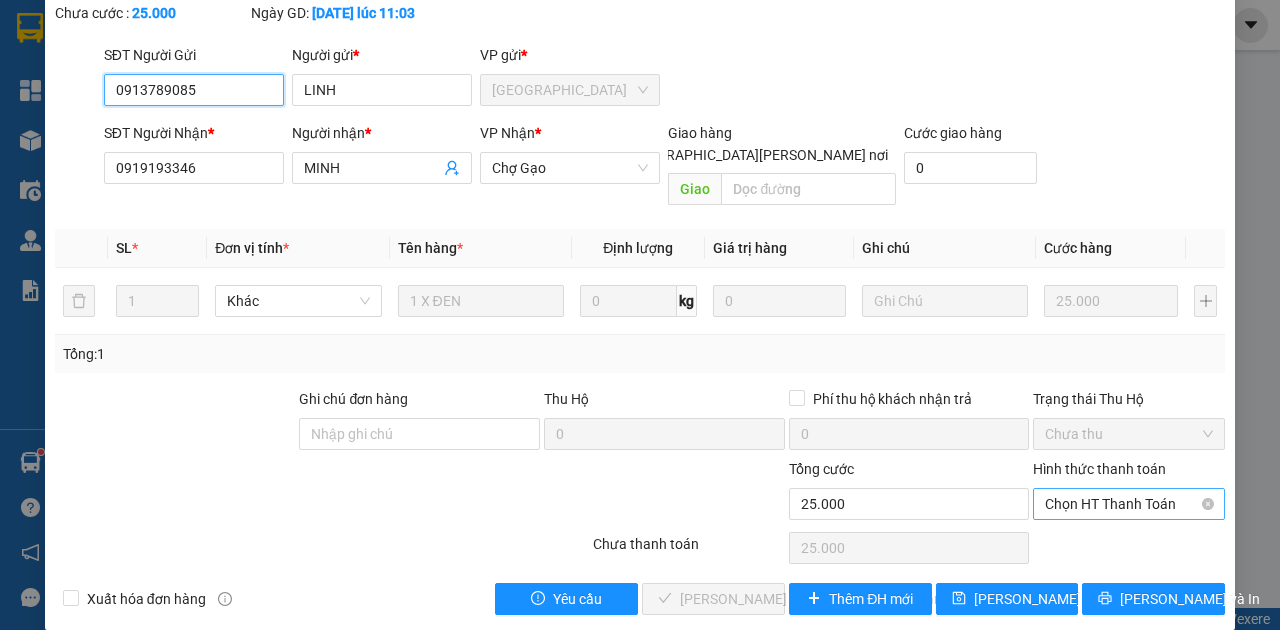 click on "Chọn HT Thanh Toán" at bounding box center [1129, 504] 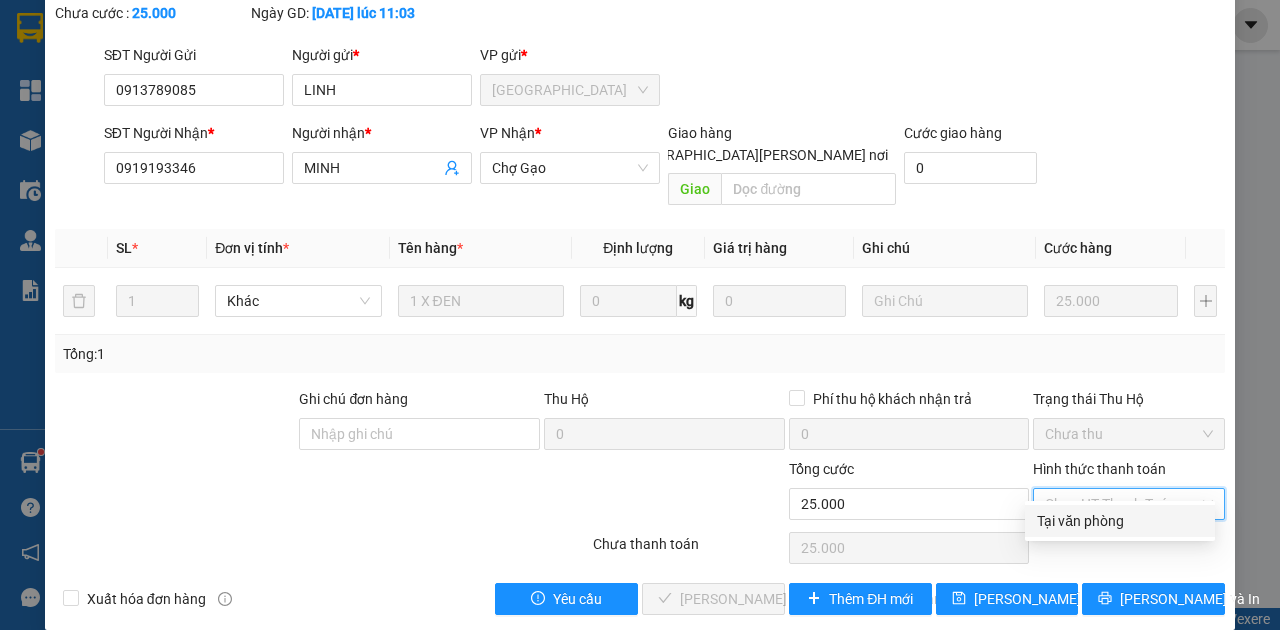 click on "Tại văn phòng" at bounding box center [1120, 521] 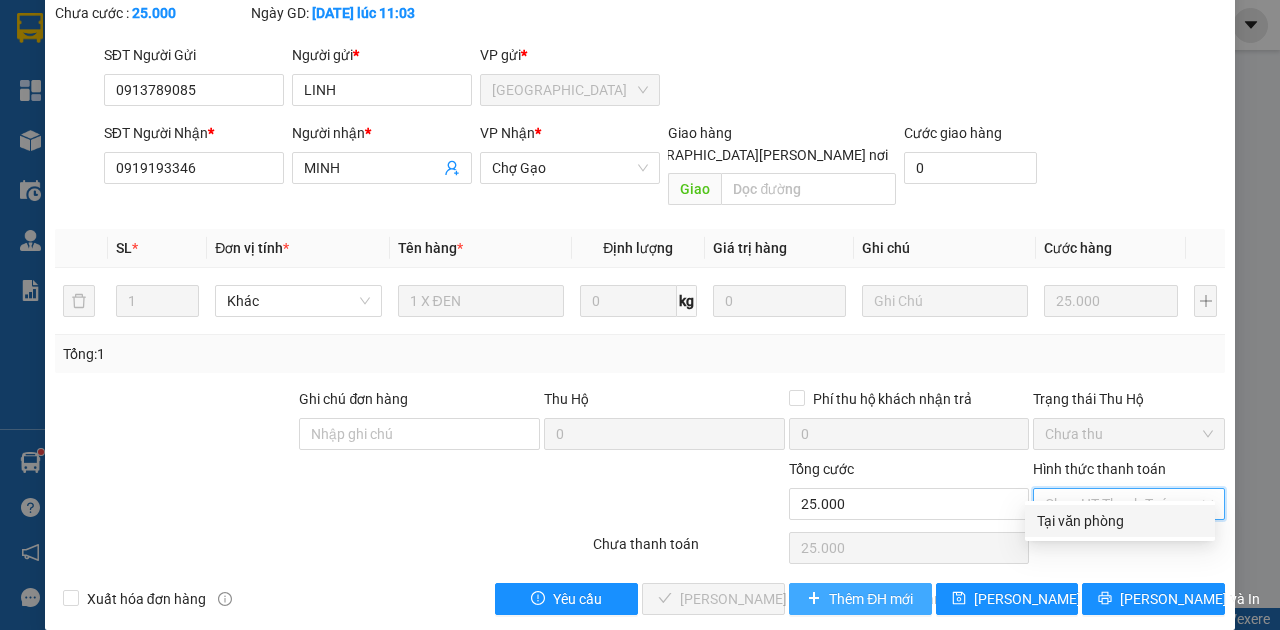 type on "0" 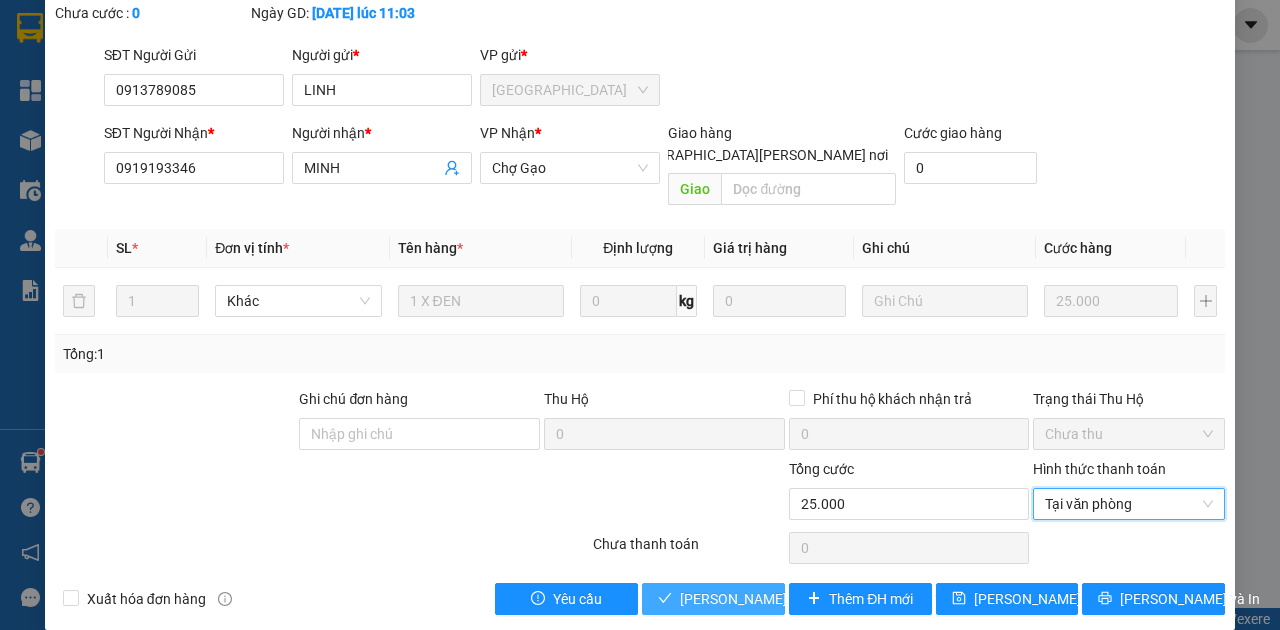 click on "[PERSON_NAME] và [PERSON_NAME] hàng" at bounding box center (815, 599) 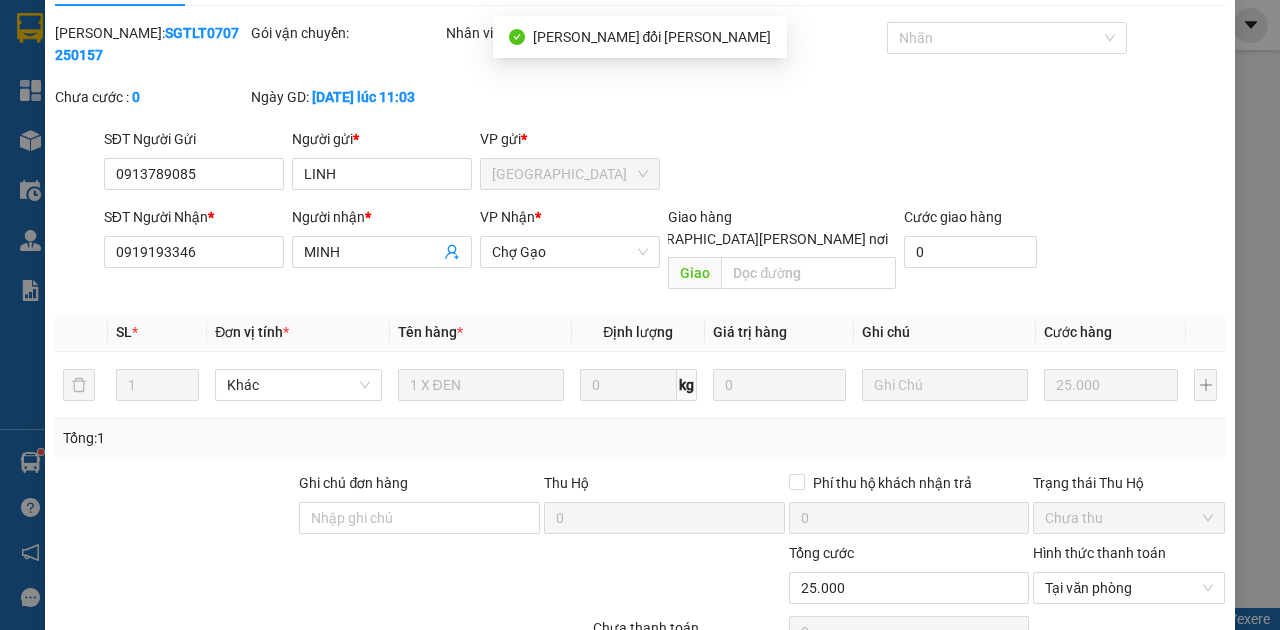 scroll, scrollTop: 0, scrollLeft: 0, axis: both 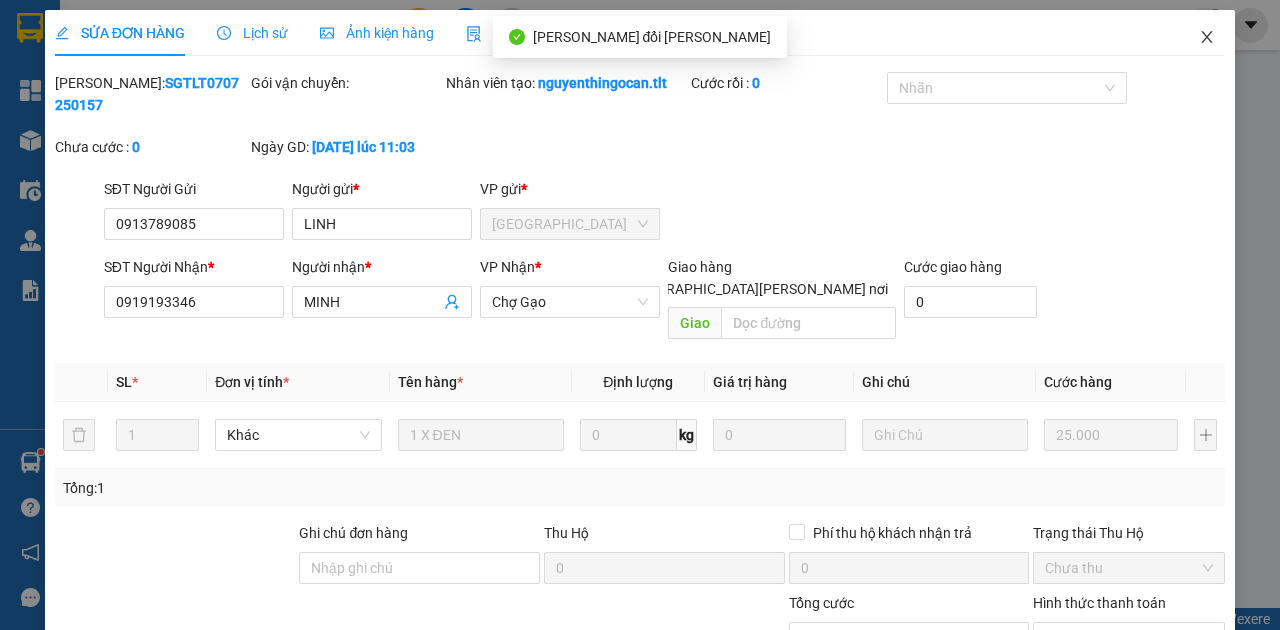 click at bounding box center (1207, 38) 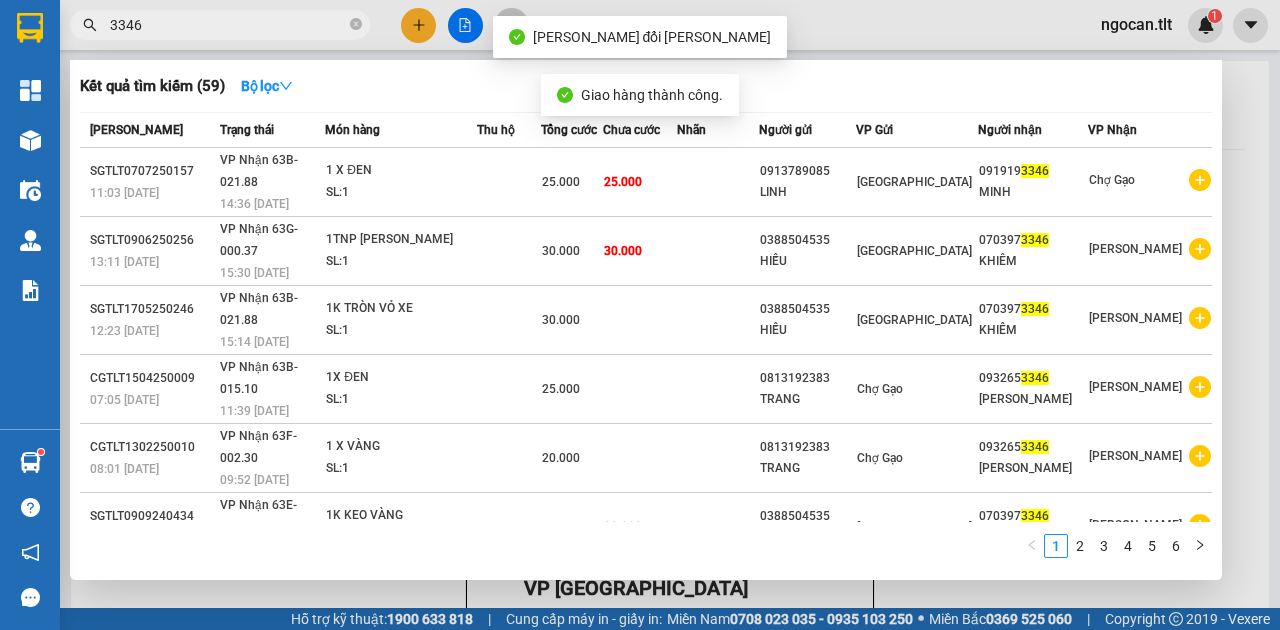 click on "3346" at bounding box center (228, 25) 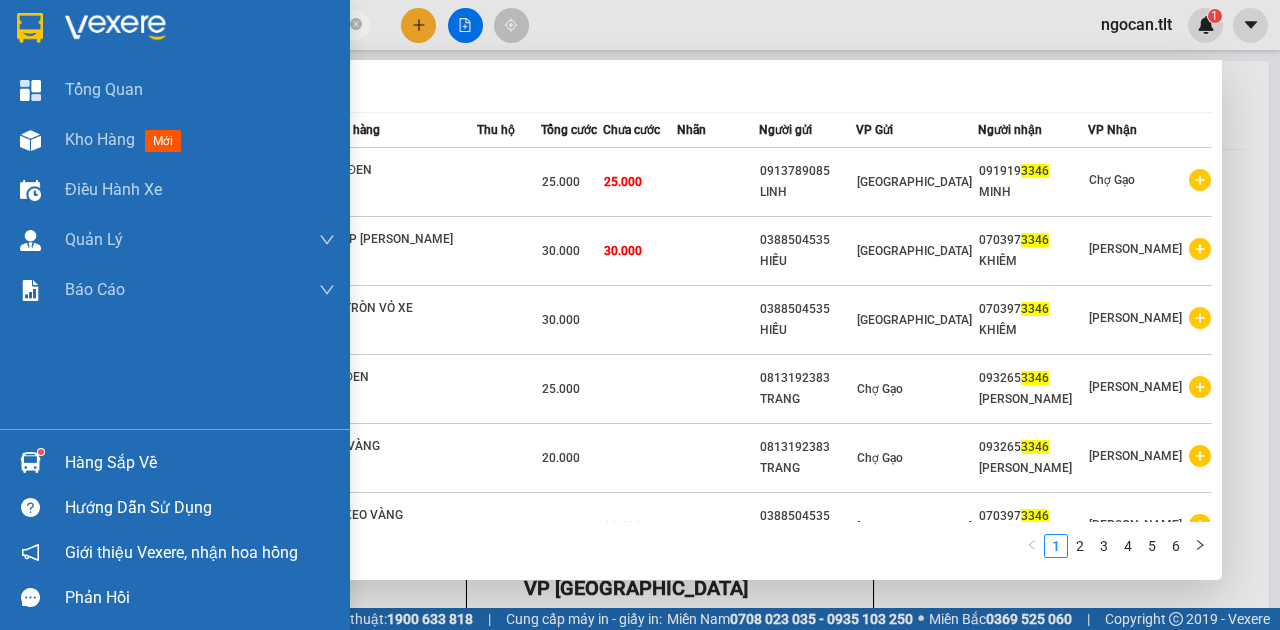 drag, startPoint x: 93, startPoint y: 142, endPoint x: 627, endPoint y: 626, distance: 720.70245 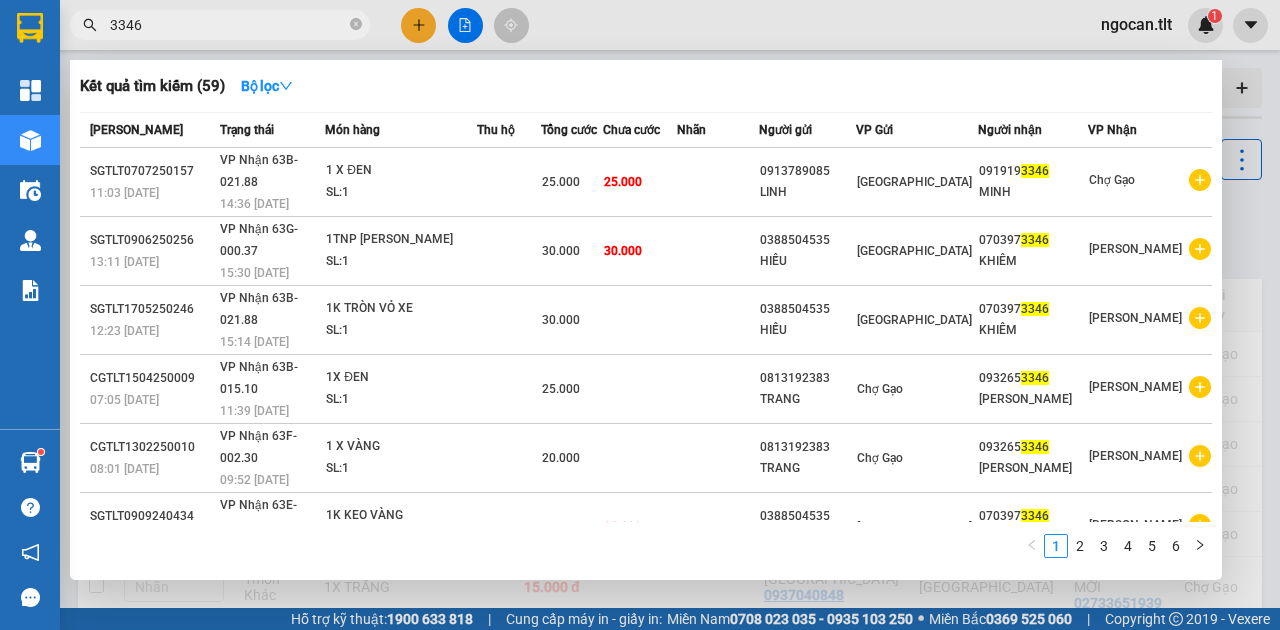 click at bounding box center [640, 315] 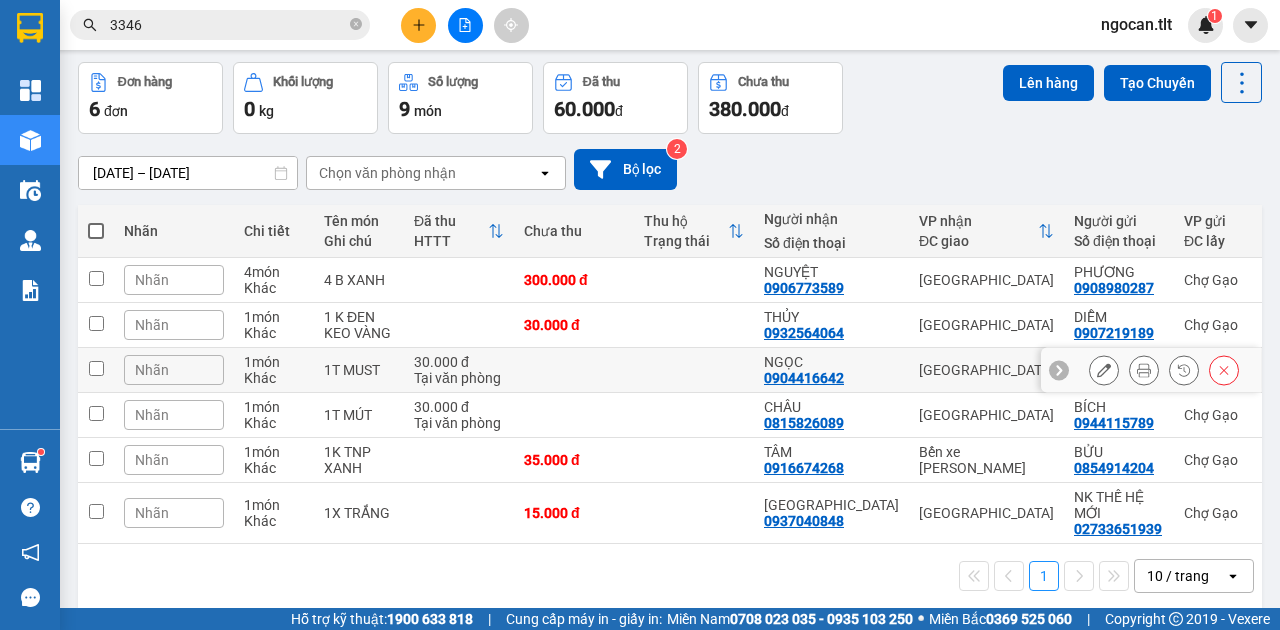 scroll, scrollTop: 104, scrollLeft: 0, axis: vertical 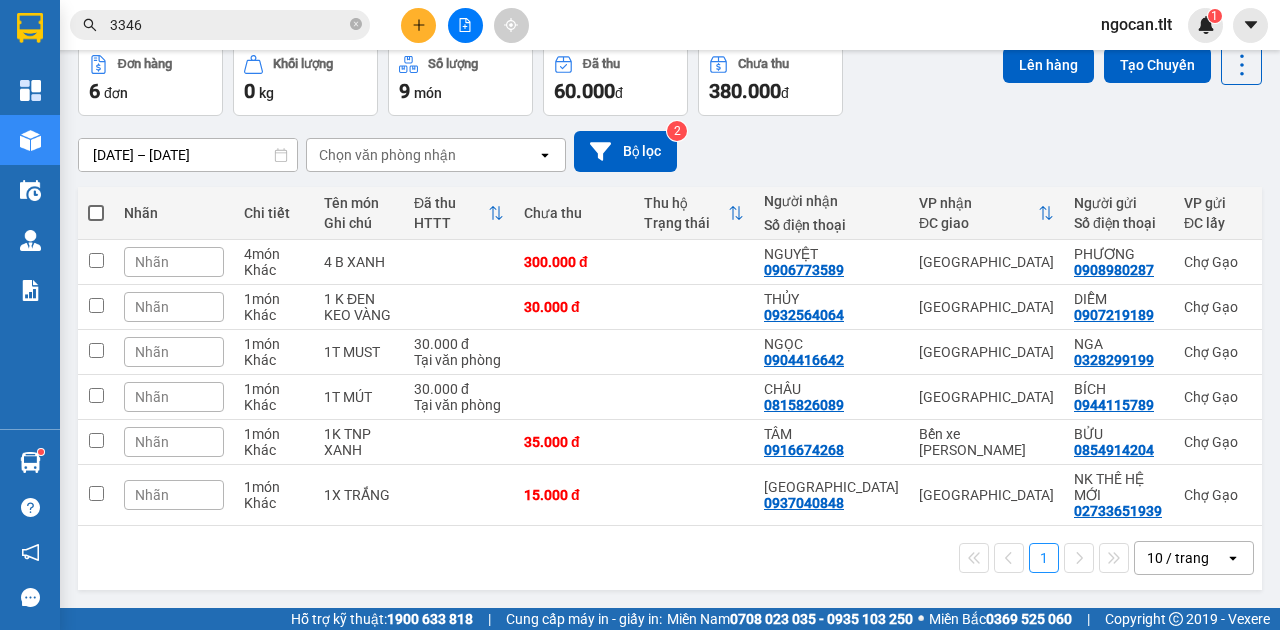 click at bounding box center [96, 213] 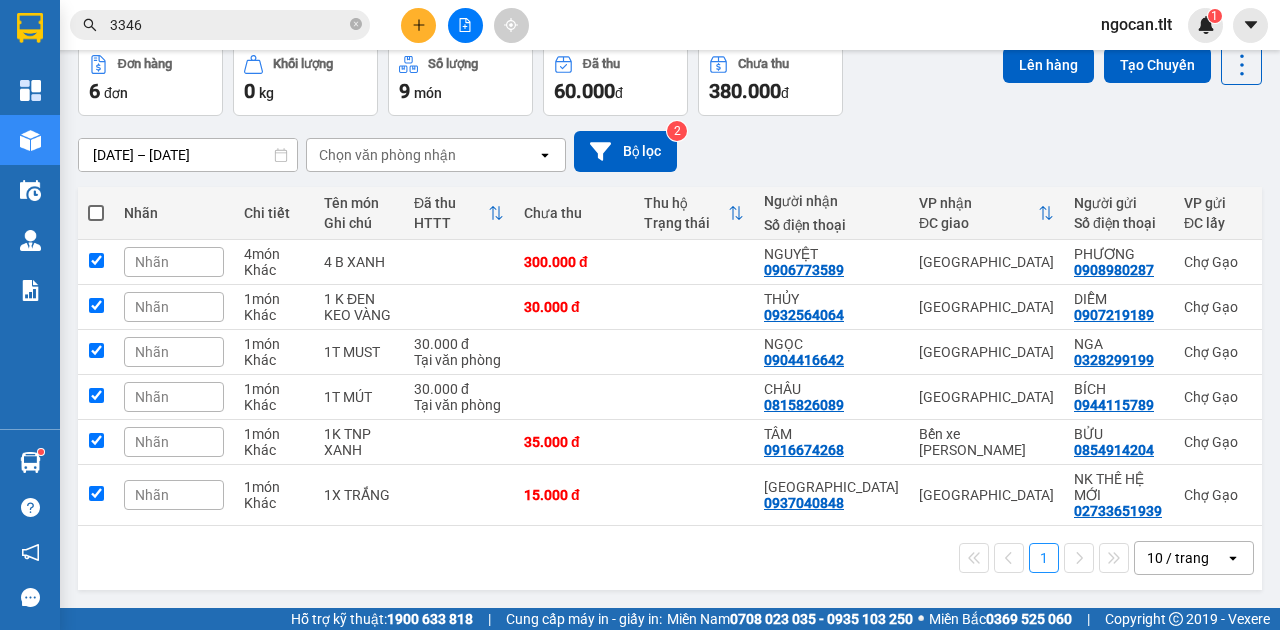 checkbox on "true" 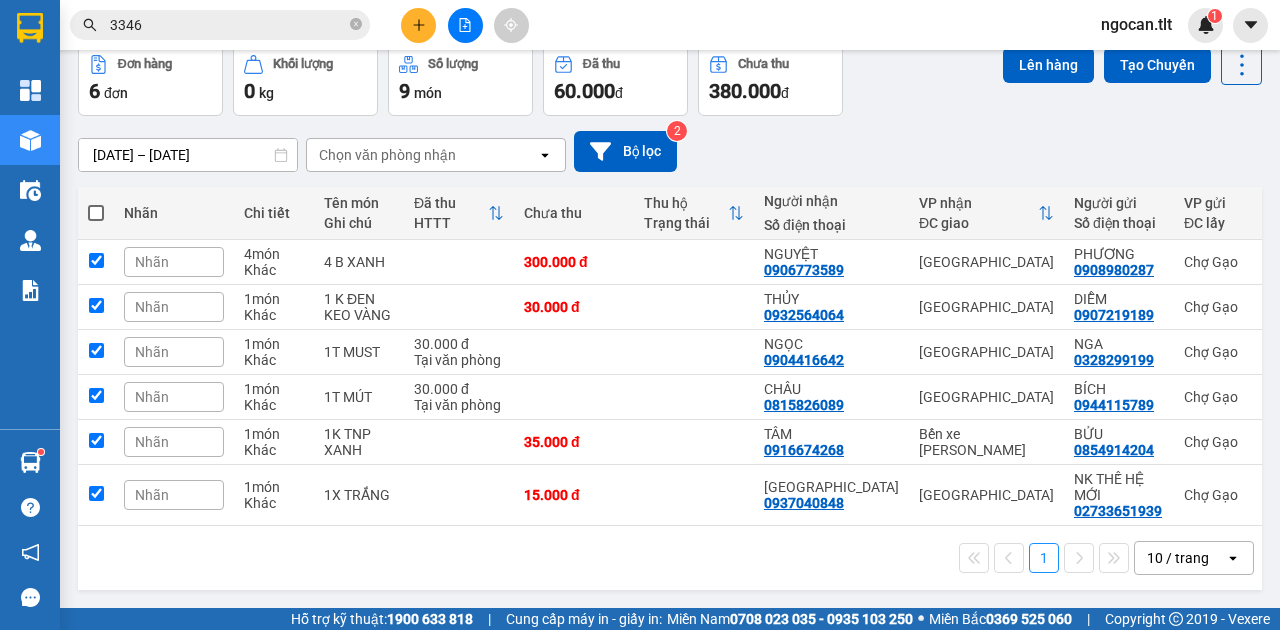 checkbox on "true" 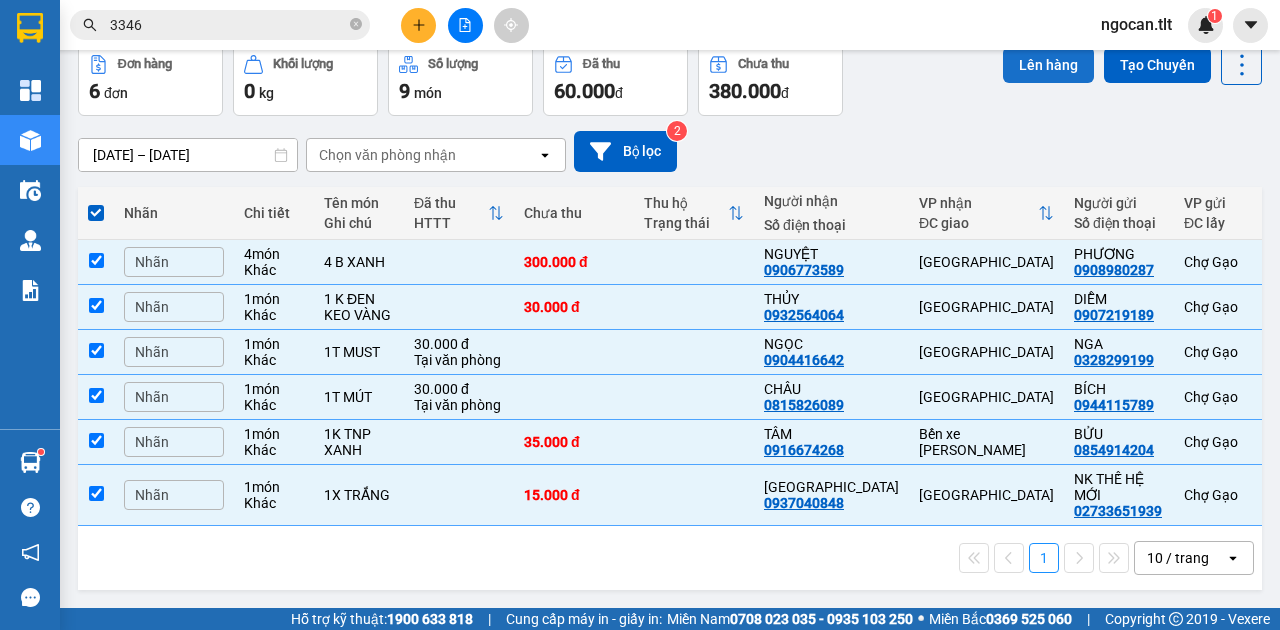 click on "Lên hàng" at bounding box center (1048, 65) 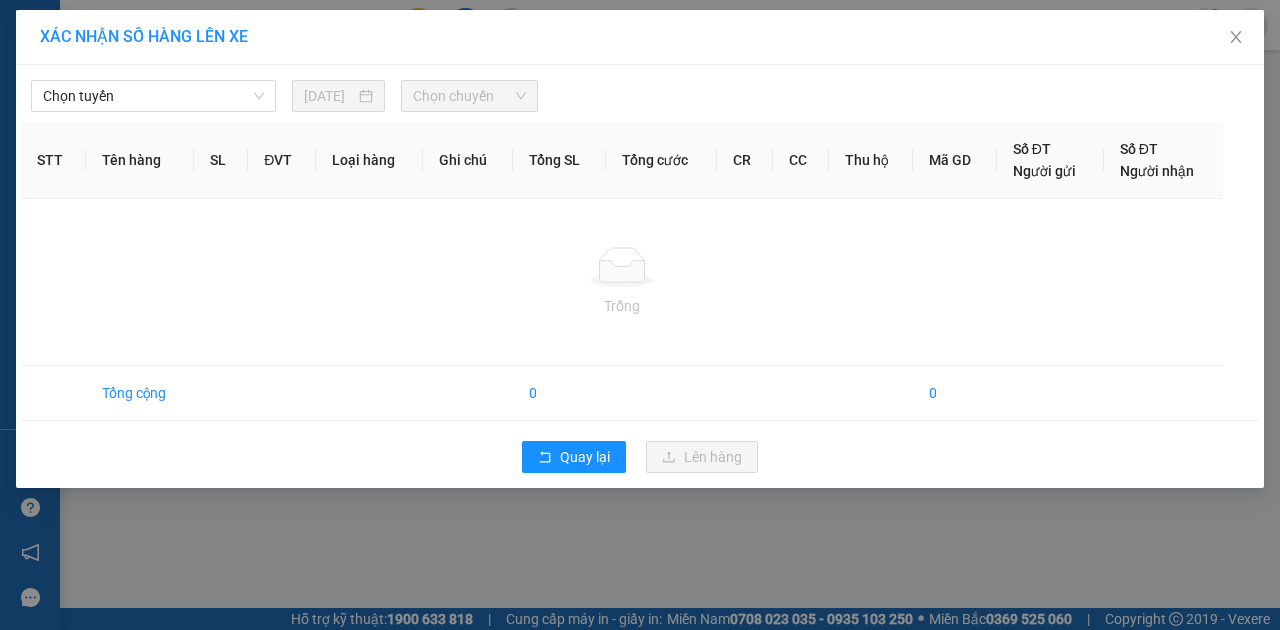 scroll, scrollTop: 0, scrollLeft: 0, axis: both 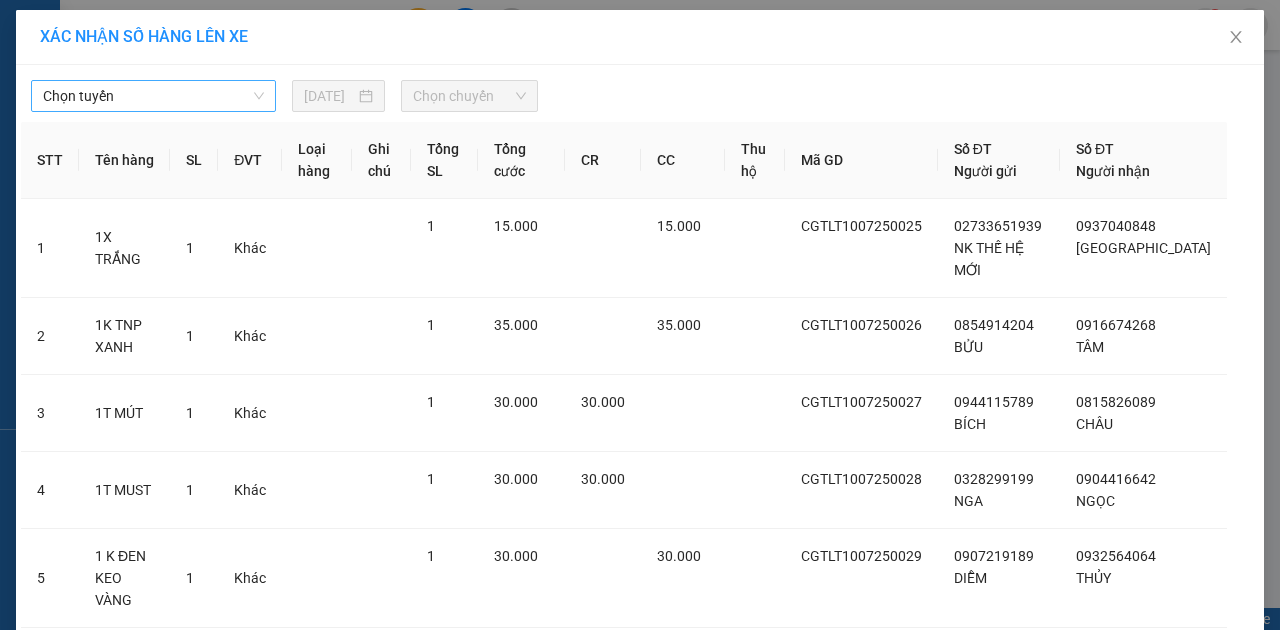 click on "Chọn tuyến" at bounding box center (153, 96) 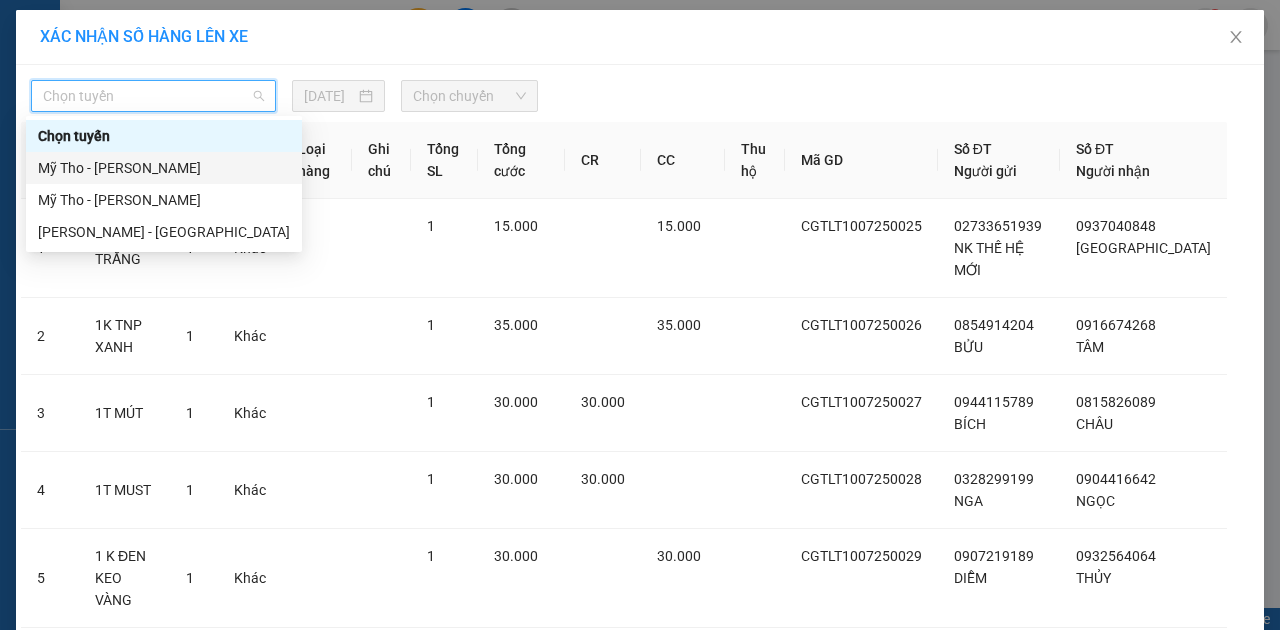 click on "Mỹ Tho - [PERSON_NAME]" at bounding box center (164, 168) 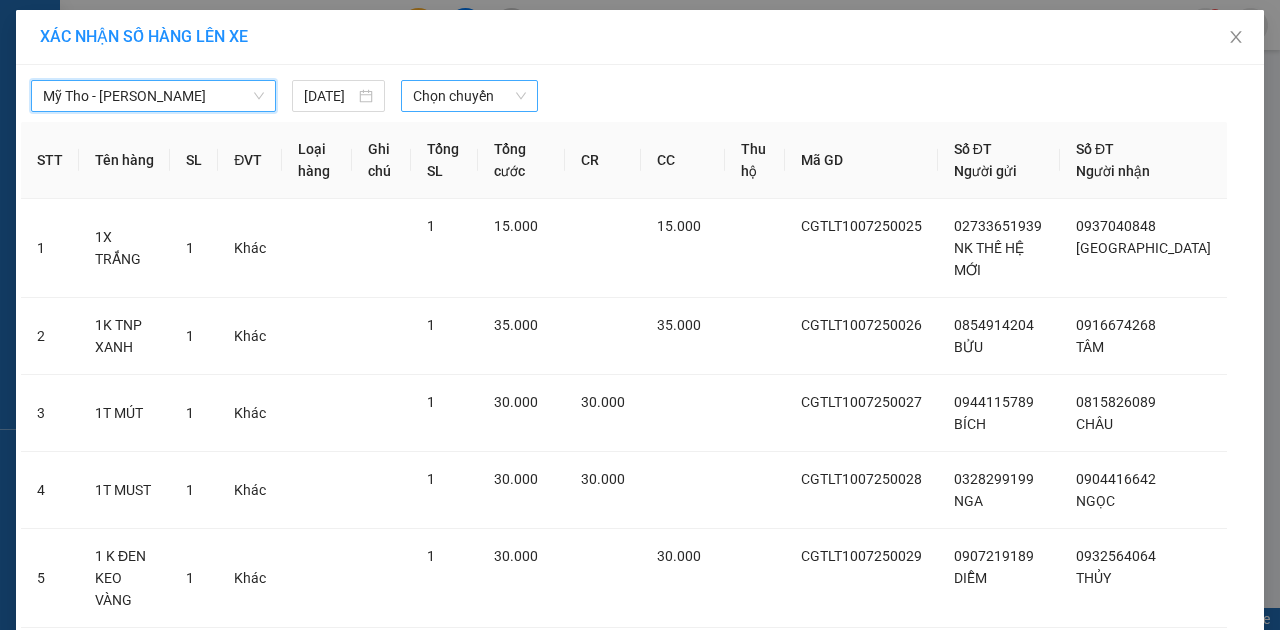 click on "Chọn chuyến" at bounding box center (469, 96) 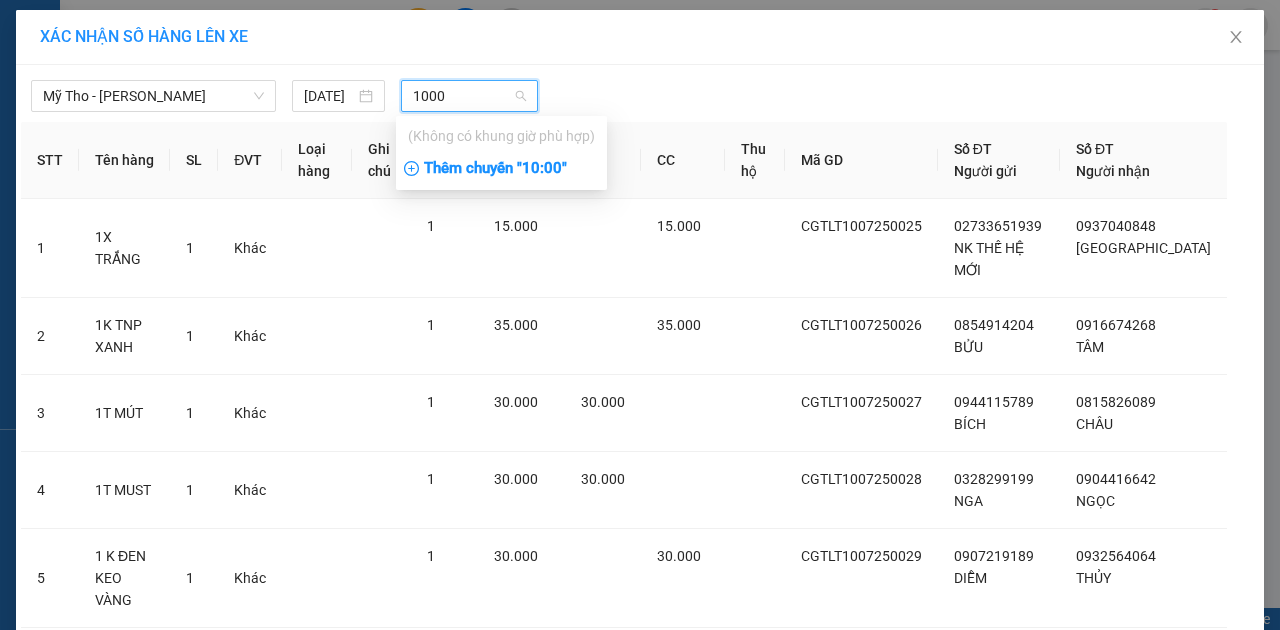 type on "1000" 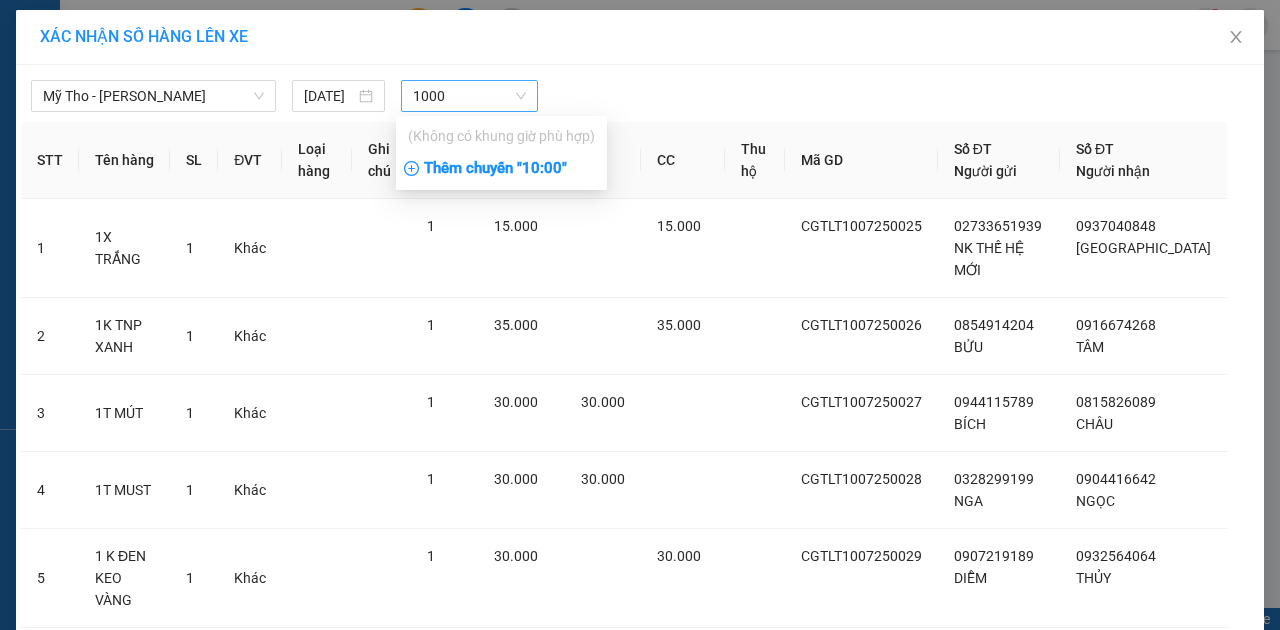 type 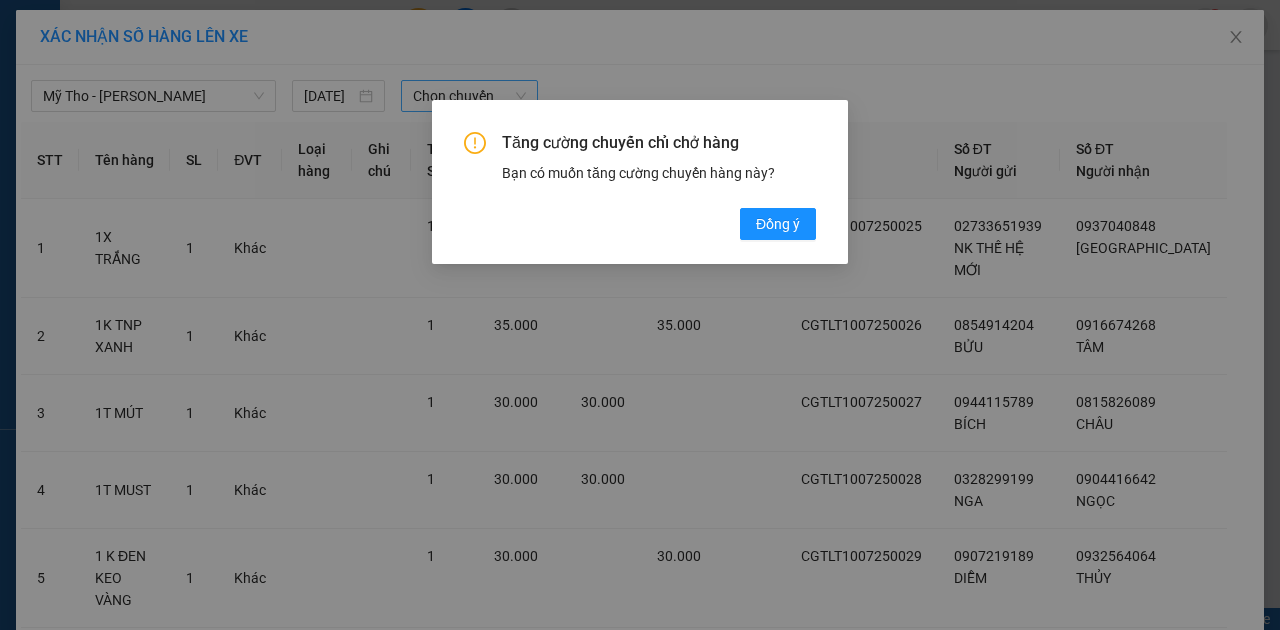 click on "Đồng ý" at bounding box center (778, 224) 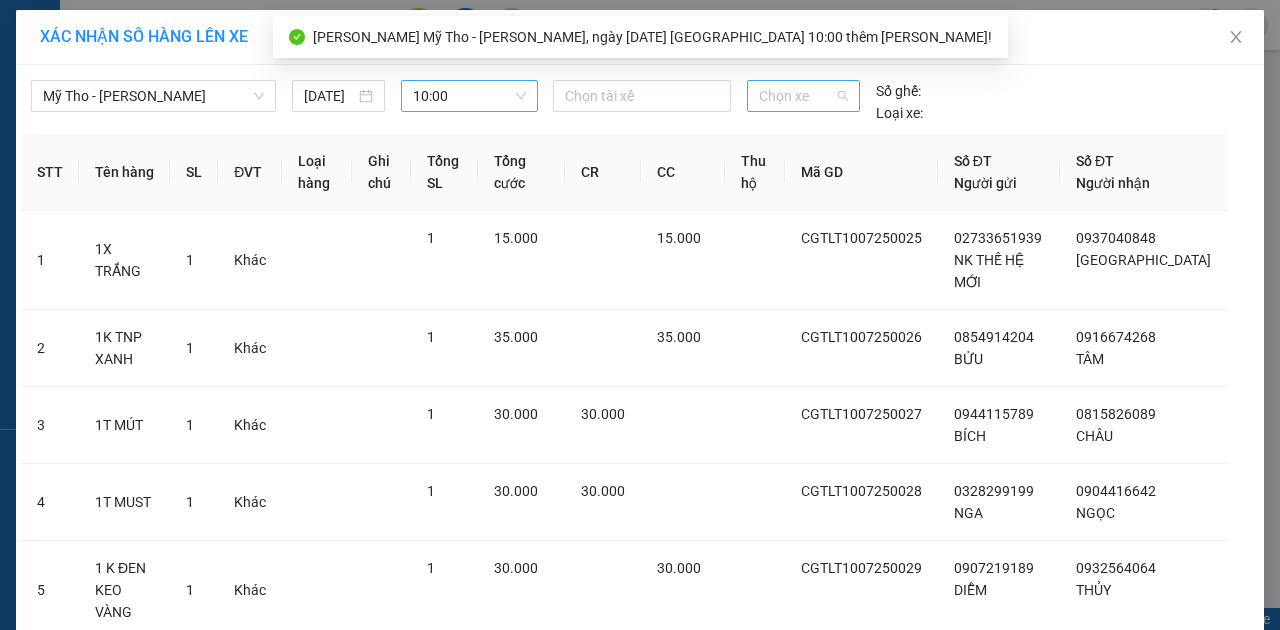 click on "Chọn xe" at bounding box center (803, 96) 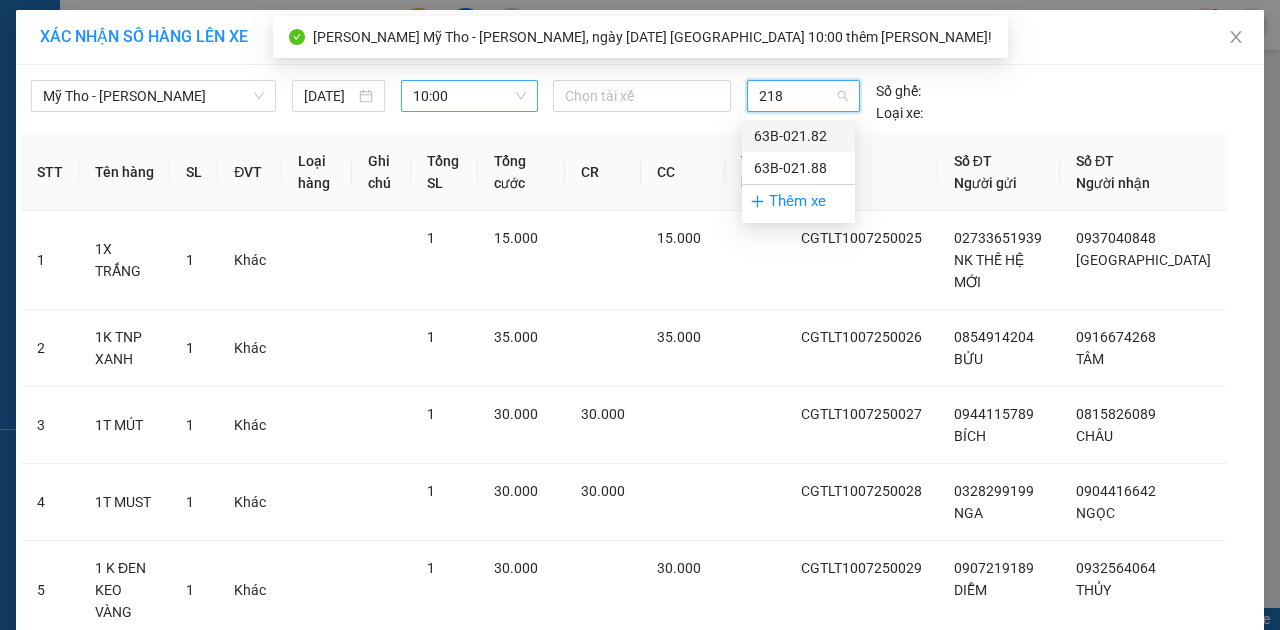 type on "2188" 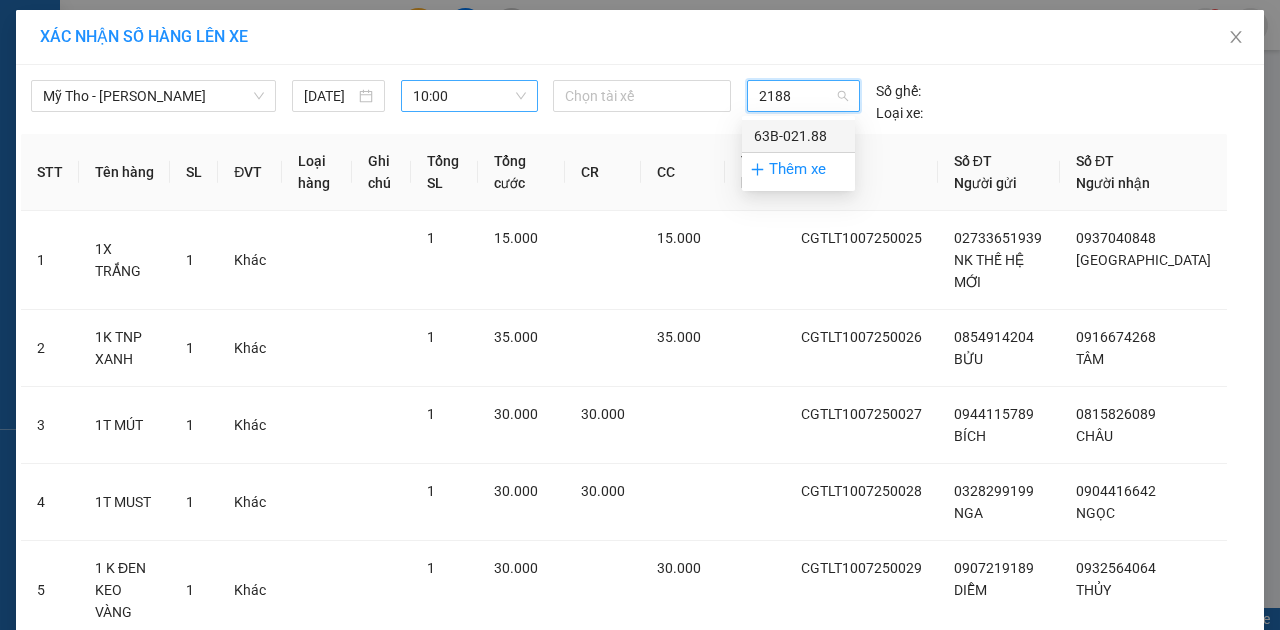 click on "63B-021.88" at bounding box center [798, 136] 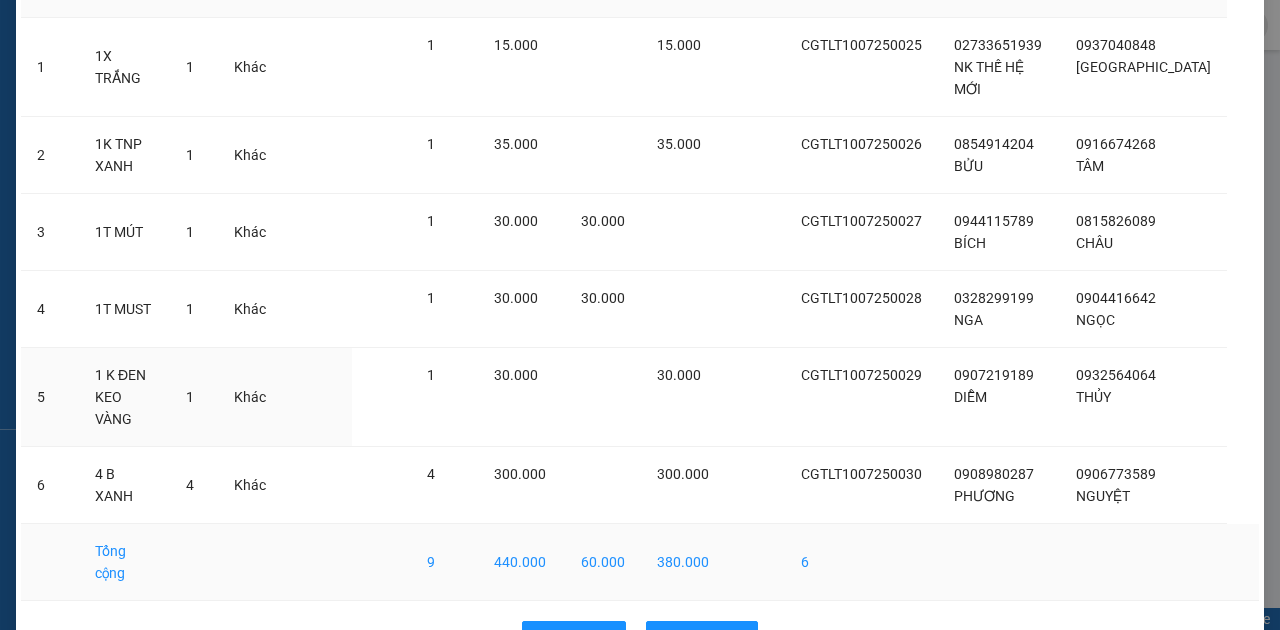 scroll, scrollTop: 218, scrollLeft: 0, axis: vertical 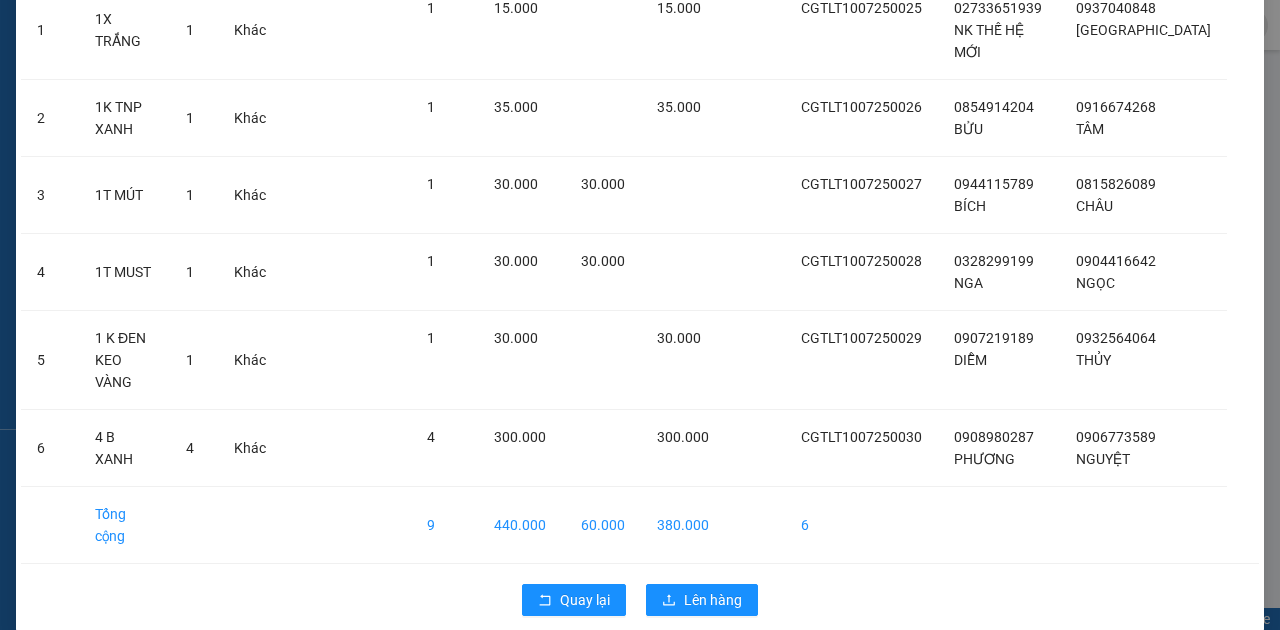 click on "Quay lại Lên hàng" at bounding box center [640, 600] 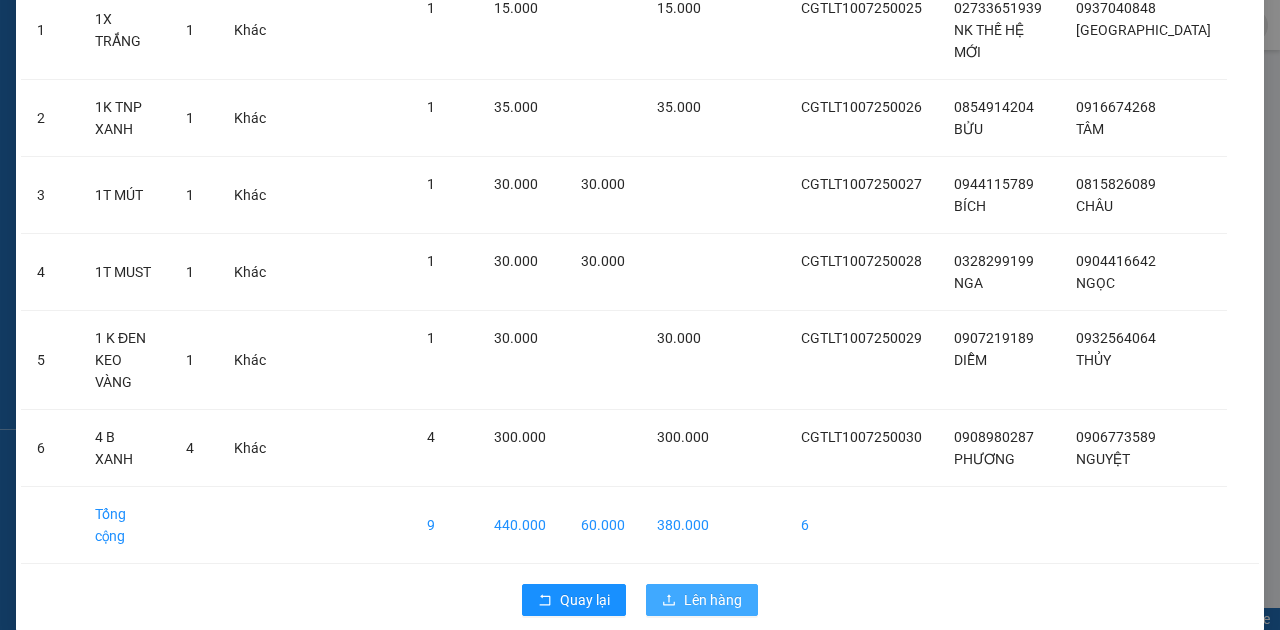 drag, startPoint x: 716, startPoint y: 583, endPoint x: 707, endPoint y: 600, distance: 19.235384 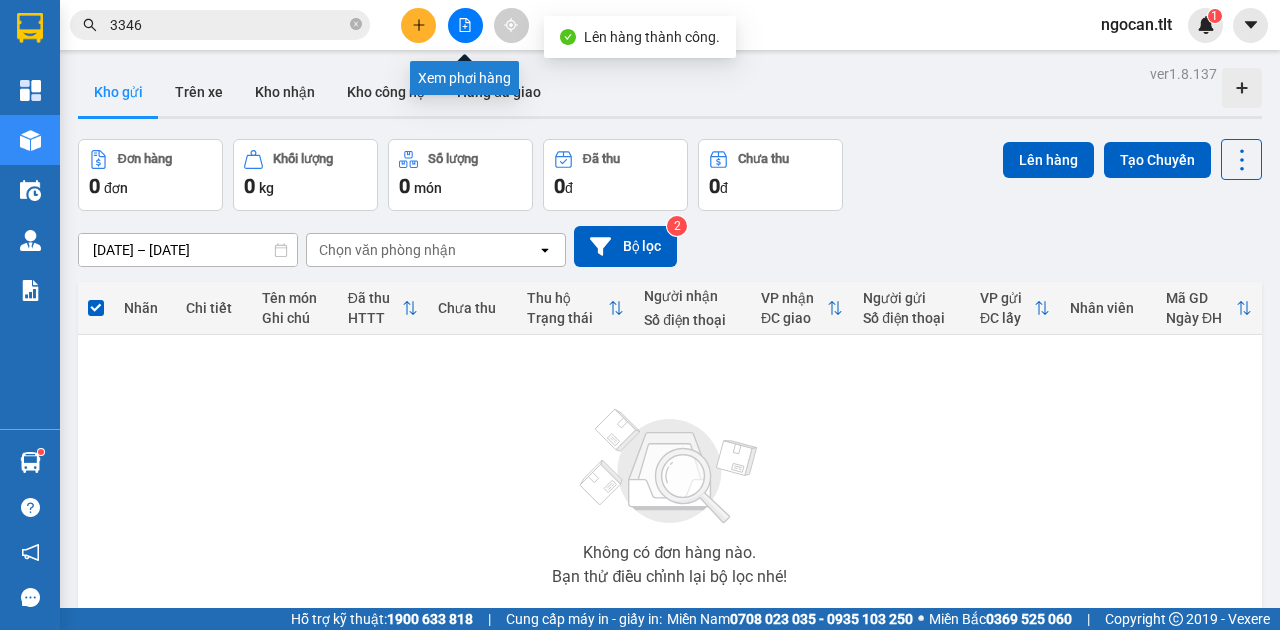 click at bounding box center [465, 25] 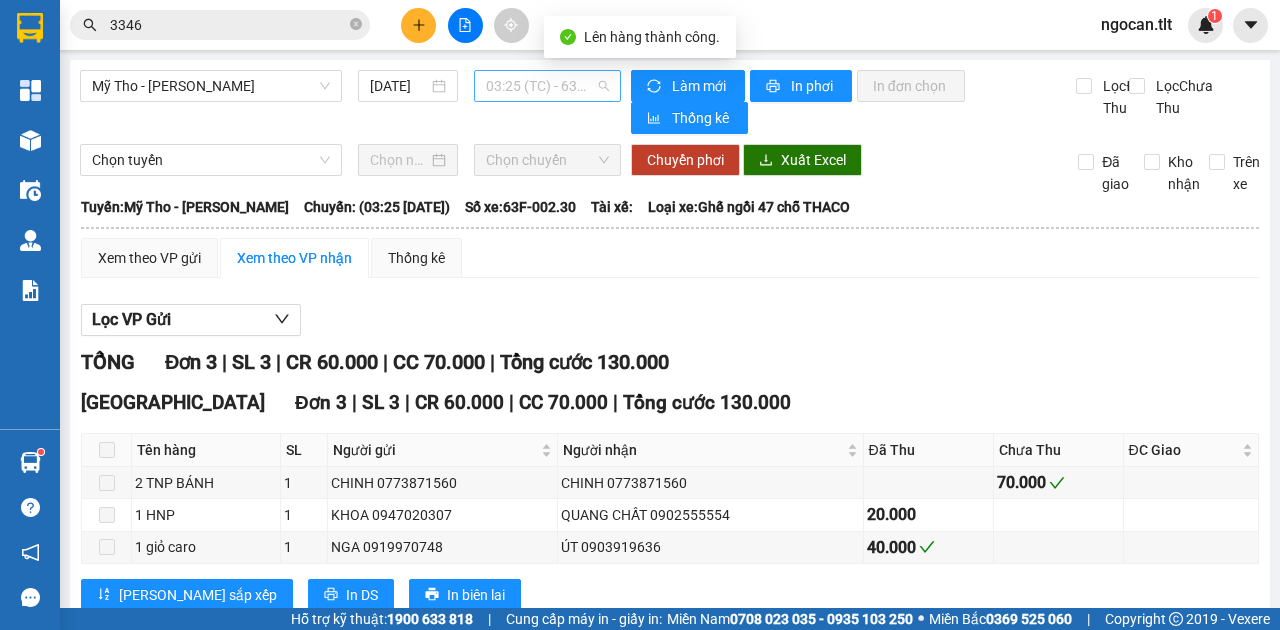 drag, startPoint x: 554, startPoint y: 78, endPoint x: 563, endPoint y: 99, distance: 22.847319 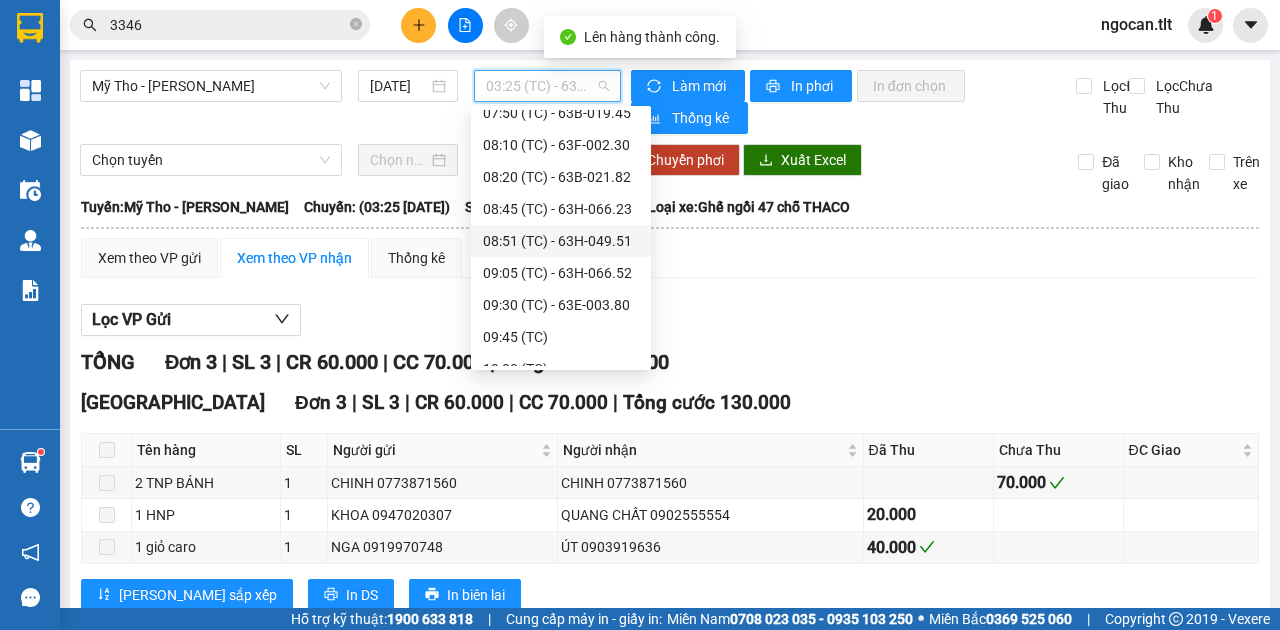 scroll, scrollTop: 512, scrollLeft: 0, axis: vertical 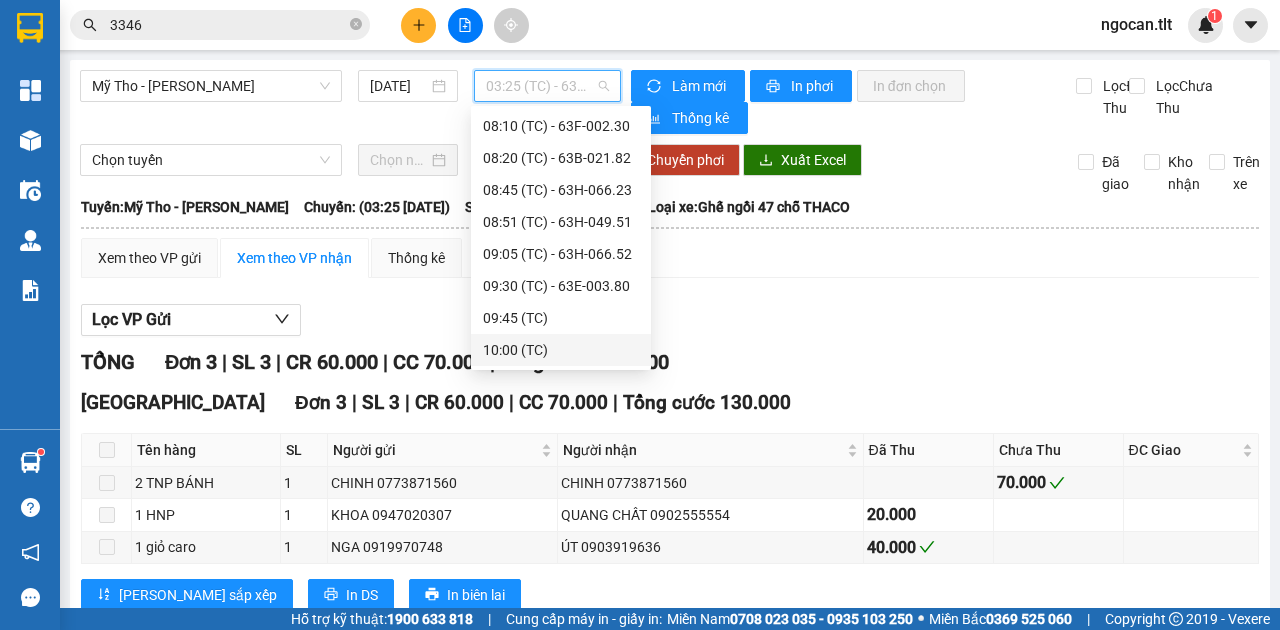 drag, startPoint x: 545, startPoint y: 345, endPoint x: 531, endPoint y: 344, distance: 14.035668 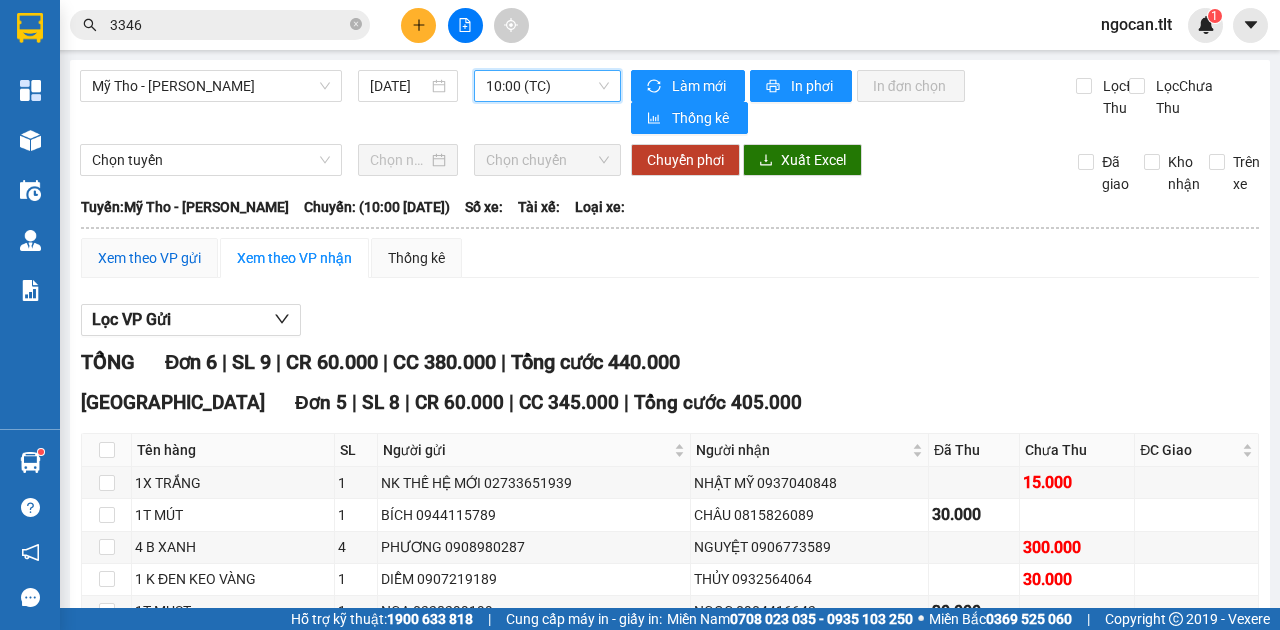 click on "Xem theo VP gửi" at bounding box center (149, 258) 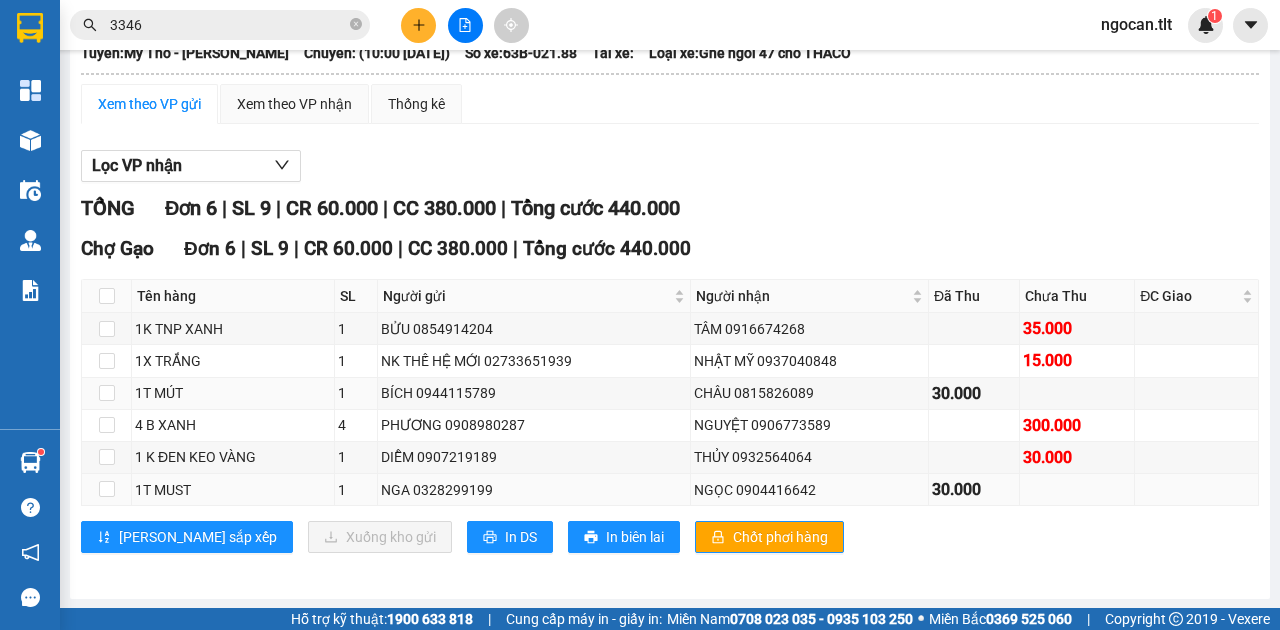 scroll, scrollTop: 158, scrollLeft: 0, axis: vertical 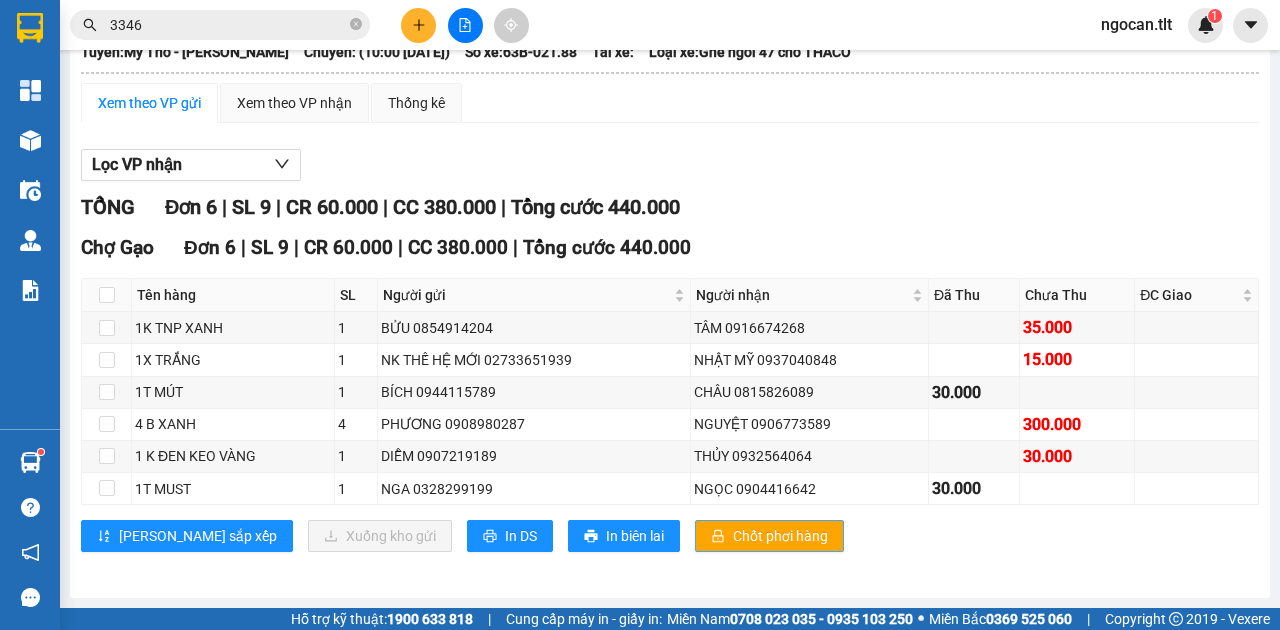 drag, startPoint x: 675, startPoint y: 520, endPoint x: 666, endPoint y: 556, distance: 37.107952 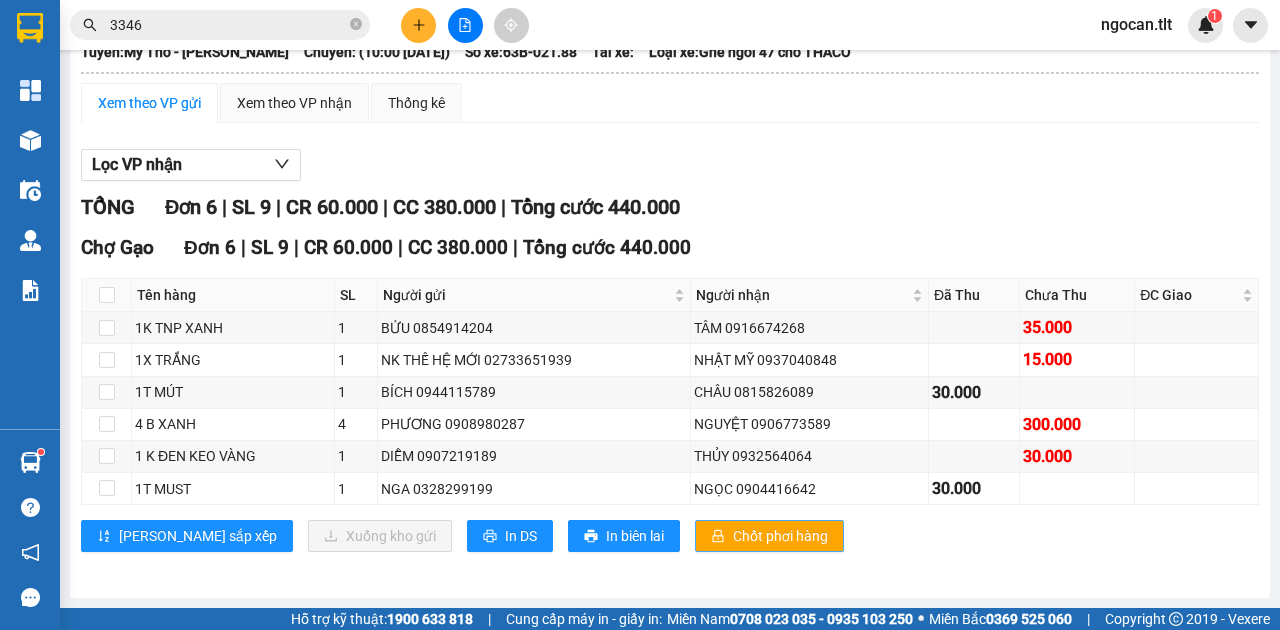 drag, startPoint x: 717, startPoint y: 534, endPoint x: 706, endPoint y: 534, distance: 11 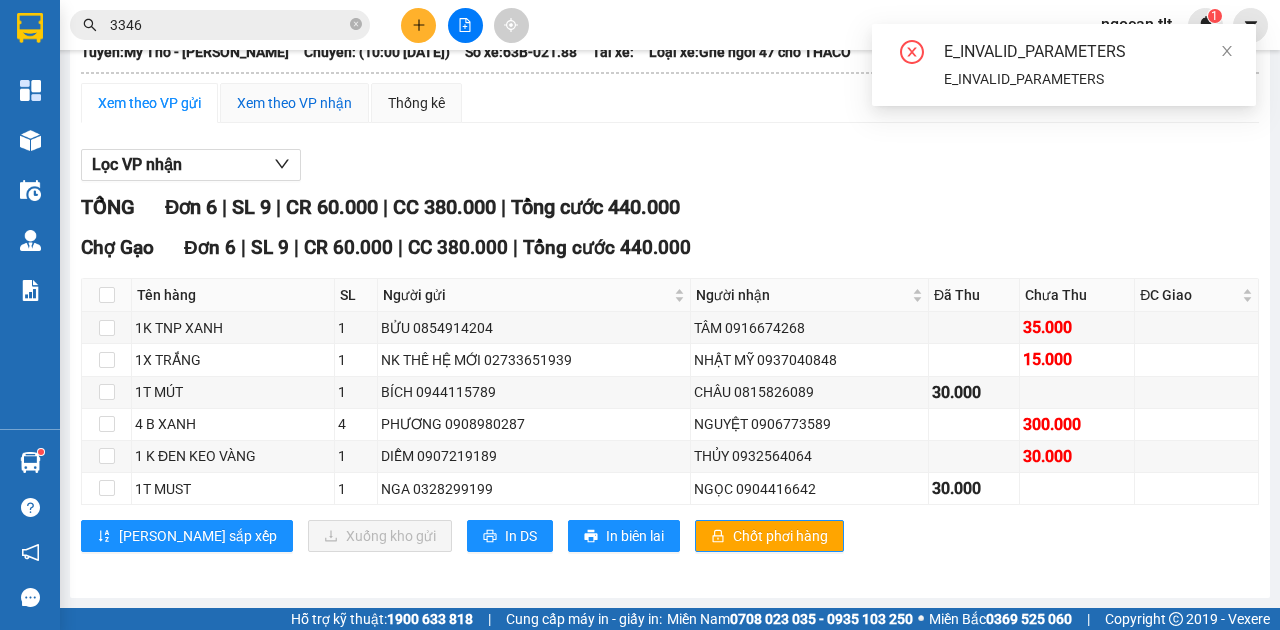 click on "Xem theo VP nhận" at bounding box center [294, 103] 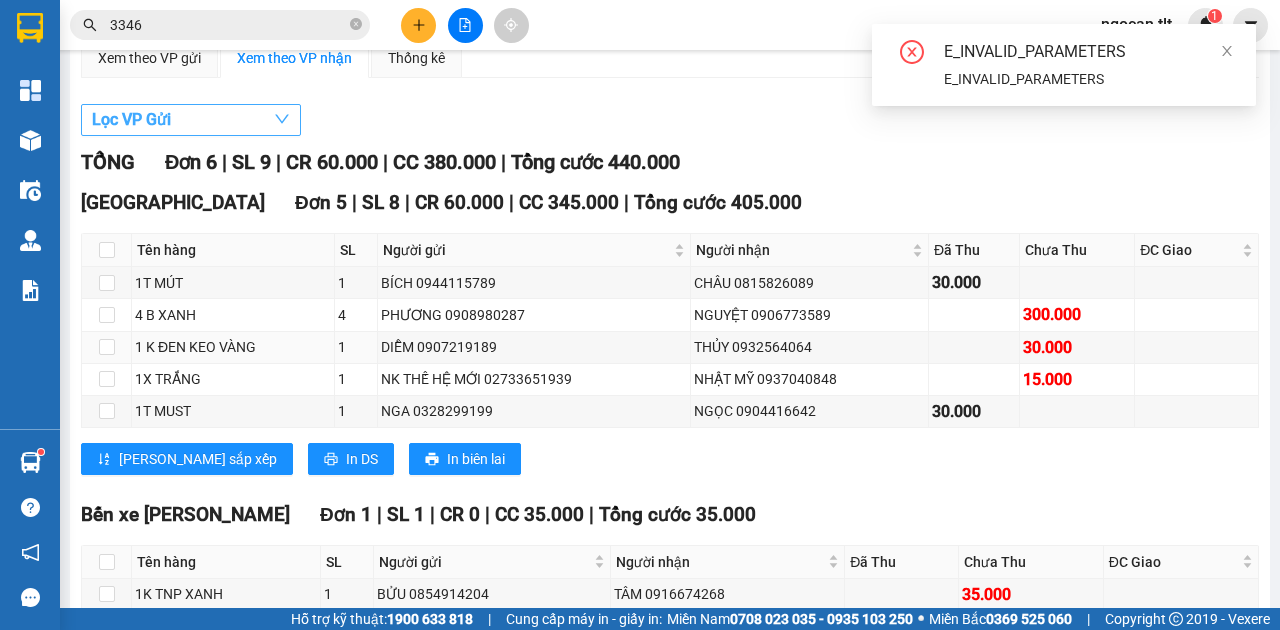 scroll, scrollTop: 152, scrollLeft: 0, axis: vertical 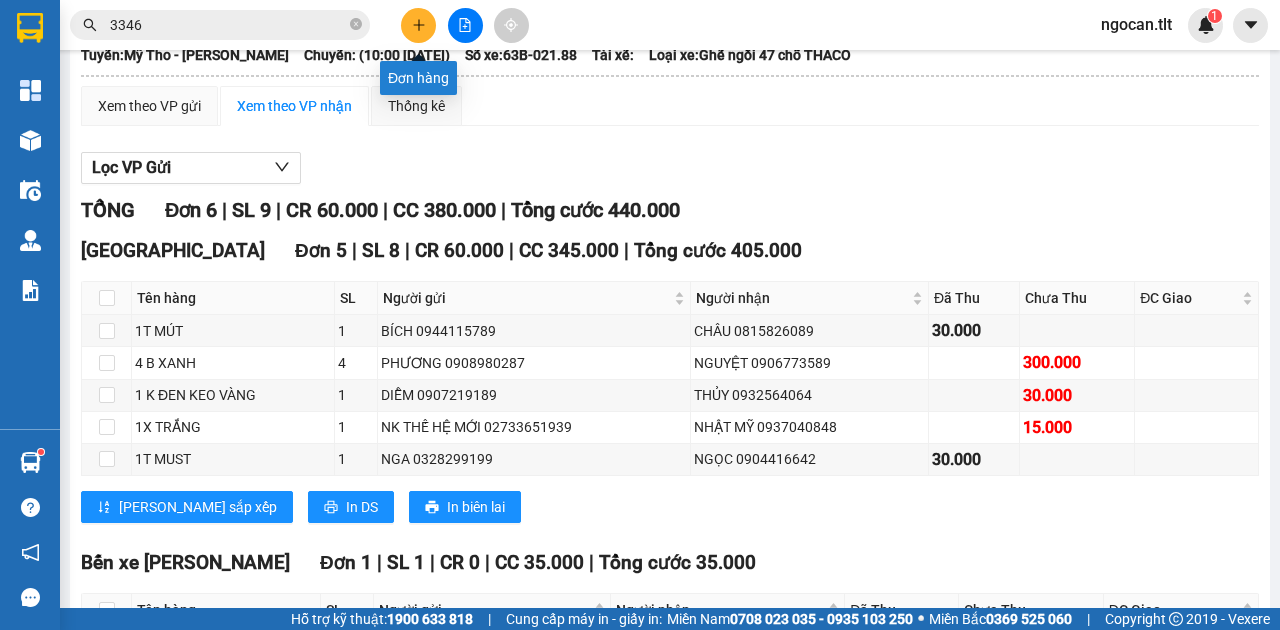 click 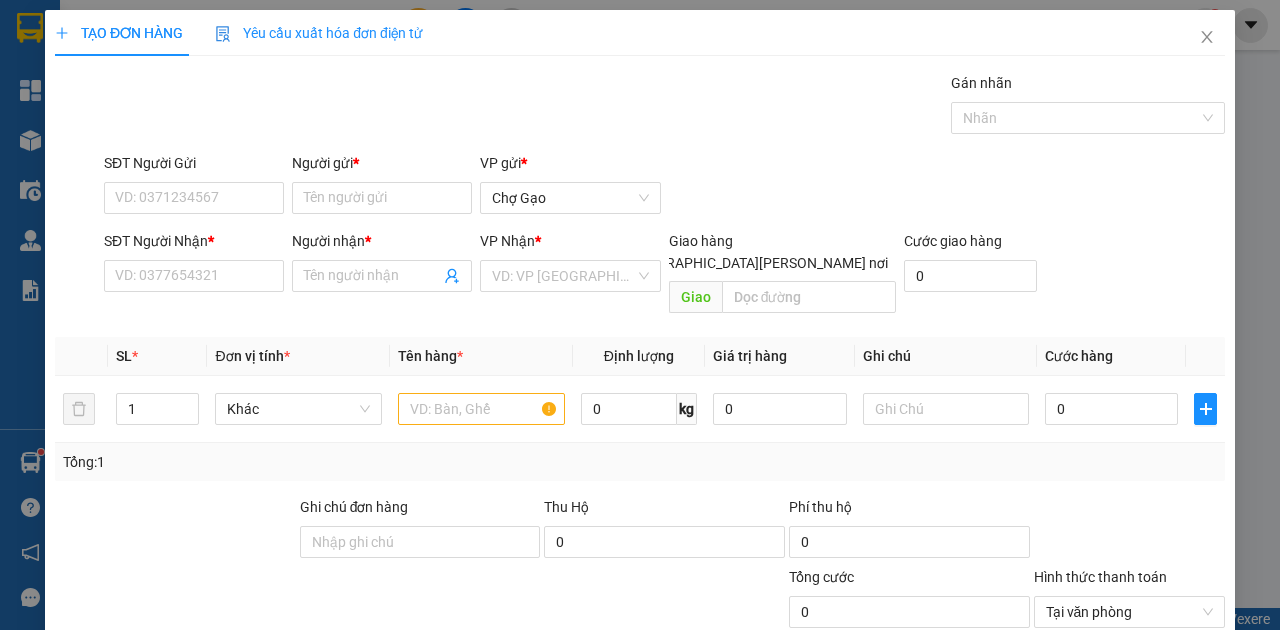 scroll, scrollTop: 0, scrollLeft: 0, axis: both 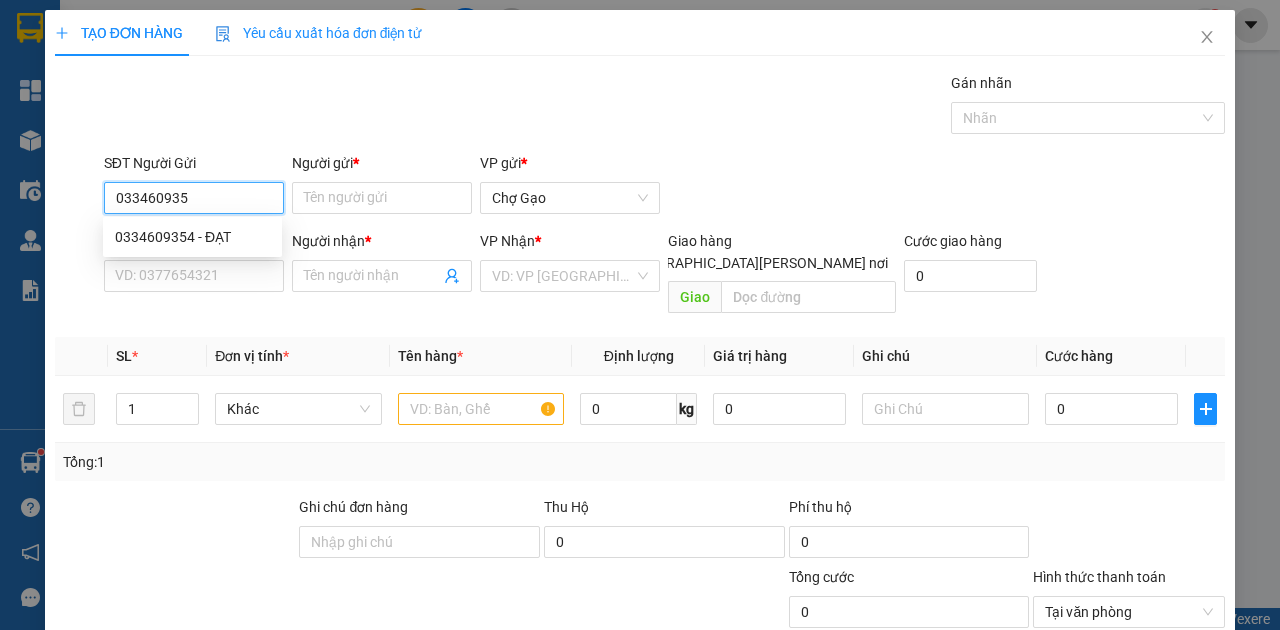type on "0334609354" 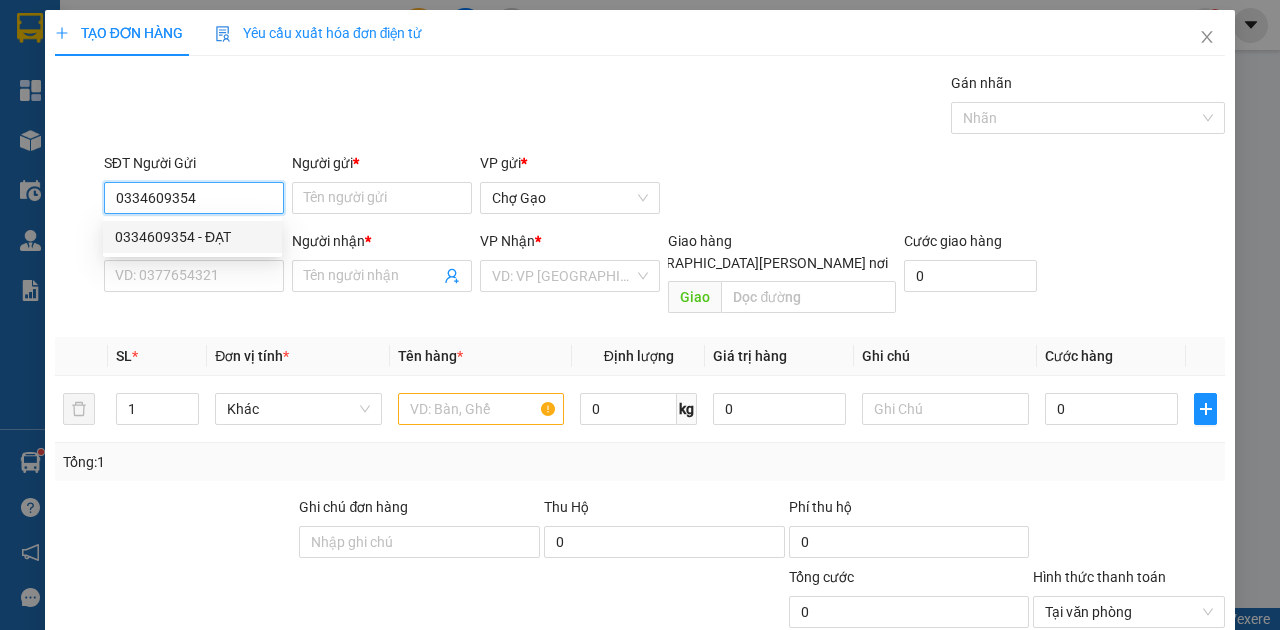 drag, startPoint x: 202, startPoint y: 240, endPoint x: 238, endPoint y: 286, distance: 58.412327 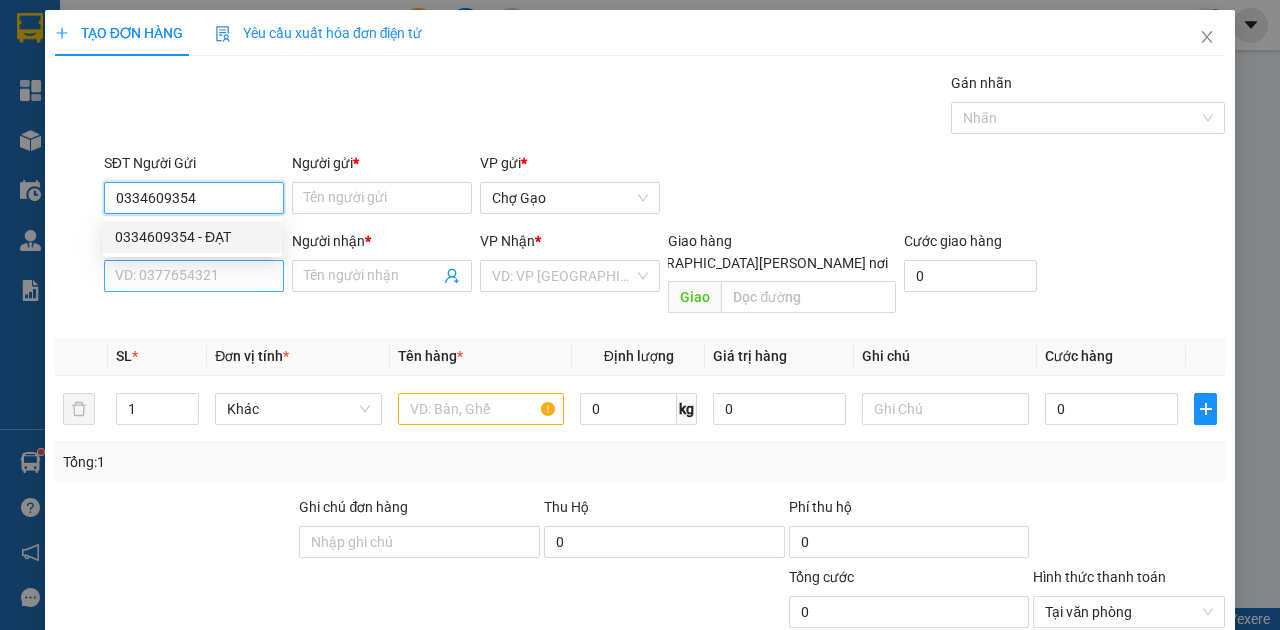 click on "0334609354 - ĐẠT" at bounding box center [192, 237] 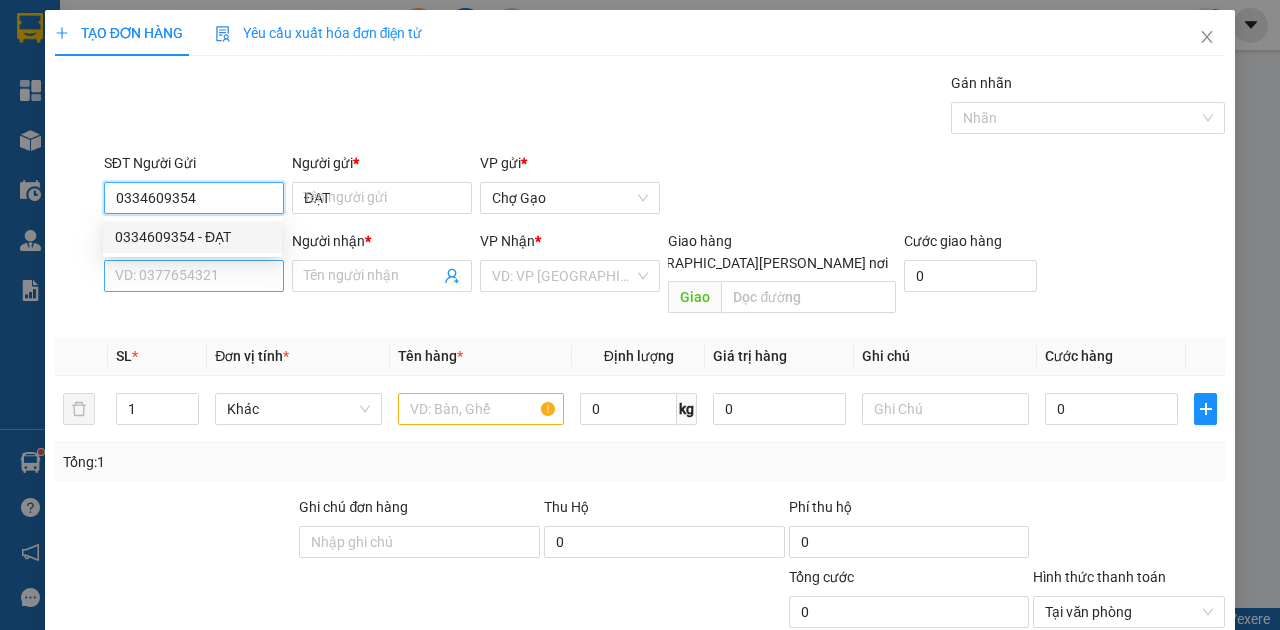 type on "0334609354" 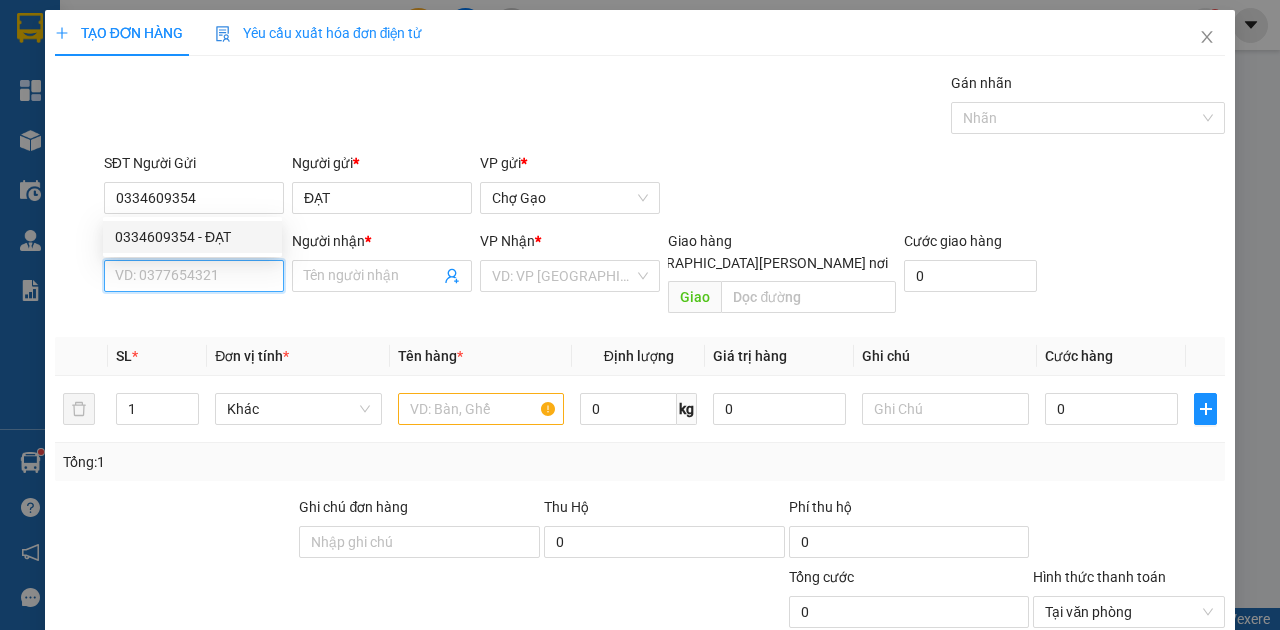 click on "SĐT Người Nhận  *" at bounding box center [194, 276] 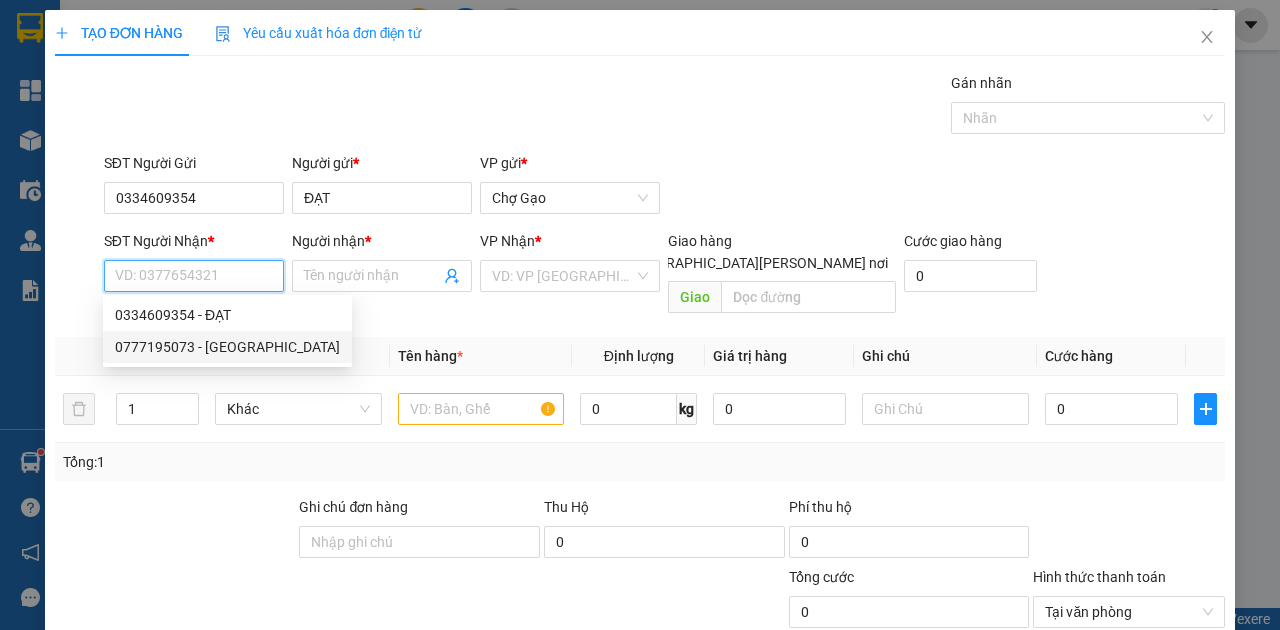 drag, startPoint x: 214, startPoint y: 354, endPoint x: 228, endPoint y: 350, distance: 14.56022 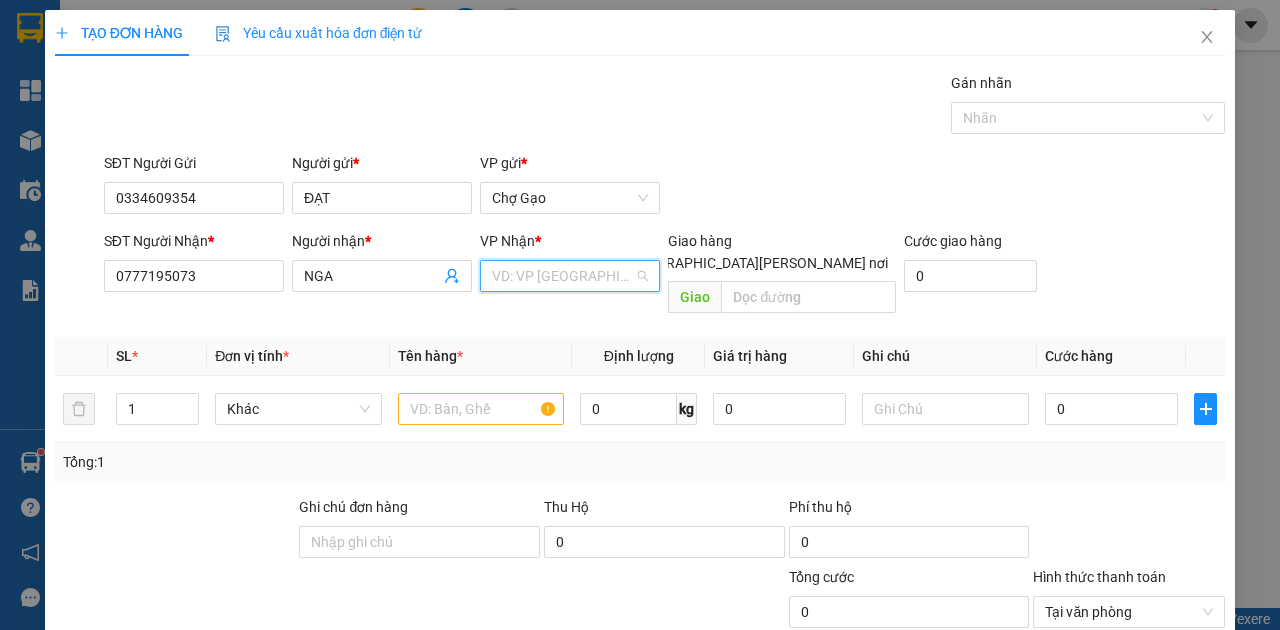 click at bounding box center (563, 276) 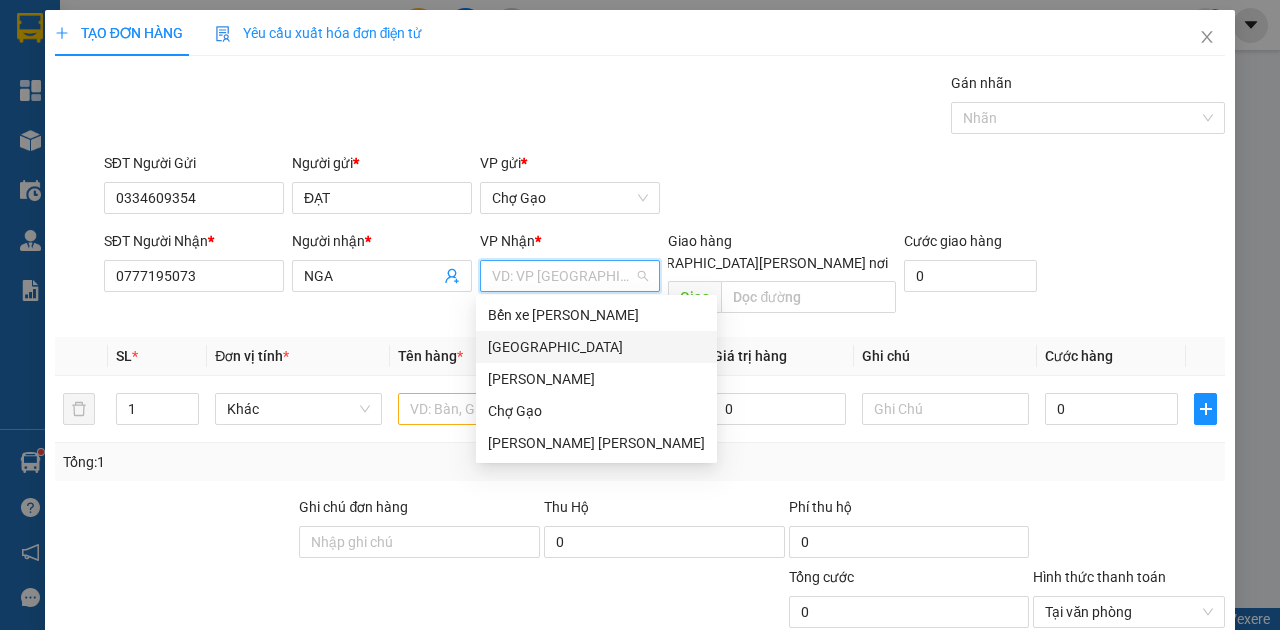 click on "[GEOGRAPHIC_DATA]" at bounding box center [596, 347] 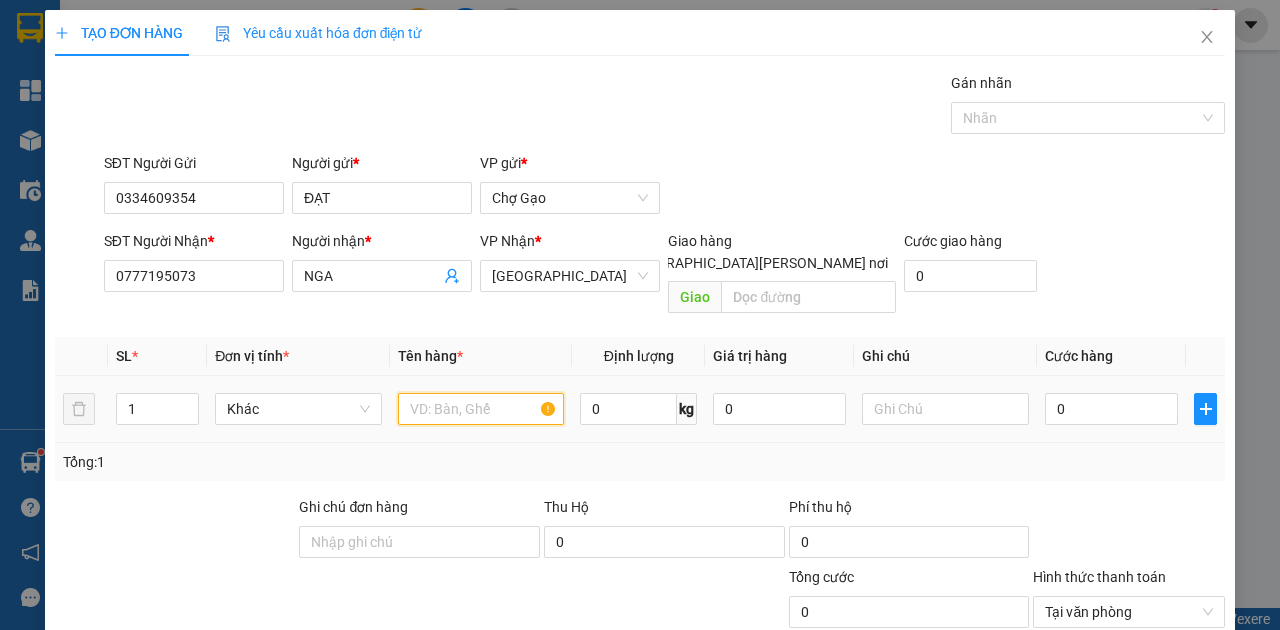 click at bounding box center [481, 409] 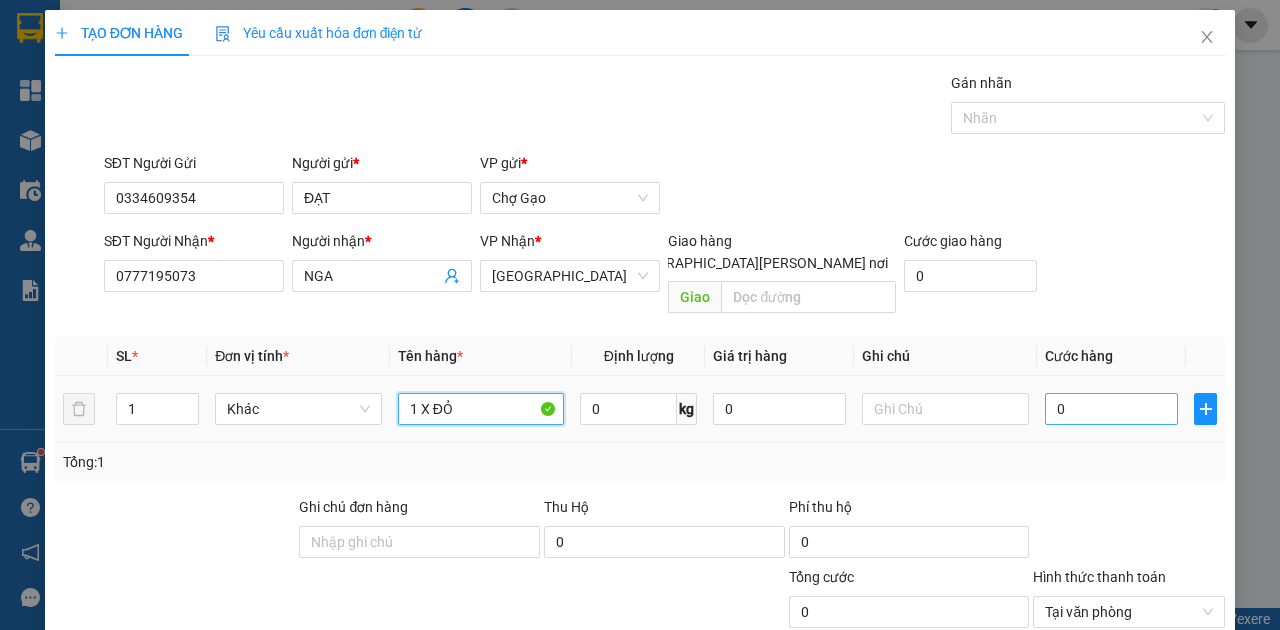 type on "1 X ĐỎ" 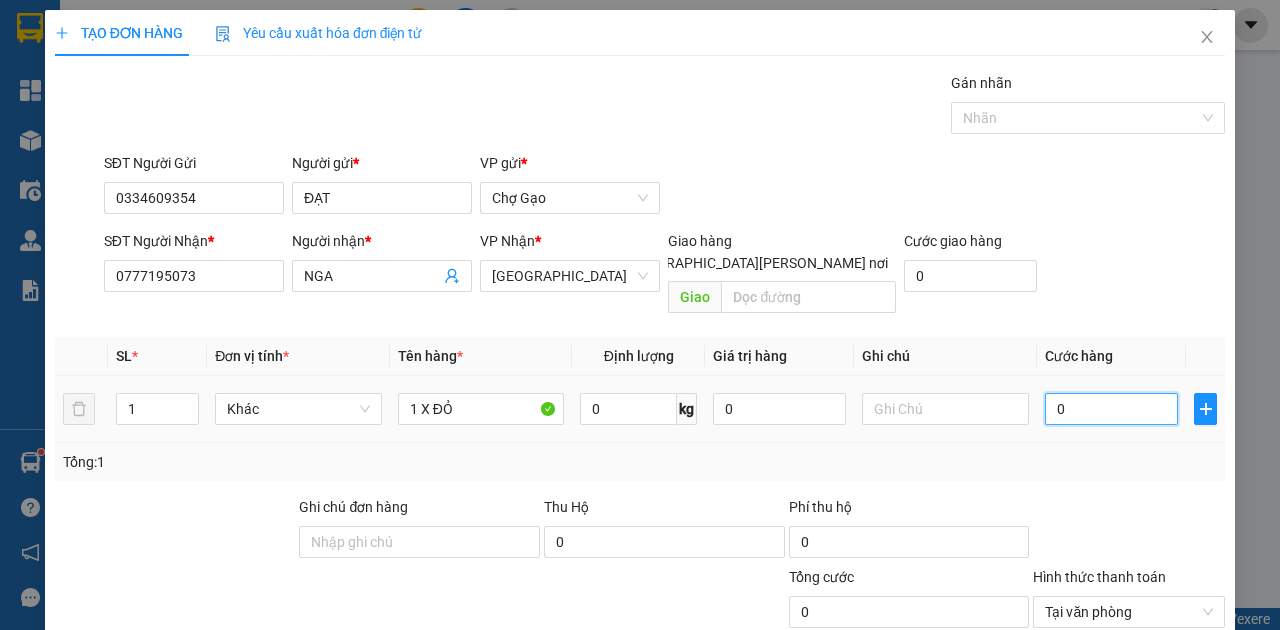 click on "0" at bounding box center (1111, 409) 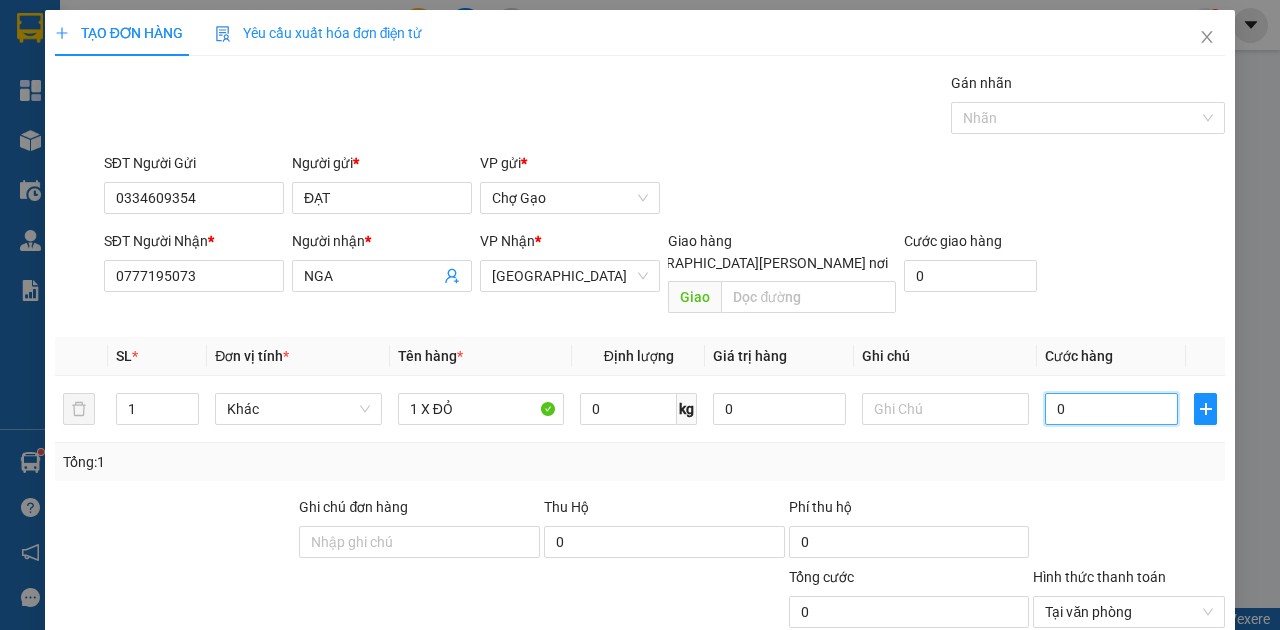 type on "2" 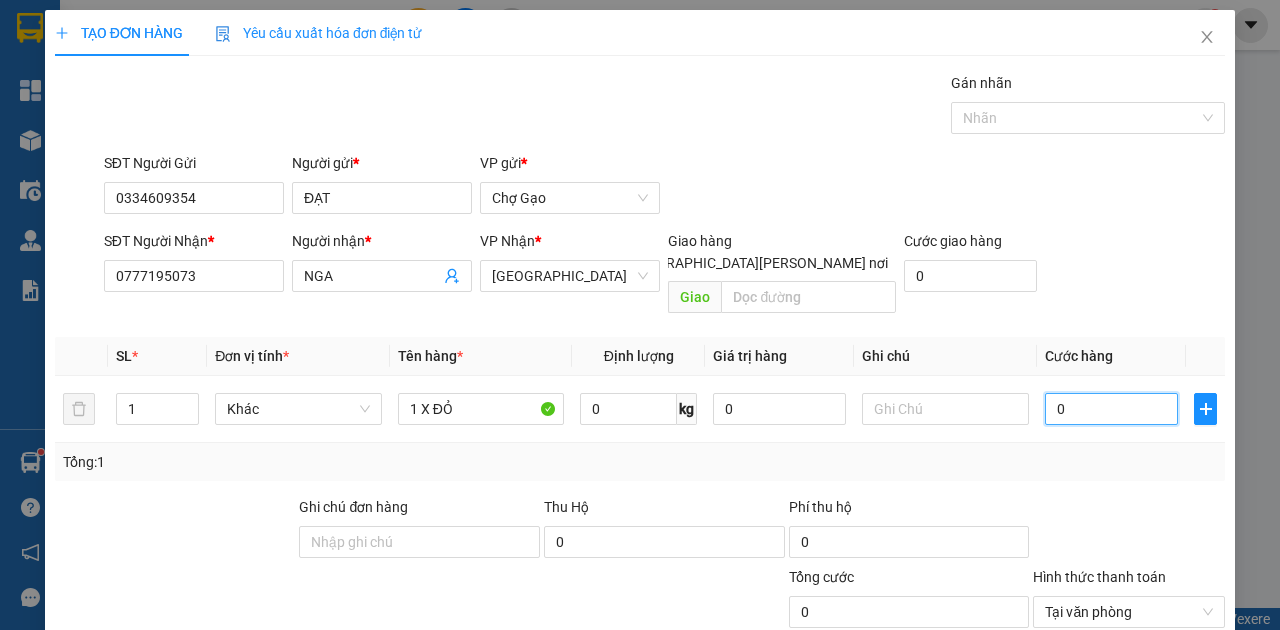 type on "2" 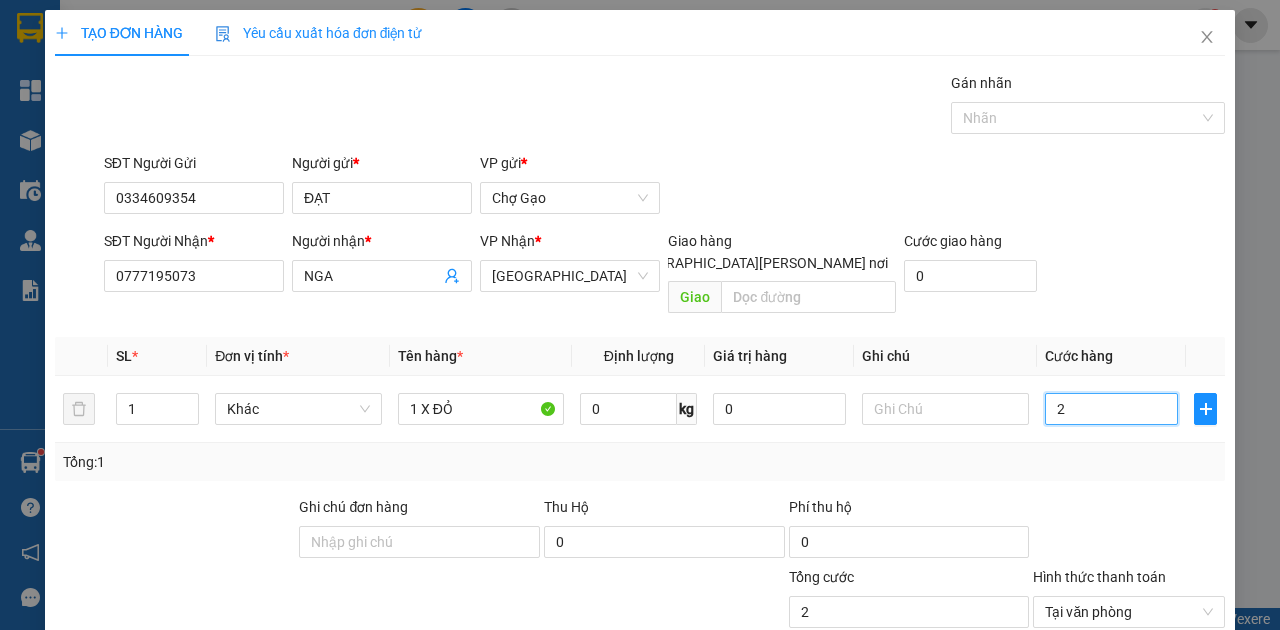 type on "20" 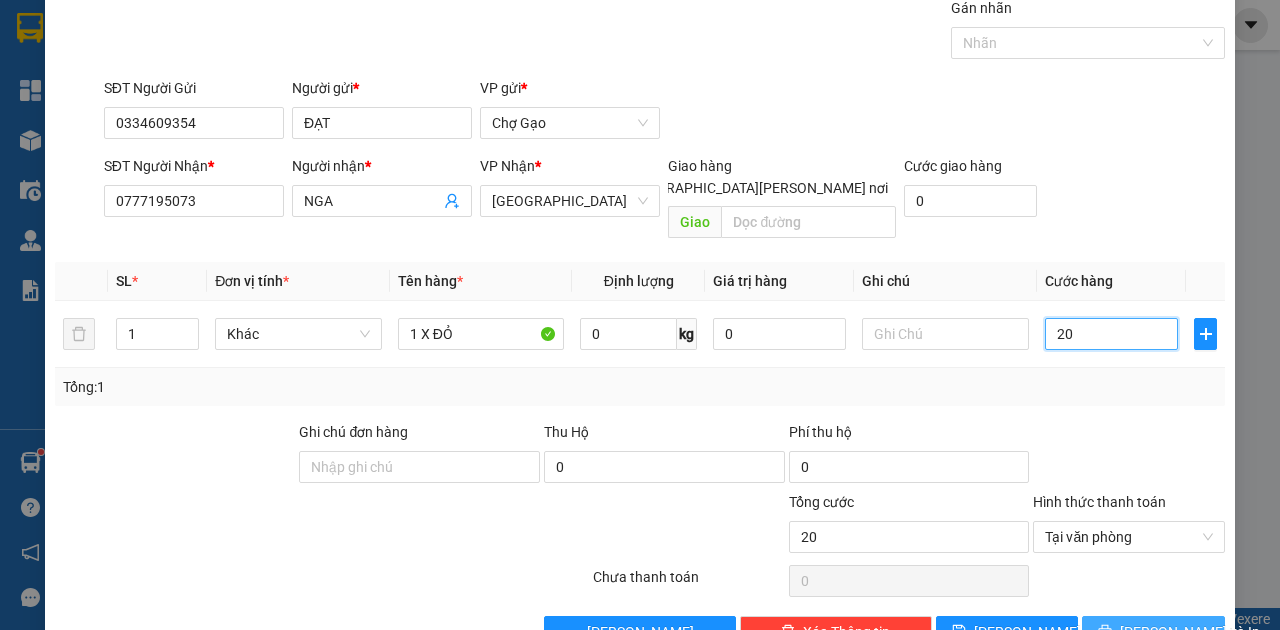 scroll, scrollTop: 107, scrollLeft: 0, axis: vertical 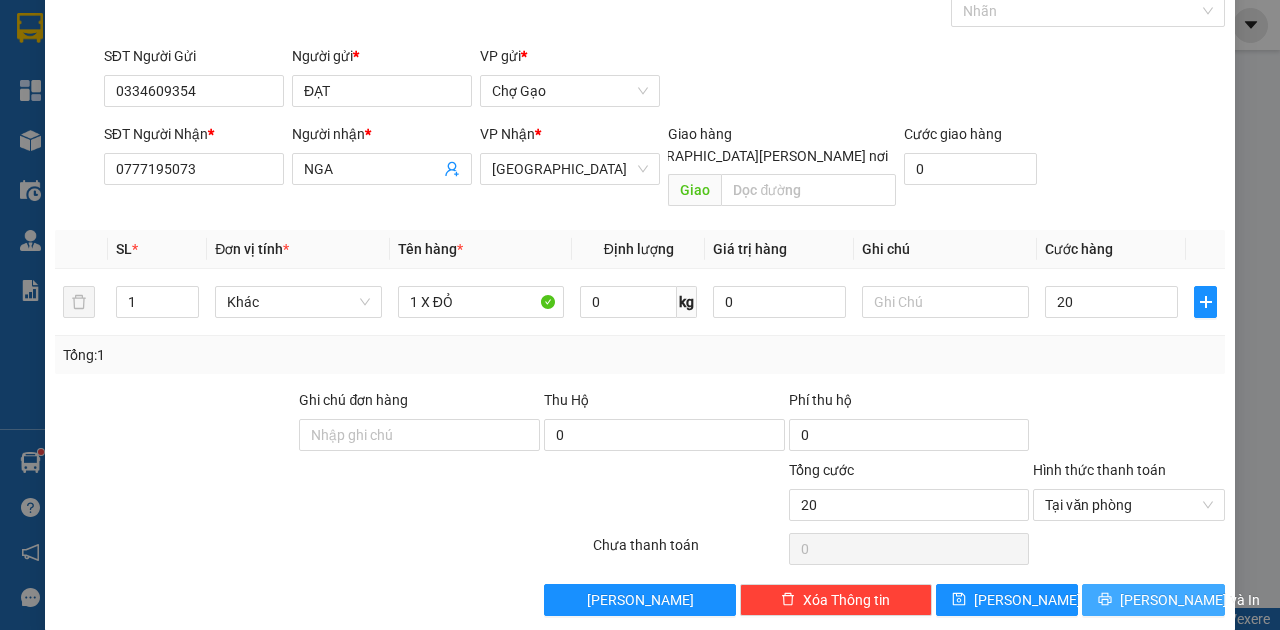 type on "20.000" 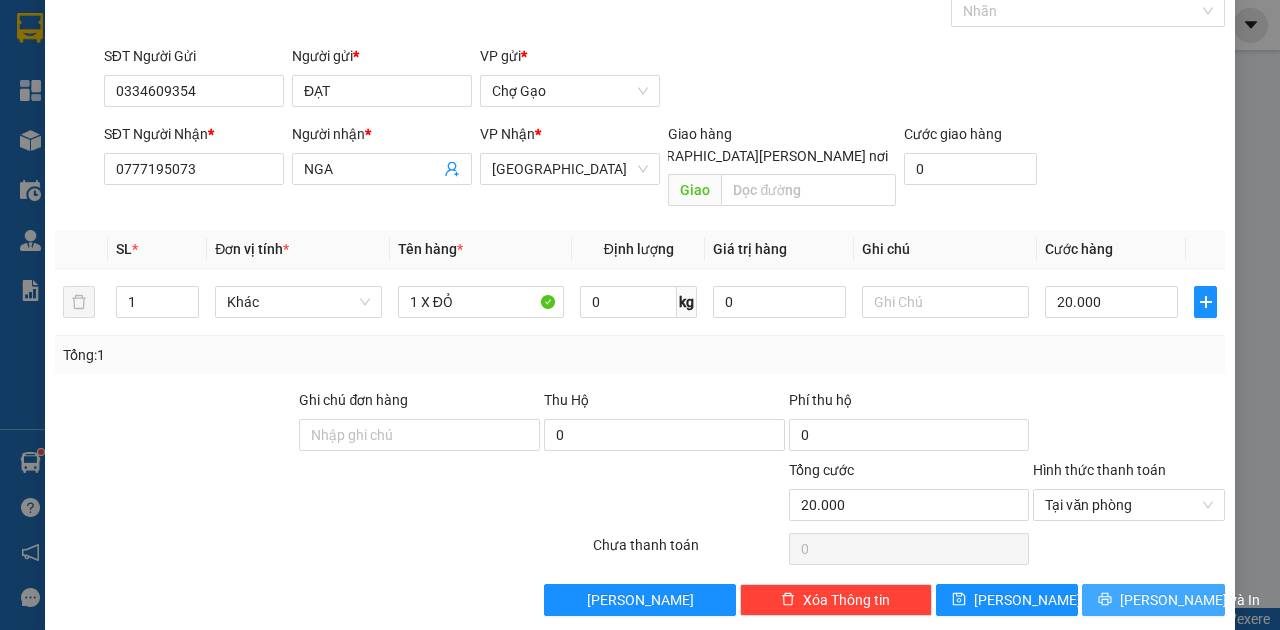 click on "[PERSON_NAME] và In" at bounding box center (1190, 600) 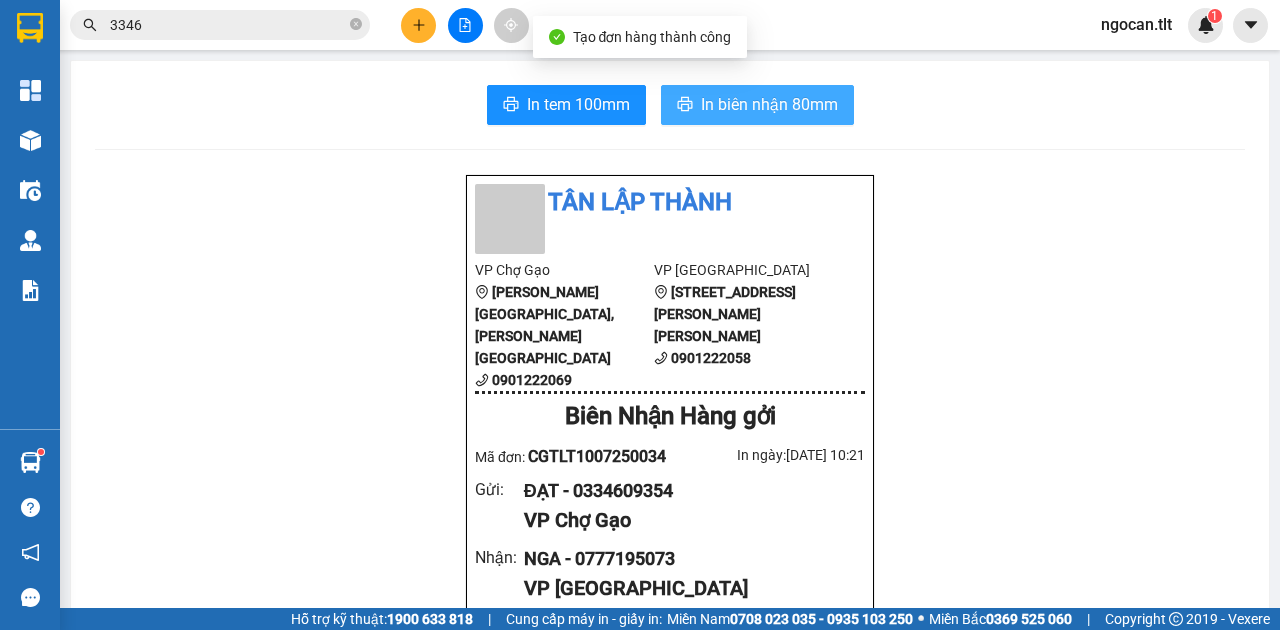 click on "In biên nhận 80mm" at bounding box center [769, 104] 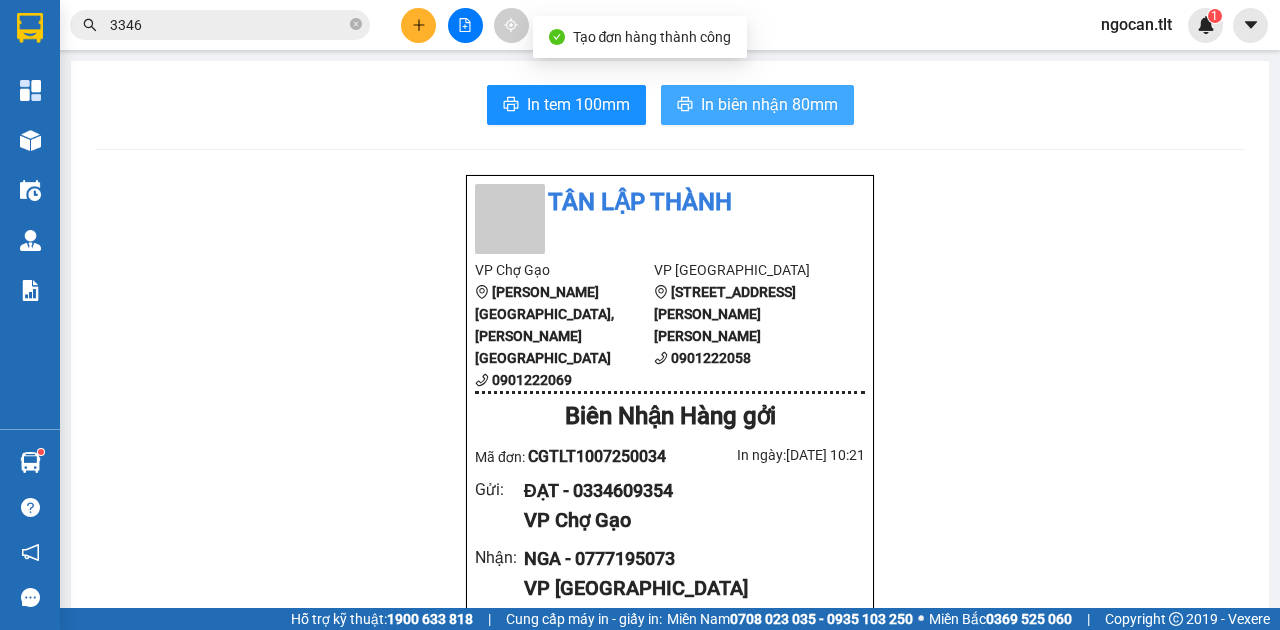 scroll, scrollTop: 0, scrollLeft: 0, axis: both 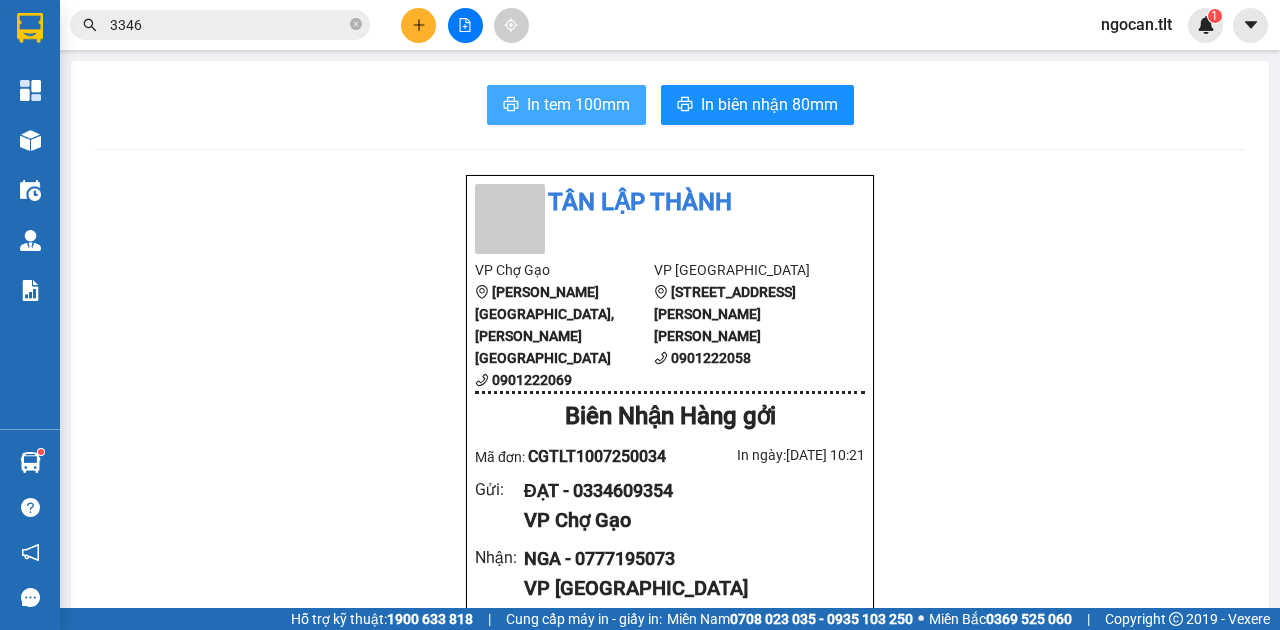 click on "In tem 100mm" at bounding box center (578, 104) 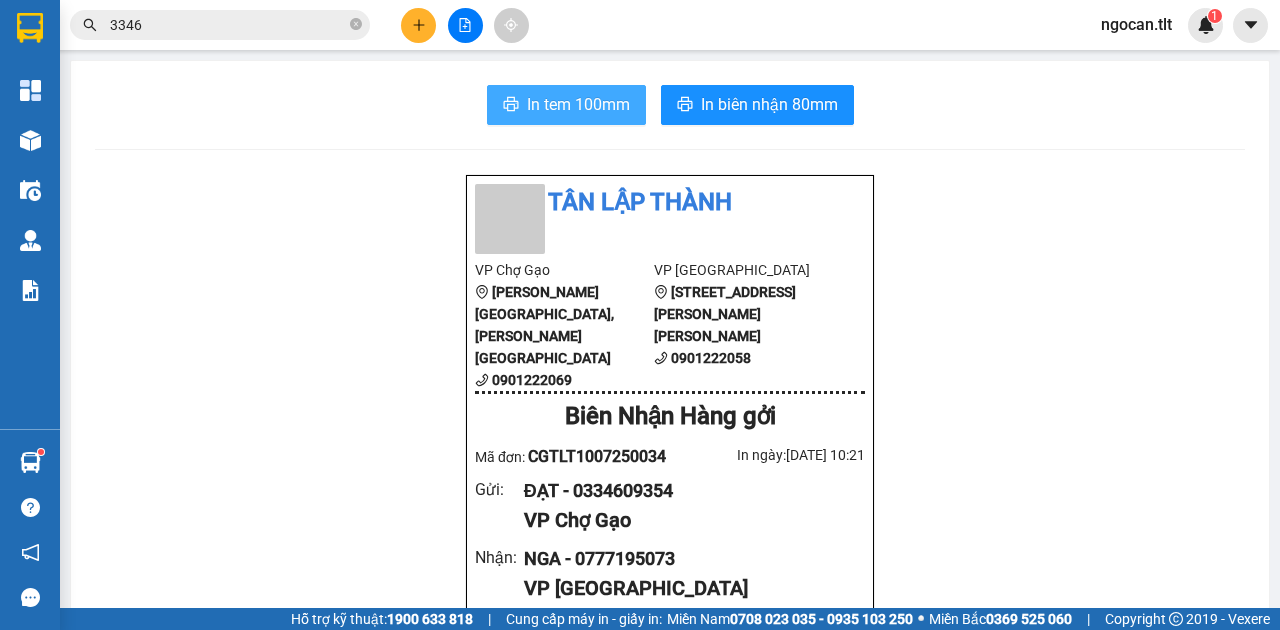 scroll, scrollTop: 0, scrollLeft: 0, axis: both 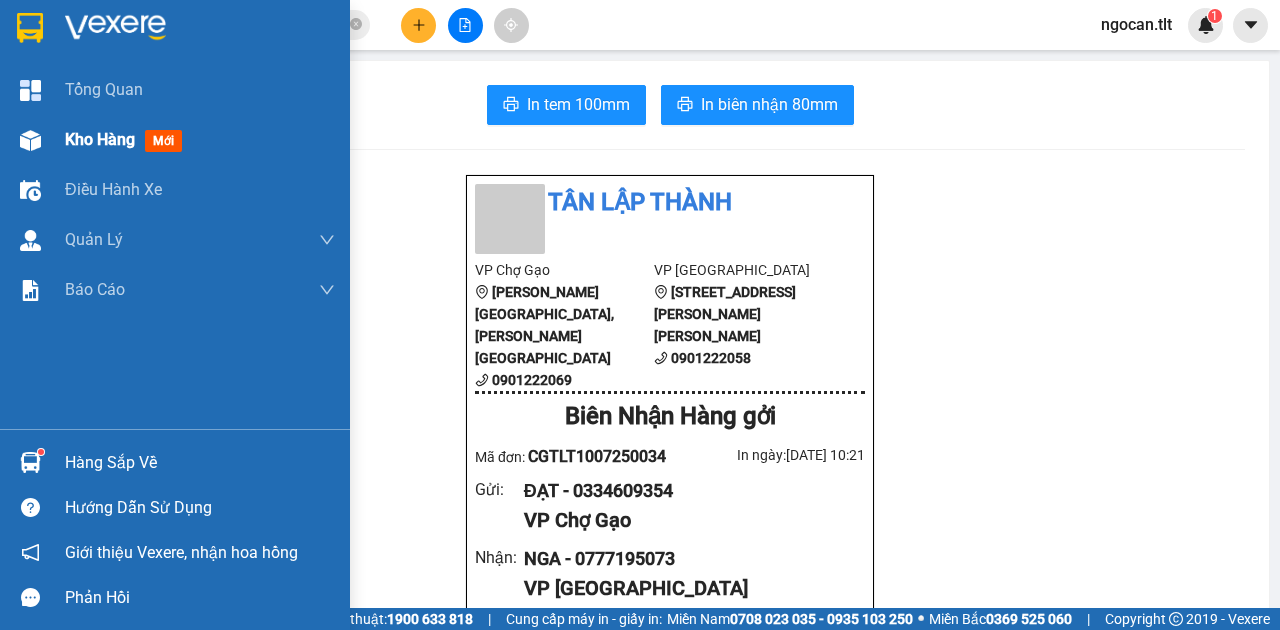 click on "Kho hàng mới" at bounding box center [200, 140] 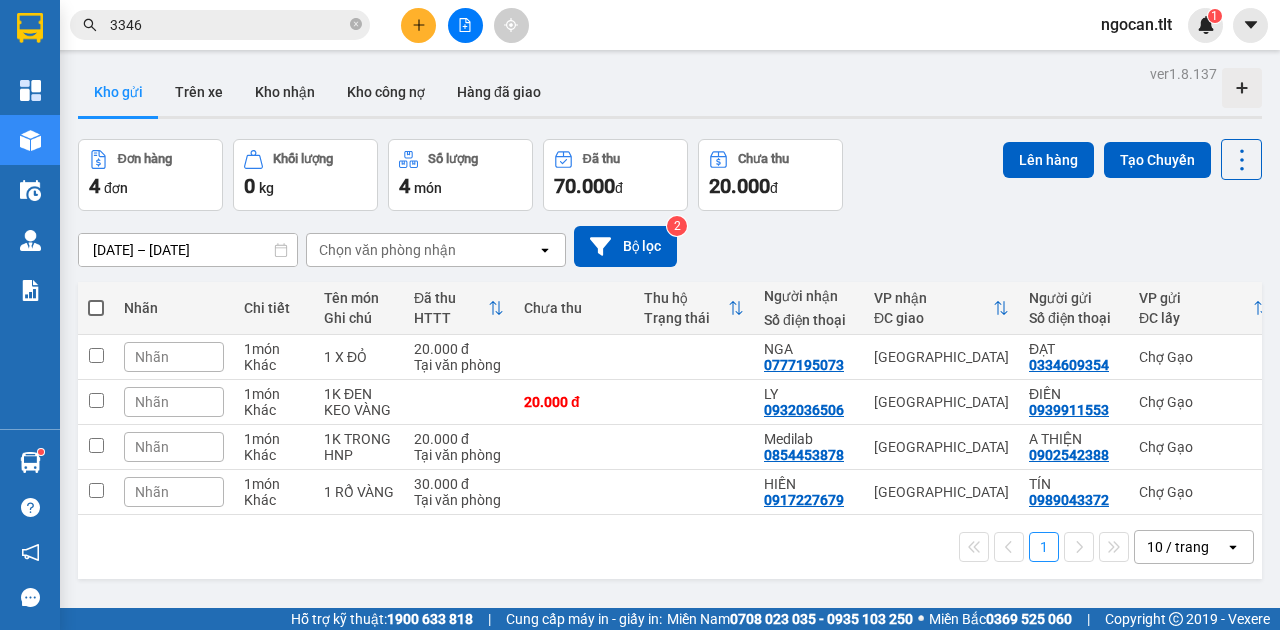 click at bounding box center (96, 308) 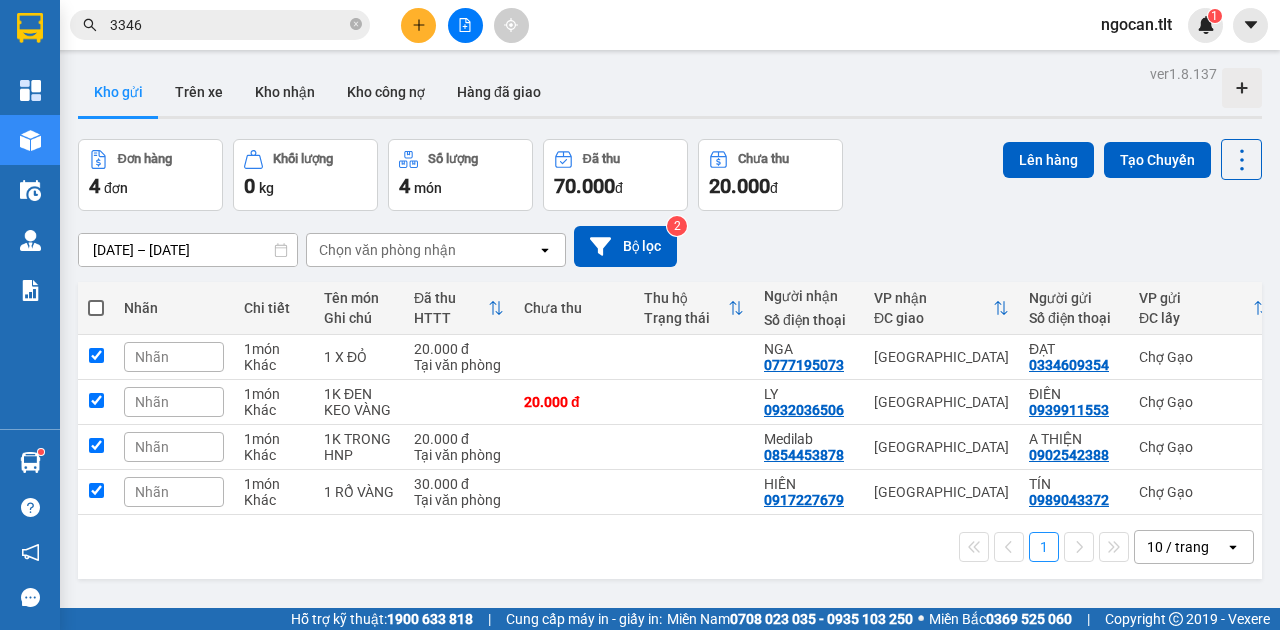 checkbox on "true" 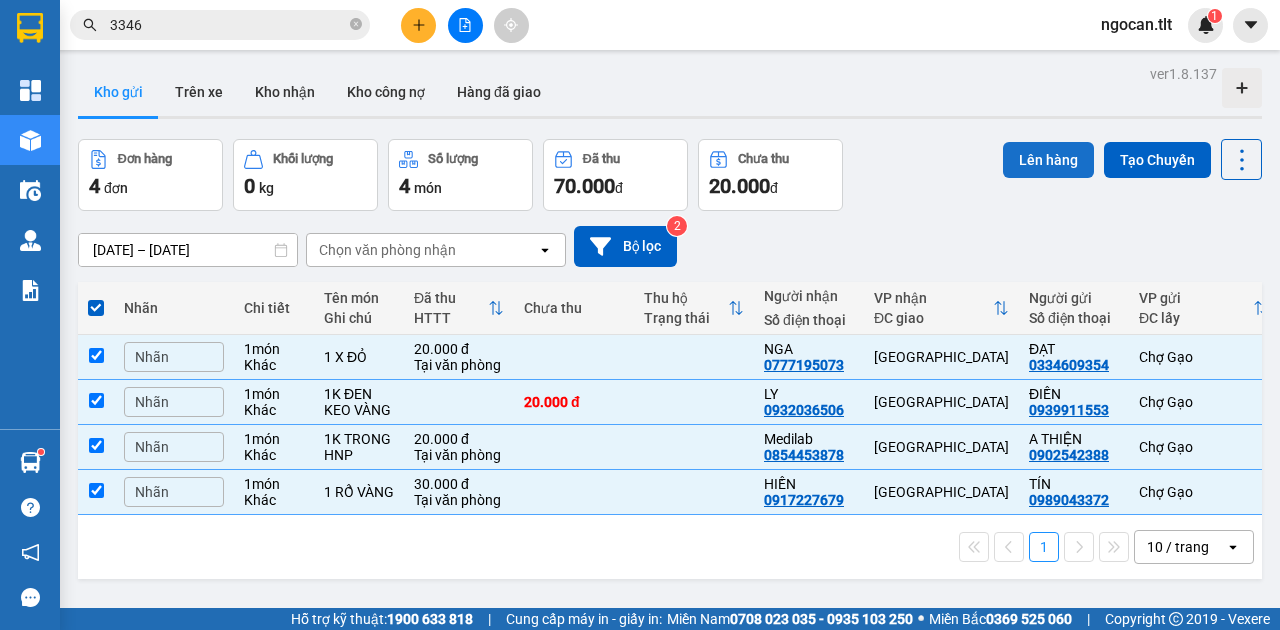 click on "Lên hàng" at bounding box center [1048, 160] 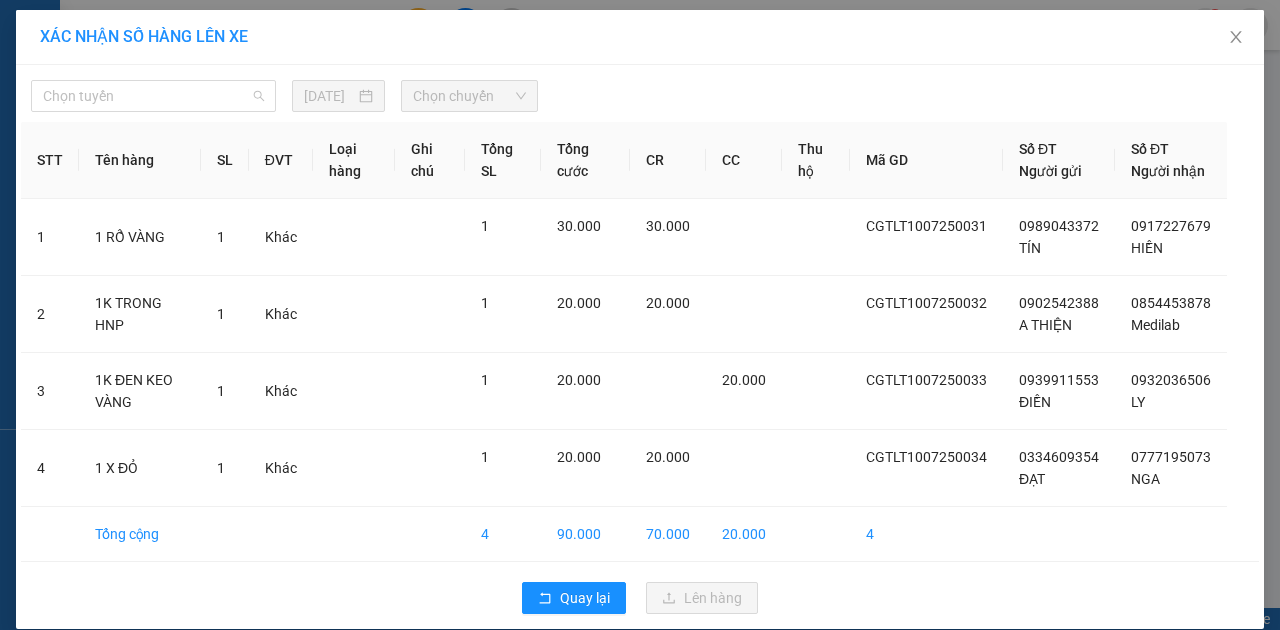 drag, startPoint x: 58, startPoint y: 90, endPoint x: 121, endPoint y: 126, distance: 72.56032 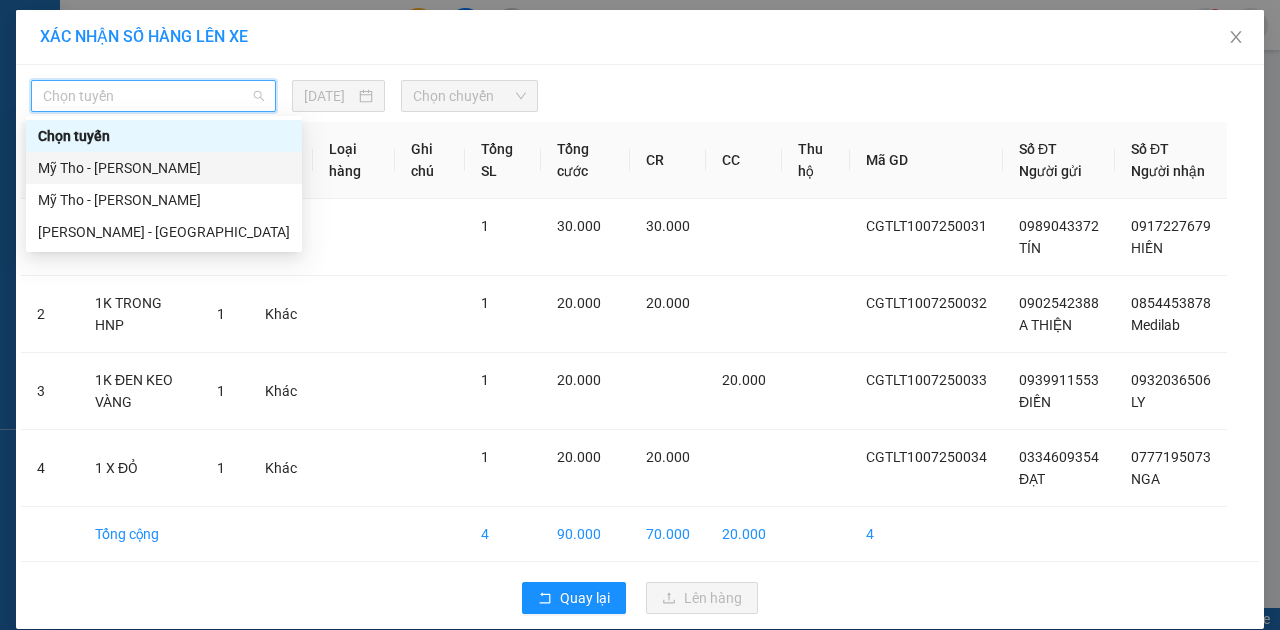 click on "Mỹ Tho - [PERSON_NAME]" at bounding box center [164, 168] 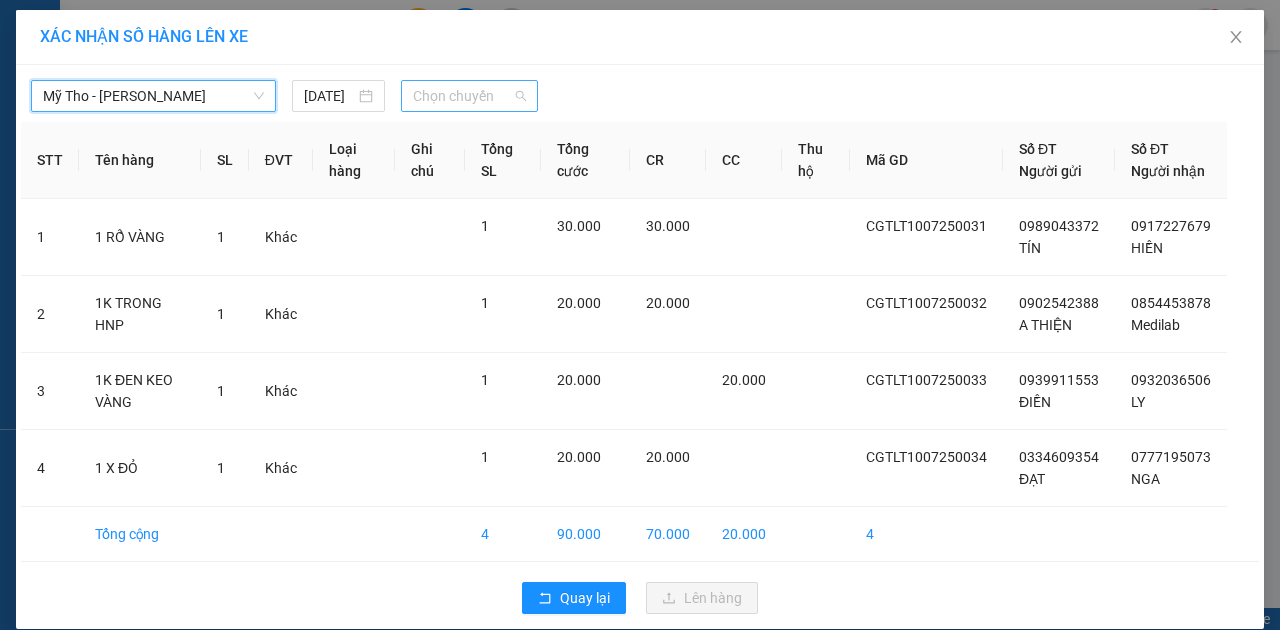click on "Chọn chuyến" at bounding box center (469, 96) 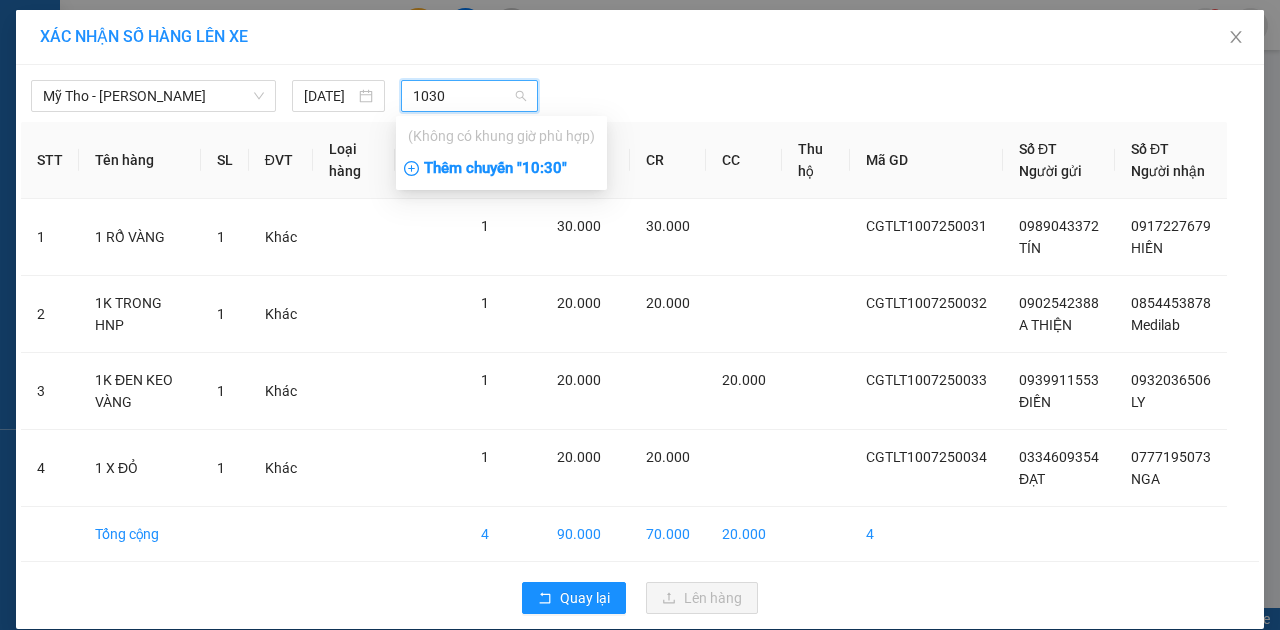 type on "1030" 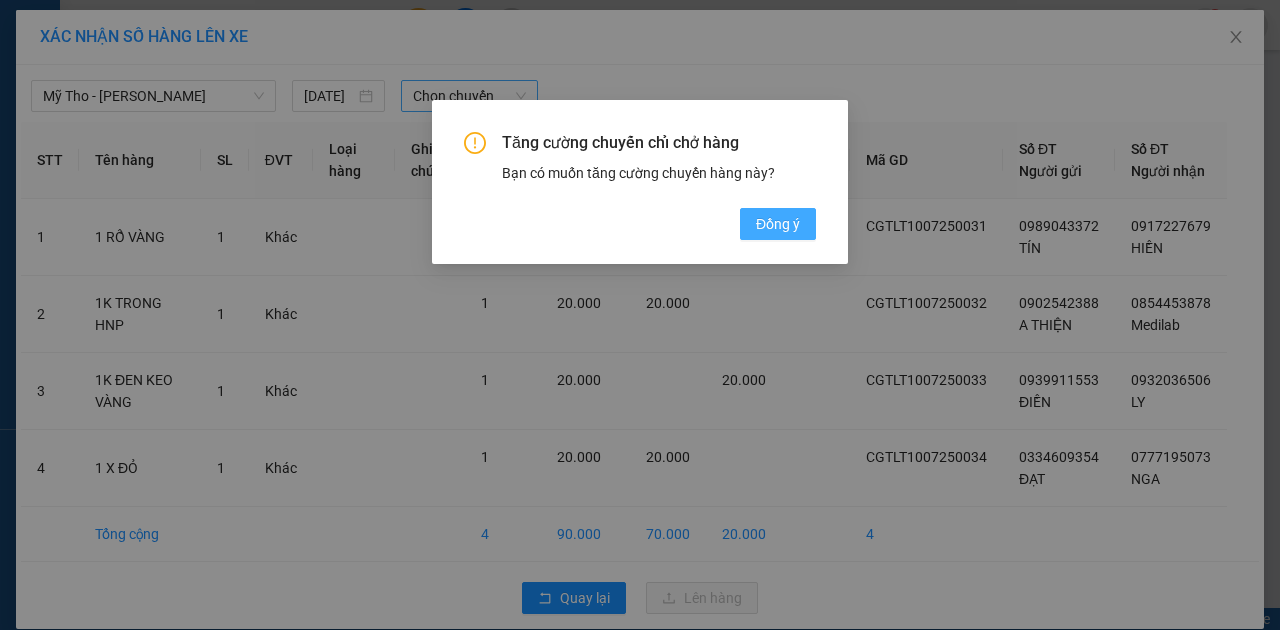 click on "Đồng ý" at bounding box center [778, 224] 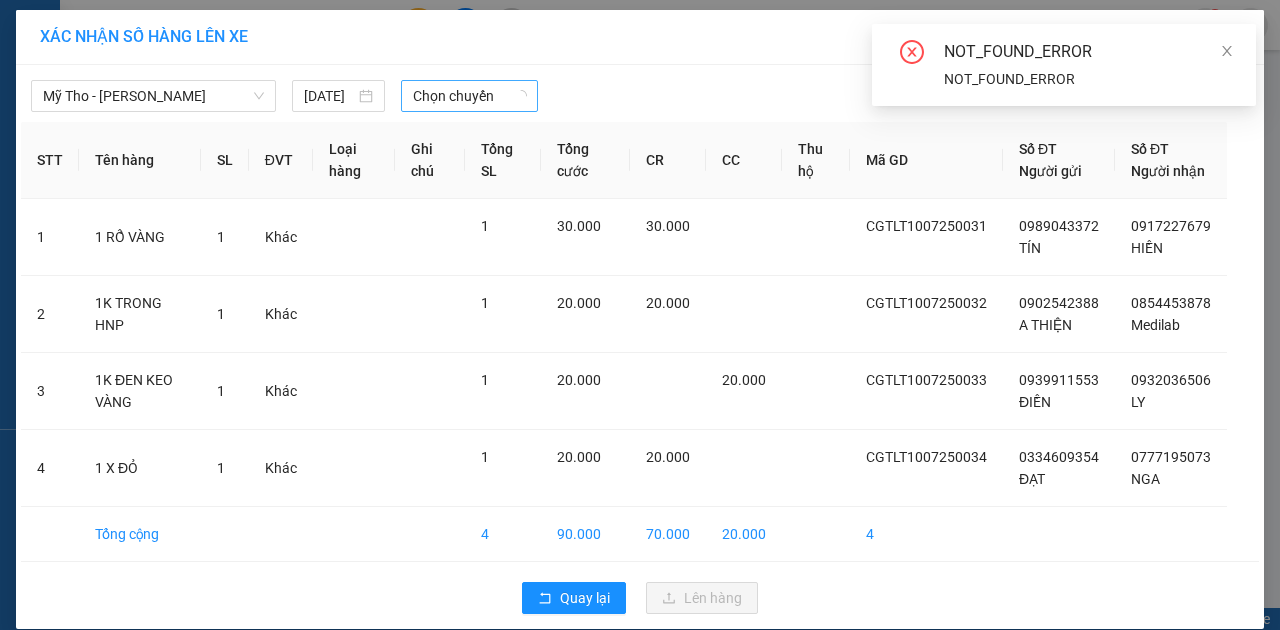 click on "NOT_FOUND_ERROR NOT_FOUND_ERROR" at bounding box center [1064, 65] 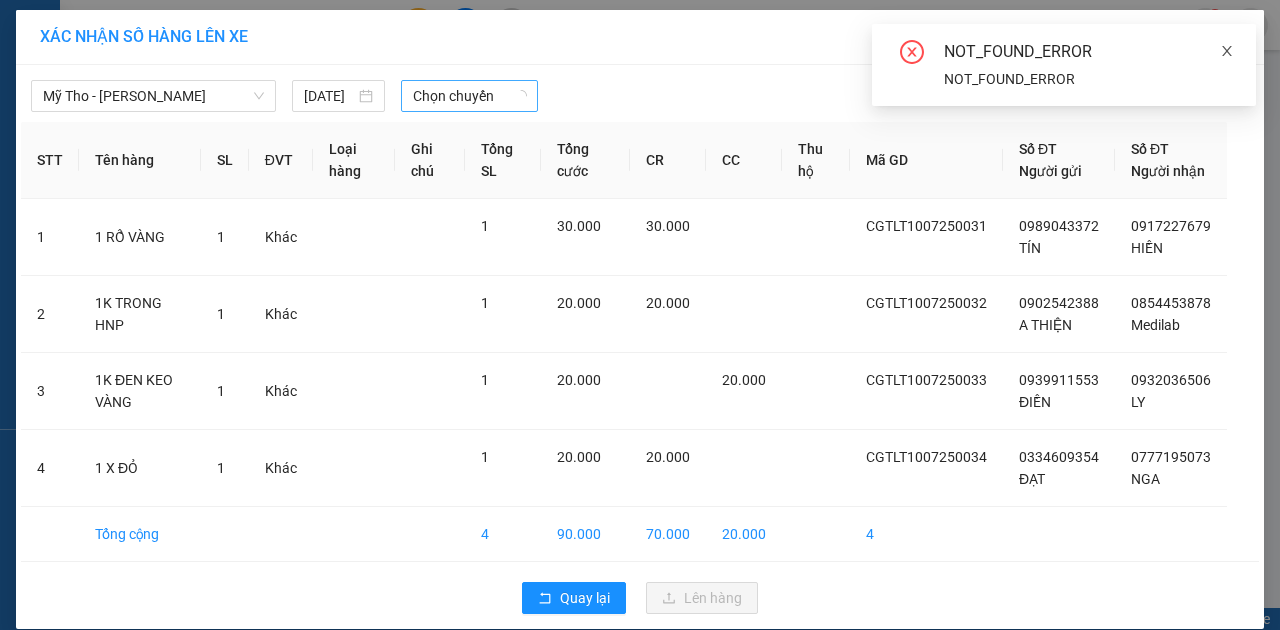 click 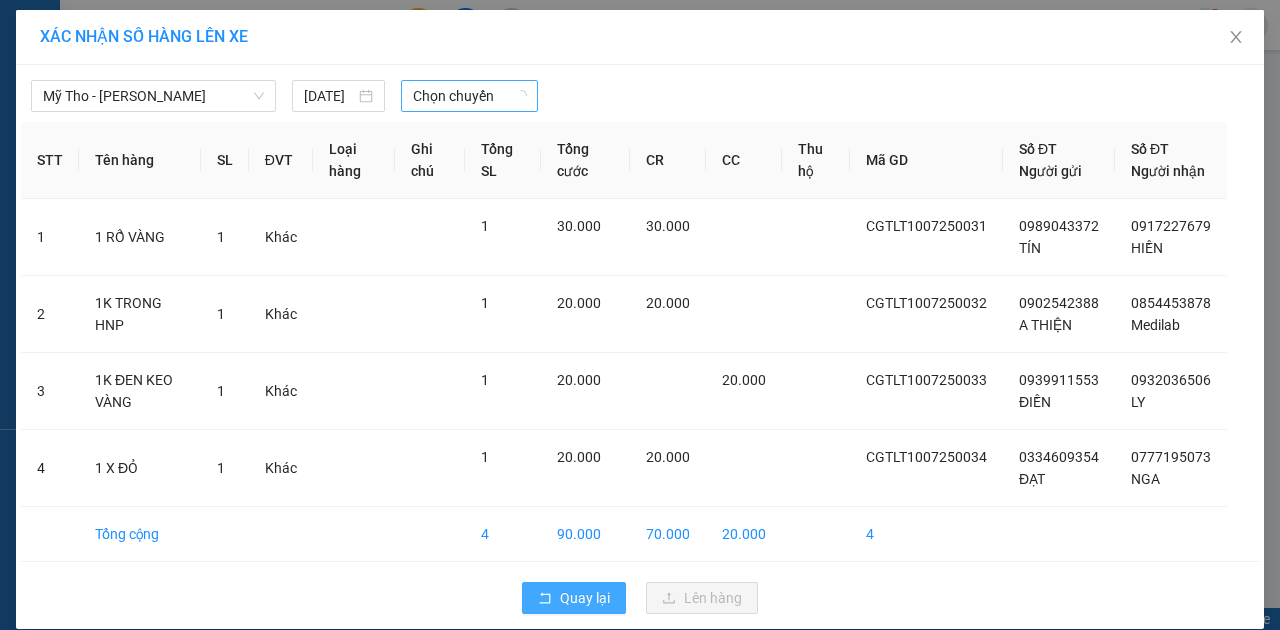 click on "Quay lại" at bounding box center [585, 598] 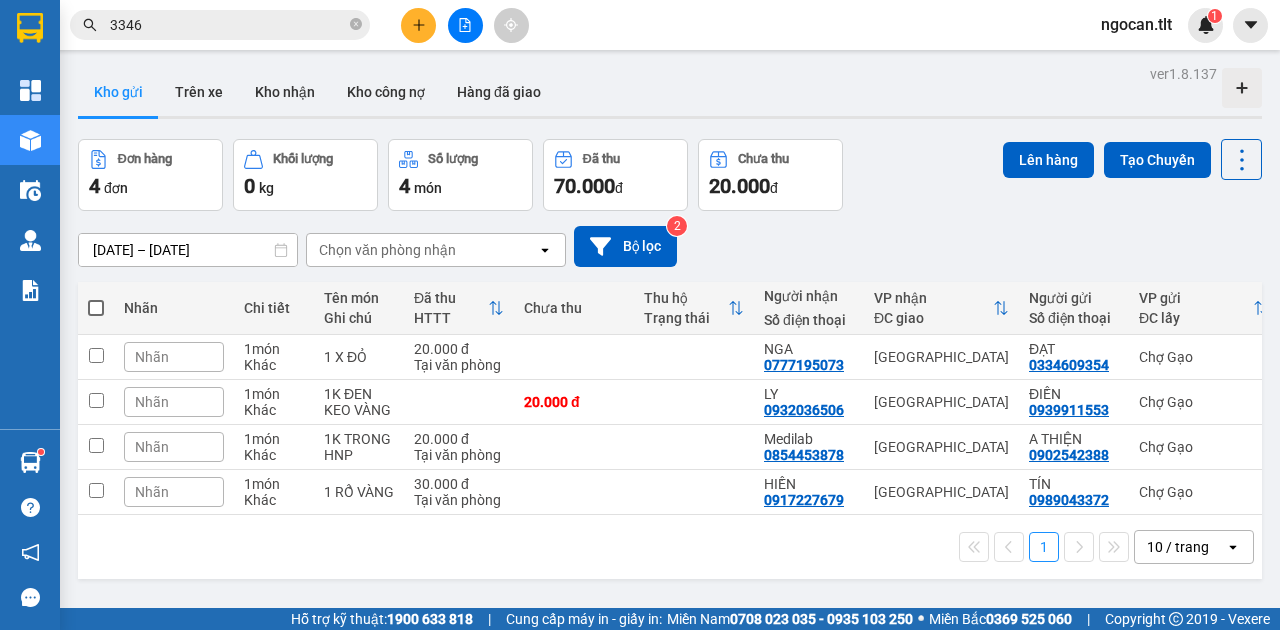 click at bounding box center (96, 308) 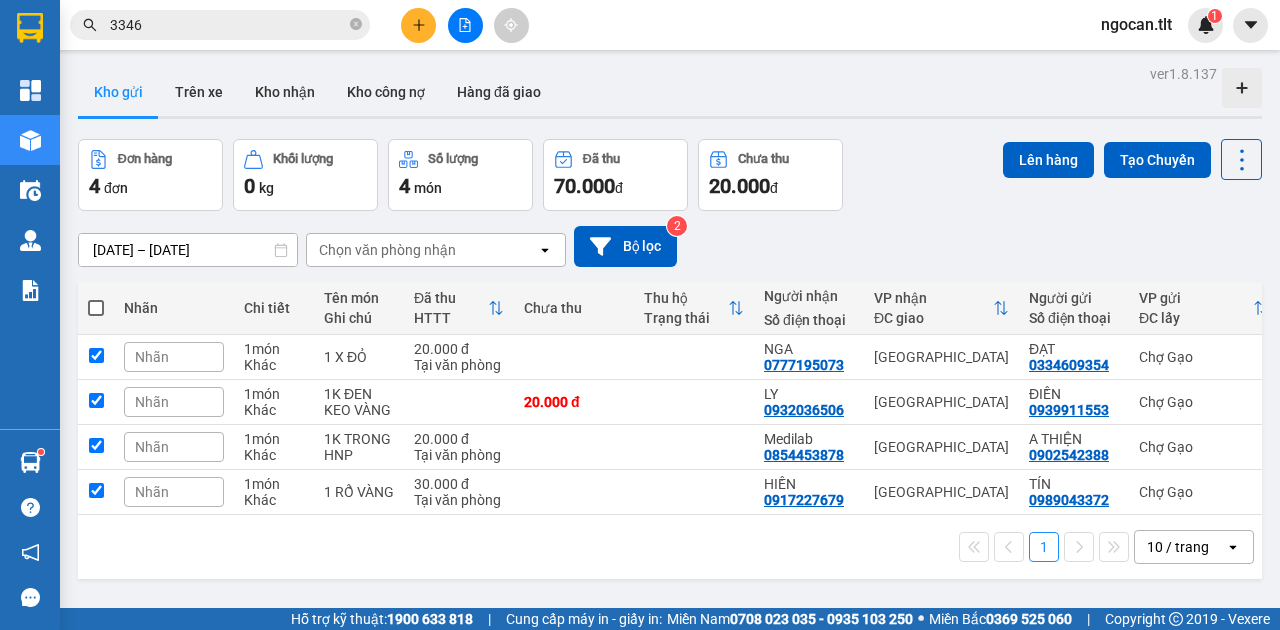 checkbox on "true" 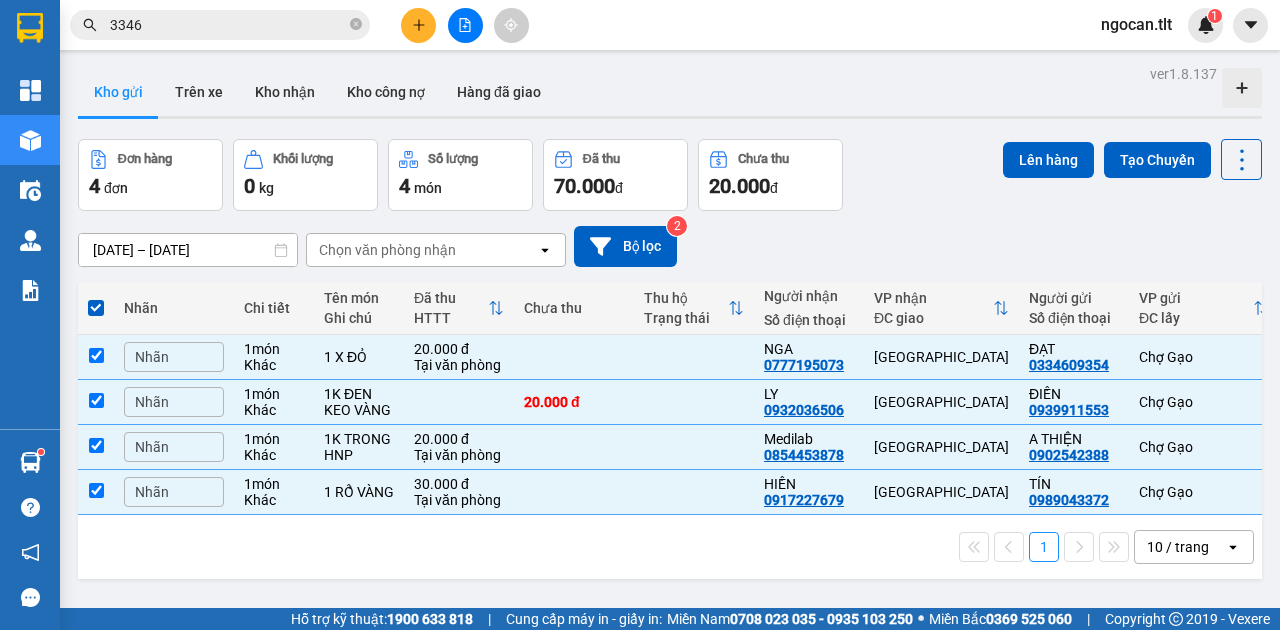 click on "Lên hàng Tạo Chuyến" at bounding box center [1132, 159] 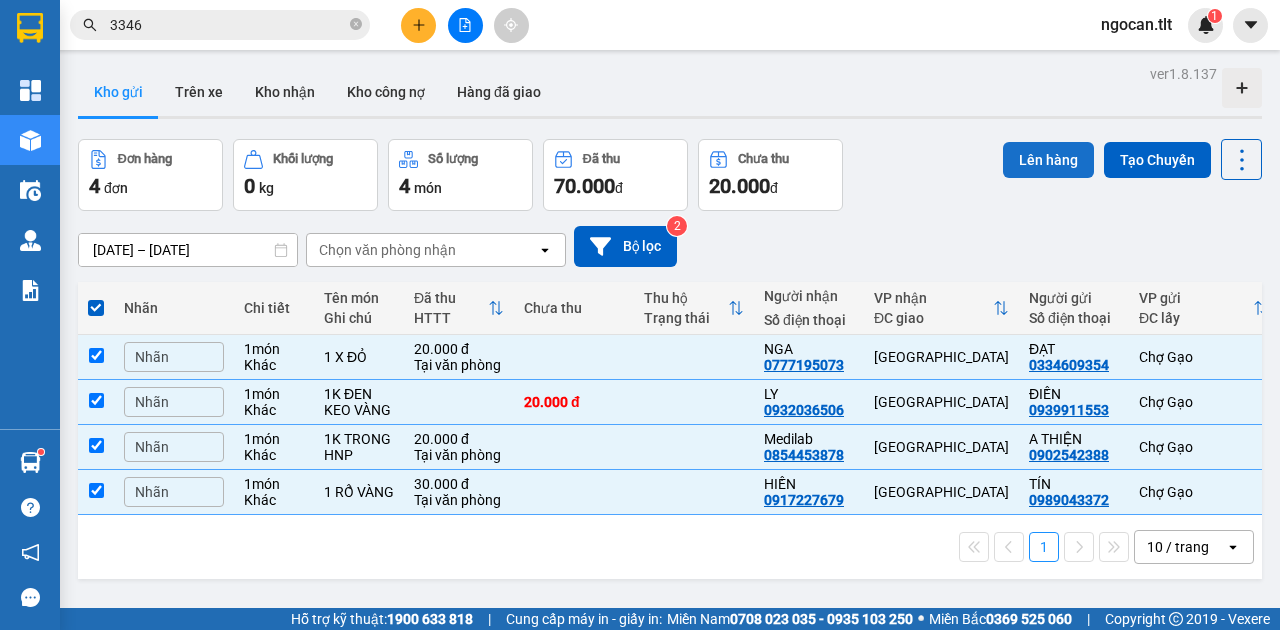 drag, startPoint x: 1038, startPoint y: 152, endPoint x: 1015, endPoint y: 165, distance: 26.41969 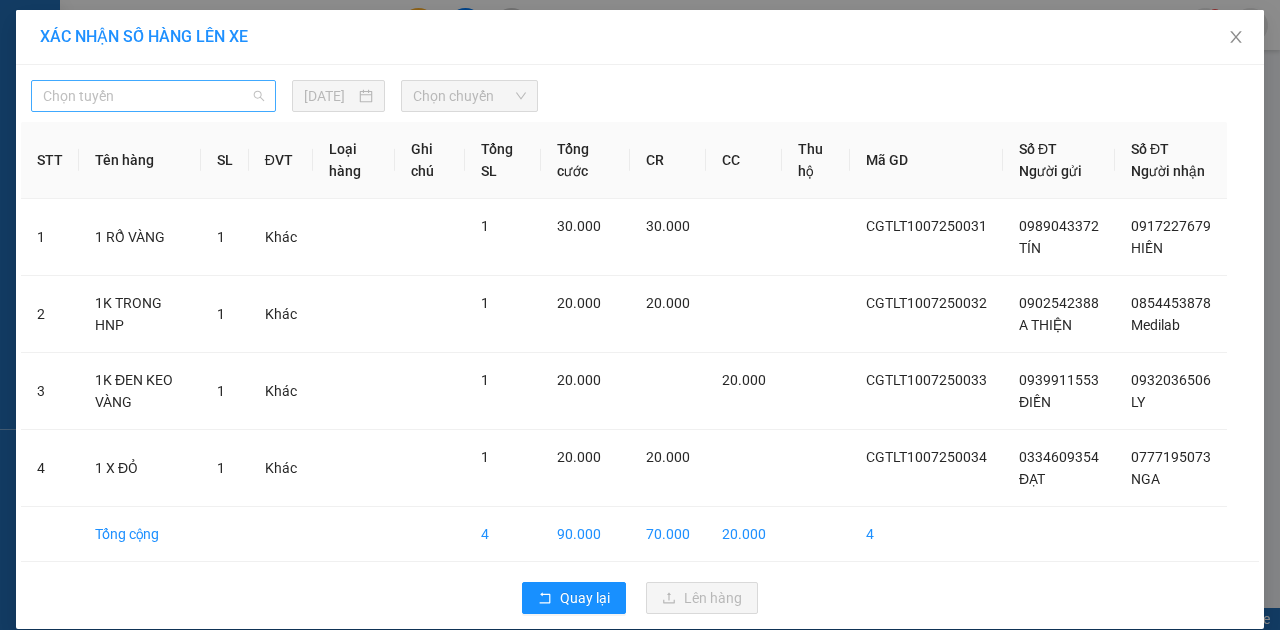 drag, startPoint x: 132, startPoint y: 106, endPoint x: 136, endPoint y: 143, distance: 37.215588 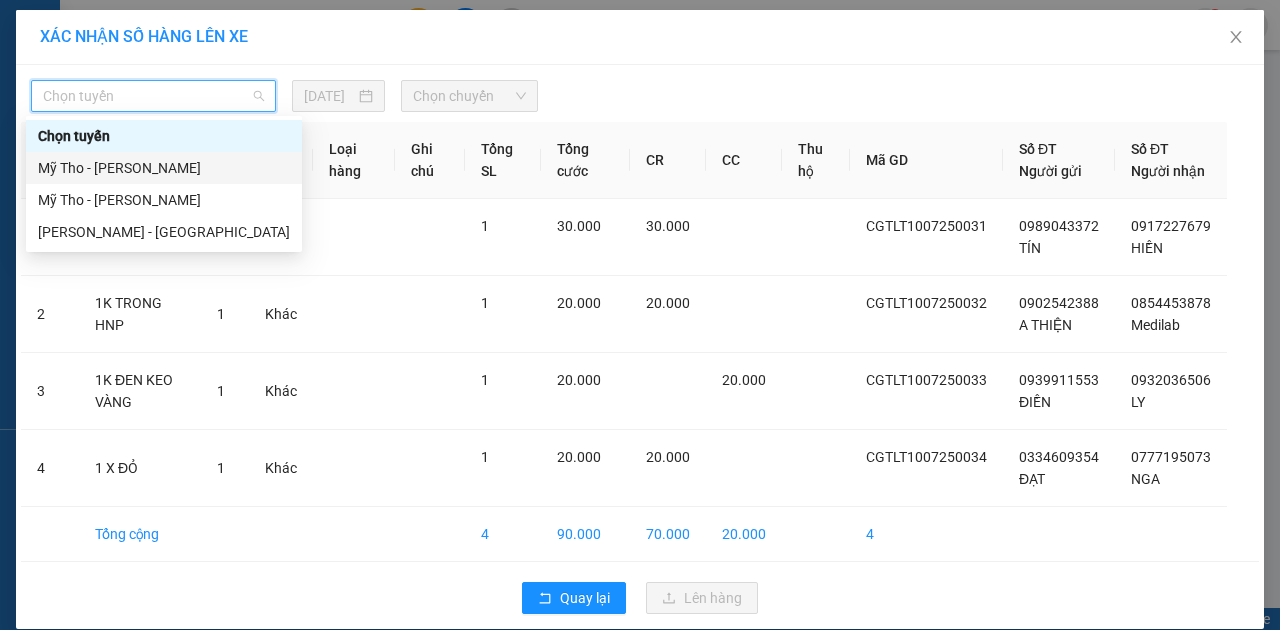 click on "Mỹ Tho - [PERSON_NAME]" at bounding box center (164, 168) 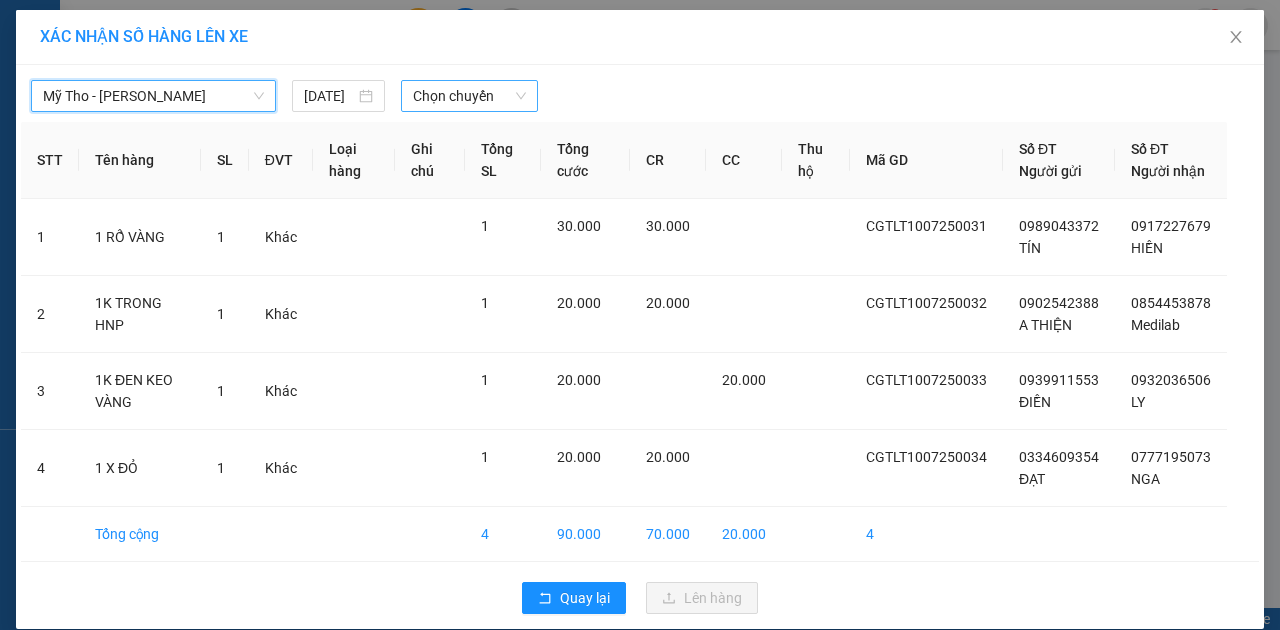 drag, startPoint x: 466, startPoint y: 100, endPoint x: 464, endPoint y: 90, distance: 10.198039 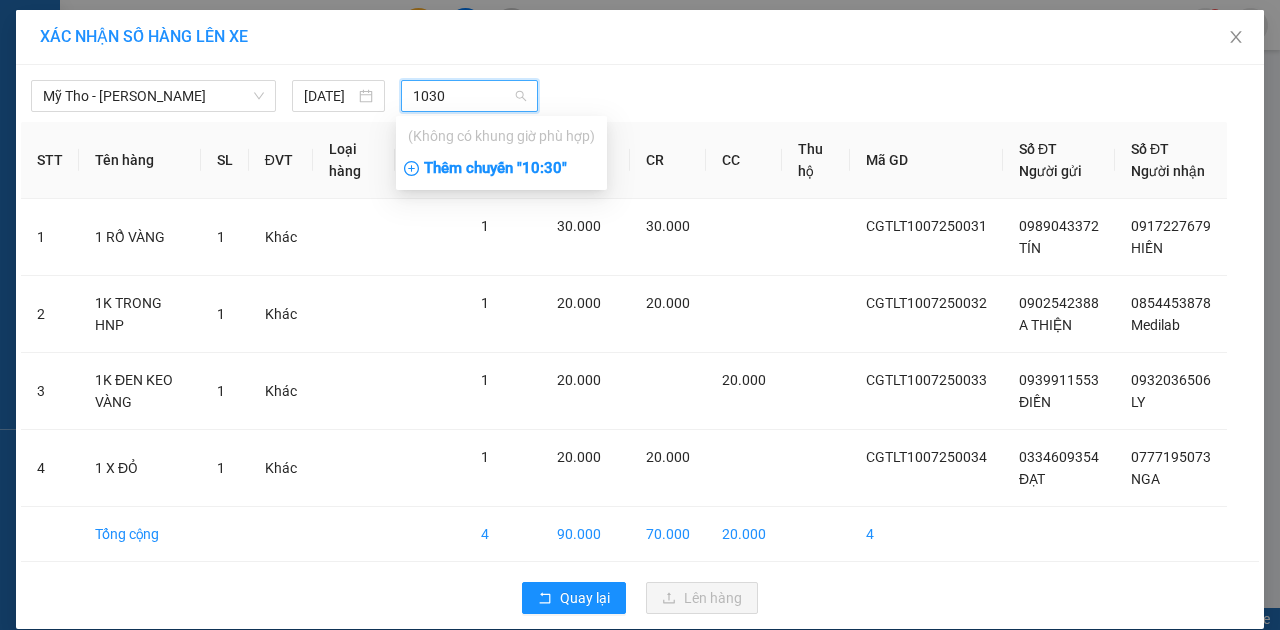 click on "Thêm chuyến " 10:30 "" at bounding box center (501, 169) 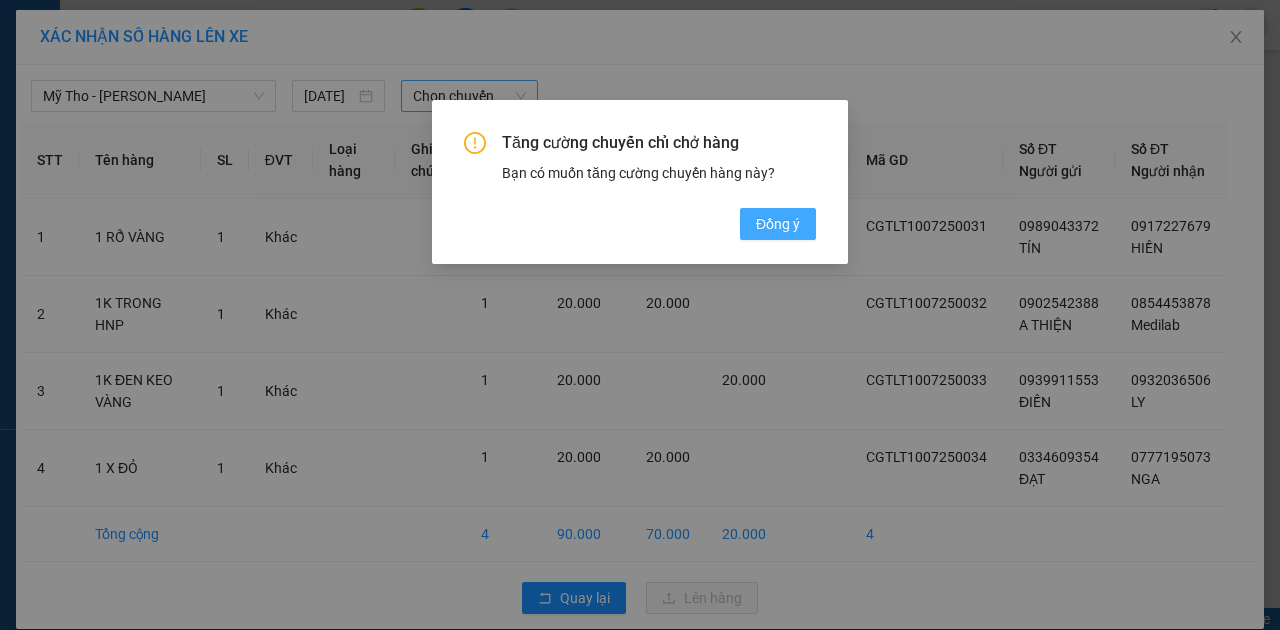 click on "Đồng ý" at bounding box center (778, 224) 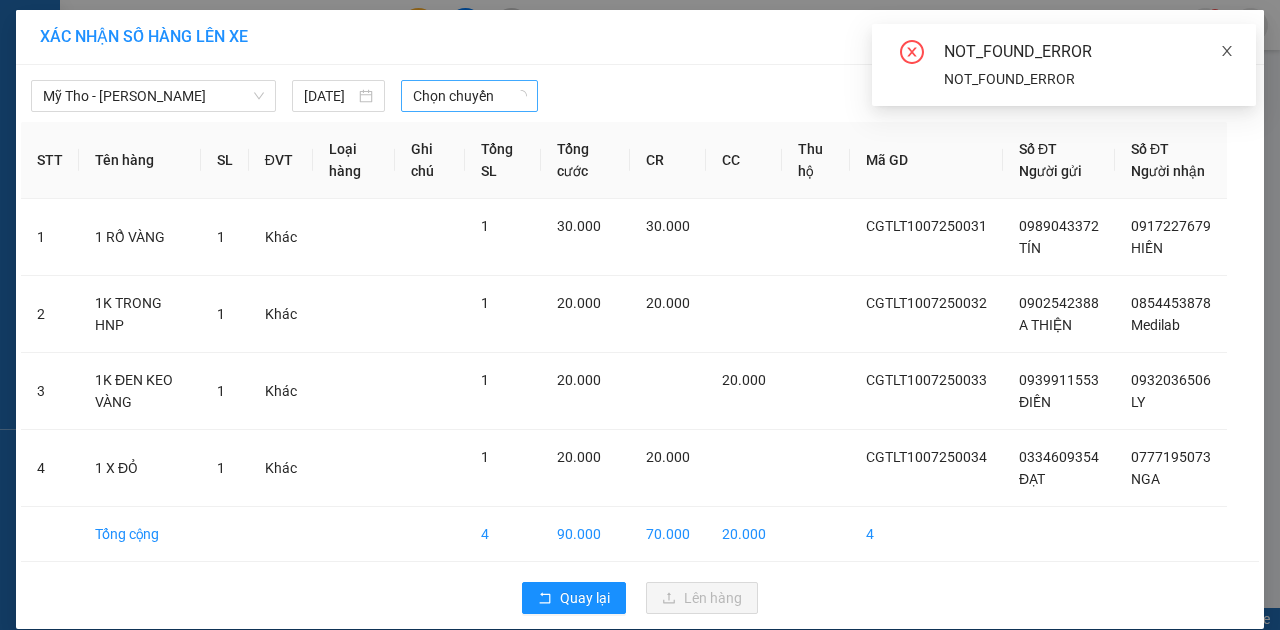 click 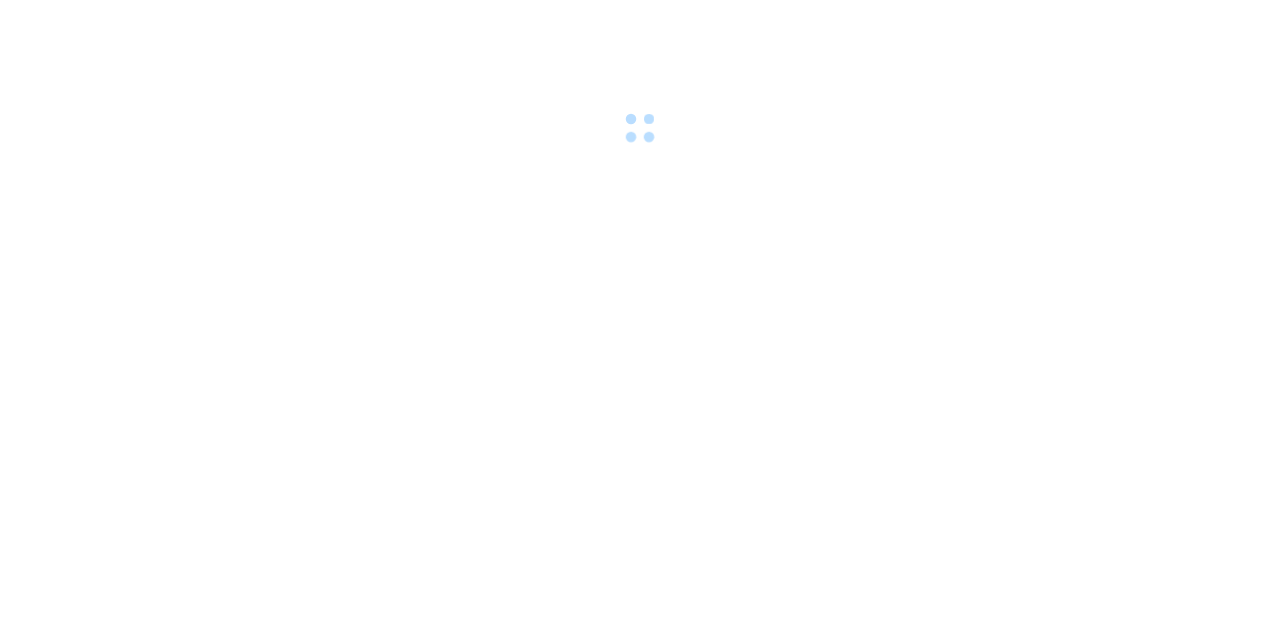 scroll, scrollTop: 0, scrollLeft: 0, axis: both 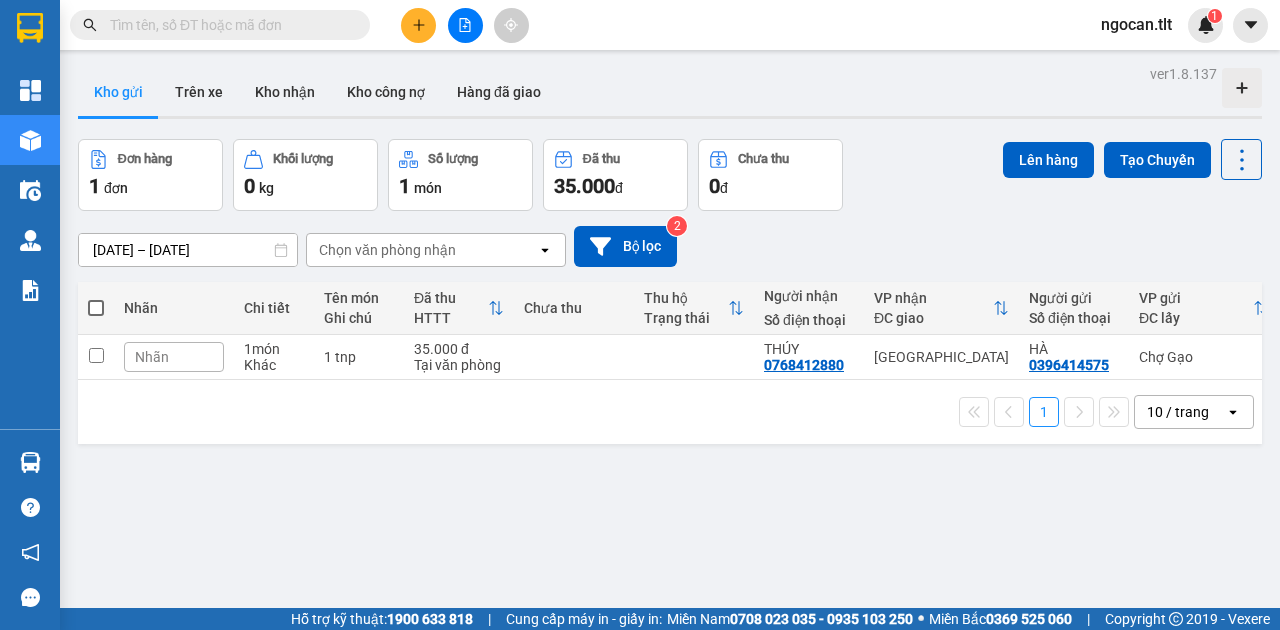 click at bounding box center (228, 25) 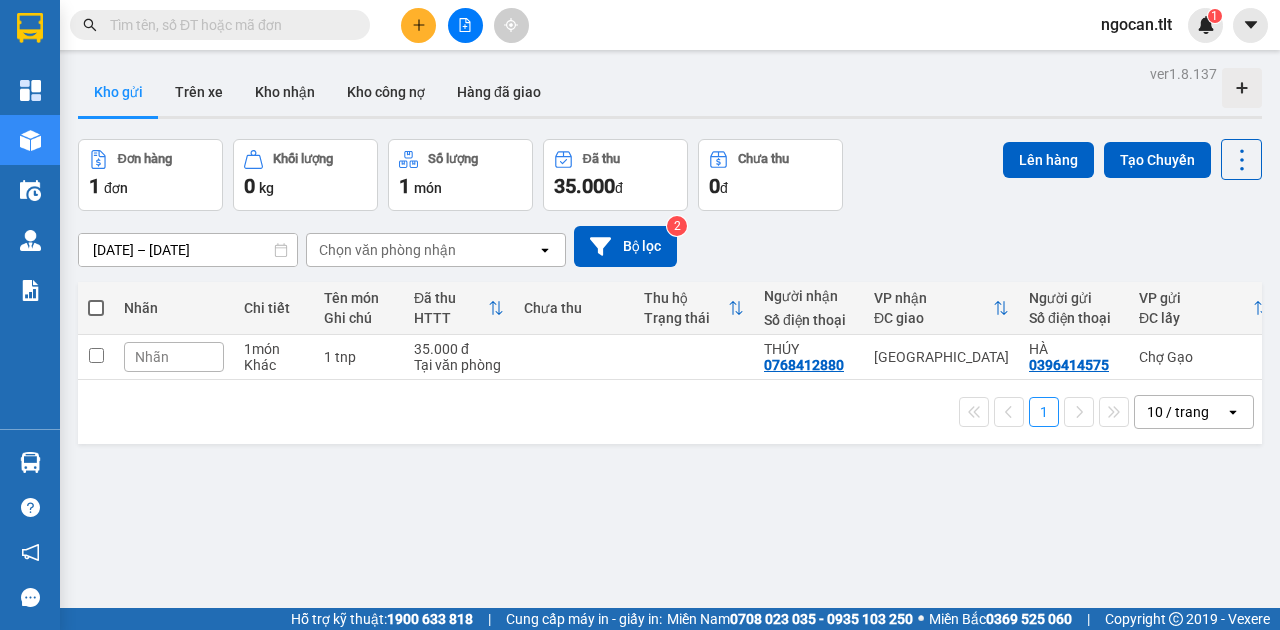 paste on "0904556425" 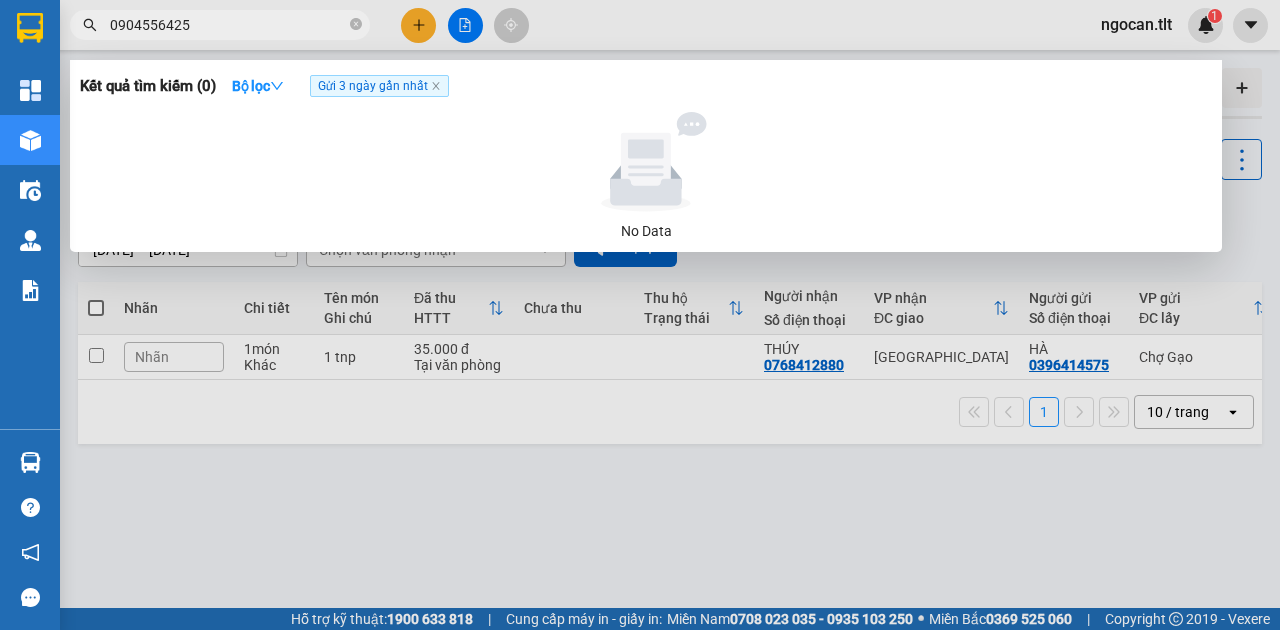 type on "0904556425" 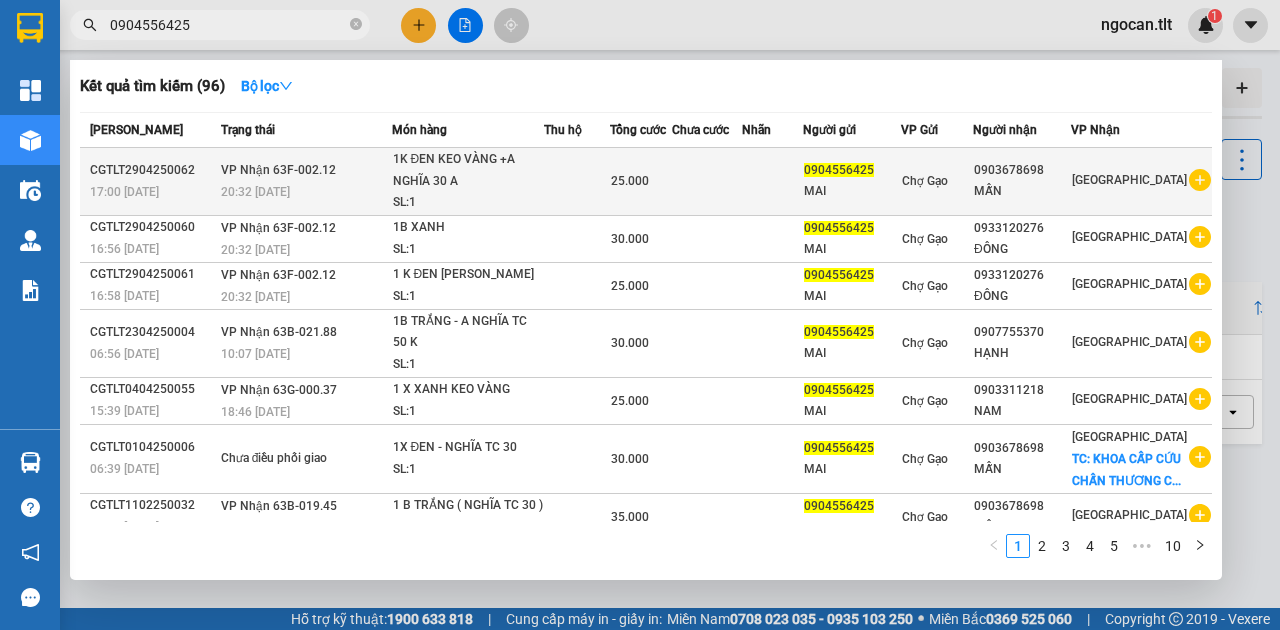 click at bounding box center (707, 182) 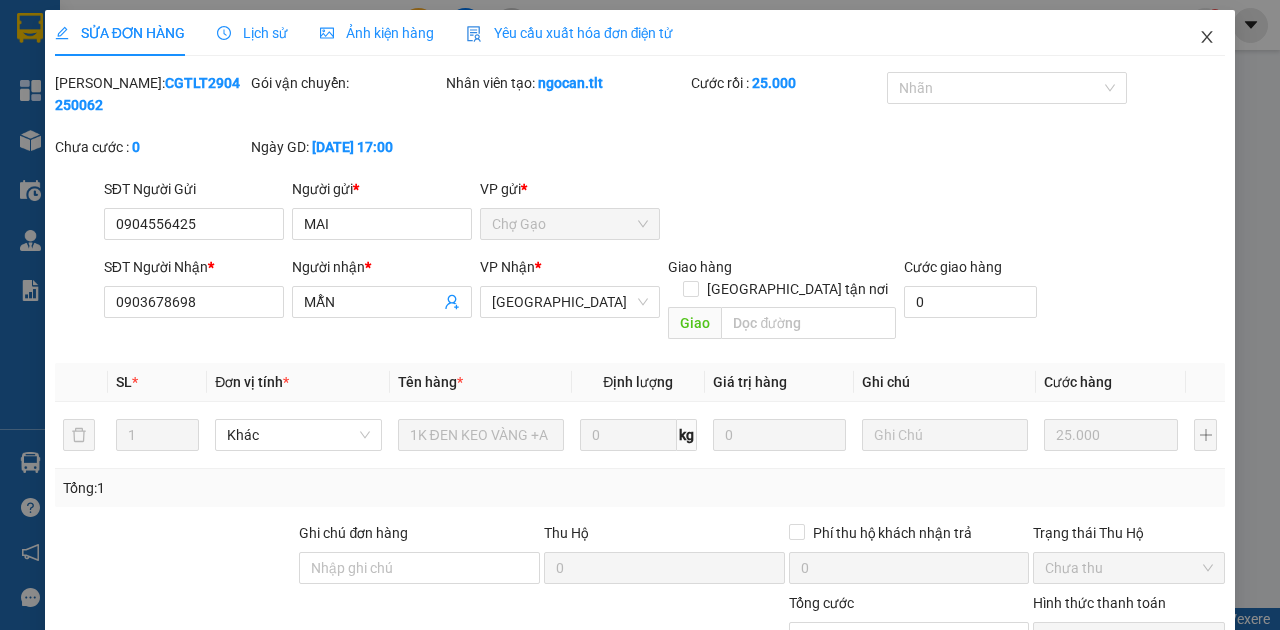 click 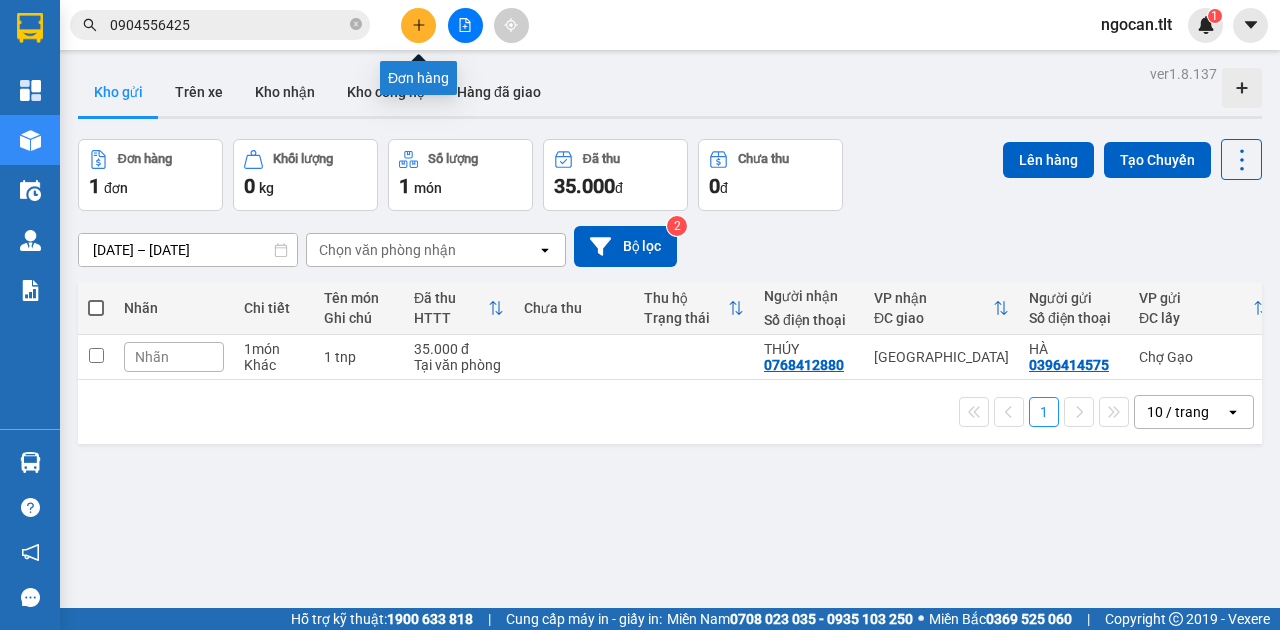 click at bounding box center (418, 25) 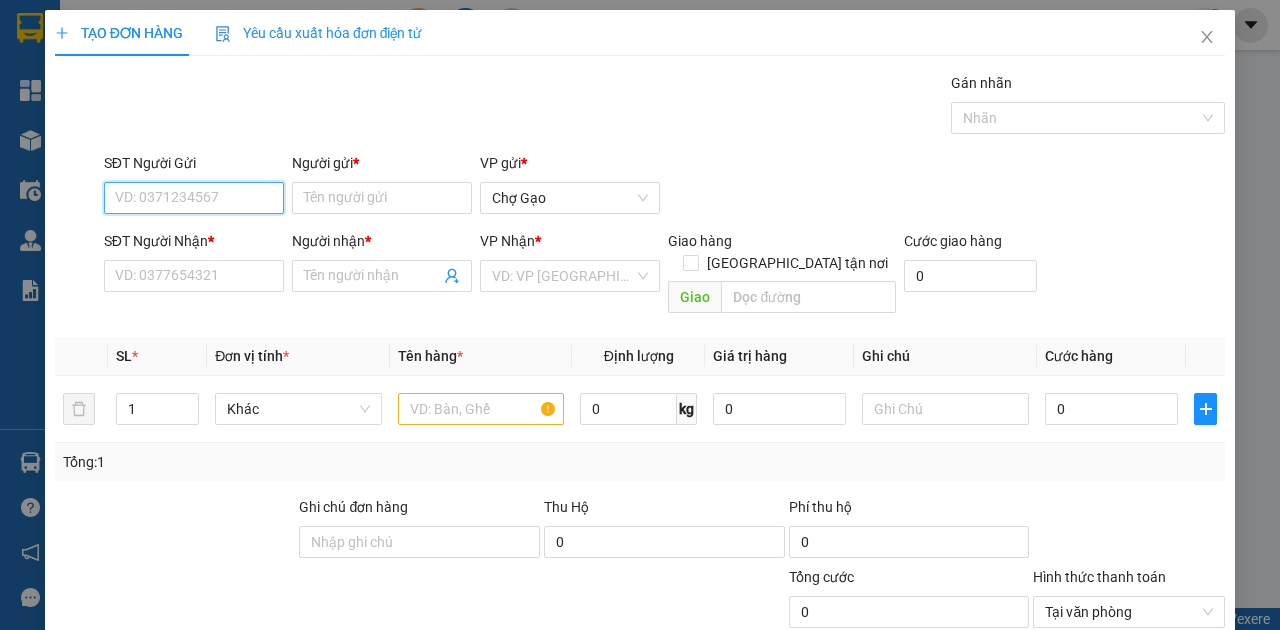 paste on "0904556425" 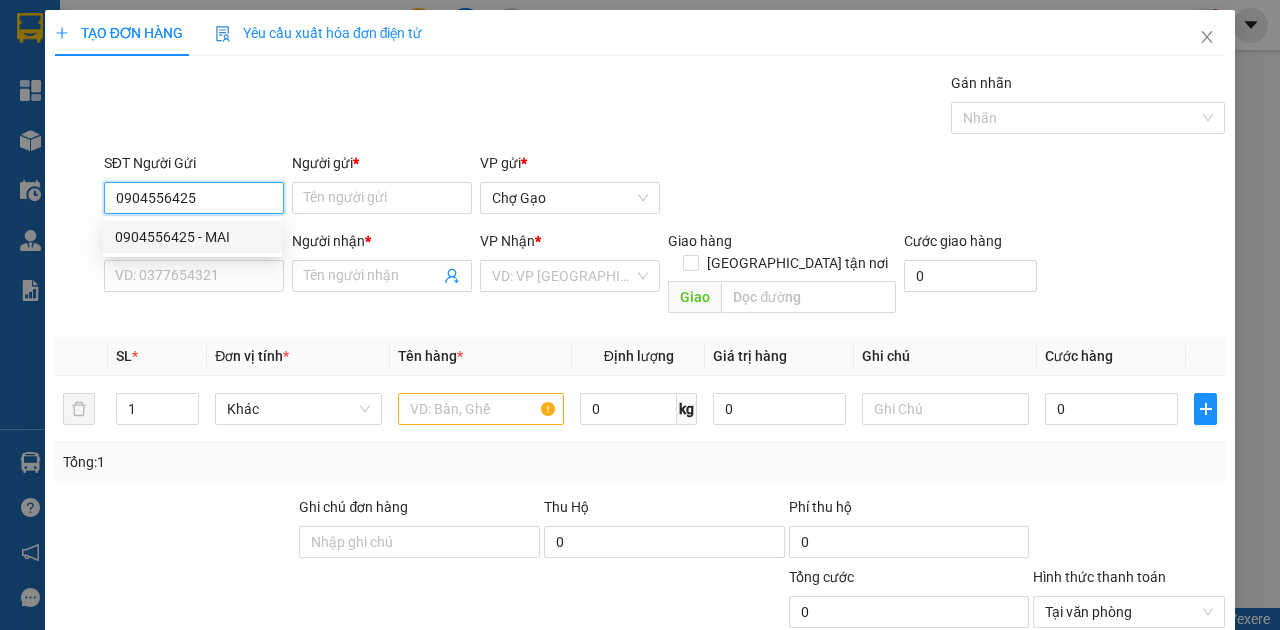 click on "0904556425 - MAI" at bounding box center (192, 237) 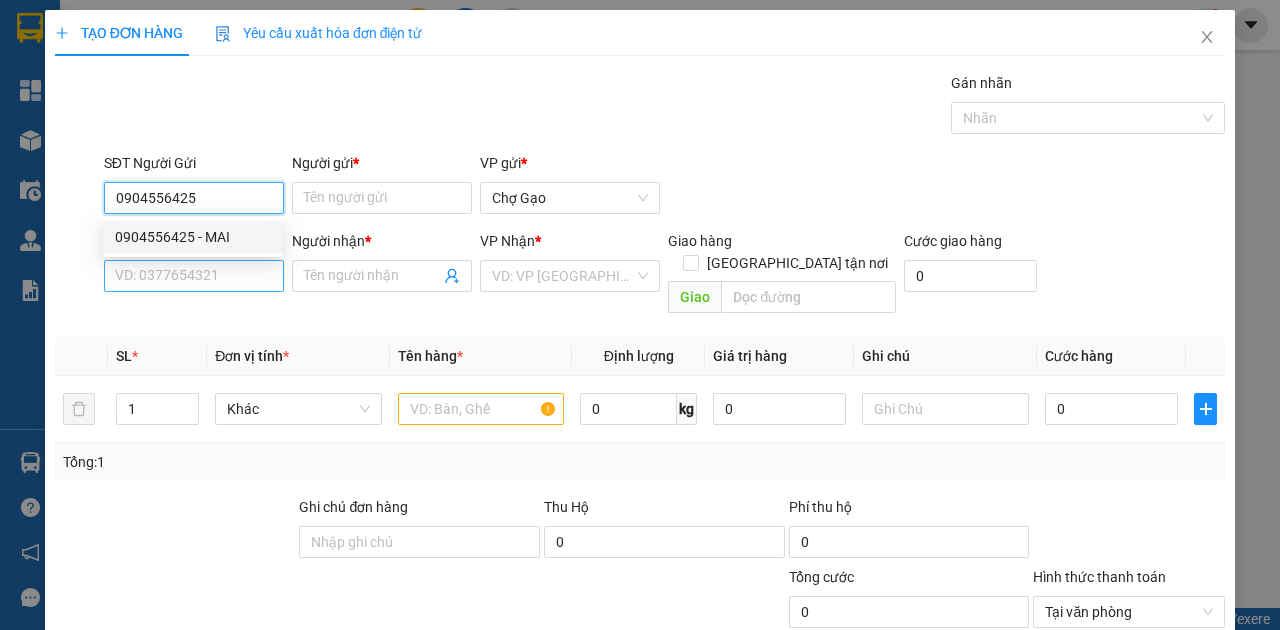 type on "MAI" 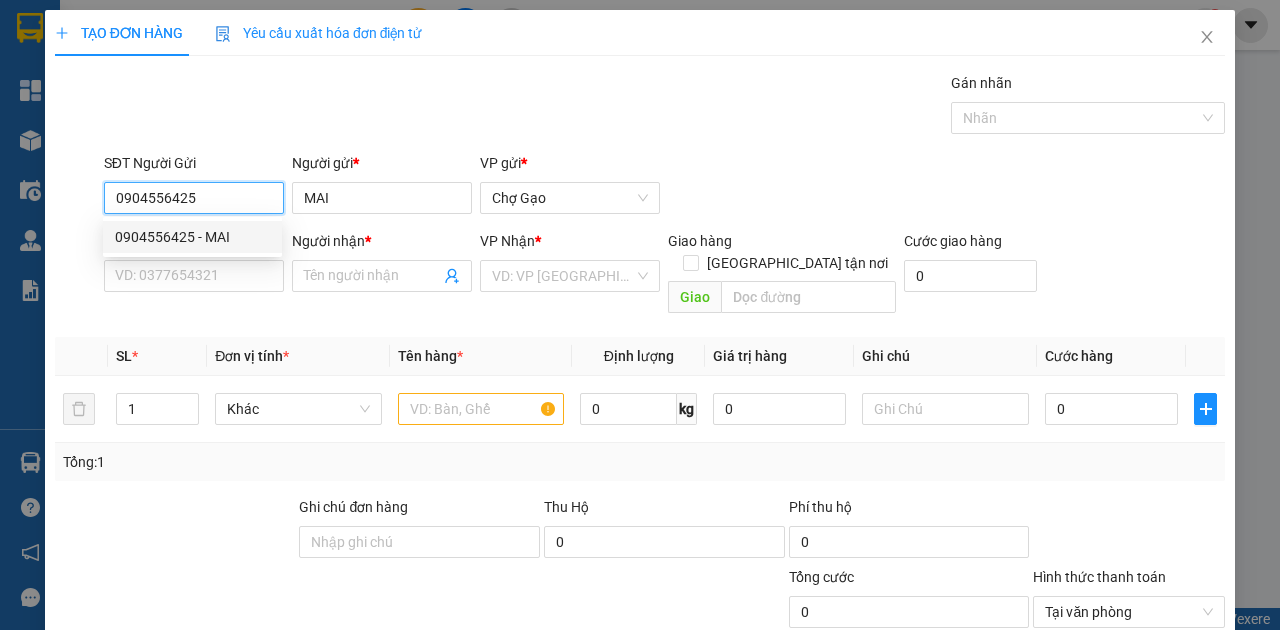 type on "0904556425" 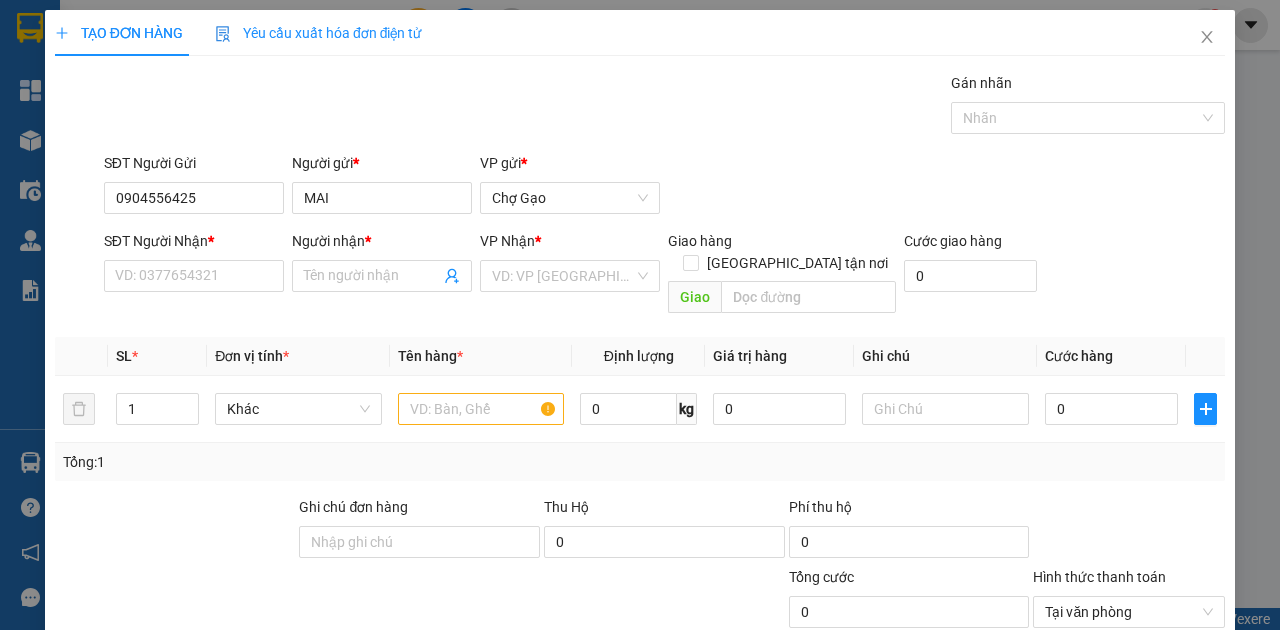 click on "SĐT Người Nhận  * VD: 0377654321" at bounding box center (194, 265) 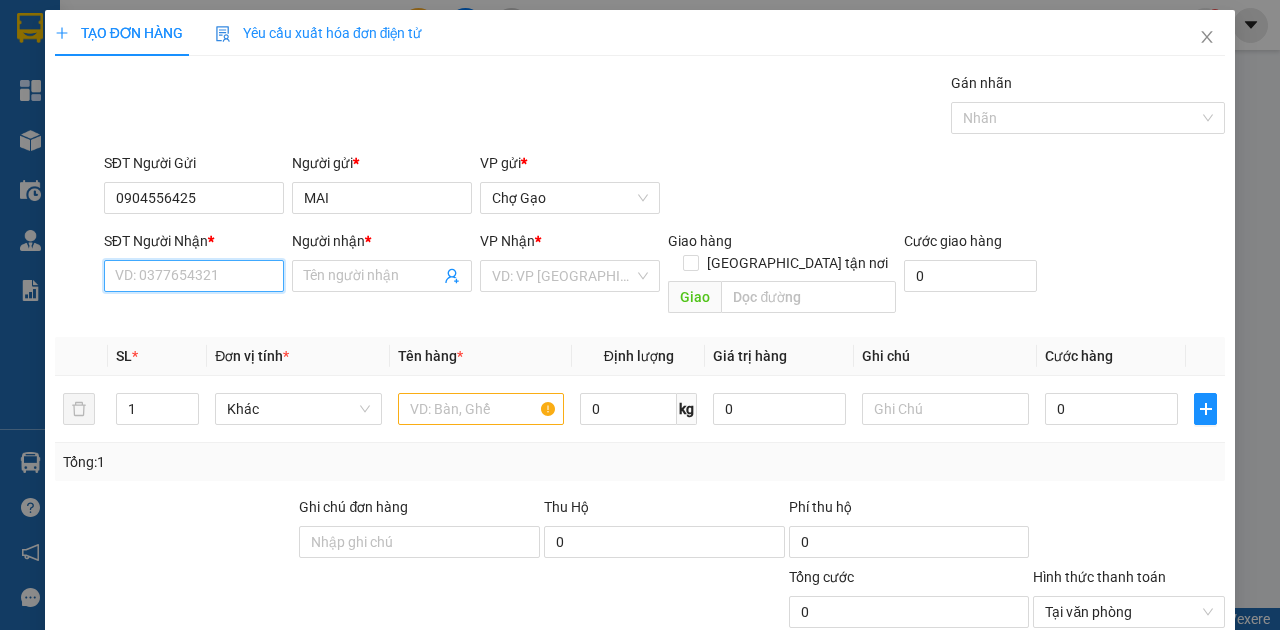 click on "SĐT Người Nhận  *" at bounding box center [194, 276] 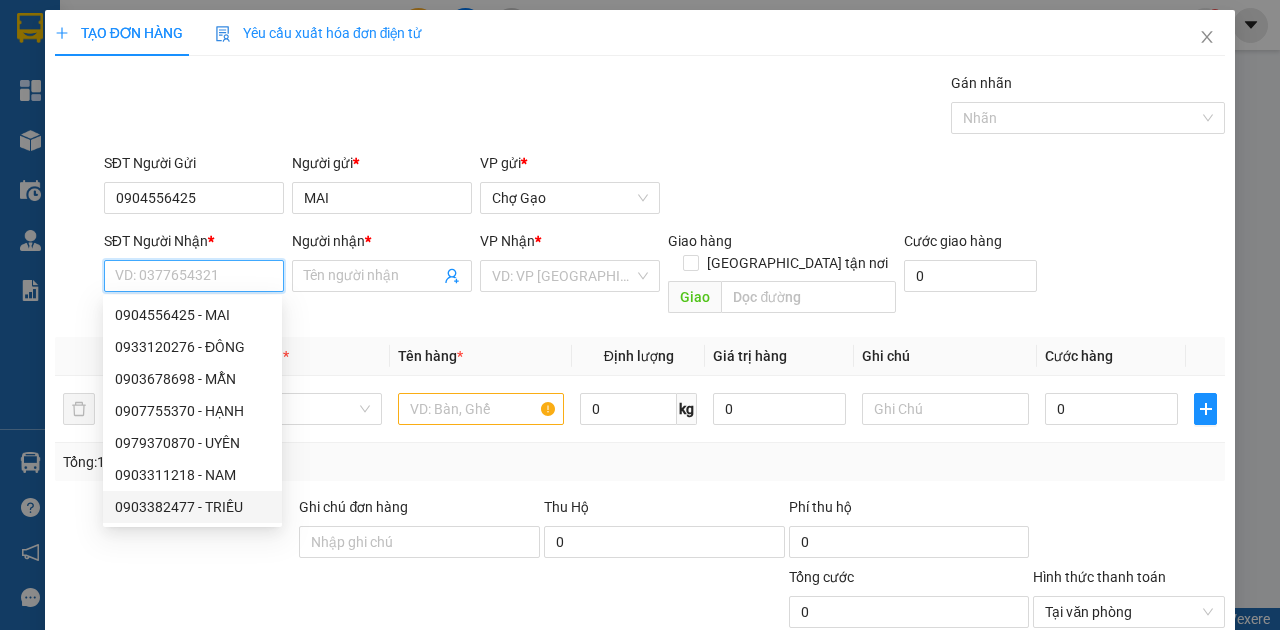 click on "0903382477 - TRIỀU" at bounding box center [192, 507] 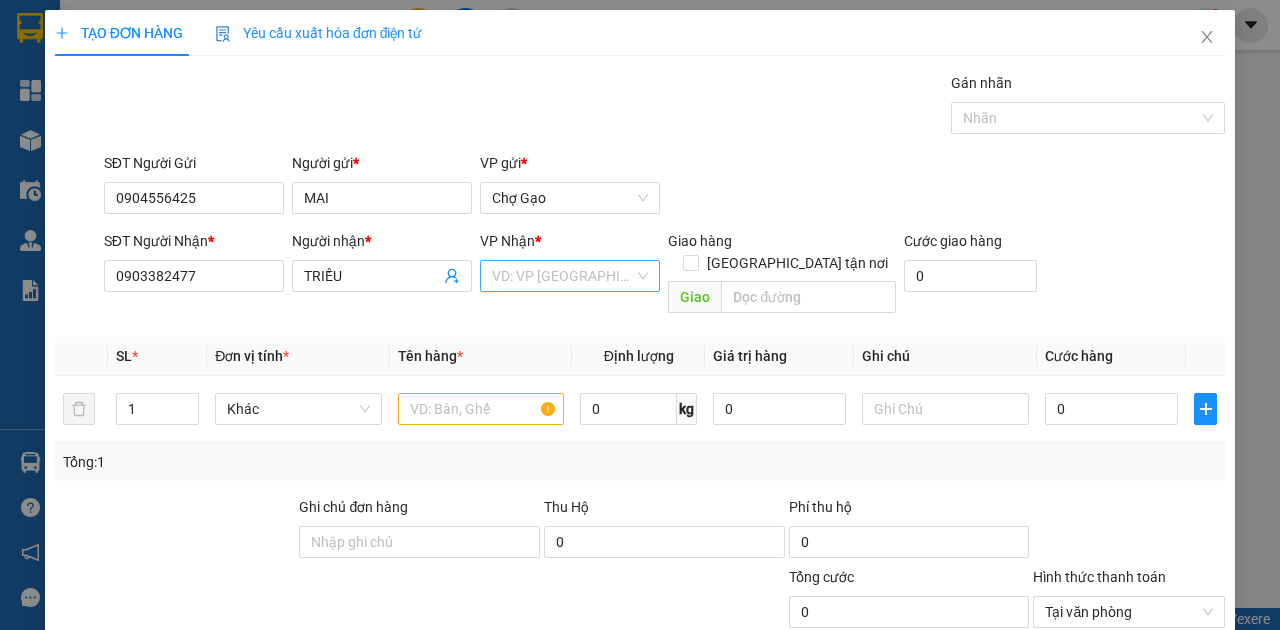 click at bounding box center [563, 276] 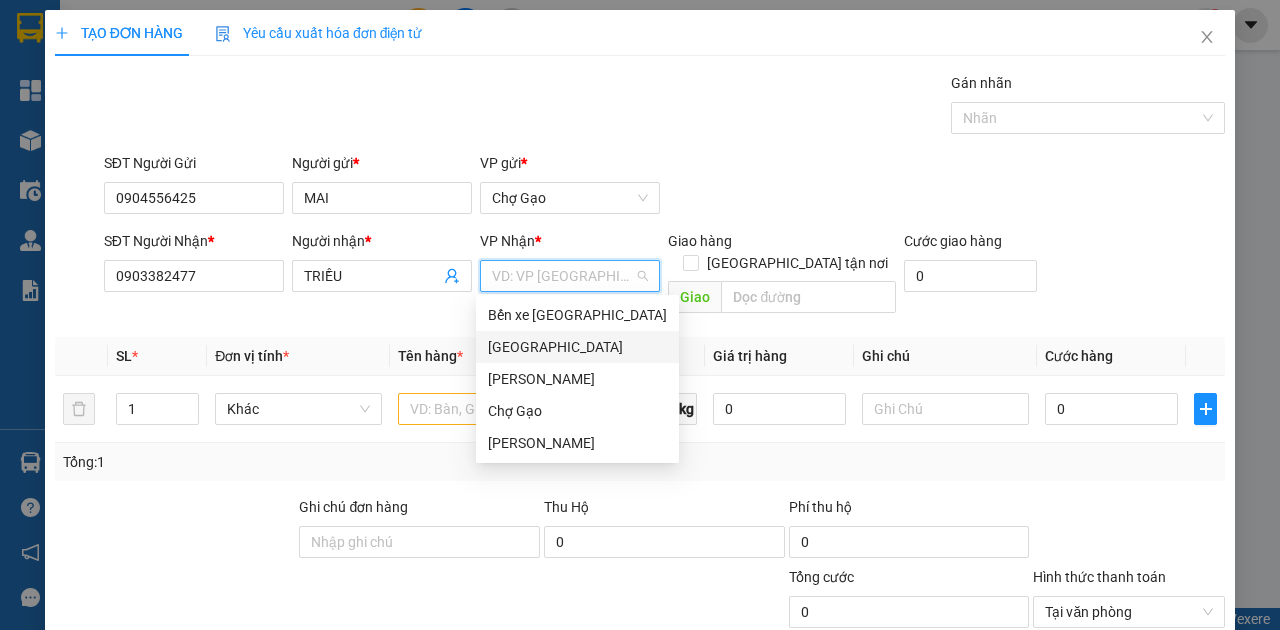 click on "[GEOGRAPHIC_DATA]" at bounding box center (577, 347) 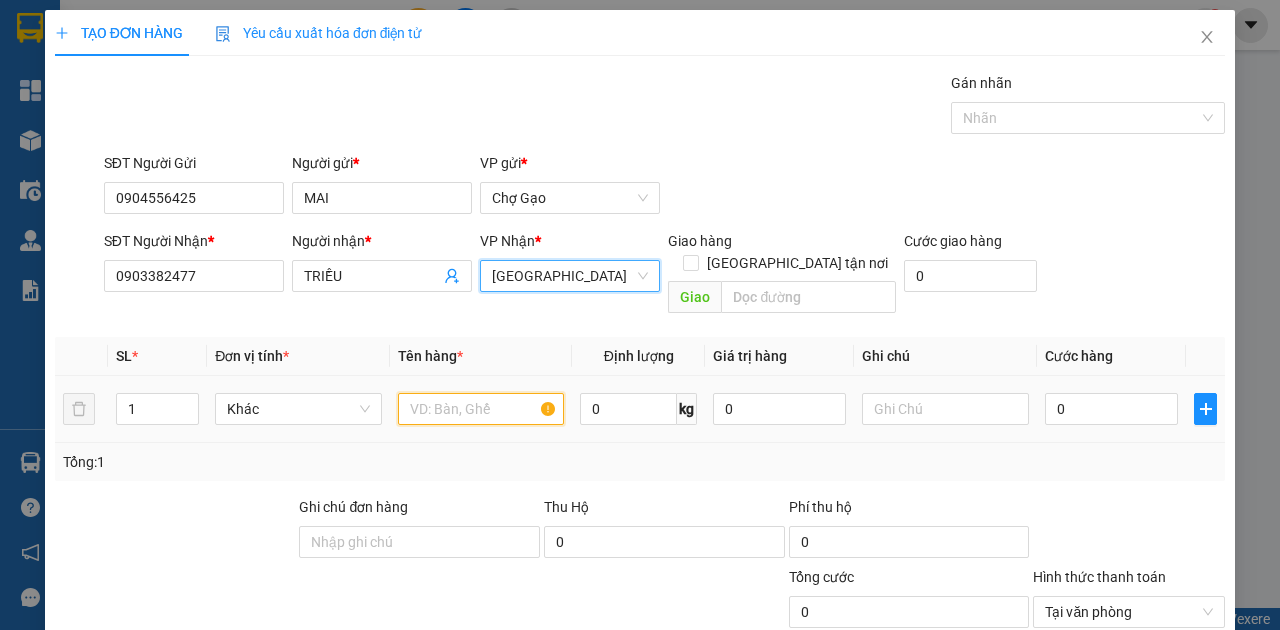 click at bounding box center (481, 409) 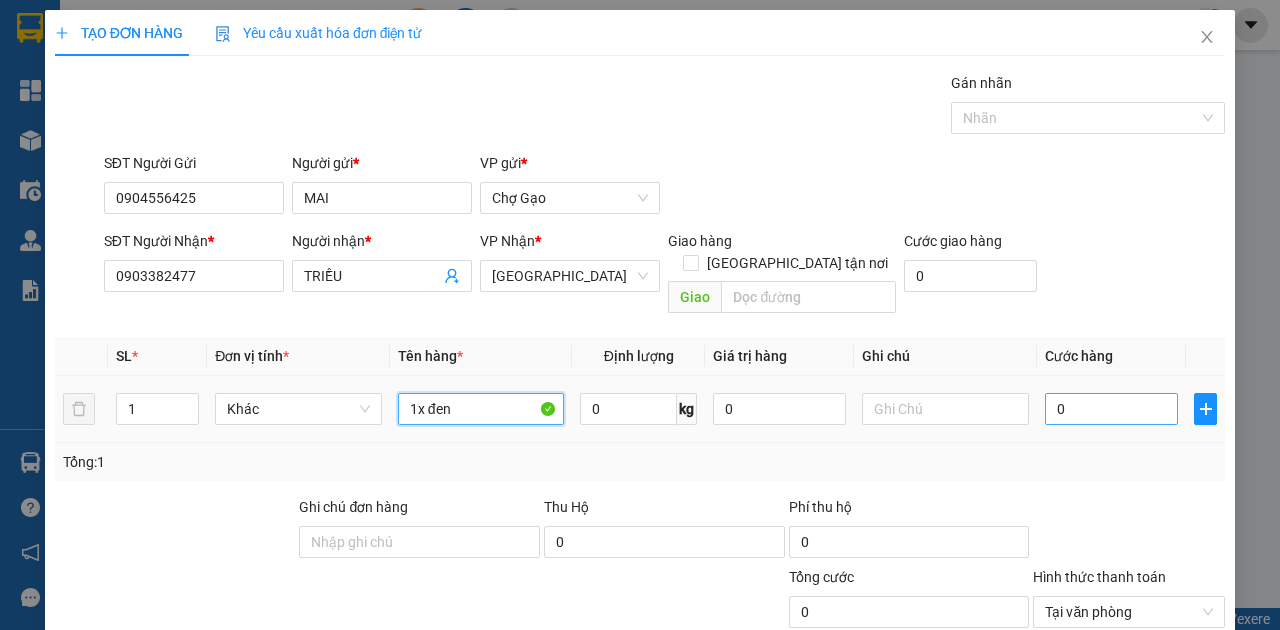 type on "1x đen" 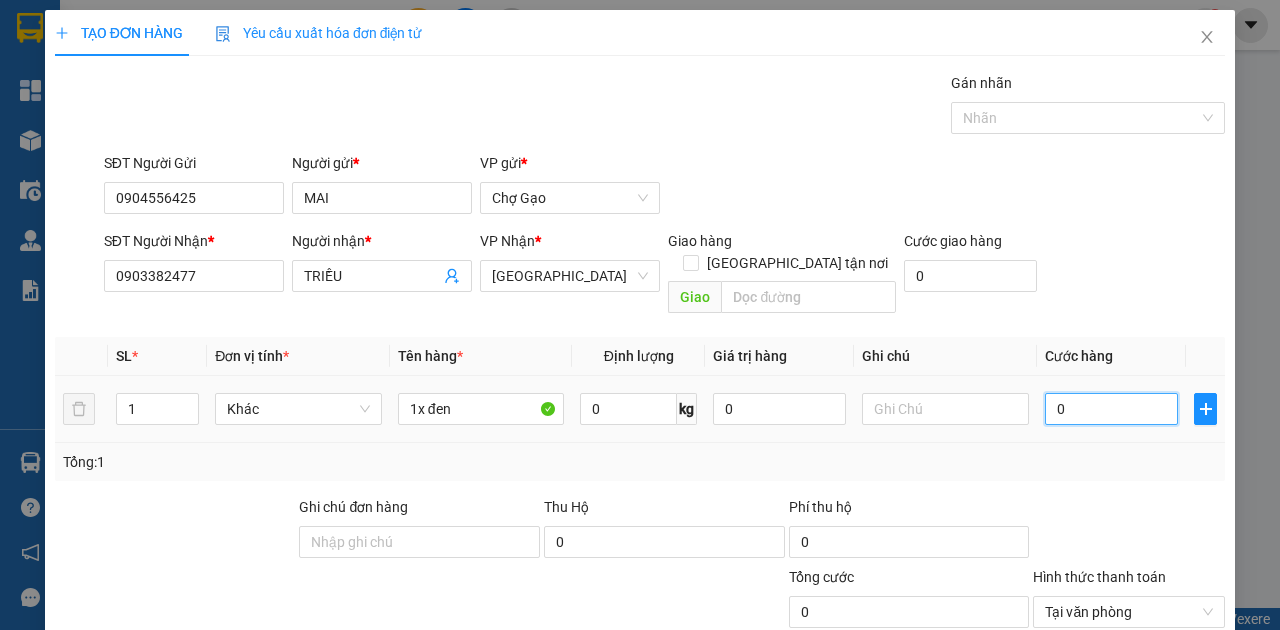 click on "0" at bounding box center (1111, 409) 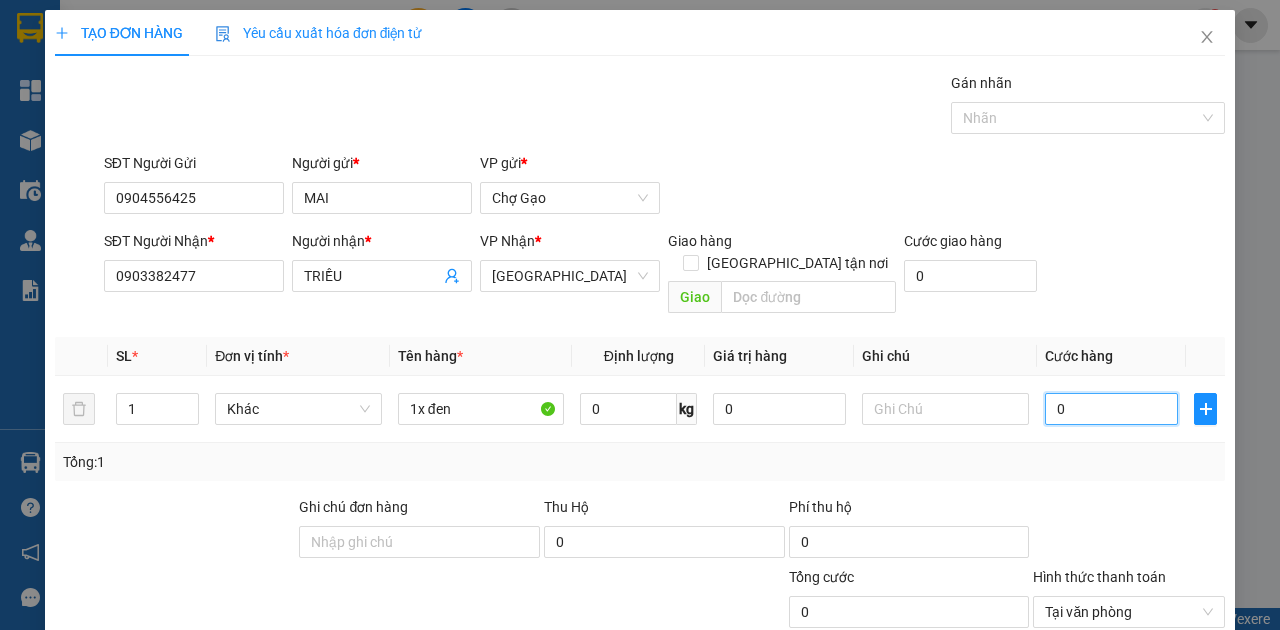 type on "2" 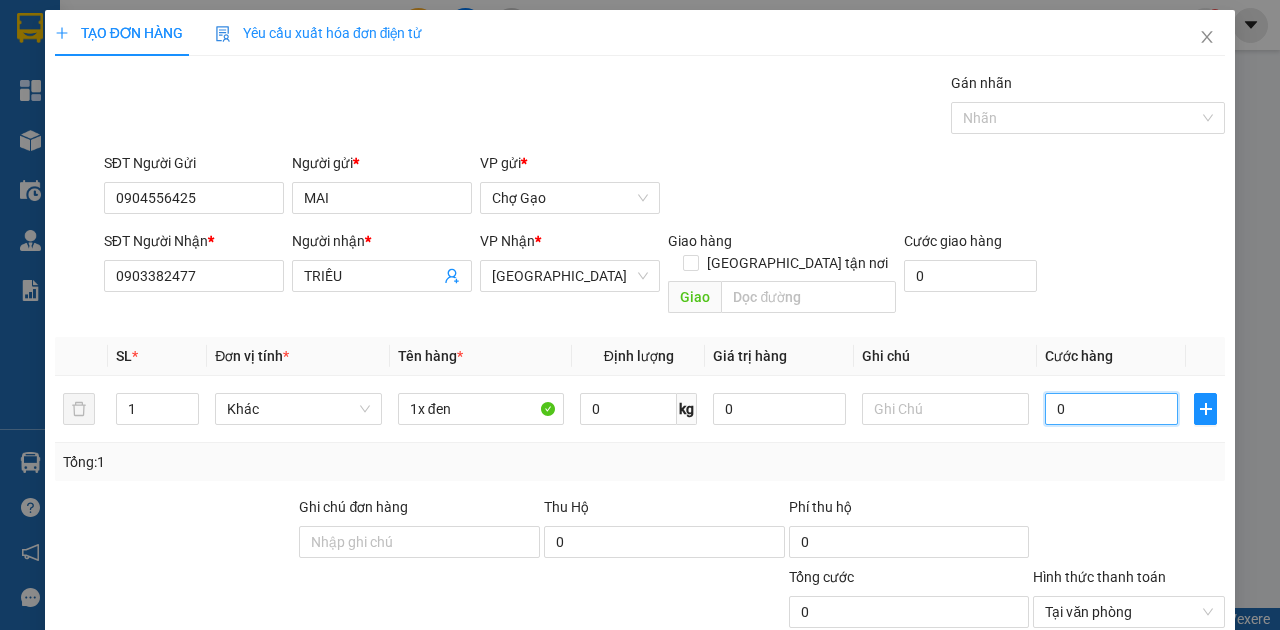 type on "2" 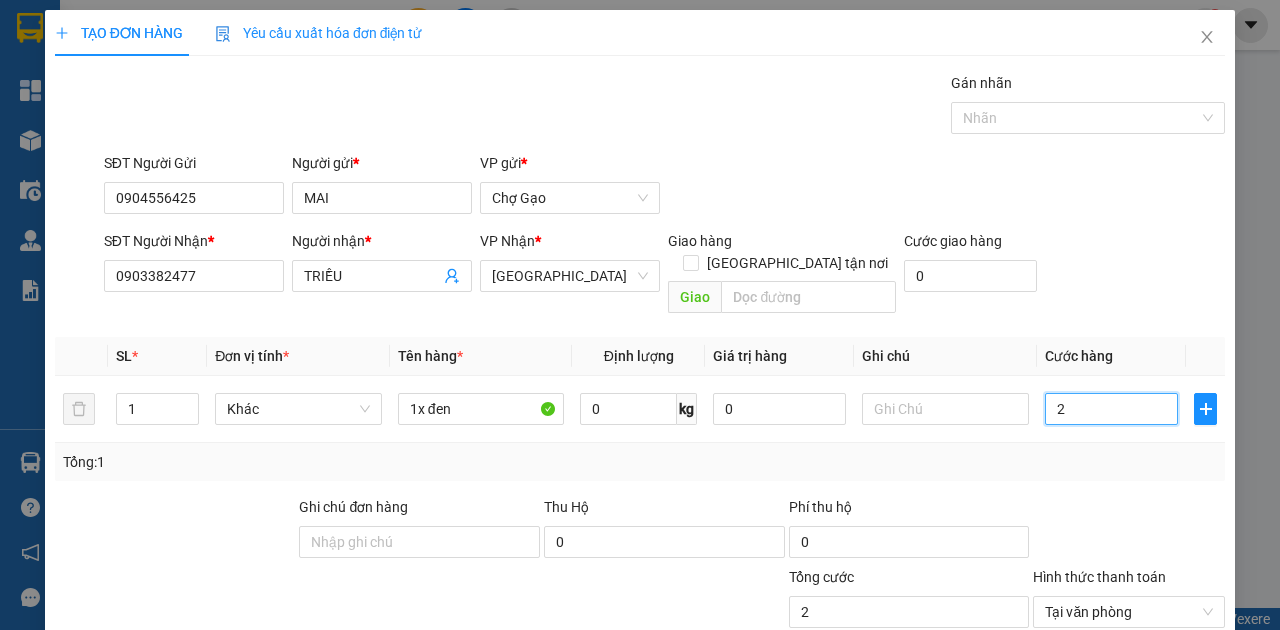 type on "25" 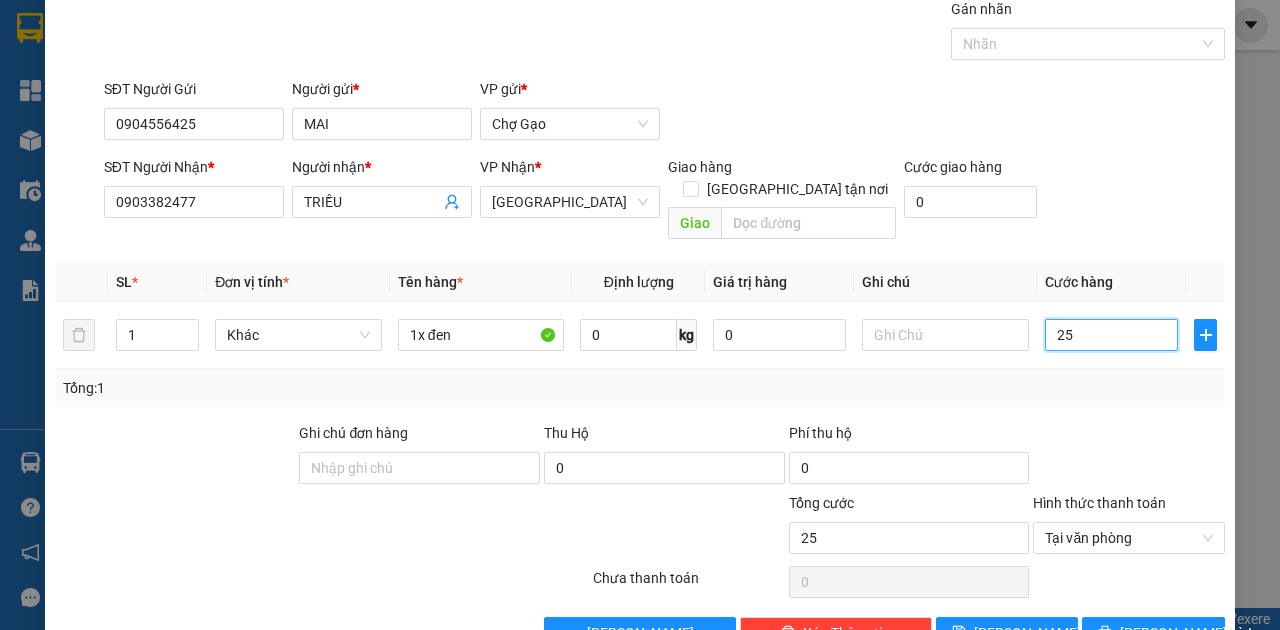 scroll, scrollTop: 107, scrollLeft: 0, axis: vertical 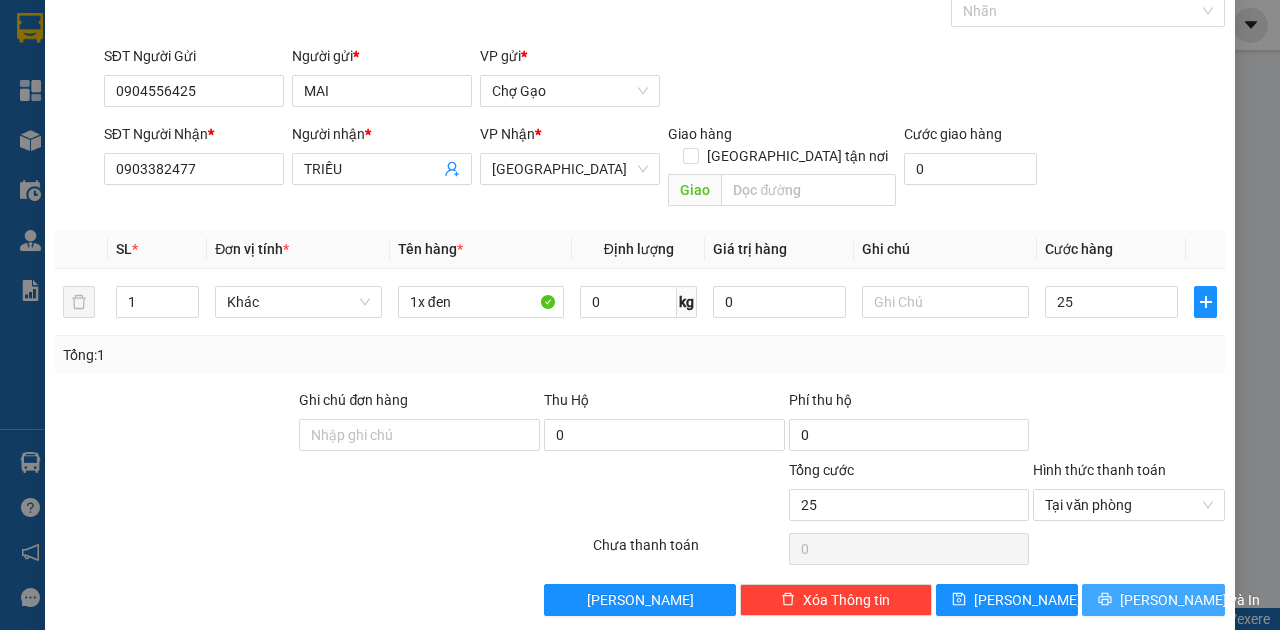 type on "25.000" 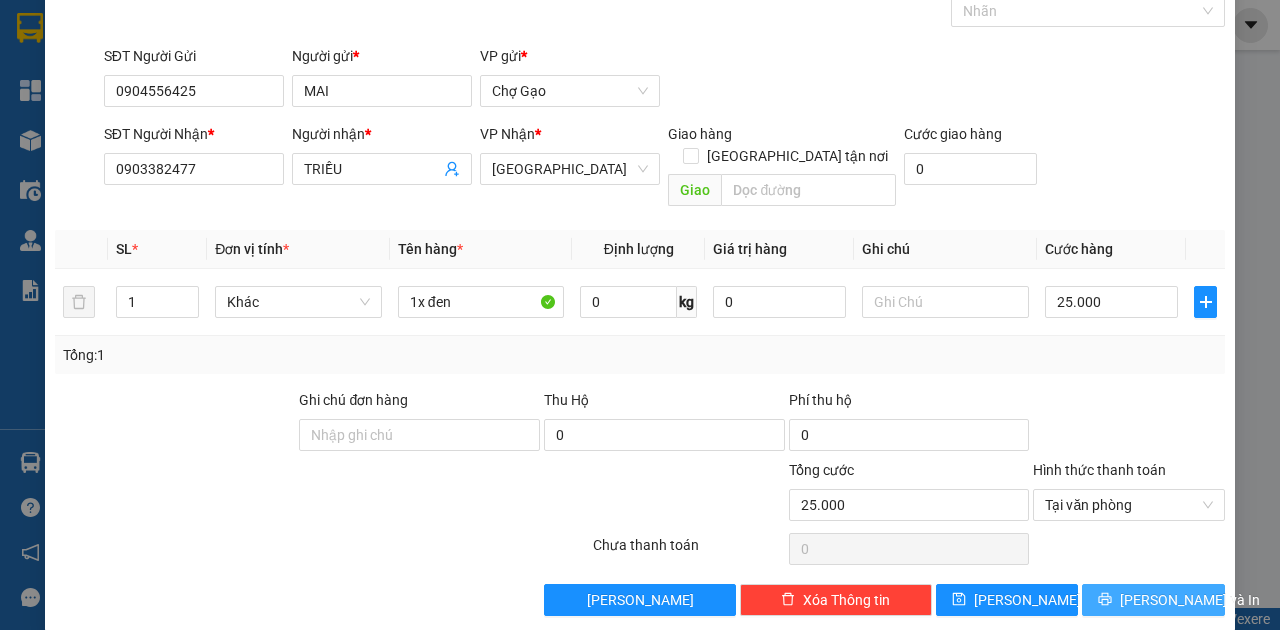 click on "[PERSON_NAME] và In" at bounding box center [1190, 600] 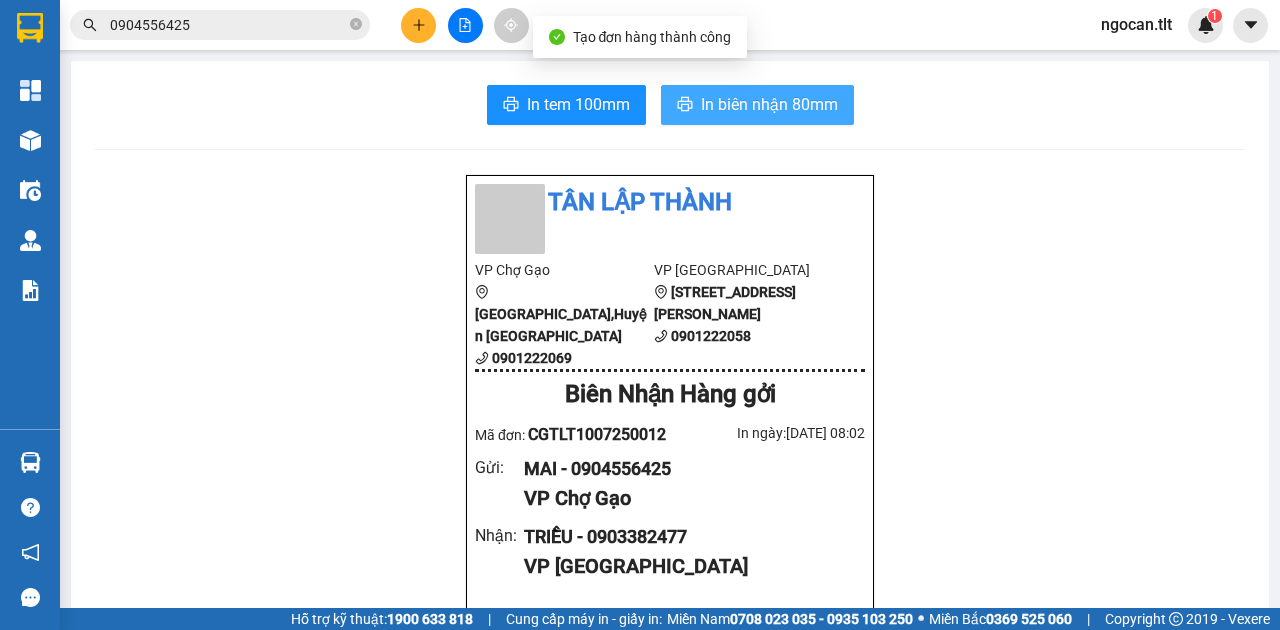 click on "In biên nhận 80mm" at bounding box center (769, 104) 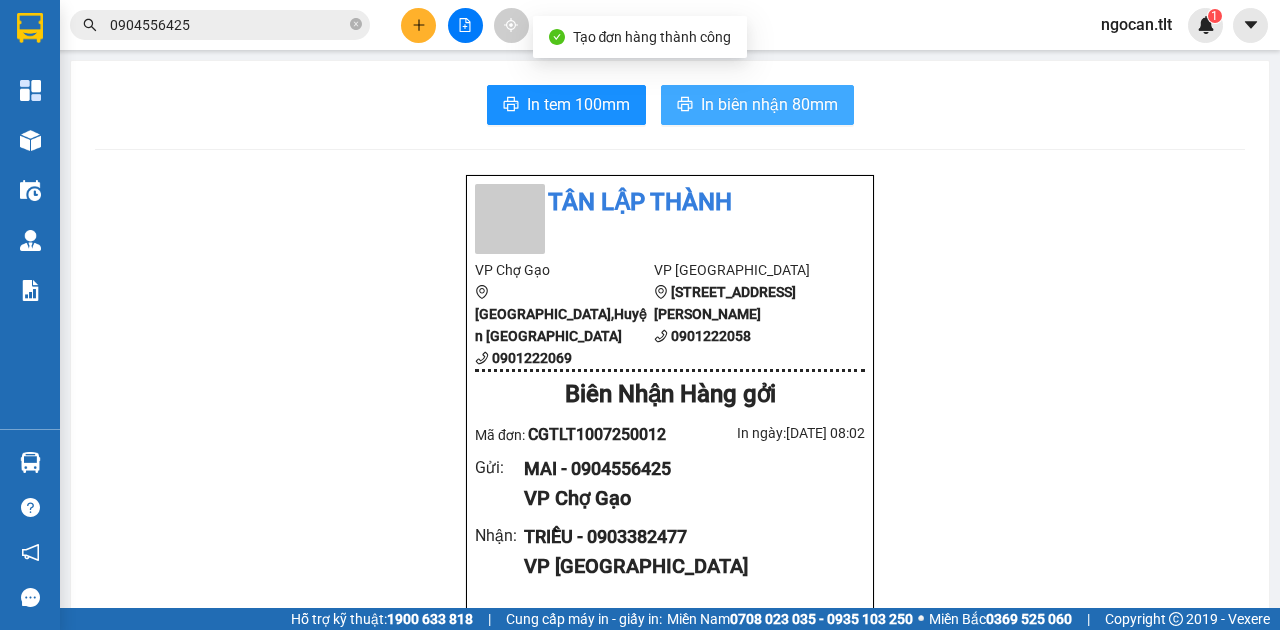 scroll, scrollTop: 0, scrollLeft: 0, axis: both 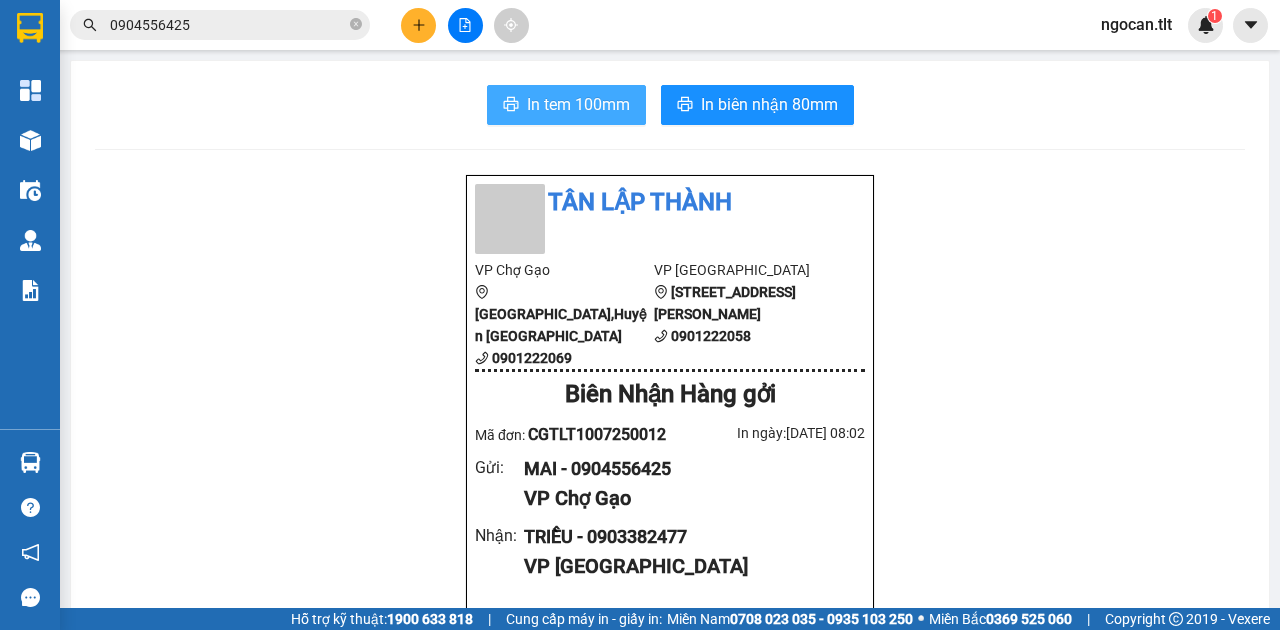 click on "In tem 100mm" at bounding box center [578, 104] 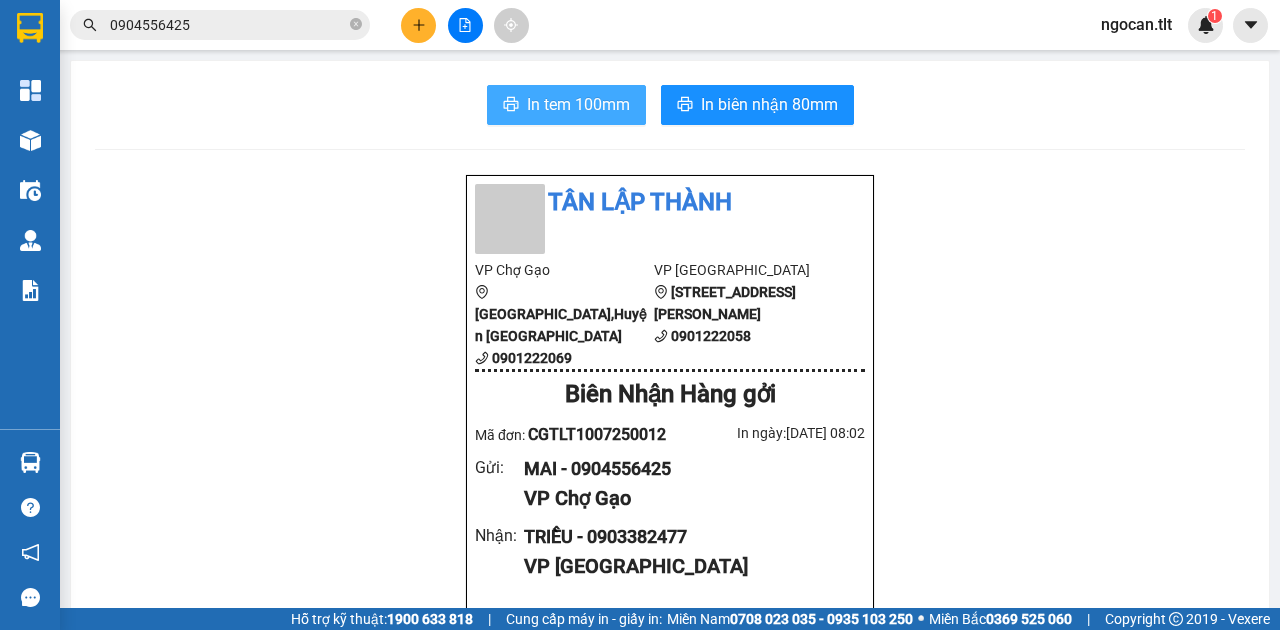 scroll, scrollTop: 0, scrollLeft: 0, axis: both 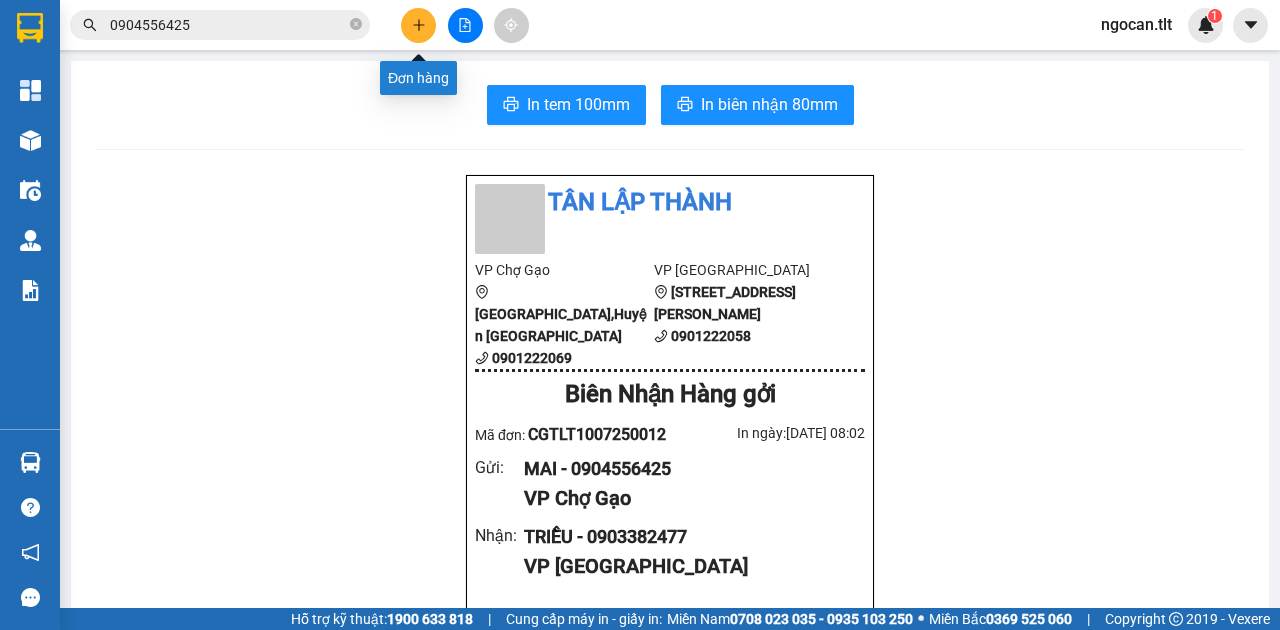 click at bounding box center [418, 25] 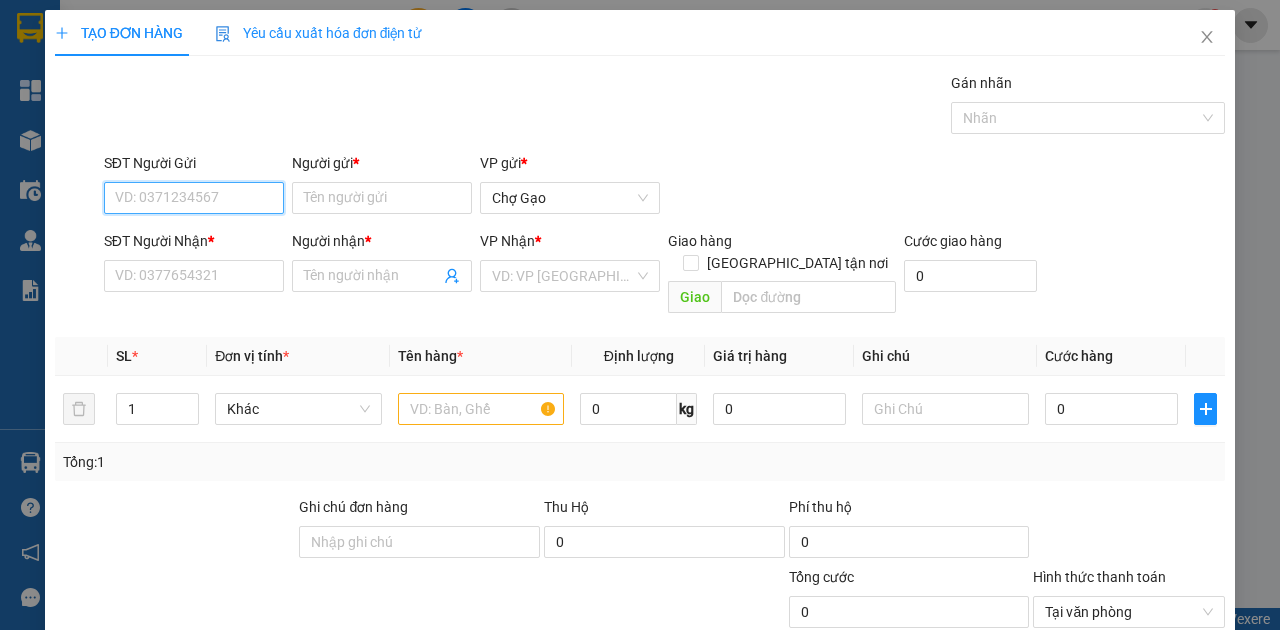 drag, startPoint x: 172, startPoint y: 227, endPoint x: 201, endPoint y: 188, distance: 48.60041 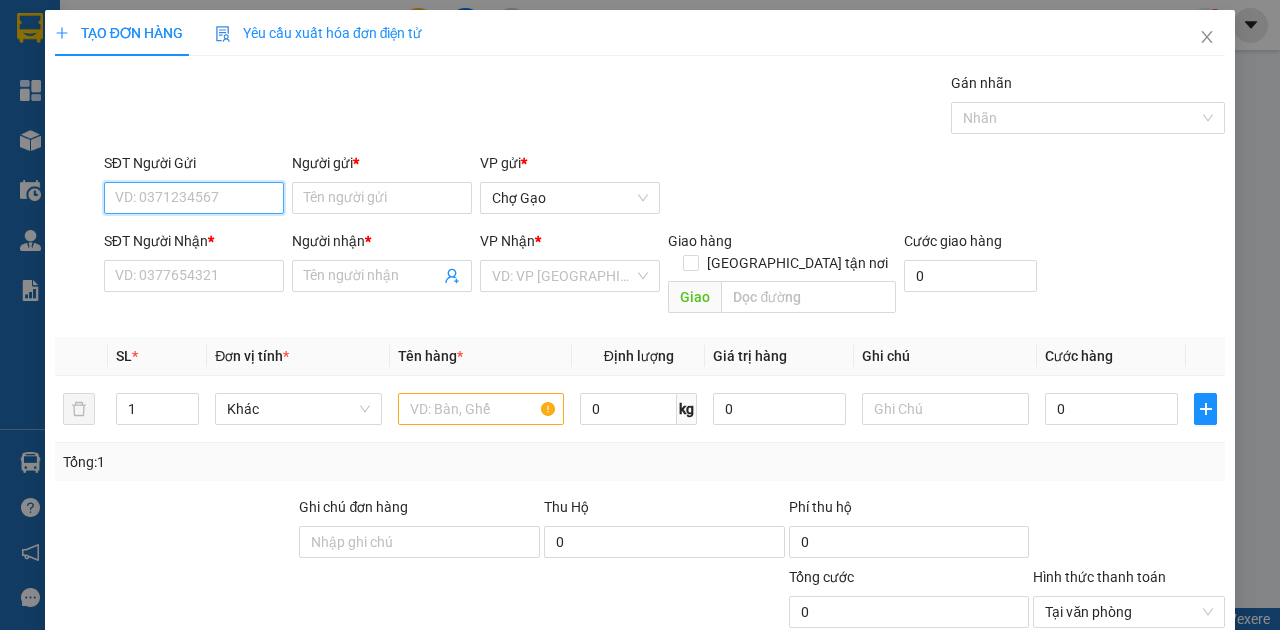 paste on "0904556425" 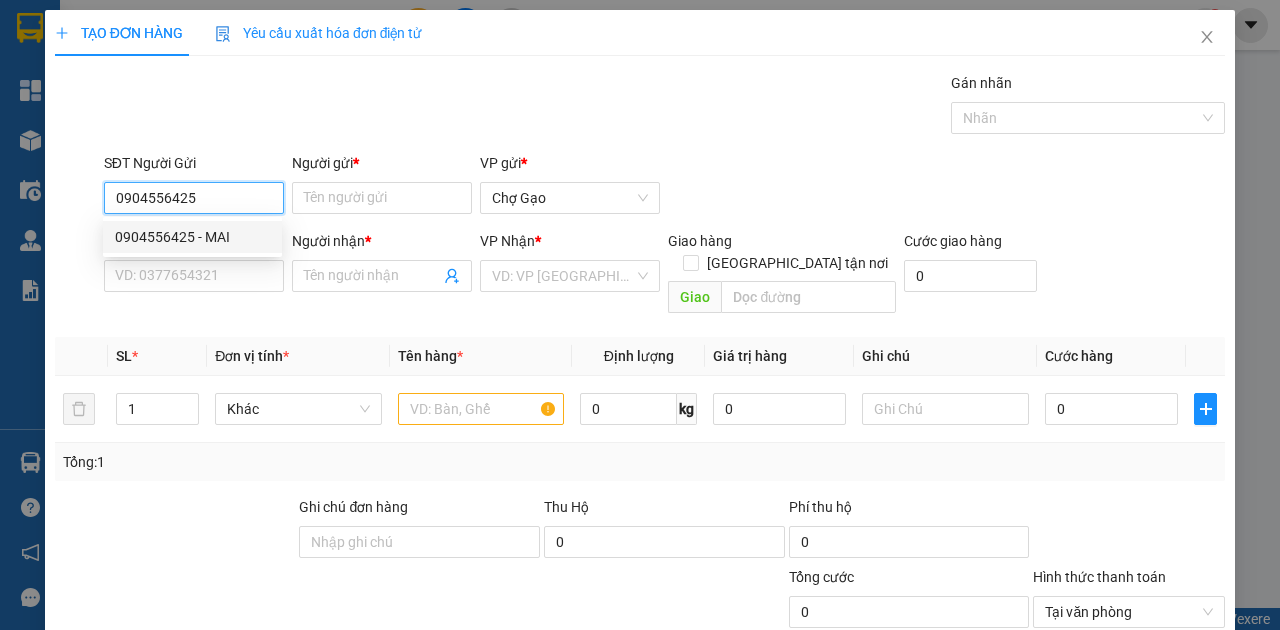 drag, startPoint x: 210, startPoint y: 232, endPoint x: 208, endPoint y: 256, distance: 24.083189 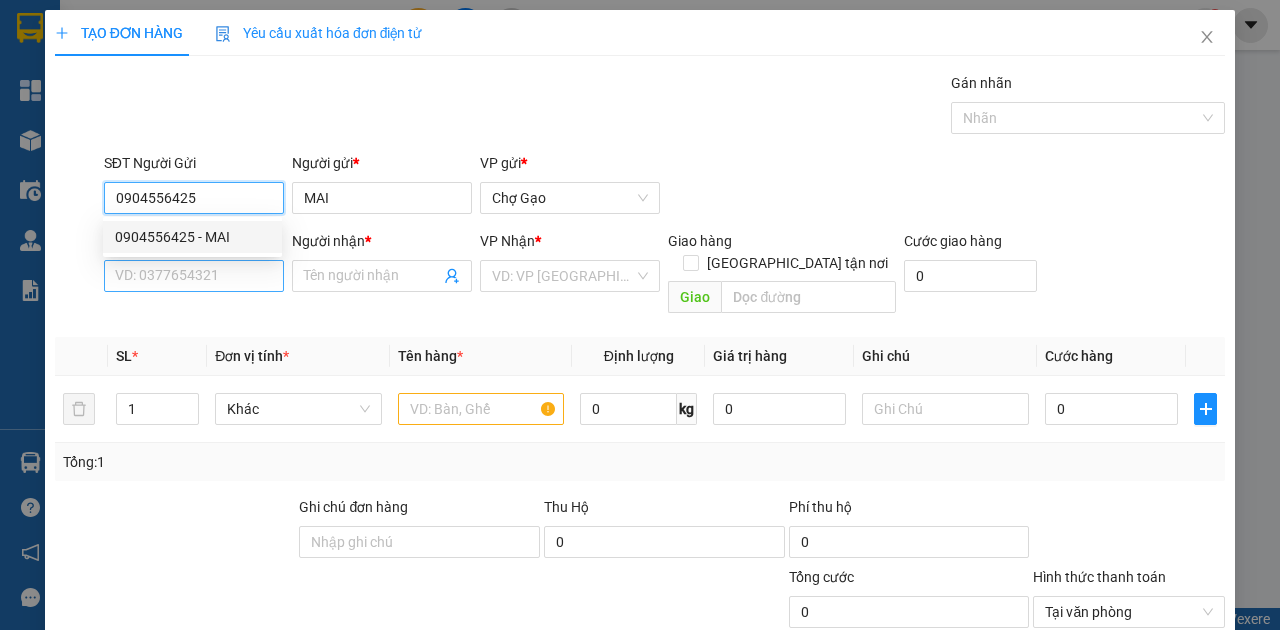 type on "0904556425" 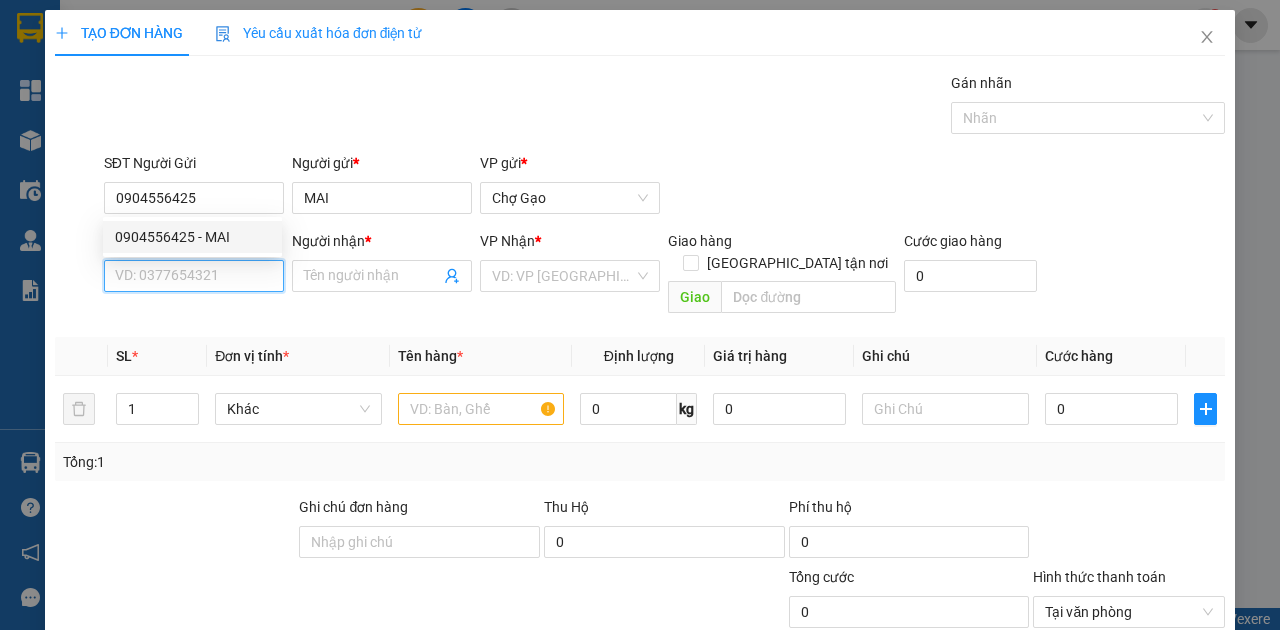 click on "SĐT Người Nhận  *" at bounding box center (194, 276) 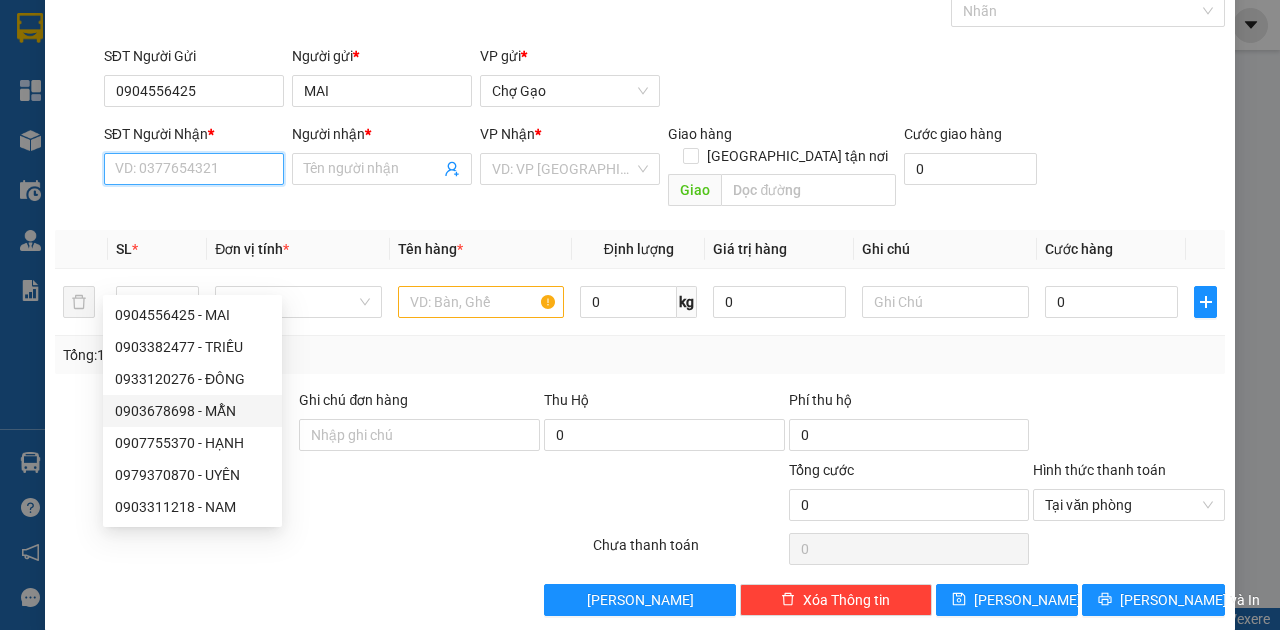 scroll, scrollTop: 0, scrollLeft: 0, axis: both 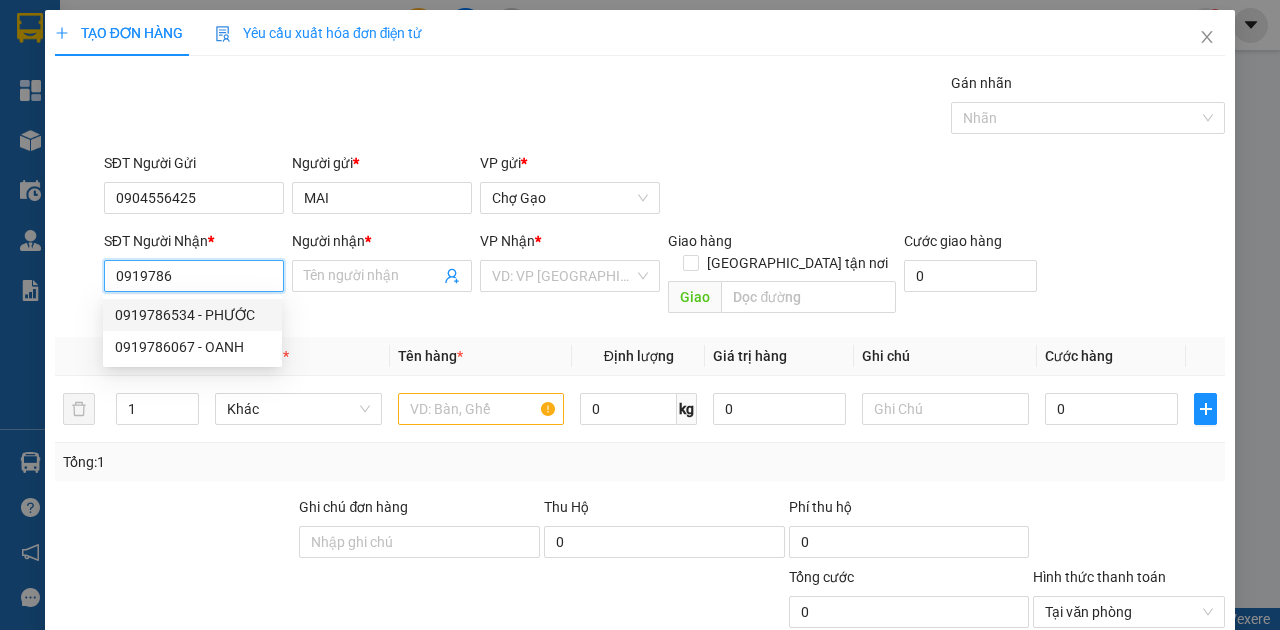 click on "0919786534 - PHƯỚC" at bounding box center (192, 315) 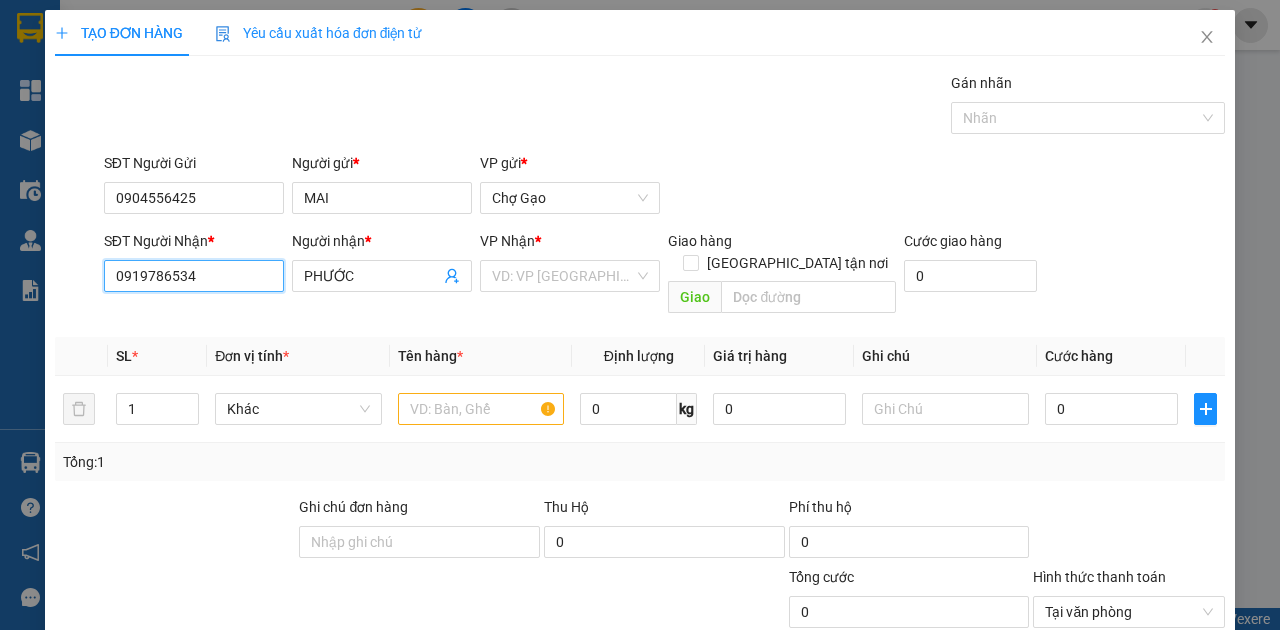 type on "0919786534" 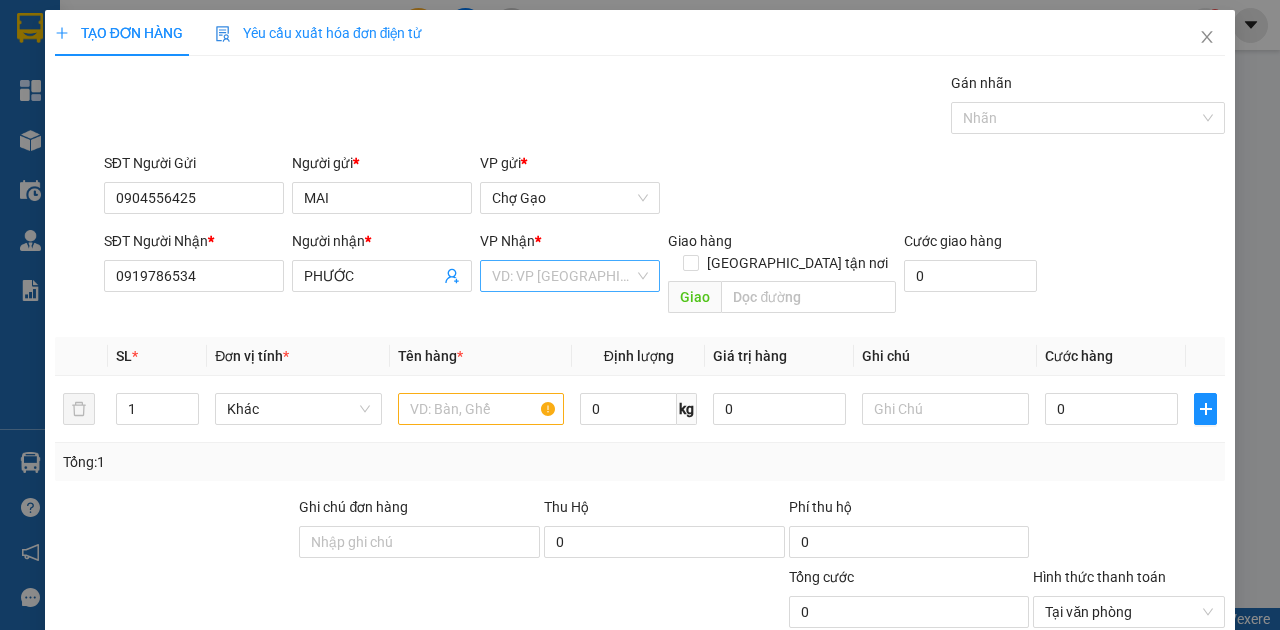 click at bounding box center (563, 276) 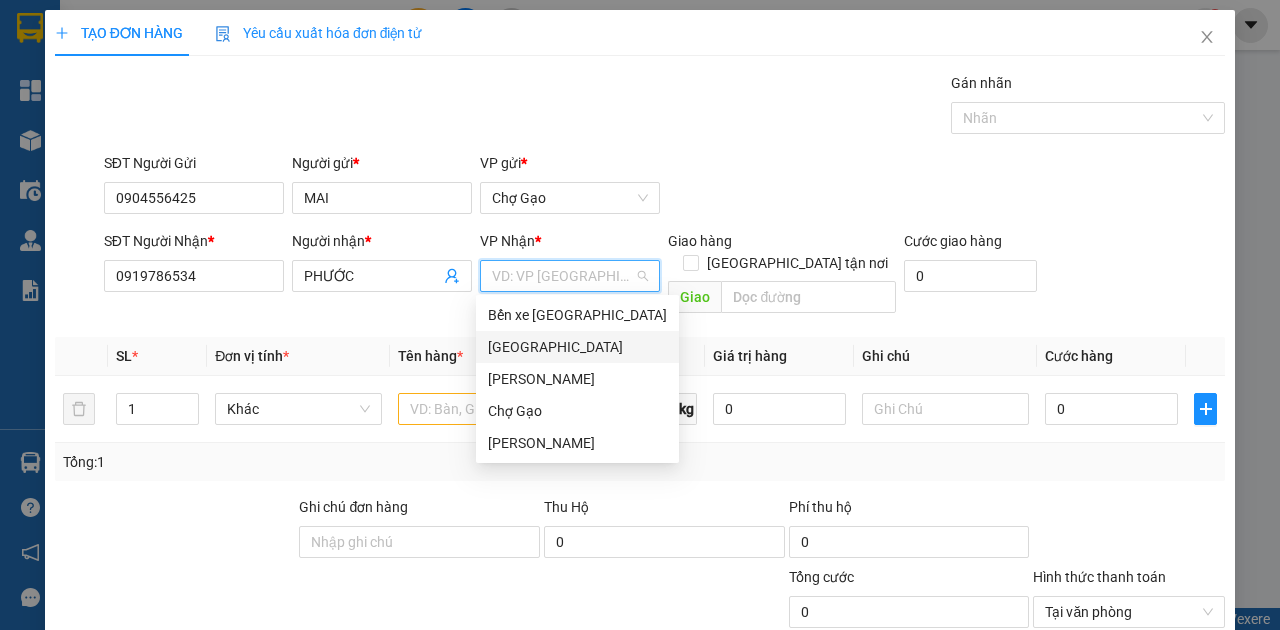 click on "[GEOGRAPHIC_DATA]" at bounding box center (577, 347) 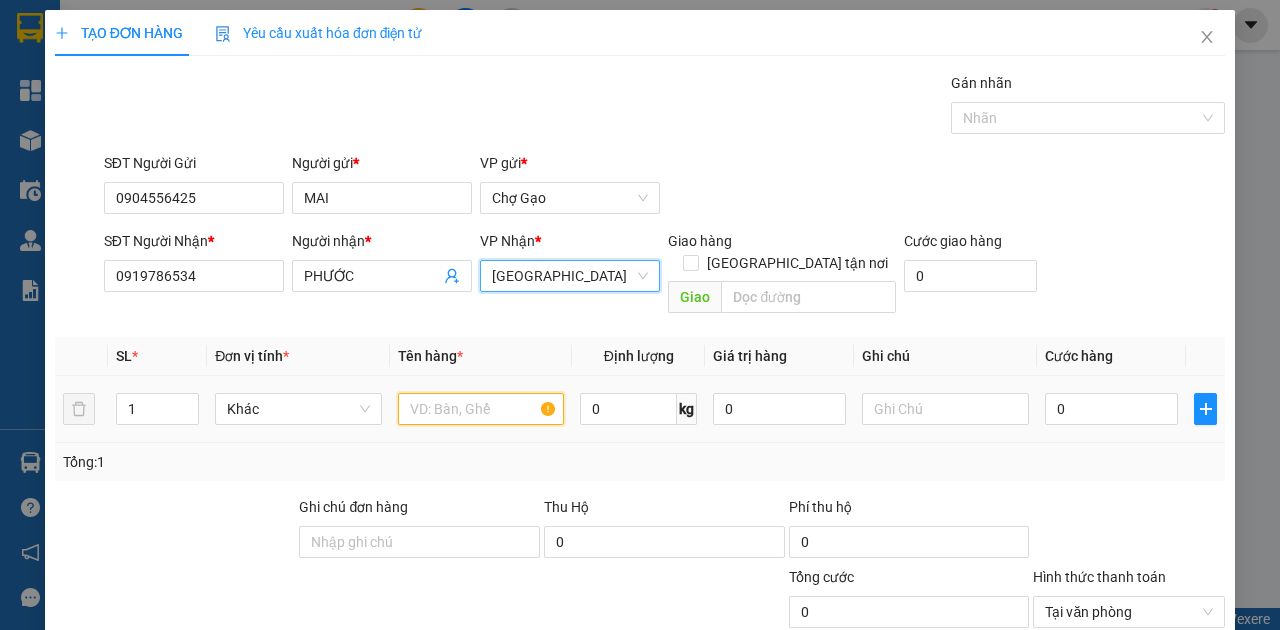 click at bounding box center [481, 409] 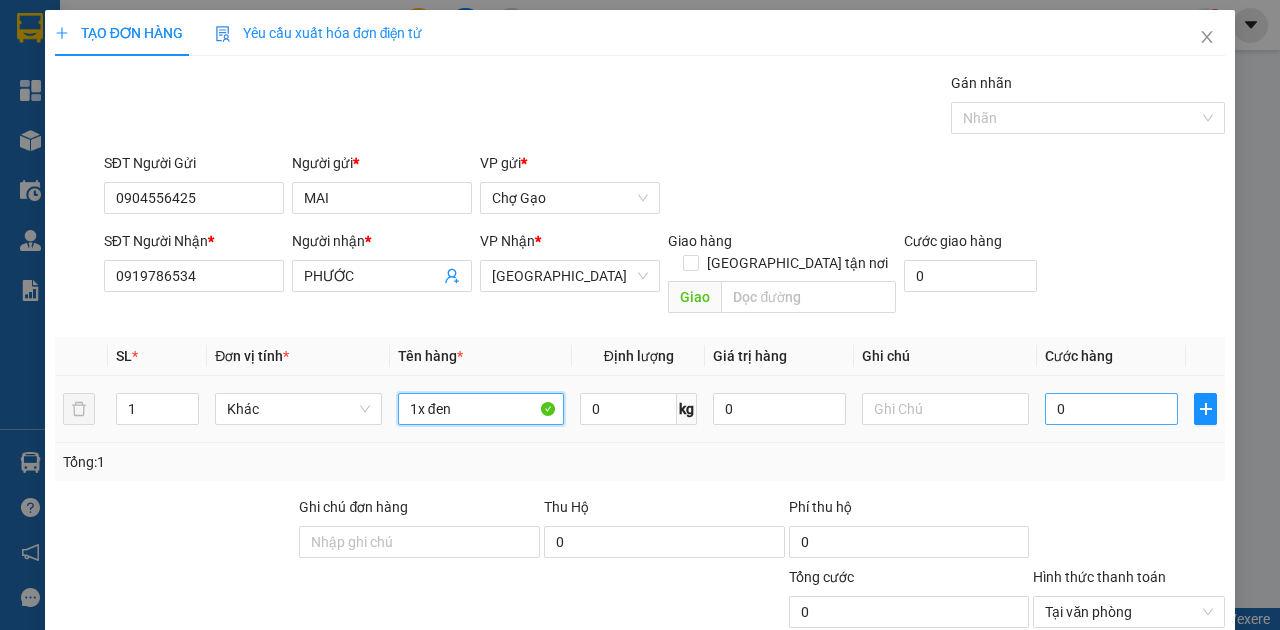 type on "1x đen" 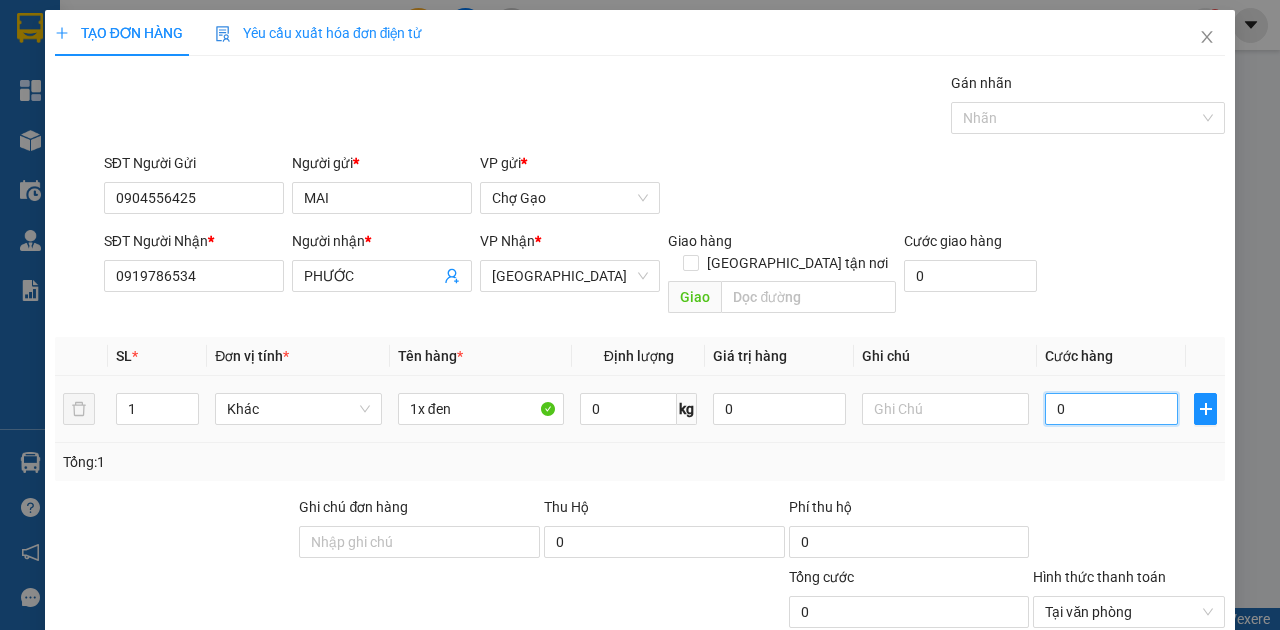 click on "0" at bounding box center [1111, 409] 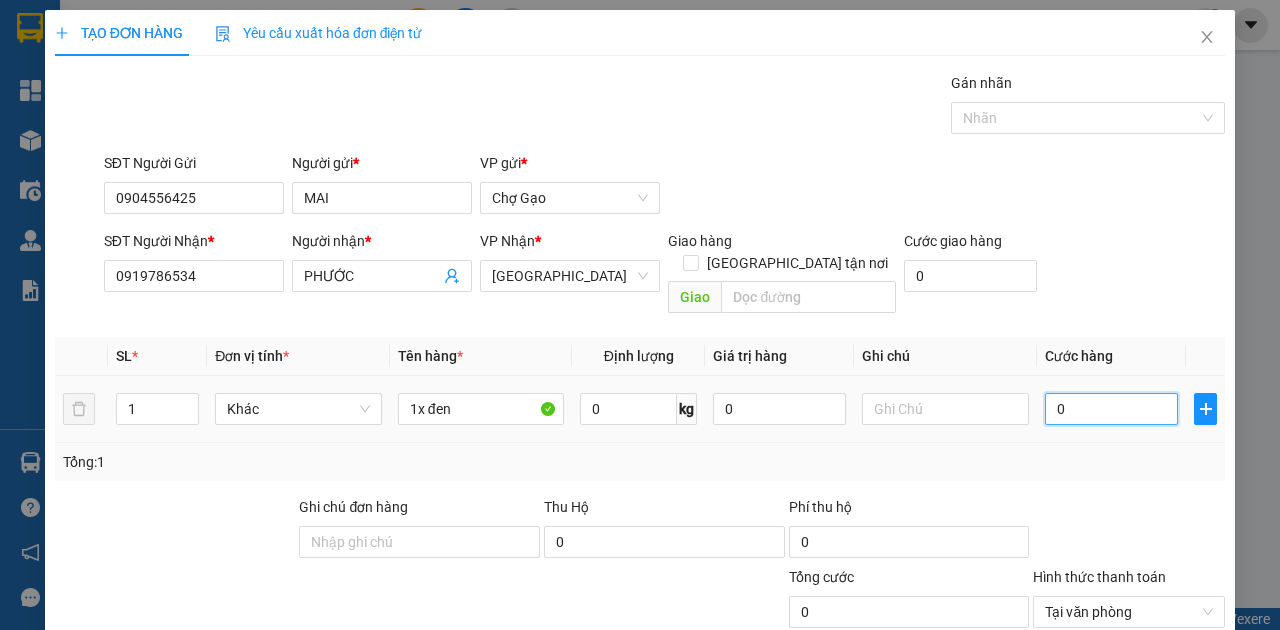 type on "2" 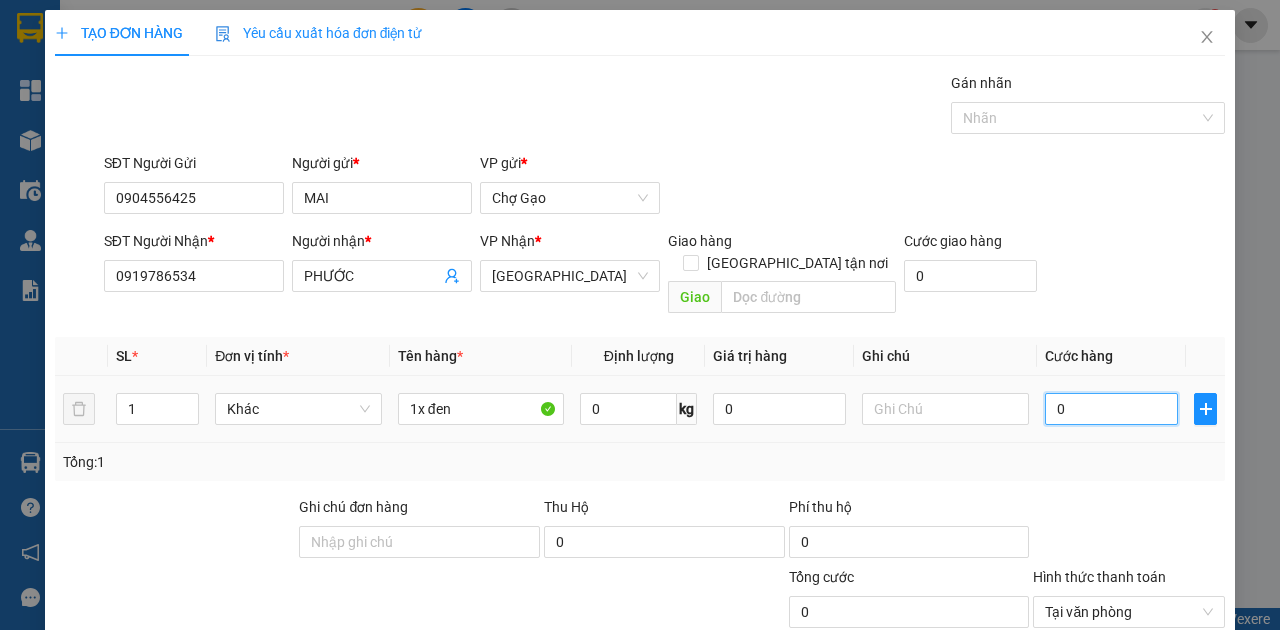 type on "2" 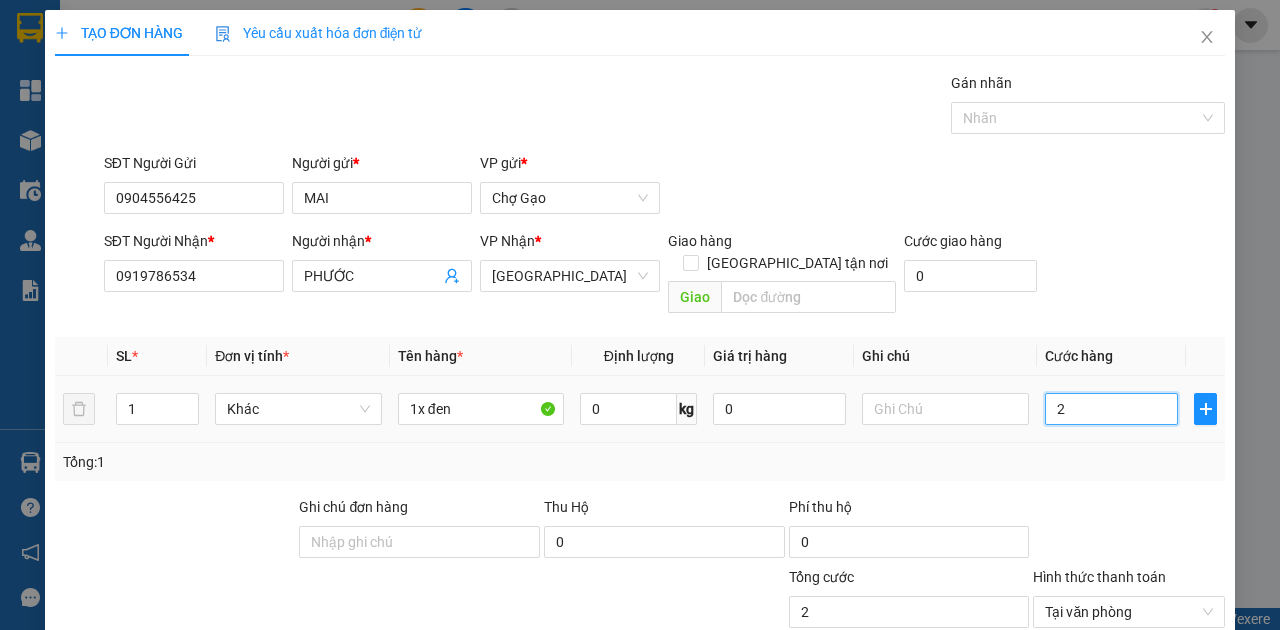 type on "25" 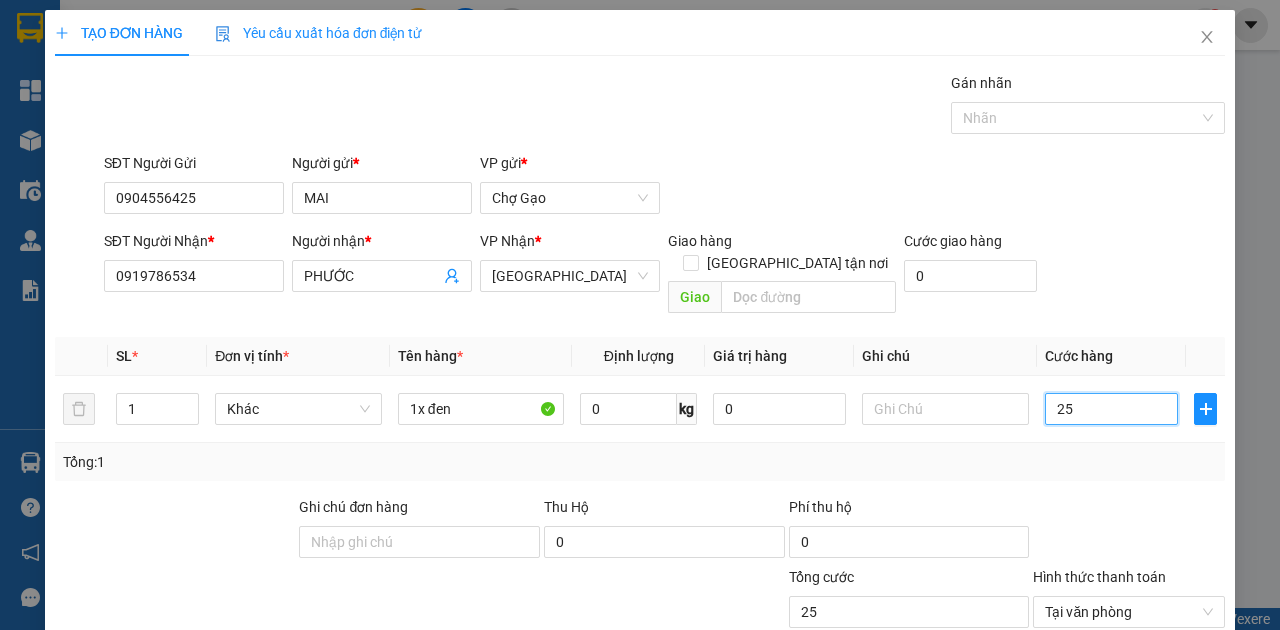scroll, scrollTop: 107, scrollLeft: 0, axis: vertical 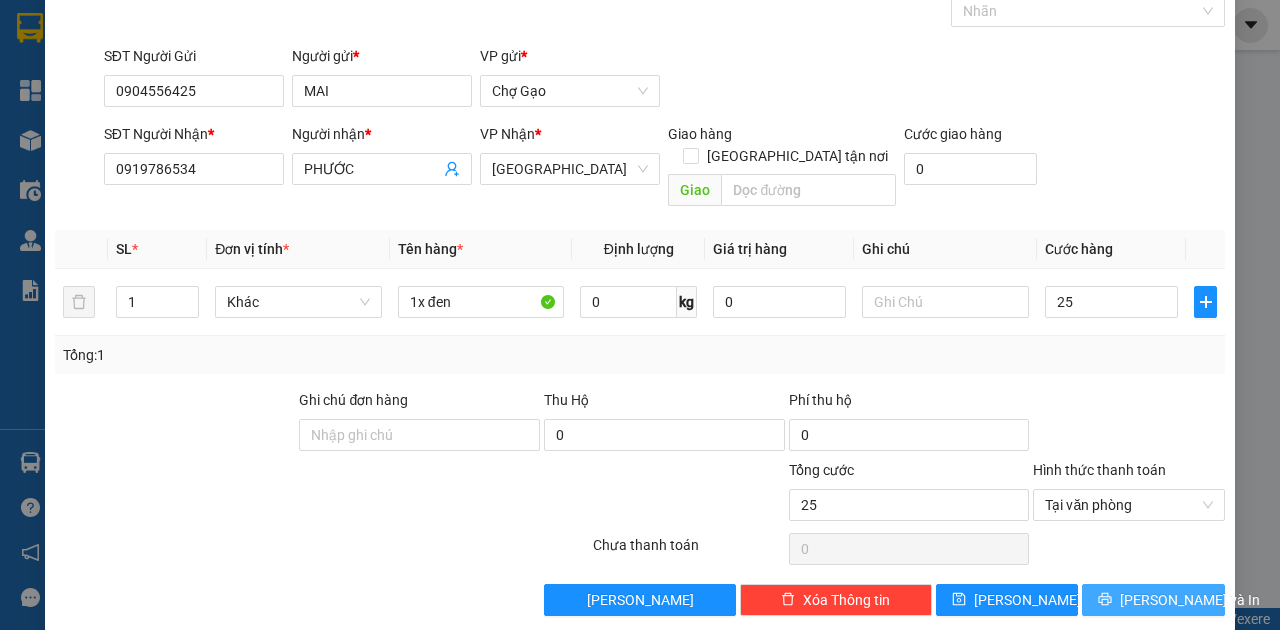 type on "25.000" 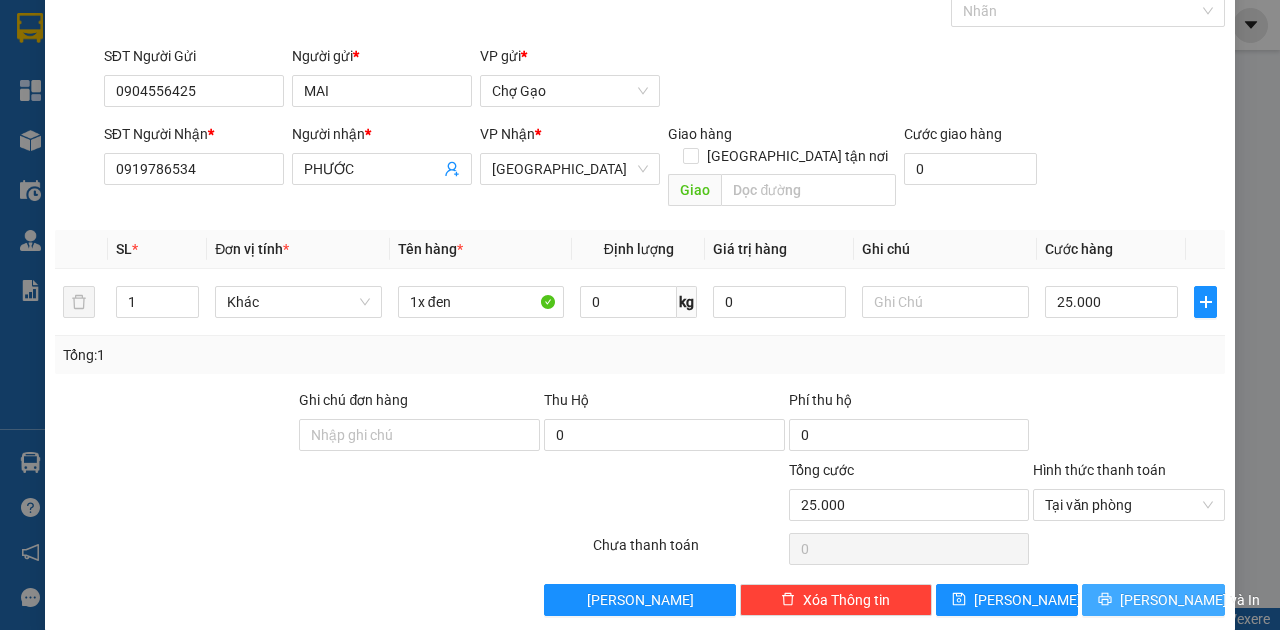 drag, startPoint x: 1134, startPoint y: 568, endPoint x: 1119, endPoint y: 629, distance: 62.817196 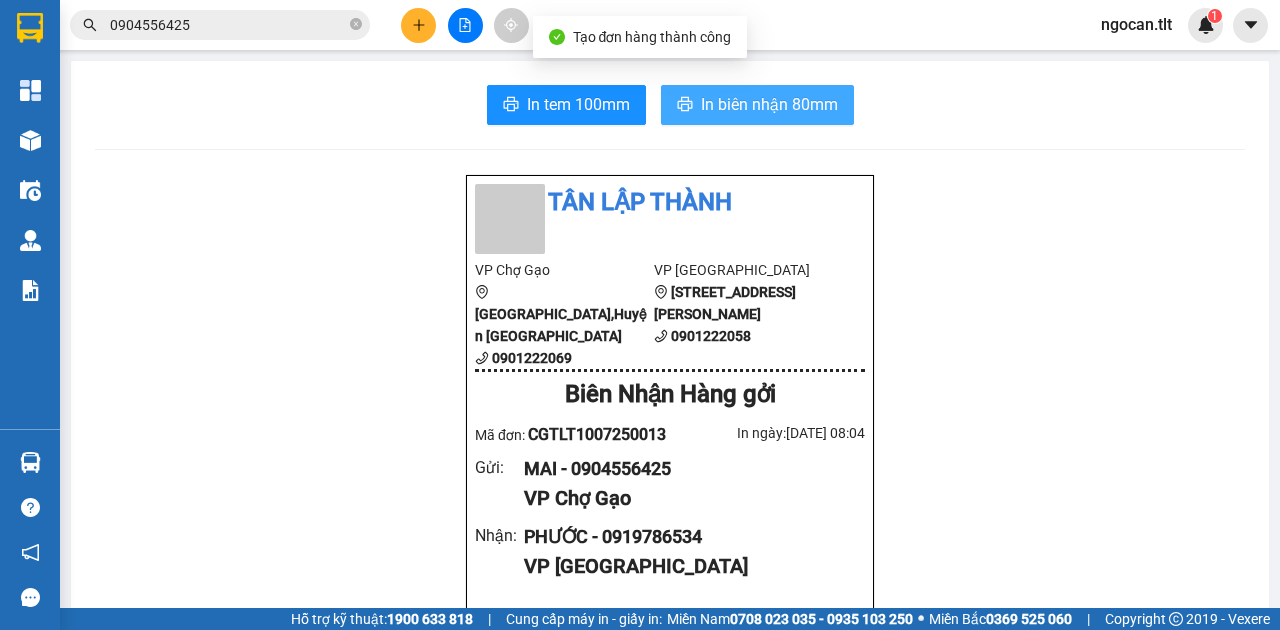 drag, startPoint x: 804, startPoint y: 95, endPoint x: 804, endPoint y: 172, distance: 77 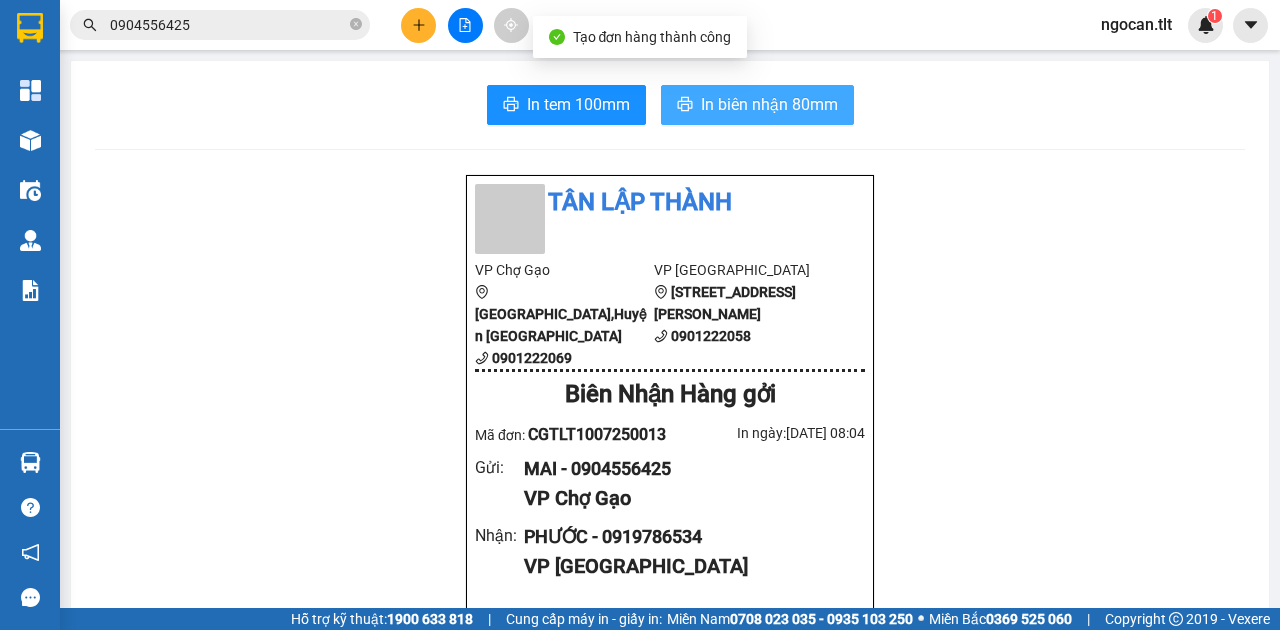 scroll, scrollTop: 0, scrollLeft: 0, axis: both 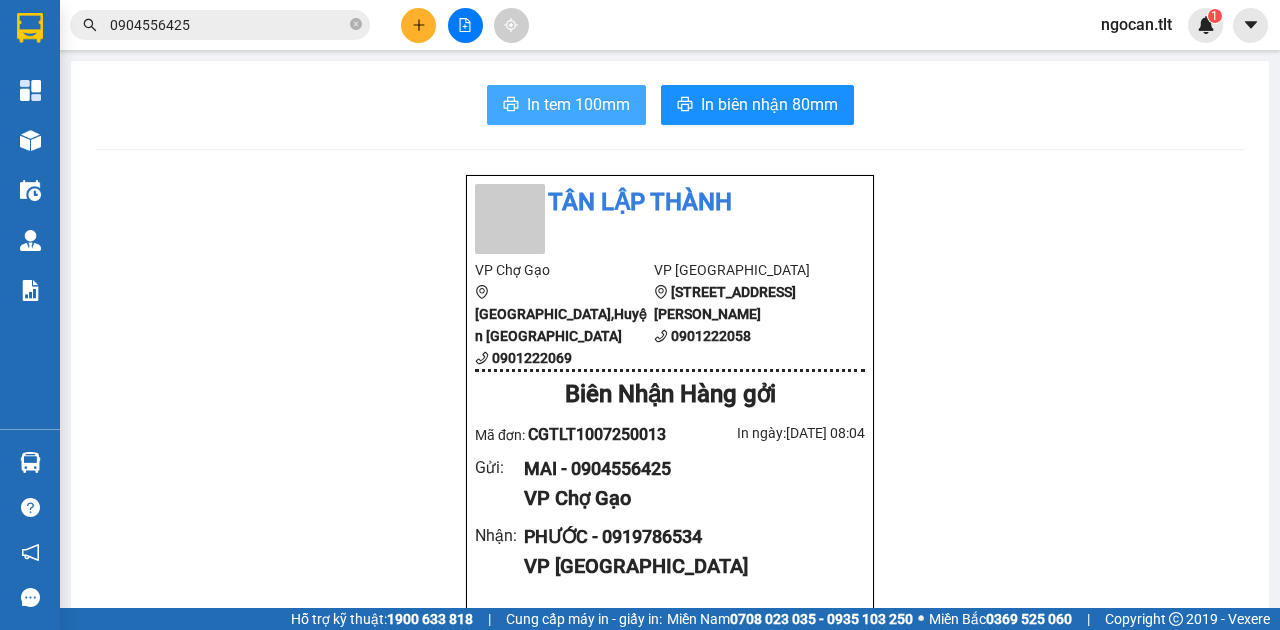 click on "In tem 100mm" at bounding box center [578, 104] 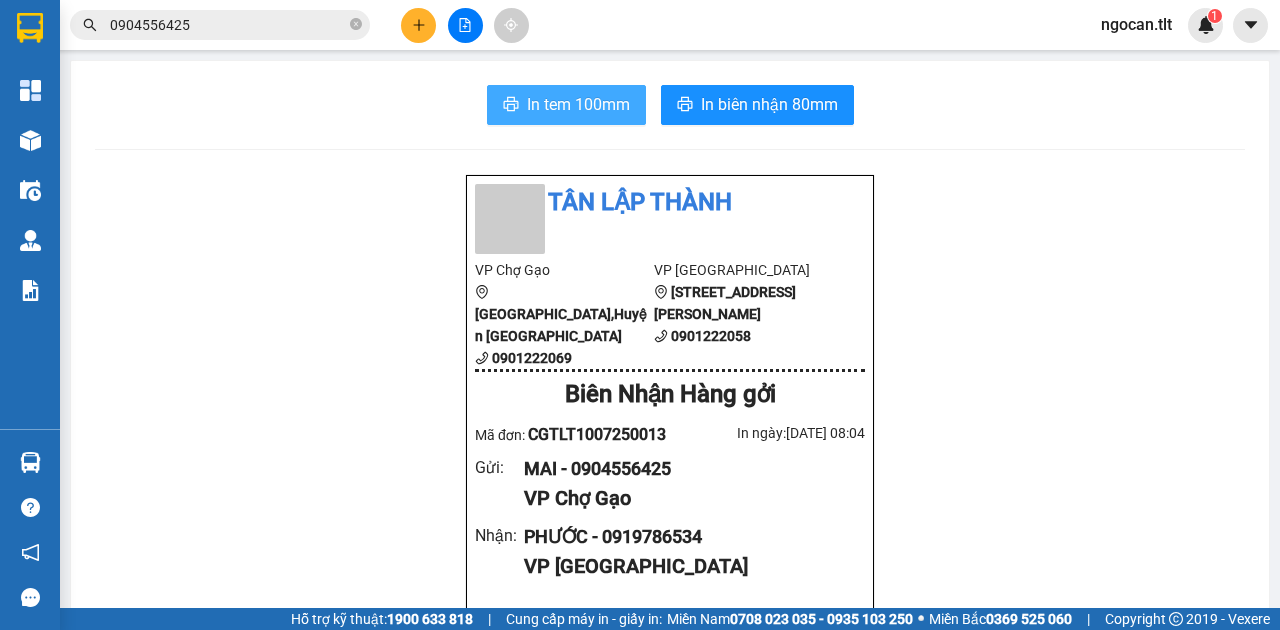 scroll, scrollTop: 0, scrollLeft: 0, axis: both 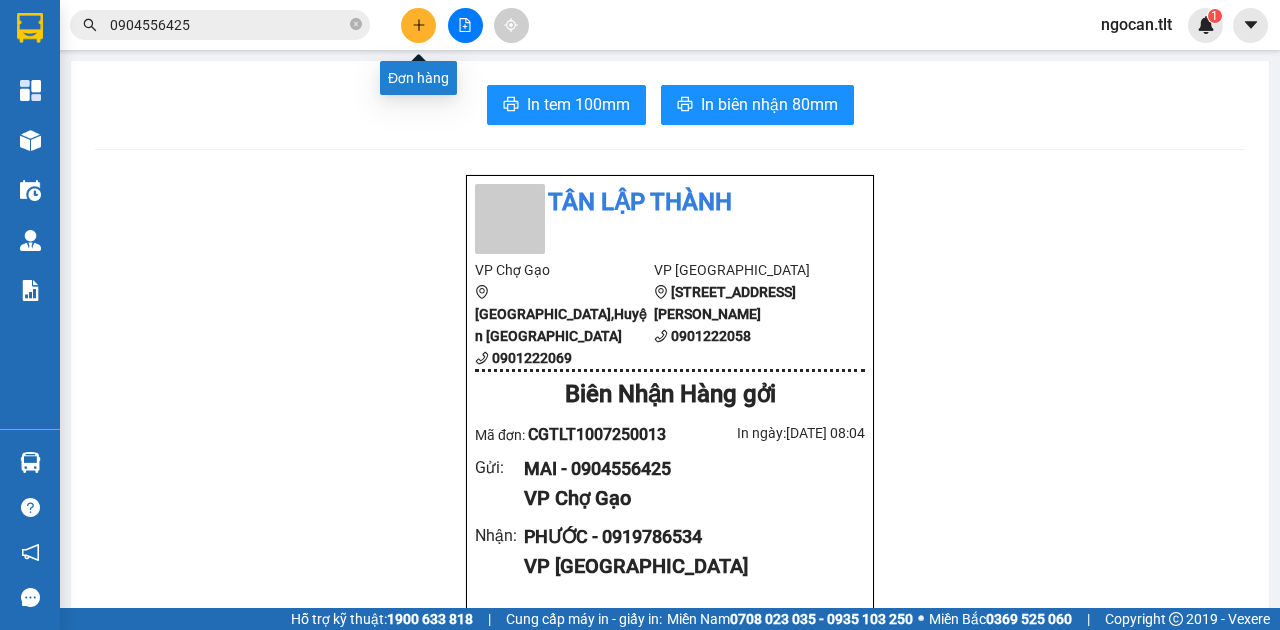 click at bounding box center (418, 25) 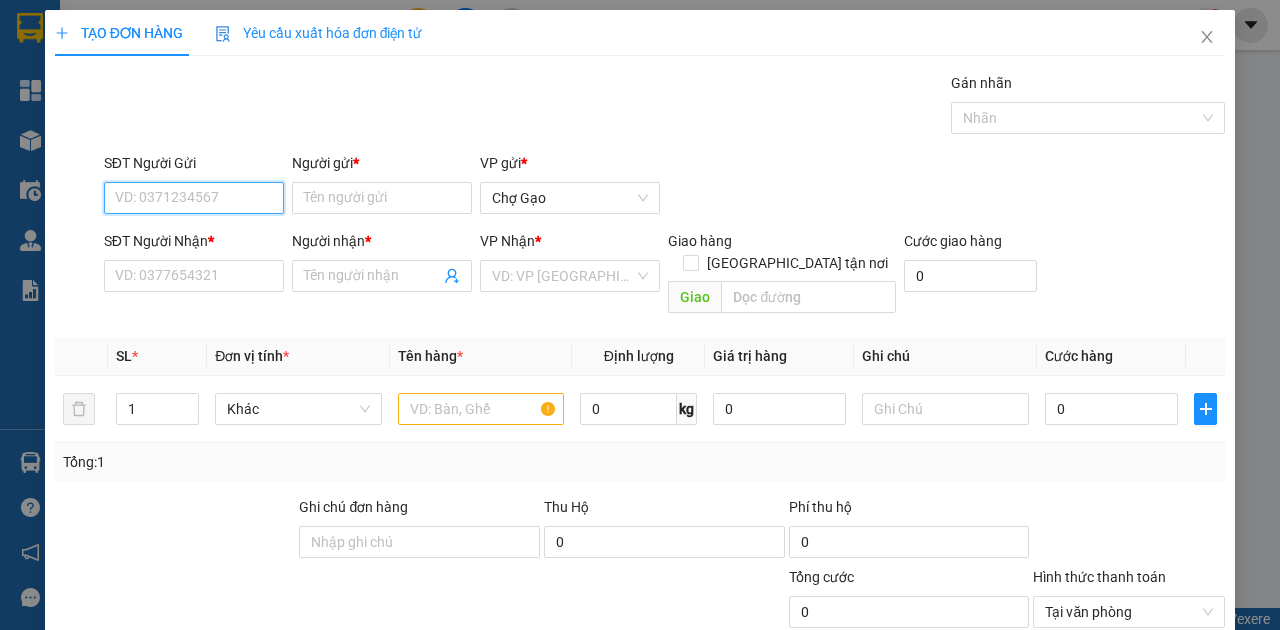 paste on "0904556425" 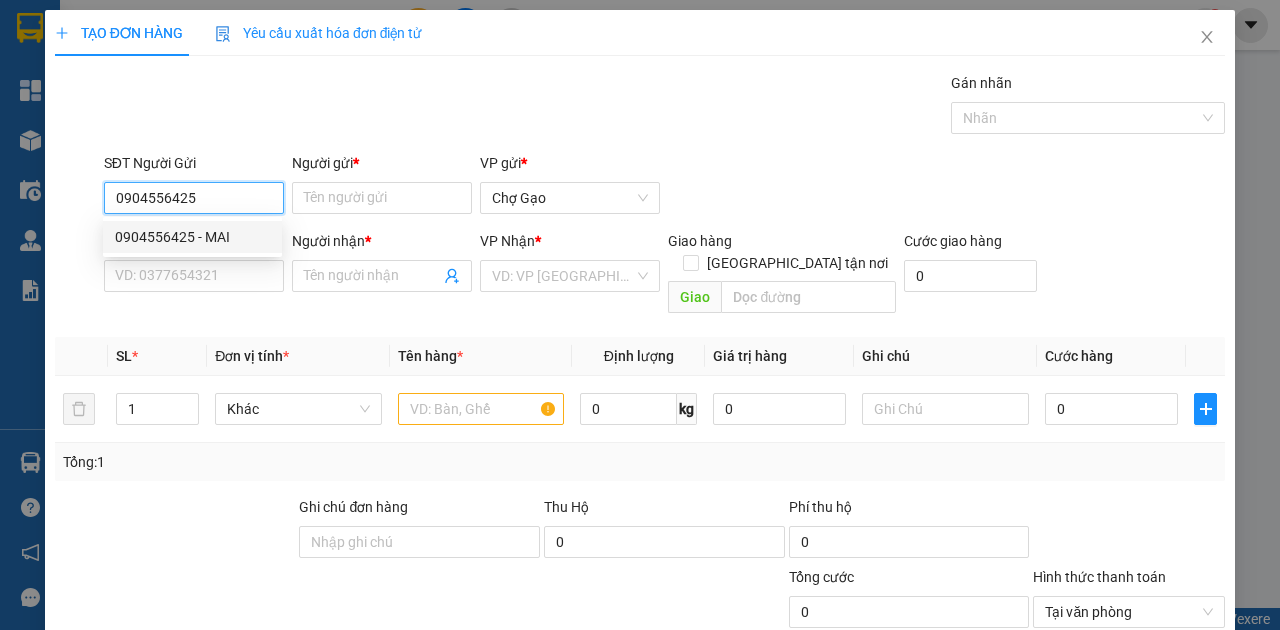 click on "0904556425 - MAI" at bounding box center (192, 237) 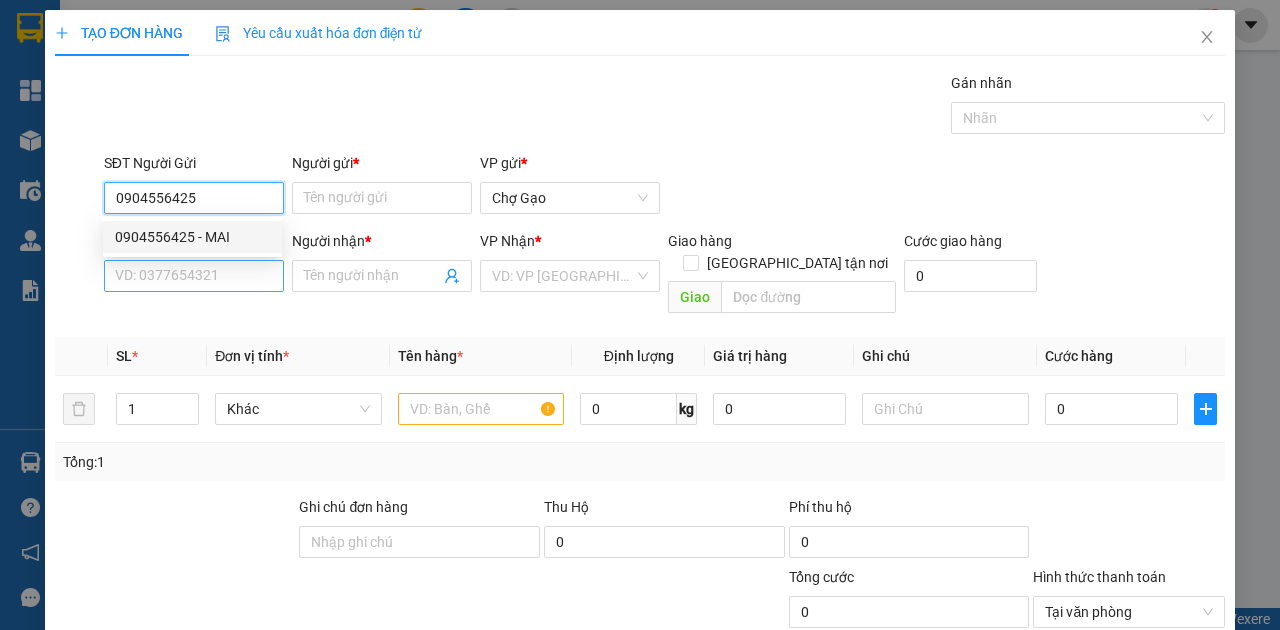 type on "MAI" 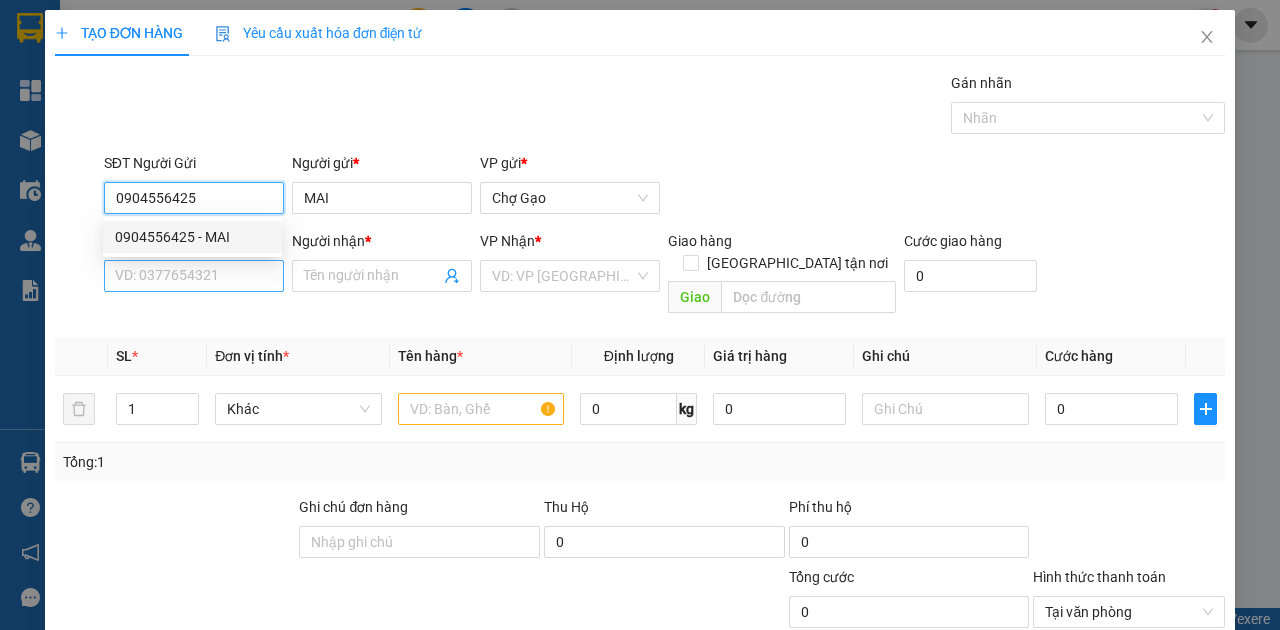 type on "0904556425" 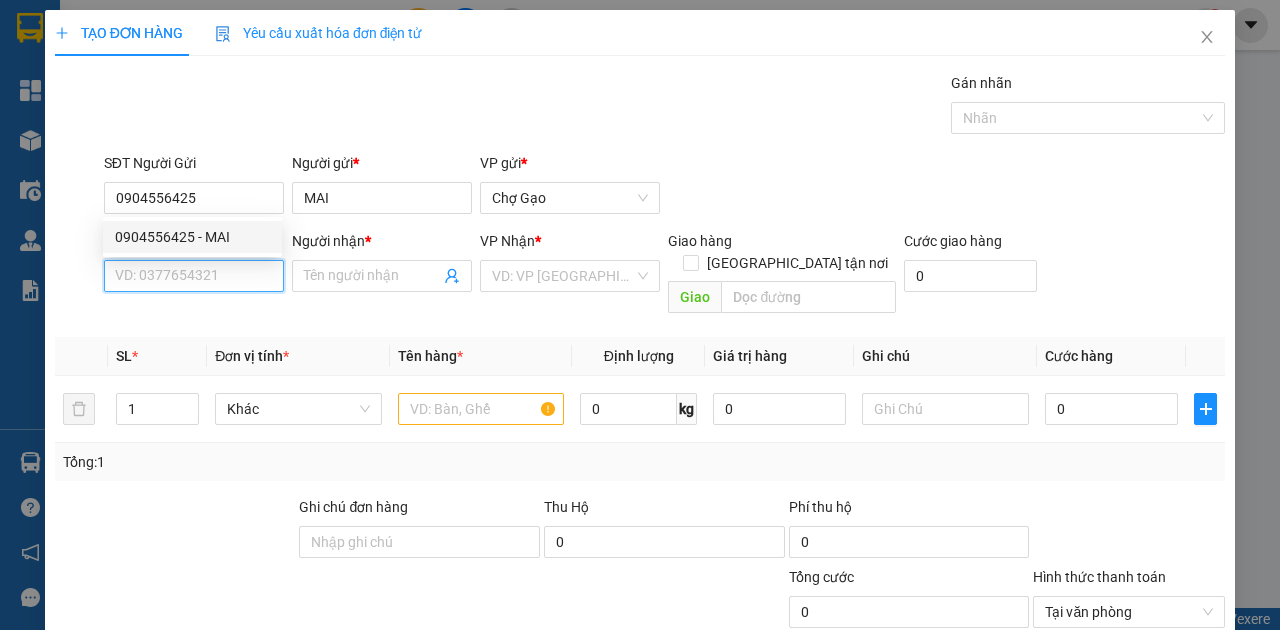 click on "SĐT Người Nhận  *" at bounding box center (194, 276) 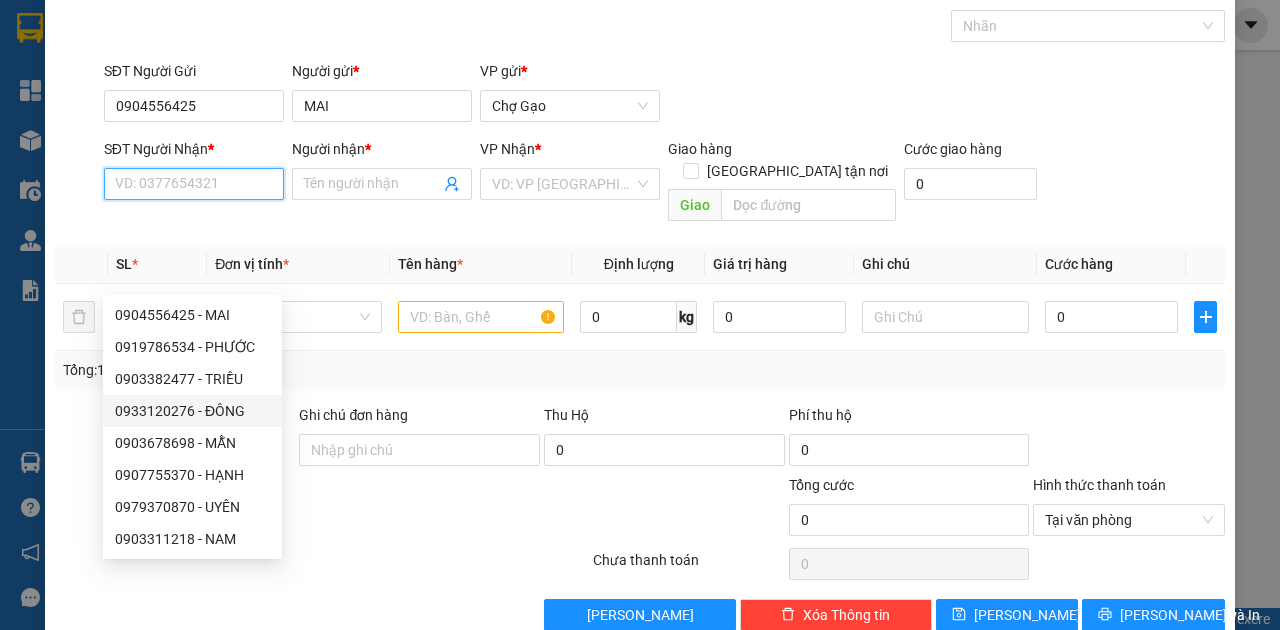 scroll, scrollTop: 107, scrollLeft: 0, axis: vertical 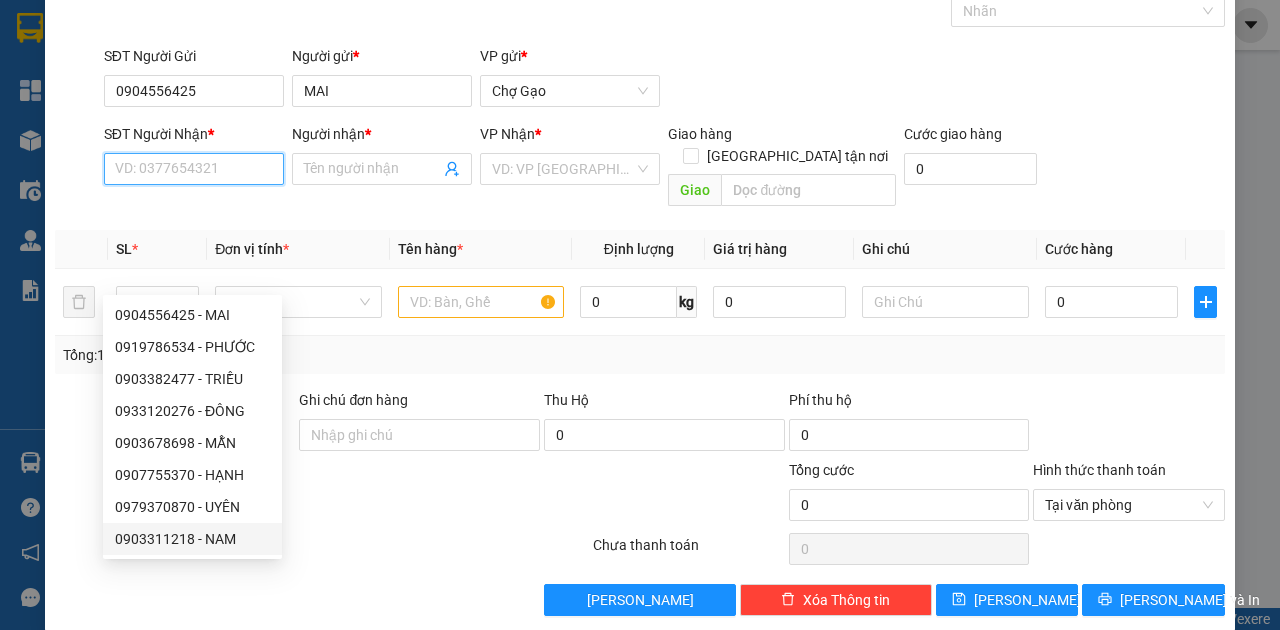 click on "0903311218 - NAM" at bounding box center [192, 539] 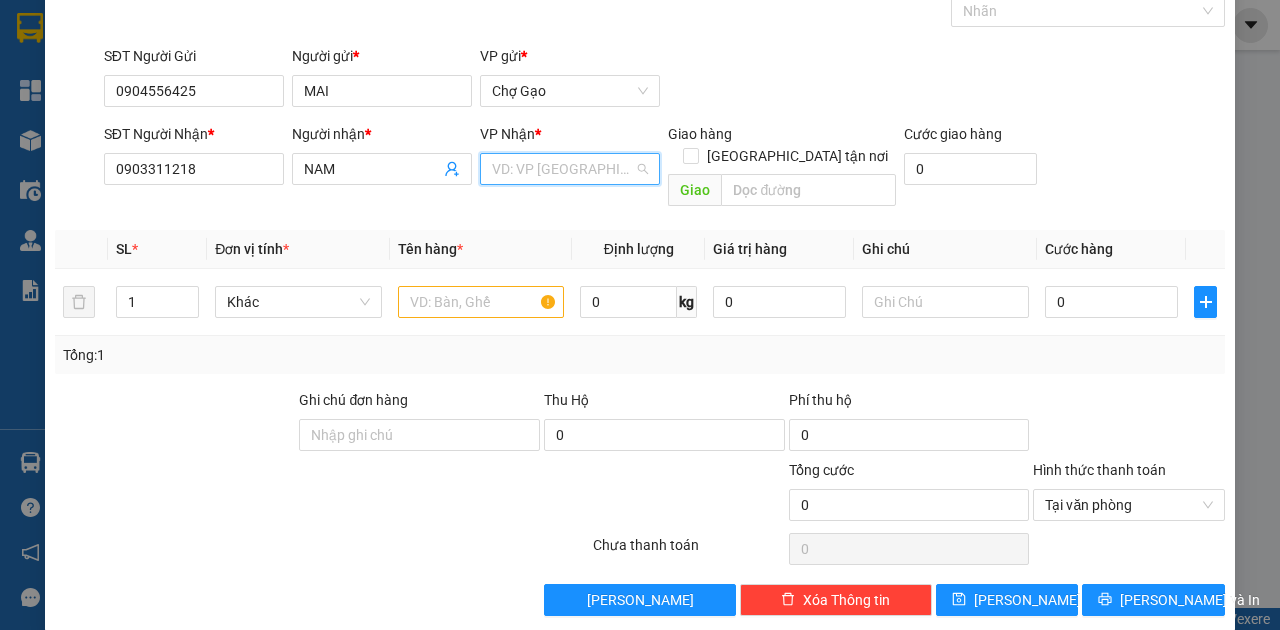 click at bounding box center (563, 169) 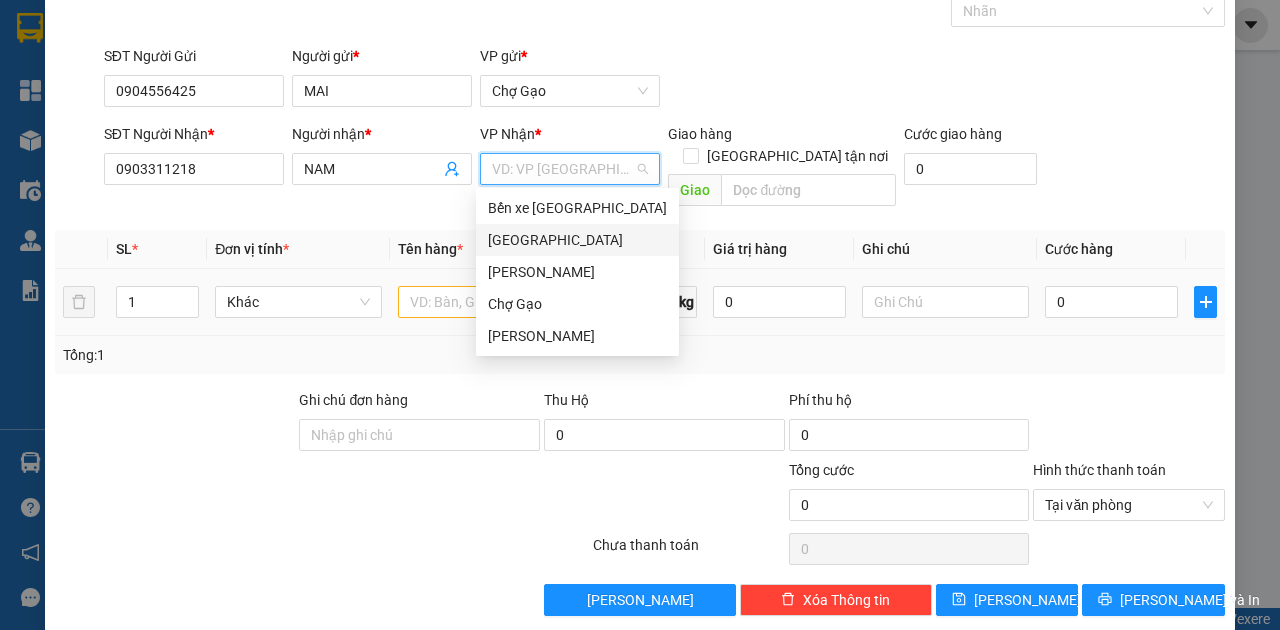 drag, startPoint x: 516, startPoint y: 229, endPoint x: 504, endPoint y: 259, distance: 32.31099 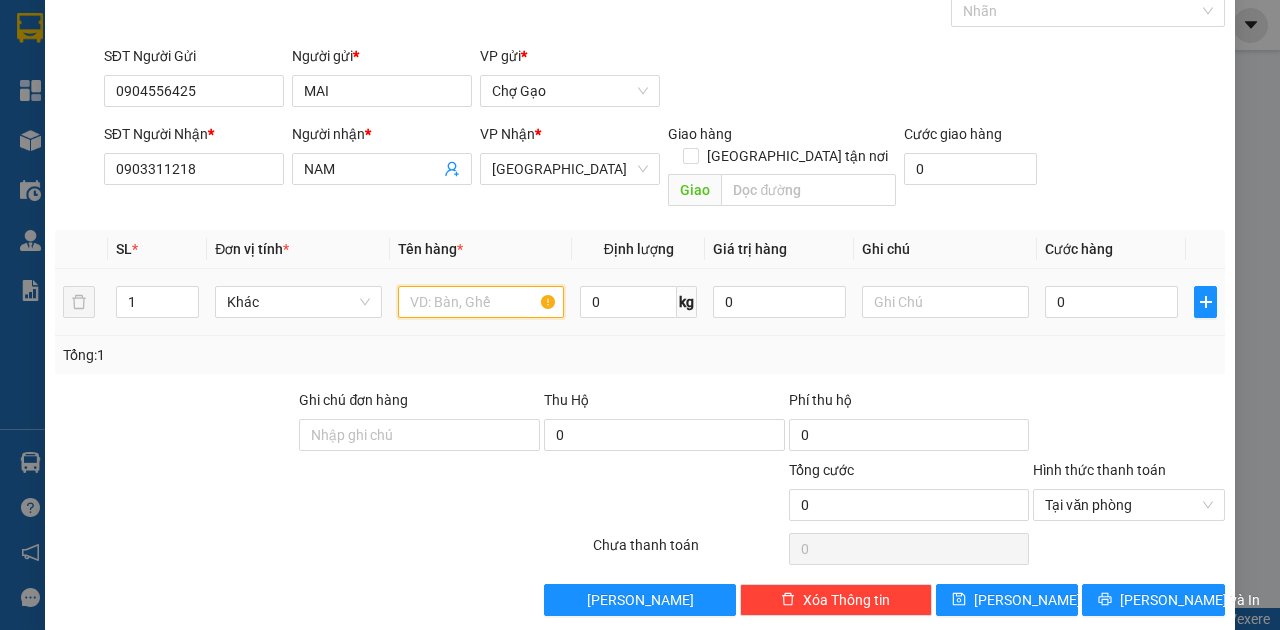 drag, startPoint x: 494, startPoint y: 266, endPoint x: 476, endPoint y: 288, distance: 28.42534 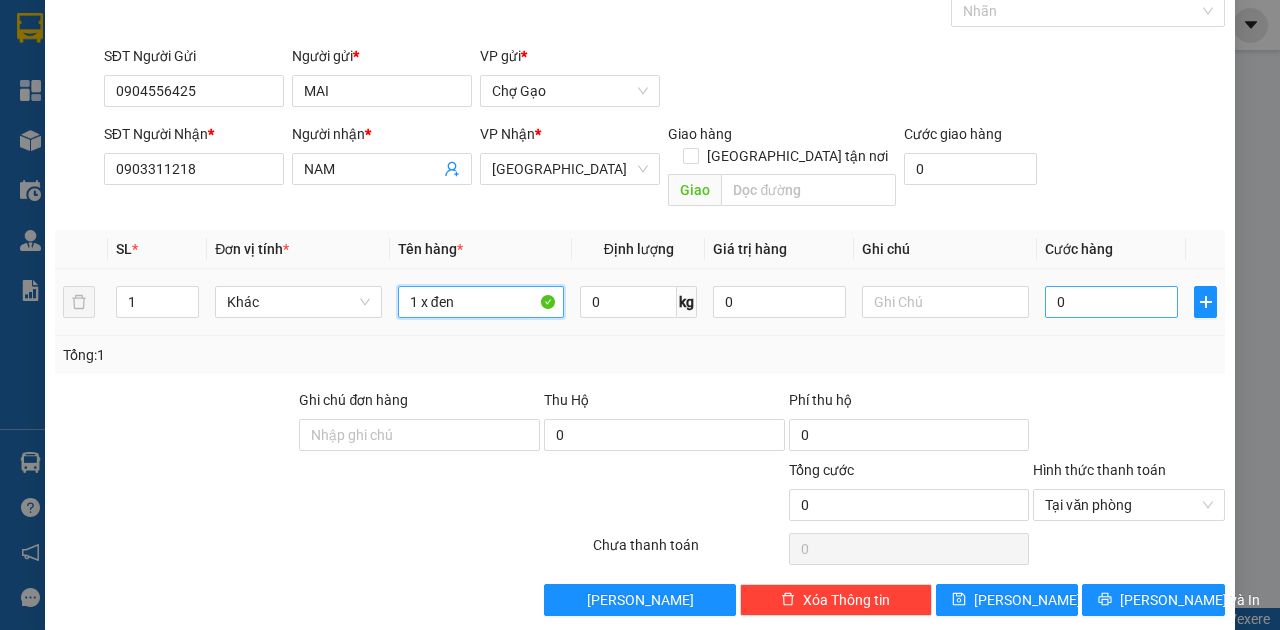 type on "1 x đen" 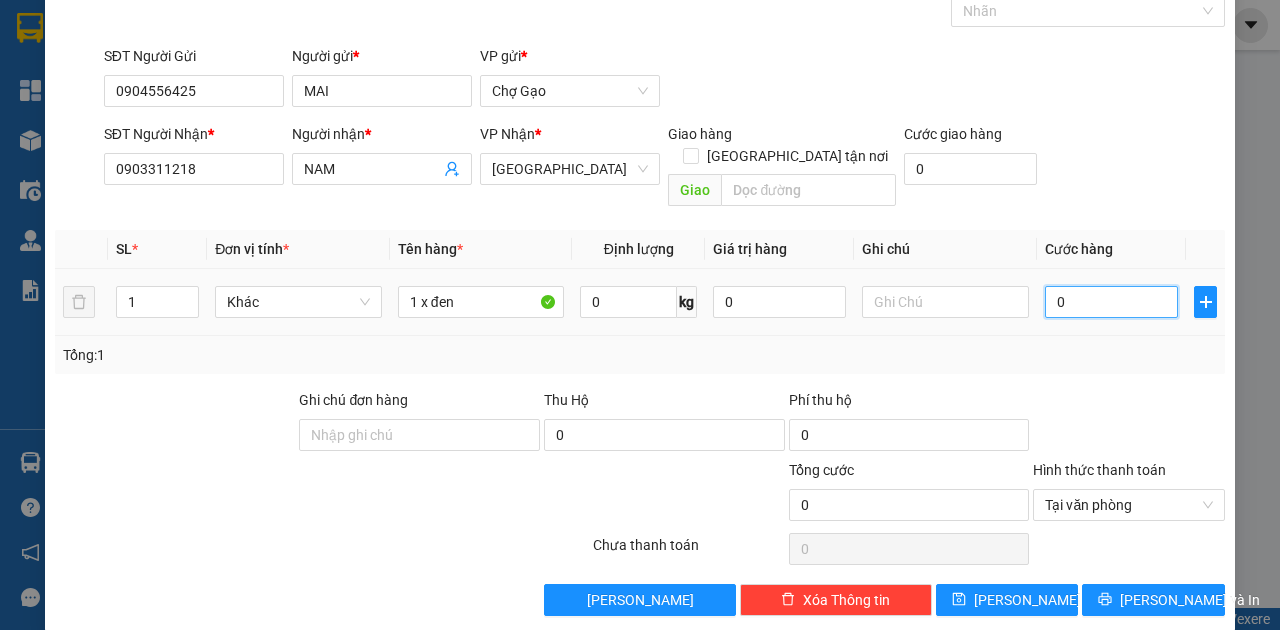 type on "2" 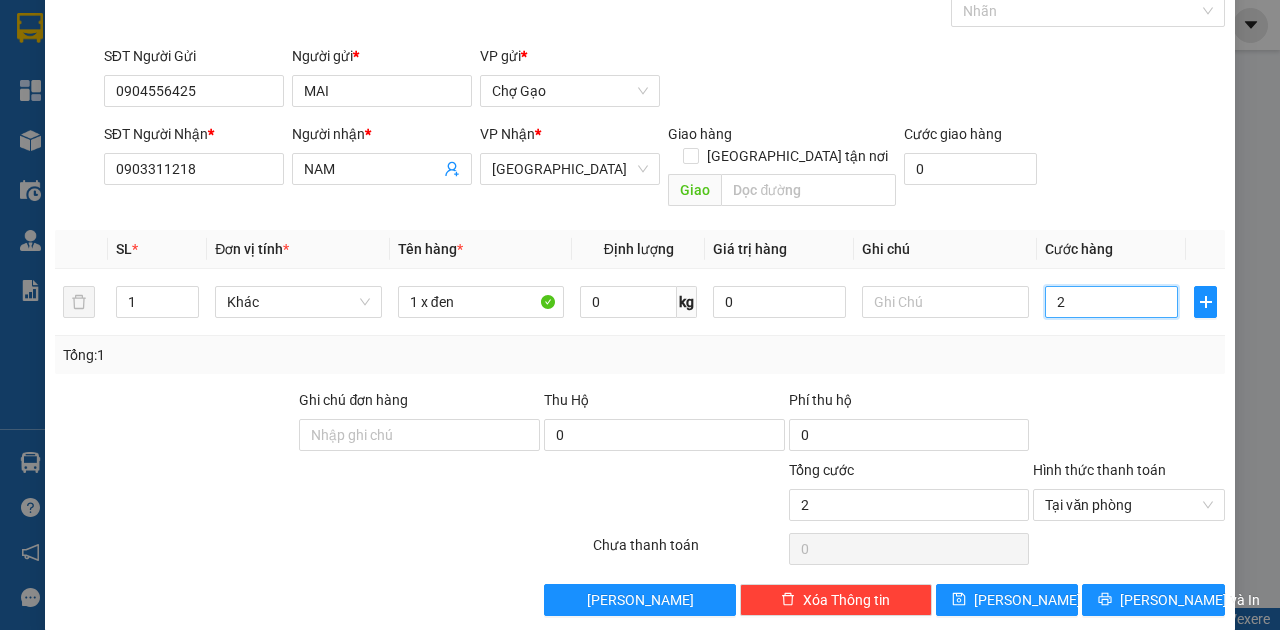 type on "25" 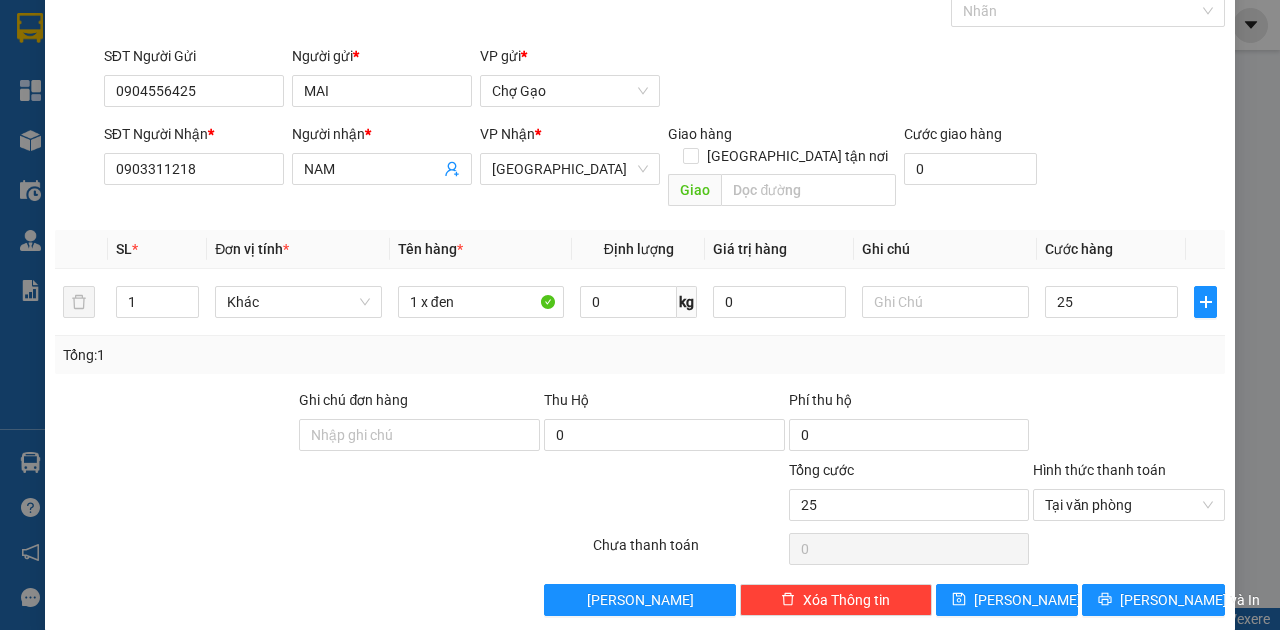 type on "25.000" 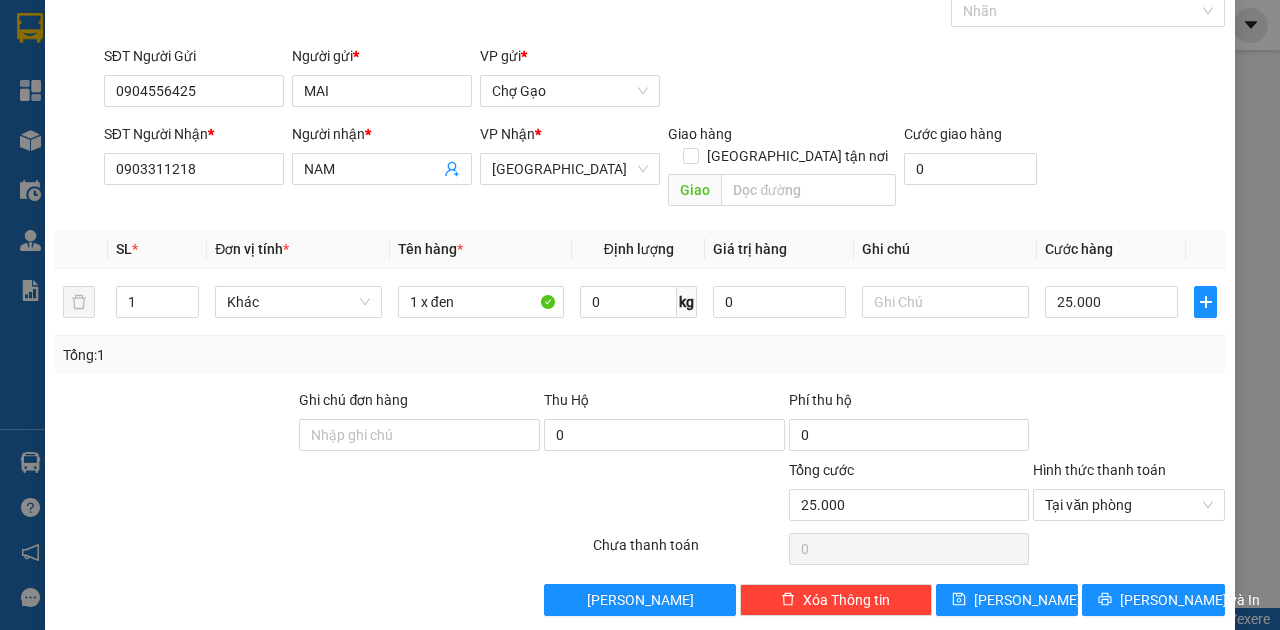 click on "Transit Pickup Surcharge Ids Transit Deliver Surcharge Ids Transit Deliver Surcharge Transit Deliver Surcharge Gán nhãn   Nhãn SĐT Người Gửi 0904556425 Người gửi  * MAI VP gửi  * Chợ Gạo SĐT Người Nhận  * 0903311218 Người nhận  * NAM VP Nhận  * Sài Gòn Giao hàng Giao tận nơi Giao Cước giao hàng 0 SL  * Đơn vị tính  * Tên hàng  * Định lượng Giá trị hàng Ghi chú Cước hàng                   1 Khác 1 x đen 0 kg 0 25.000 Tổng:  1 Ghi chú đơn hàng Thu Hộ 0 Phí thu hộ 0 Tổng cước 25.000 Hình thức thanh toán Tại văn phòng Số tiền thu trước 0 Chưa thanh toán 0 Chọn HT Thanh Toán Lưu nháp Xóa Thông tin Lưu Lưu và In Cước phí gửi hàng" at bounding box center [640, 290] 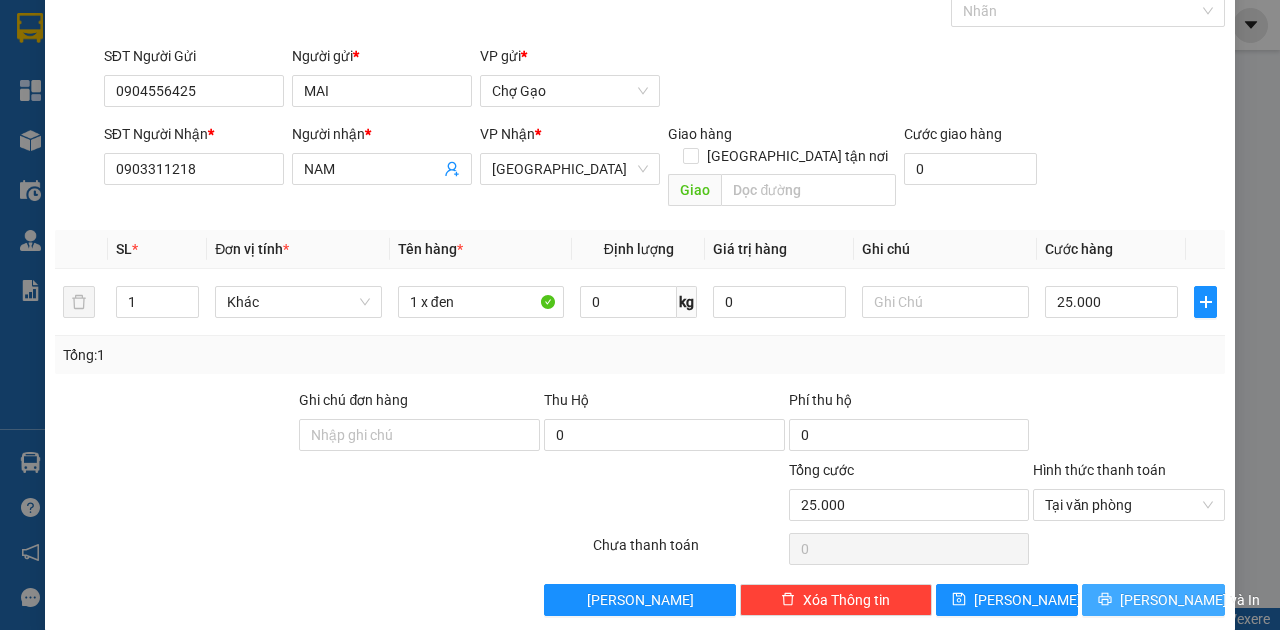 click on "[PERSON_NAME] và In" at bounding box center [1190, 600] 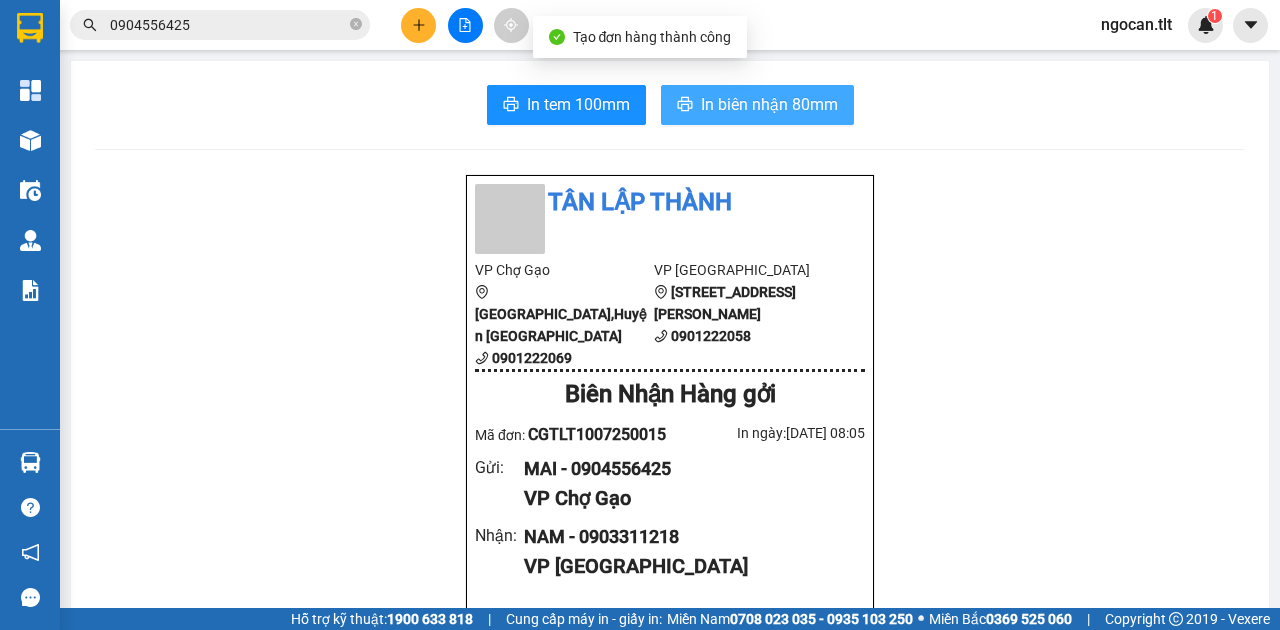 drag, startPoint x: 734, startPoint y: 88, endPoint x: 813, endPoint y: 140, distance: 94.57801 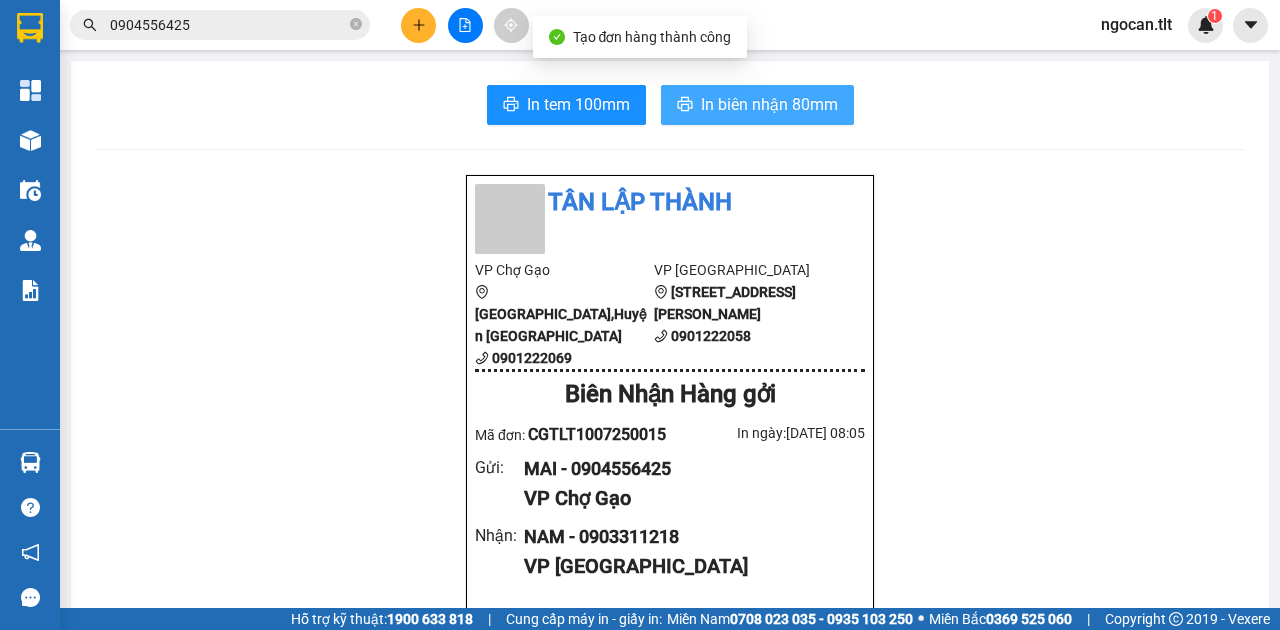 scroll, scrollTop: 0, scrollLeft: 0, axis: both 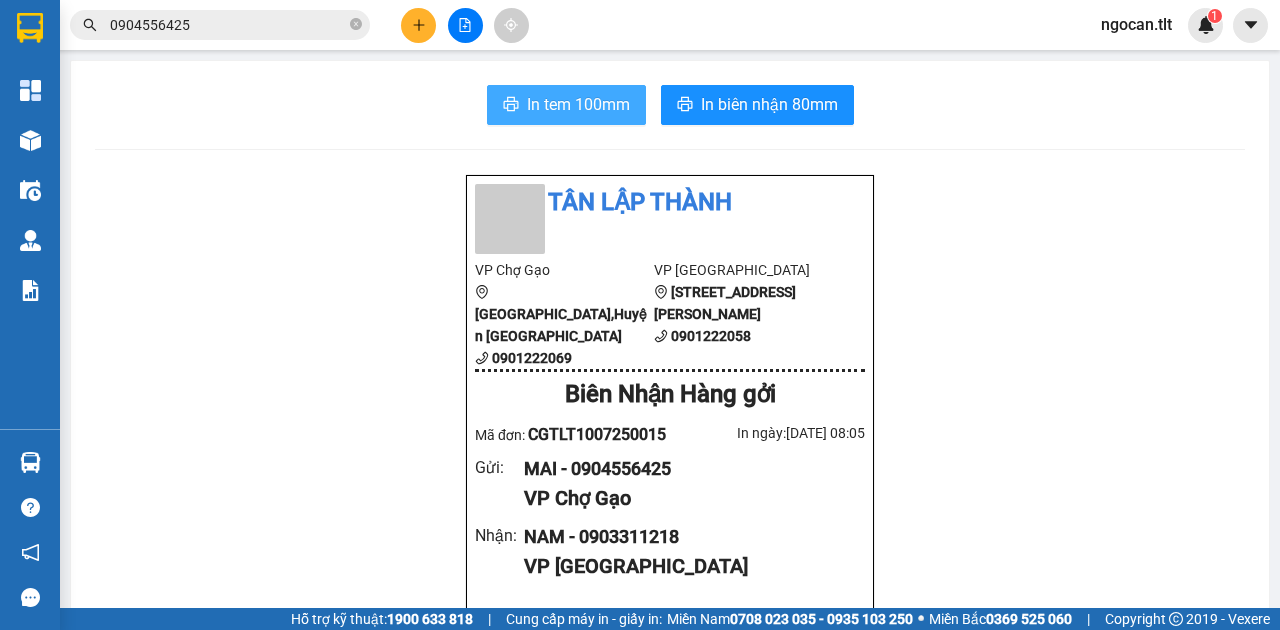 drag, startPoint x: 580, startPoint y: 106, endPoint x: 564, endPoint y: 150, distance: 46.818798 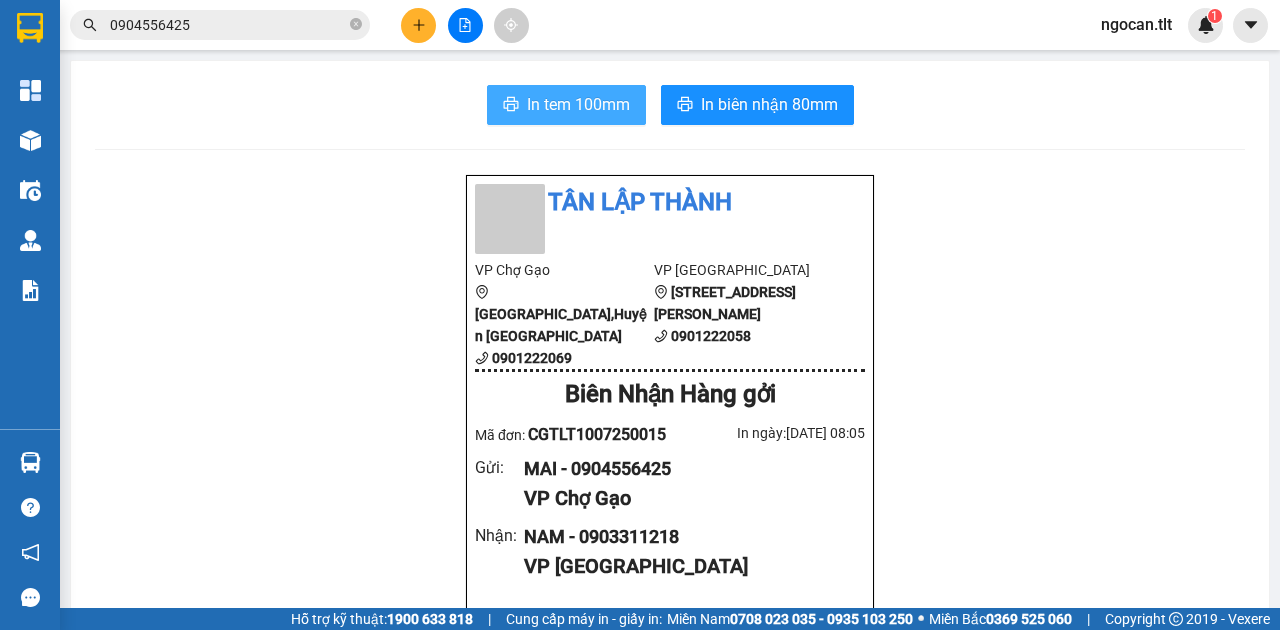 scroll, scrollTop: 0, scrollLeft: 0, axis: both 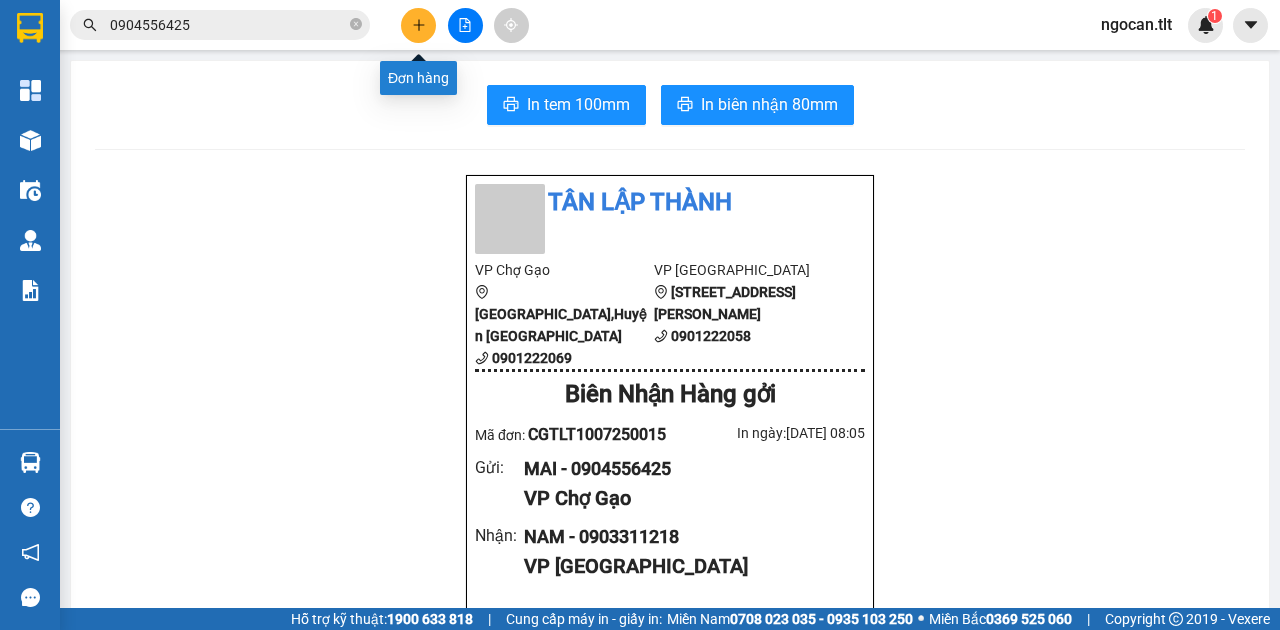 click 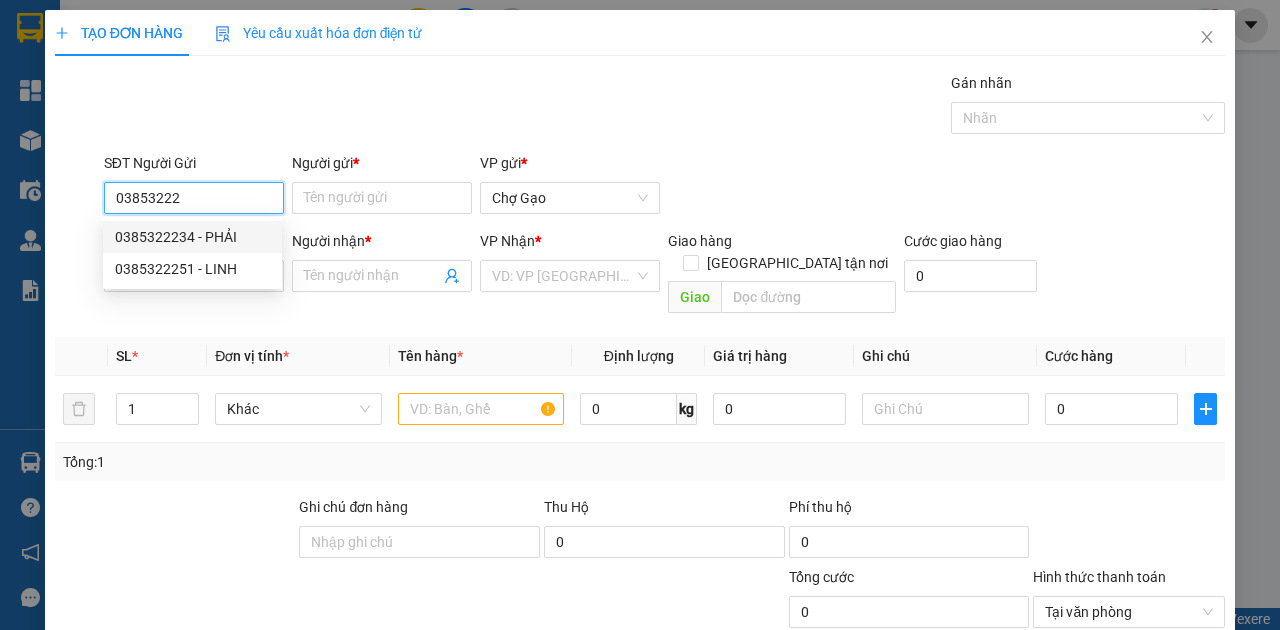 drag, startPoint x: 238, startPoint y: 233, endPoint x: 237, endPoint y: 252, distance: 19.026299 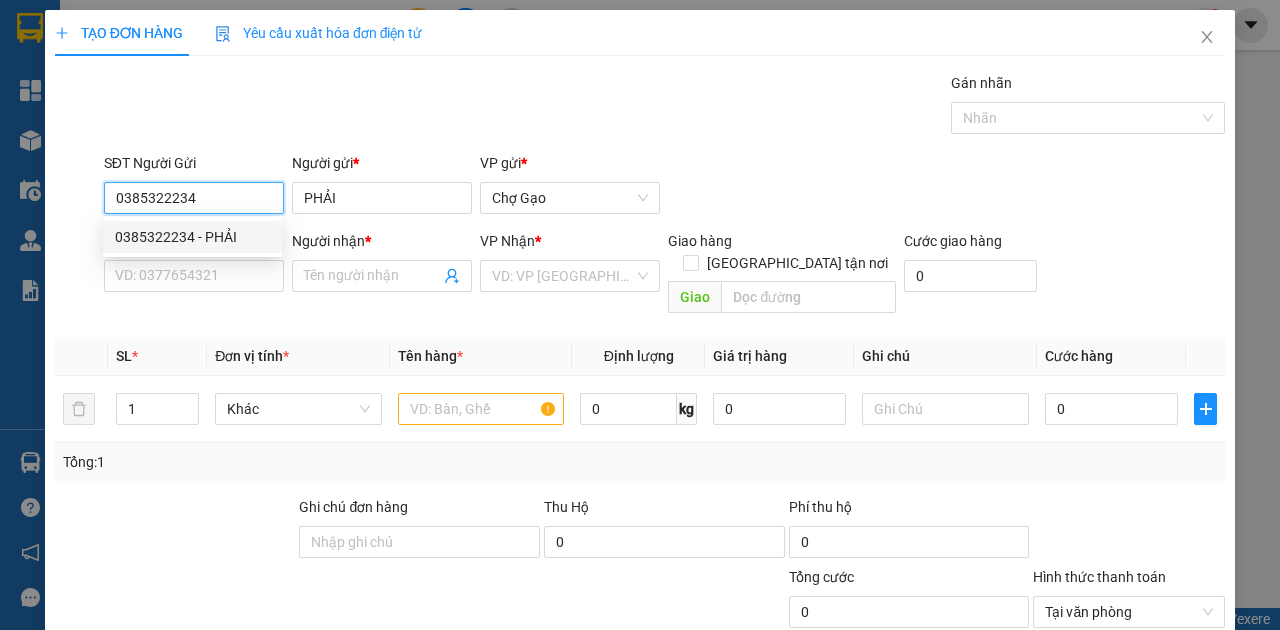 type on "0385322234" 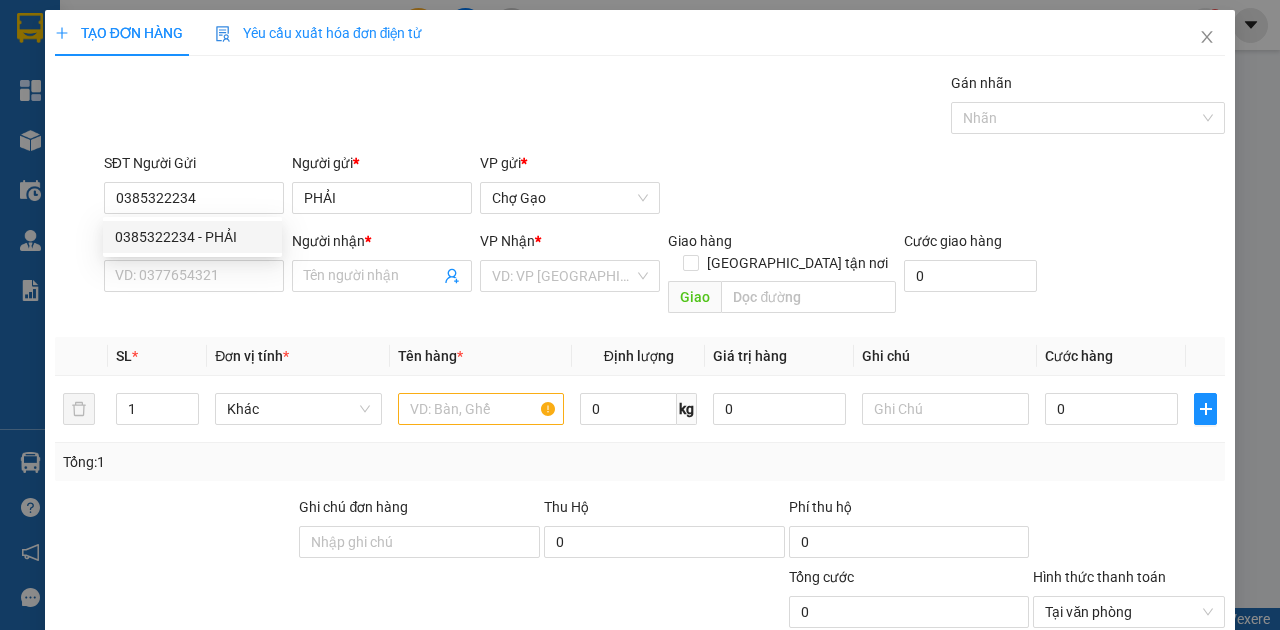 click on "SĐT Người Nhận  *" at bounding box center [194, 245] 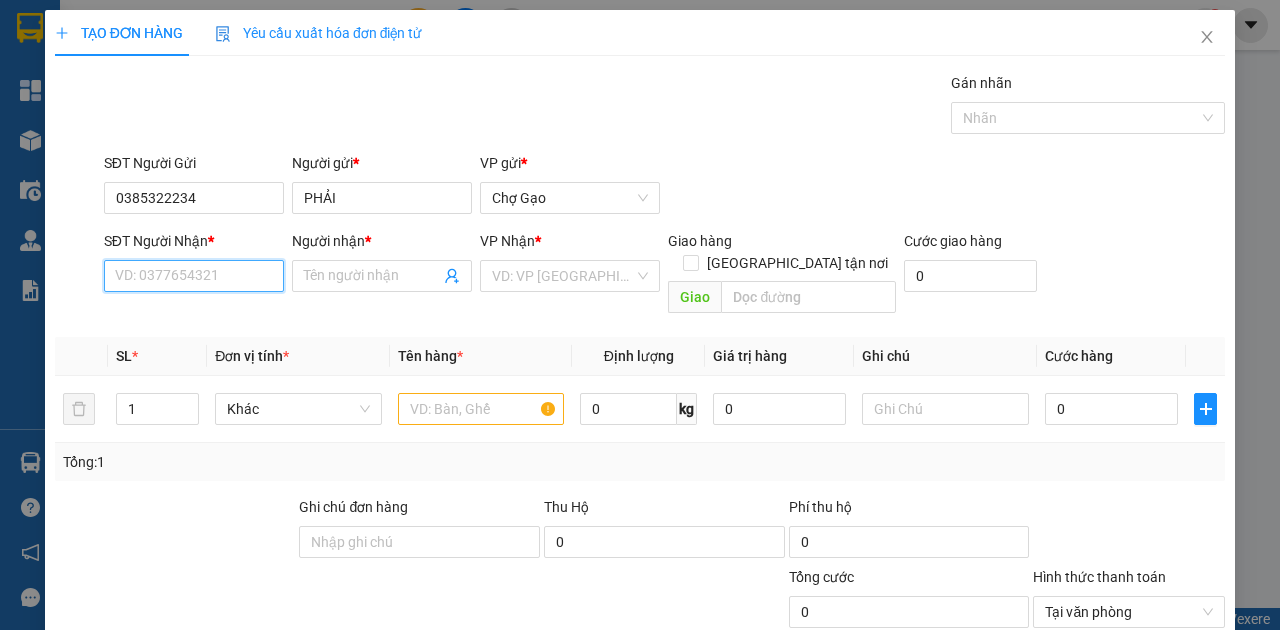 click on "SĐT Người Nhận  *" at bounding box center (194, 276) 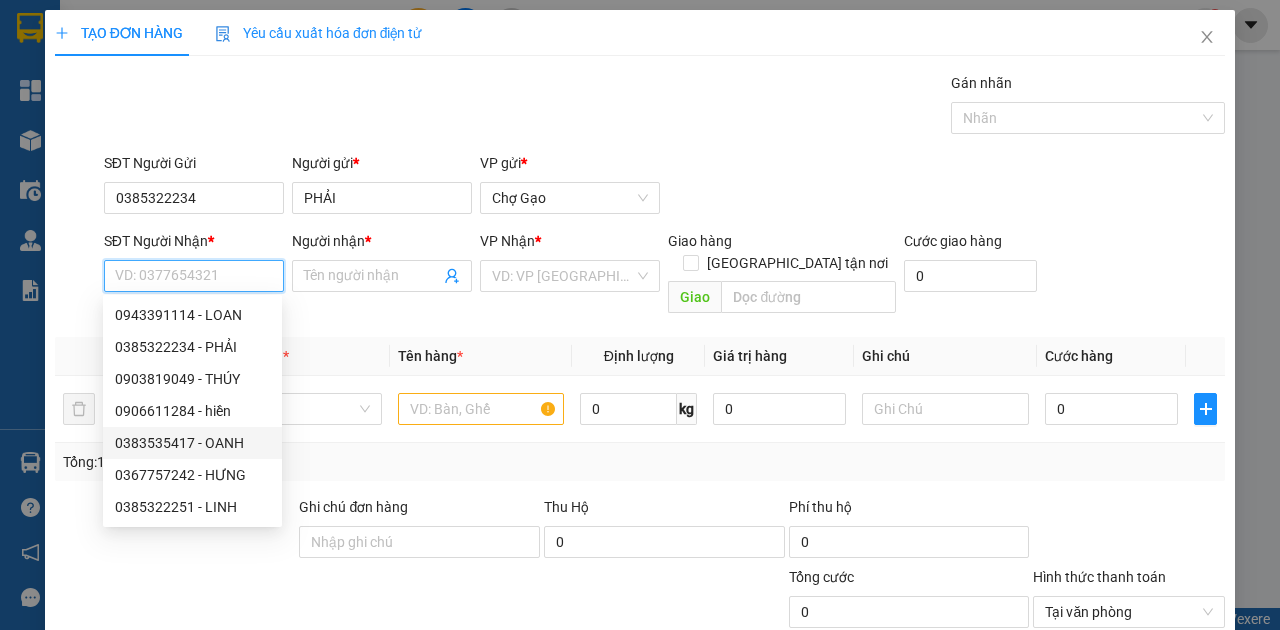 drag, startPoint x: 234, startPoint y: 444, endPoint x: 296, endPoint y: 436, distance: 62.514 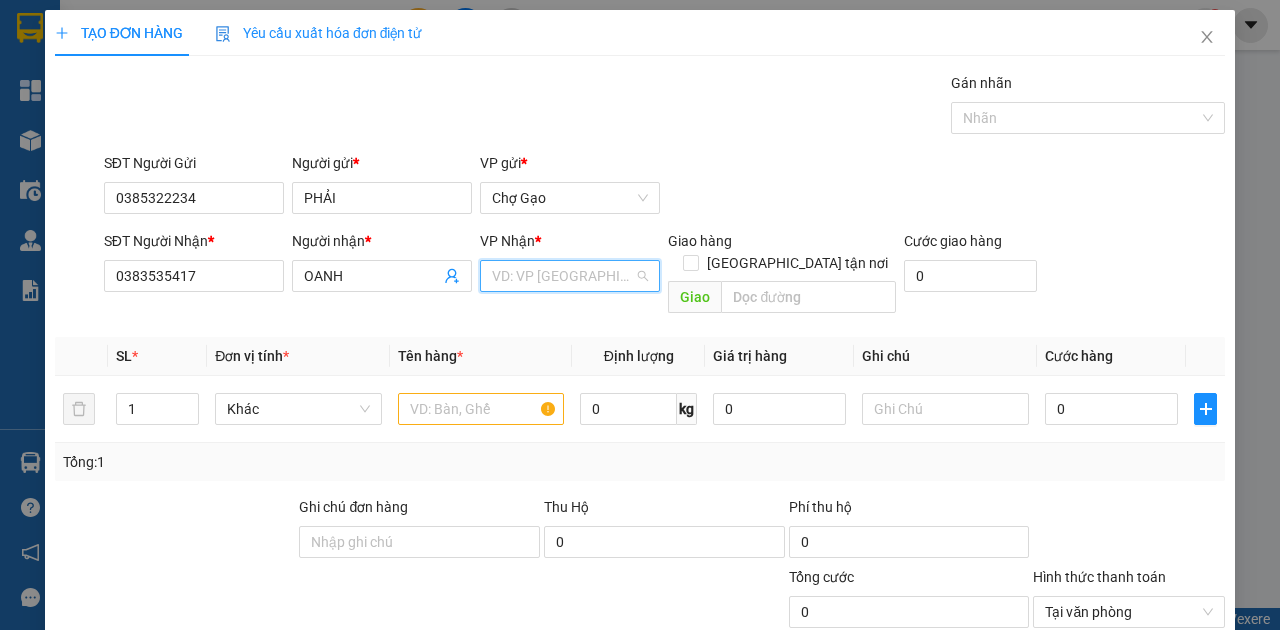drag, startPoint x: 623, startPoint y: 276, endPoint x: 609, endPoint y: 288, distance: 18.439089 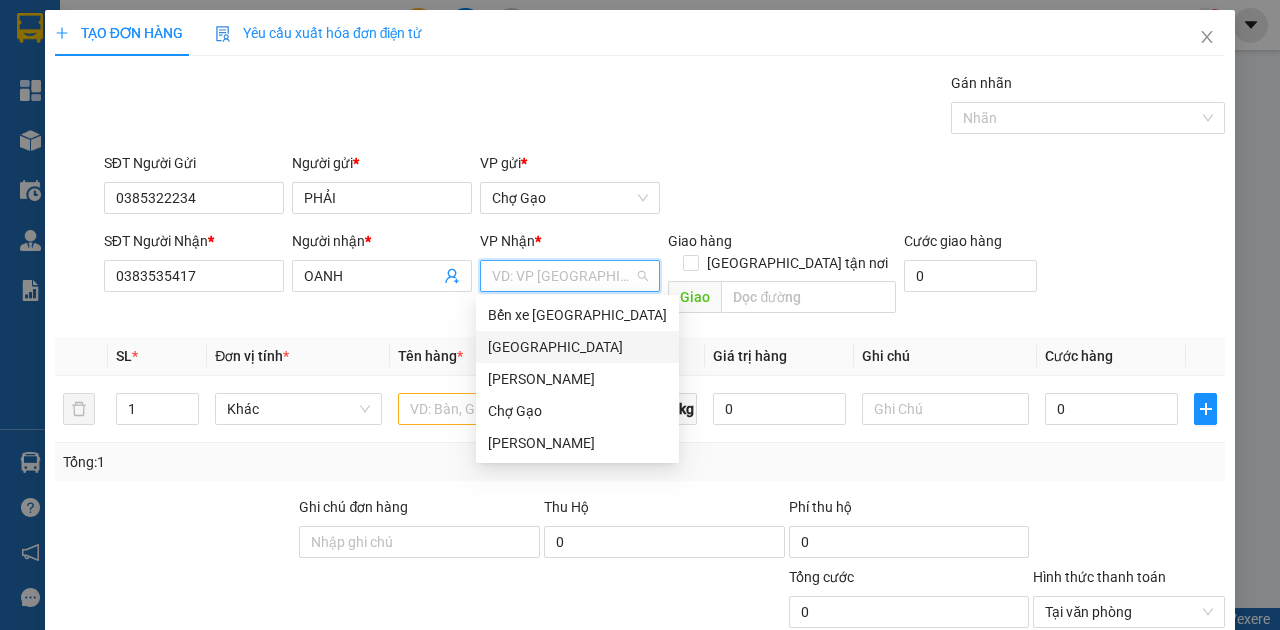 drag, startPoint x: 496, startPoint y: 345, endPoint x: 446, endPoint y: 384, distance: 63.411354 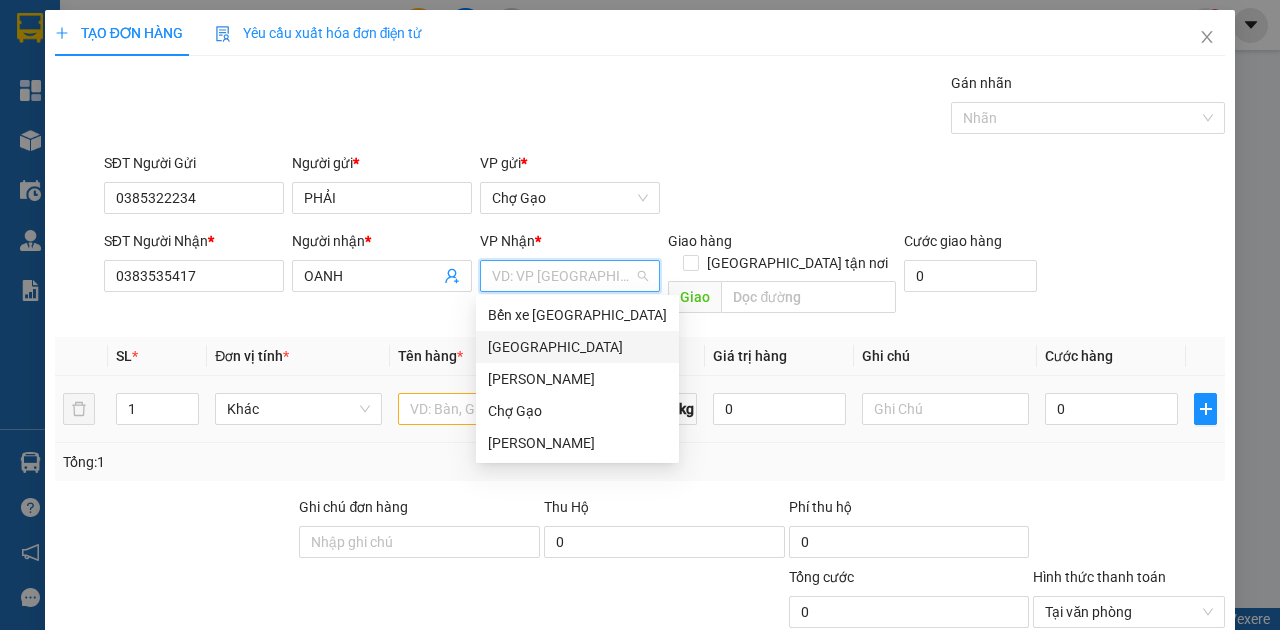 click on "[GEOGRAPHIC_DATA]" at bounding box center [577, 347] 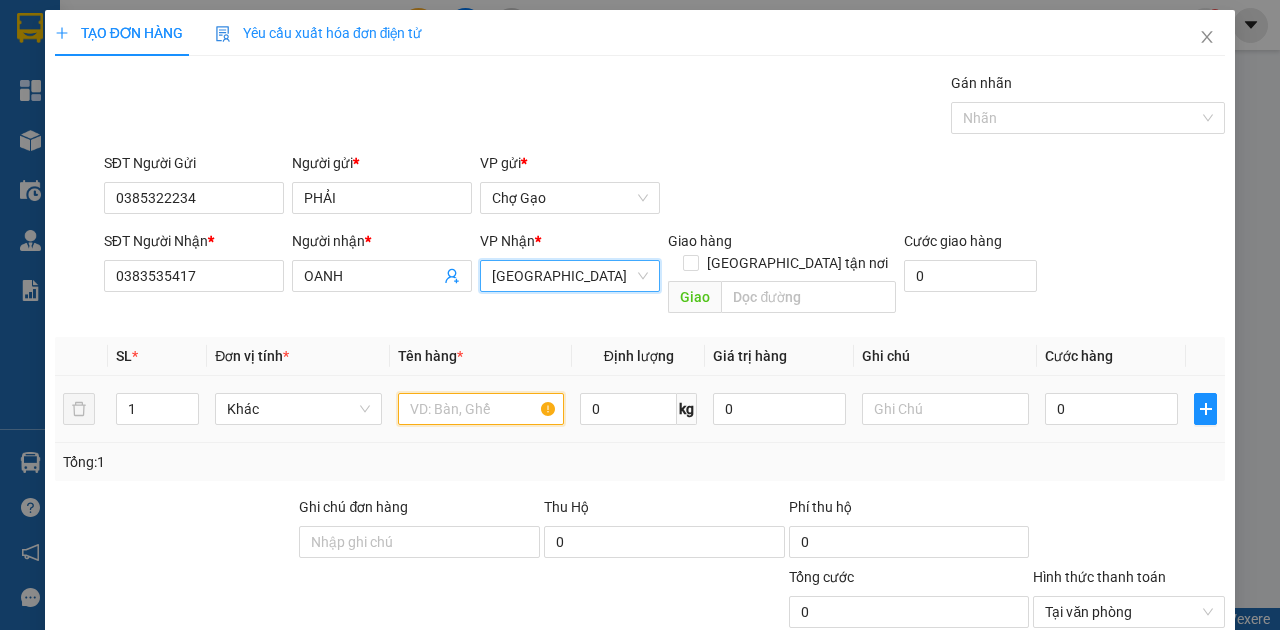 click at bounding box center (481, 409) 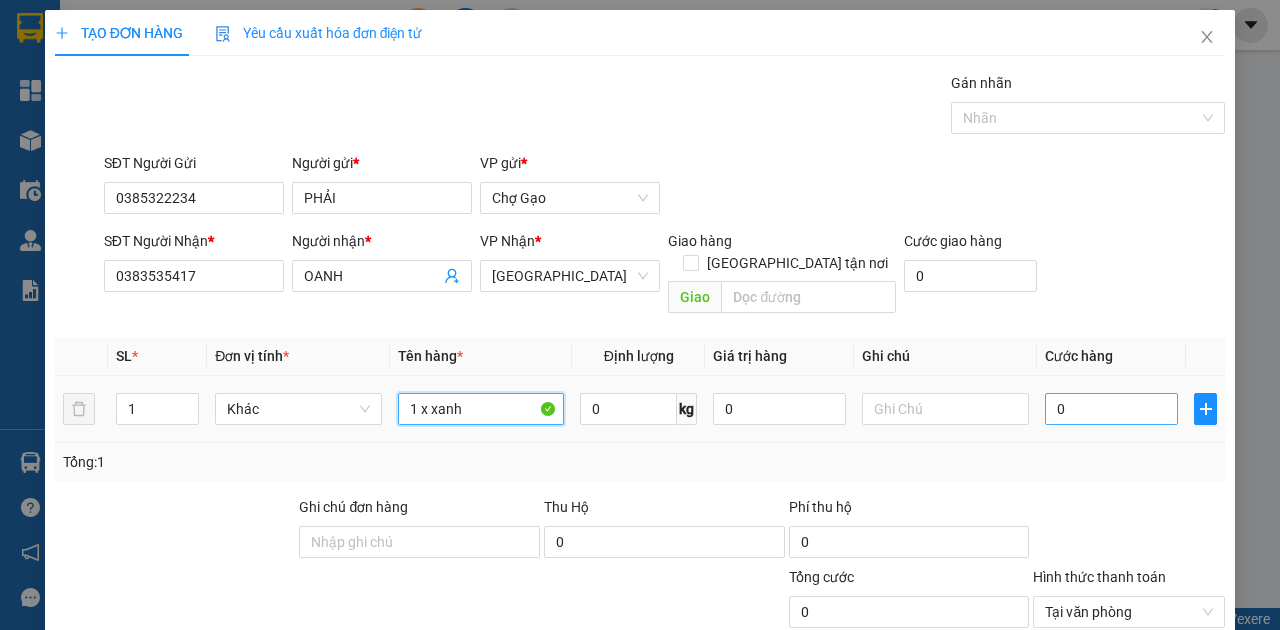 type on "1 x xanh" 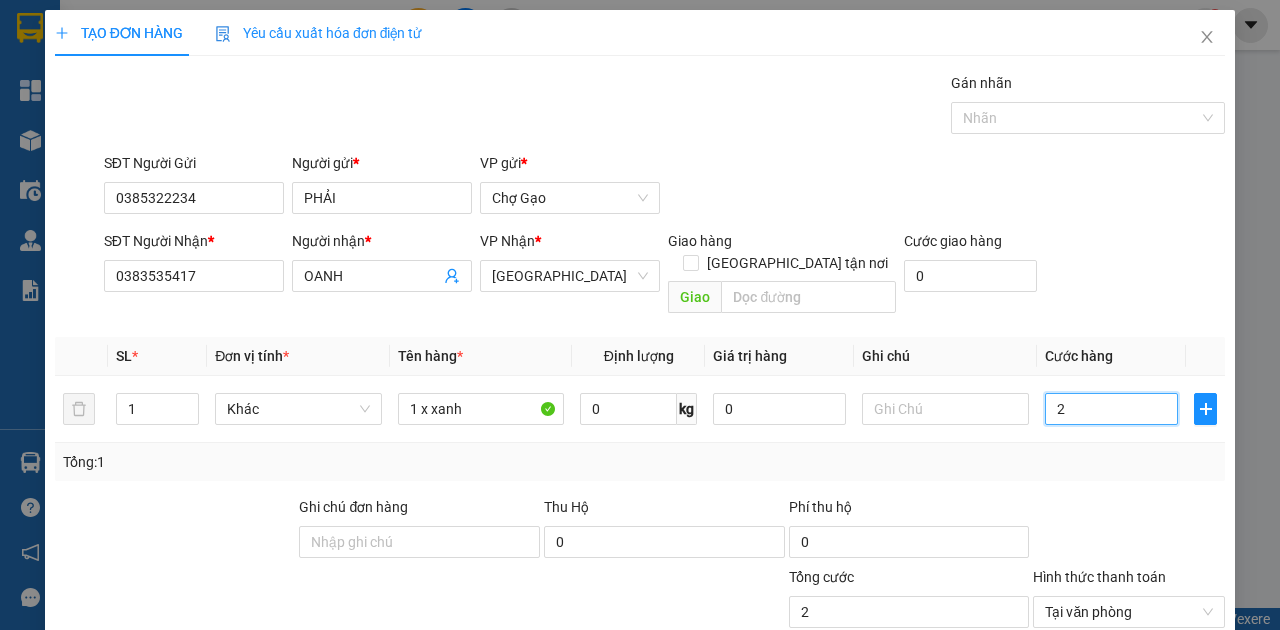 type on "2" 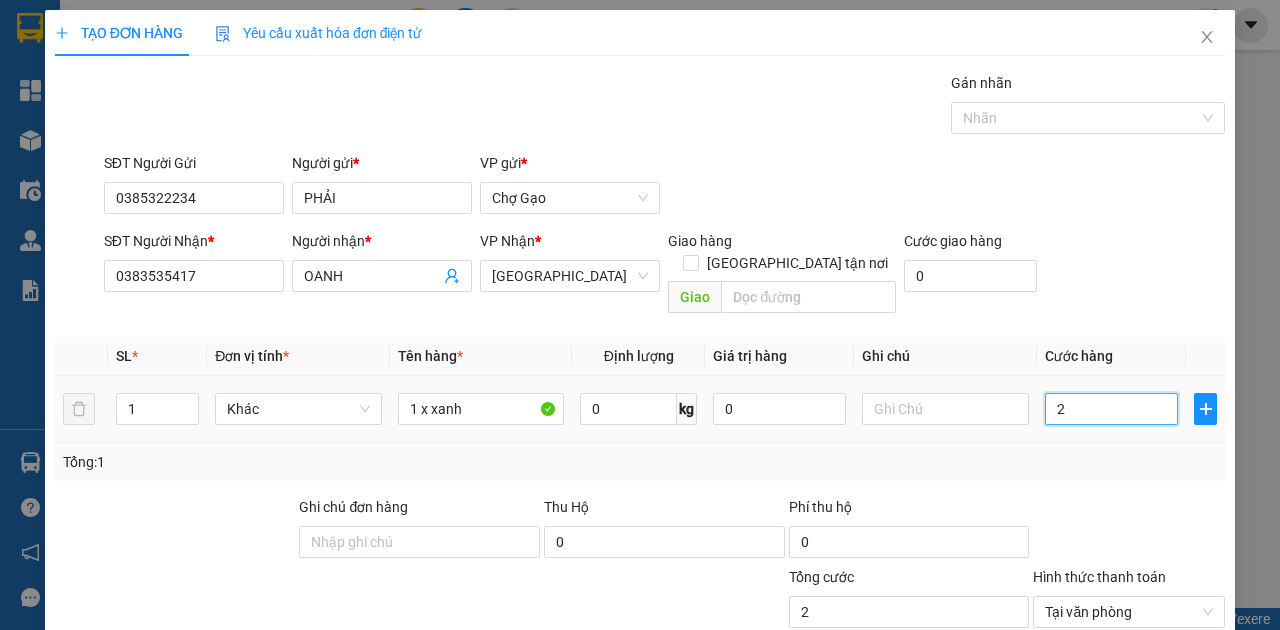 type on "20" 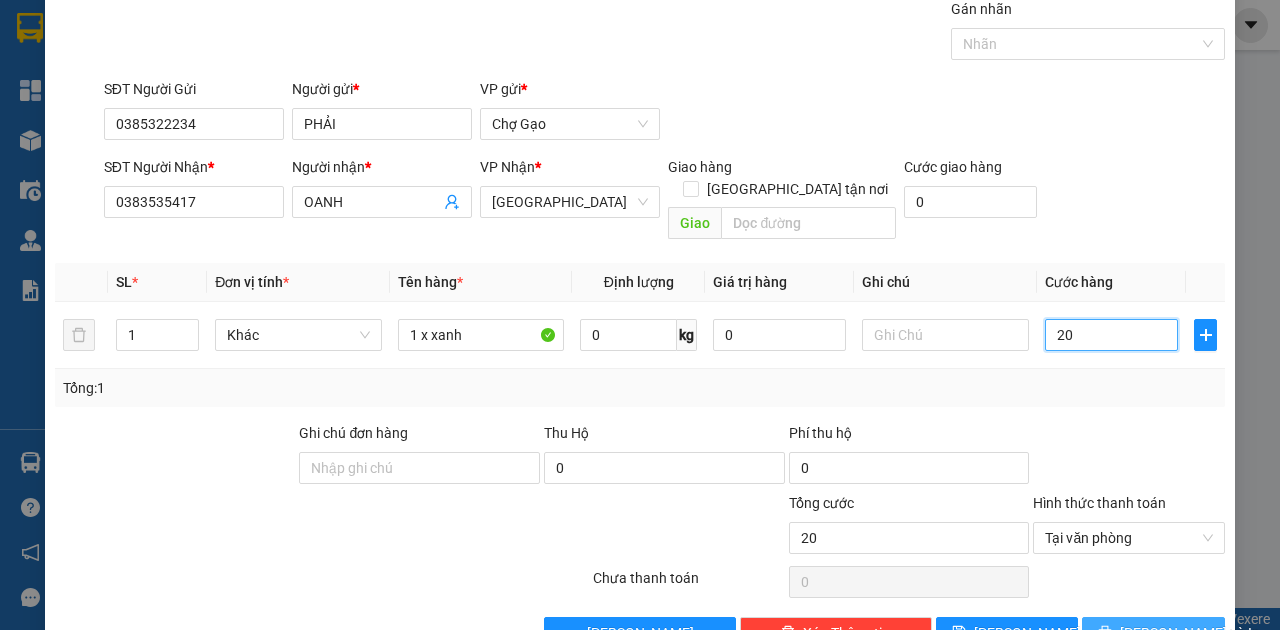 scroll, scrollTop: 107, scrollLeft: 0, axis: vertical 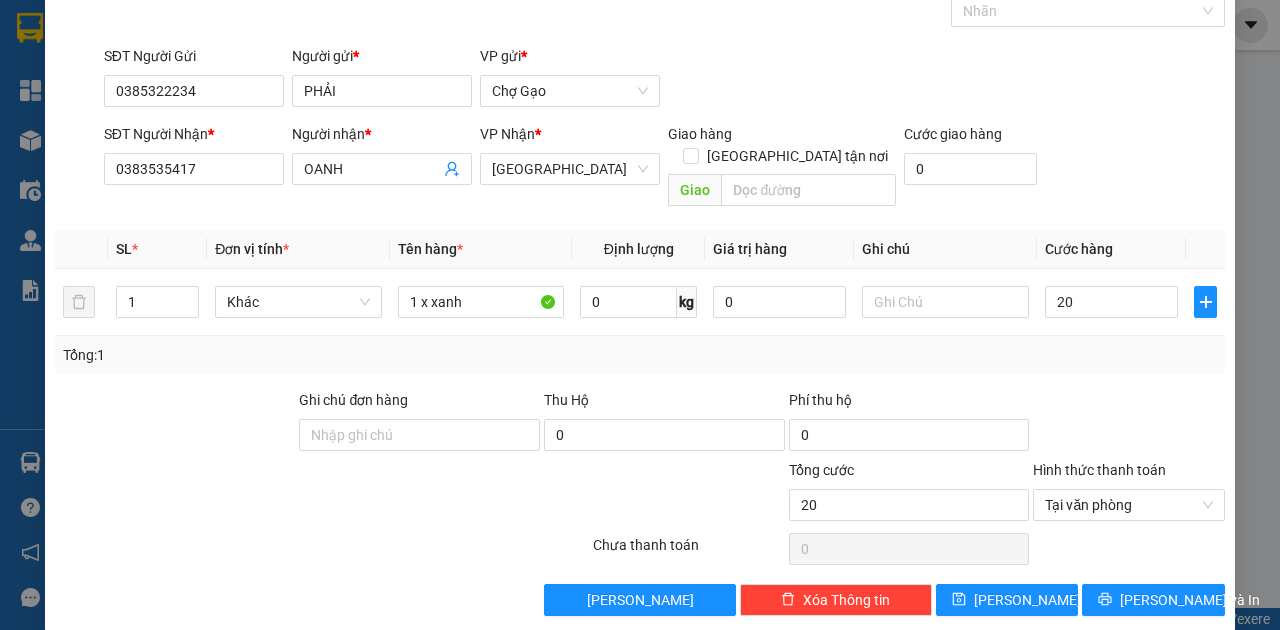 type on "20.000" 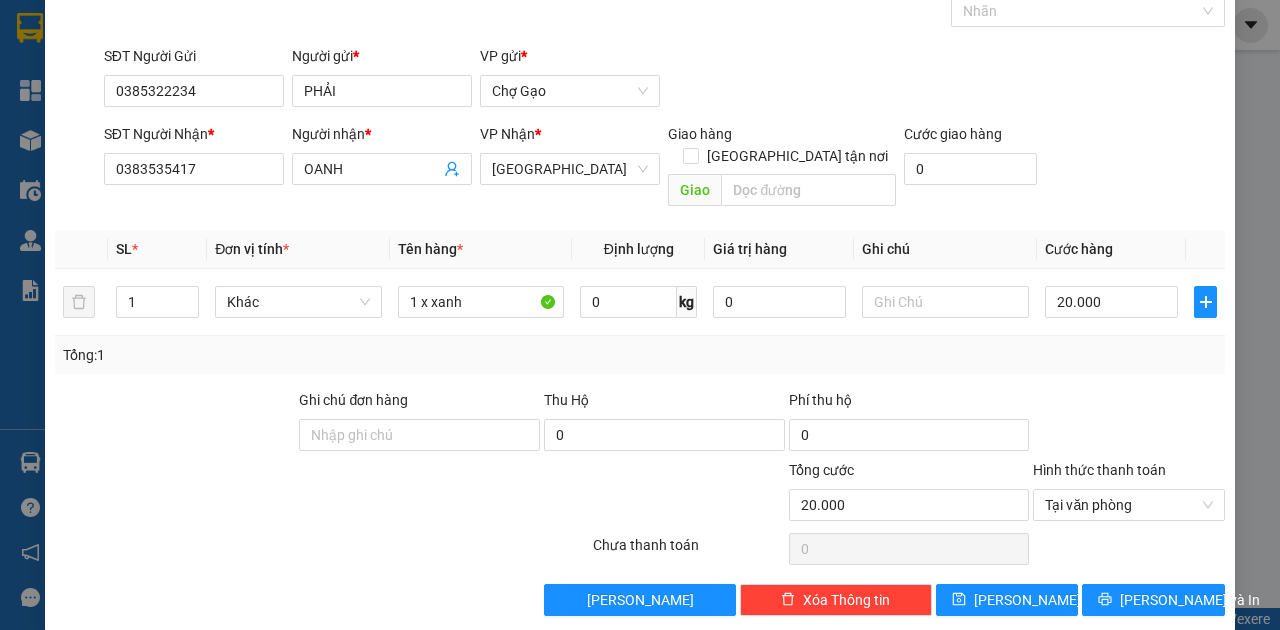 click on "Transit Pickup Surcharge Ids Transit Deliver Surcharge Ids Transit Deliver Surcharge Transit Deliver Surcharge Gán nhãn   Nhãn SĐT Người Gửi 0385322234 Người gửi  * PHẢI VP gửi  * Chợ Gạo SĐT Người Nhận  * 0383535417 Người nhận  * OANH VP Nhận  * Sài Gòn Giao hàng Giao tận nơi Giao Cước giao hàng 0 SL  * Đơn vị tính  * Tên hàng  * Định lượng Giá trị hàng Ghi chú Cước hàng                   1 Khác 1 x xanh 0 kg 0 20.000 Tổng:  1 Ghi chú đơn hàng Thu Hộ 0 Phí thu hộ 0 Tổng cước 20.000 Hình thức thanh toán Tại văn phòng Số tiền thu trước 0 Chưa thanh toán 0 Chọn HT Thanh Toán Lưu nháp Xóa Thông tin Lưu Lưu và In" at bounding box center [640, 290] 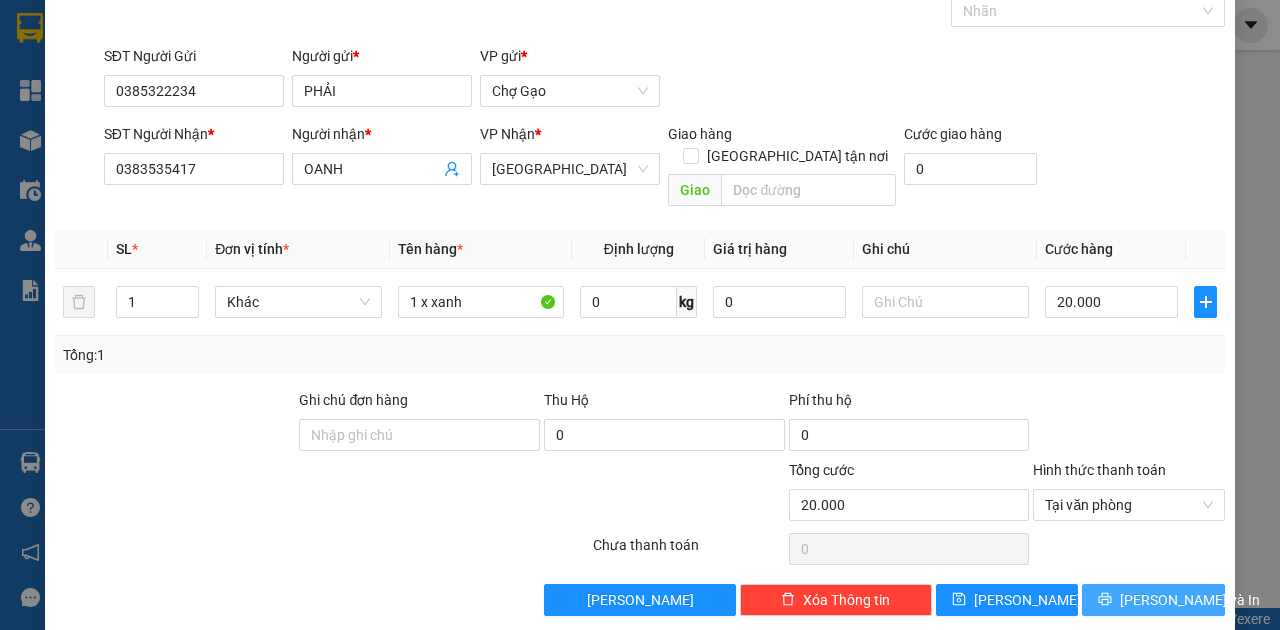 drag, startPoint x: 1148, startPoint y: 564, endPoint x: 972, endPoint y: 423, distance: 225.51497 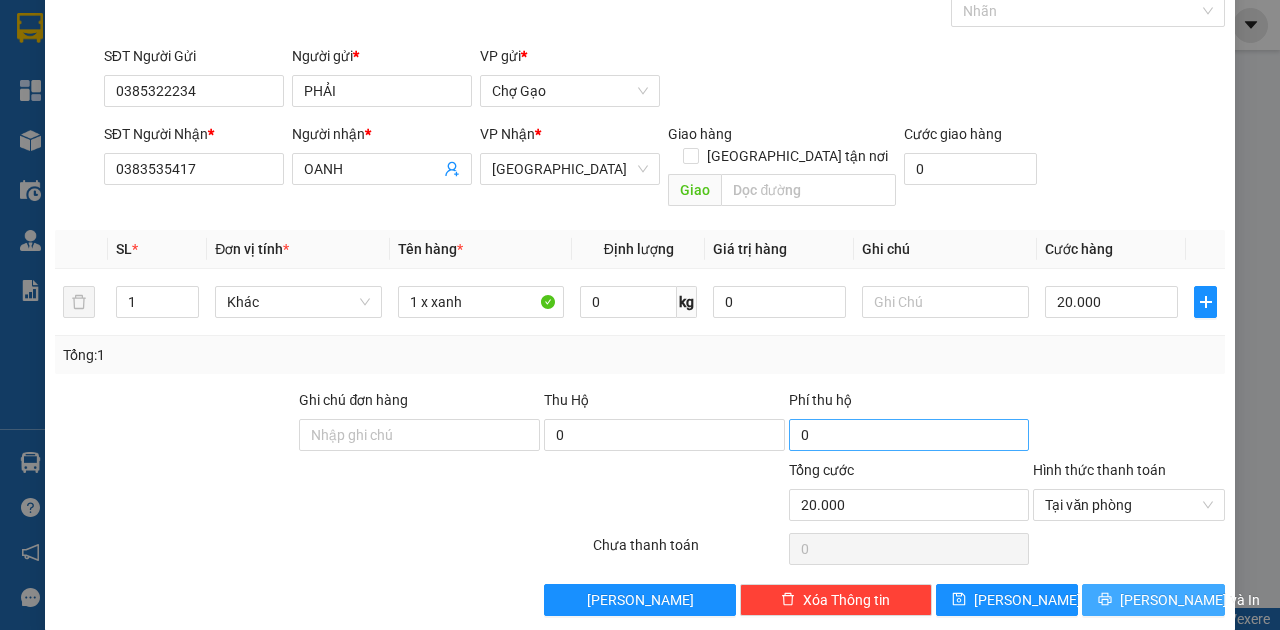 click on "[PERSON_NAME] và In" at bounding box center [1190, 600] 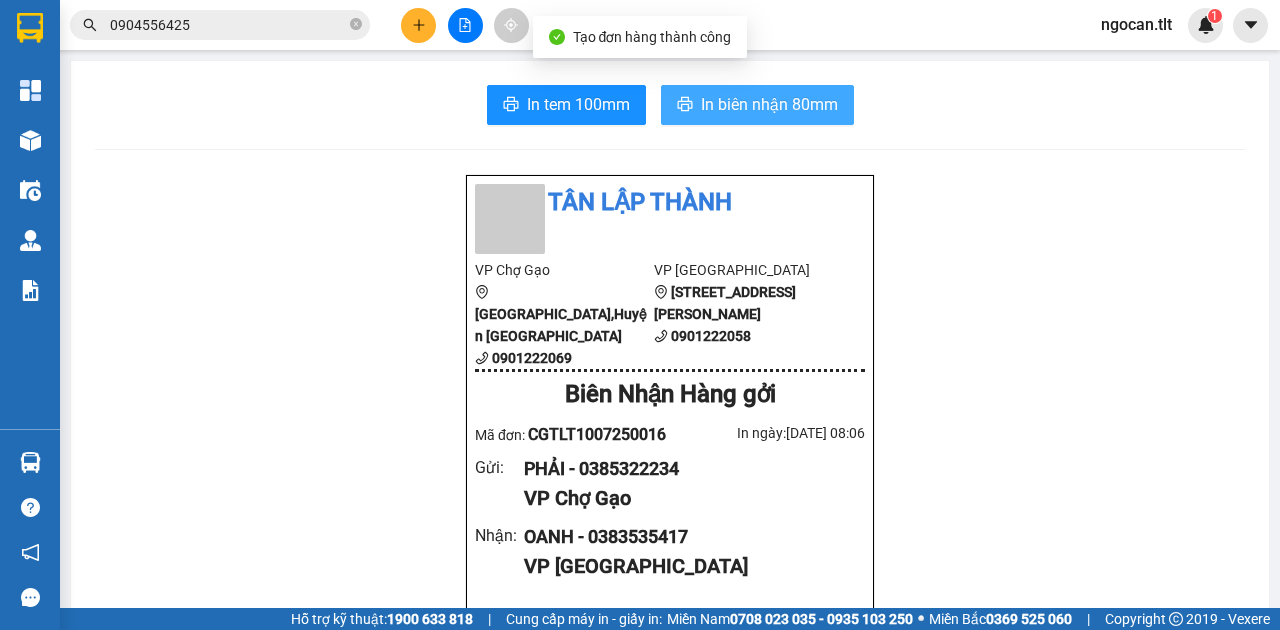 click on "In biên nhận 80mm" at bounding box center [757, 105] 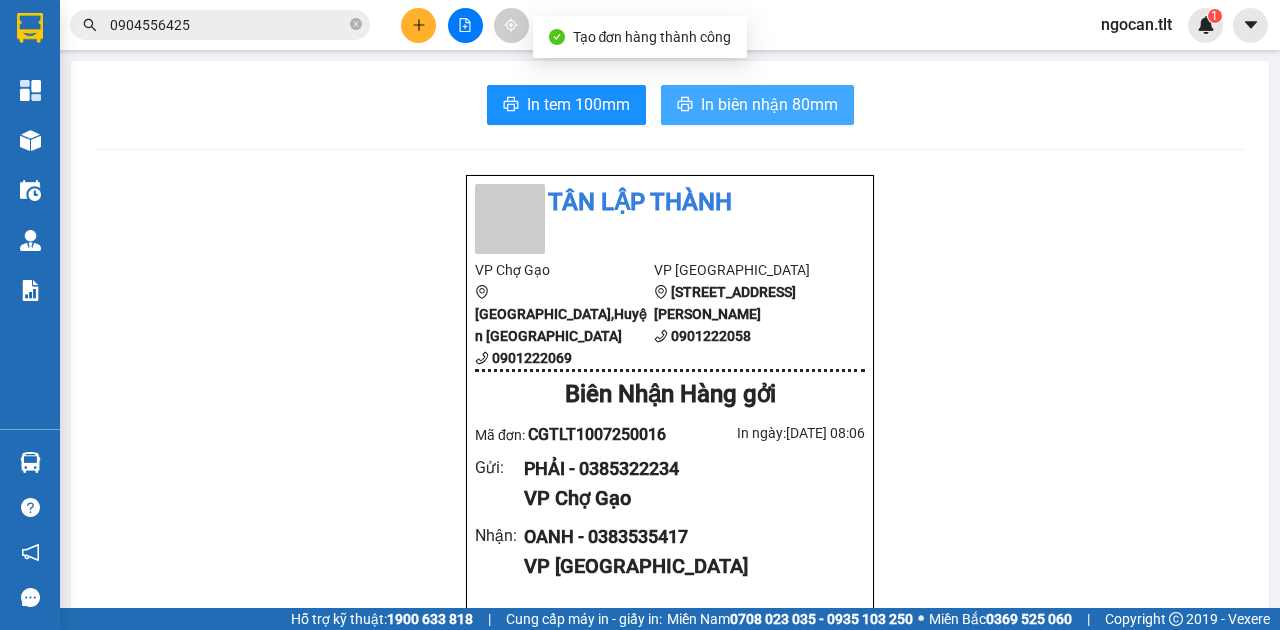 scroll, scrollTop: 0, scrollLeft: 0, axis: both 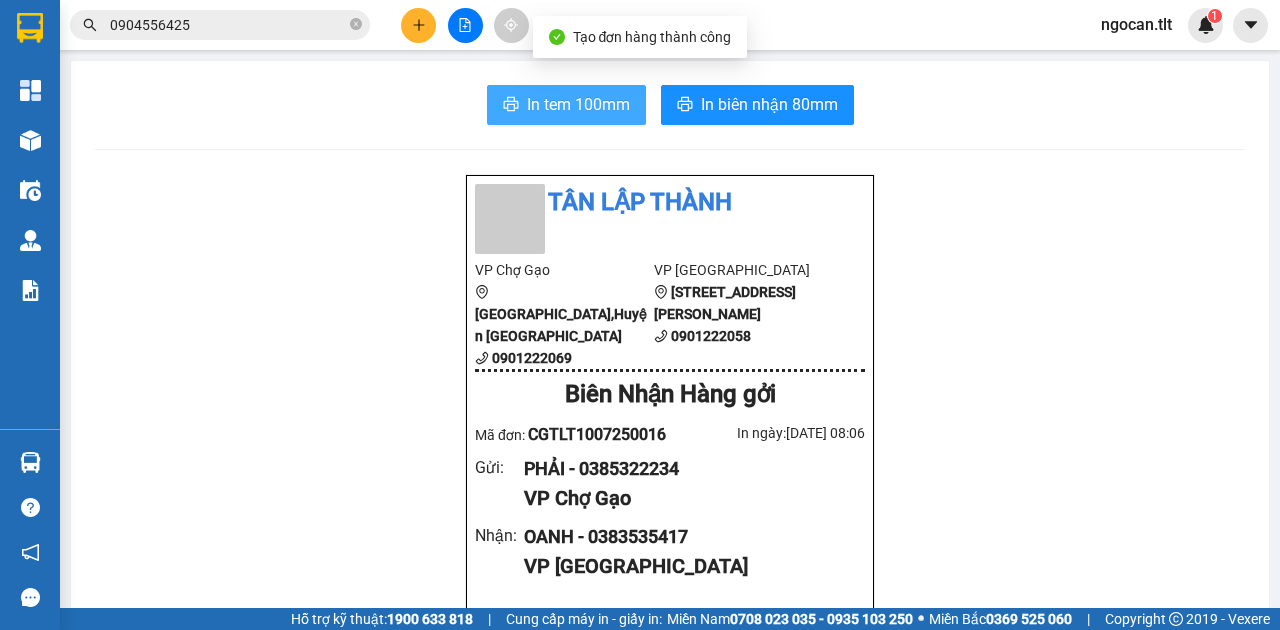 click on "In tem 100mm" at bounding box center (578, 104) 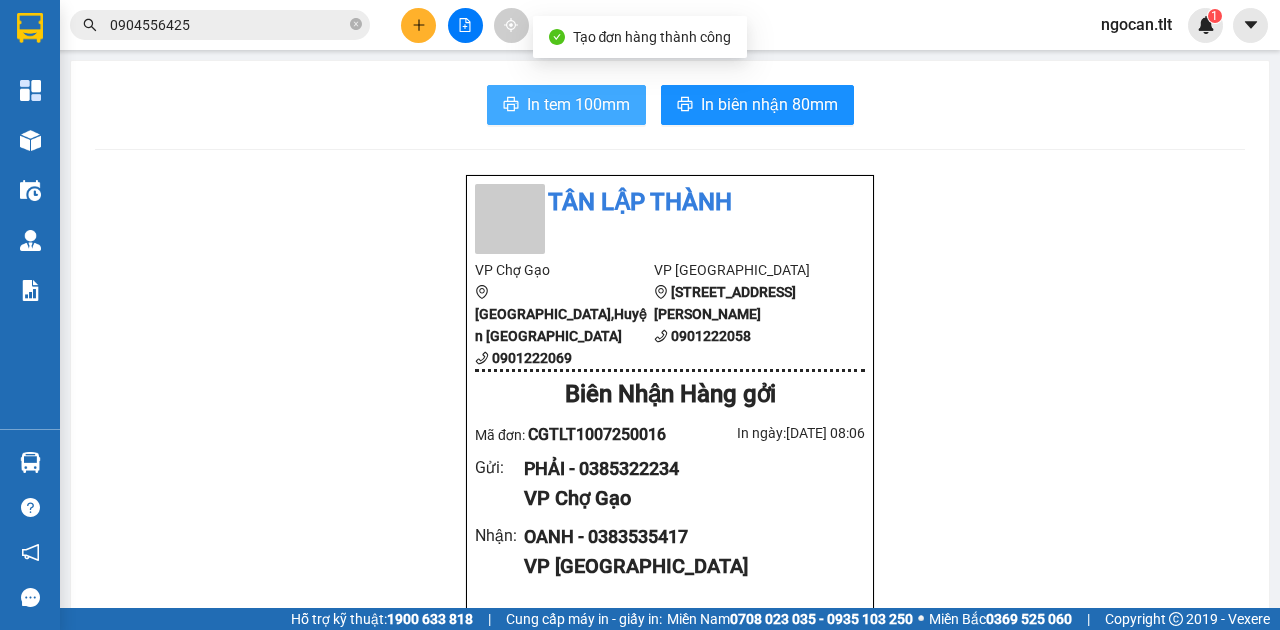 scroll, scrollTop: 0, scrollLeft: 0, axis: both 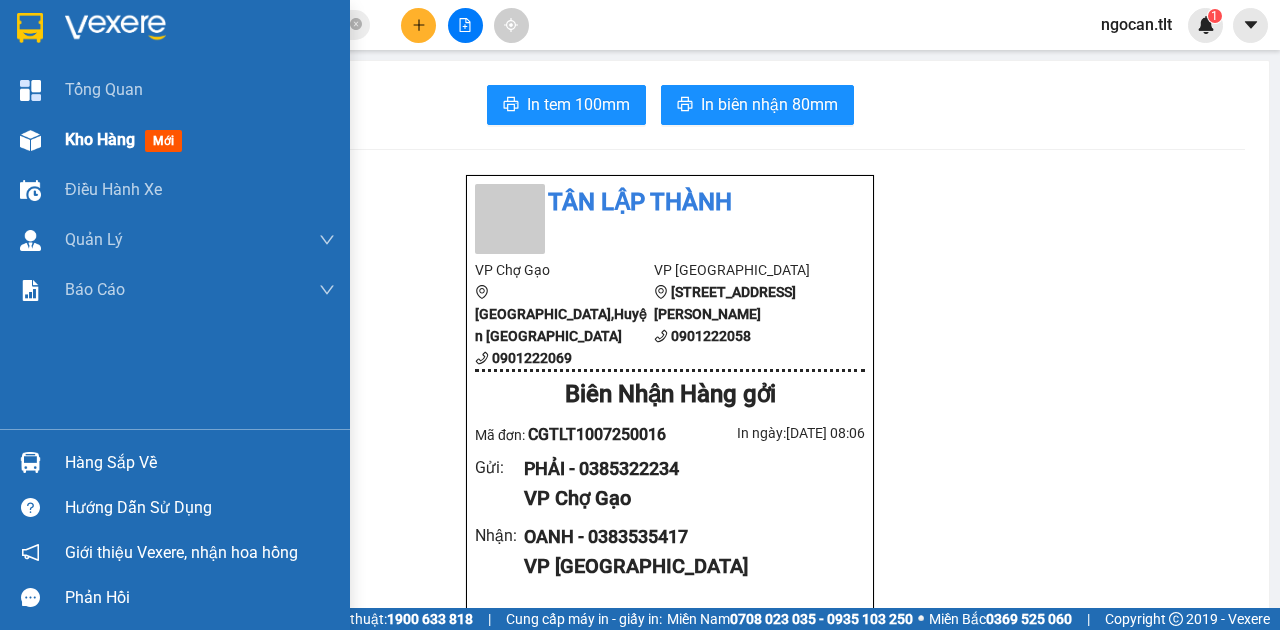 click on "Kho hàng" at bounding box center [100, 139] 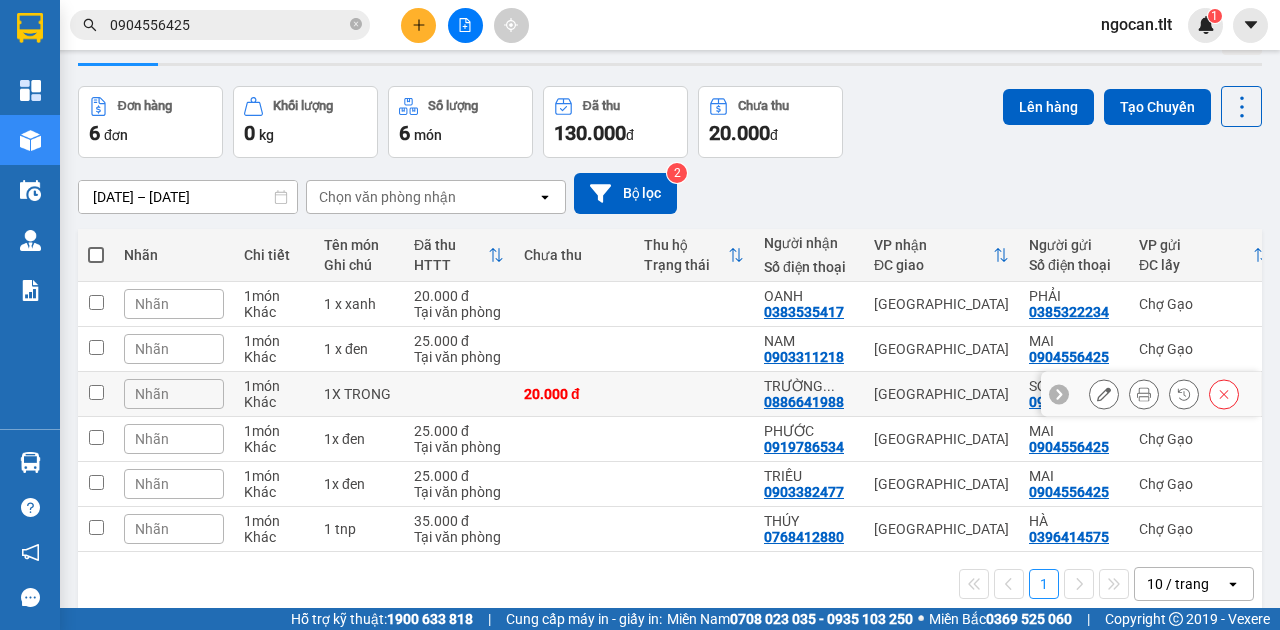 scroll, scrollTop: 92, scrollLeft: 0, axis: vertical 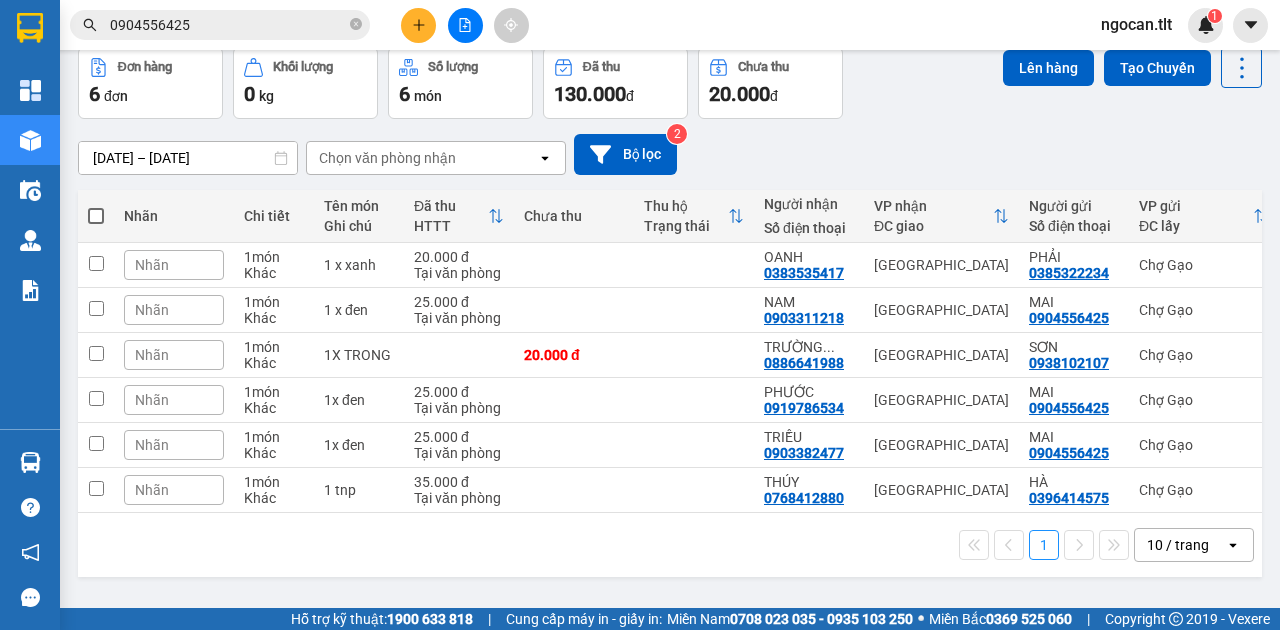 click at bounding box center (96, 216) 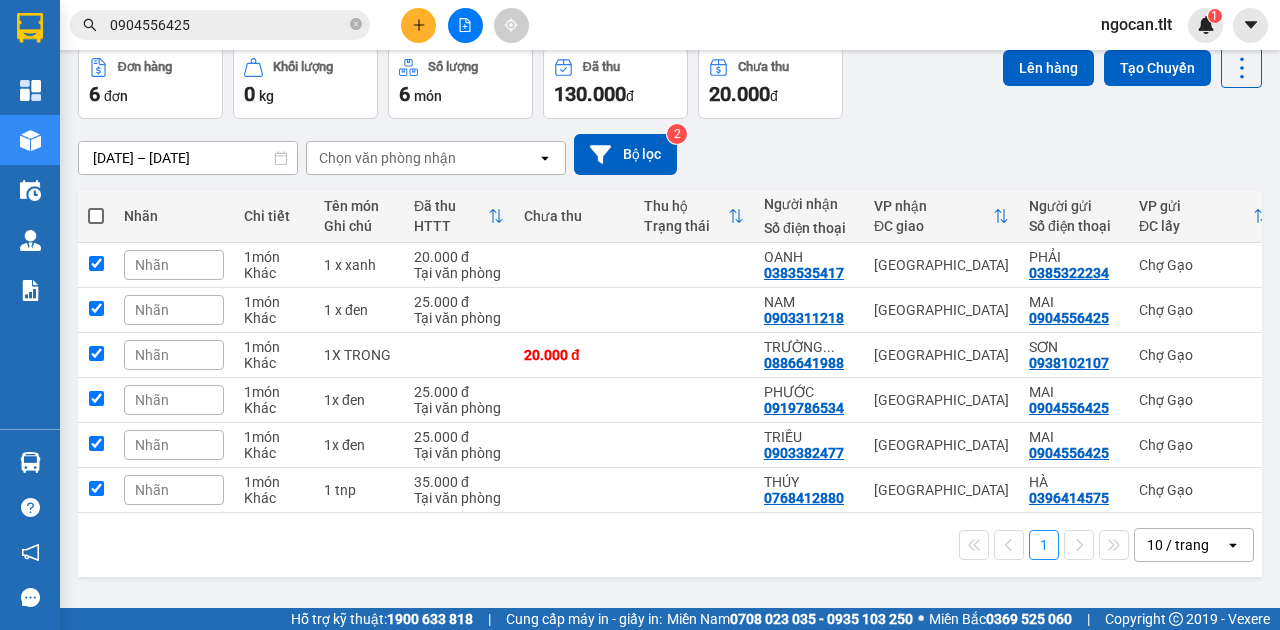 checkbox on "true" 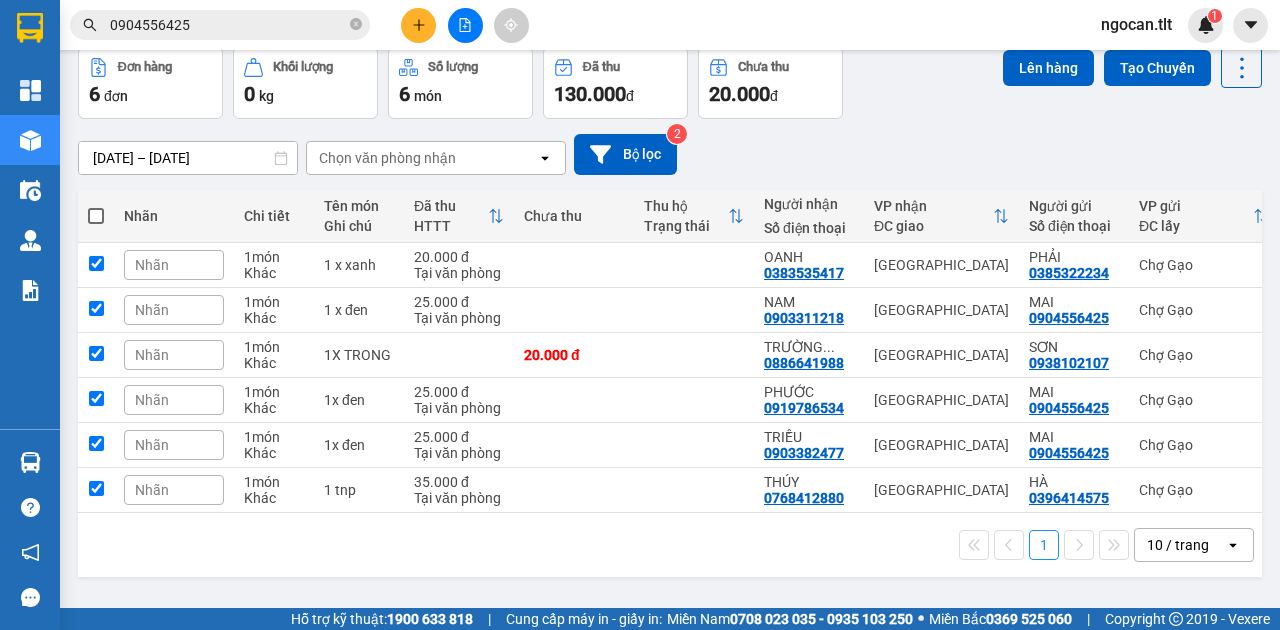 checkbox on "true" 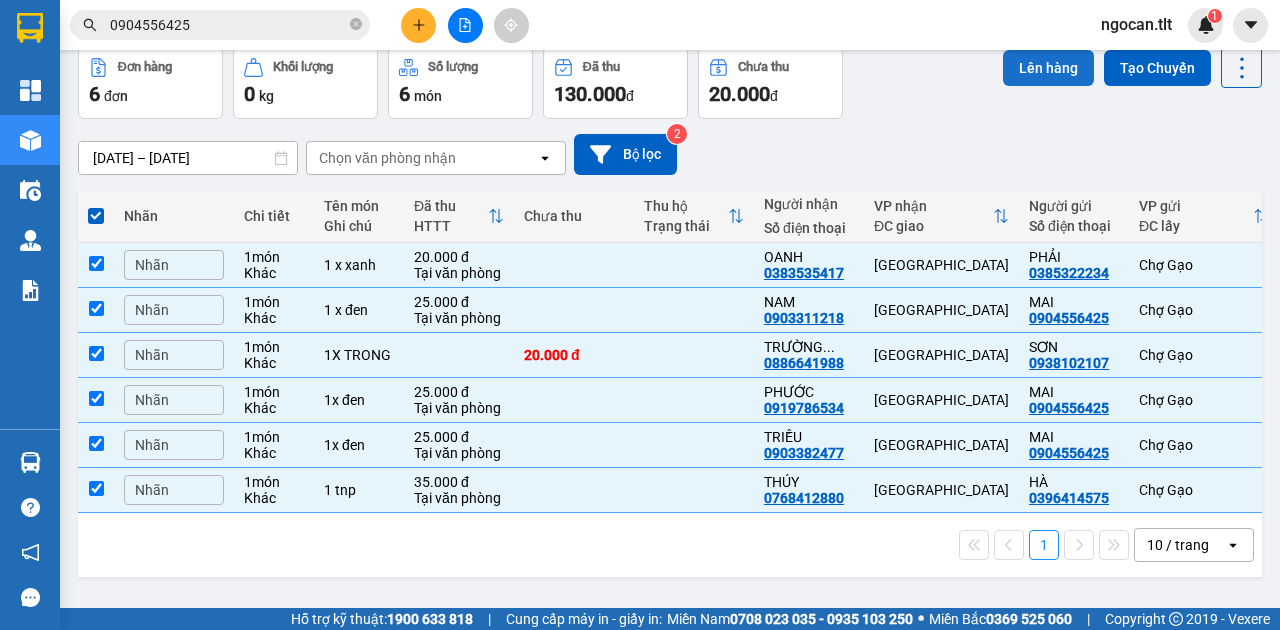 click on "Lên hàng" at bounding box center (1048, 68) 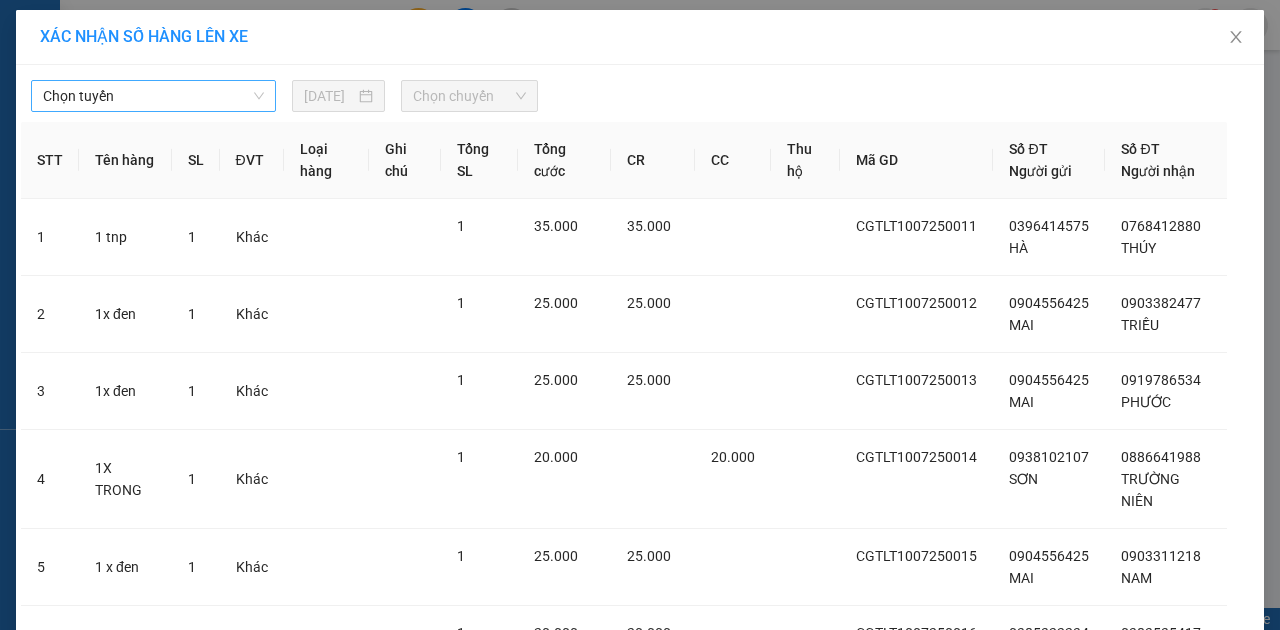 click on "Chọn tuyến" at bounding box center (153, 96) 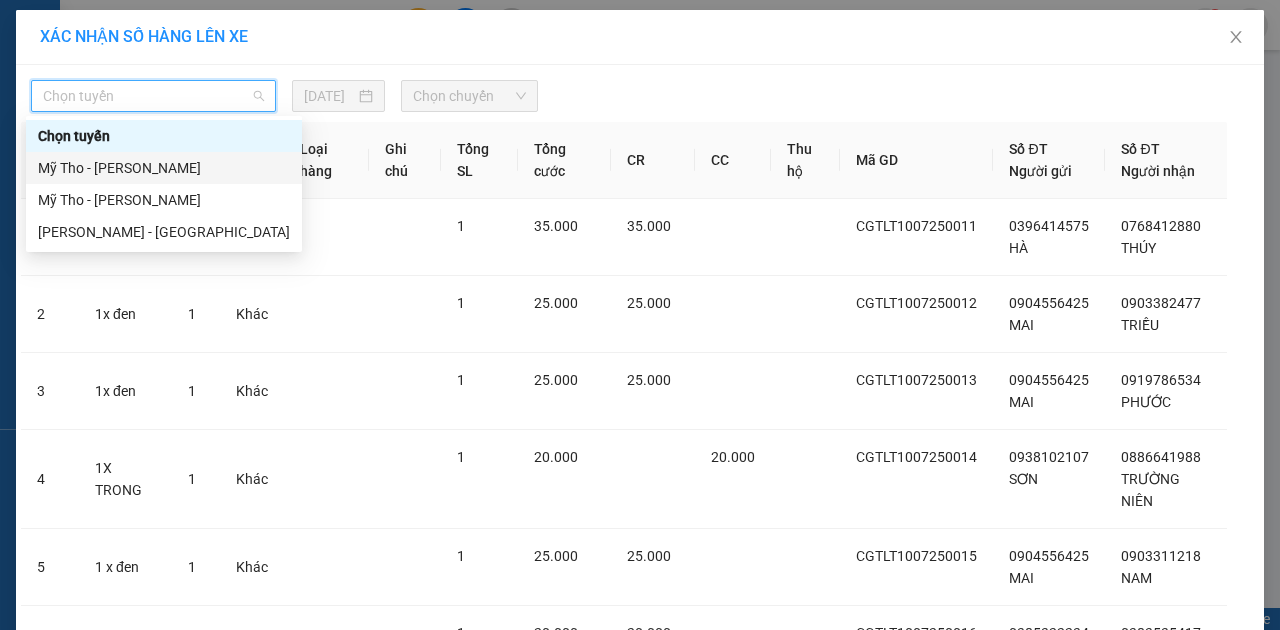 drag, startPoint x: 177, startPoint y: 163, endPoint x: 303, endPoint y: 146, distance: 127.141655 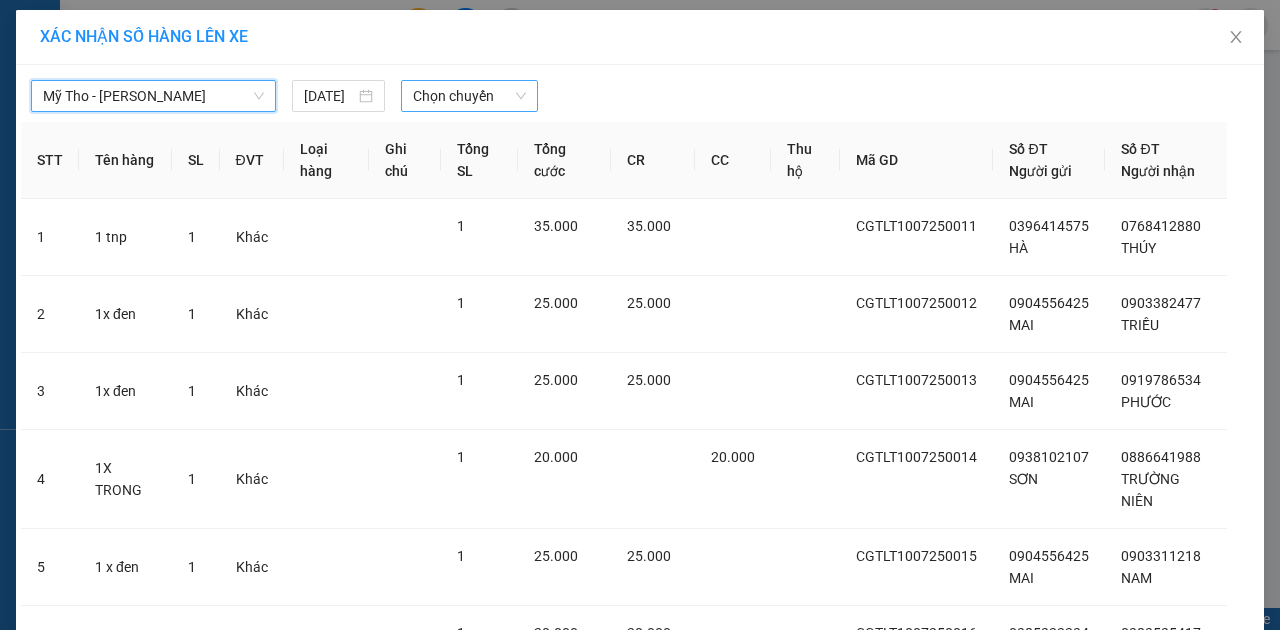 click on "Chọn chuyến" at bounding box center (469, 96) 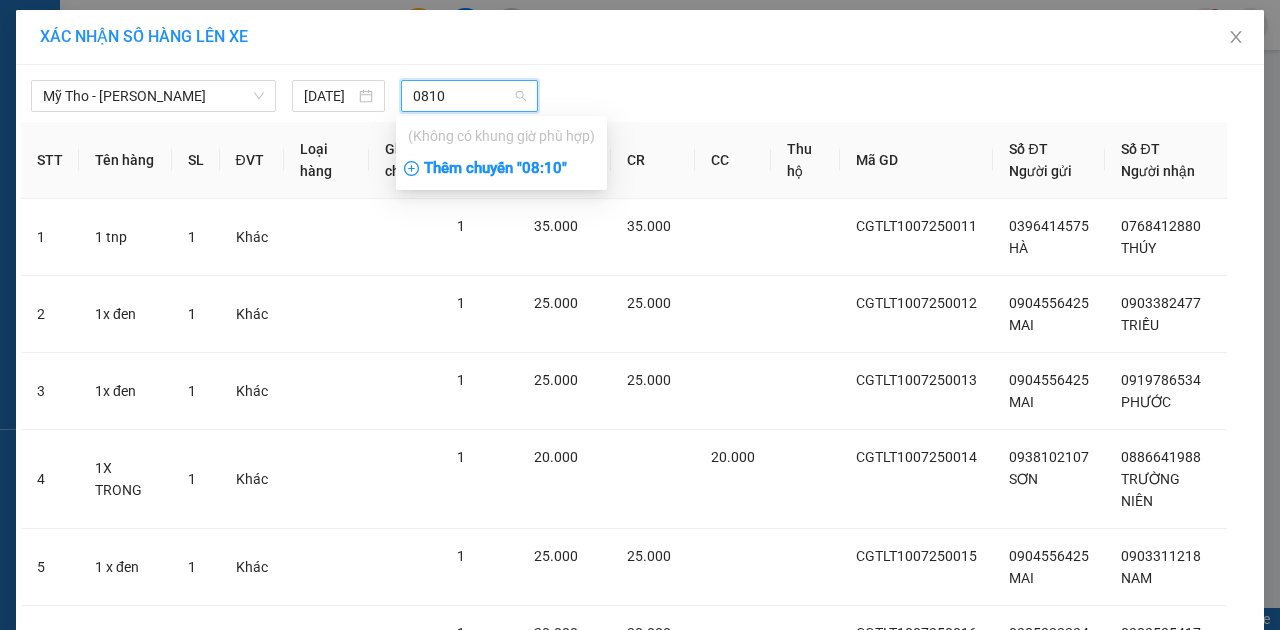 type on "0810" 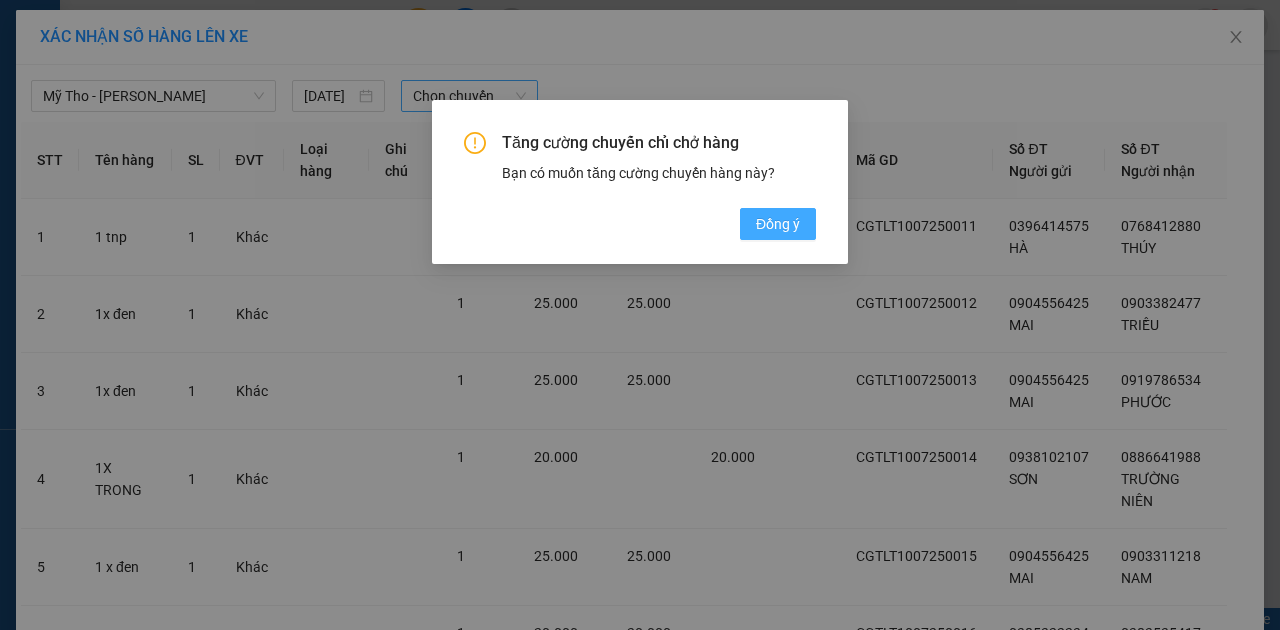 drag, startPoint x: 791, startPoint y: 222, endPoint x: 799, endPoint y: 204, distance: 19.697716 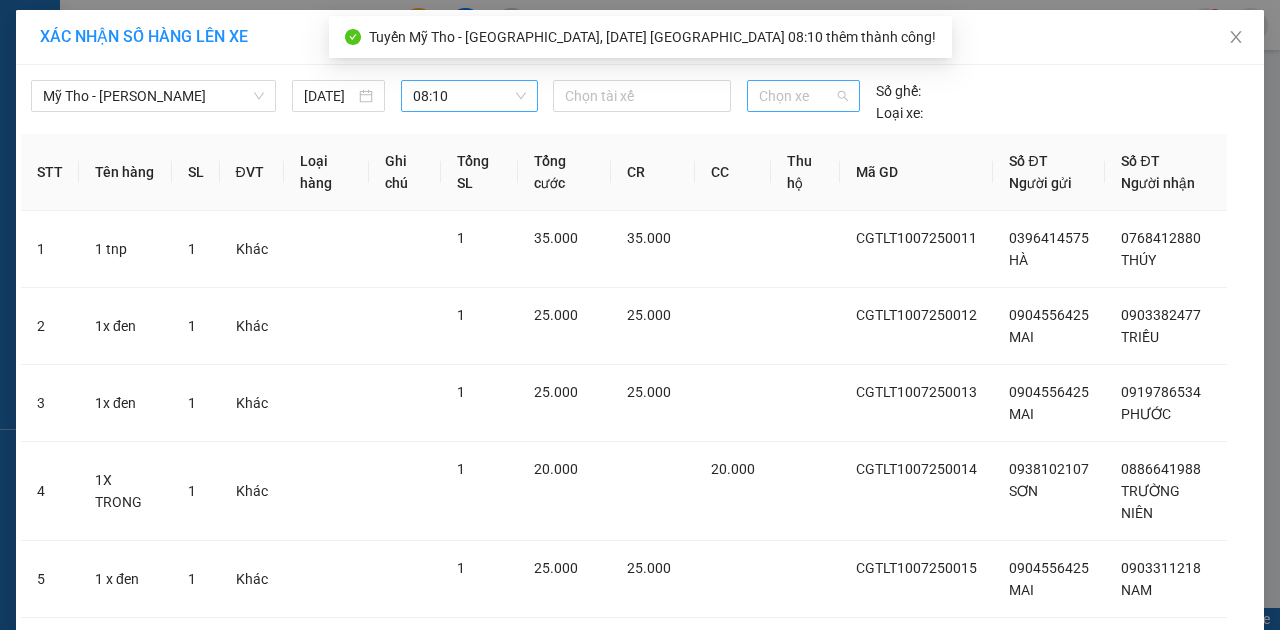 click on "Chọn xe" at bounding box center [803, 96] 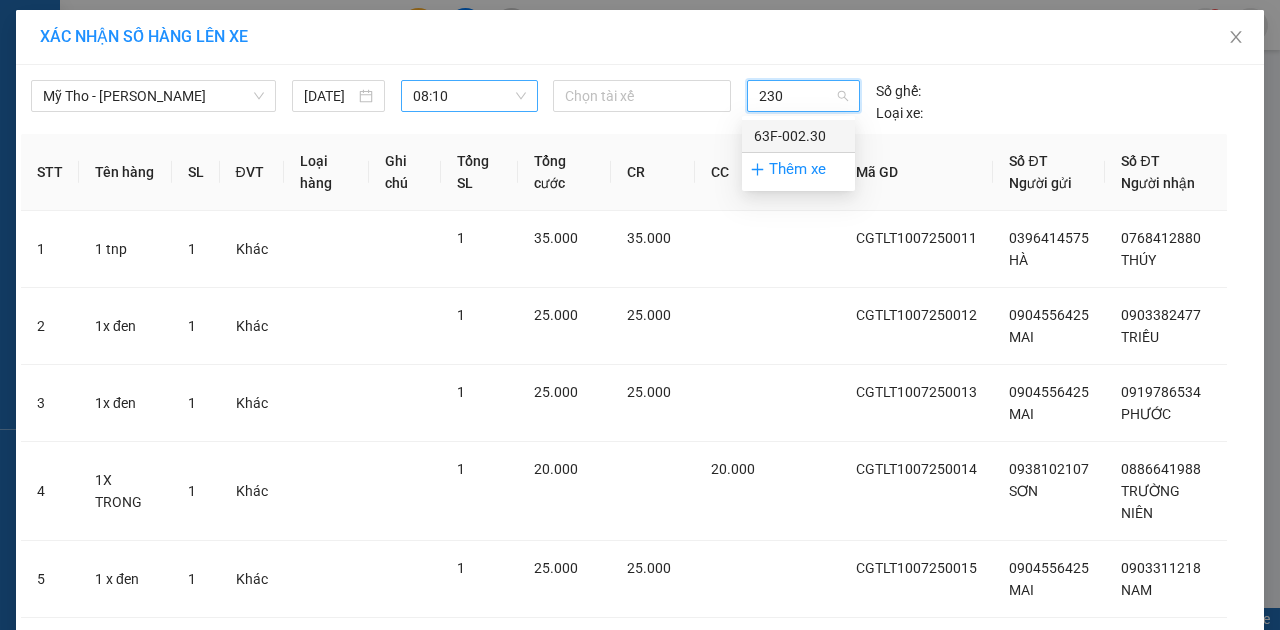 type on "230" 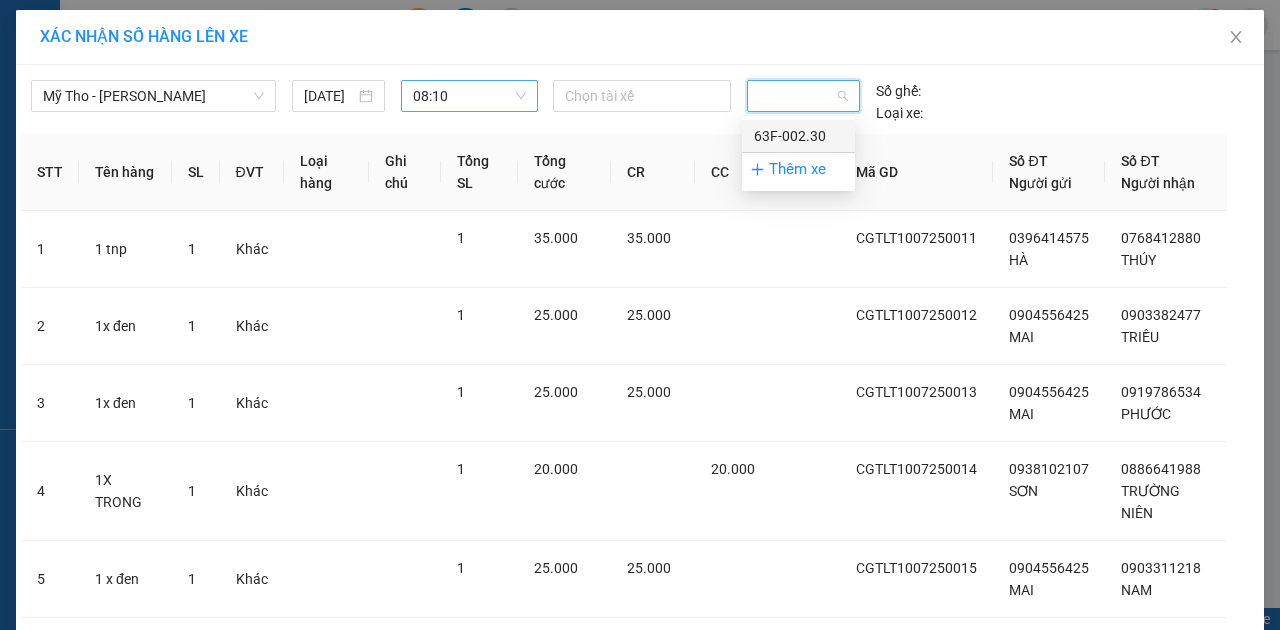 click at bounding box center [803, 102] 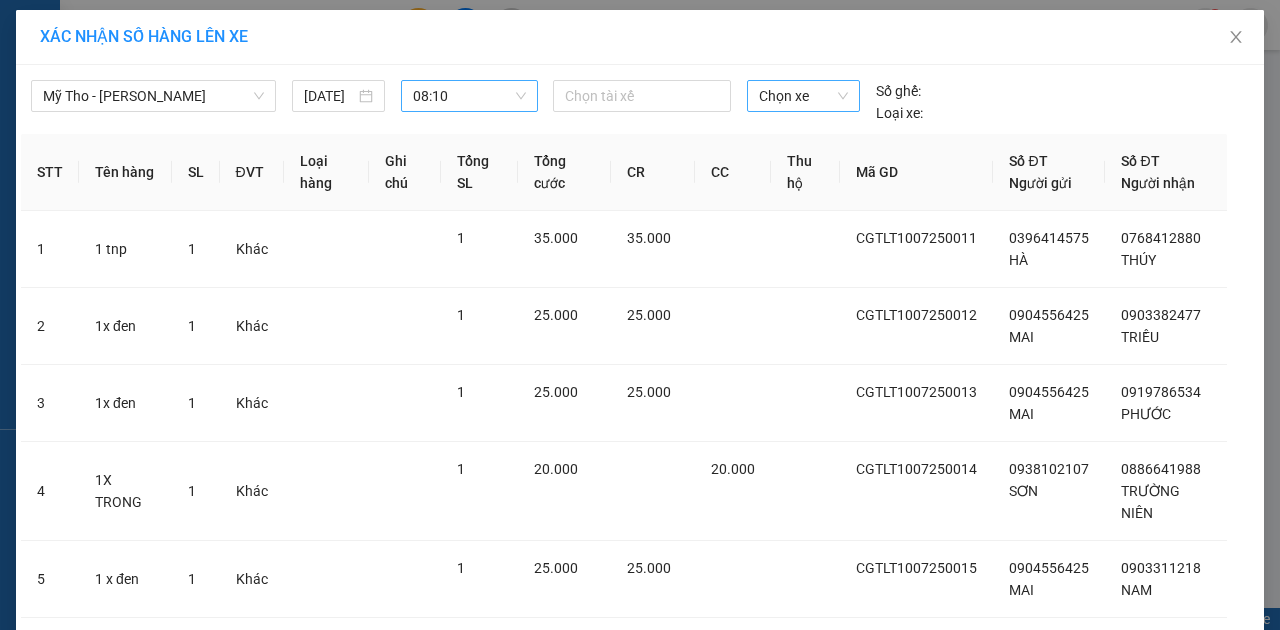 click on "Chọn xe" at bounding box center (803, 96) 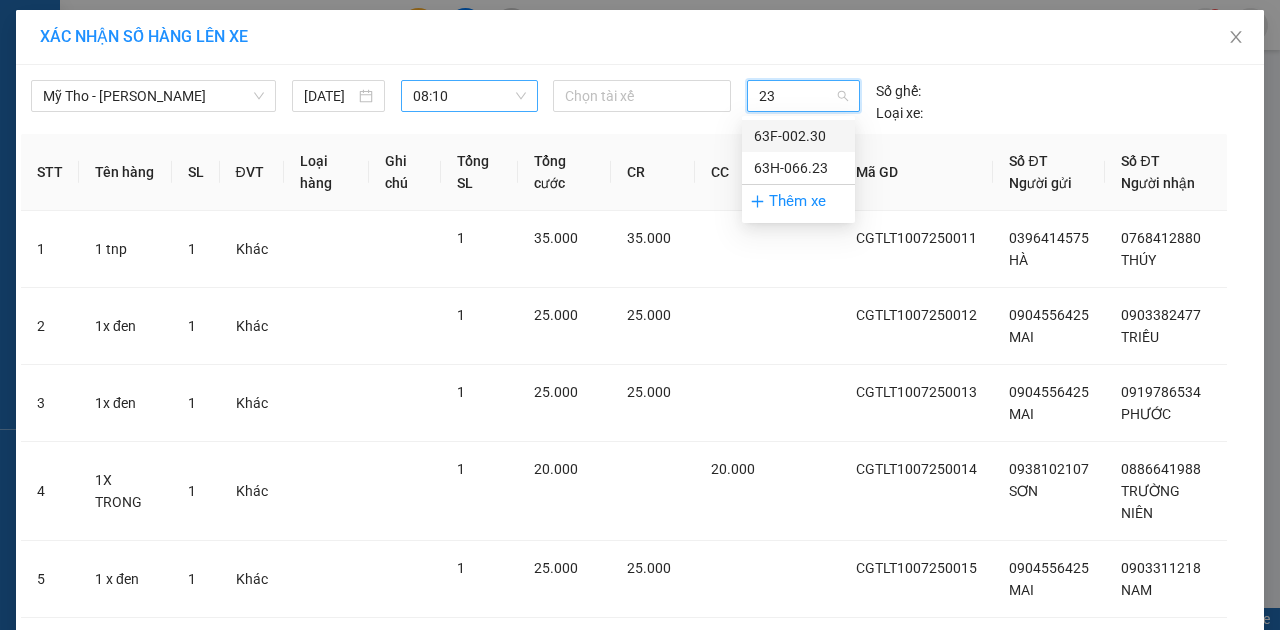type on "230" 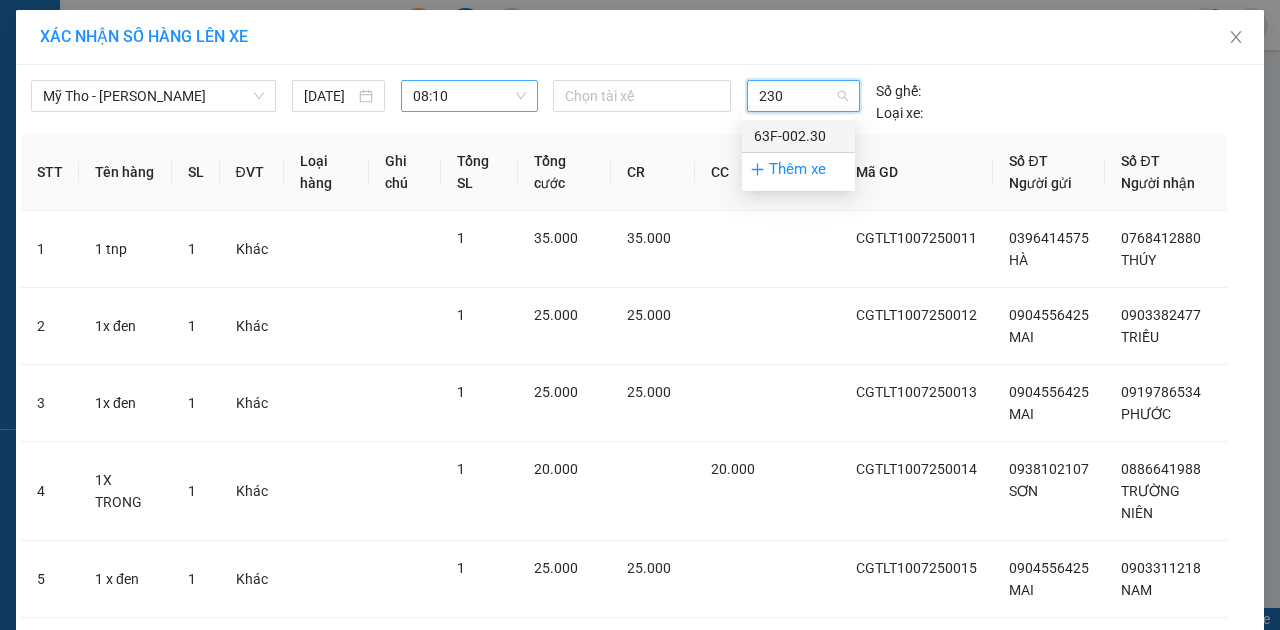 click on "63F-002.30" at bounding box center [798, 136] 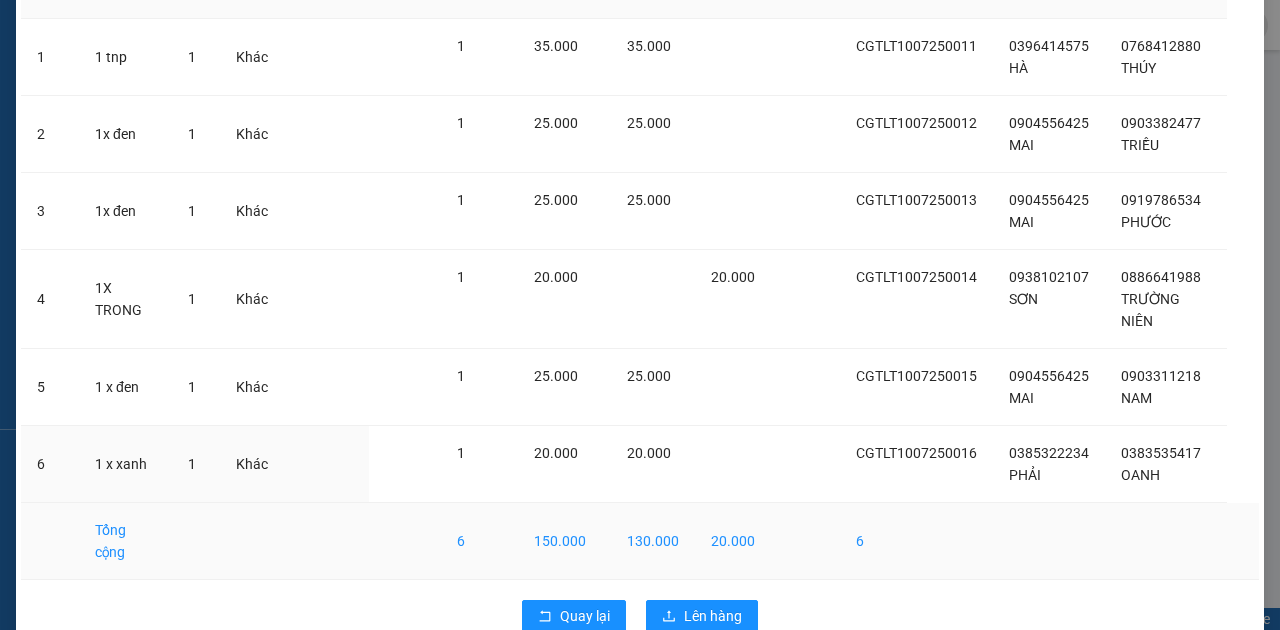 scroll, scrollTop: 218, scrollLeft: 0, axis: vertical 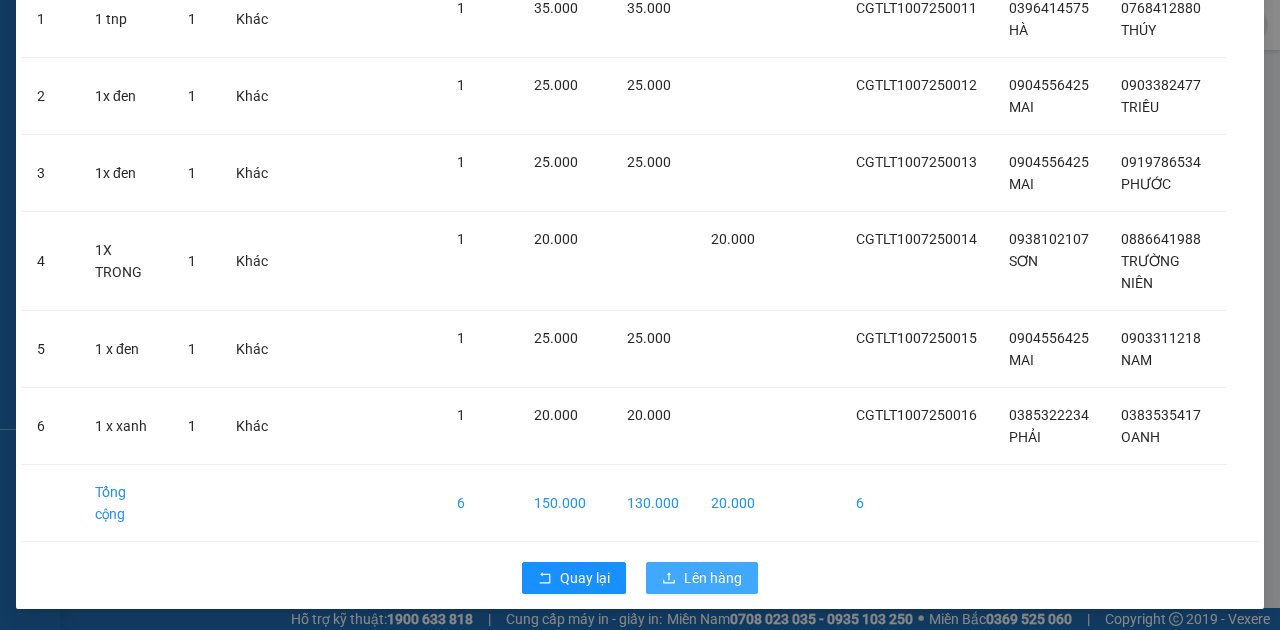 click on "Lên hàng" at bounding box center [713, 578] 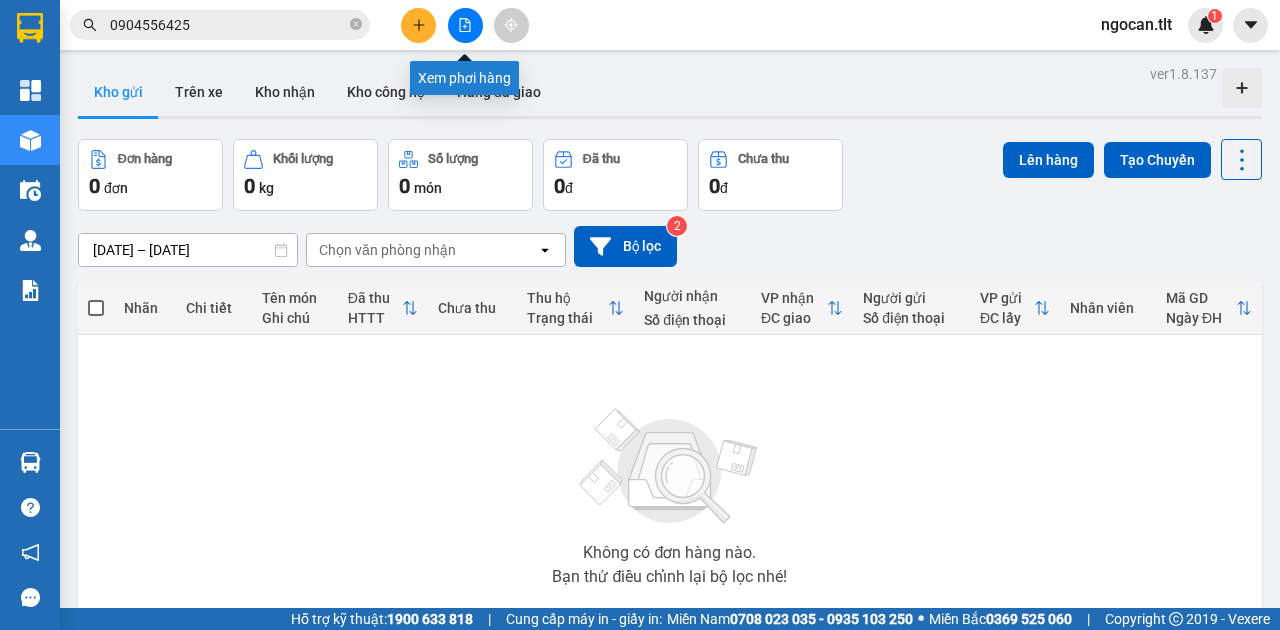 click at bounding box center [465, 25] 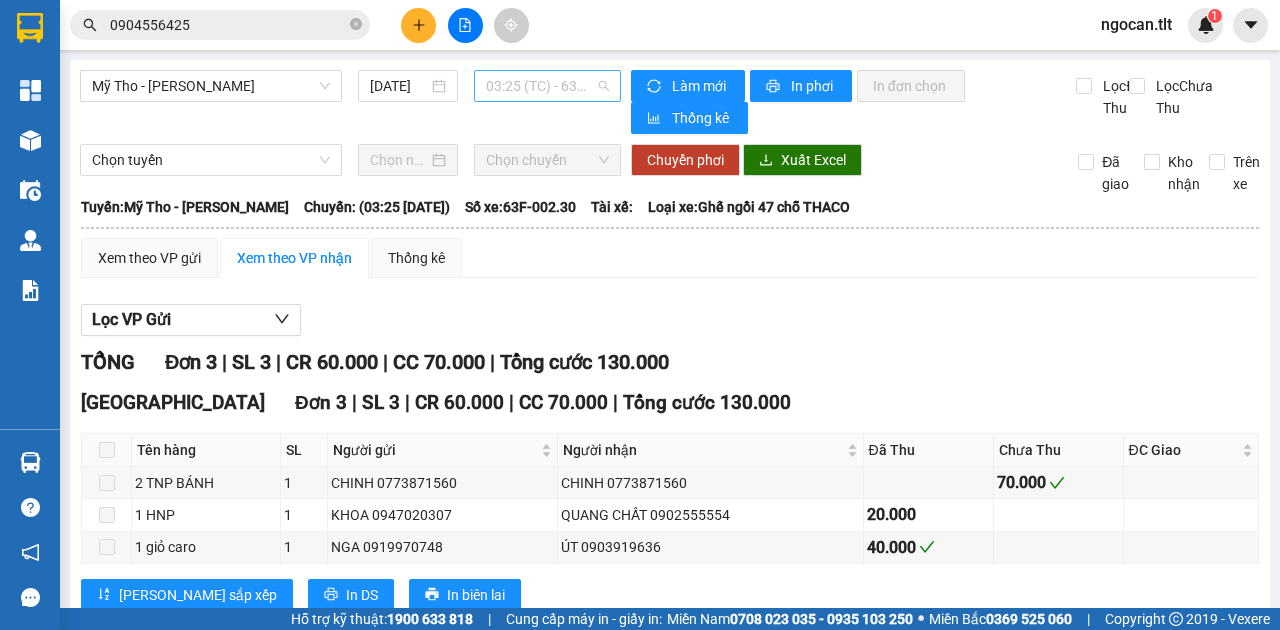 click on "03:25   (TC)   - 63F-002.30" at bounding box center (547, 86) 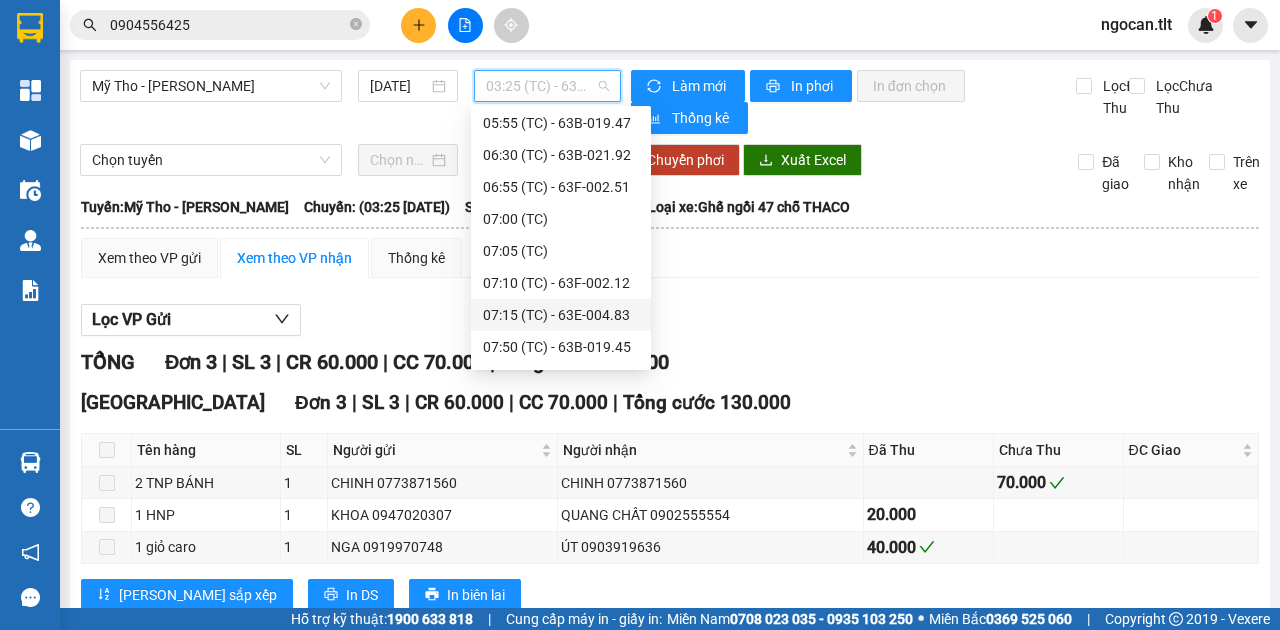 scroll, scrollTop: 288, scrollLeft: 0, axis: vertical 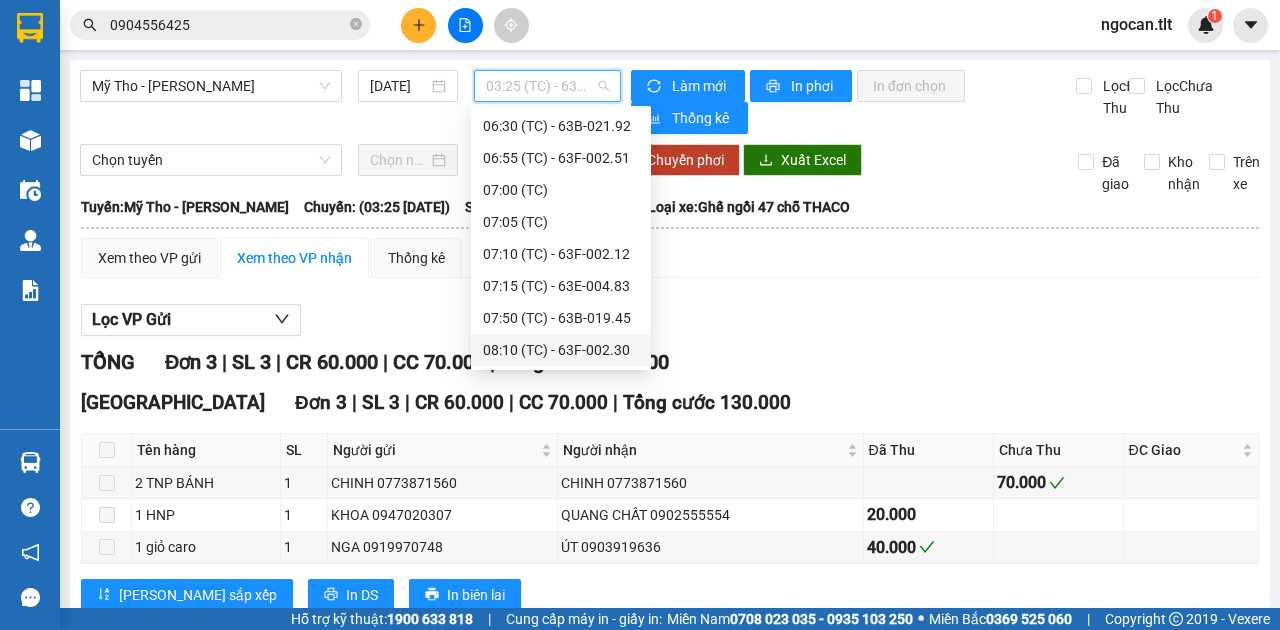 click on "08:10   (TC)   - 63F-002.30" at bounding box center [561, 350] 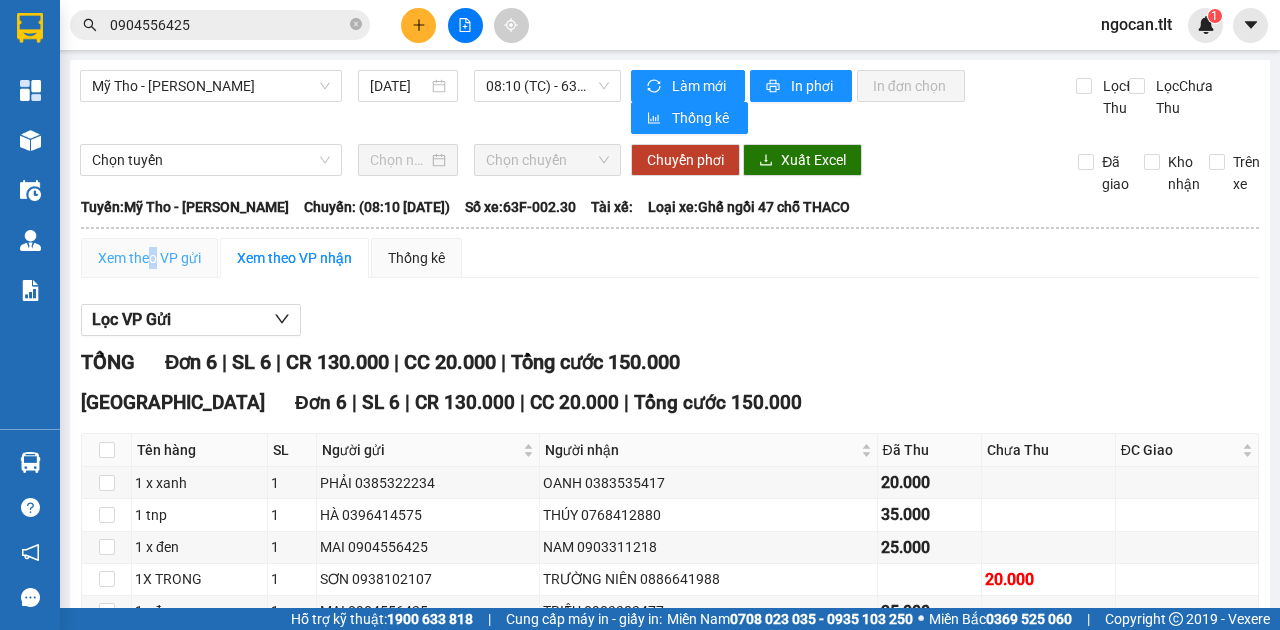 click on "Xem theo VP gửi" at bounding box center (149, 258) 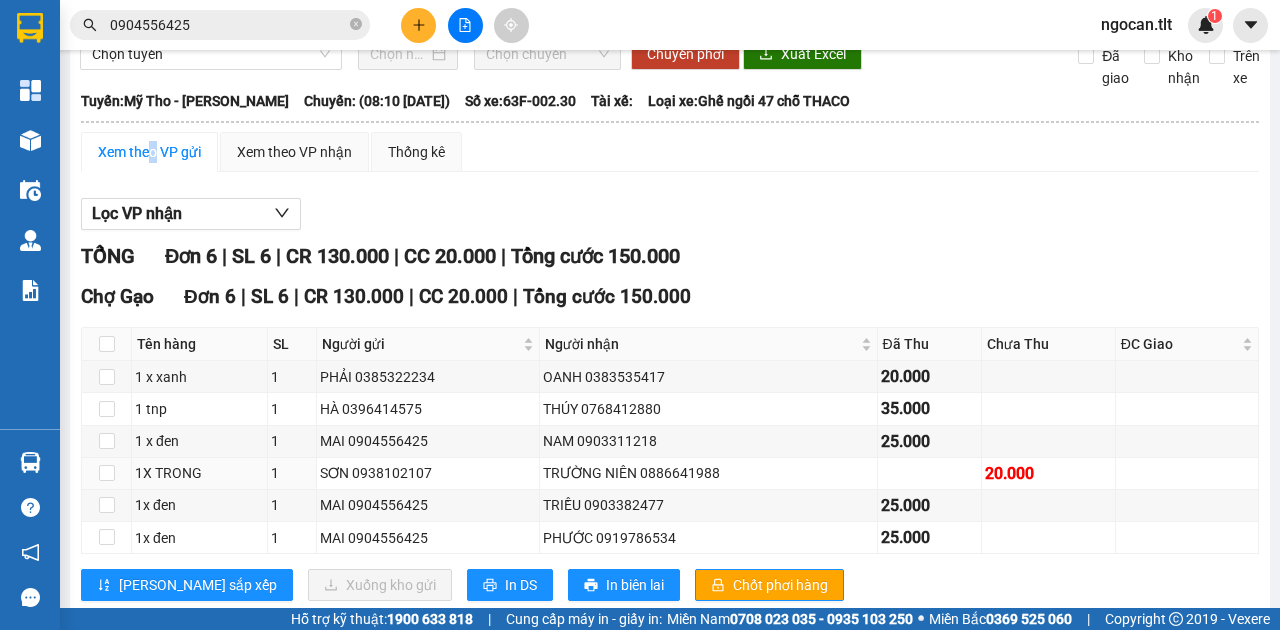 scroll, scrollTop: 158, scrollLeft: 0, axis: vertical 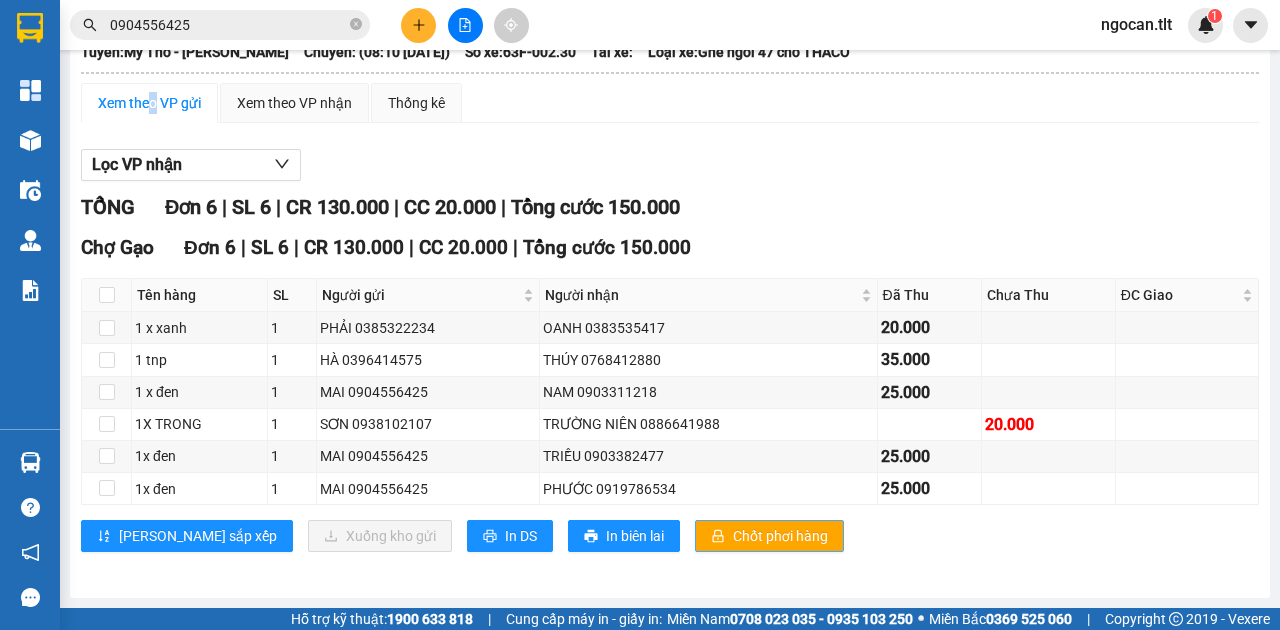 click on "Chốt phơi hàng" at bounding box center (780, 536) 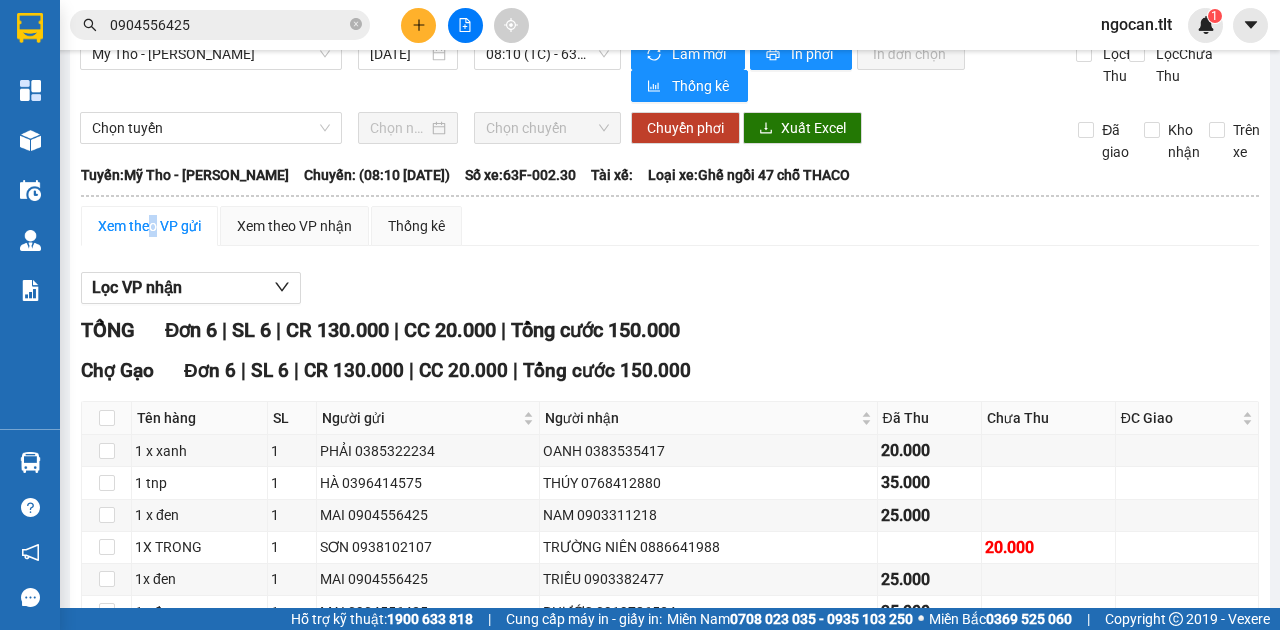 scroll, scrollTop: 2, scrollLeft: 0, axis: vertical 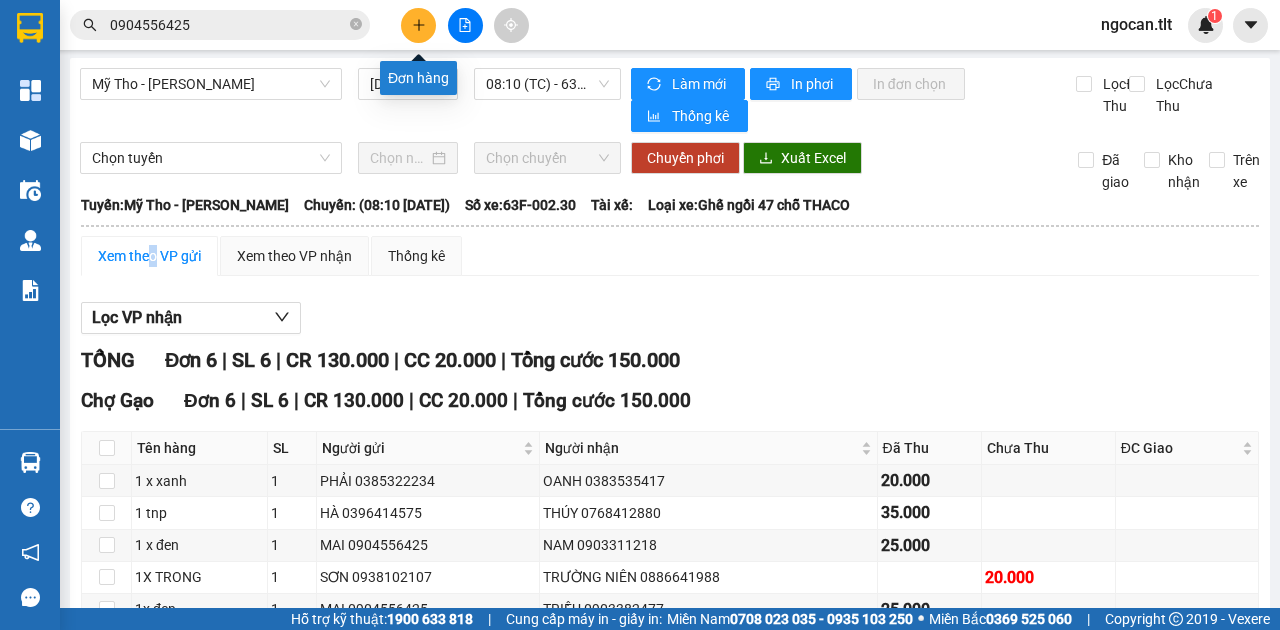 click 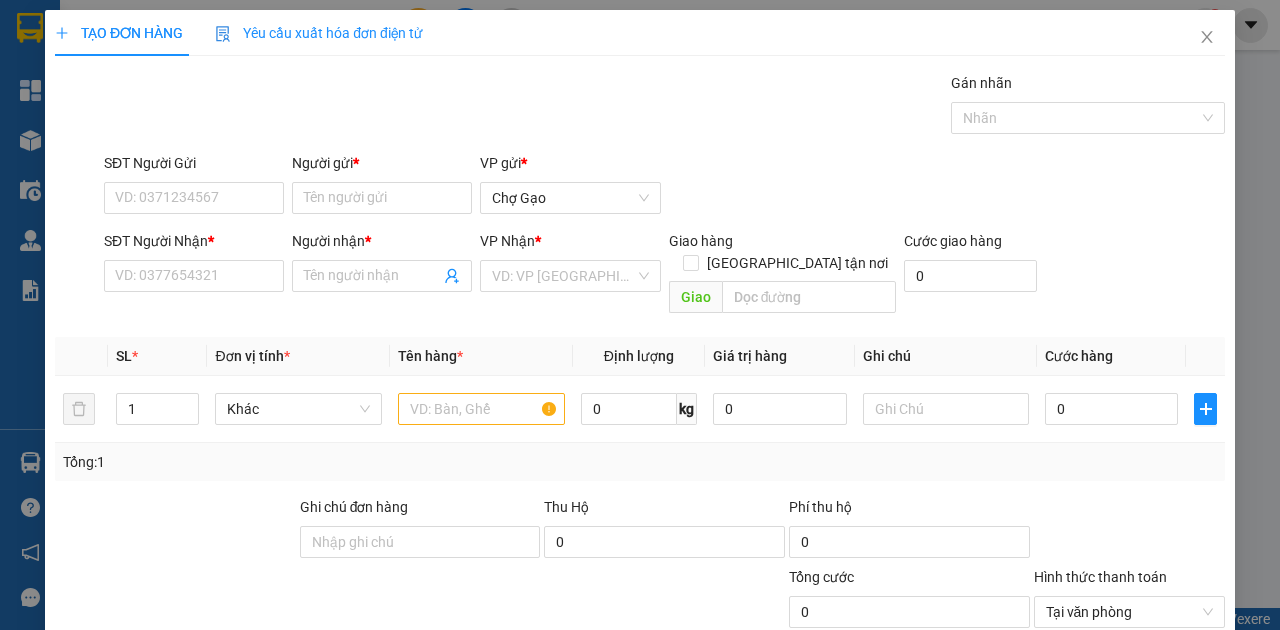 scroll, scrollTop: 0, scrollLeft: 0, axis: both 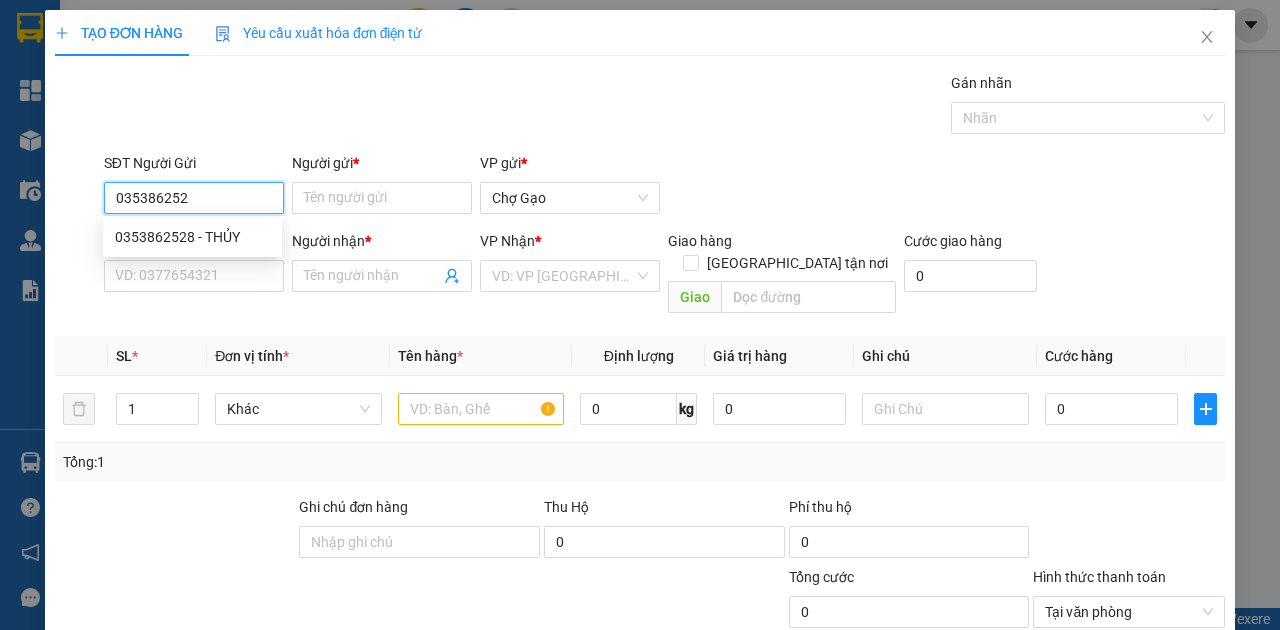 type on "0353862528" 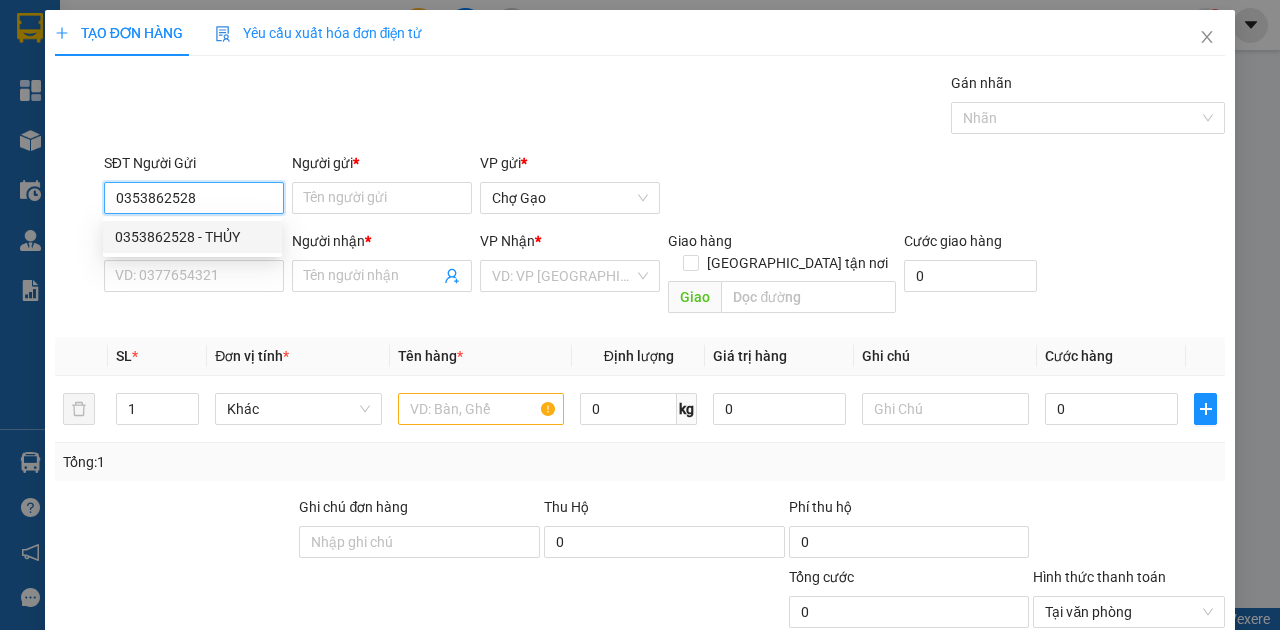 click on "0353862528 - THỦY" at bounding box center [192, 237] 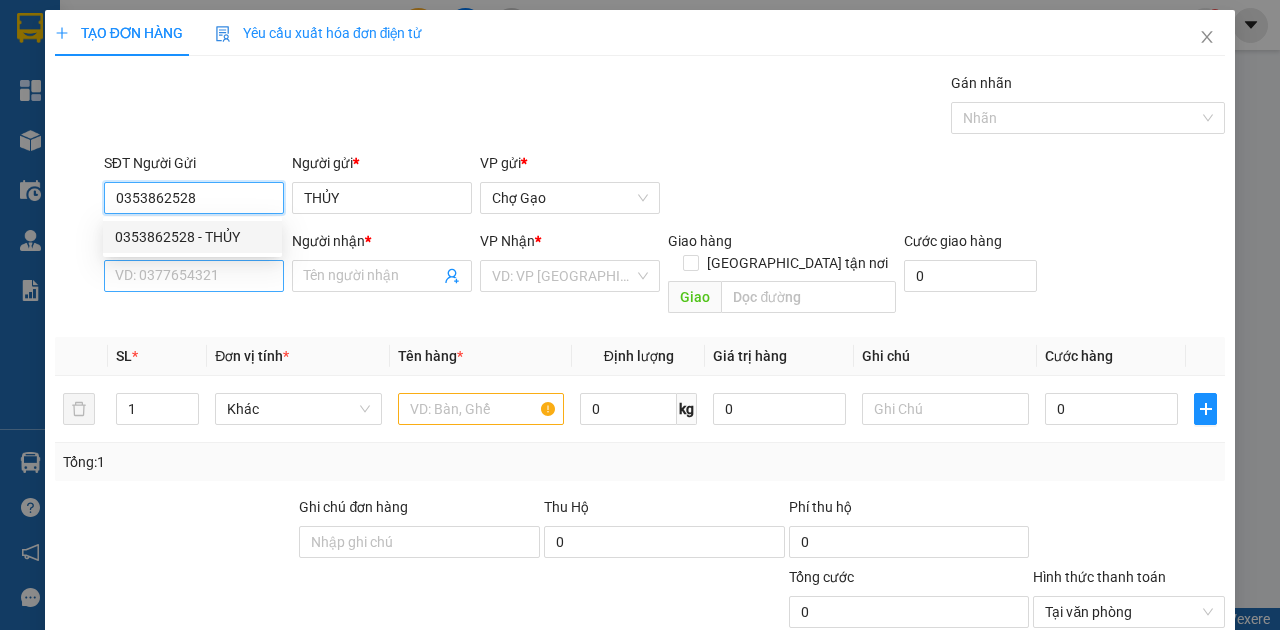 type on "0353862528" 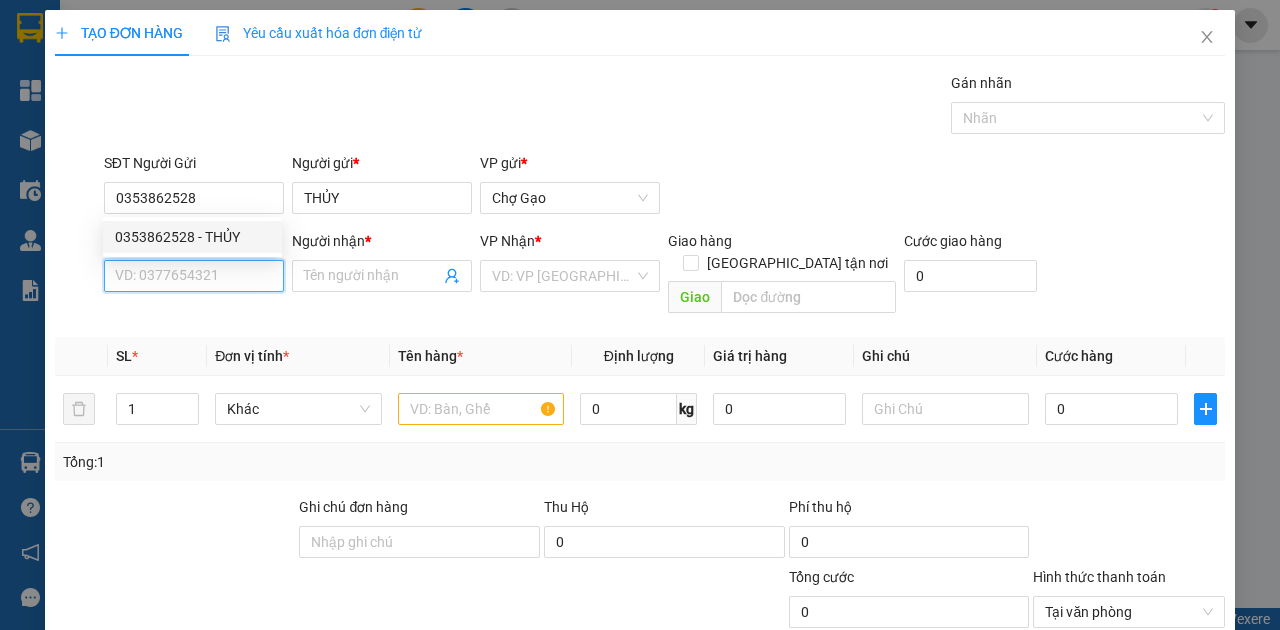 click on "SĐT Người Nhận  *" at bounding box center [194, 276] 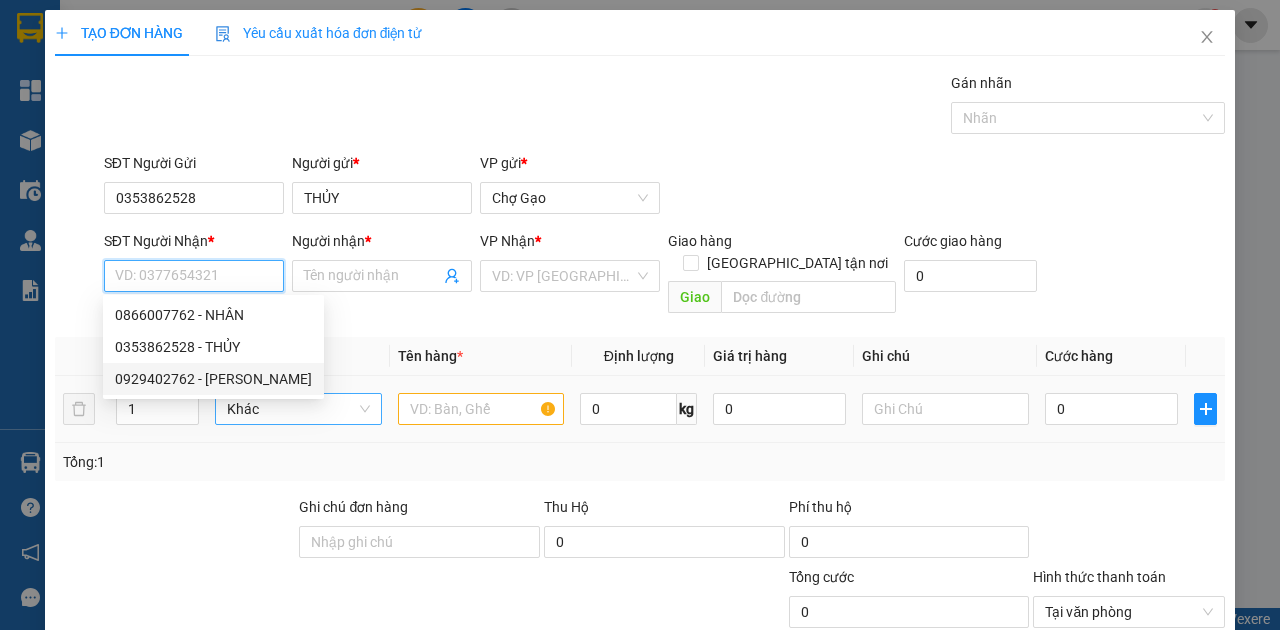 drag, startPoint x: 227, startPoint y: 391, endPoint x: 246, endPoint y: 380, distance: 21.954498 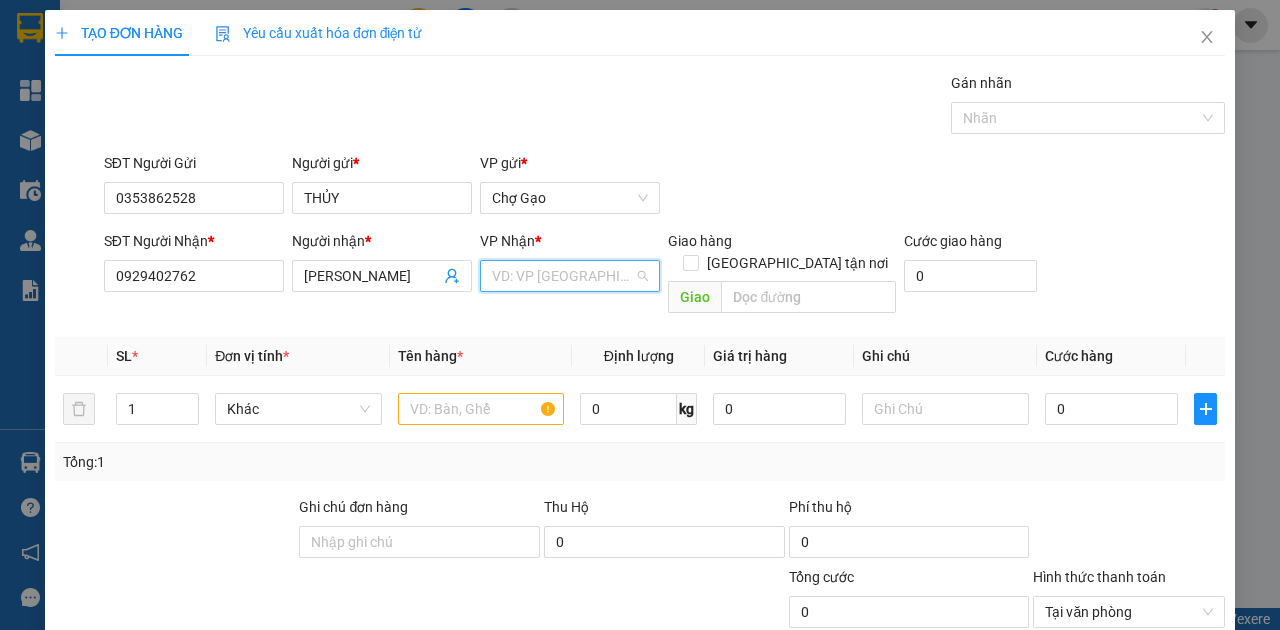 drag, startPoint x: 560, startPoint y: 274, endPoint x: 539, endPoint y: 330, distance: 59.808025 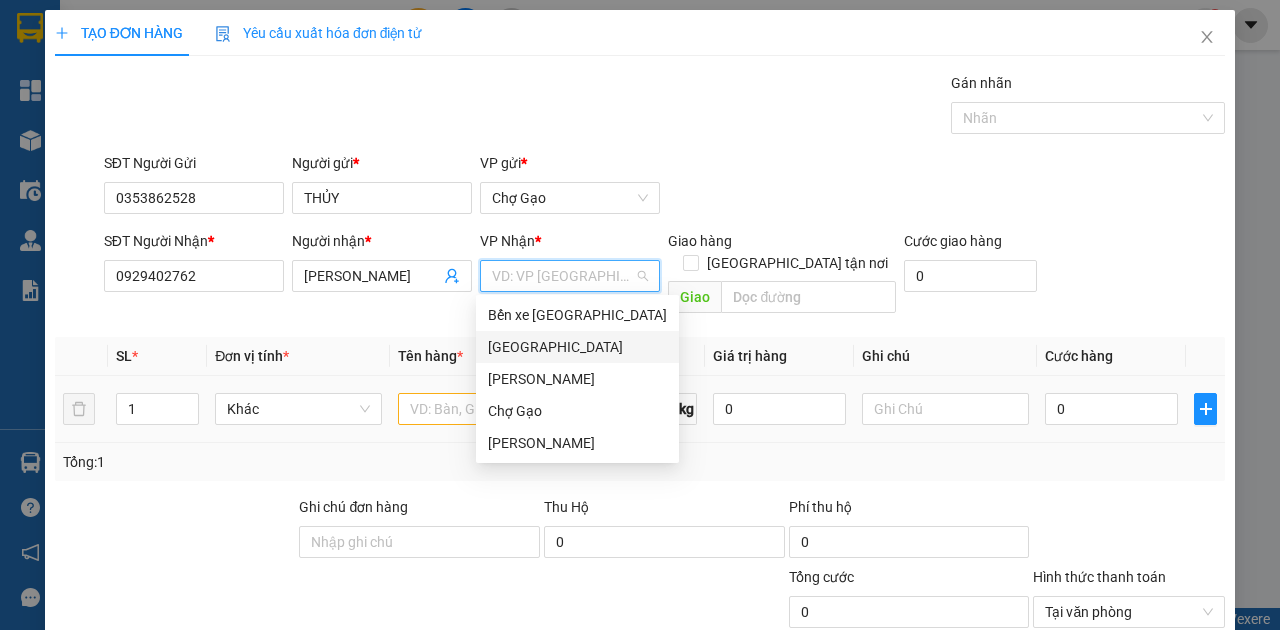 drag, startPoint x: 526, startPoint y: 343, endPoint x: 491, endPoint y: 363, distance: 40.311287 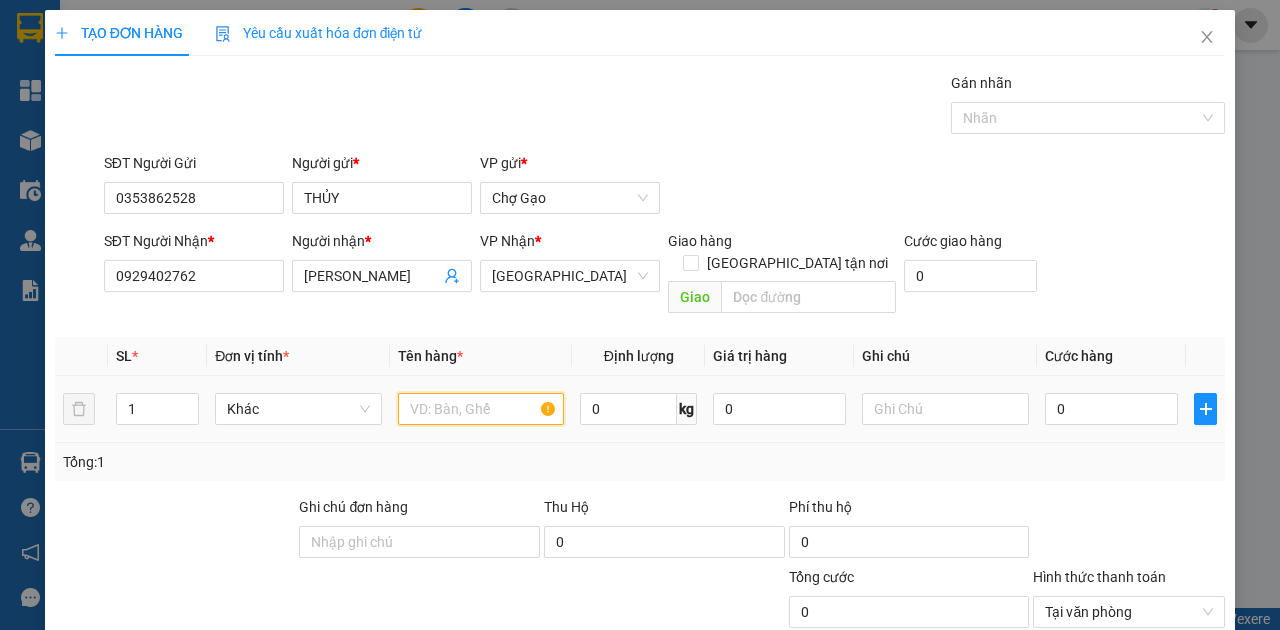 click at bounding box center (481, 409) 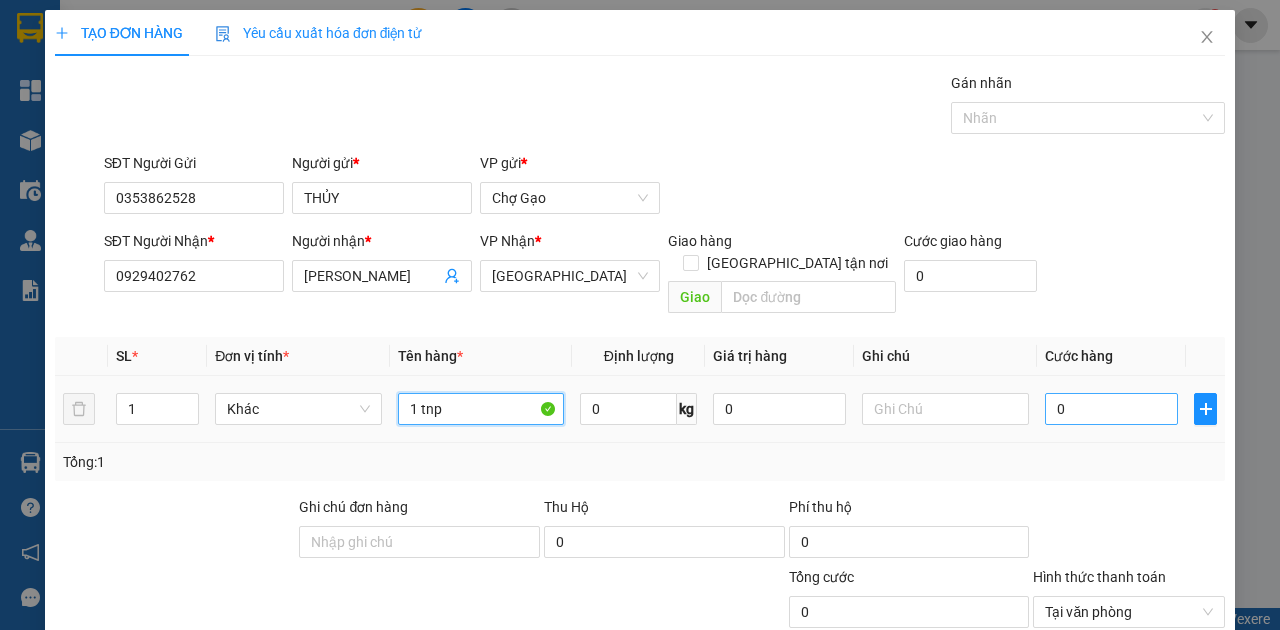 type on "1 tnp" 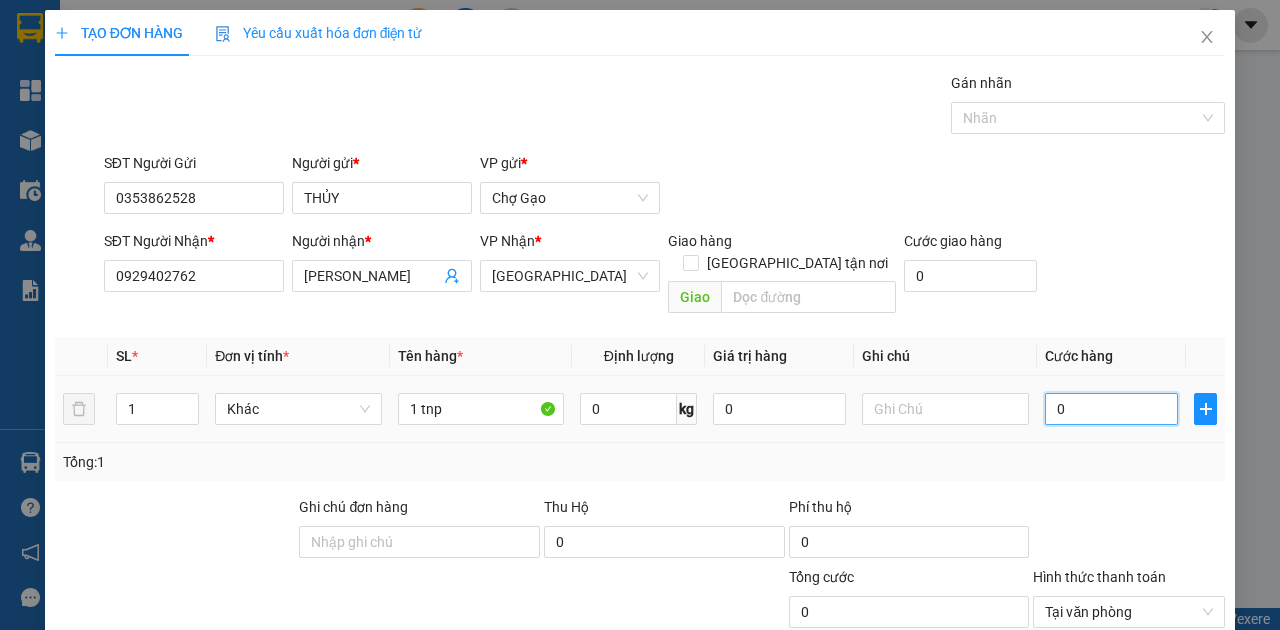 click on "0" at bounding box center [1111, 409] 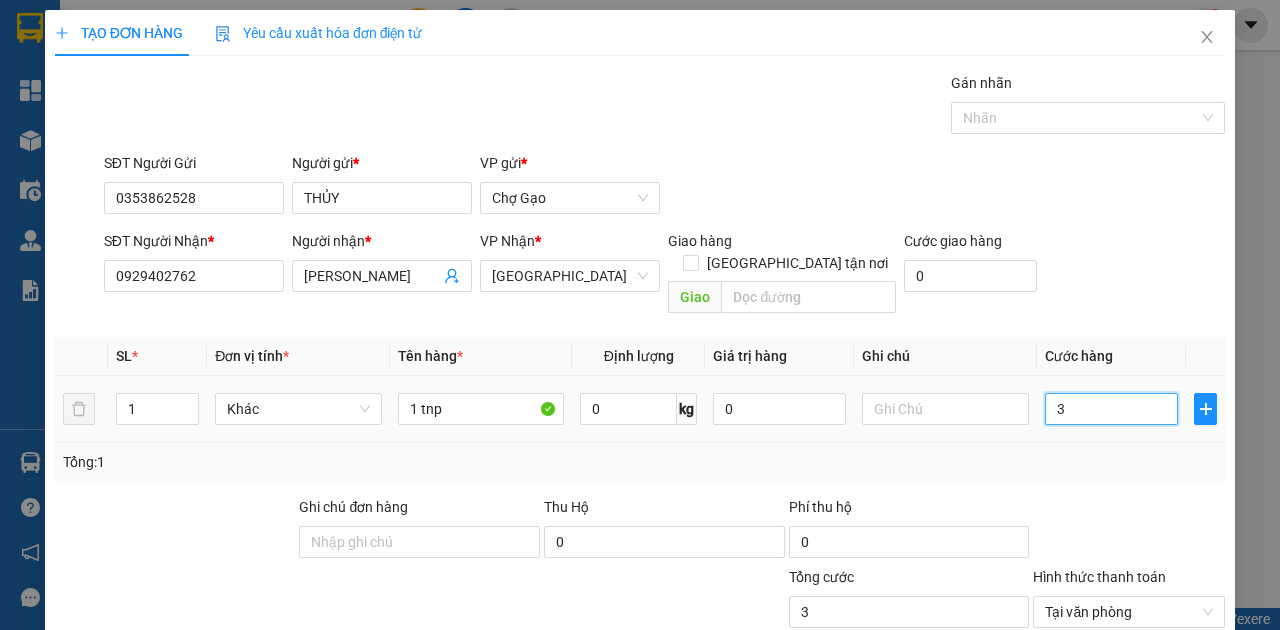 type on "30" 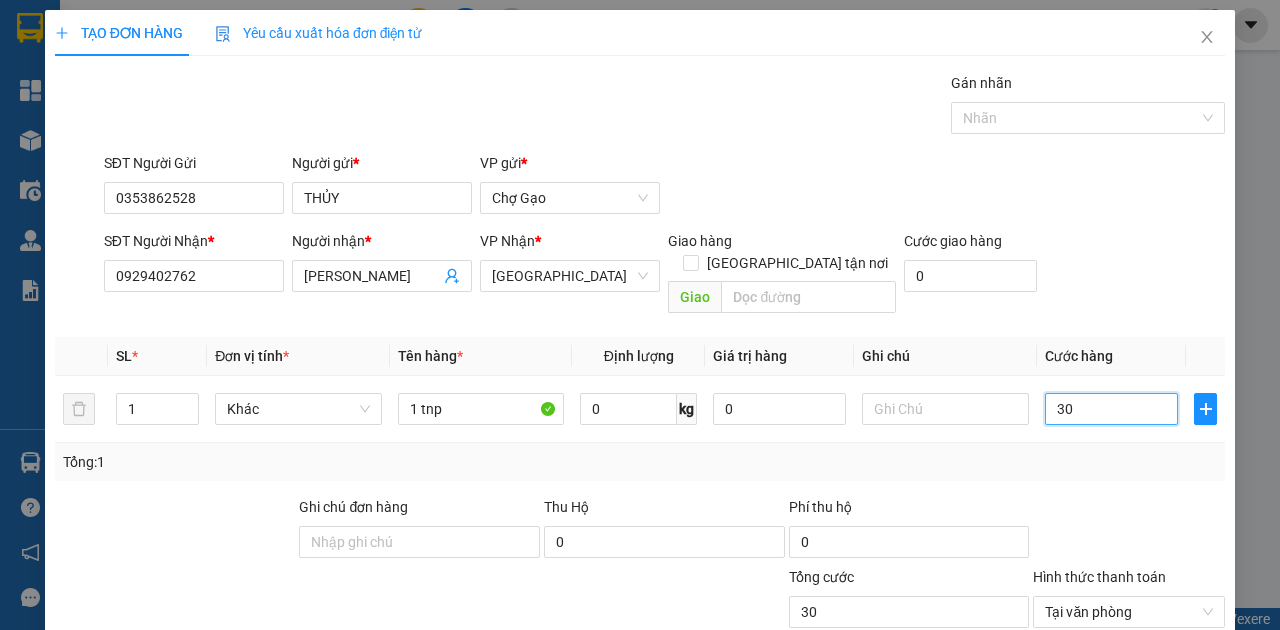 scroll, scrollTop: 107, scrollLeft: 0, axis: vertical 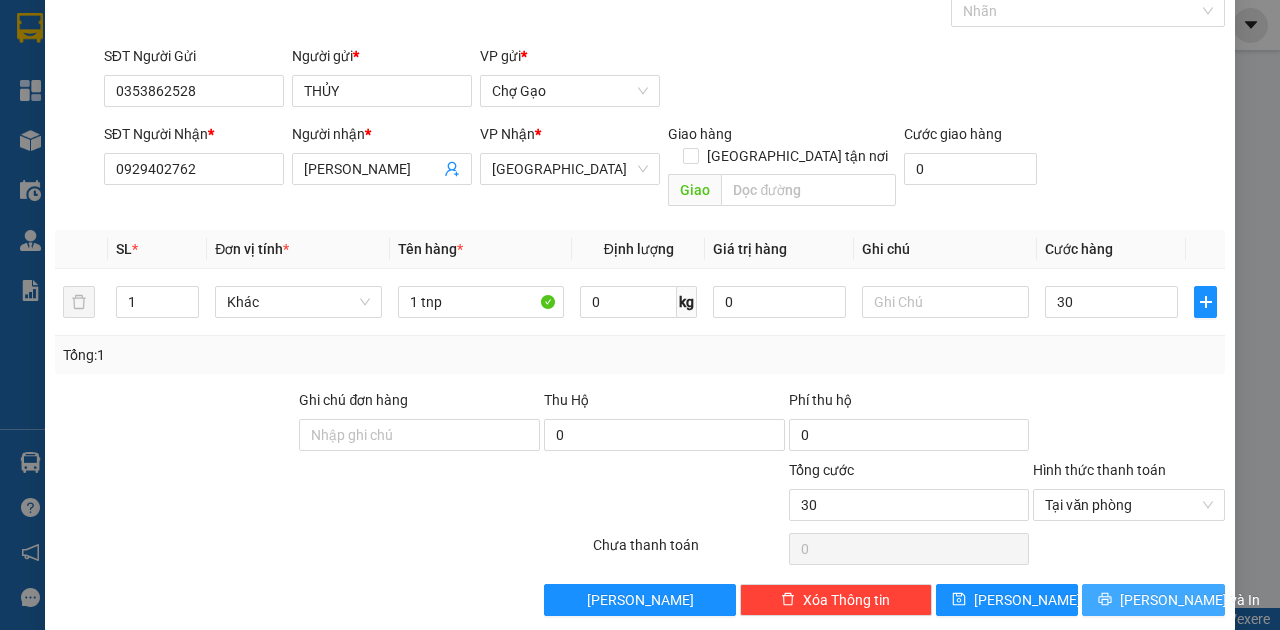 type on "30.000" 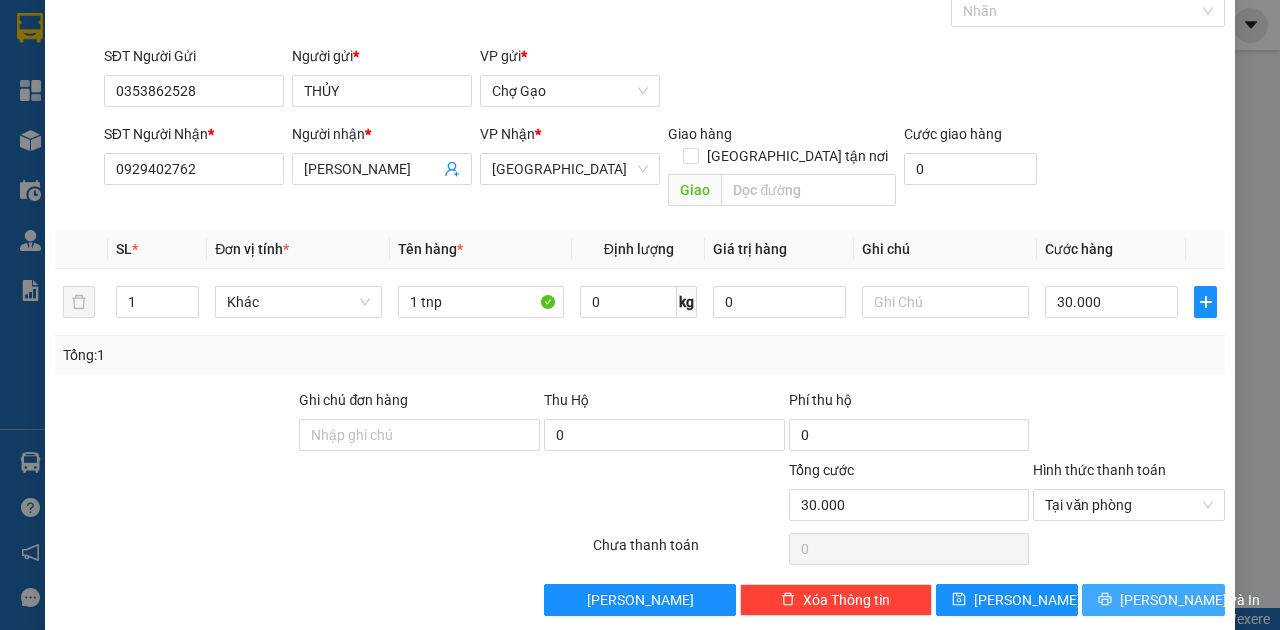 click on "[PERSON_NAME] và In" at bounding box center [1153, 600] 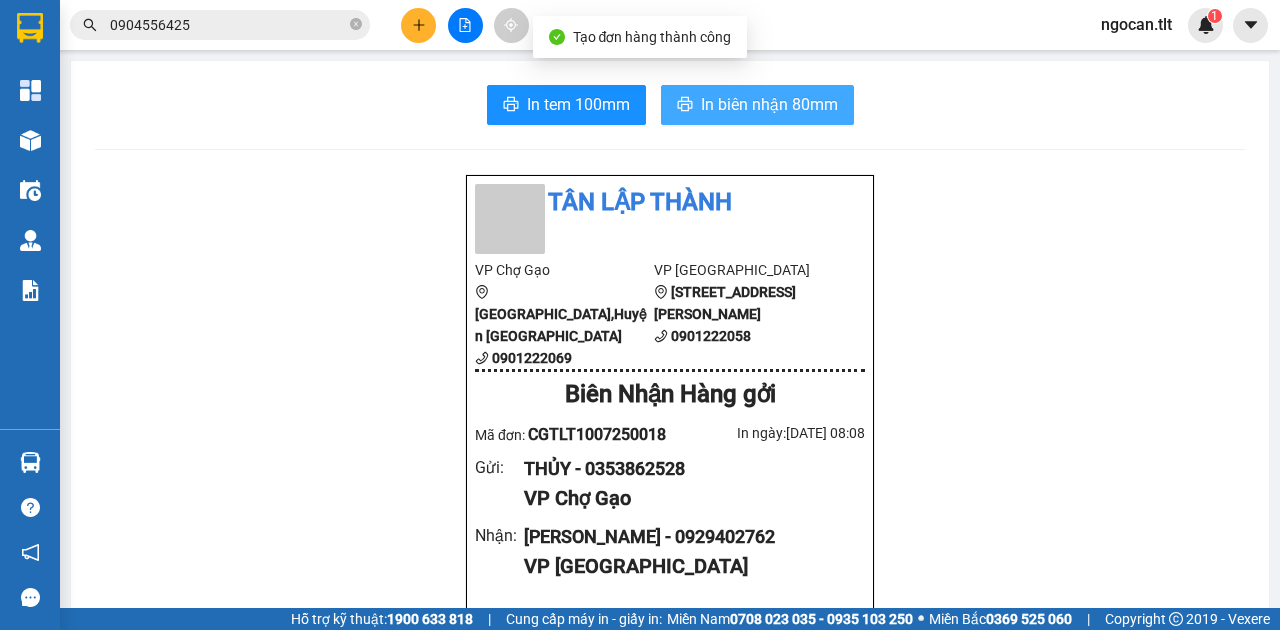 drag, startPoint x: 777, startPoint y: 96, endPoint x: 766, endPoint y: 106, distance: 14.866069 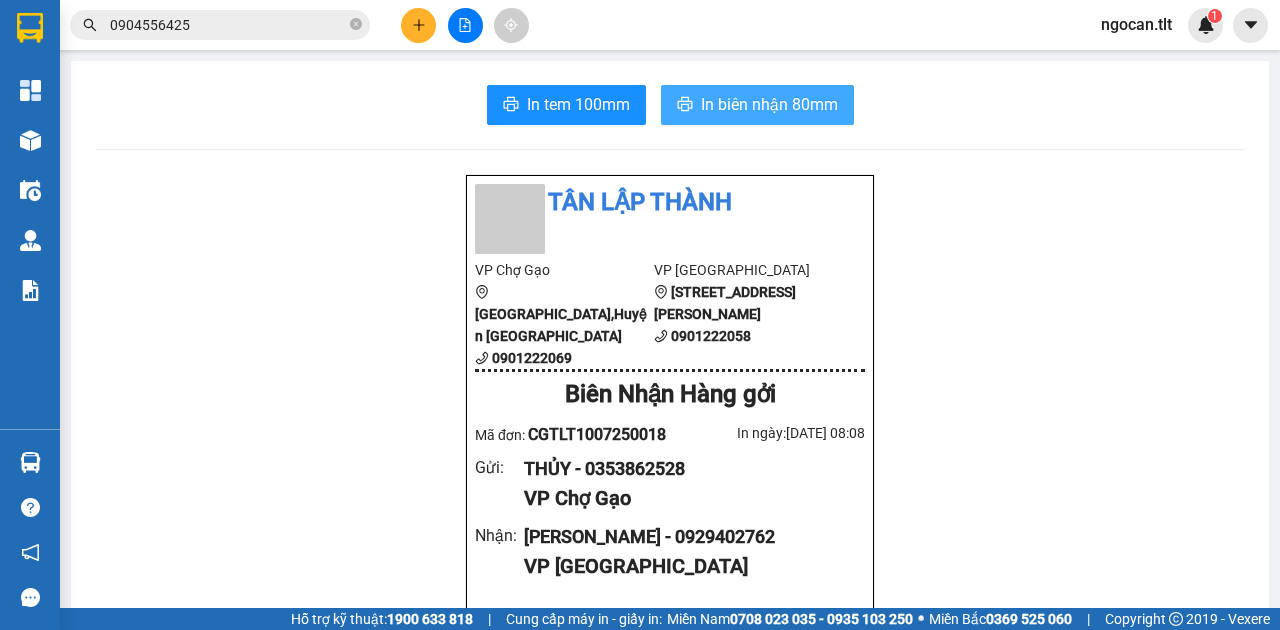 scroll, scrollTop: 0, scrollLeft: 0, axis: both 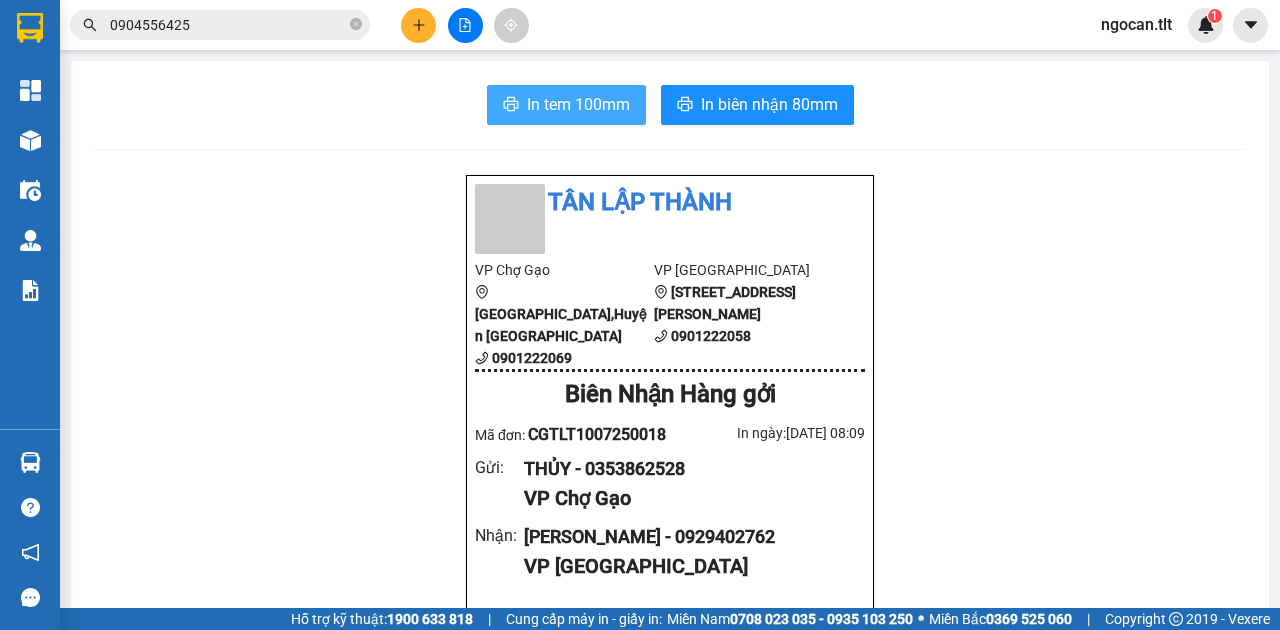click on "In tem 100mm" at bounding box center [566, 105] 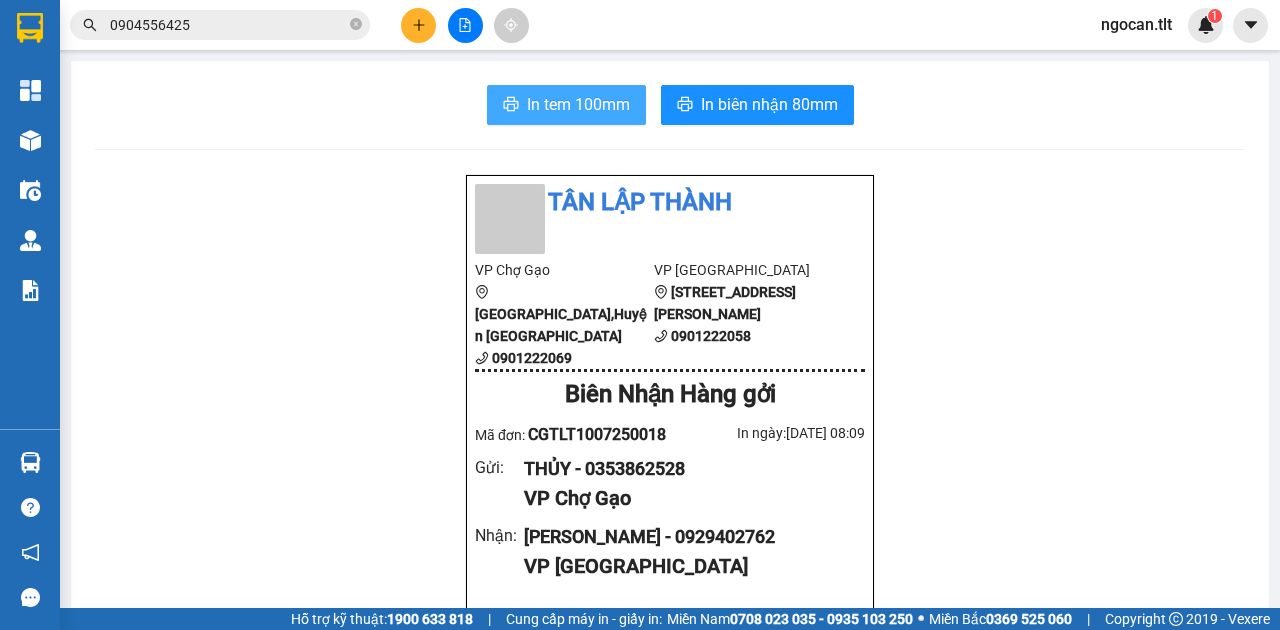 scroll, scrollTop: 0, scrollLeft: 0, axis: both 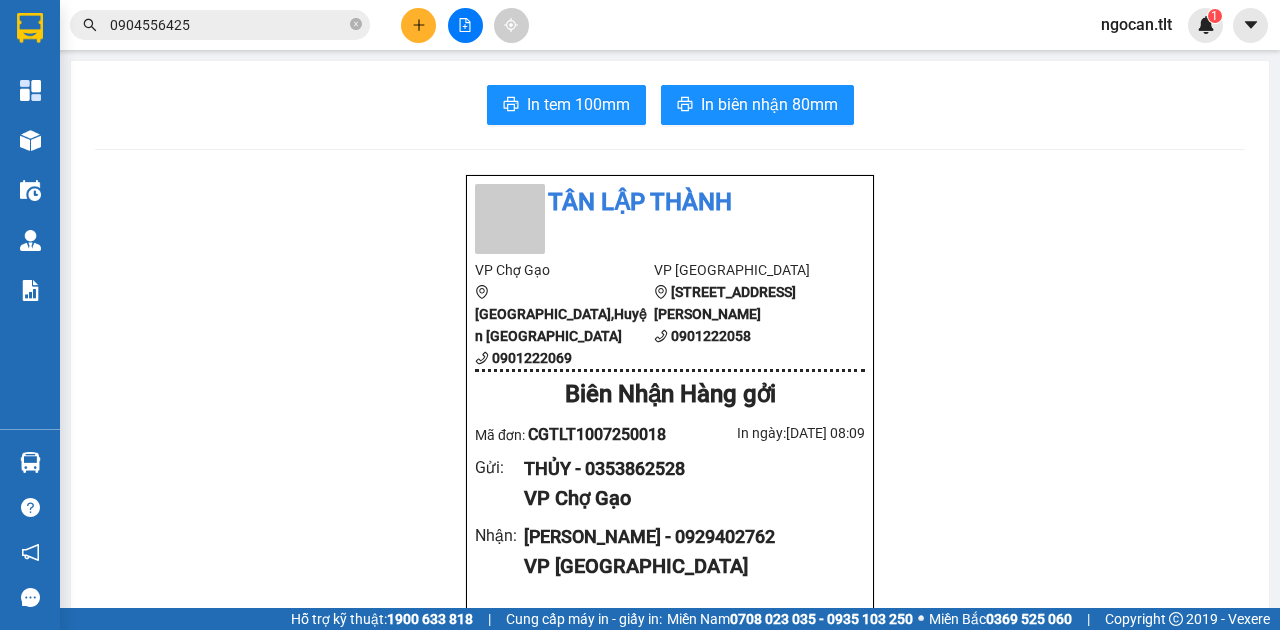 click 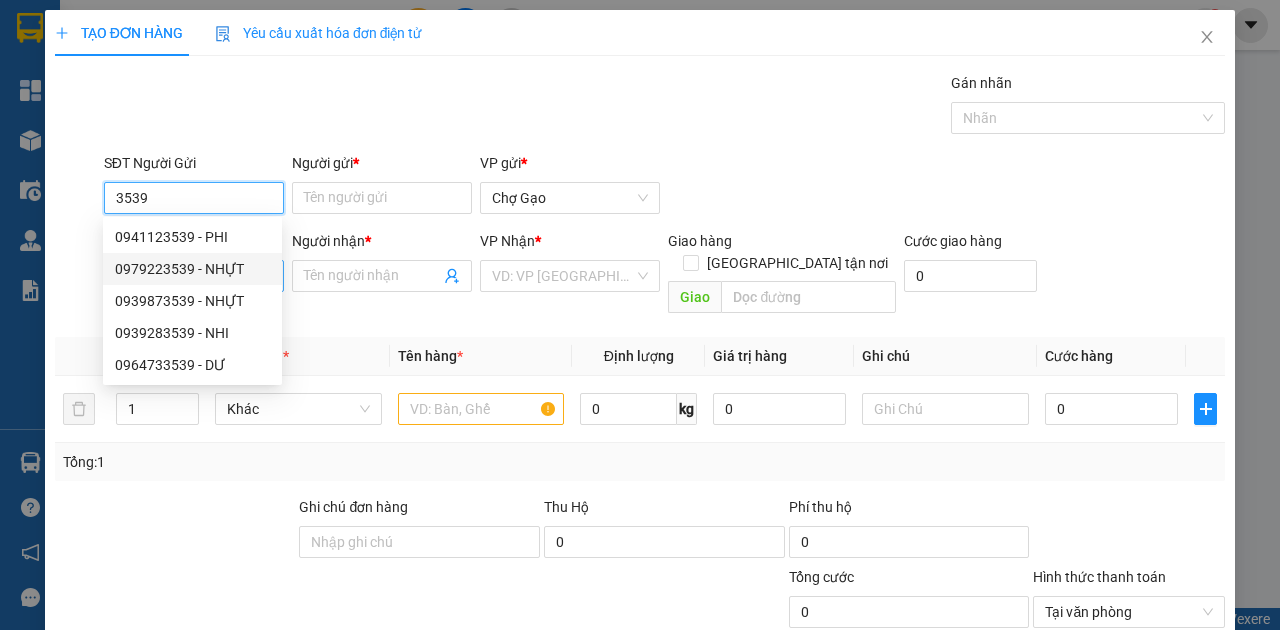 click on "0979223539 - NHỰT" at bounding box center (192, 269) 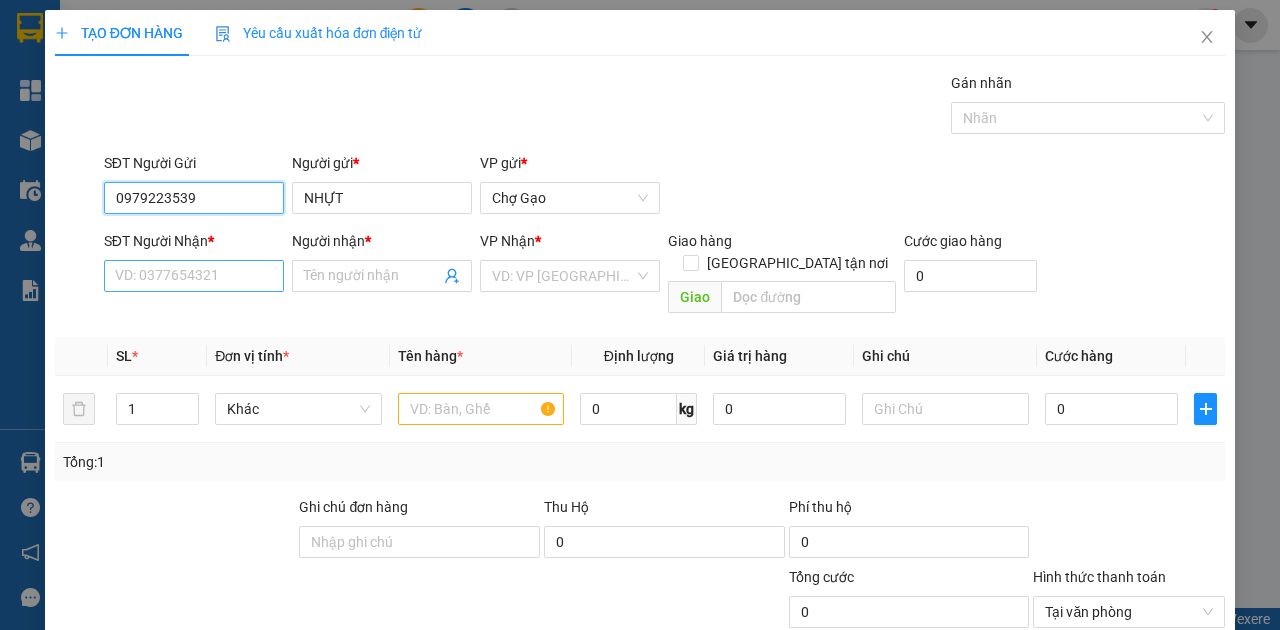 type on "0979223539" 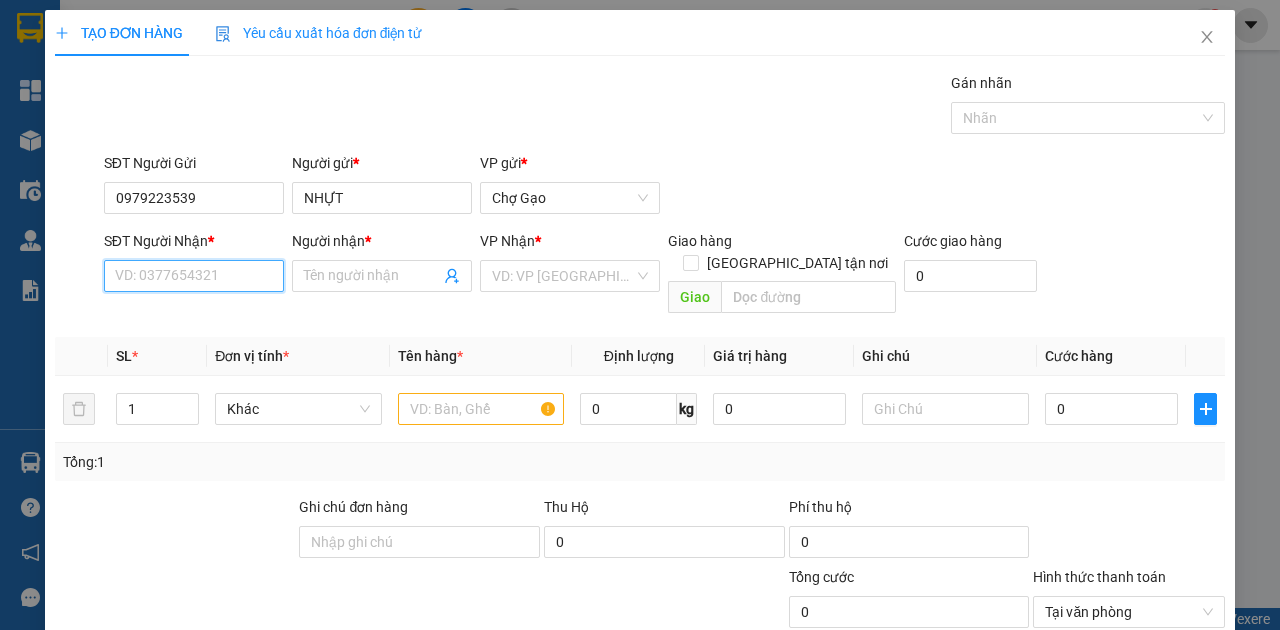 click on "SĐT Người Nhận  *" at bounding box center (194, 276) 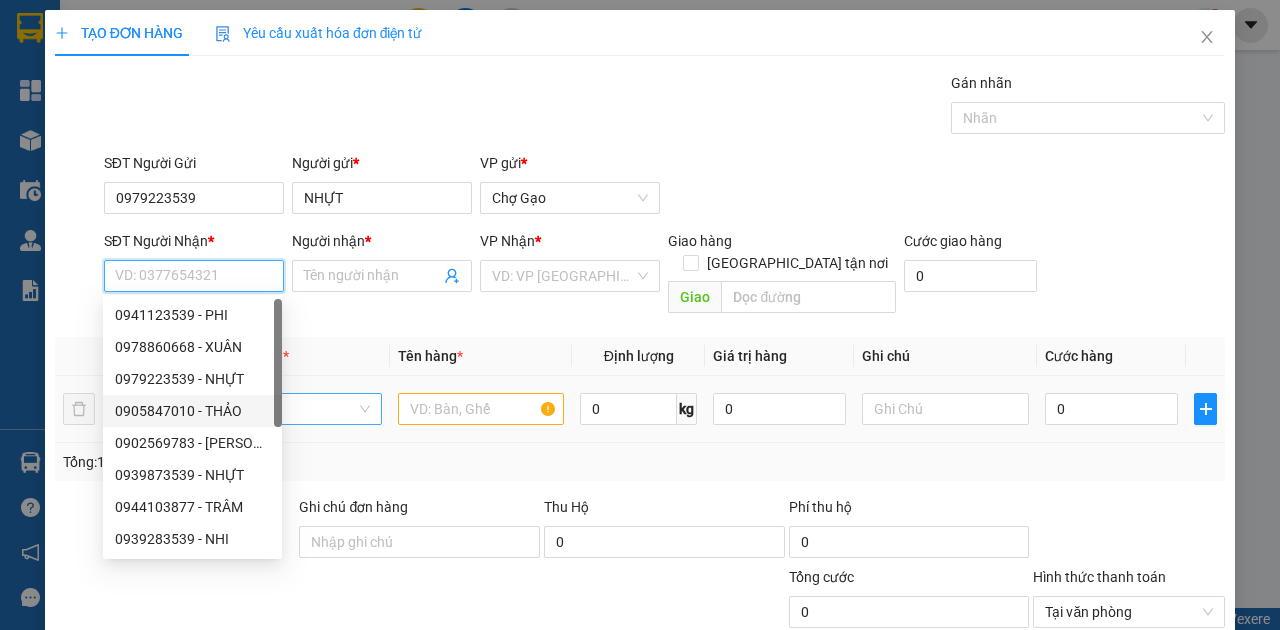 drag, startPoint x: 213, startPoint y: 402, endPoint x: 260, endPoint y: 394, distance: 47.67599 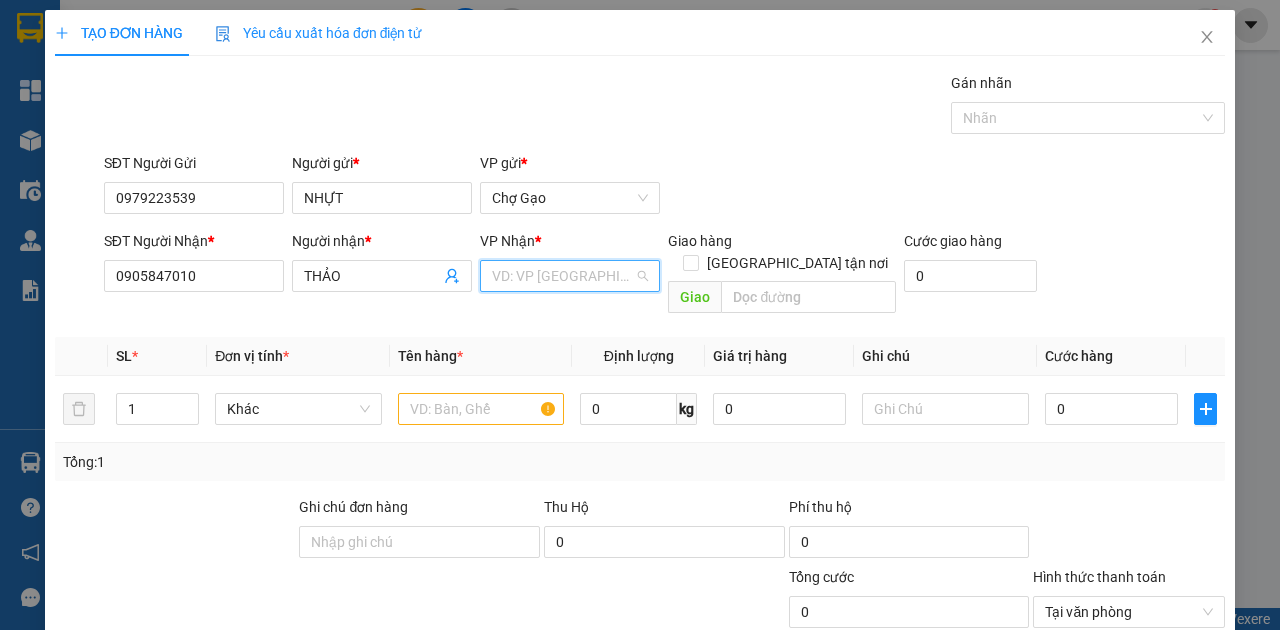 click at bounding box center (563, 276) 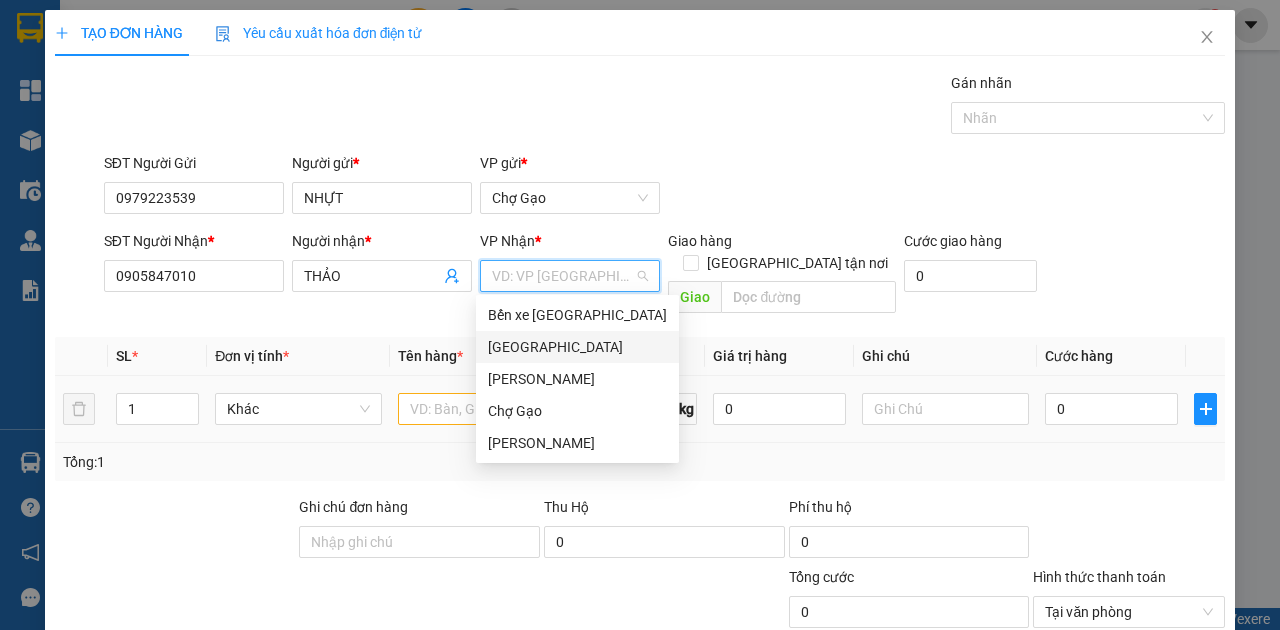 click on "[GEOGRAPHIC_DATA]" at bounding box center [577, 347] 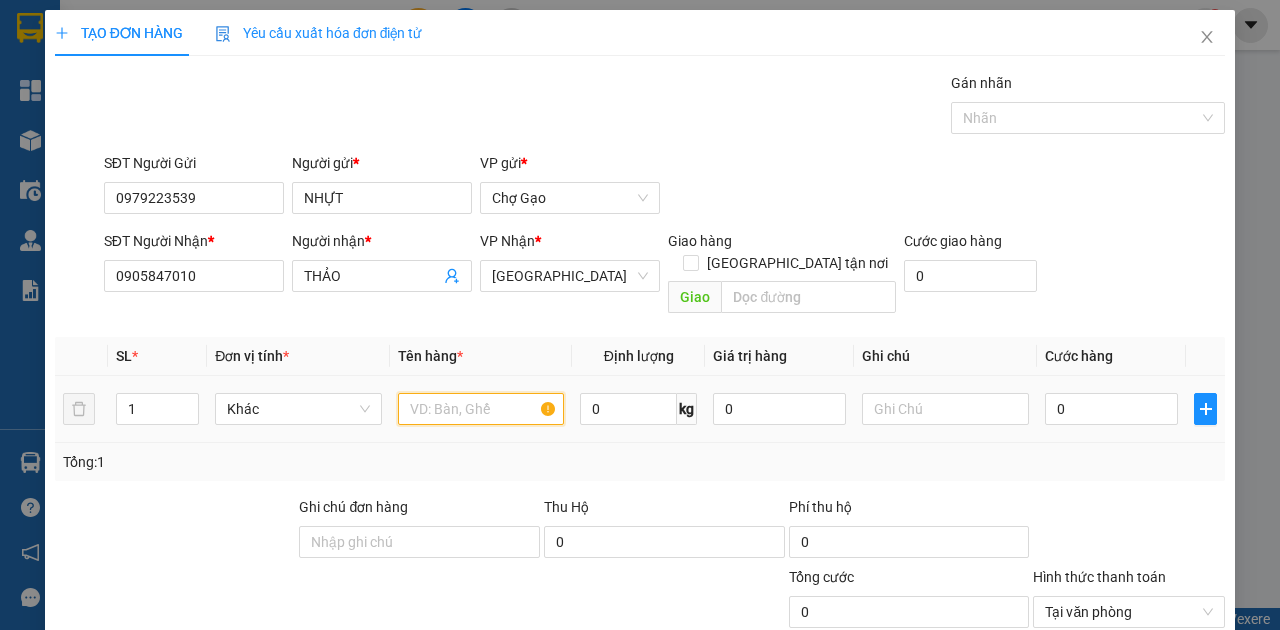 click at bounding box center (481, 409) 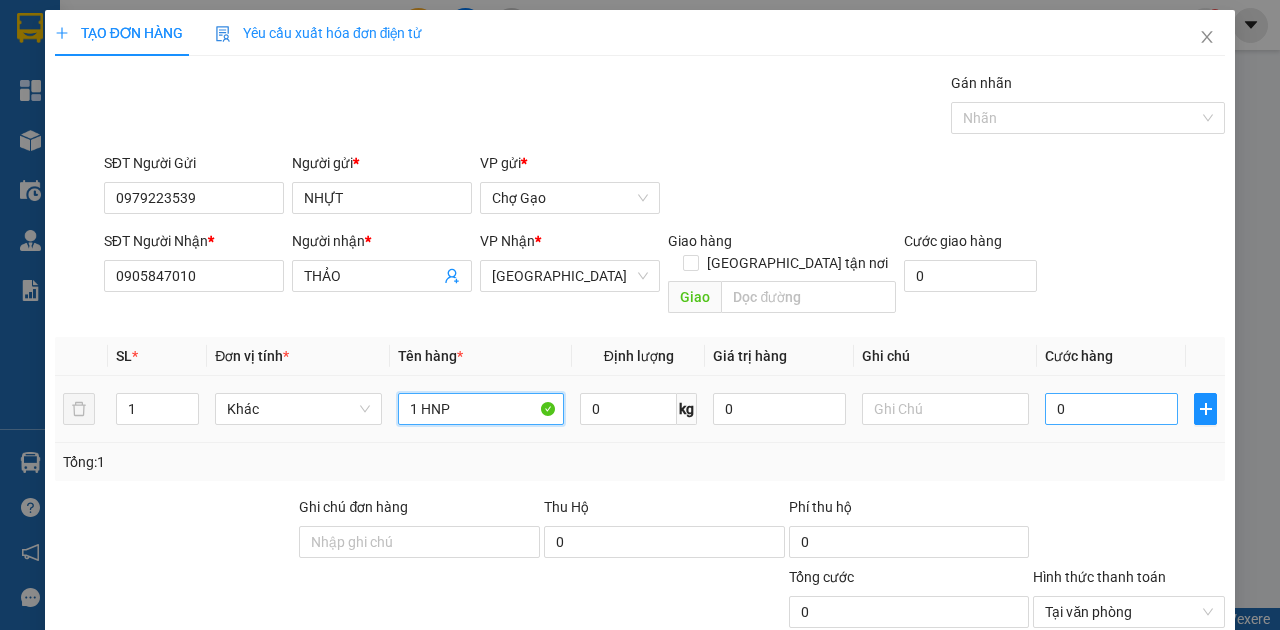 type on "1 HNP" 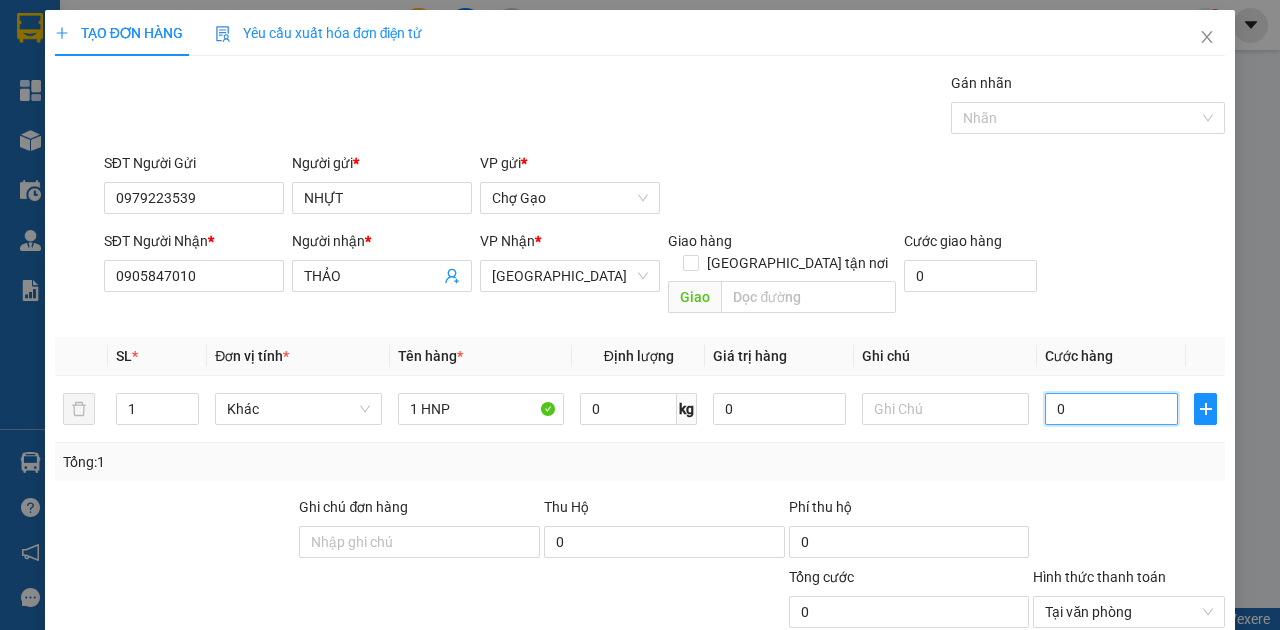type on "2" 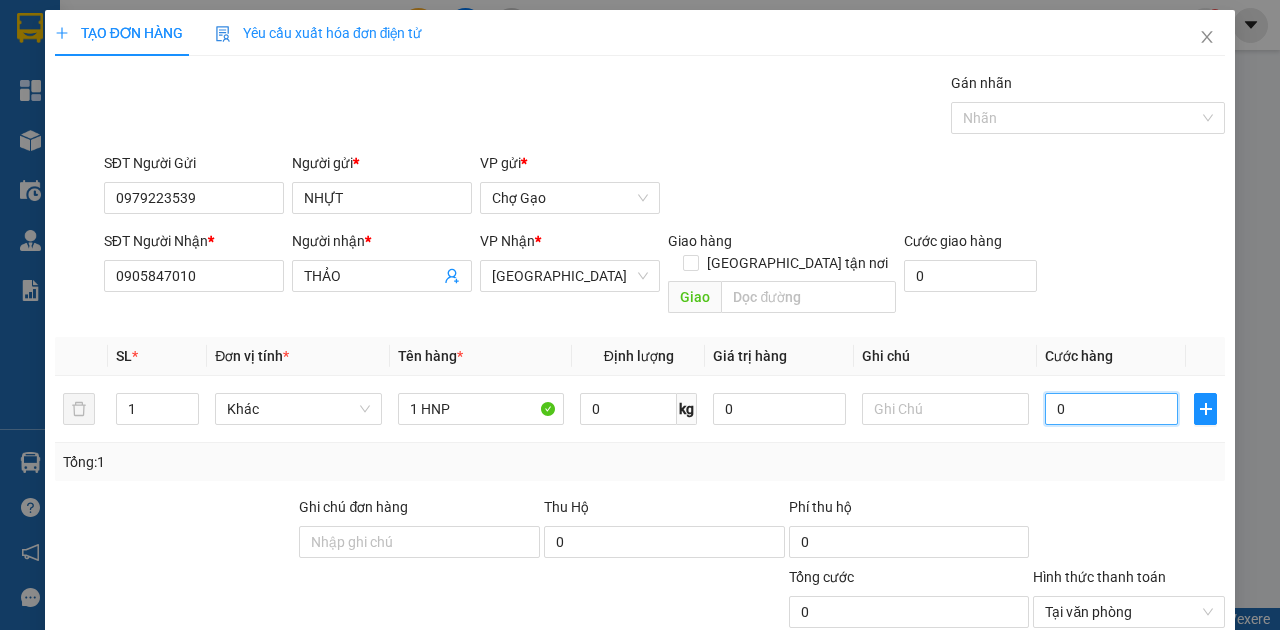 type on "2" 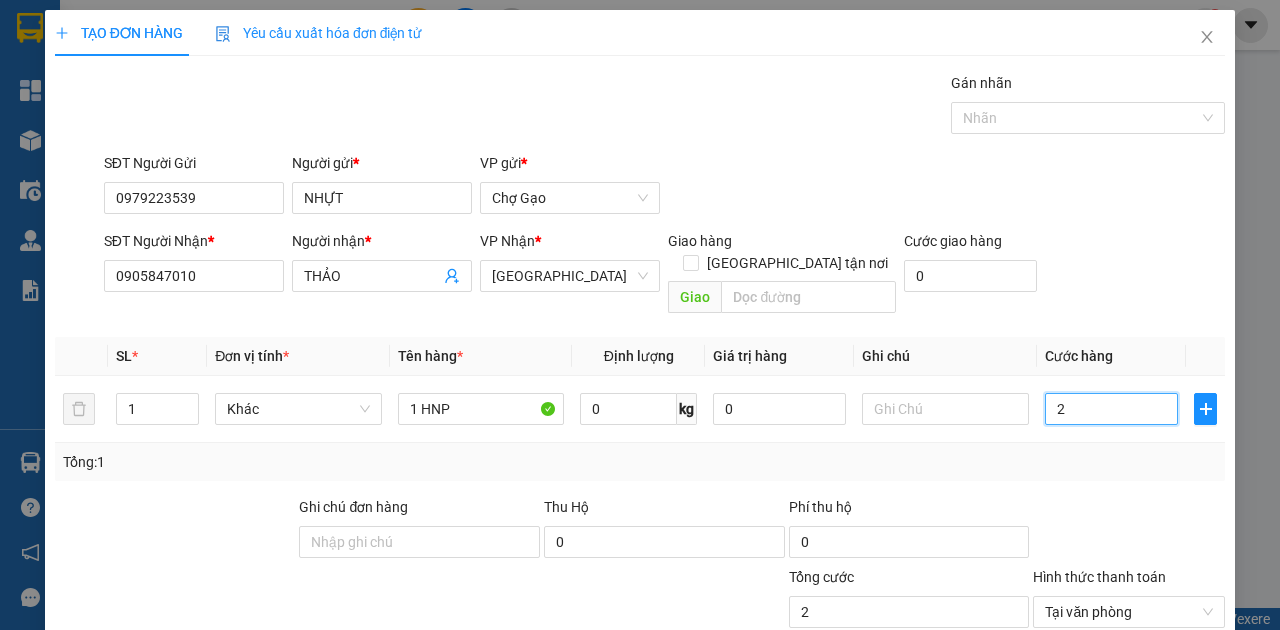 type on "25" 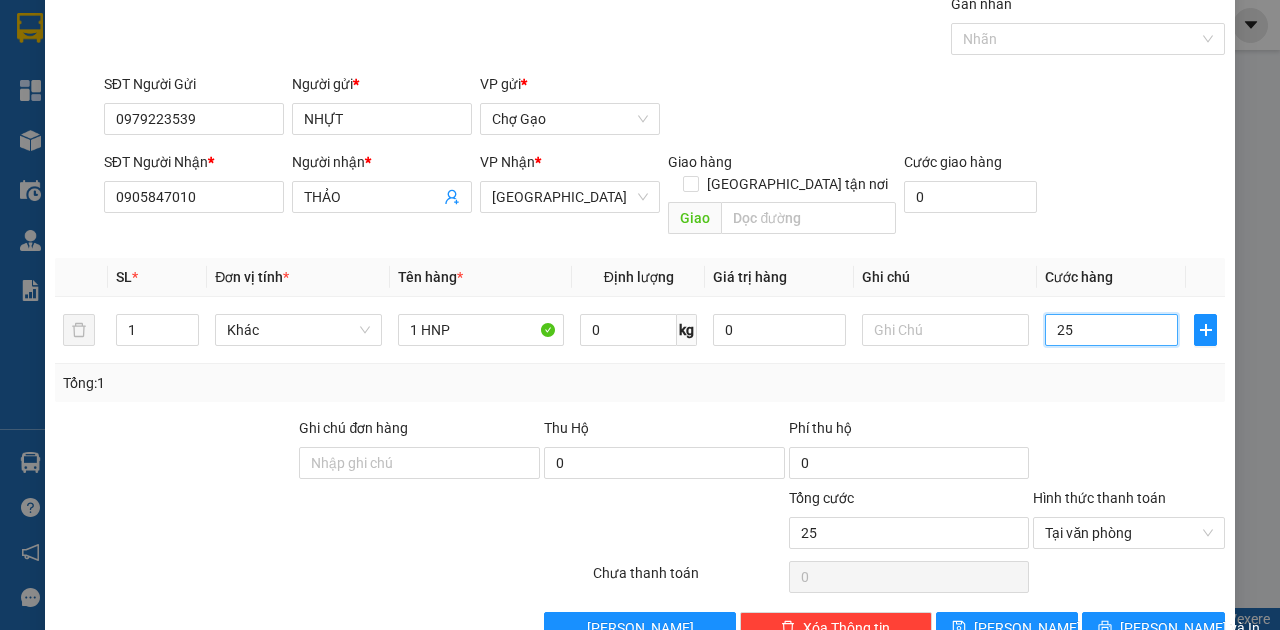 scroll, scrollTop: 107, scrollLeft: 0, axis: vertical 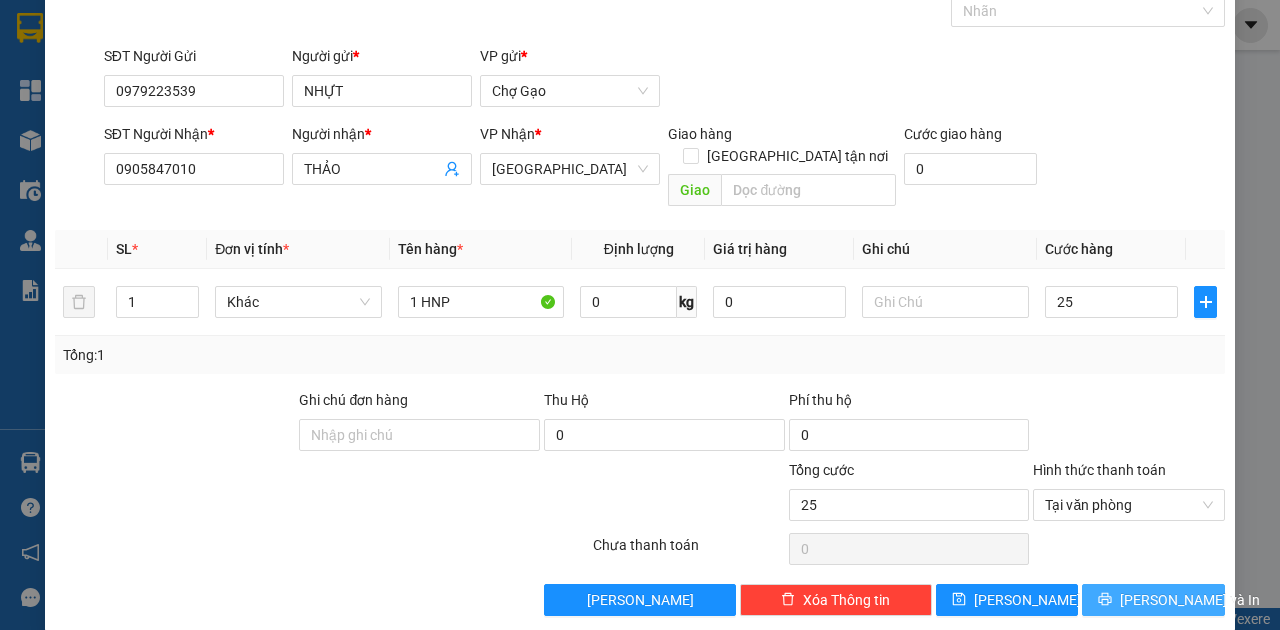 type on "25.000" 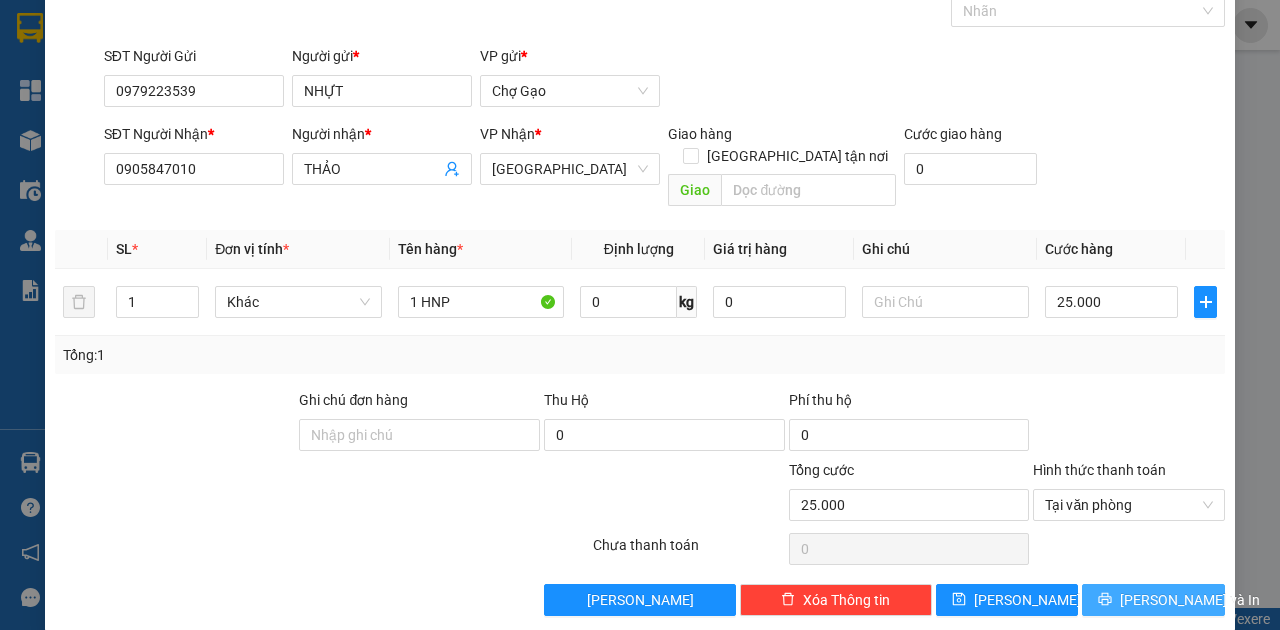 click on "[PERSON_NAME] và In" at bounding box center (1190, 600) 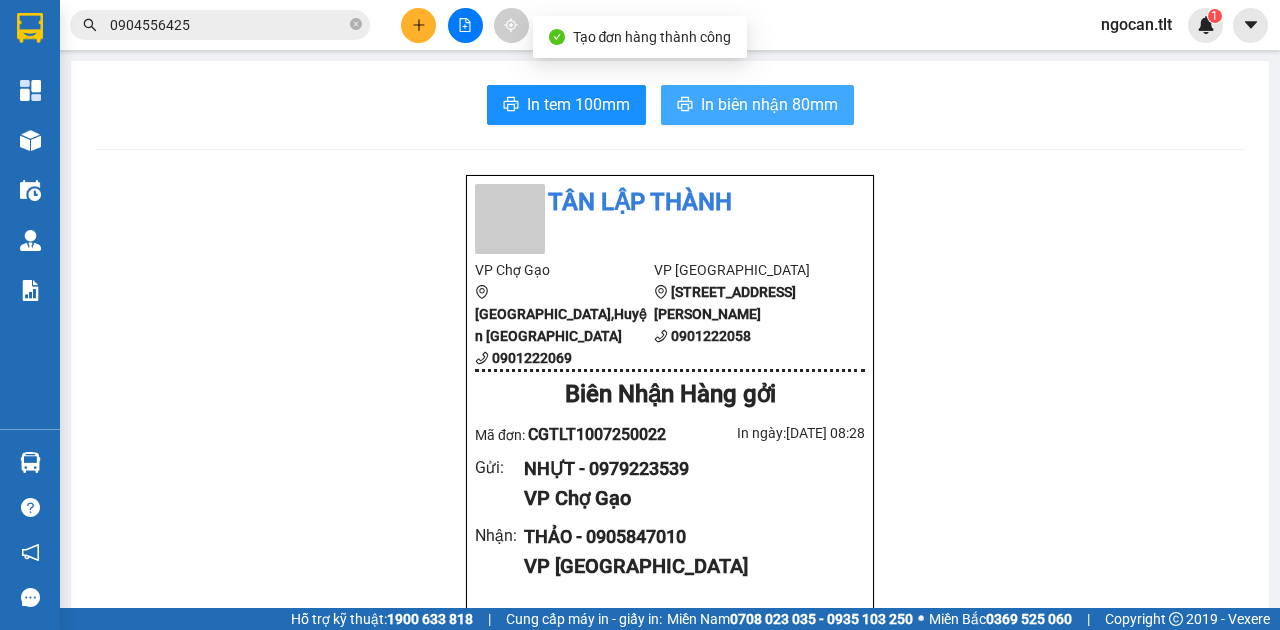 click on "In biên nhận 80mm" at bounding box center [757, 105] 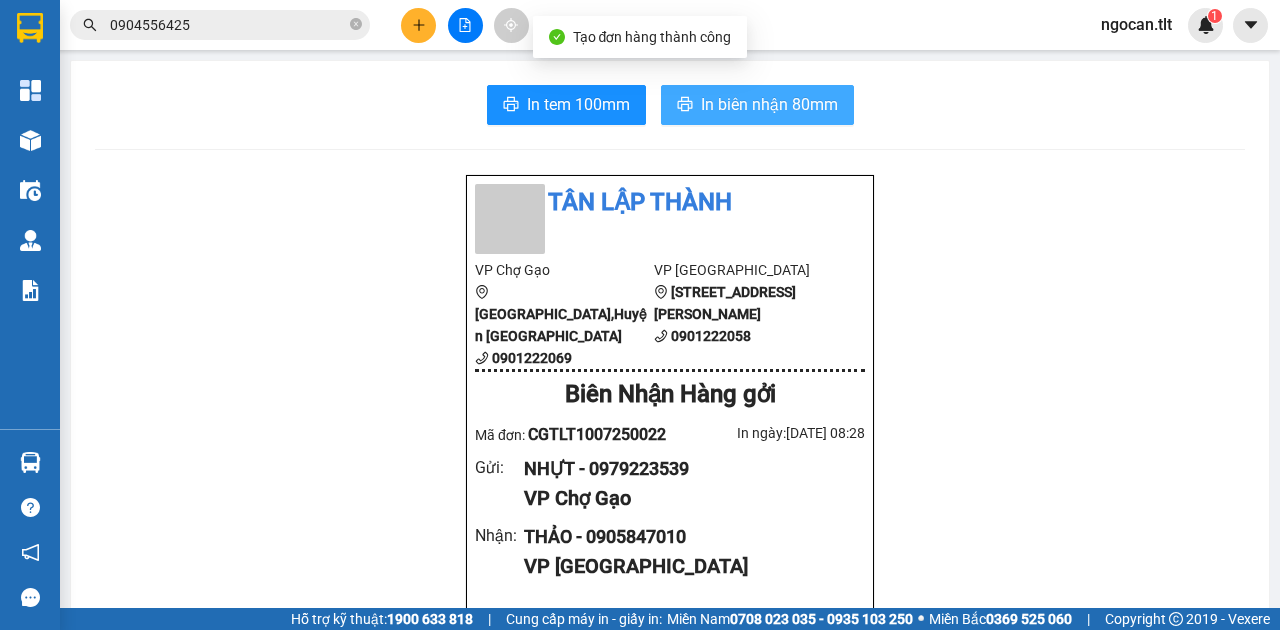 scroll, scrollTop: 0, scrollLeft: 0, axis: both 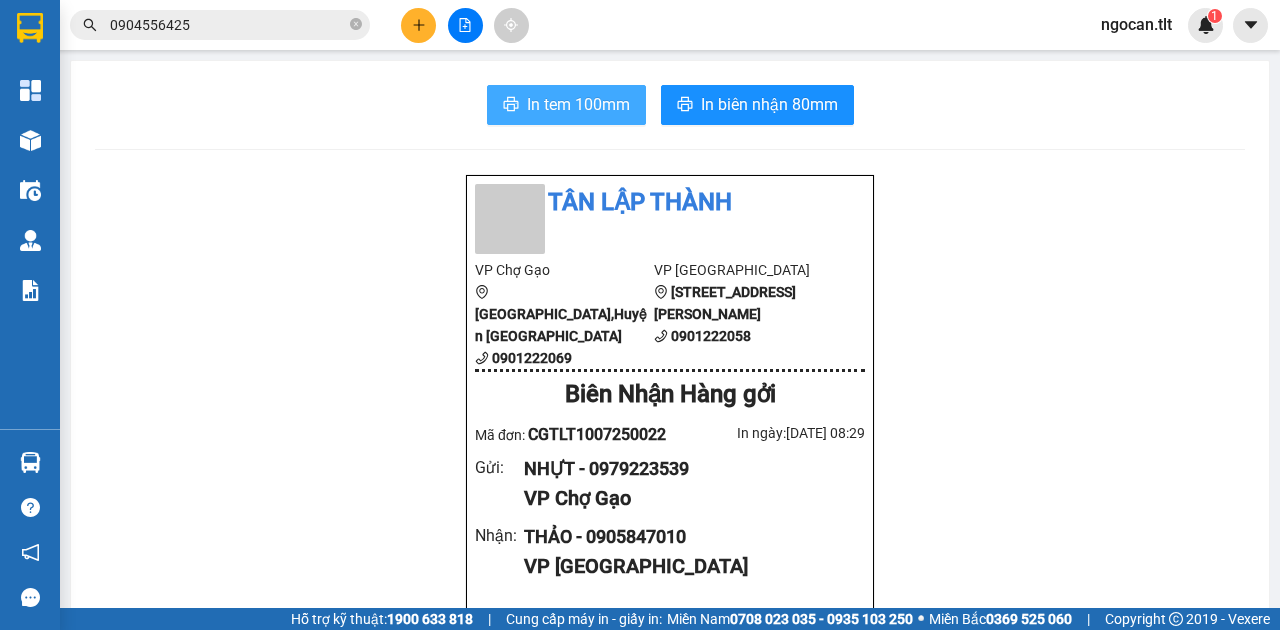 click on "In tem 100mm" at bounding box center [578, 104] 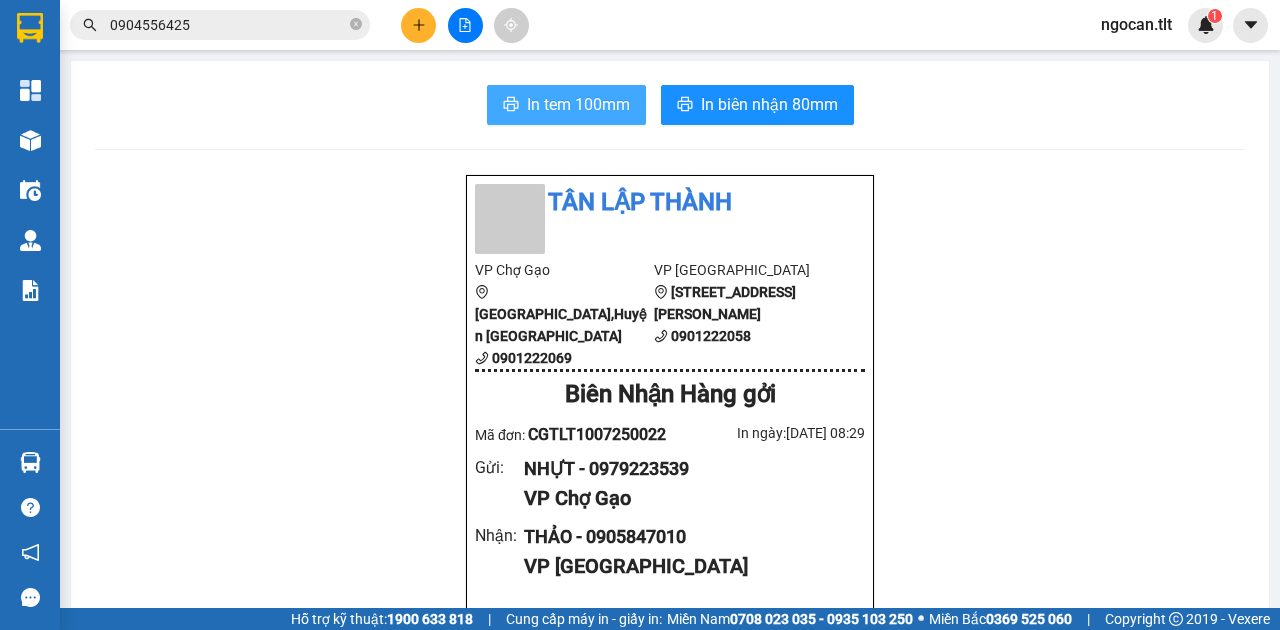 scroll, scrollTop: 0, scrollLeft: 0, axis: both 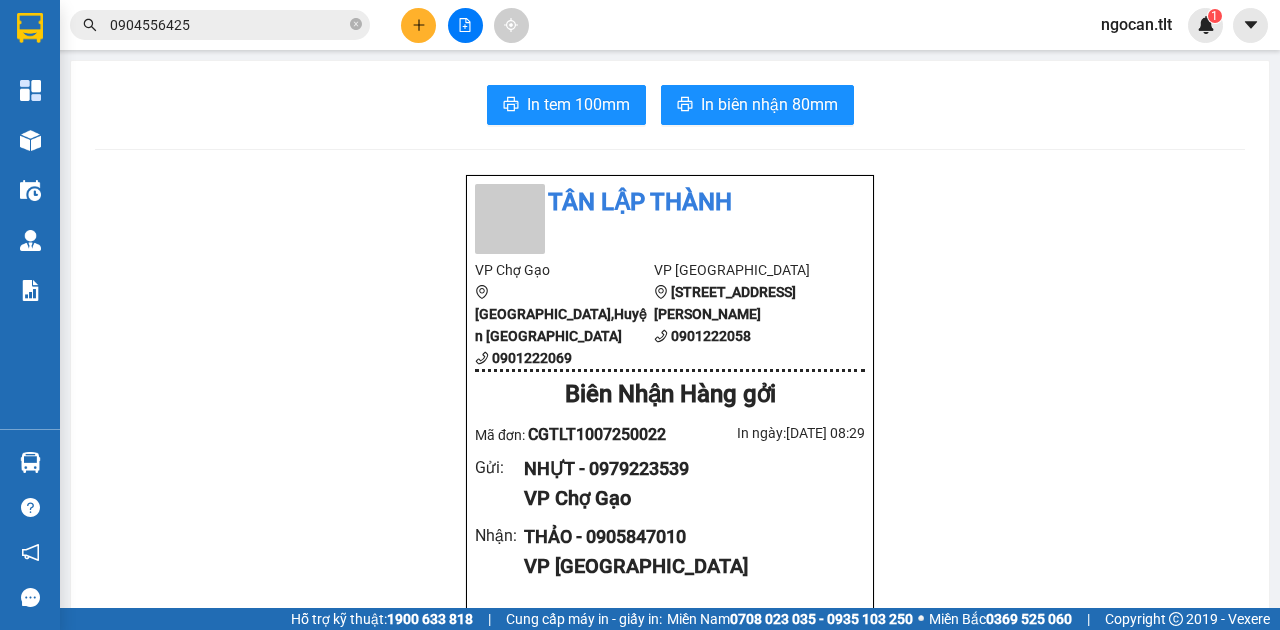 click on "0904556425" at bounding box center (228, 25) 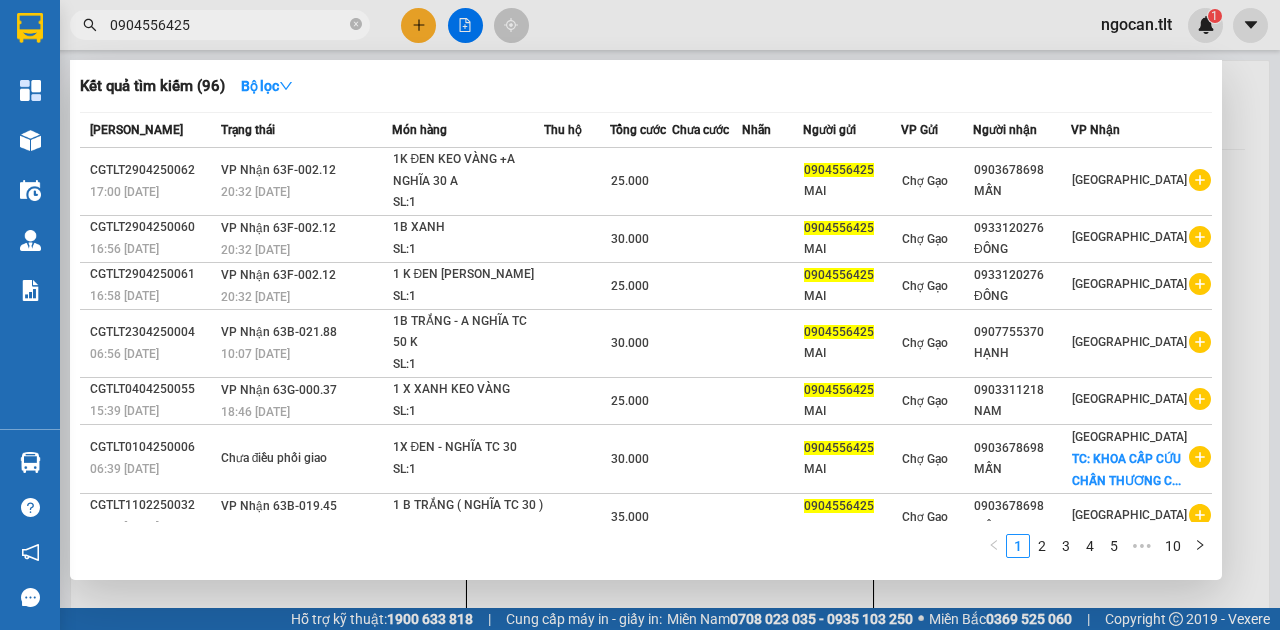 click on "0904556425" at bounding box center (228, 25) 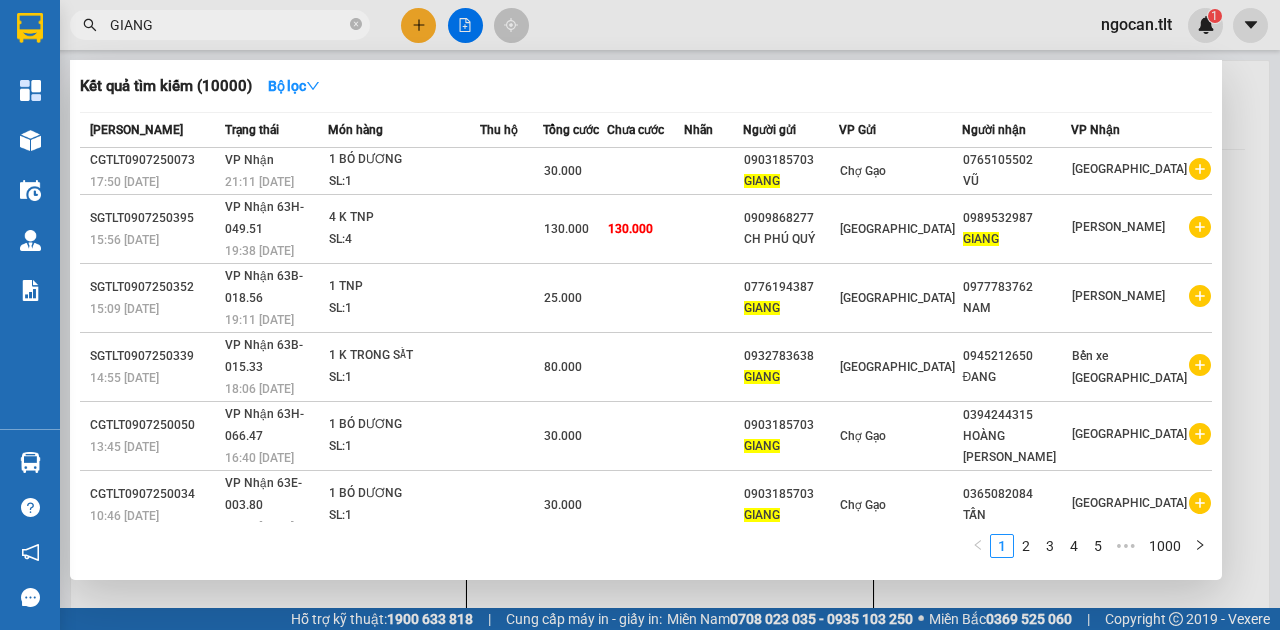 type on "GIANG" 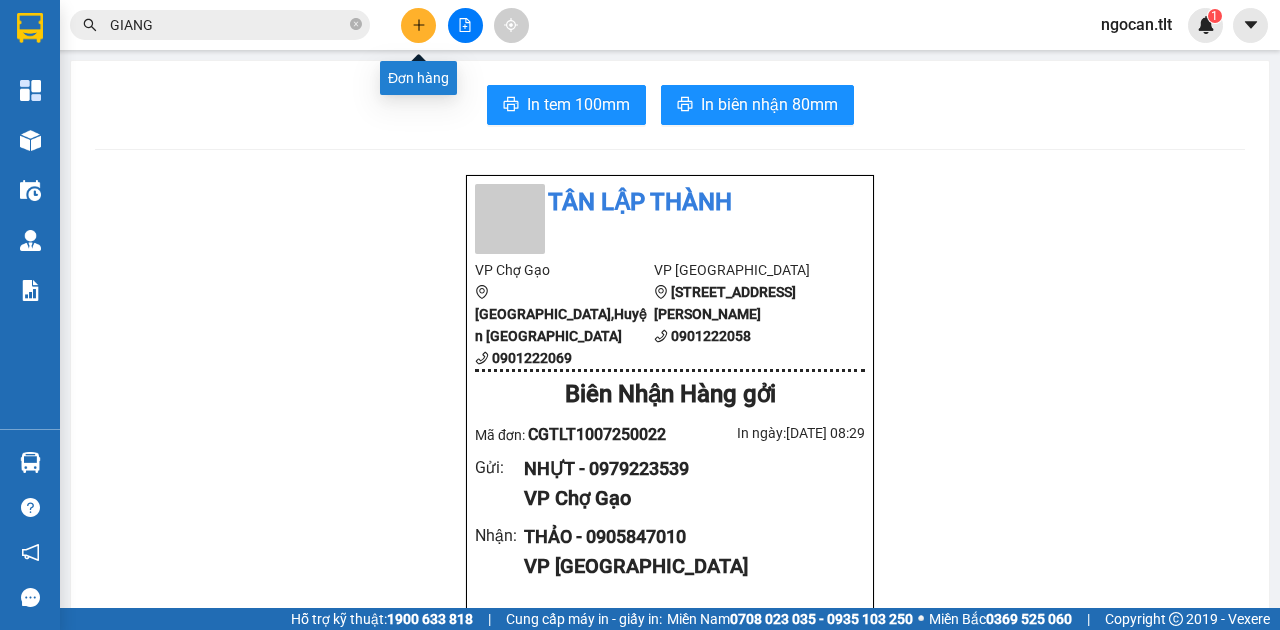 click at bounding box center [418, 25] 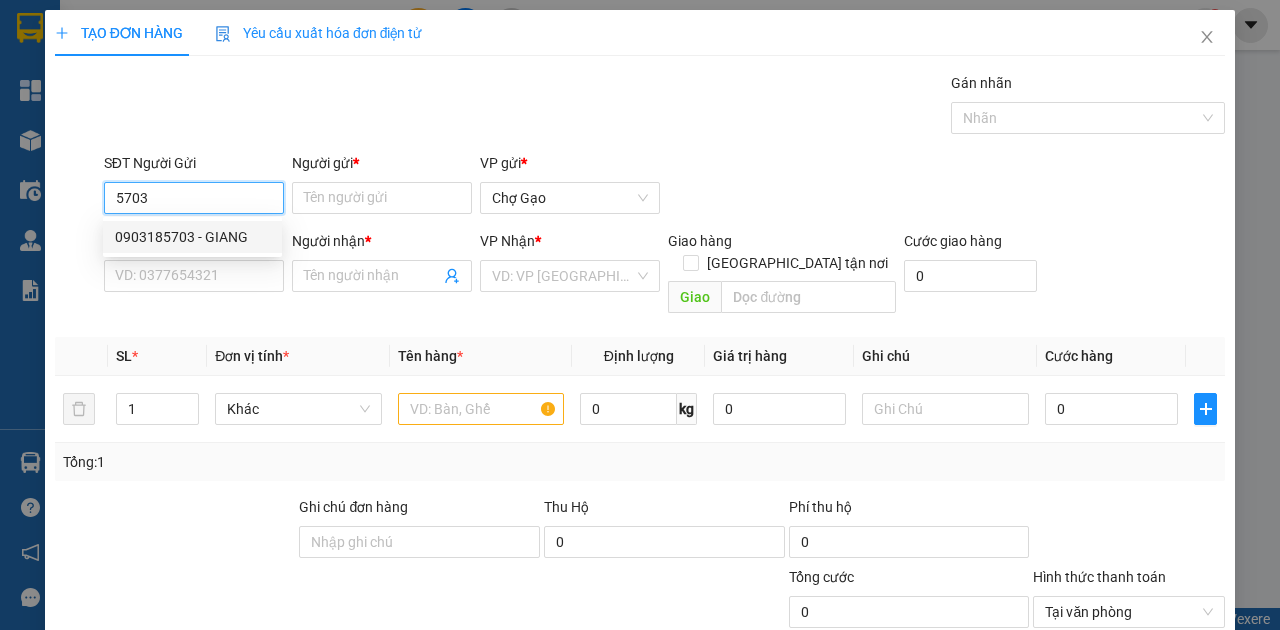 click on "0903185703 - GIANG" at bounding box center [192, 237] 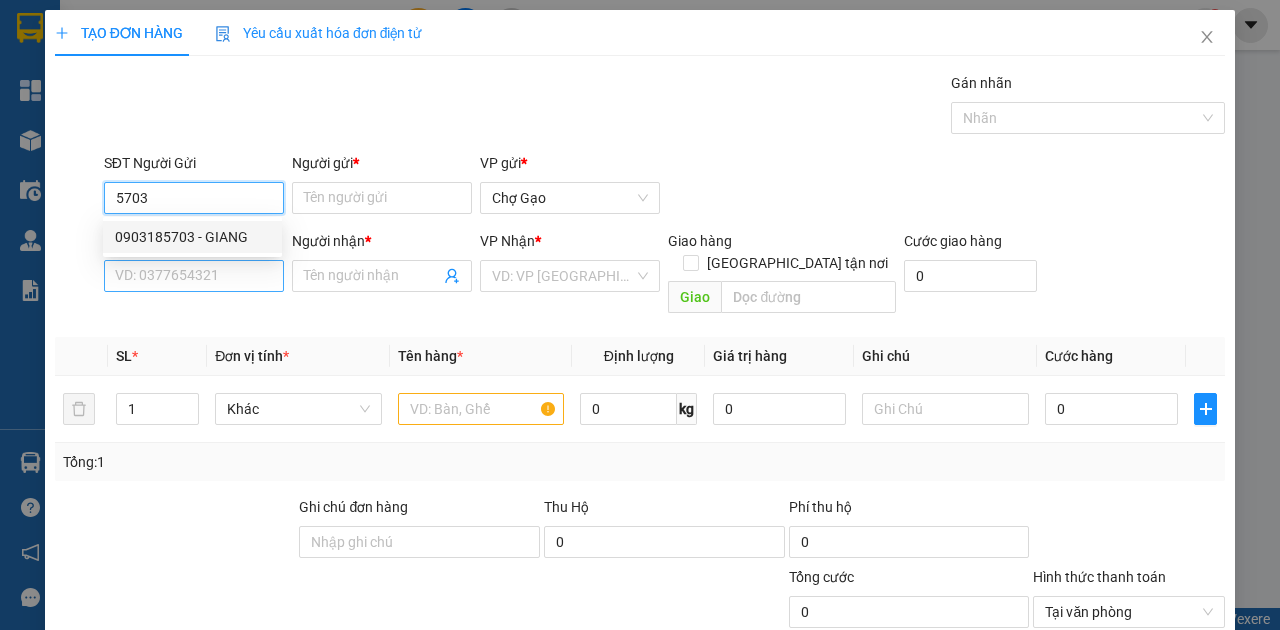 type on "0903185703" 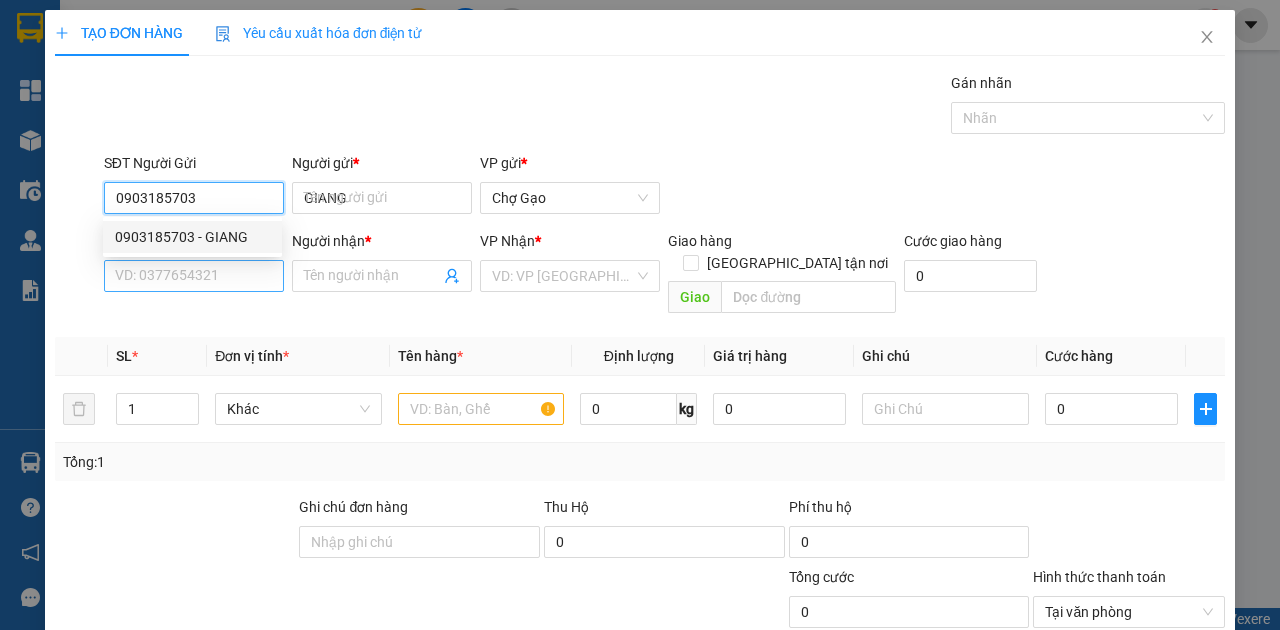 type on "0903185703" 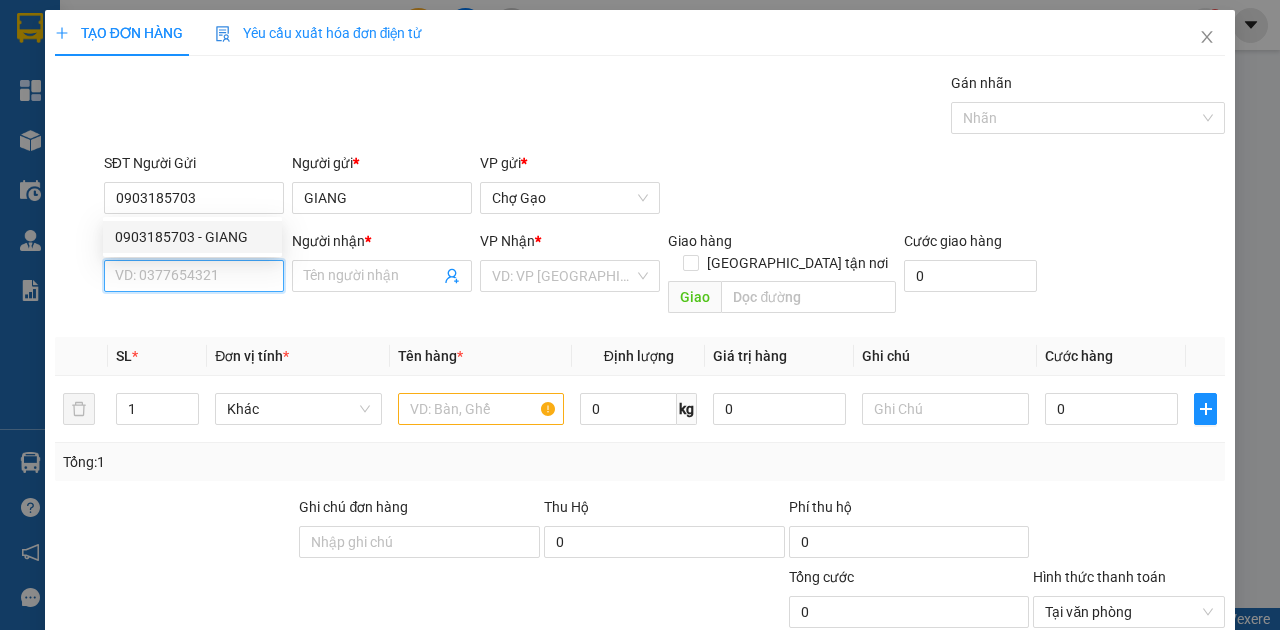 click on "SĐT Người Nhận  *" at bounding box center [194, 276] 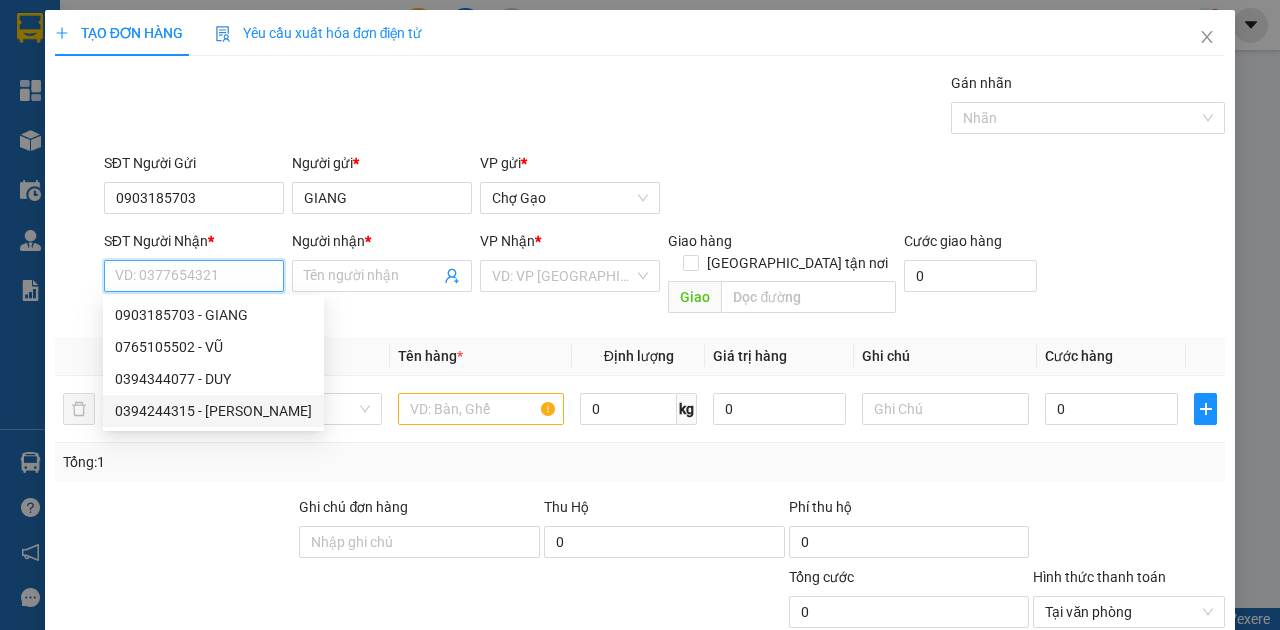 click on "0394244315 - HOÀNG ĐÂM SEN" at bounding box center [213, 411] 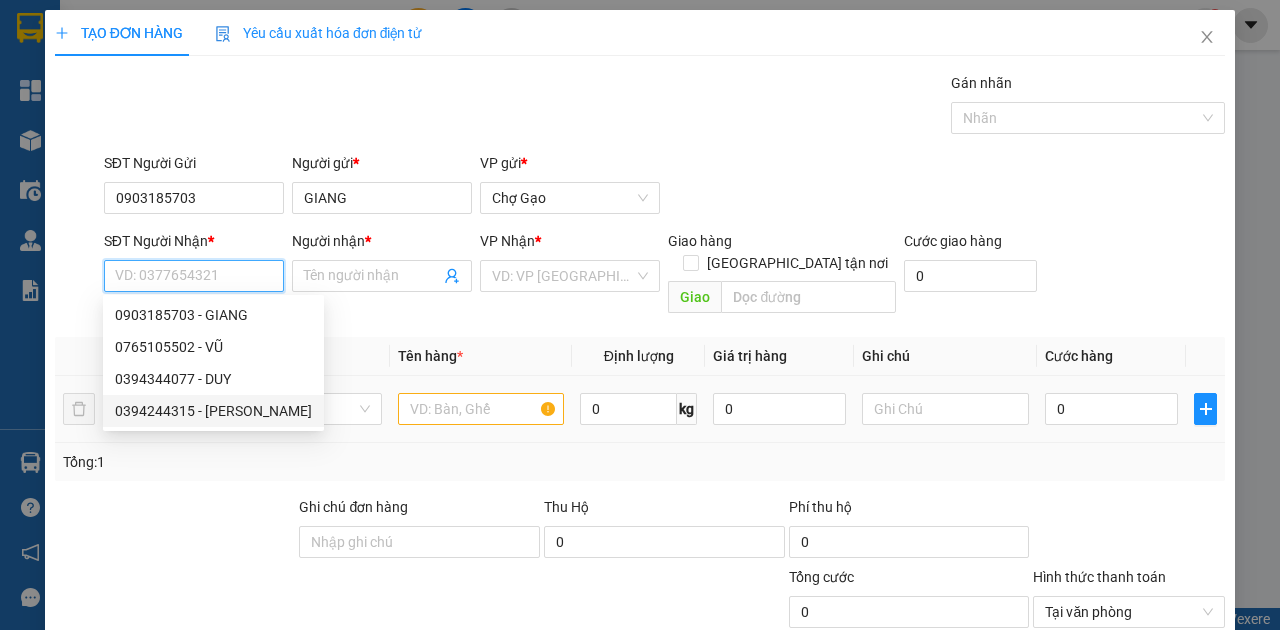 type on "0394244315" 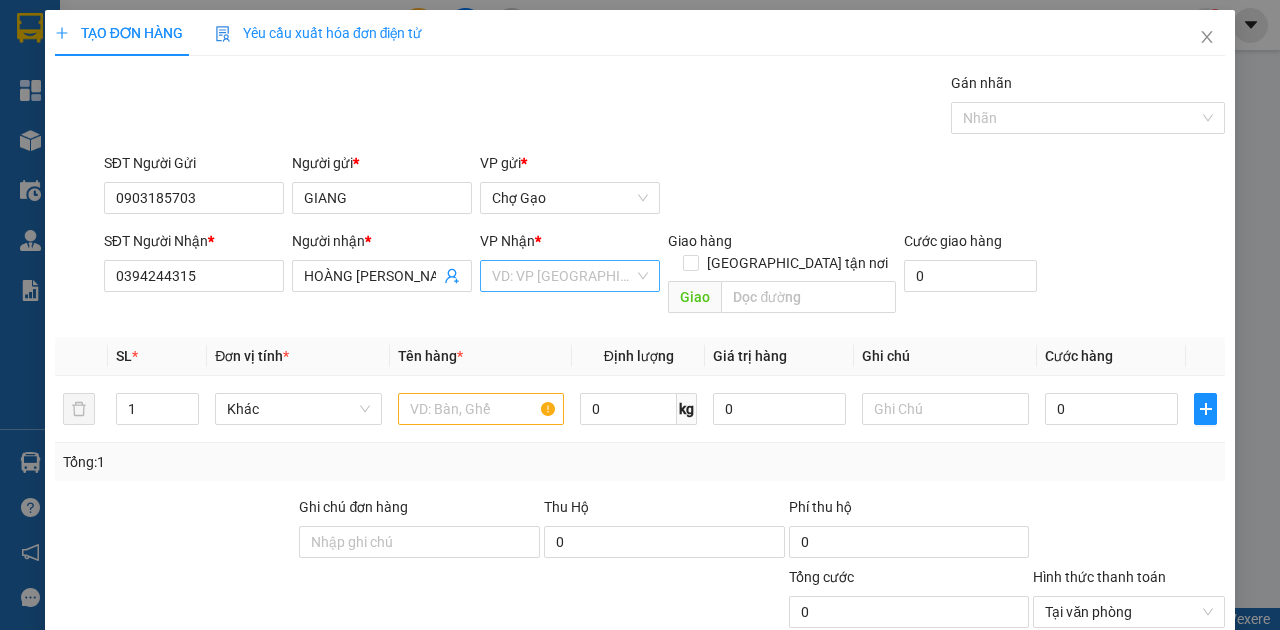click at bounding box center [563, 276] 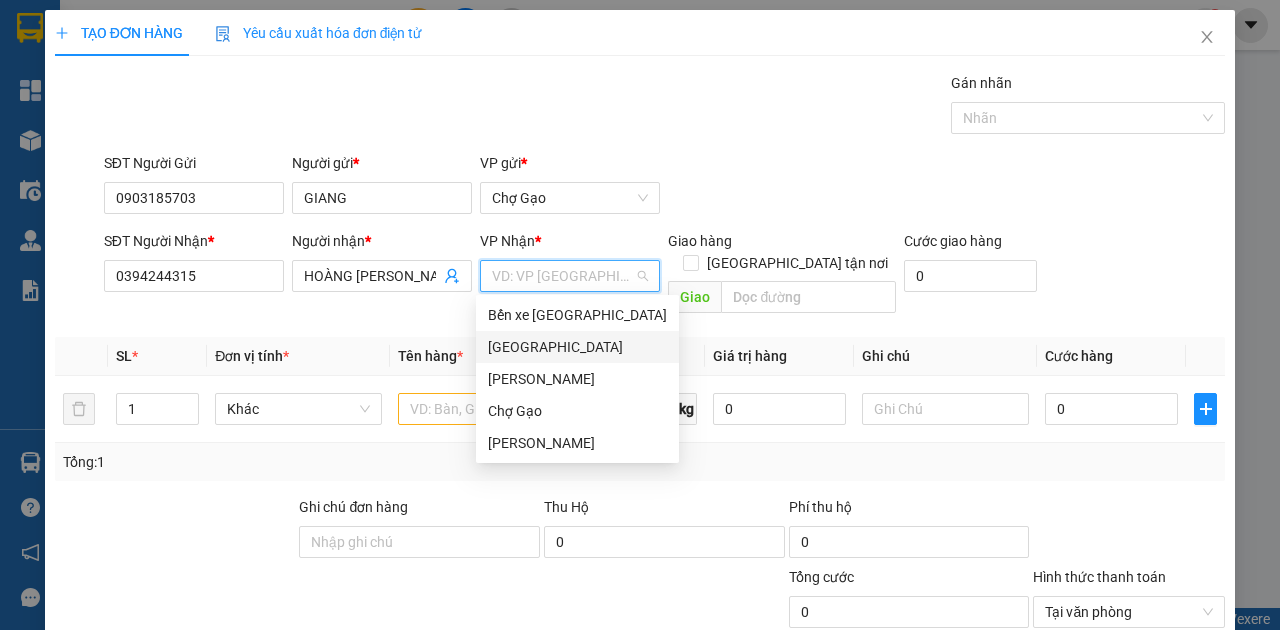 click on "[GEOGRAPHIC_DATA]" at bounding box center (577, 347) 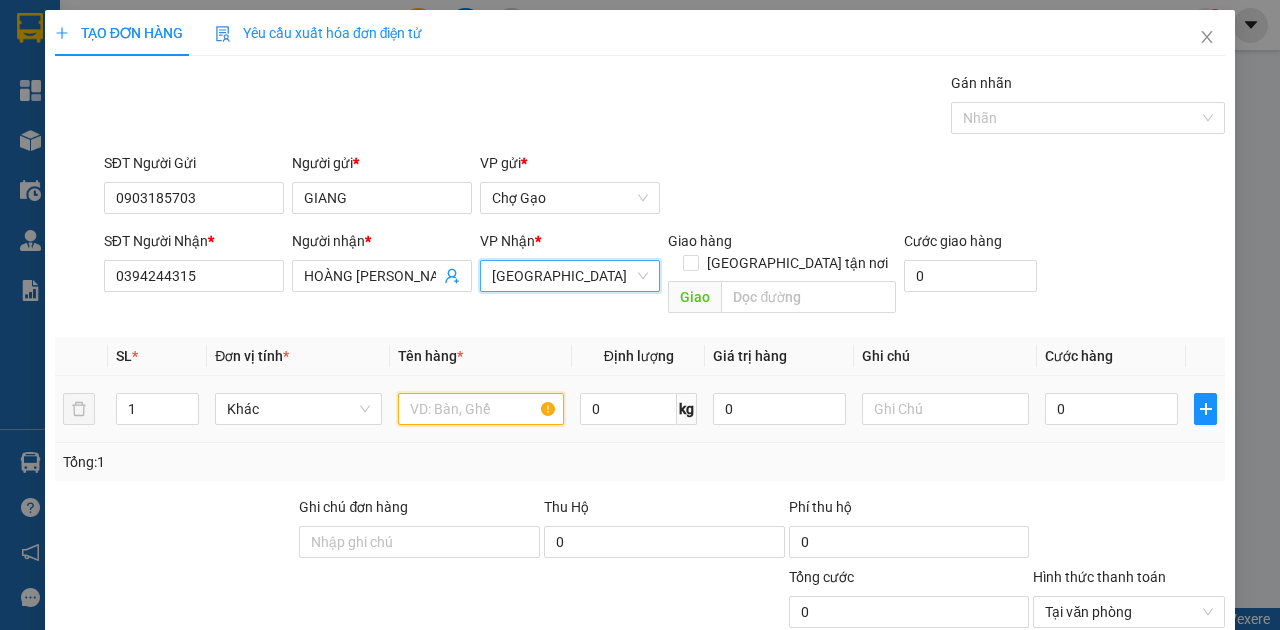click at bounding box center (481, 409) 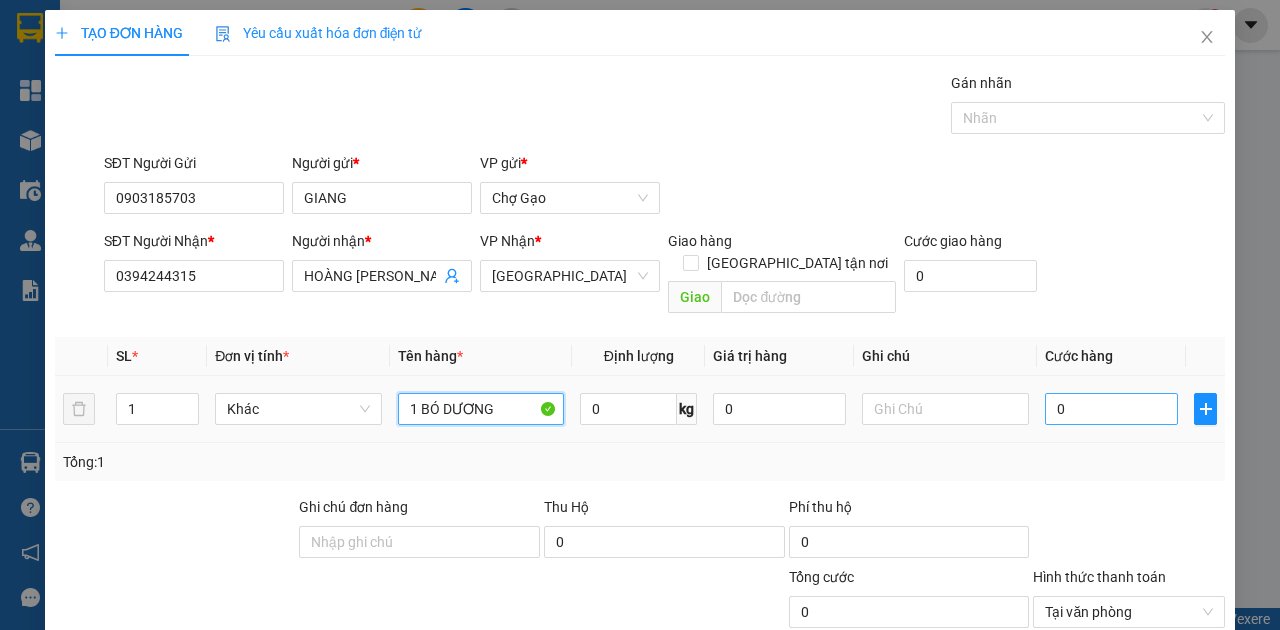type on "1 BÓ DƯƠNG" 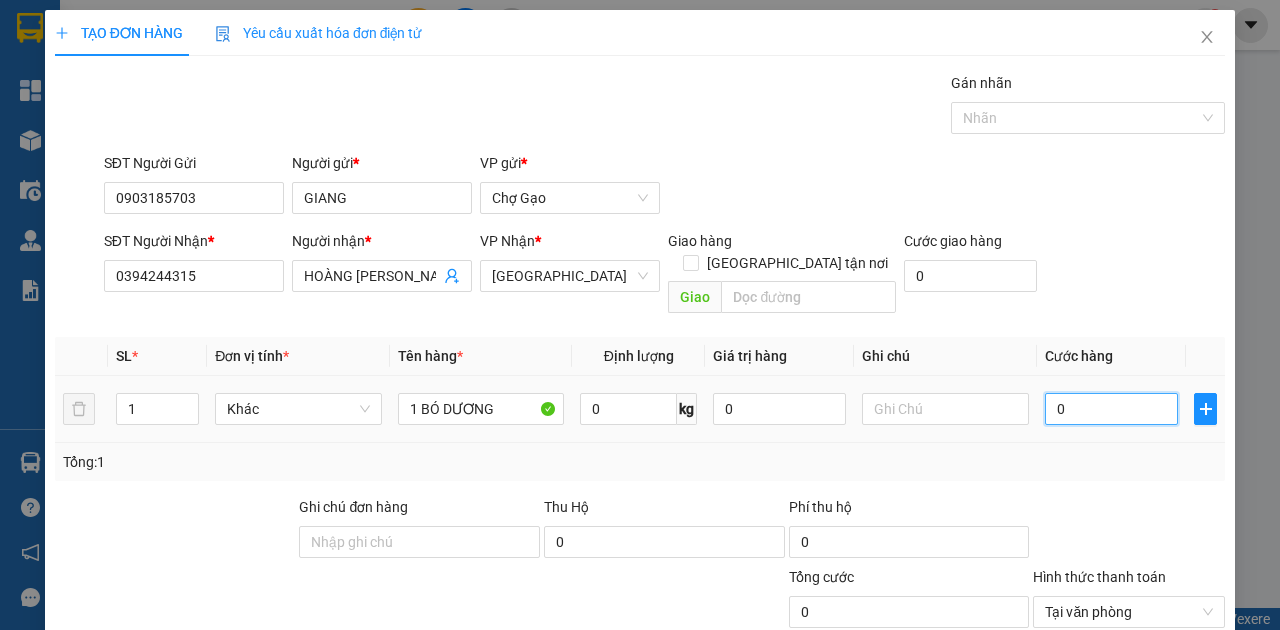 click on "0" at bounding box center (1111, 409) 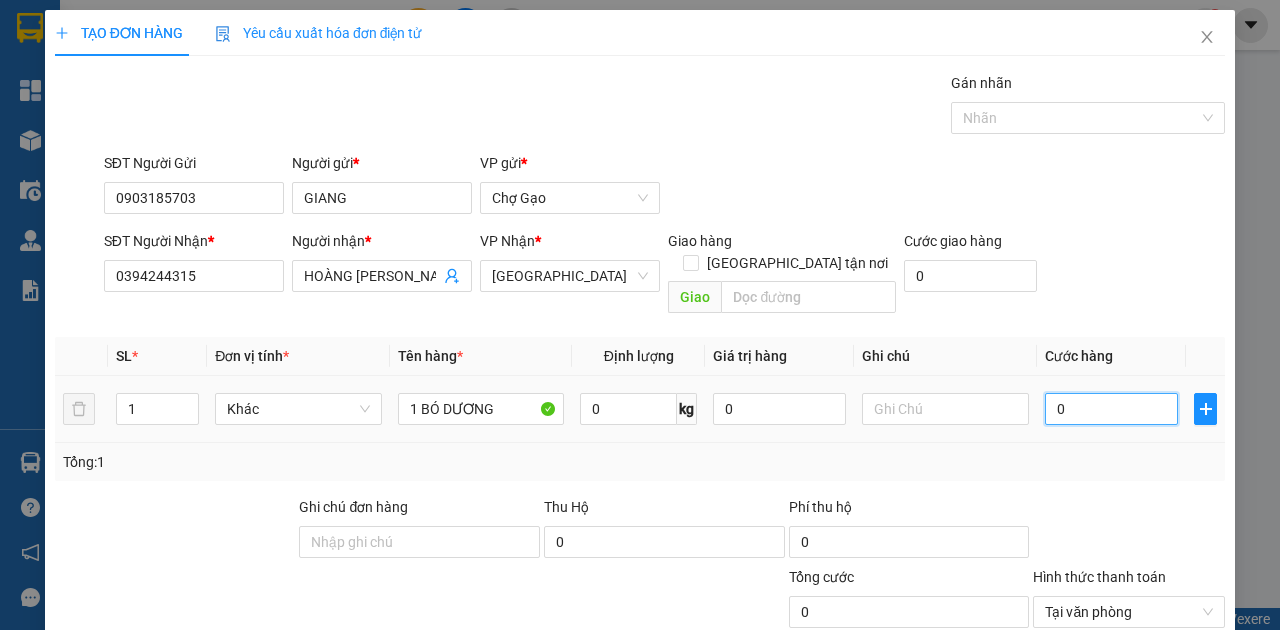 type on "6" 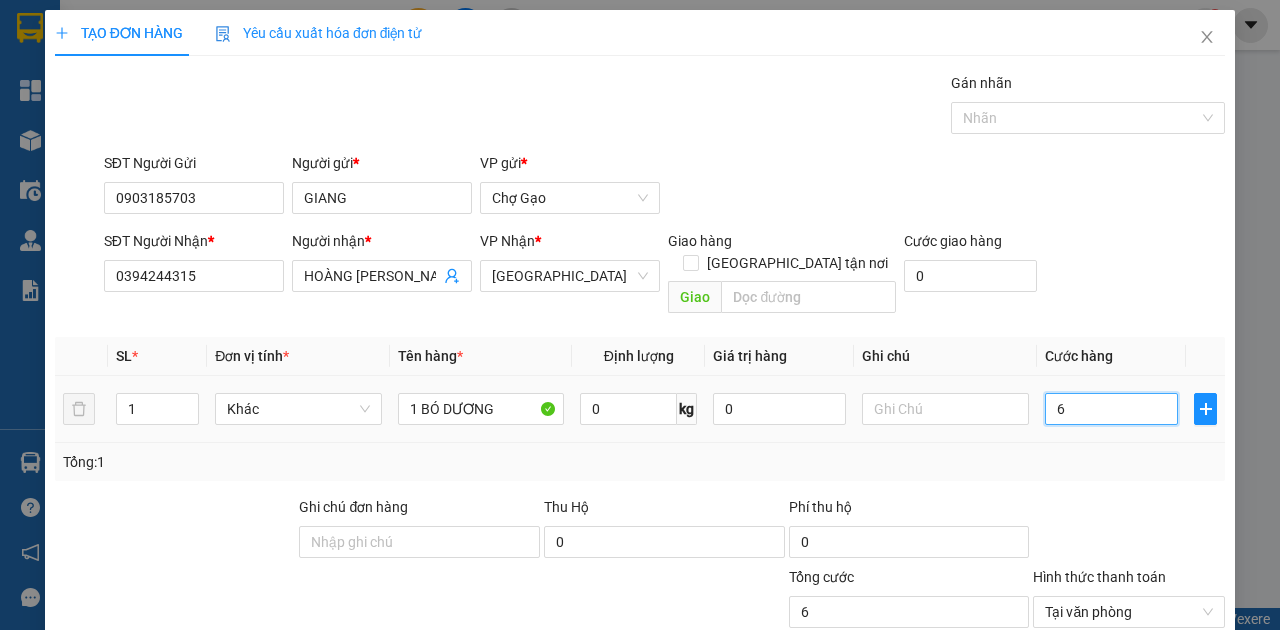type on "60" 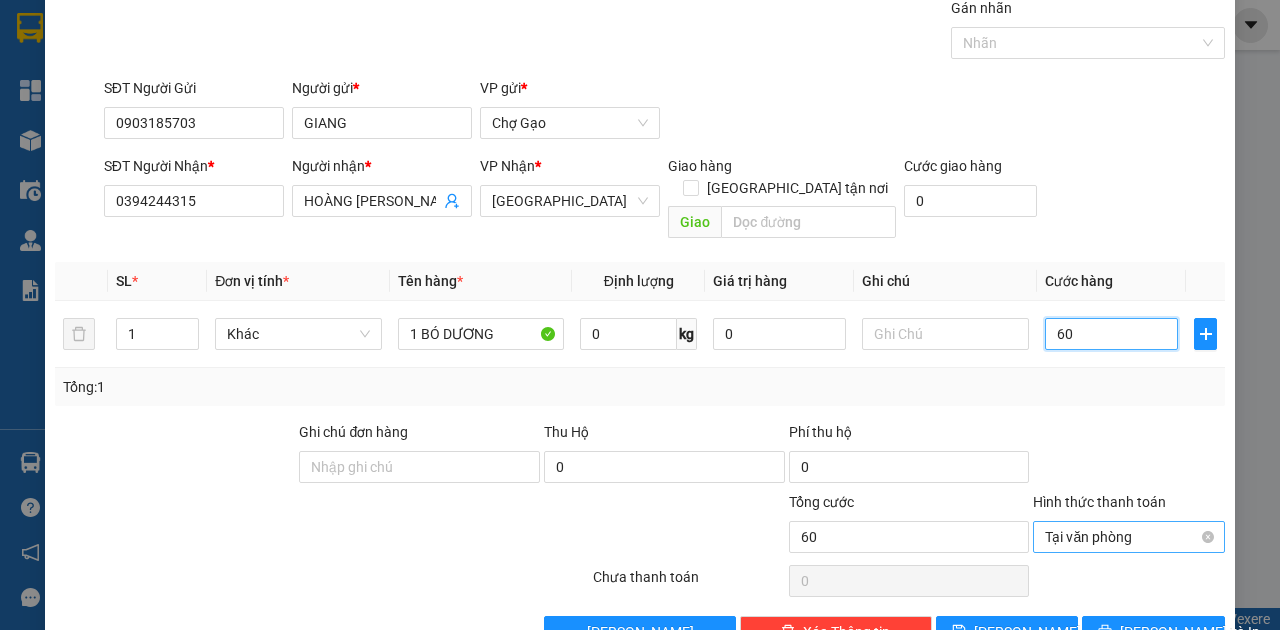 scroll, scrollTop: 107, scrollLeft: 0, axis: vertical 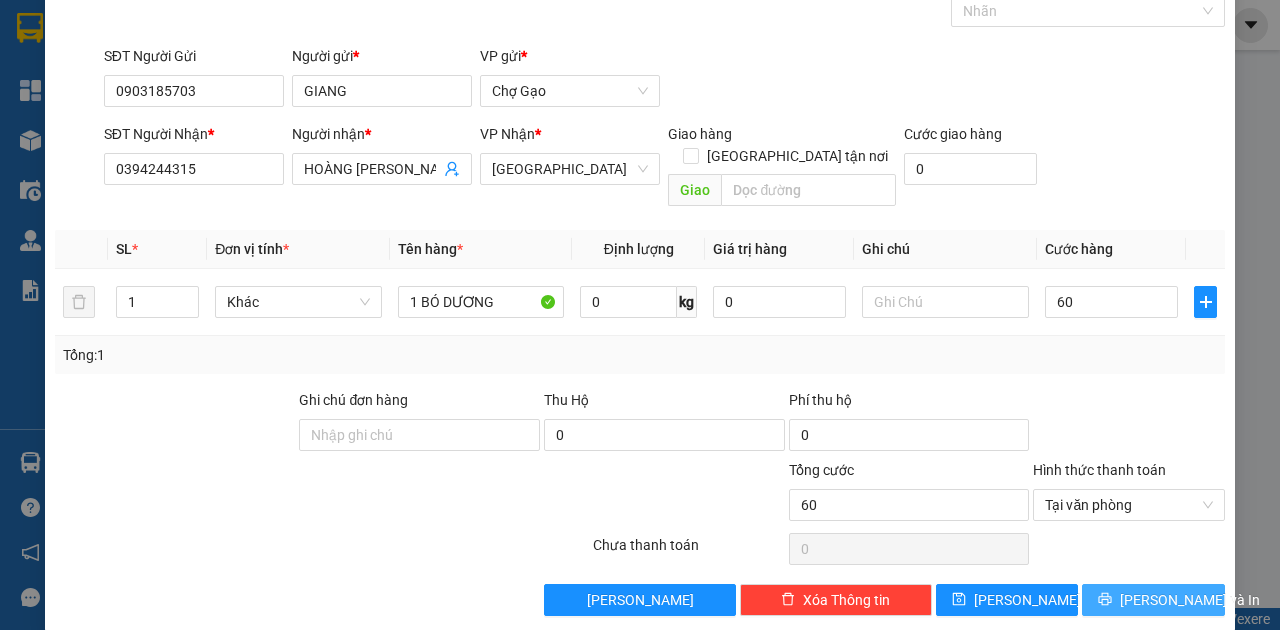type on "60.000" 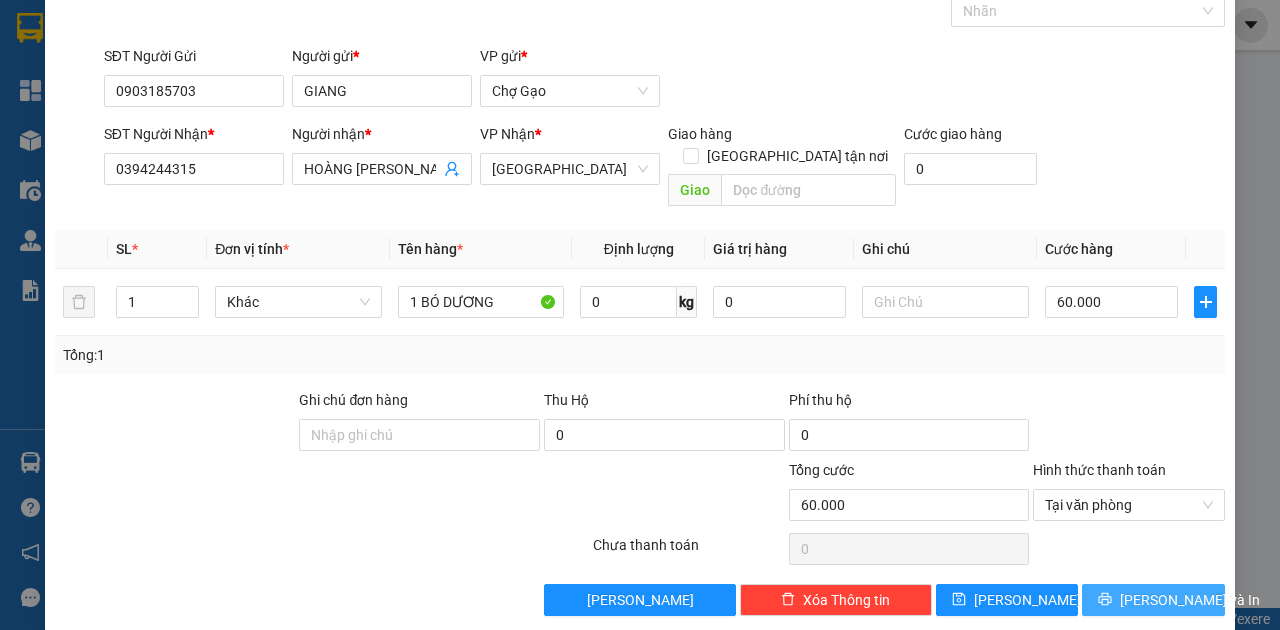 drag, startPoint x: 1140, startPoint y: 585, endPoint x: 954, endPoint y: 555, distance: 188.40382 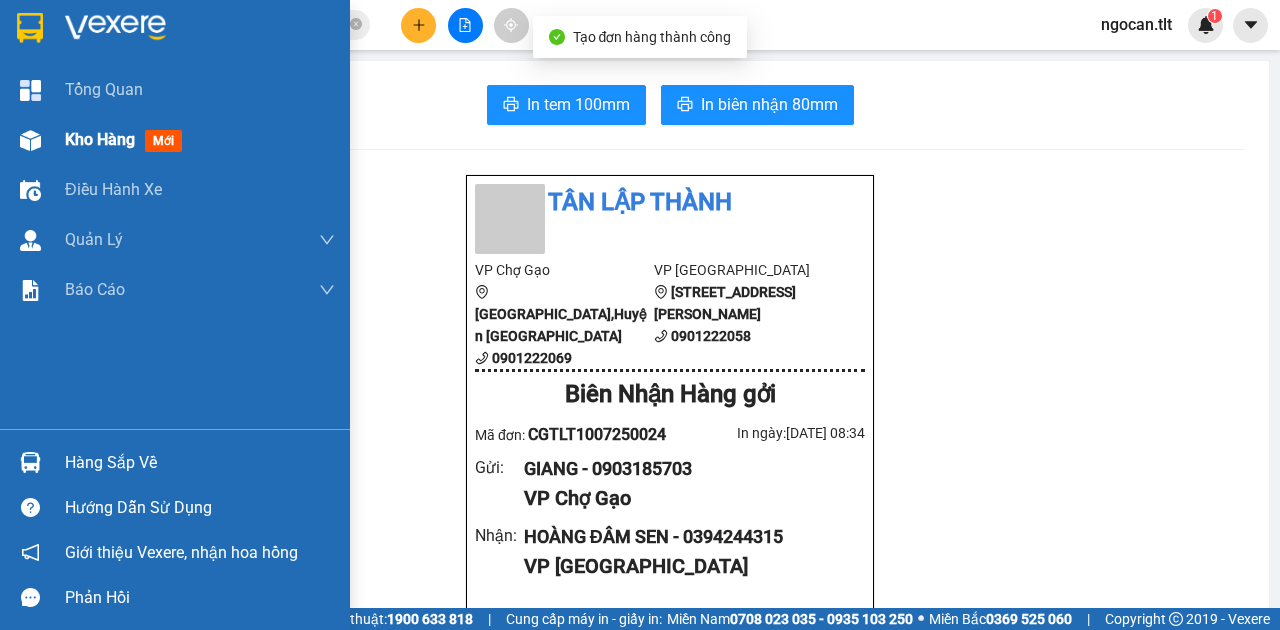 click on "Kho hàng" at bounding box center (100, 139) 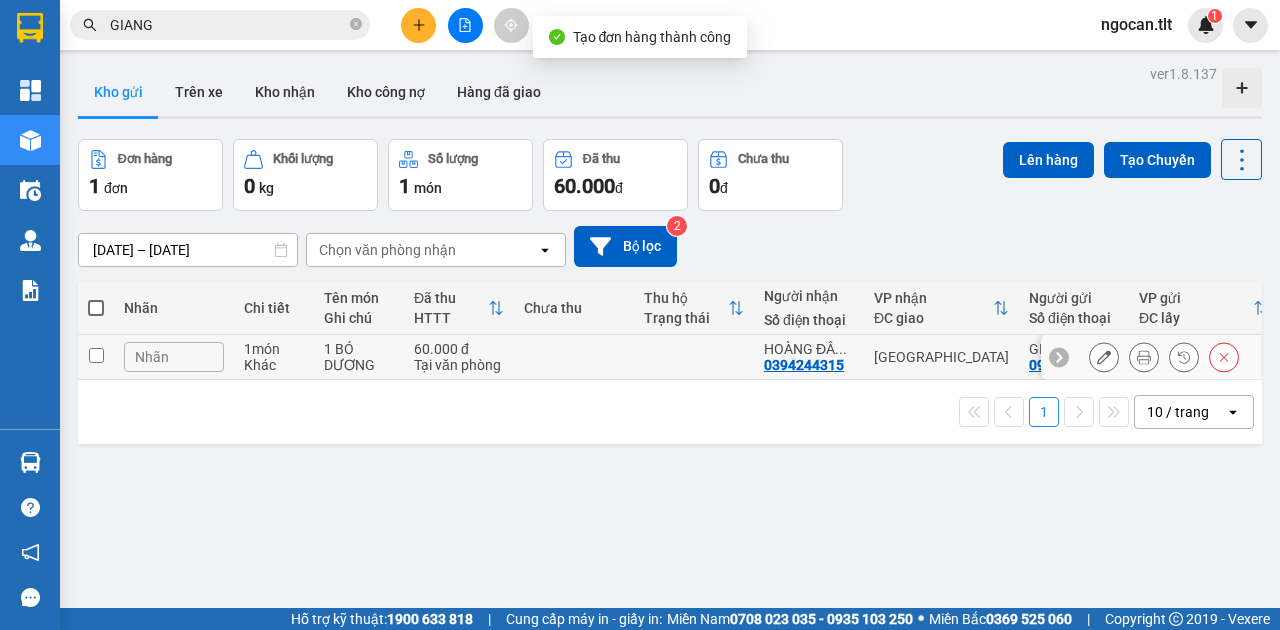 click at bounding box center [574, 357] 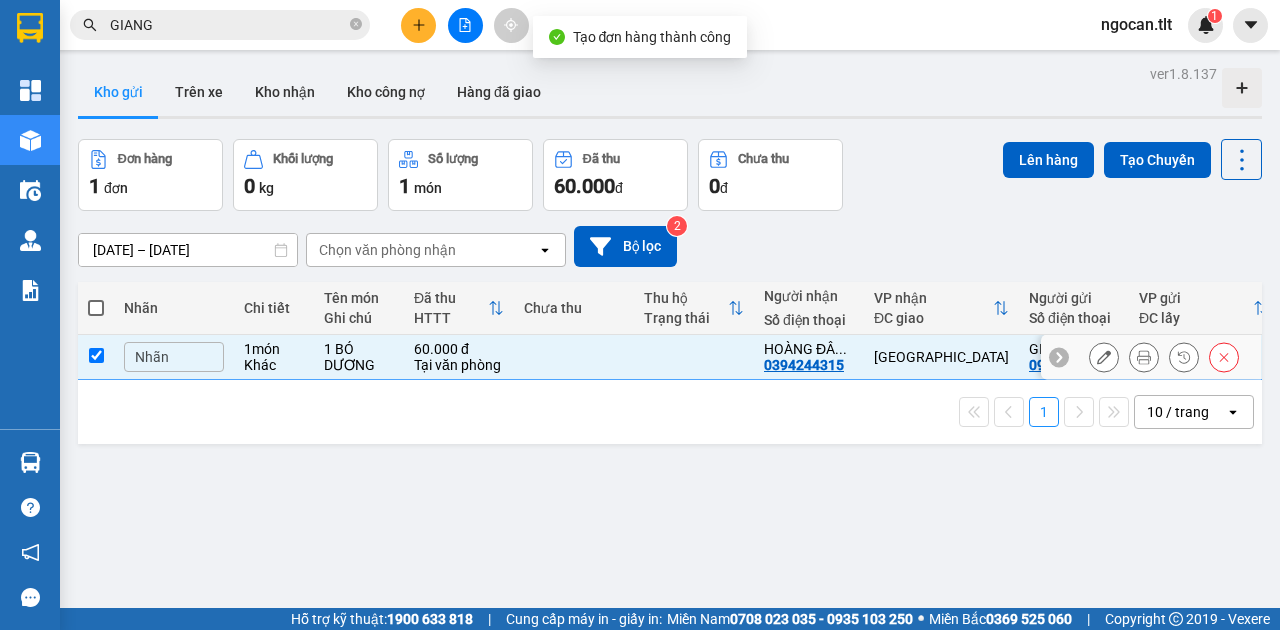 checkbox on "true" 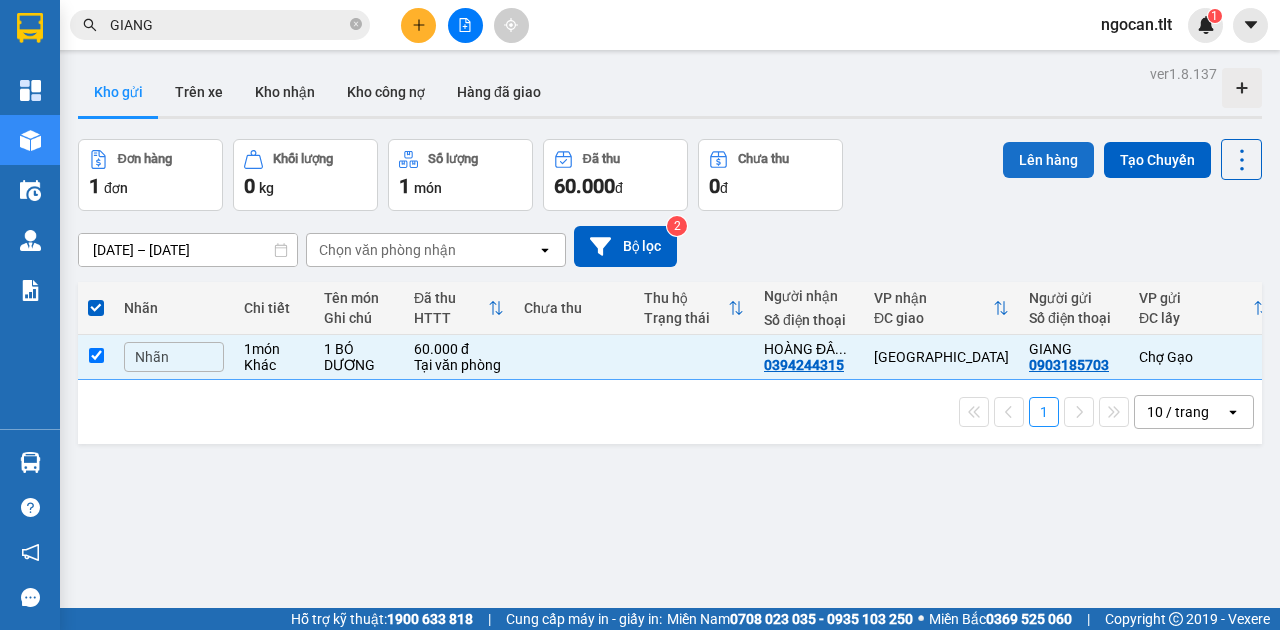 click on "Lên hàng" at bounding box center [1048, 160] 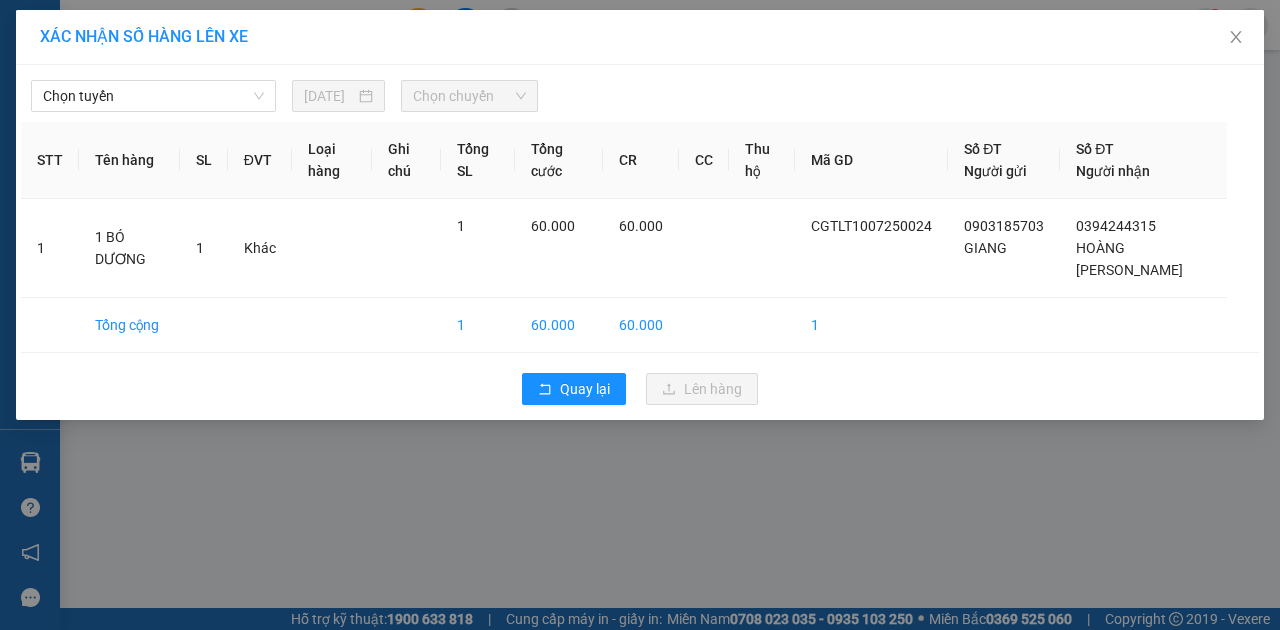 drag, startPoint x: 199, startPoint y: 98, endPoint x: 195, endPoint y: 112, distance: 14.56022 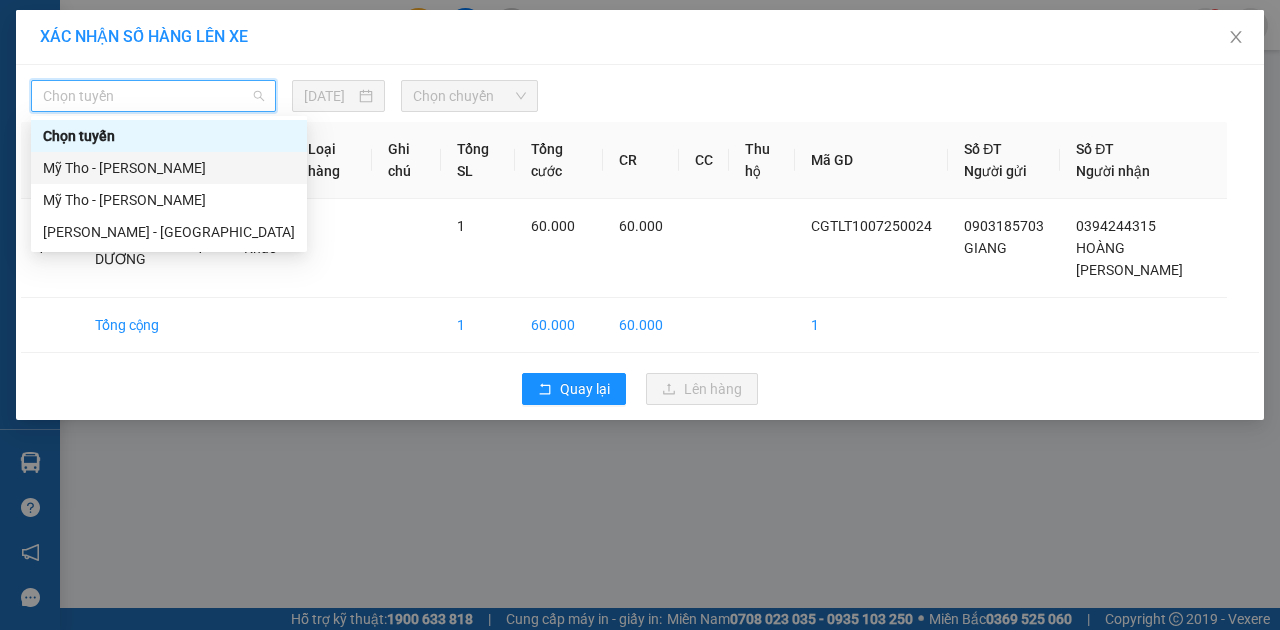 drag, startPoint x: 156, startPoint y: 176, endPoint x: 209, endPoint y: 156, distance: 56.648037 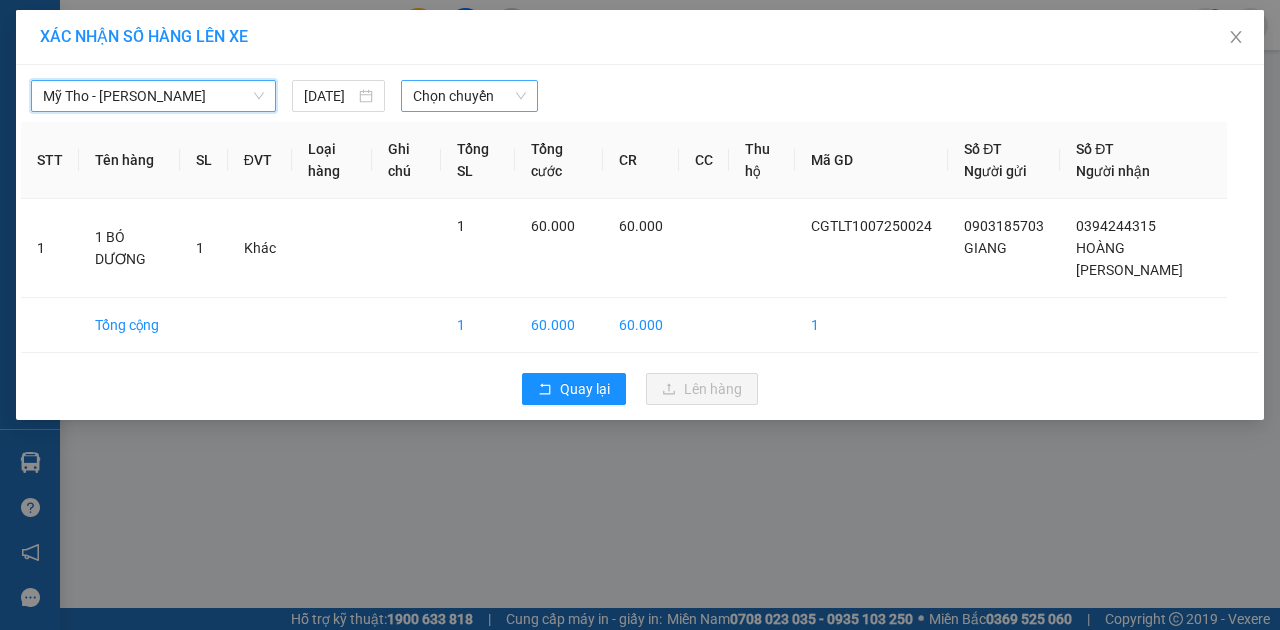click on "Chọn chuyến" at bounding box center [469, 96] 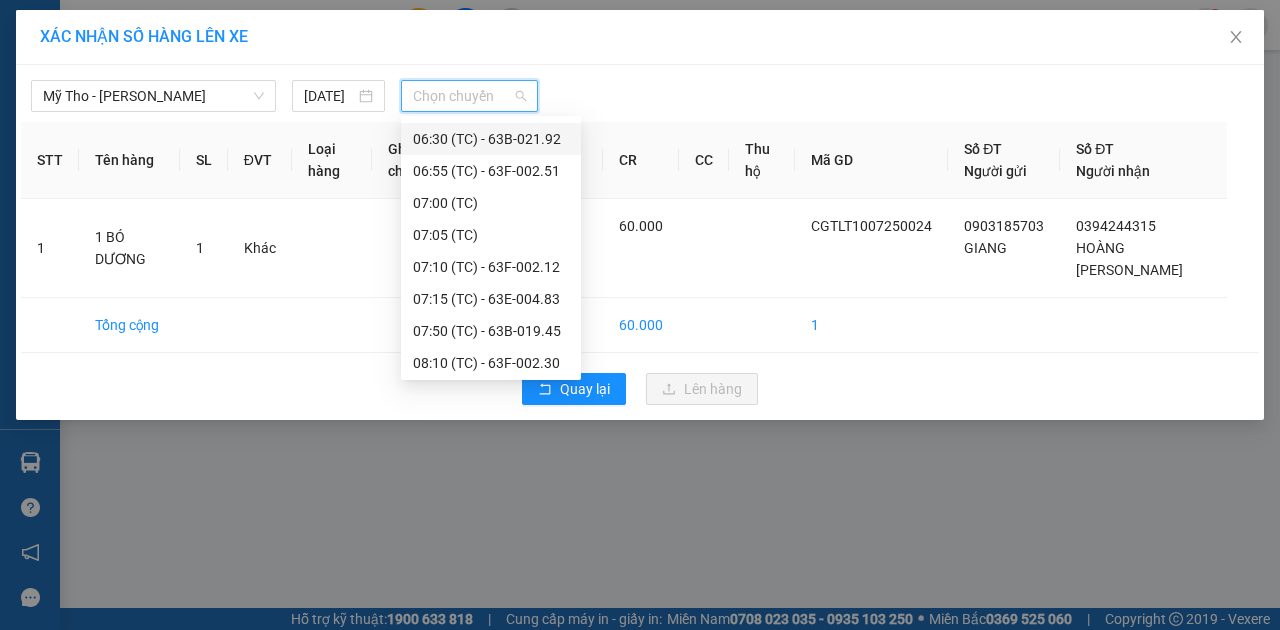 scroll, scrollTop: 320, scrollLeft: 0, axis: vertical 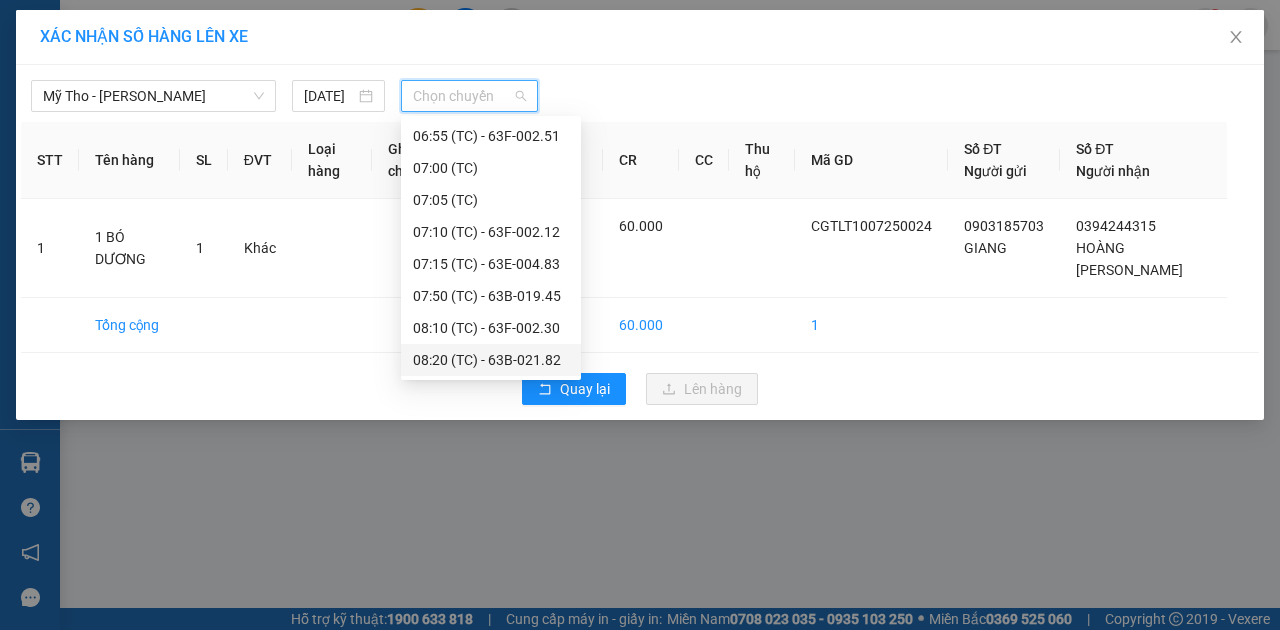 click on "08:20   (TC)   - 63B-021.82" at bounding box center (491, 360) 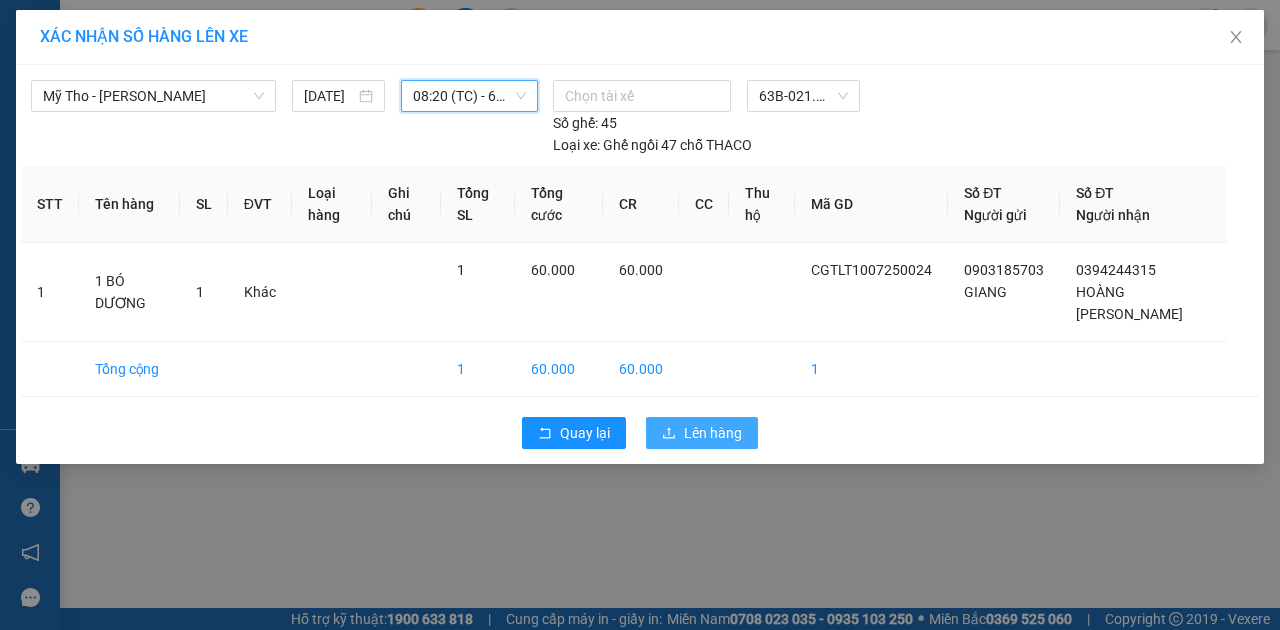 drag, startPoint x: 722, startPoint y: 426, endPoint x: 708, endPoint y: 412, distance: 19.79899 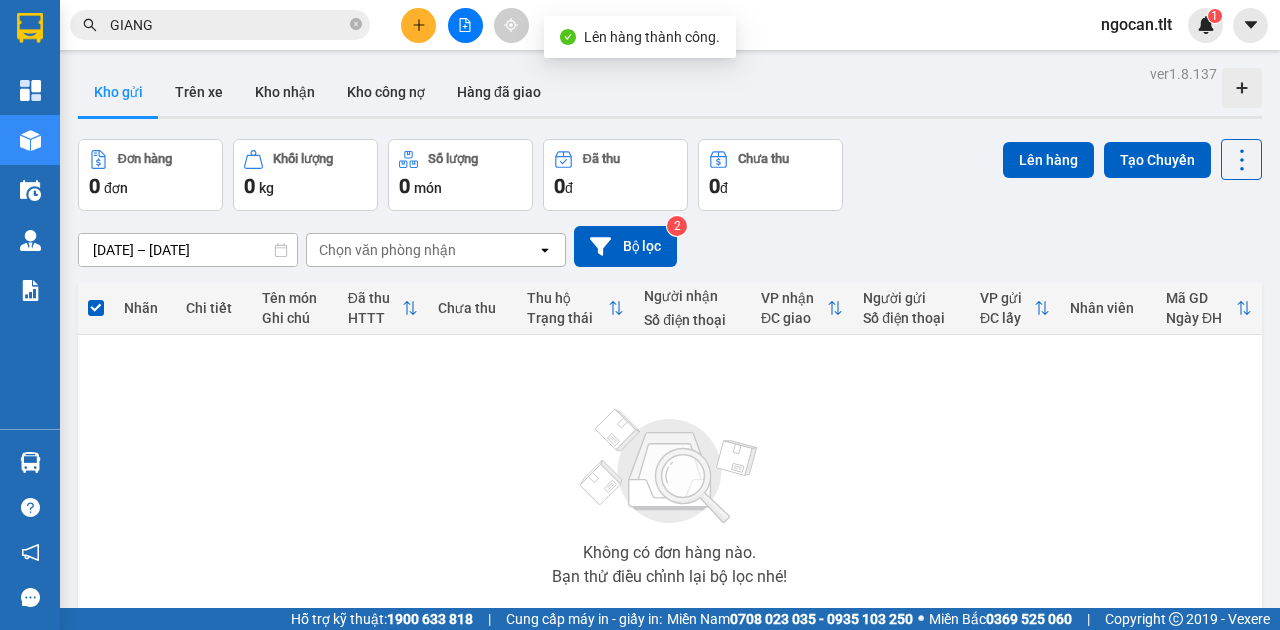 drag, startPoint x: 466, startPoint y: 22, endPoint x: 549, endPoint y: 57, distance: 90.07774 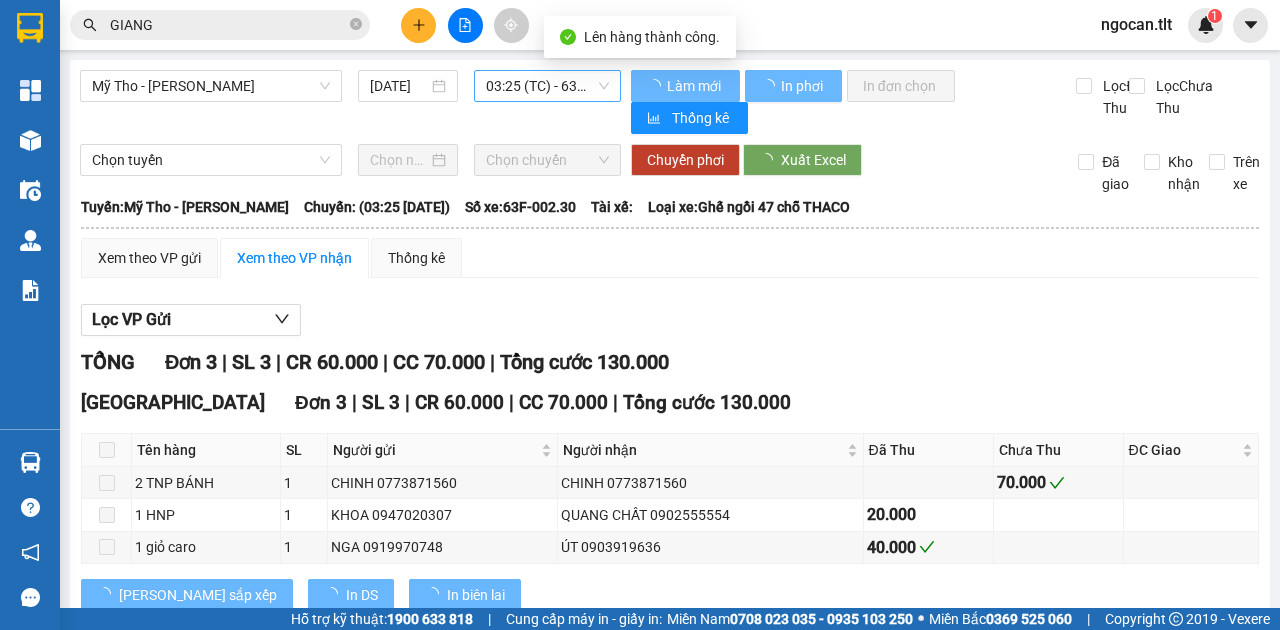 click on "03:25   (TC)   - 63F-002.30" at bounding box center [547, 86] 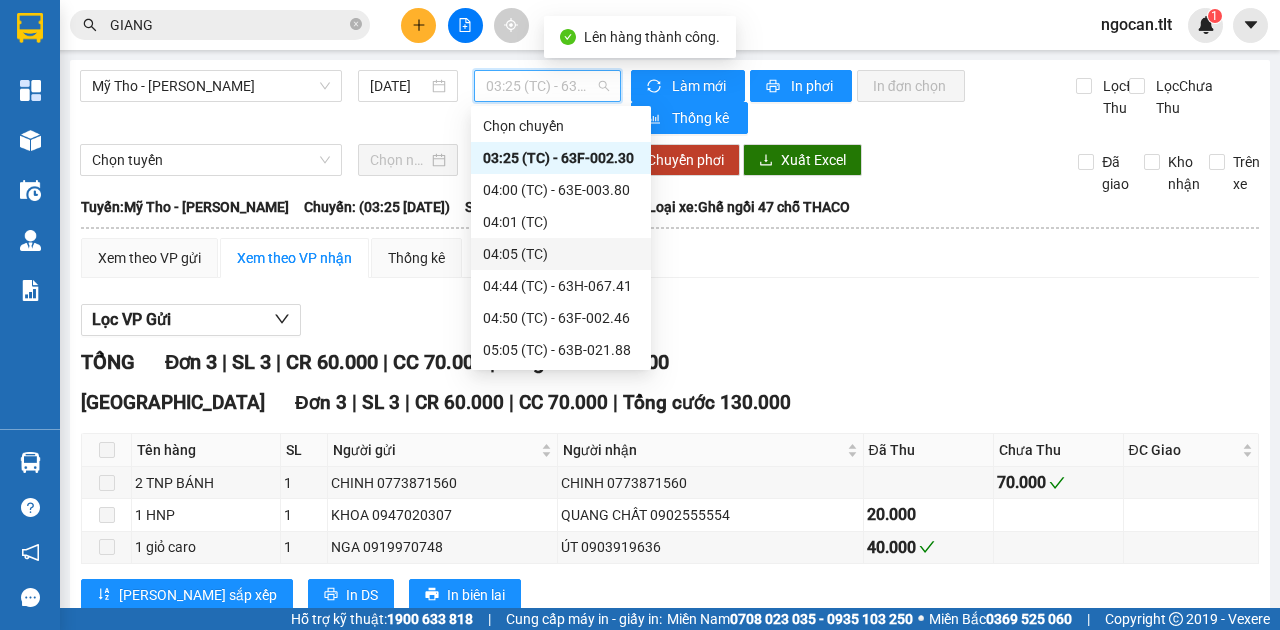 scroll, scrollTop: 320, scrollLeft: 0, axis: vertical 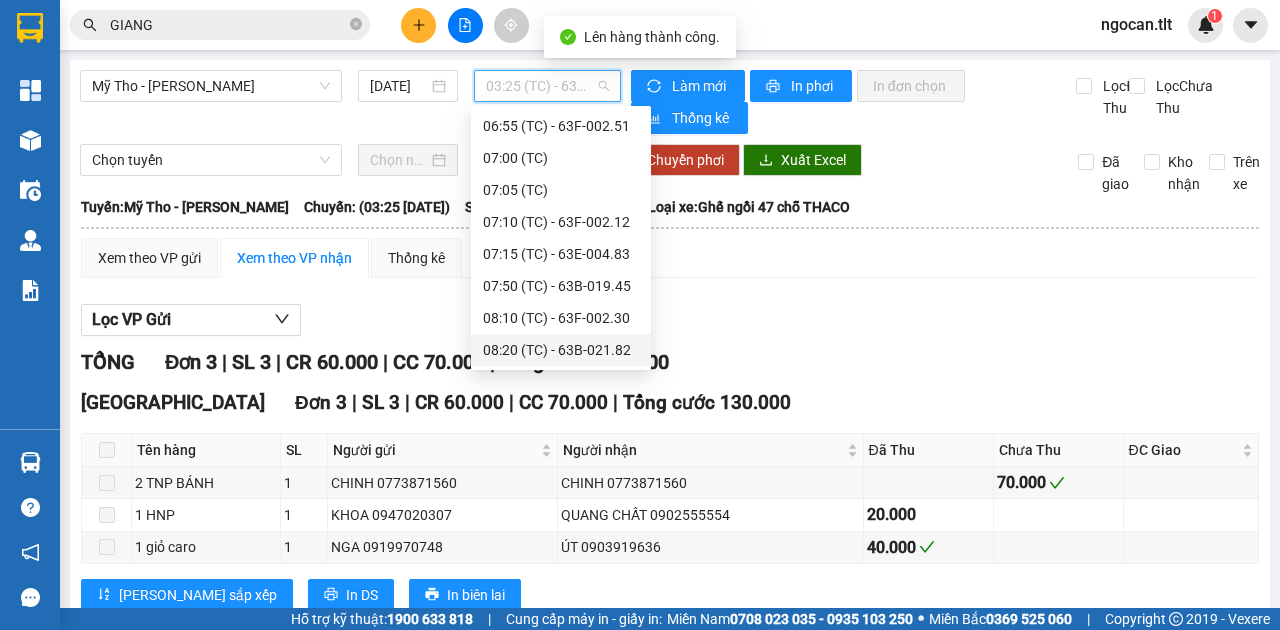 click on "08:20   (TC)   - 63B-021.82" at bounding box center (561, 350) 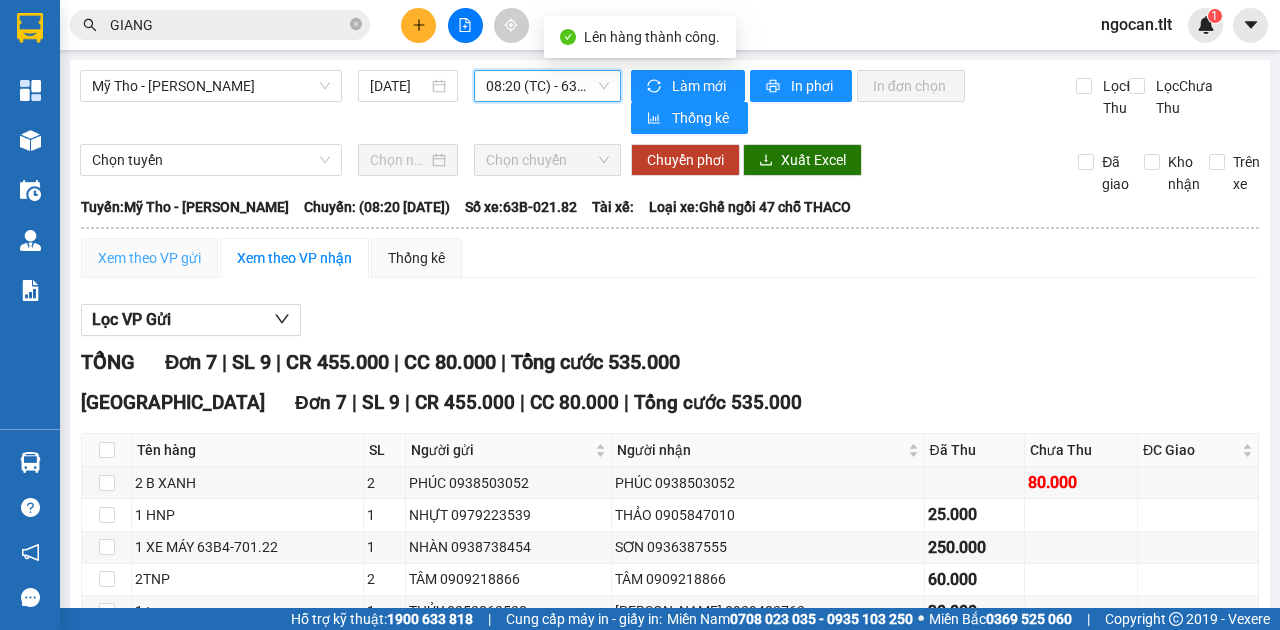 click on "Xem theo VP gửi" at bounding box center [149, 258] 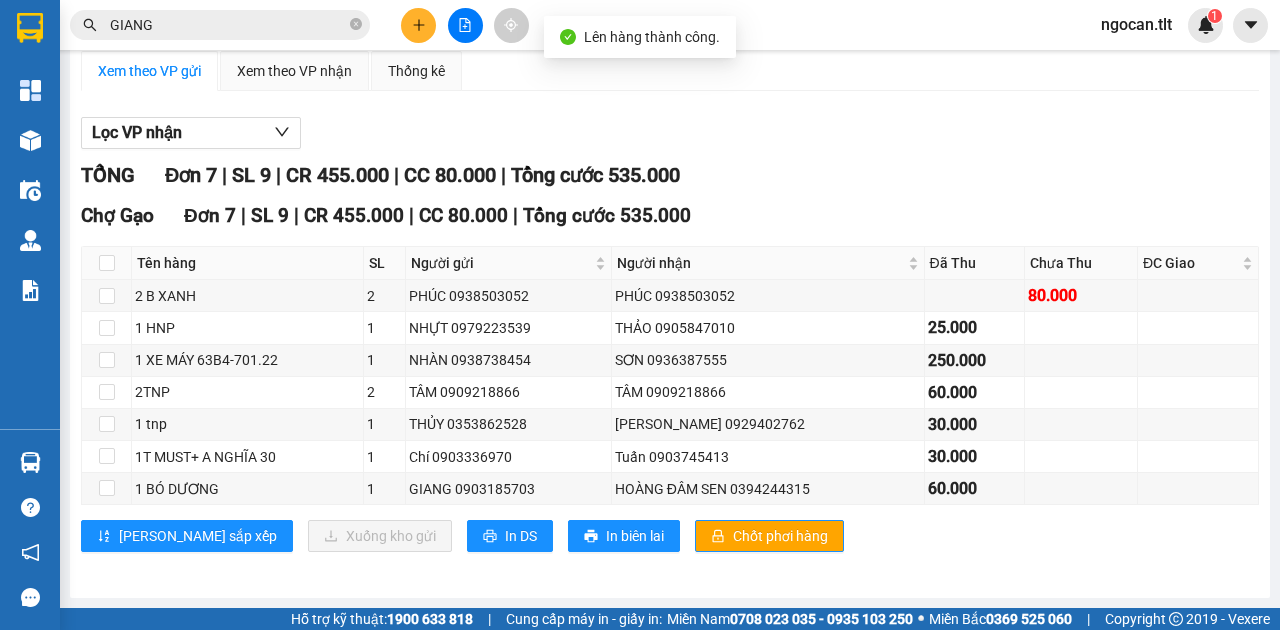 scroll, scrollTop: 190, scrollLeft: 0, axis: vertical 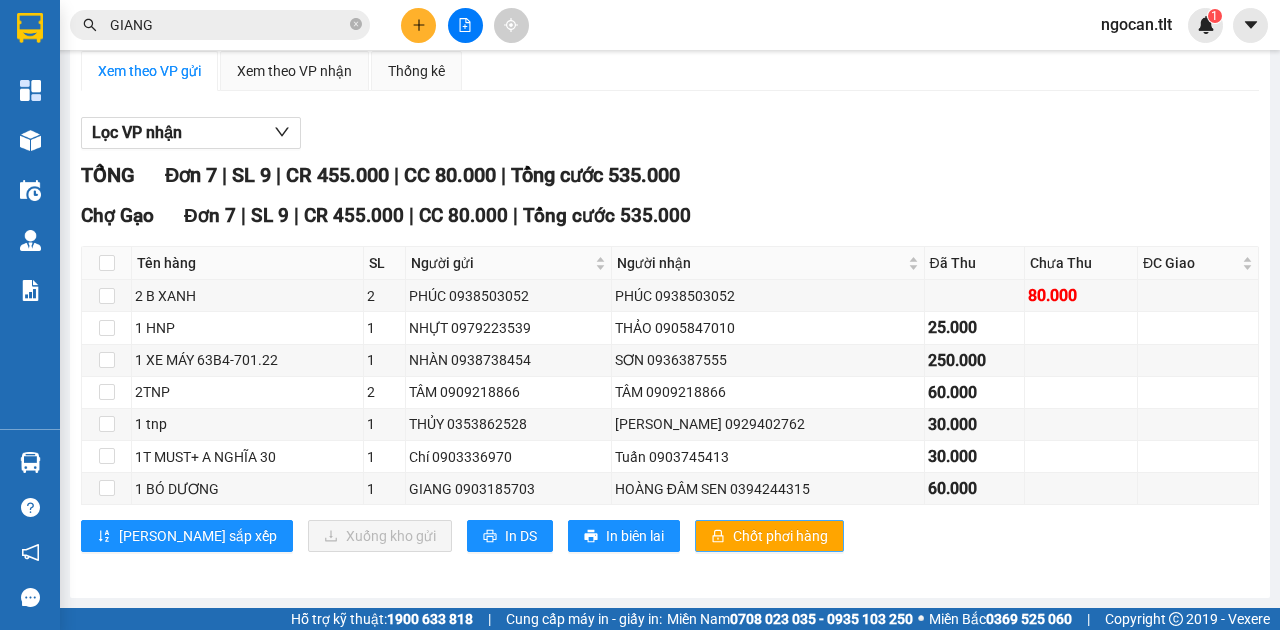 click on "Chốt phơi hàng" at bounding box center (780, 536) 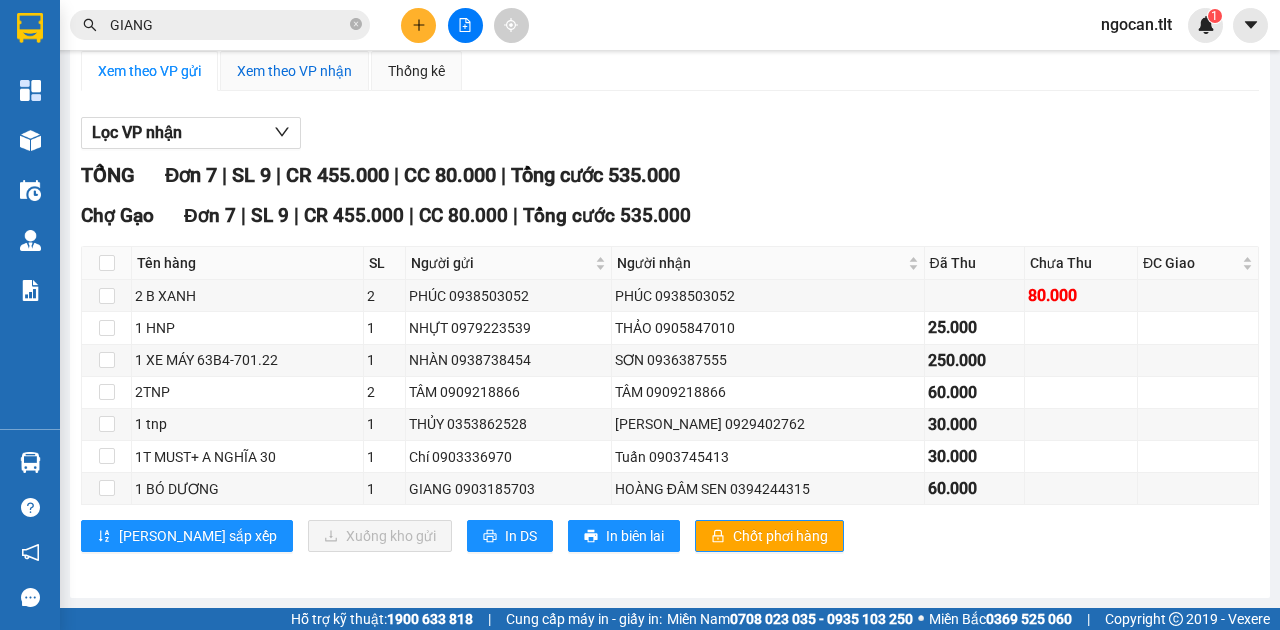 click on "Xem theo VP nhận" at bounding box center (294, 71) 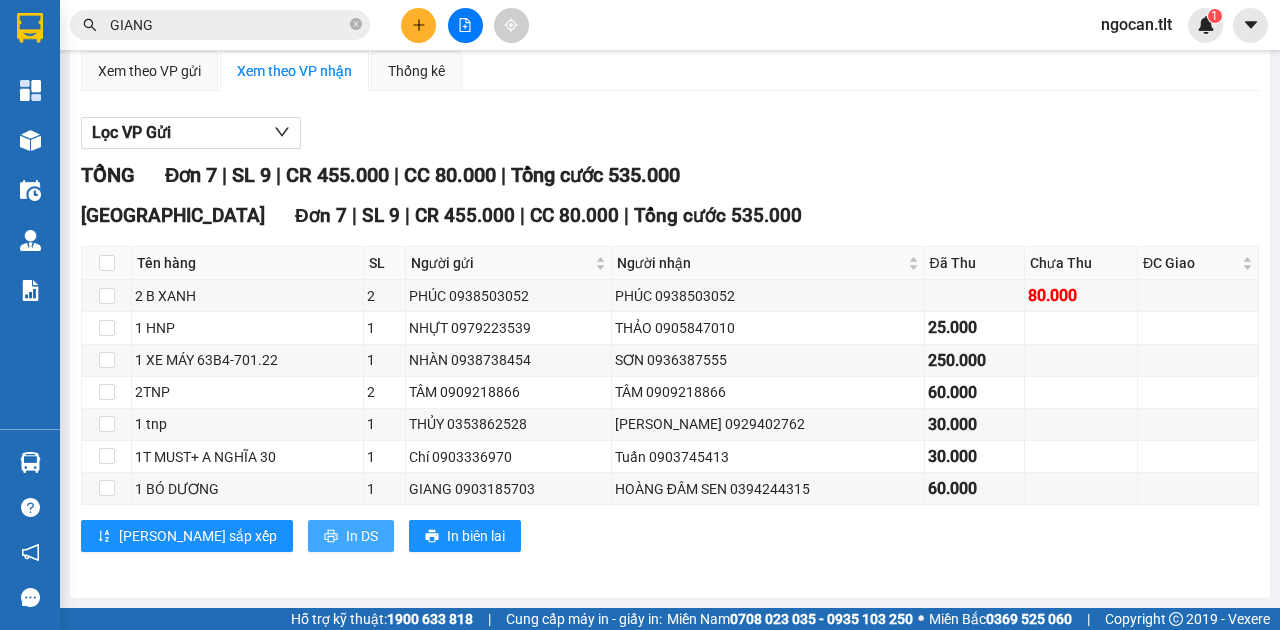 click on "In DS" at bounding box center [362, 536] 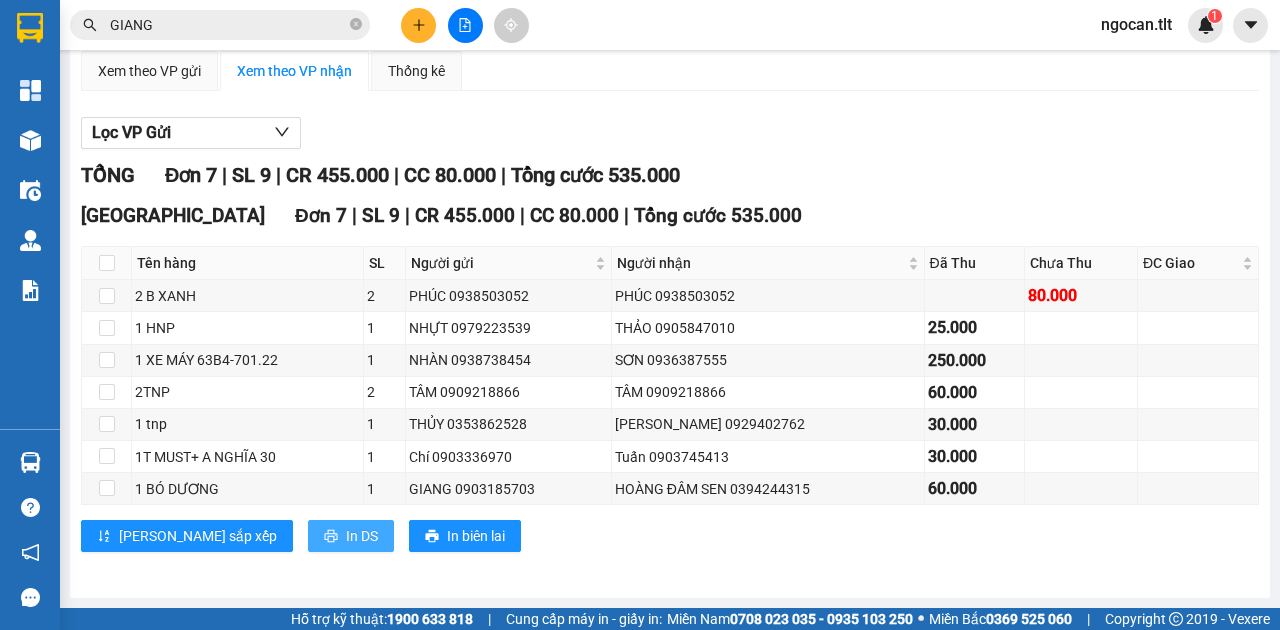 scroll, scrollTop: 0, scrollLeft: 0, axis: both 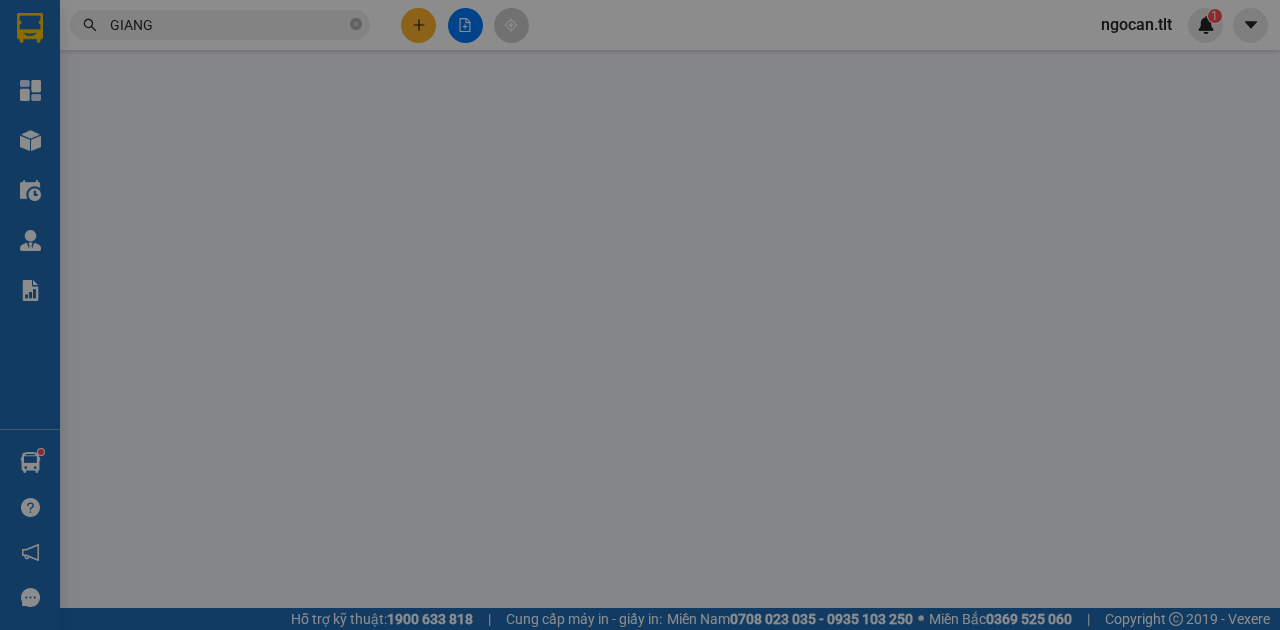 click on "TẠO ĐƠN HÀNG Yêu cầu xuất hóa đơn điện tử" at bounding box center [640, 33] 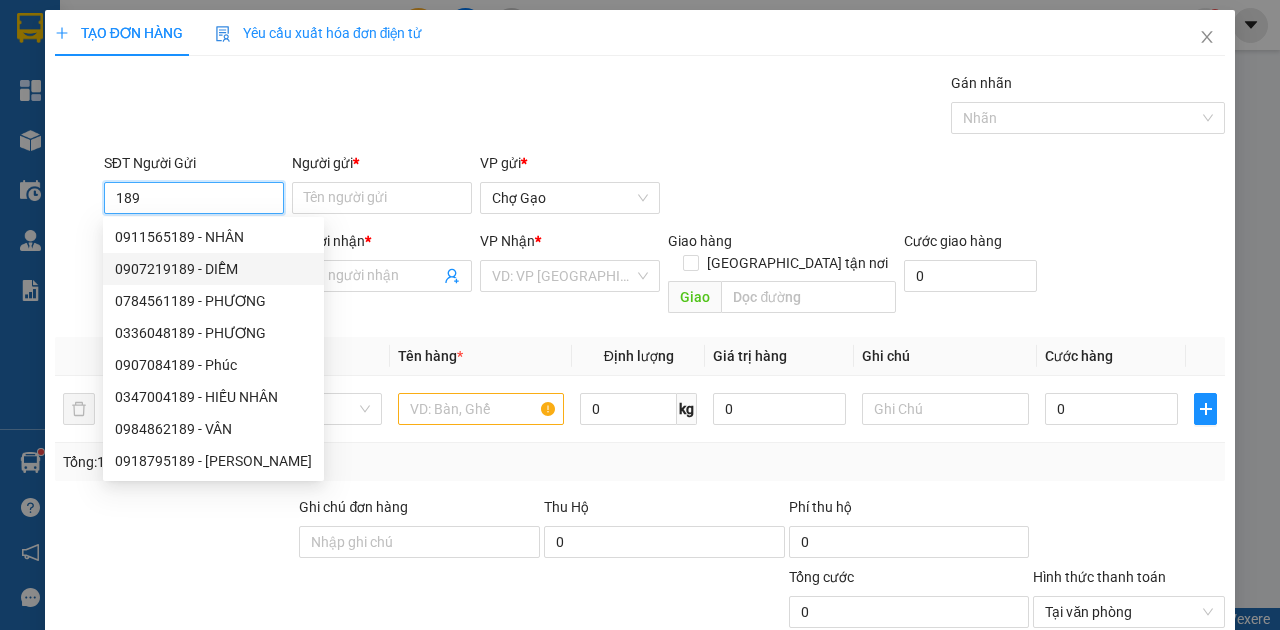 click on "0907219189 - DIỄM" at bounding box center (213, 269) 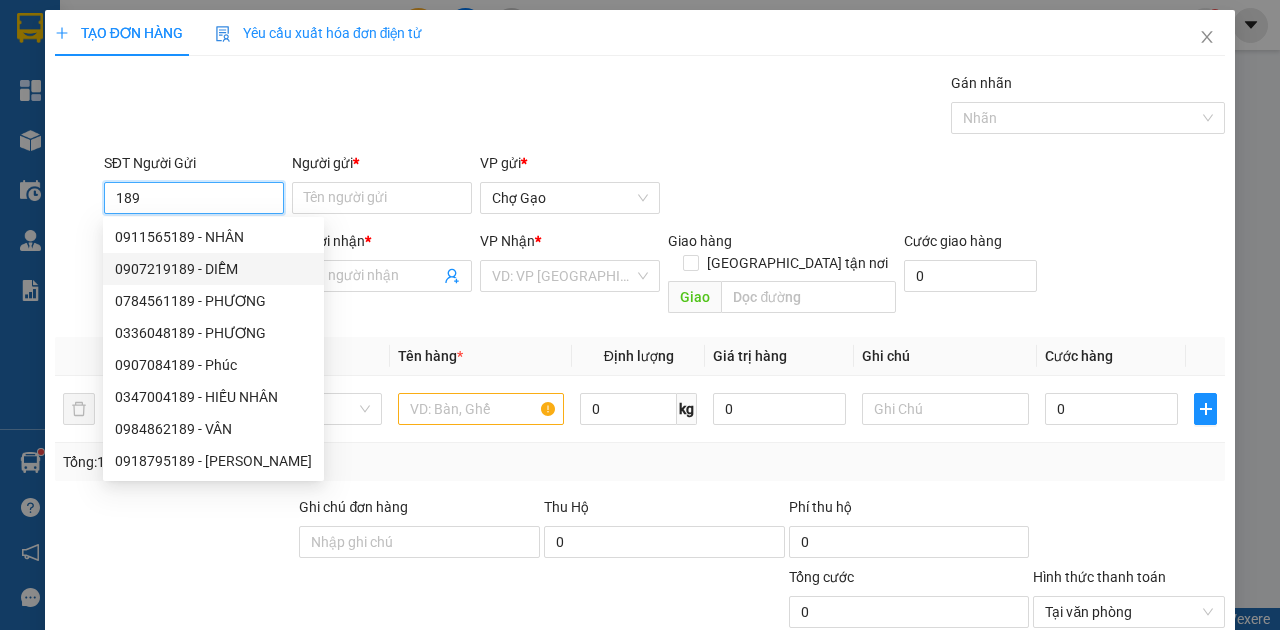 type on "0907219189" 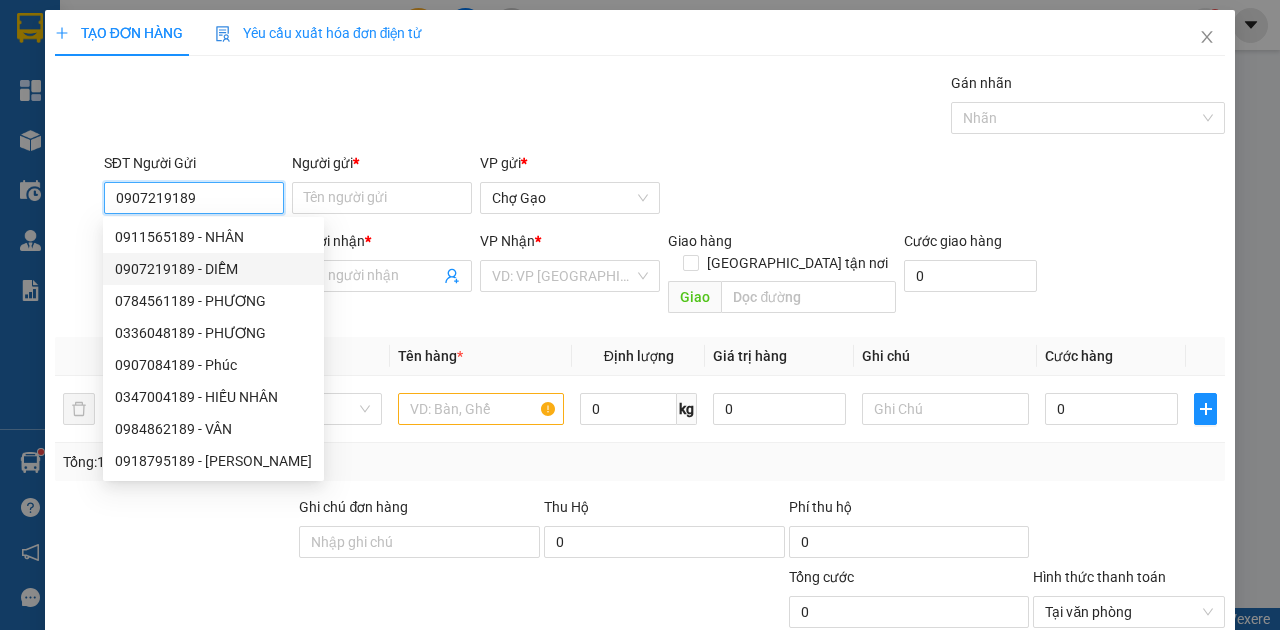 type on "DIỄM" 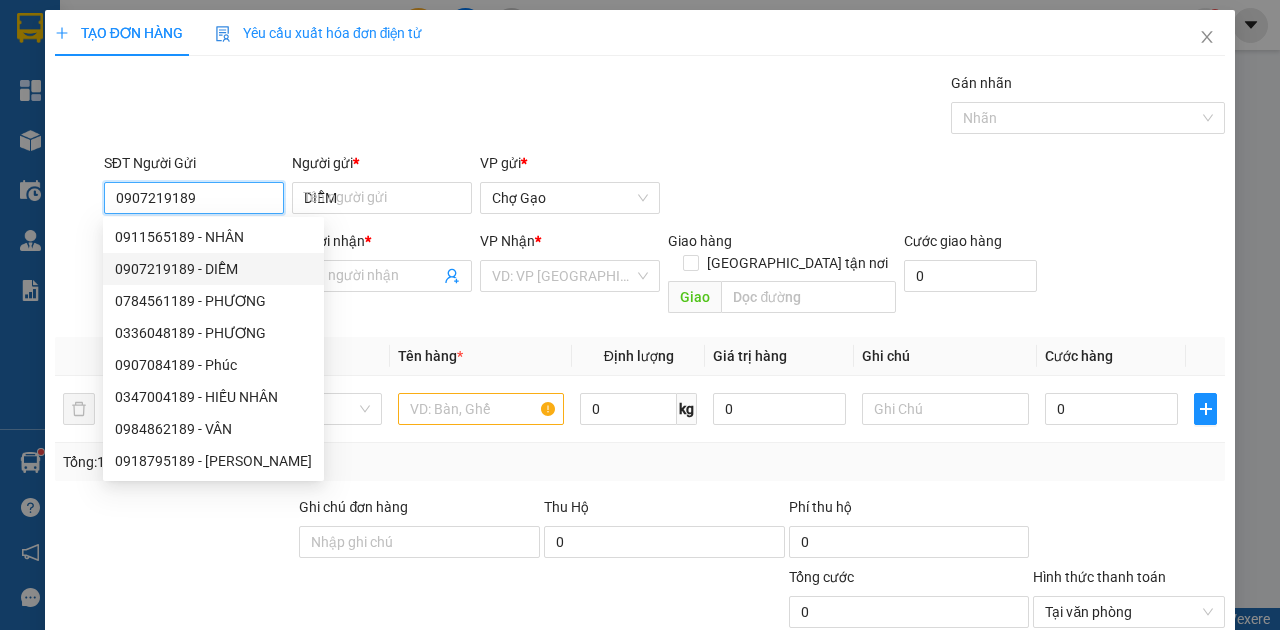 type on "0907219189" 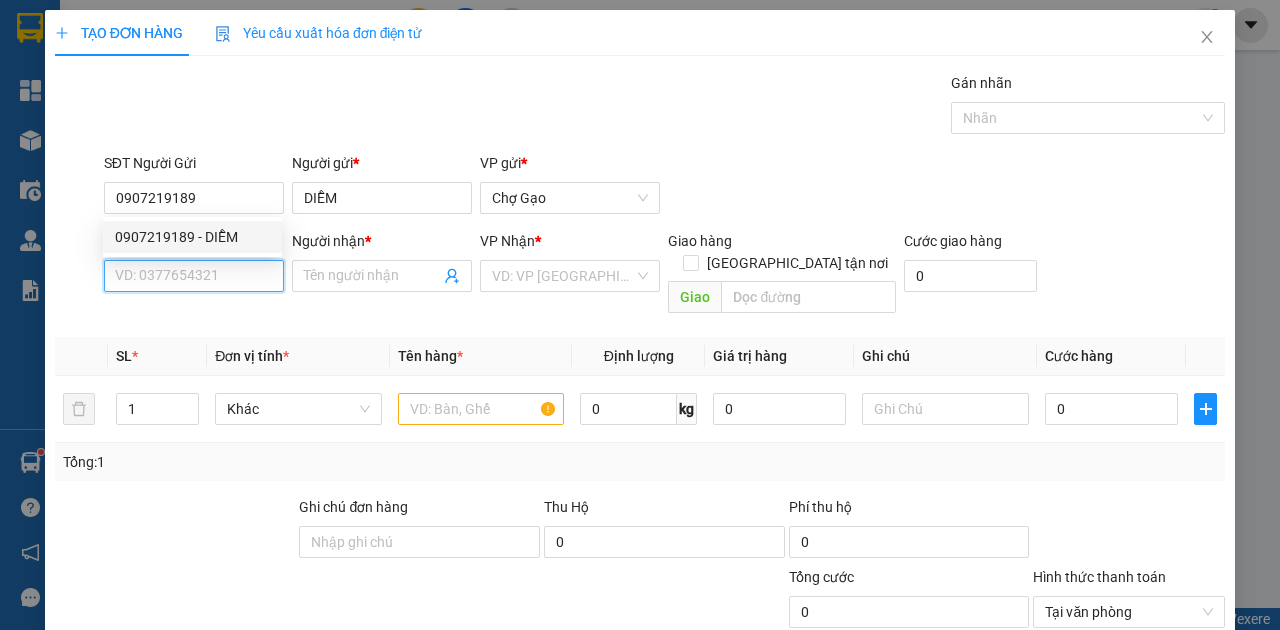click on "SĐT Người Nhận  *" at bounding box center (194, 276) 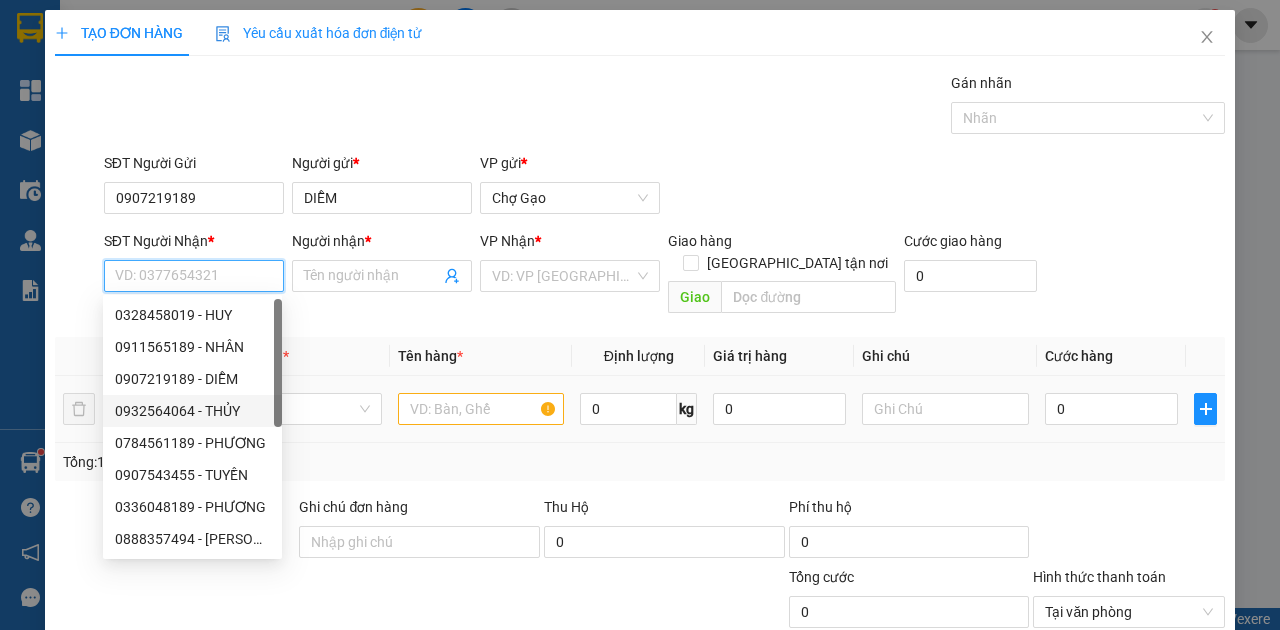 drag, startPoint x: 212, startPoint y: 416, endPoint x: 230, endPoint y: 412, distance: 18.439089 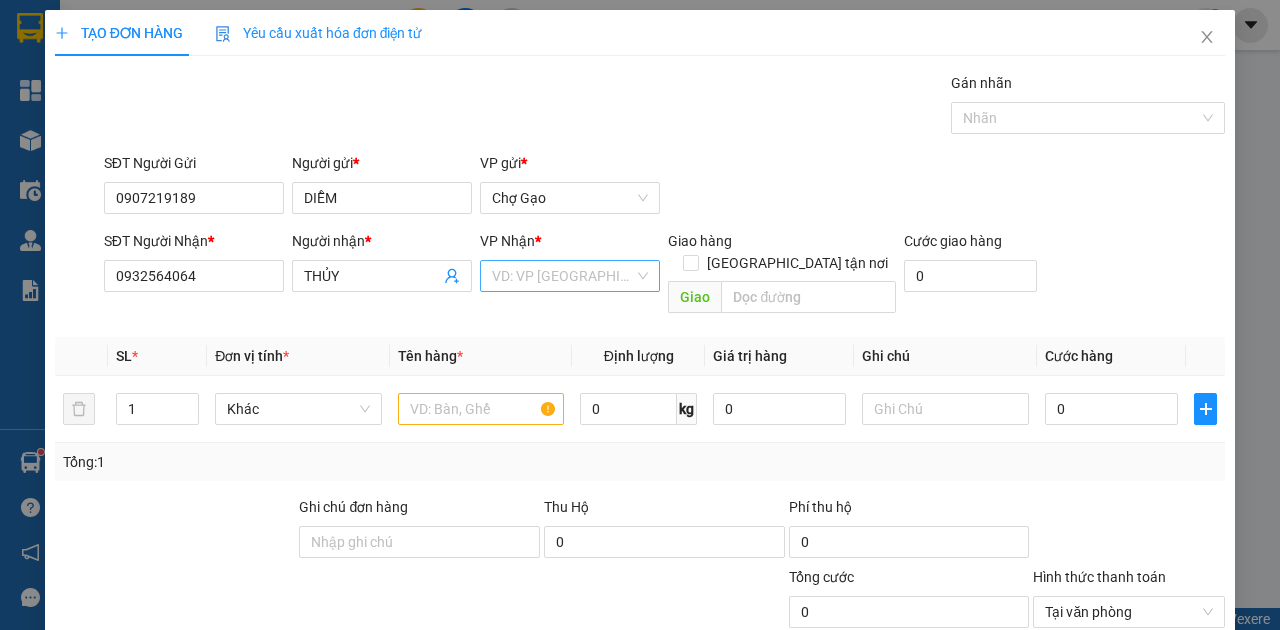 click at bounding box center [563, 276] 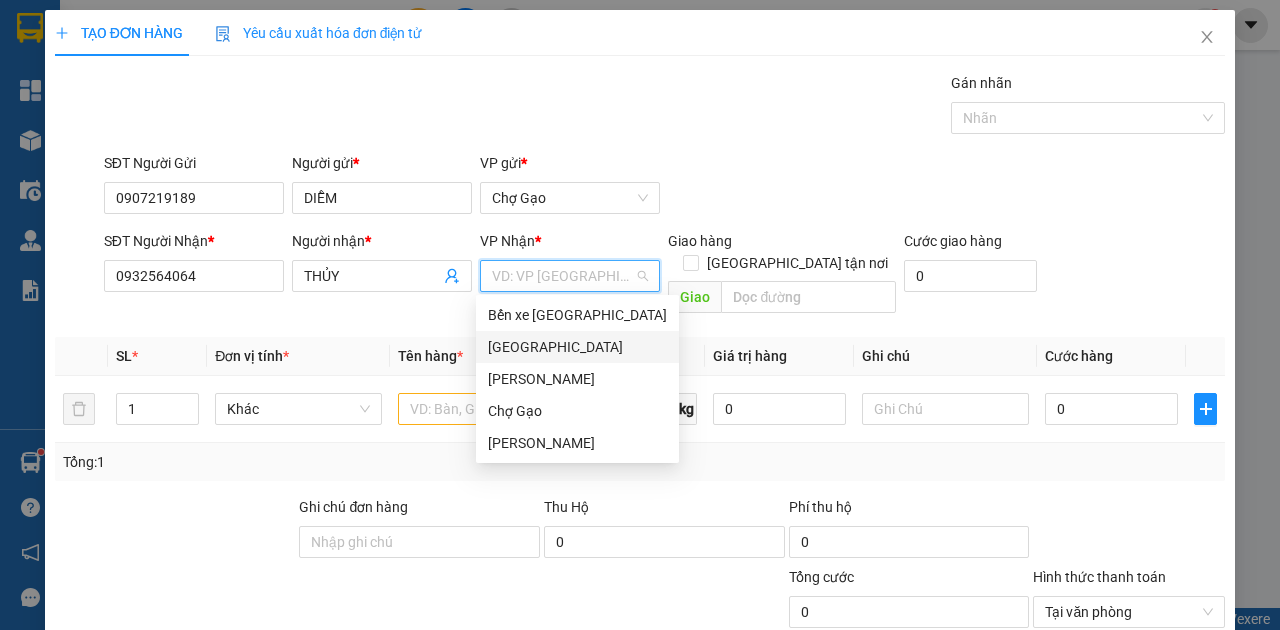 click on "[GEOGRAPHIC_DATA]" at bounding box center (577, 347) 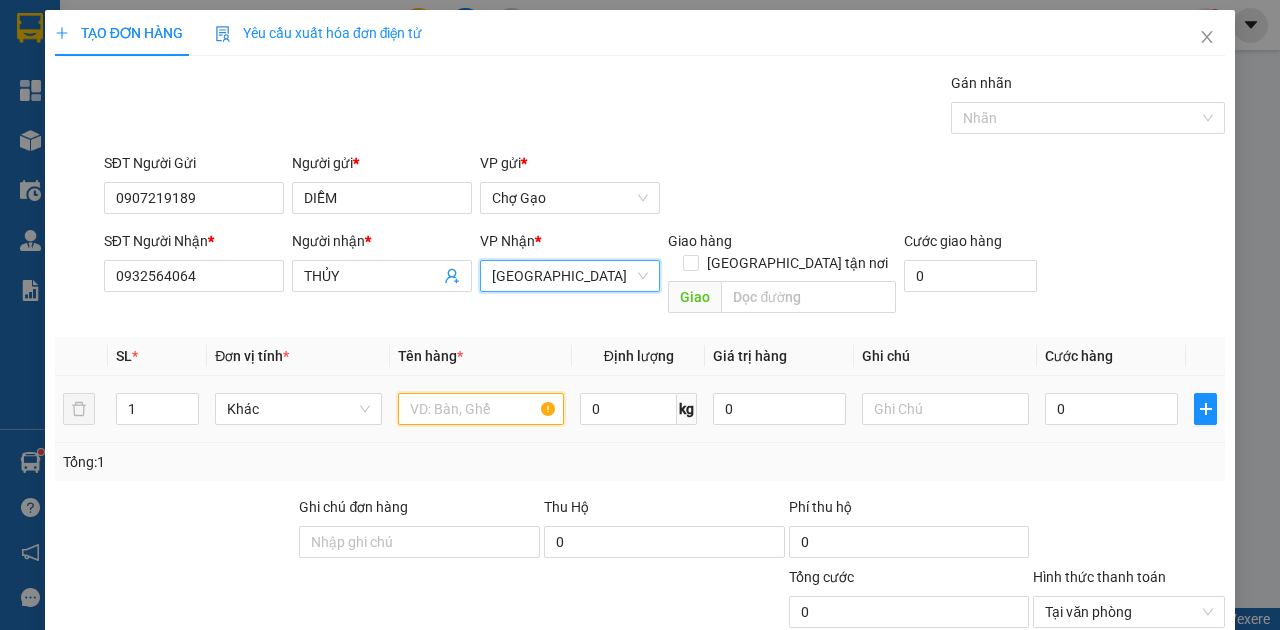 click at bounding box center [481, 409] 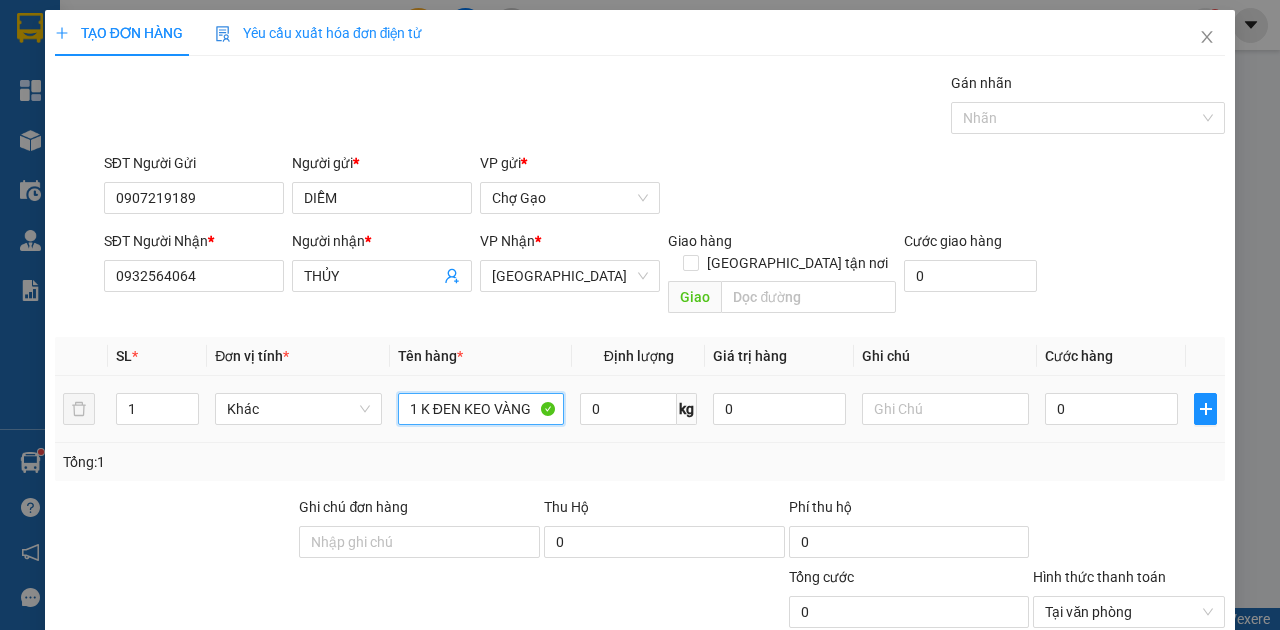 type on "1 K ĐEN KEO VÀNG" 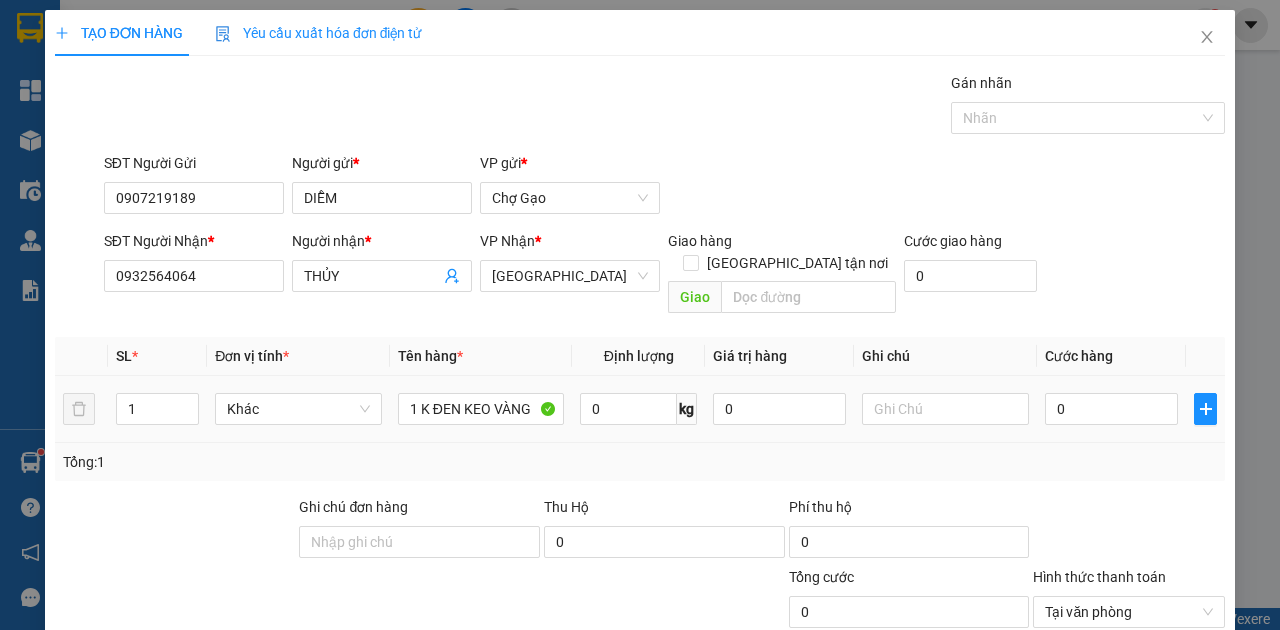click on "0" at bounding box center (1111, 409) 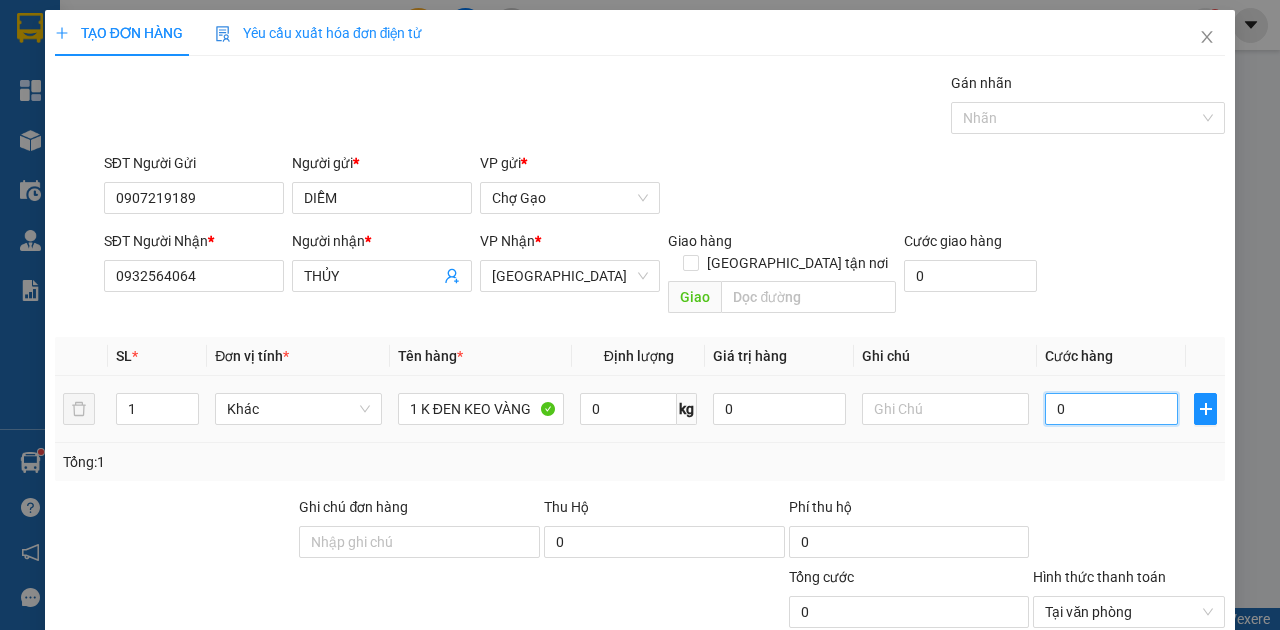 click on "0" at bounding box center [1111, 409] 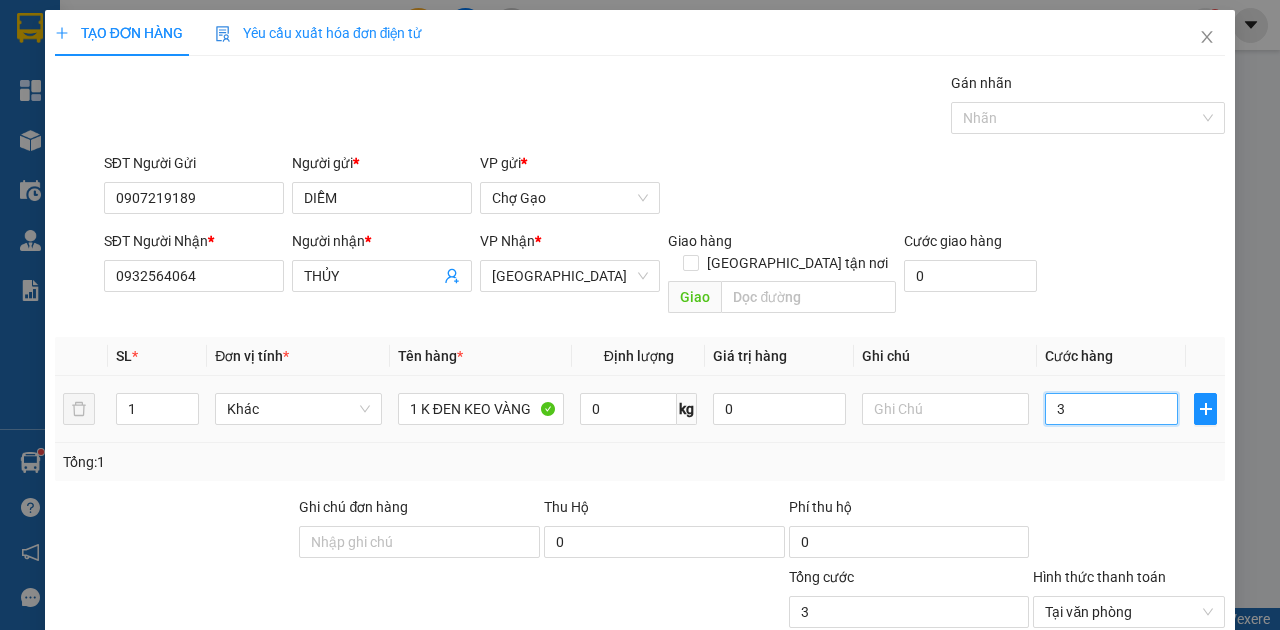 type on "30" 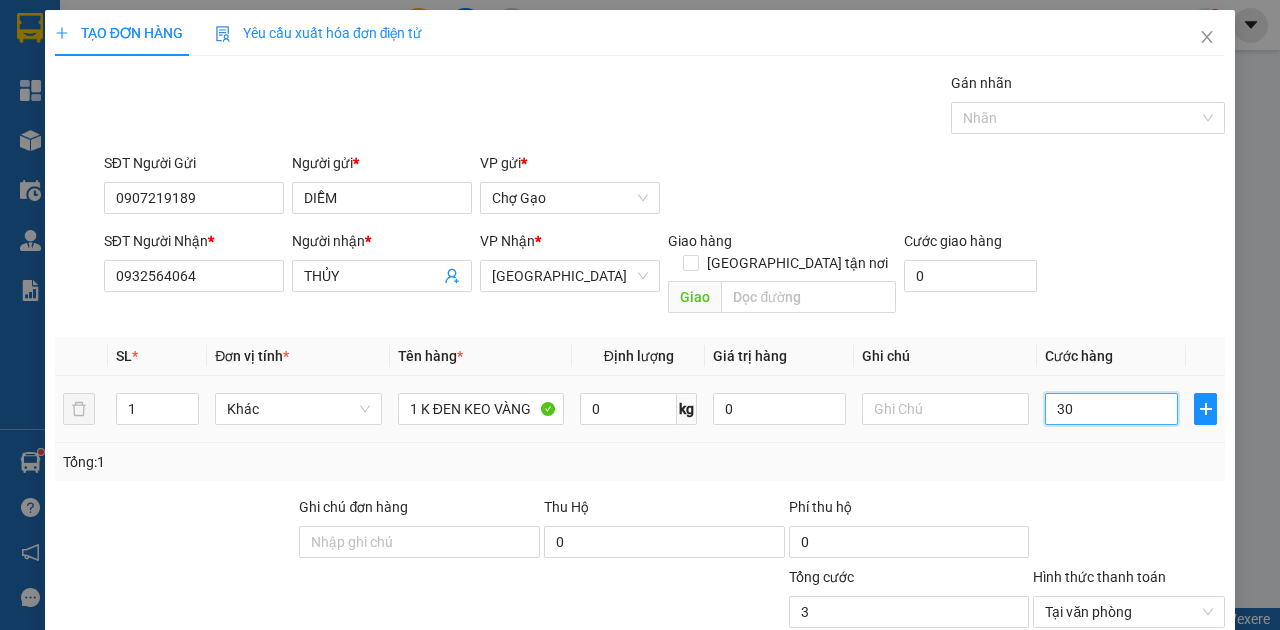 type on "30" 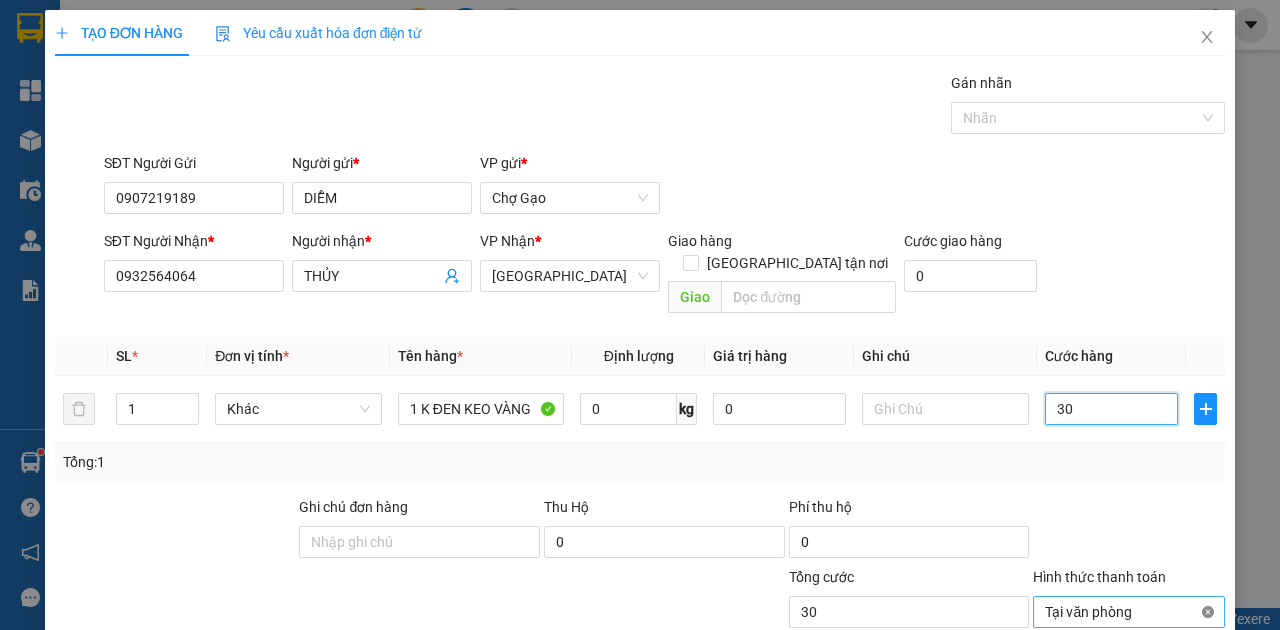 type on "30" 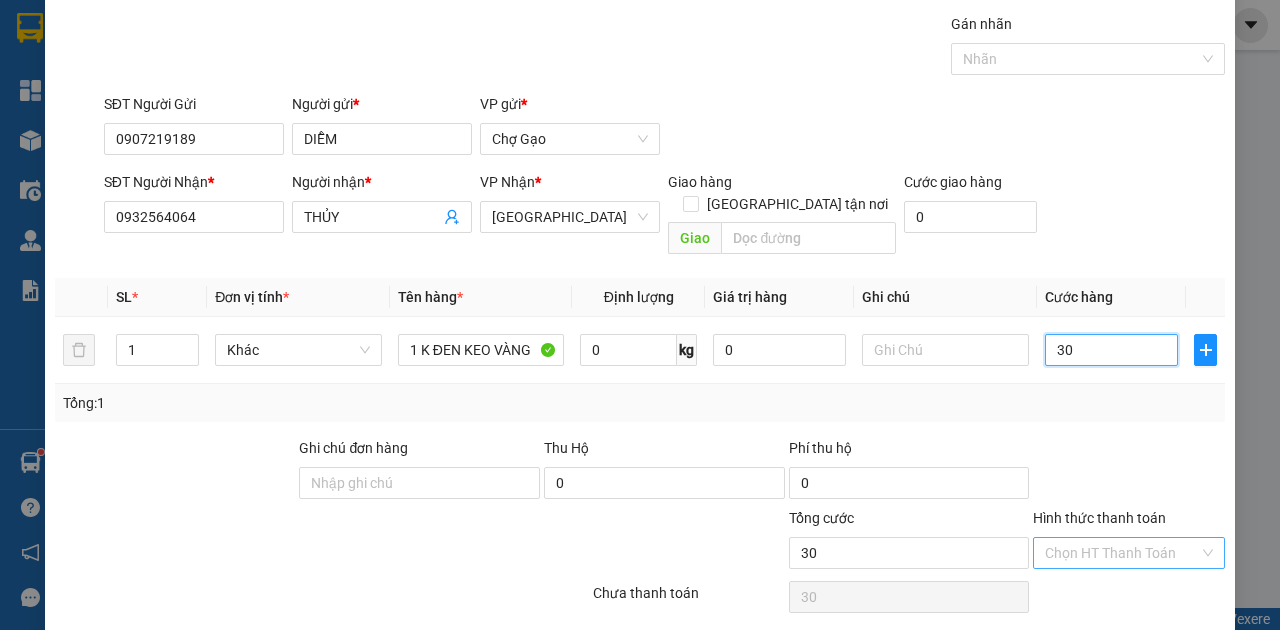 scroll, scrollTop: 107, scrollLeft: 0, axis: vertical 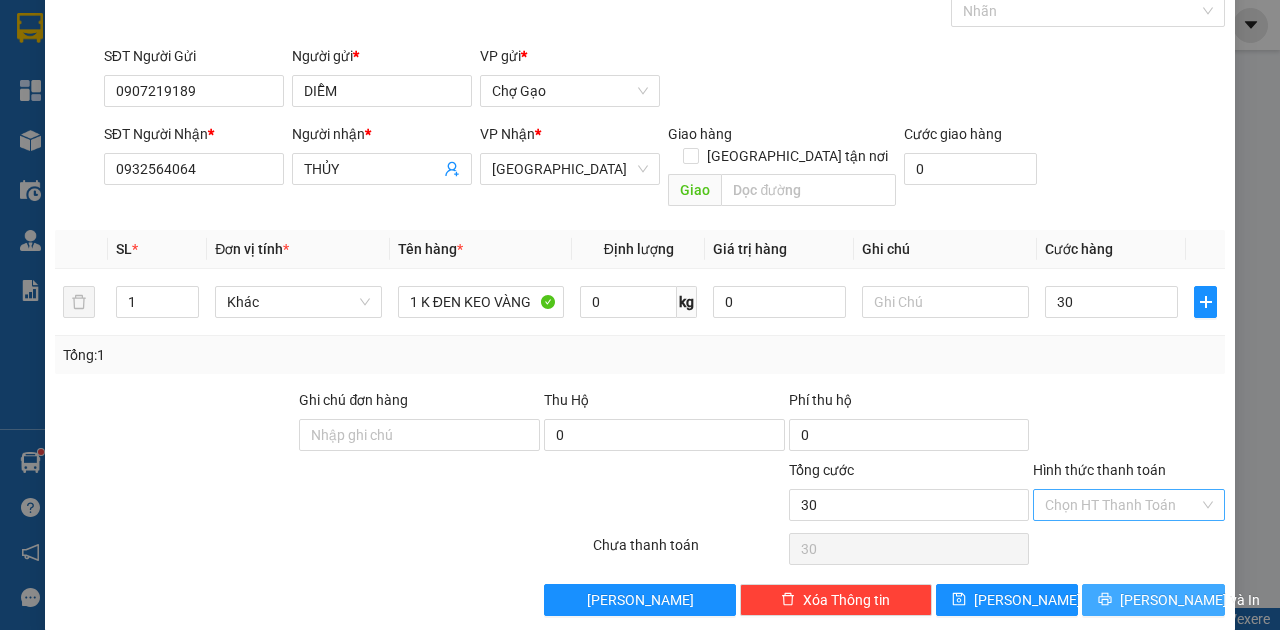 type on "30.000" 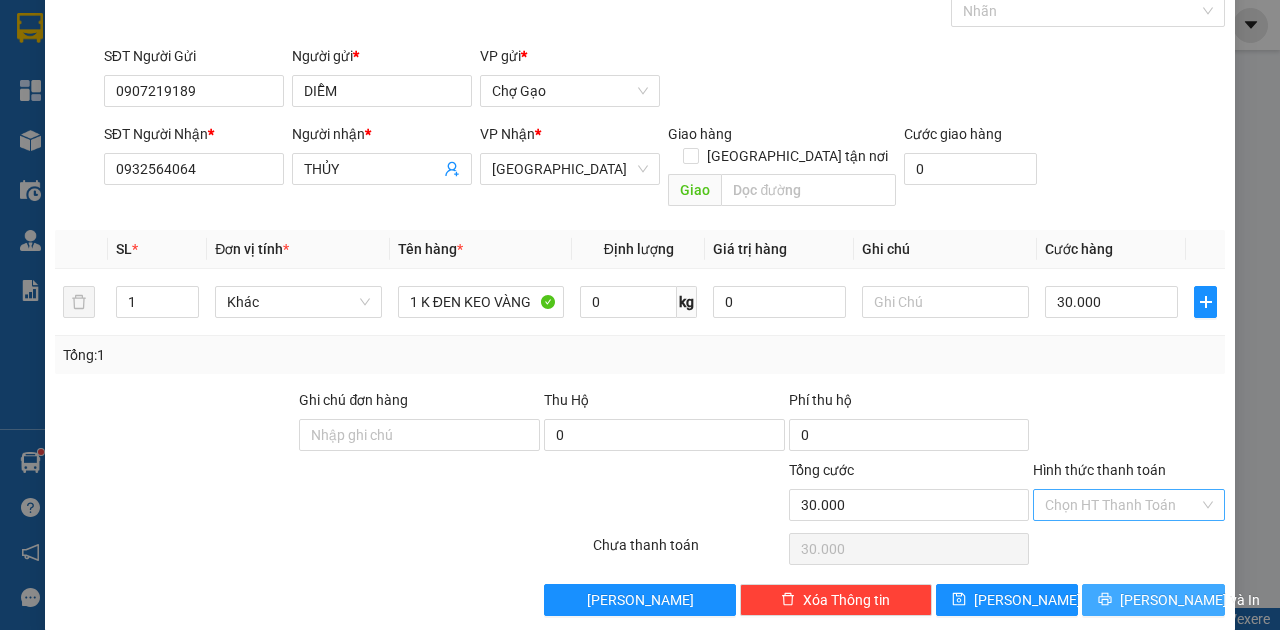 click on "[PERSON_NAME] và In" at bounding box center [1190, 600] 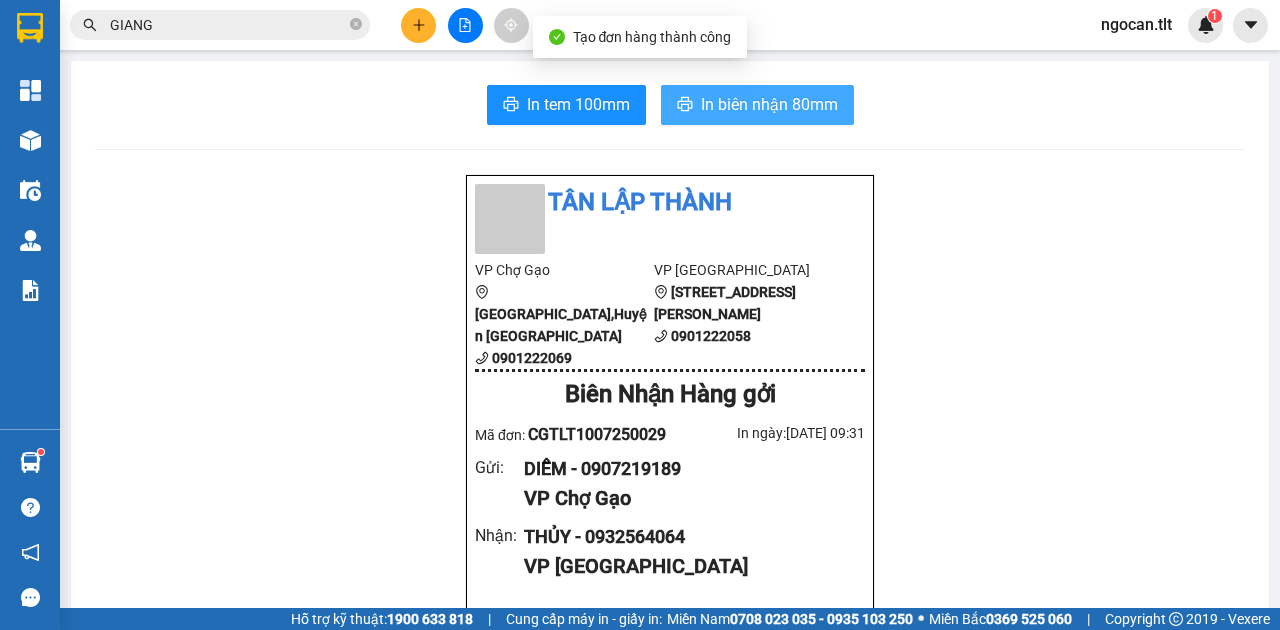 click on "In biên nhận 80mm" at bounding box center (769, 104) 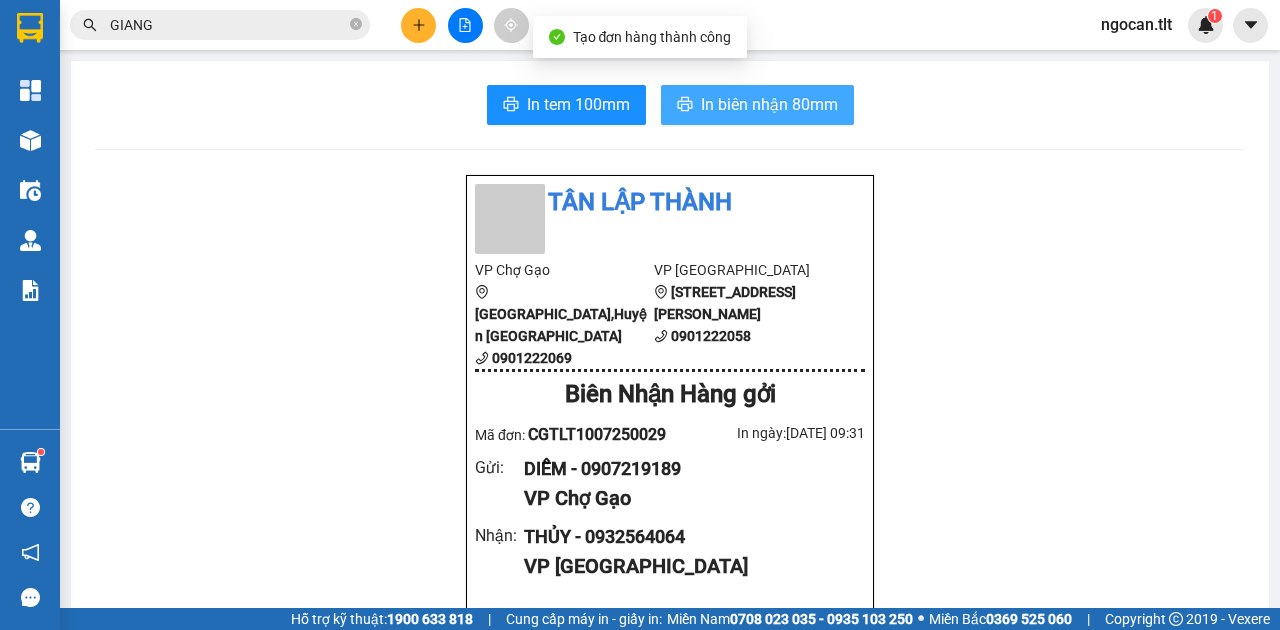 scroll, scrollTop: 0, scrollLeft: 0, axis: both 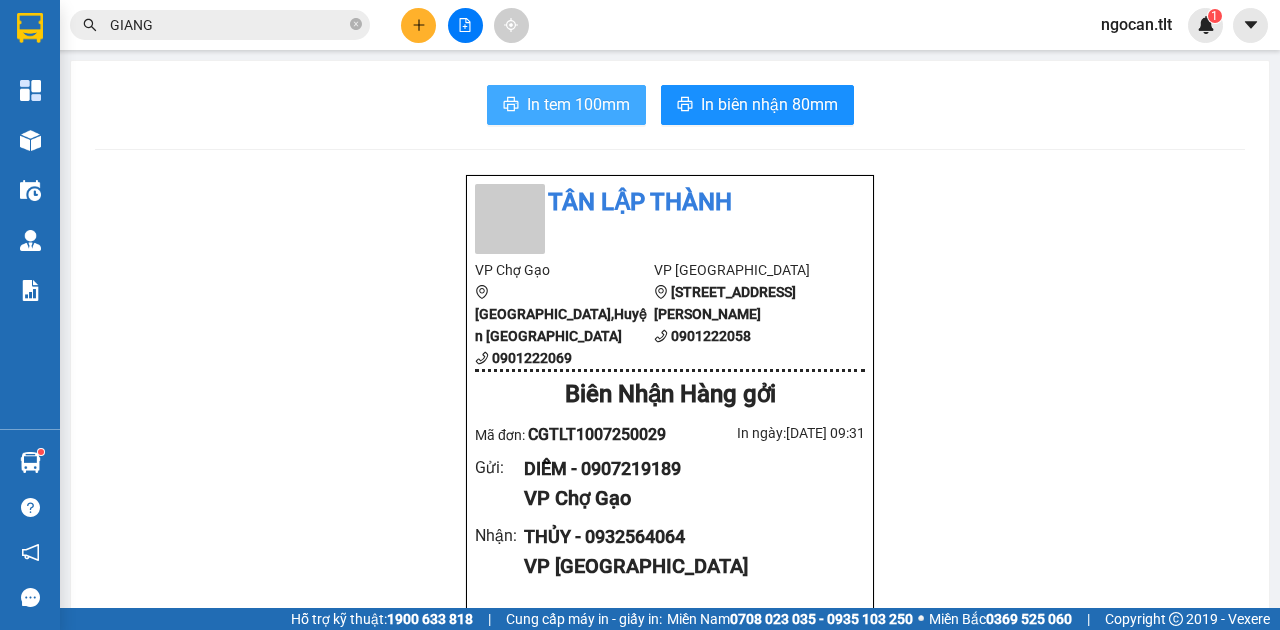click on "In tem 100mm" at bounding box center [578, 104] 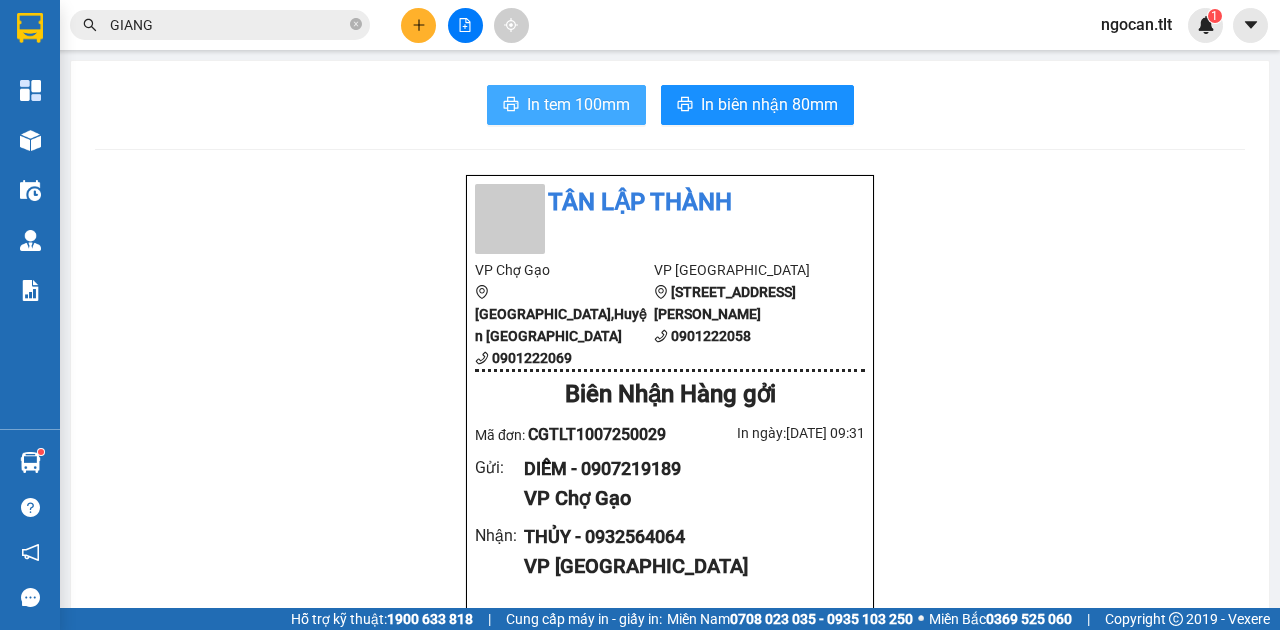 scroll, scrollTop: 0, scrollLeft: 0, axis: both 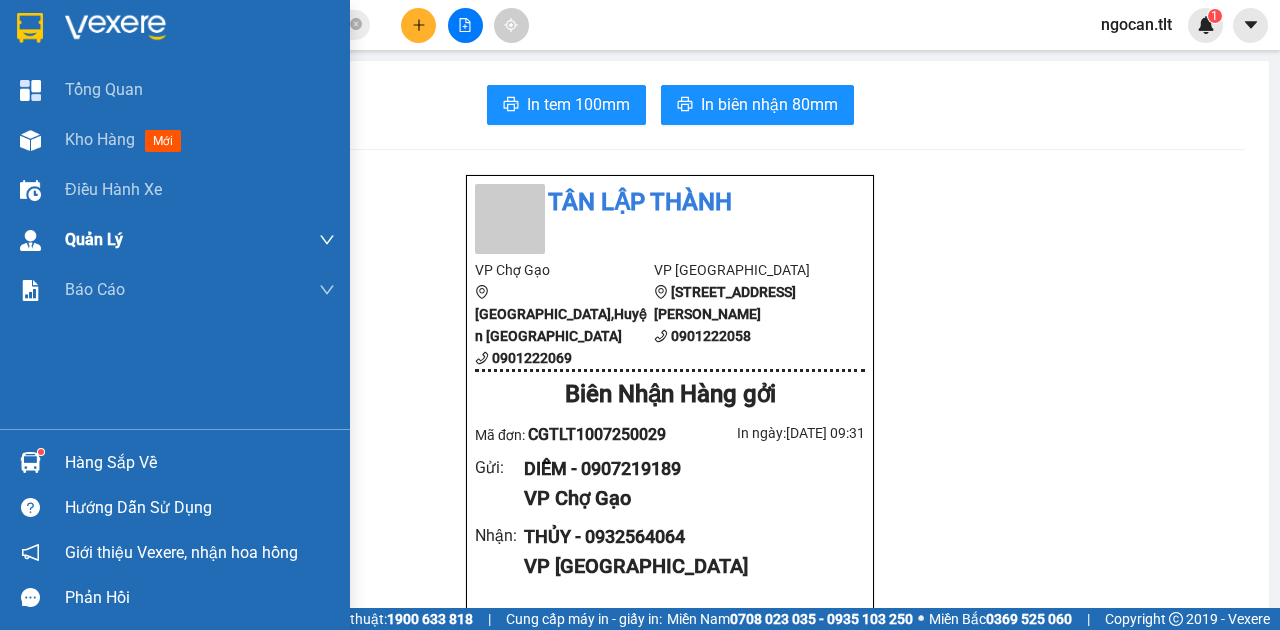 drag, startPoint x: 78, startPoint y: 138, endPoint x: 266, endPoint y: 214, distance: 202.78067 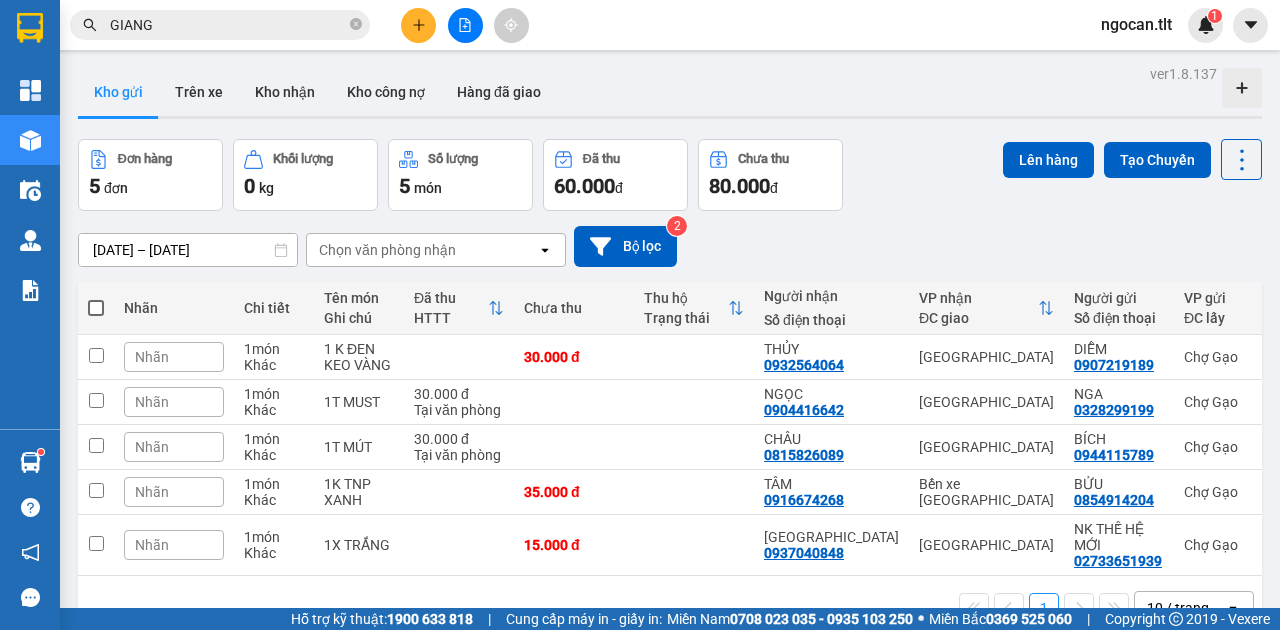 click at bounding box center (96, 308) 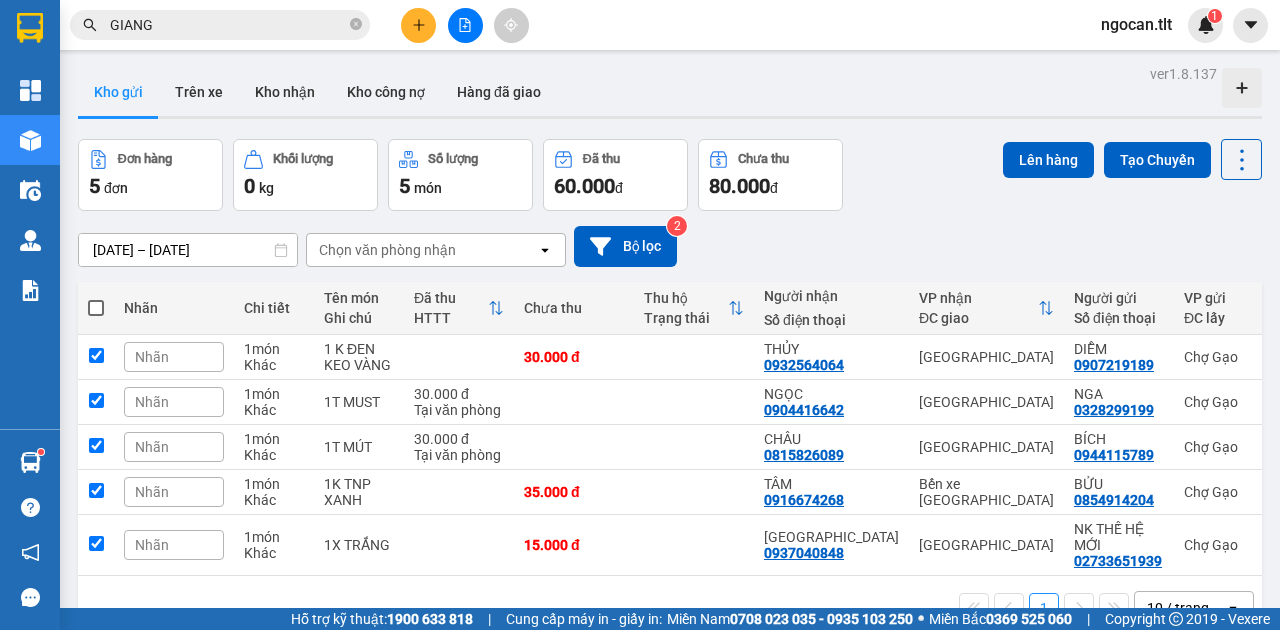 checkbox on "true" 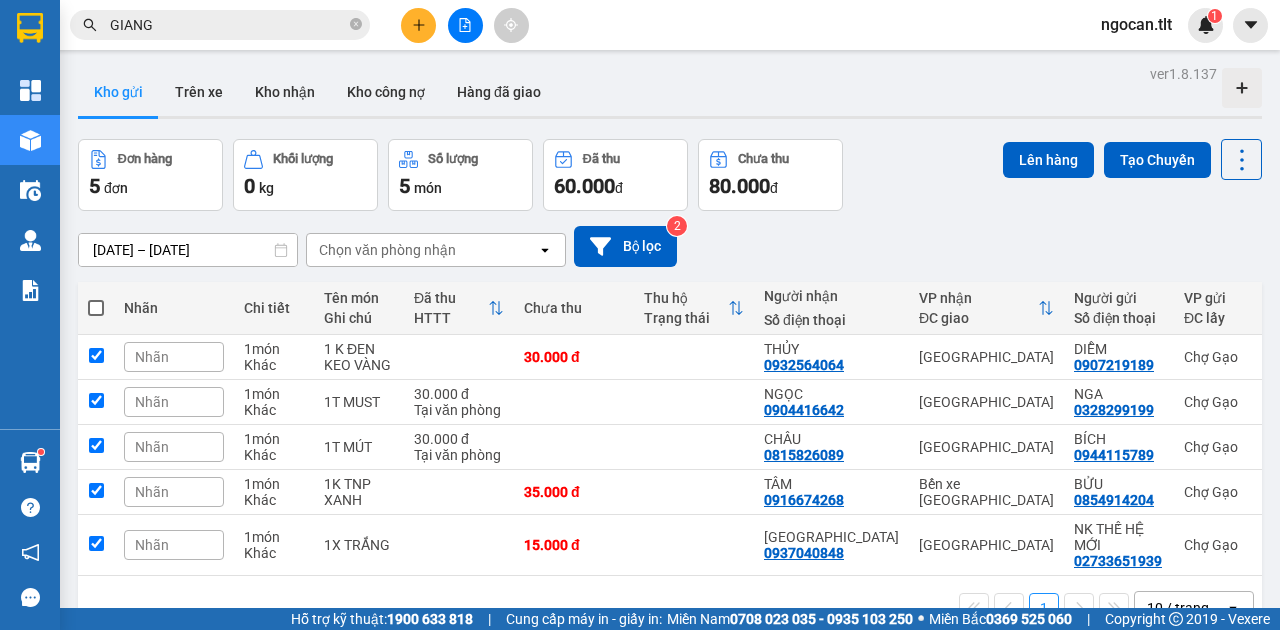 checkbox on "true" 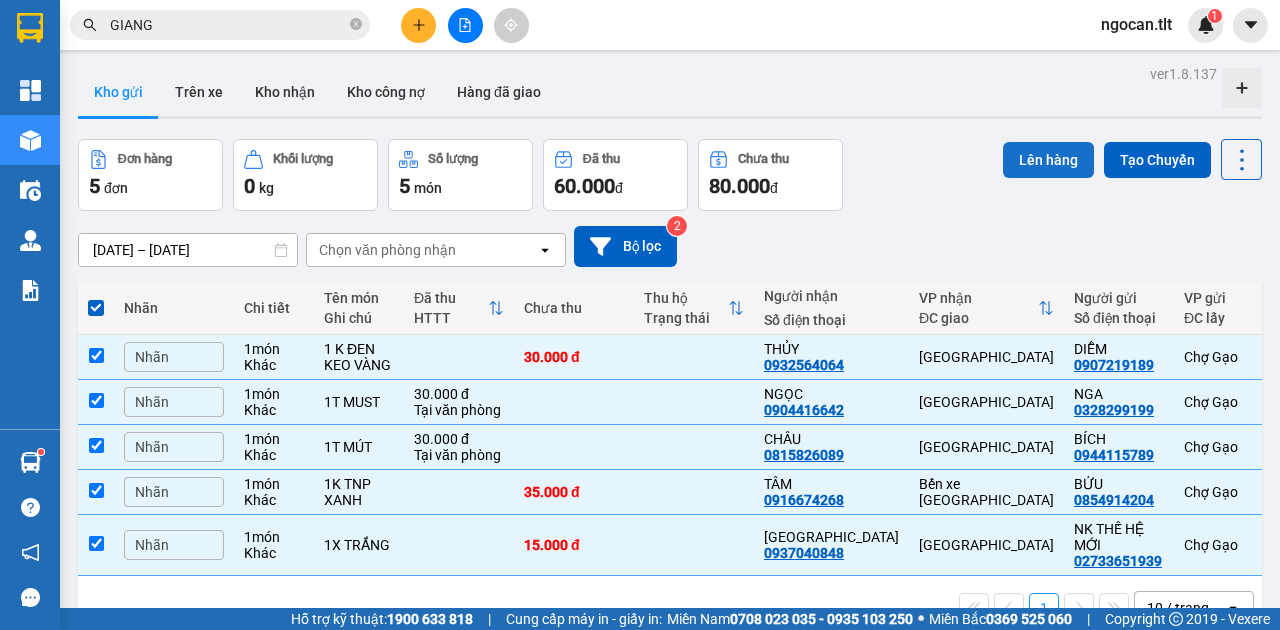 click on "Lên hàng" at bounding box center (1048, 160) 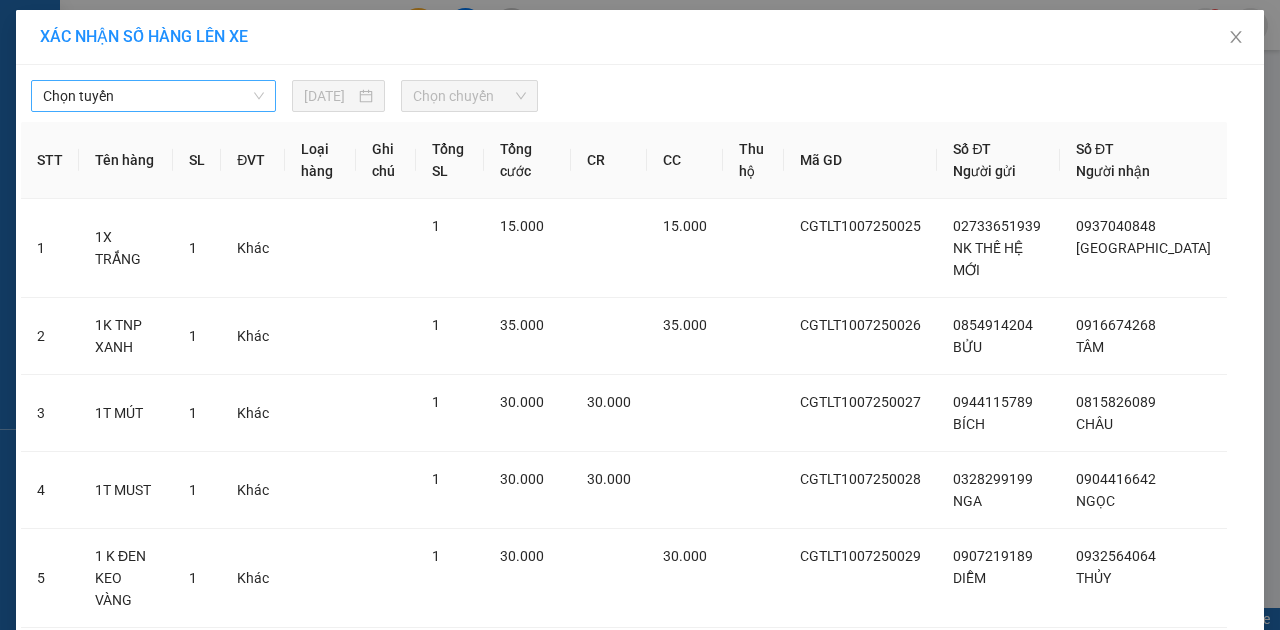 click on "Chọn tuyến" at bounding box center [153, 96] 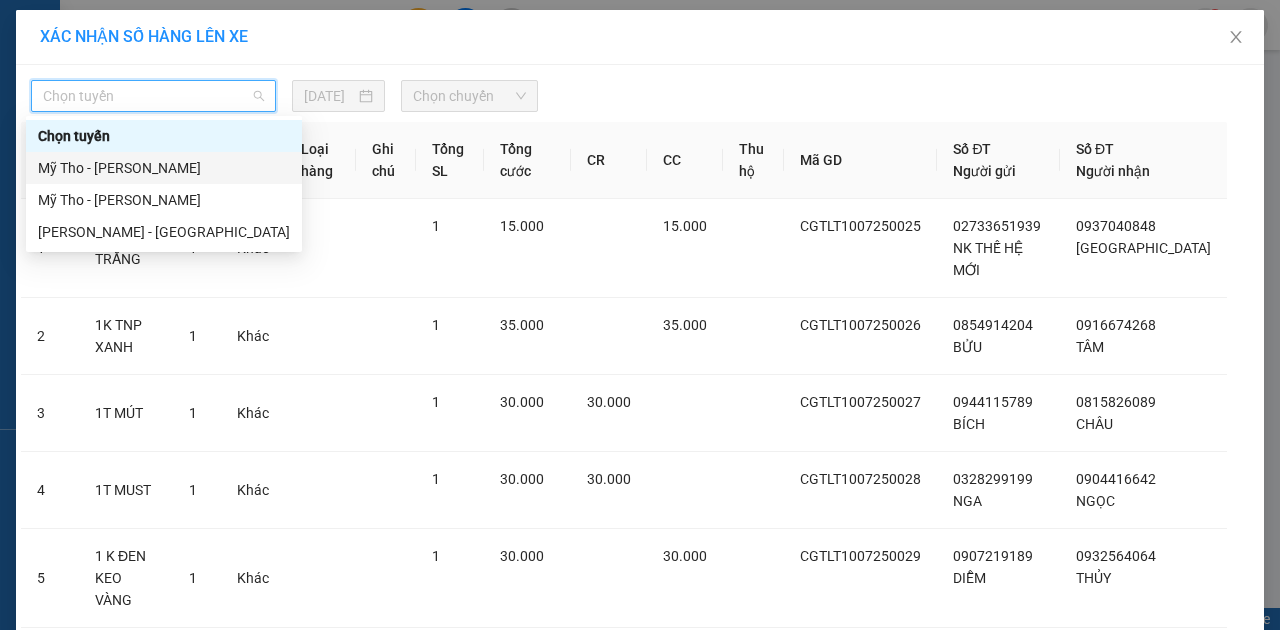 click on "Mỹ Tho - Hồ Chí Minh" at bounding box center (164, 168) 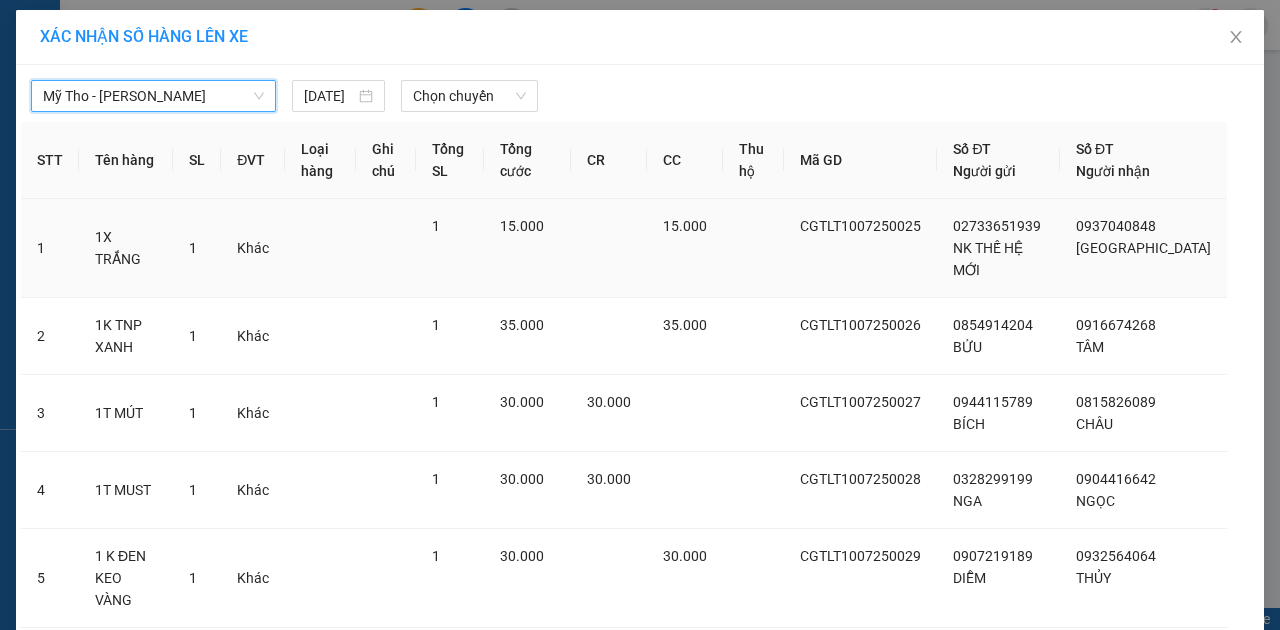 scroll, scrollTop: 0, scrollLeft: 0, axis: both 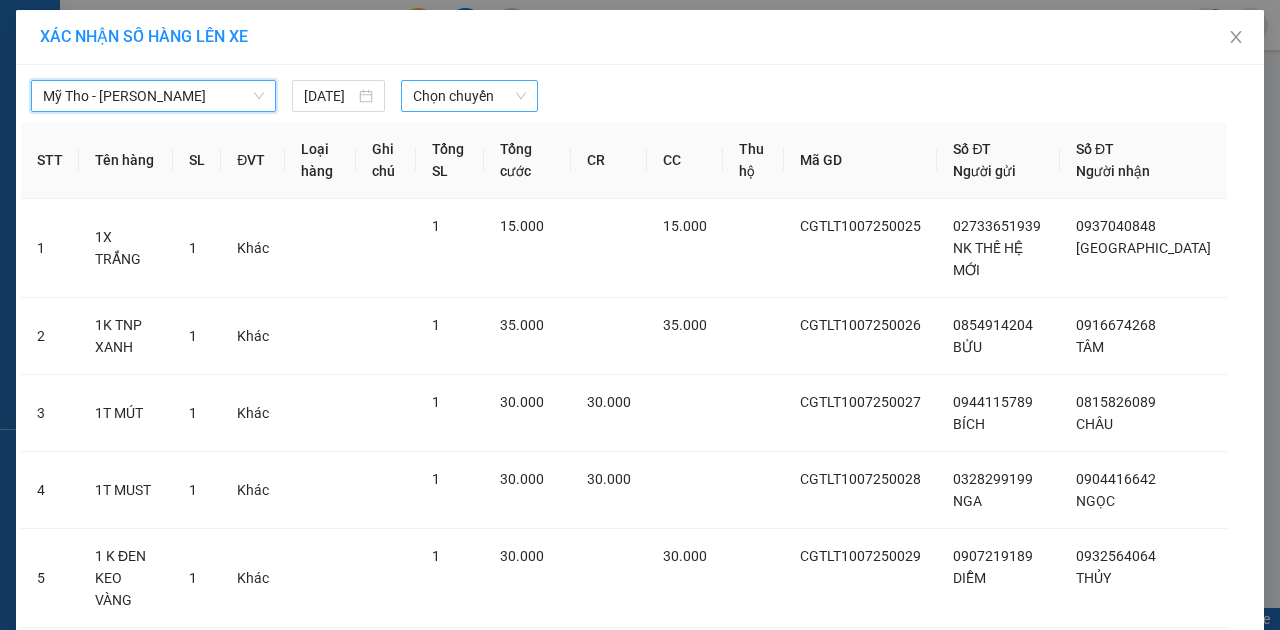 click on "Chọn chuyến" at bounding box center [469, 96] 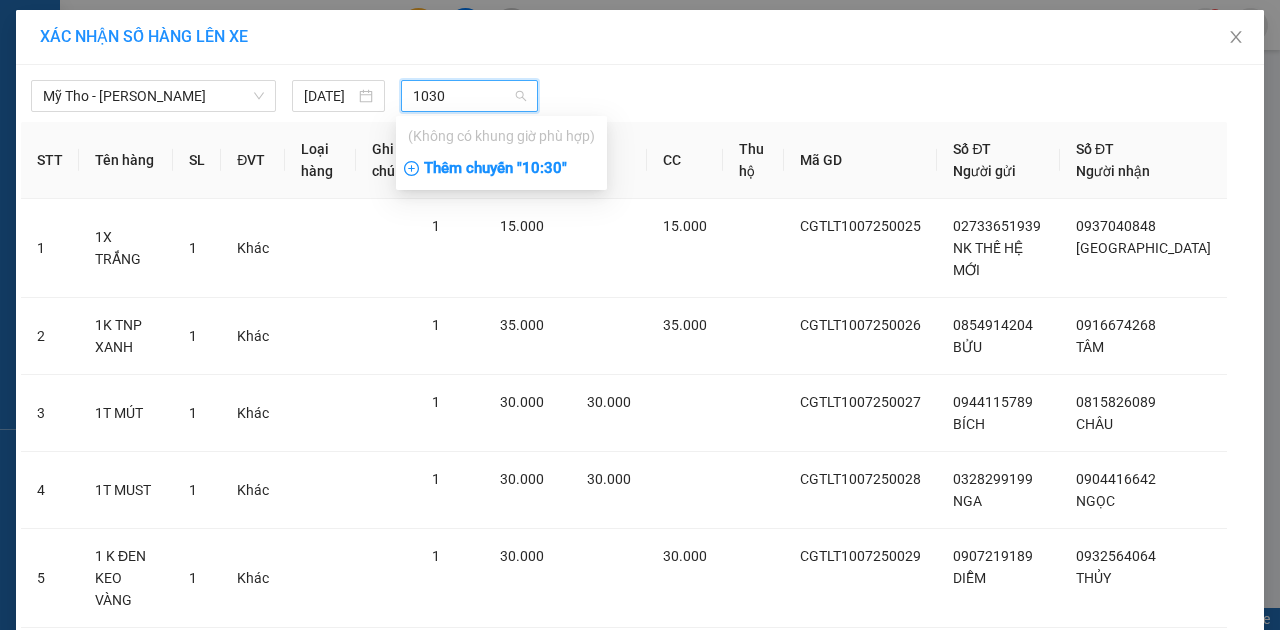 type on "1030" 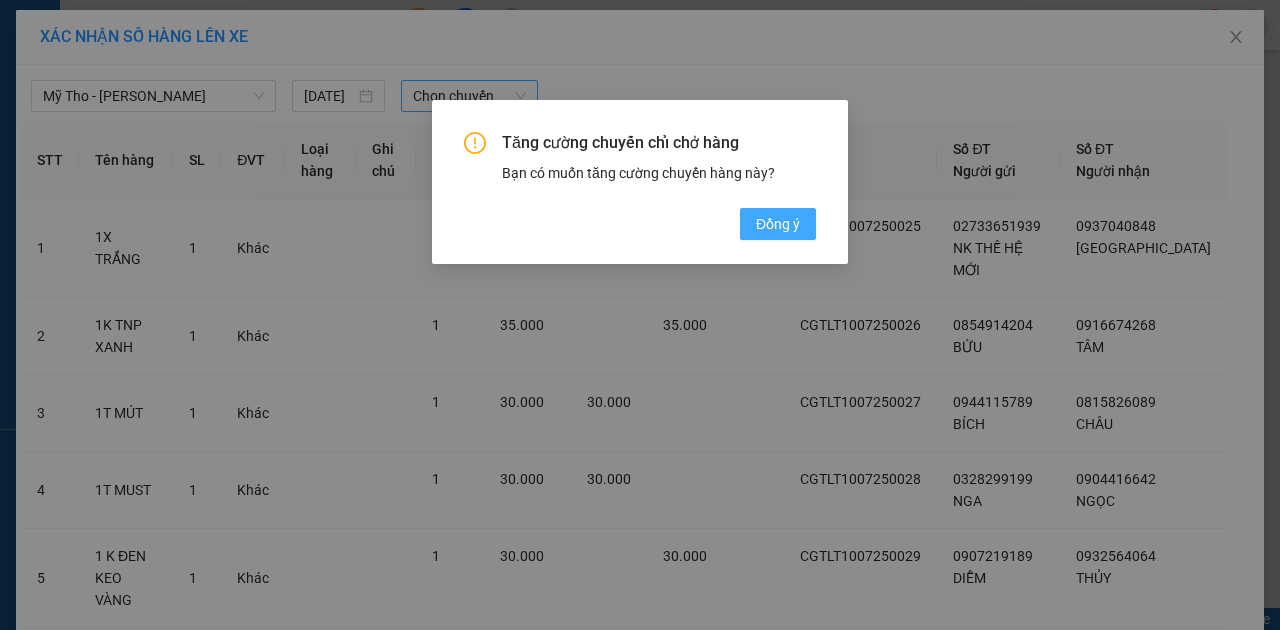 click on "Đồng ý" at bounding box center (778, 224) 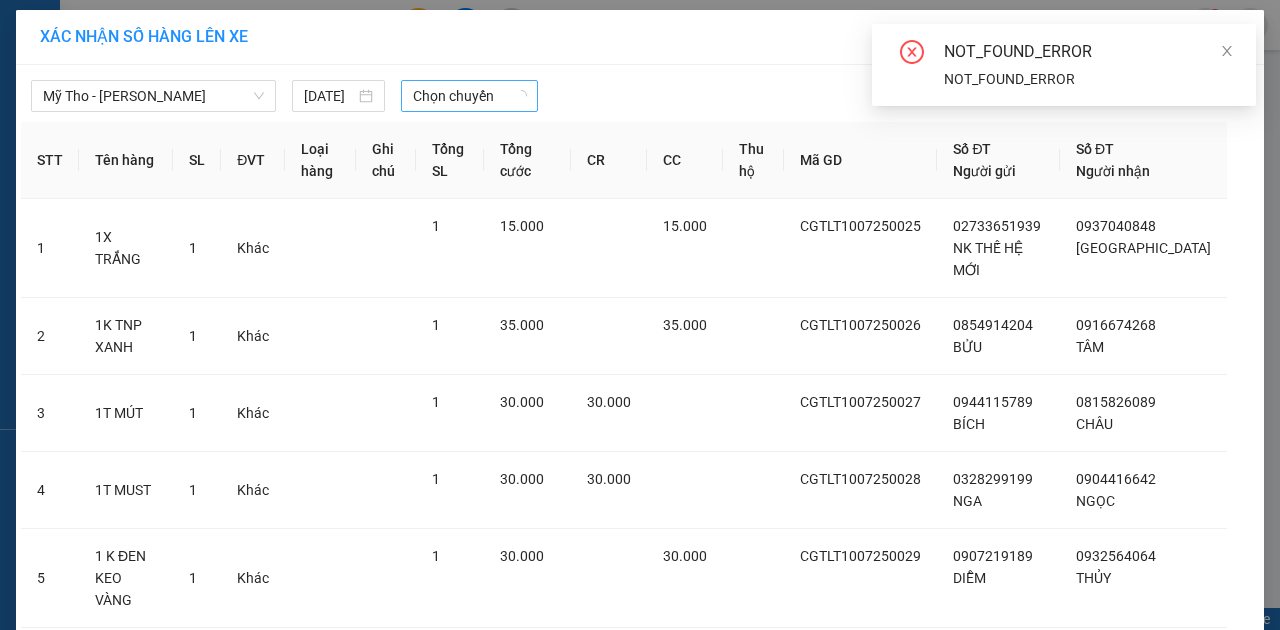 click on "NOT_FOUND_ERROR NOT_FOUND_ERROR" at bounding box center [1064, 65] 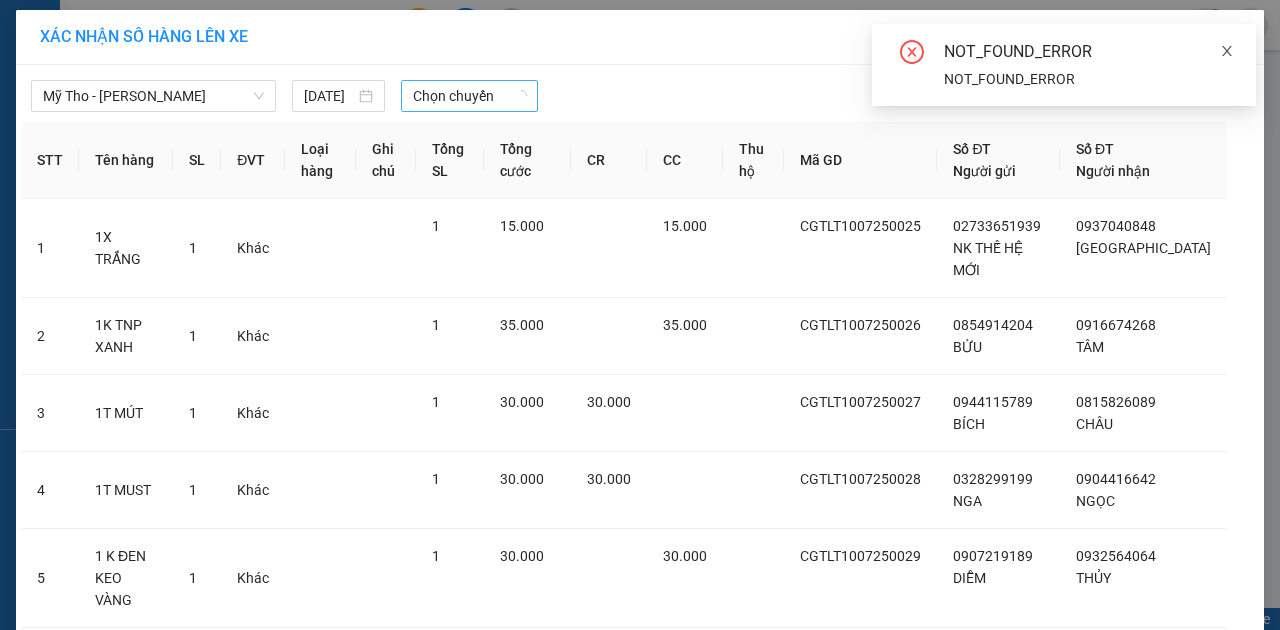 click 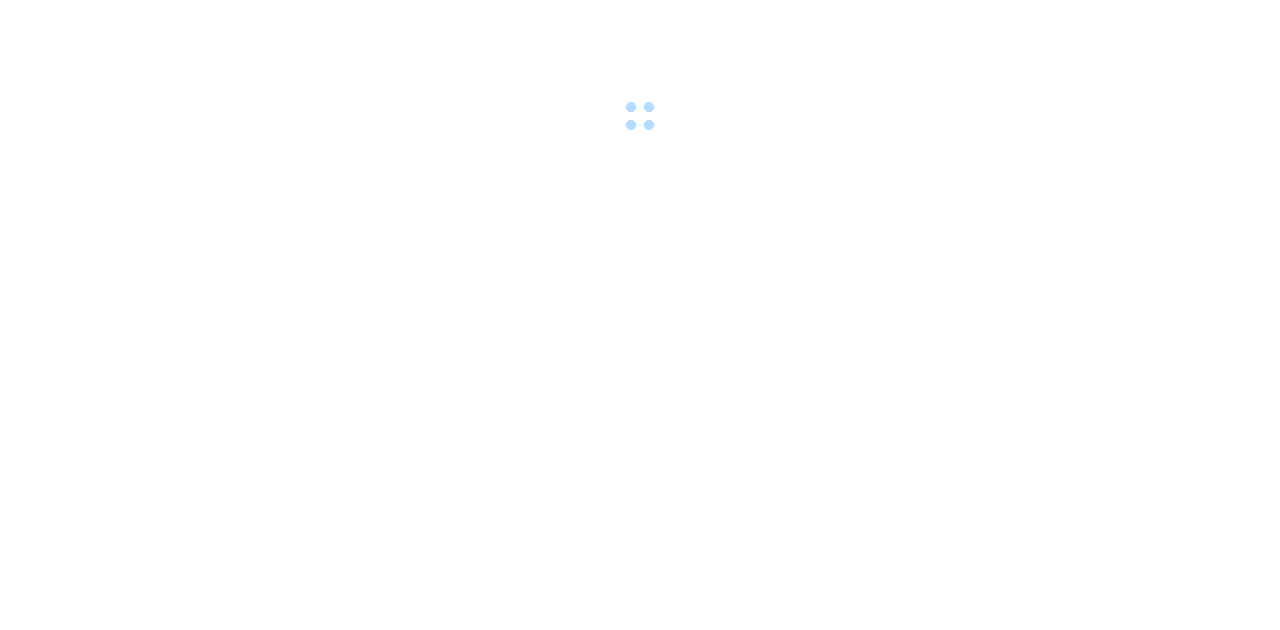 scroll, scrollTop: 0, scrollLeft: 0, axis: both 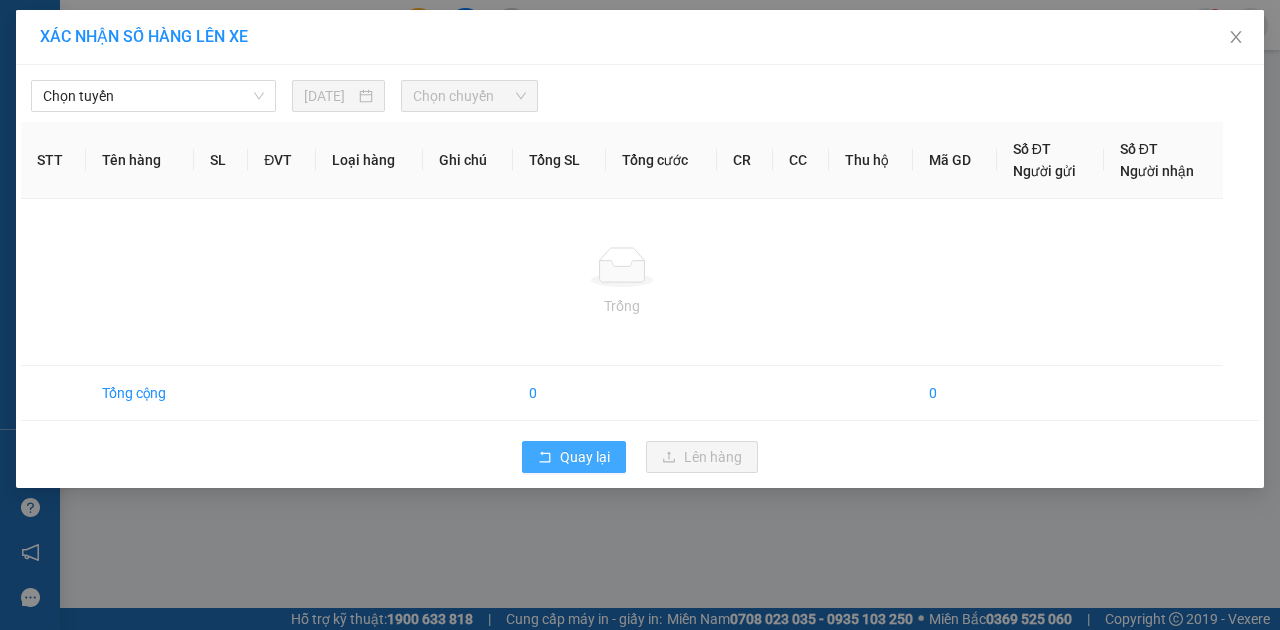 click on "Quay lại" at bounding box center (585, 457) 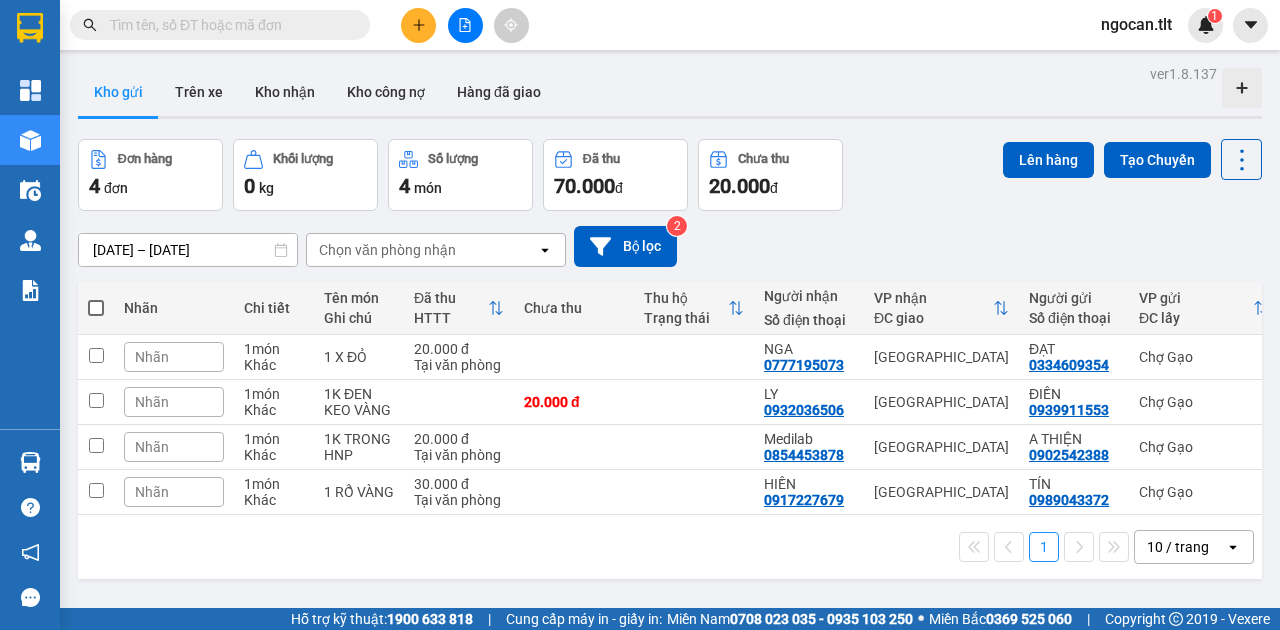 click at bounding box center [96, 308] 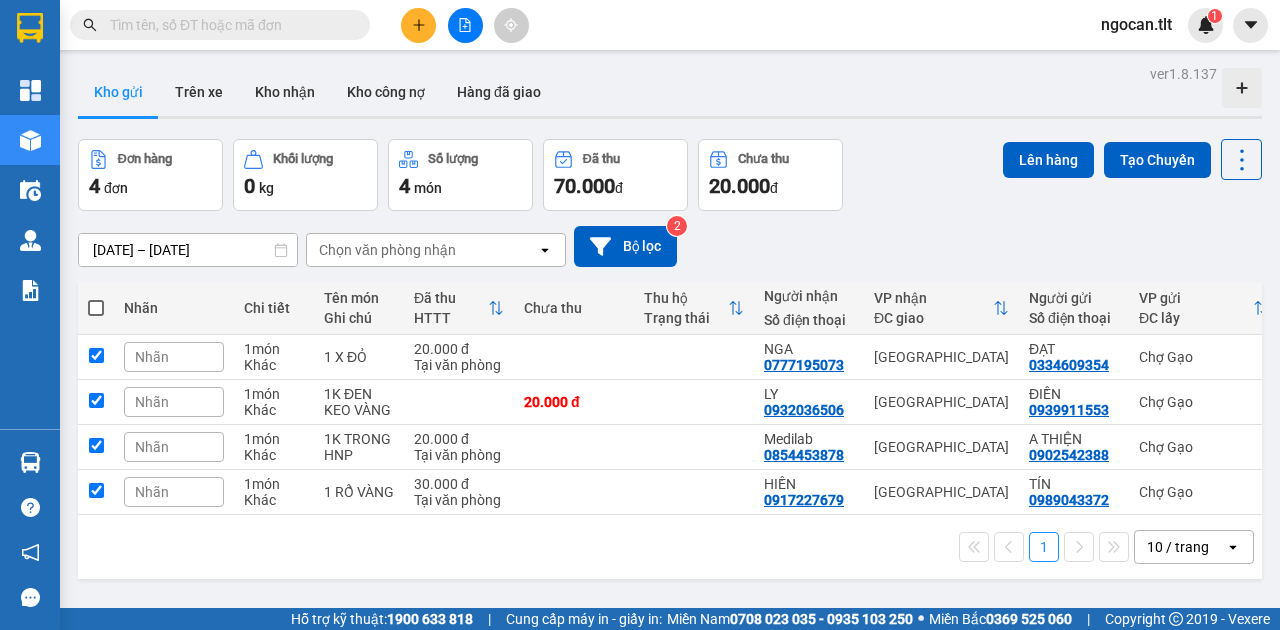 checkbox on "true" 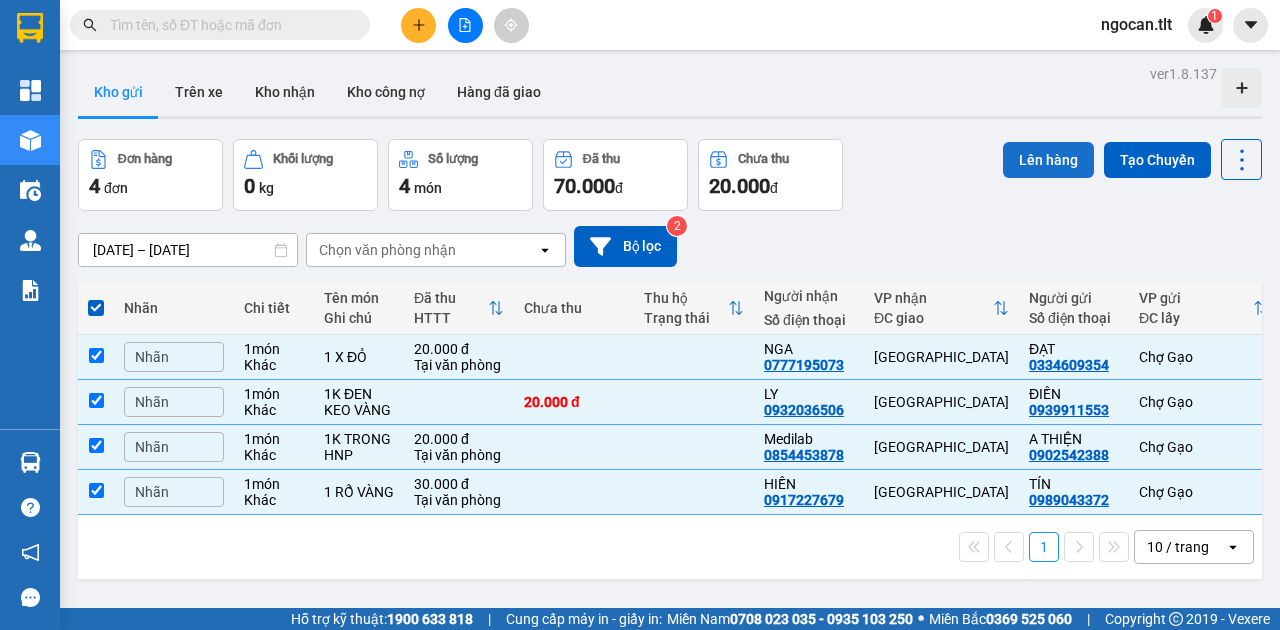 click on "Lên hàng" at bounding box center [1048, 160] 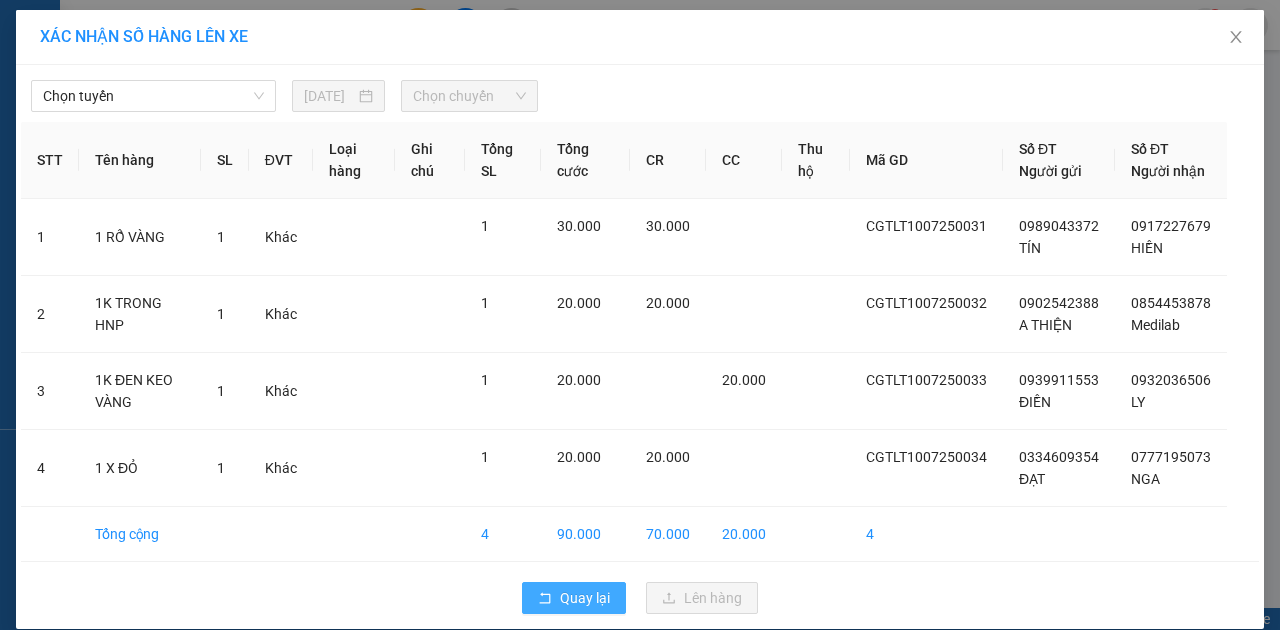 drag, startPoint x: 585, startPoint y: 613, endPoint x: 572, endPoint y: 609, distance: 13.601471 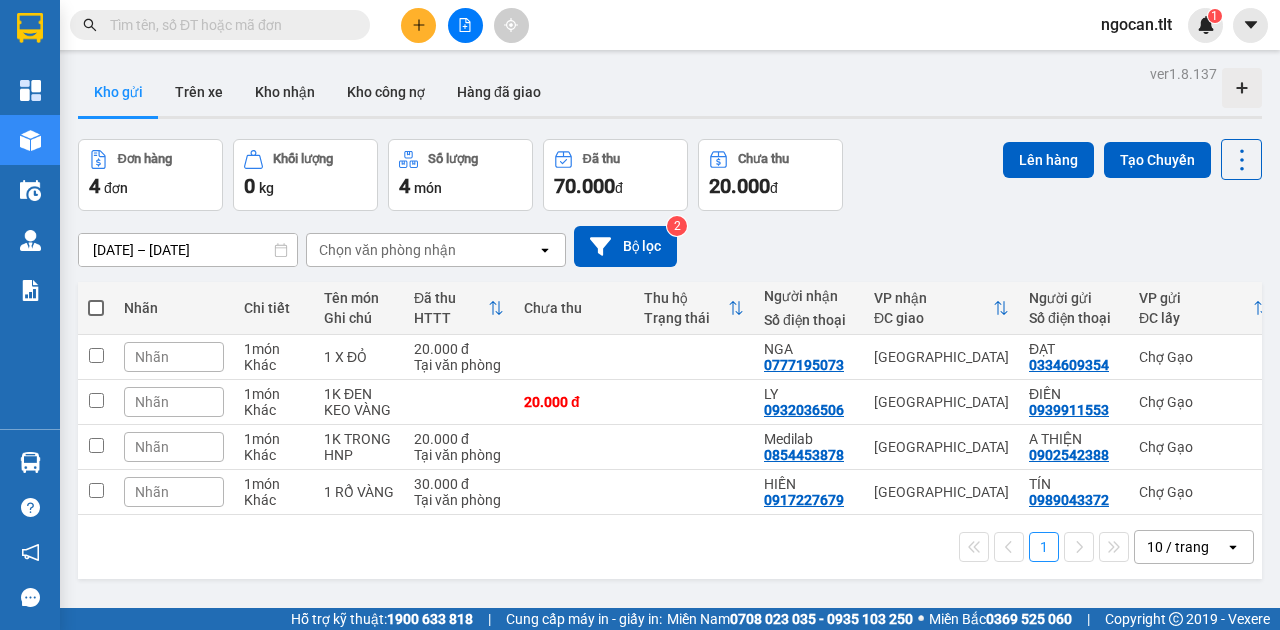 click 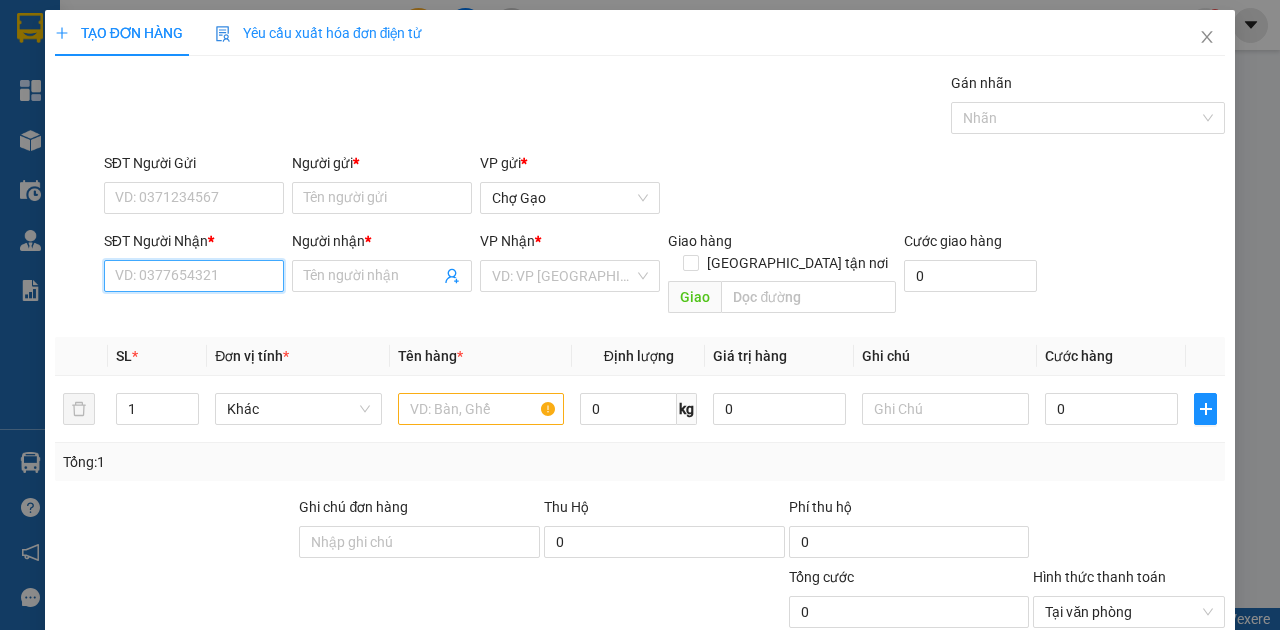 click on "SĐT Người Nhận  *" at bounding box center [194, 276] 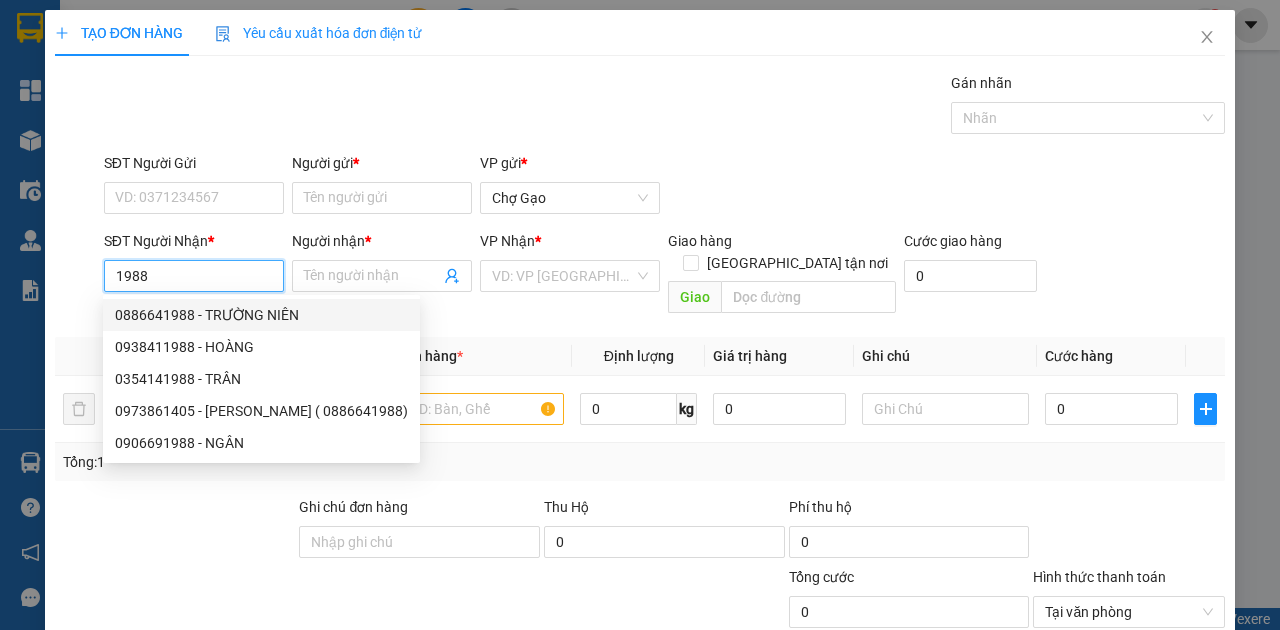 click on "0886641988 - TRƯỜNG NIÊN" at bounding box center [261, 315] 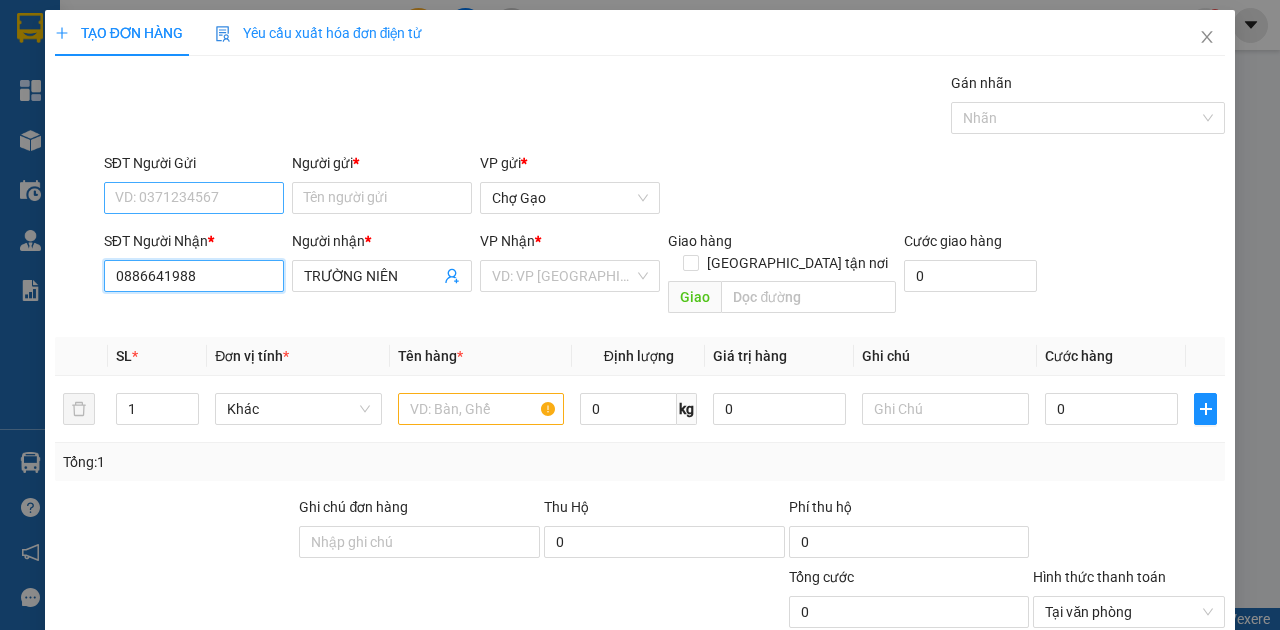 type on "0886641988" 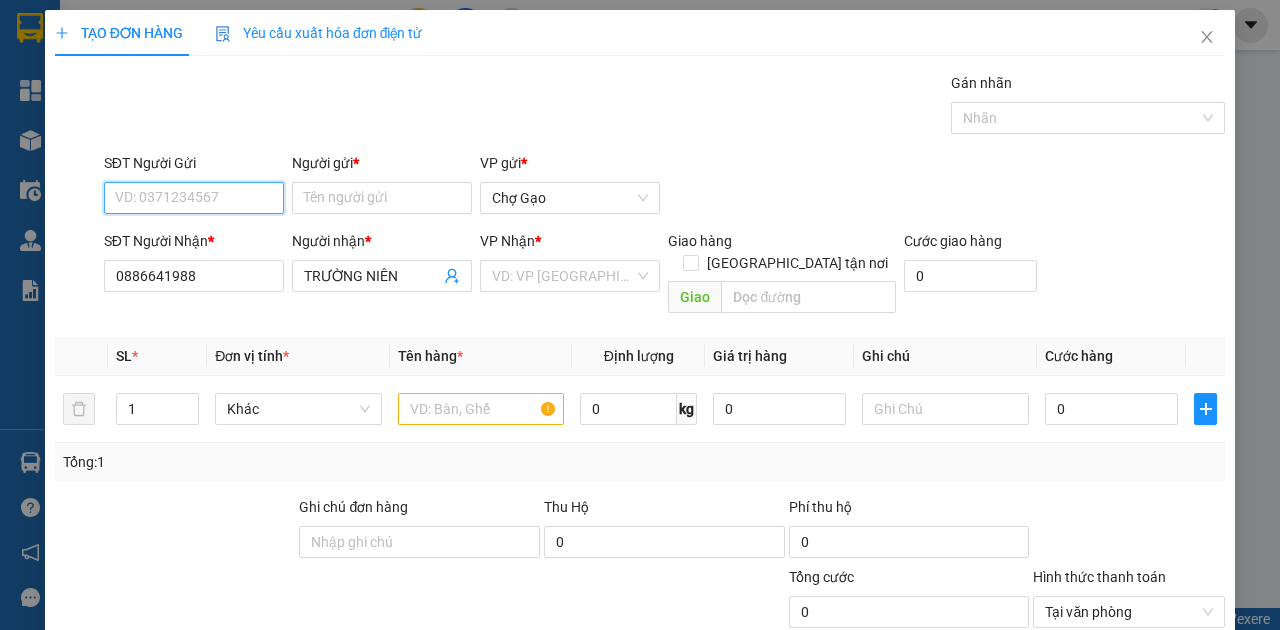 click on "SĐT Người Gửi" at bounding box center (194, 198) 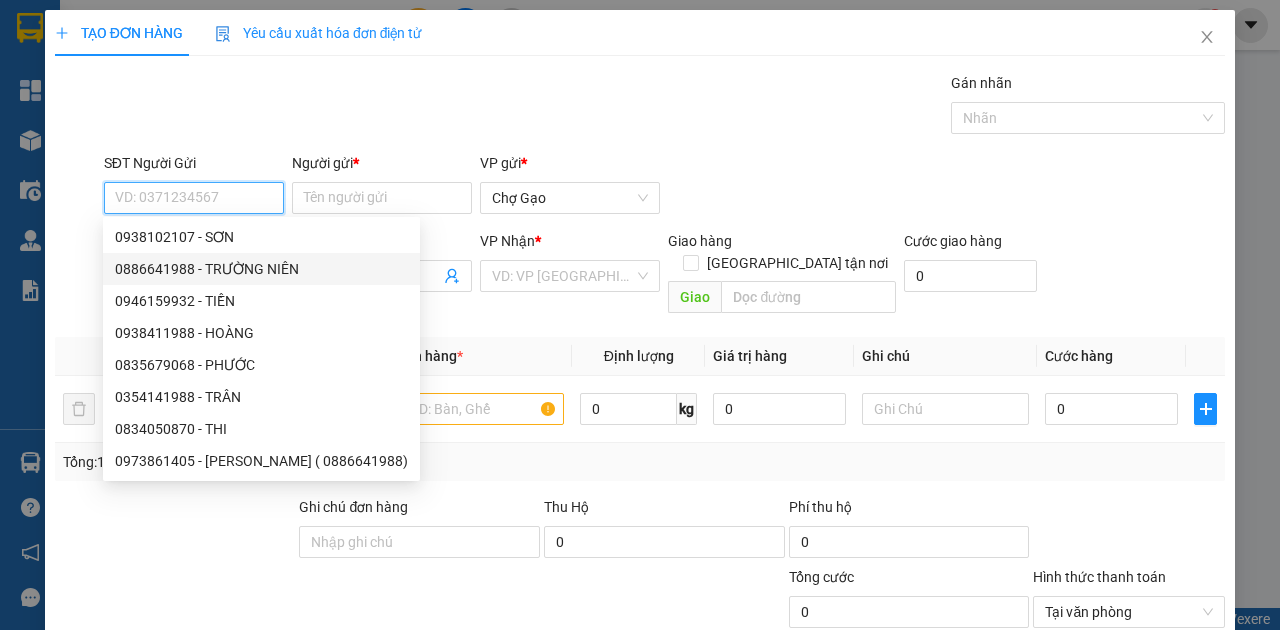 click on "0886641988 - TRƯỜNG NIÊN" at bounding box center [261, 269] 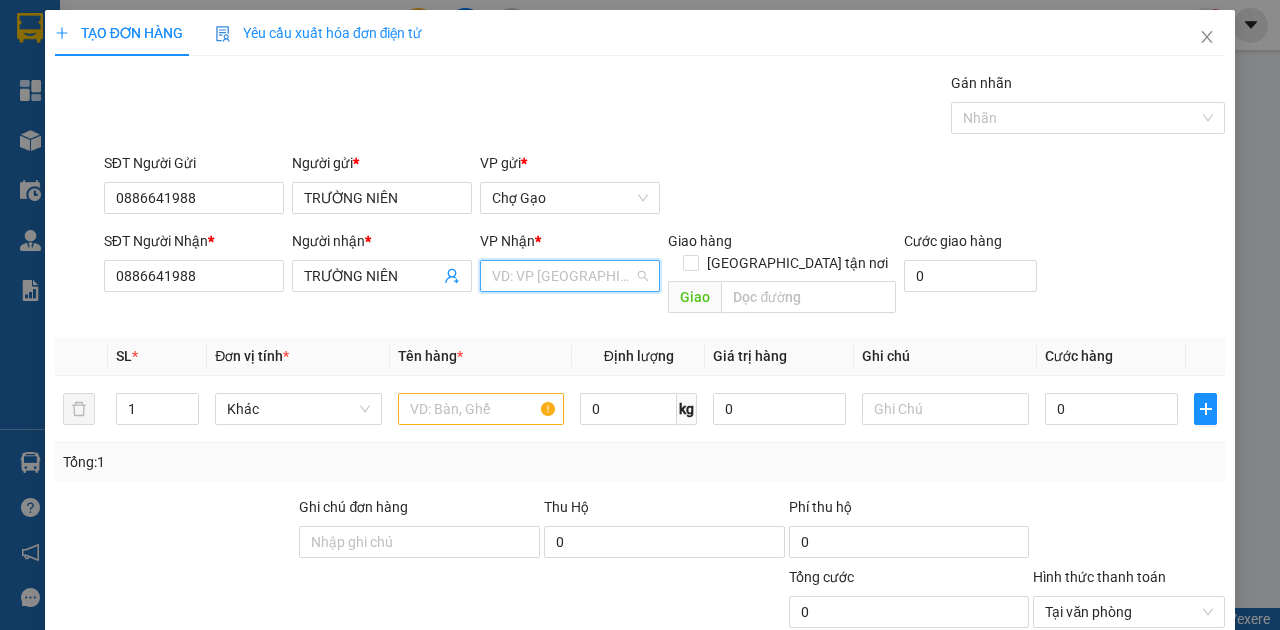 click at bounding box center (563, 276) 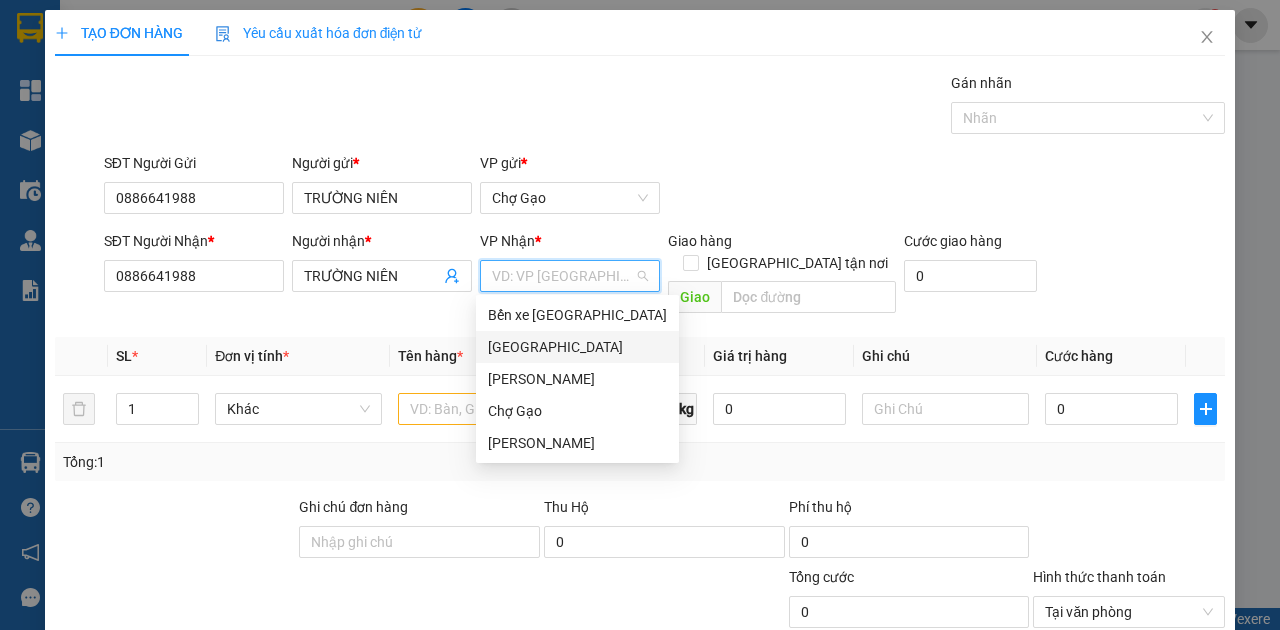click on "[GEOGRAPHIC_DATA]" at bounding box center [577, 347] 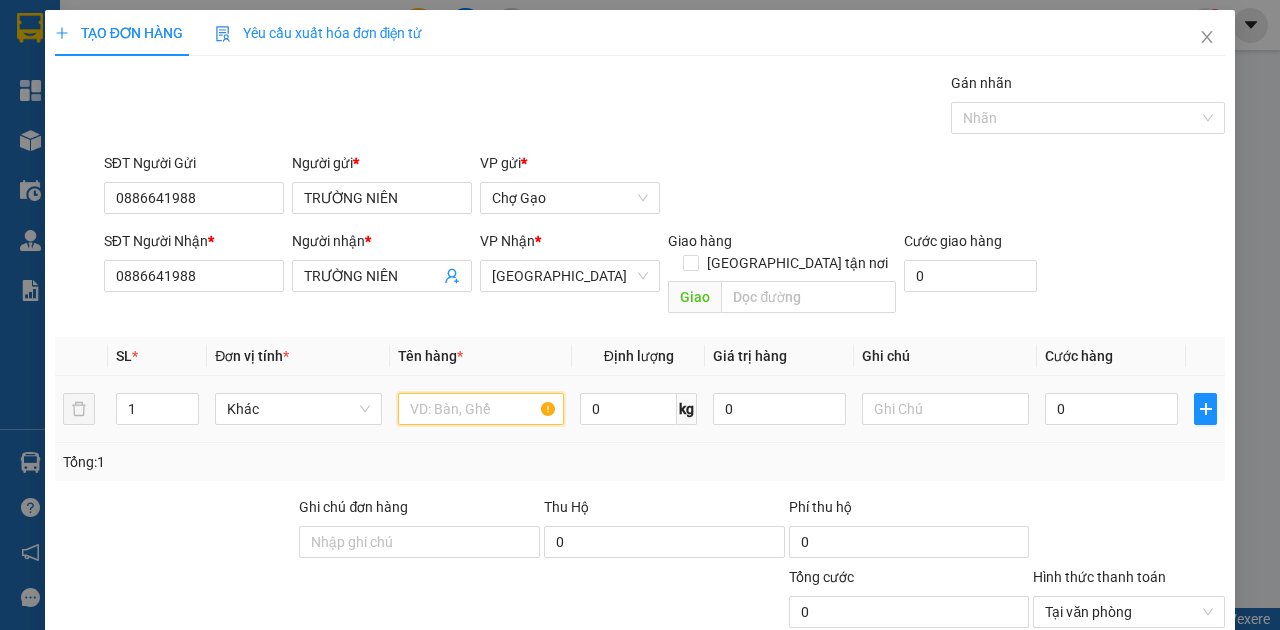 drag, startPoint x: 430, startPoint y: 384, endPoint x: 194, endPoint y: 501, distance: 263.41034 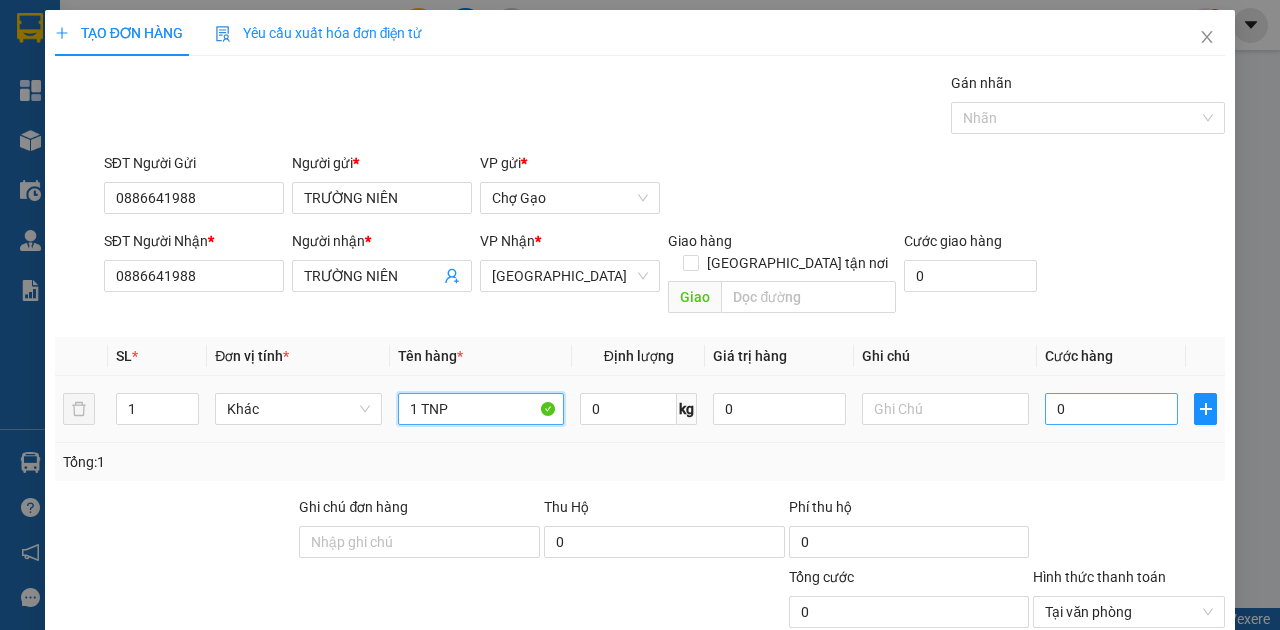 type on "1 TNP" 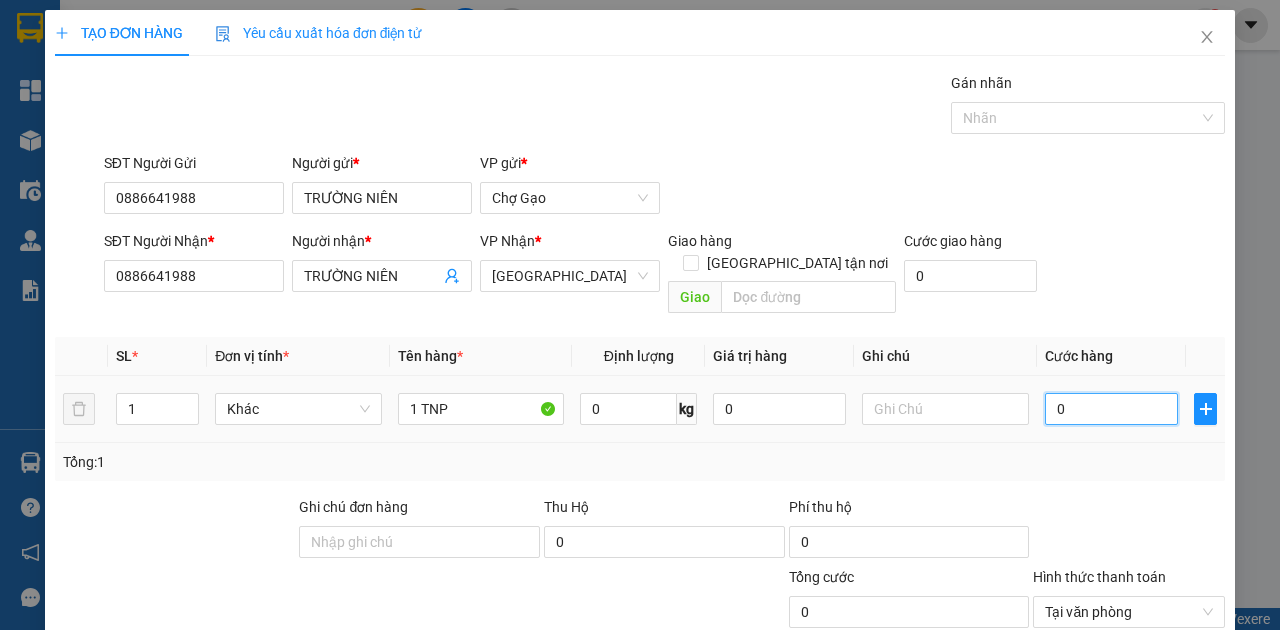 click on "0" at bounding box center (1111, 409) 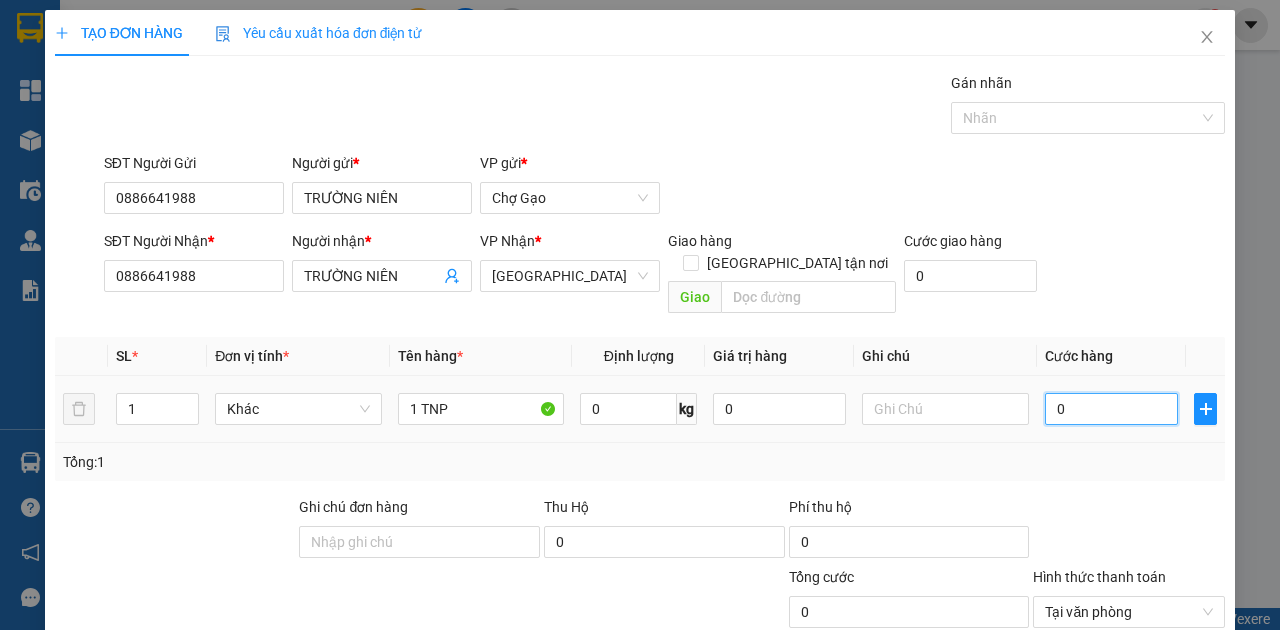 type on "3" 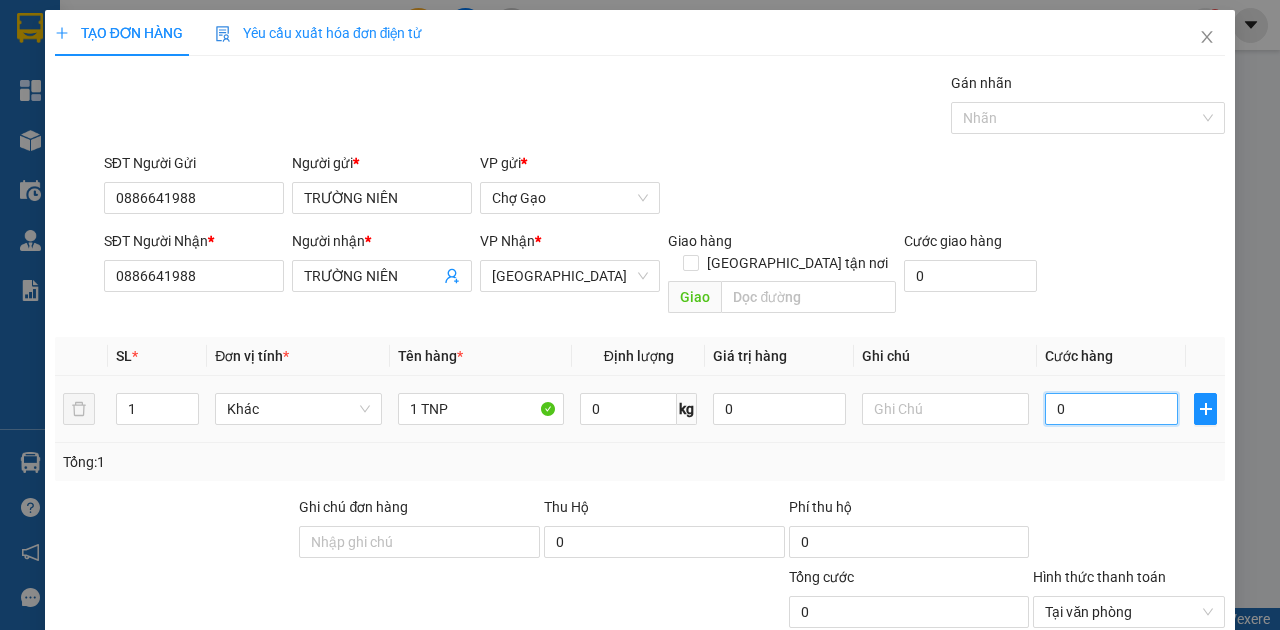 type on "3" 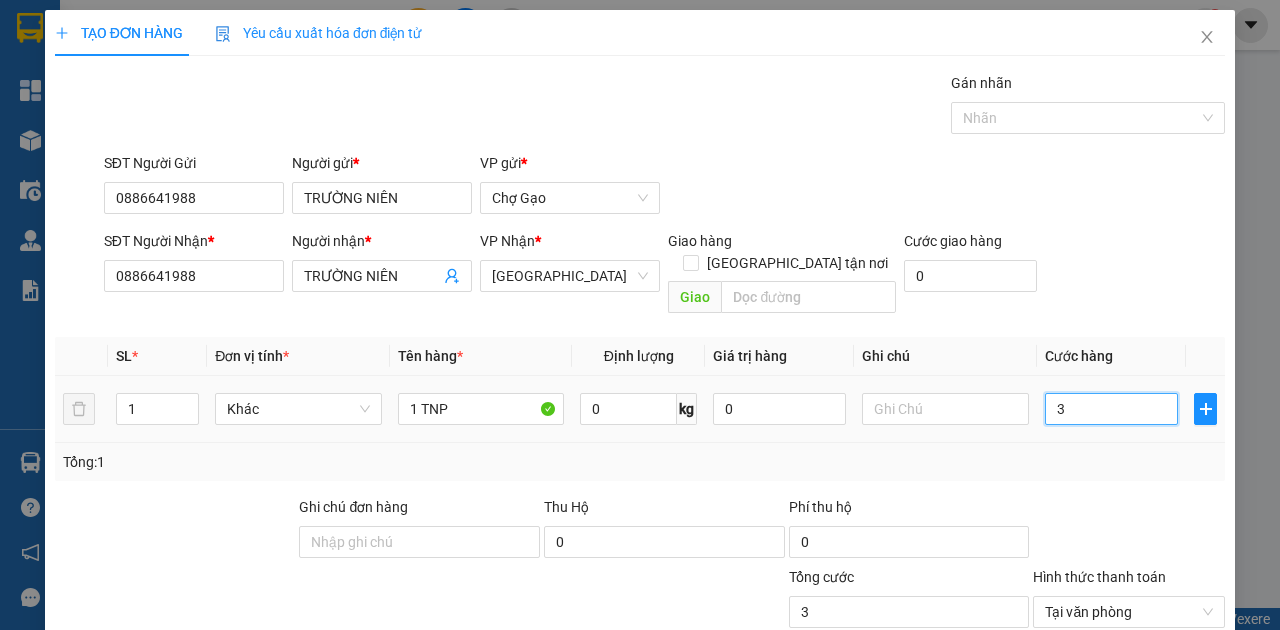type on "35" 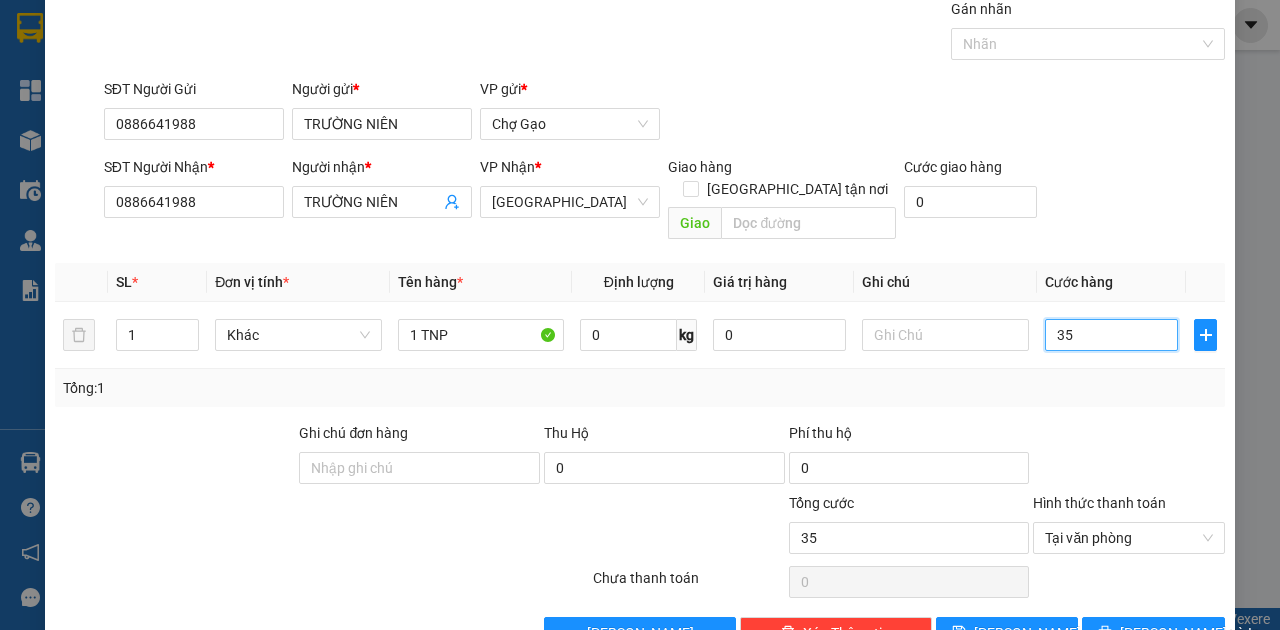 scroll, scrollTop: 107, scrollLeft: 0, axis: vertical 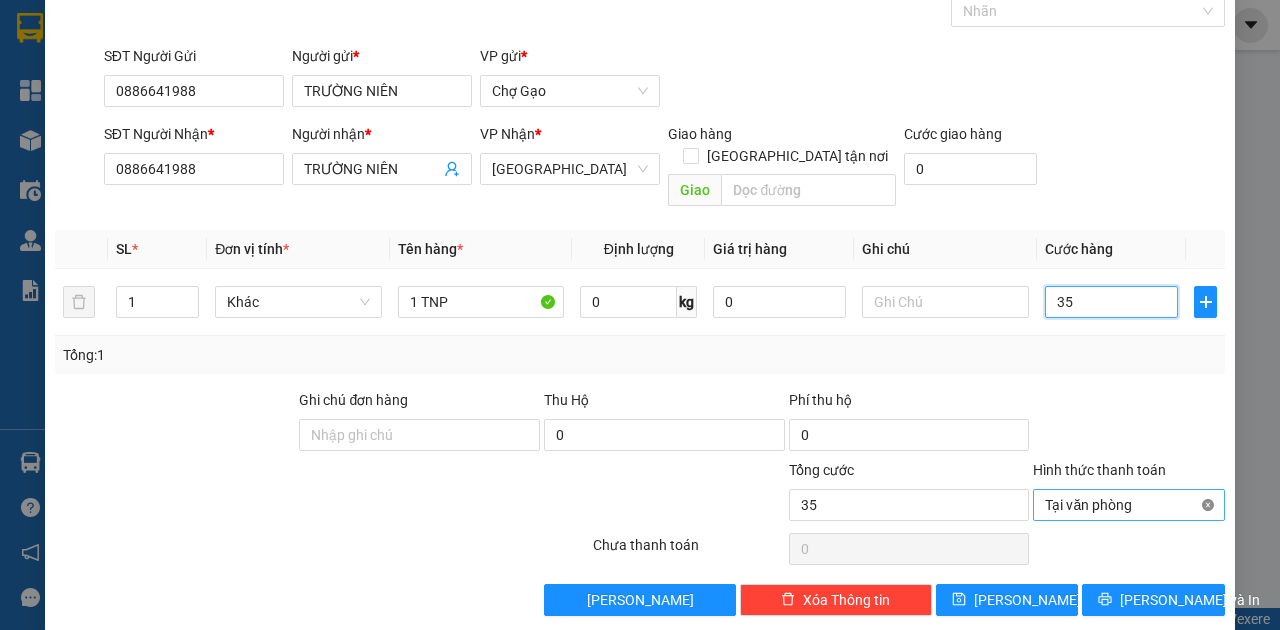 type on "35" 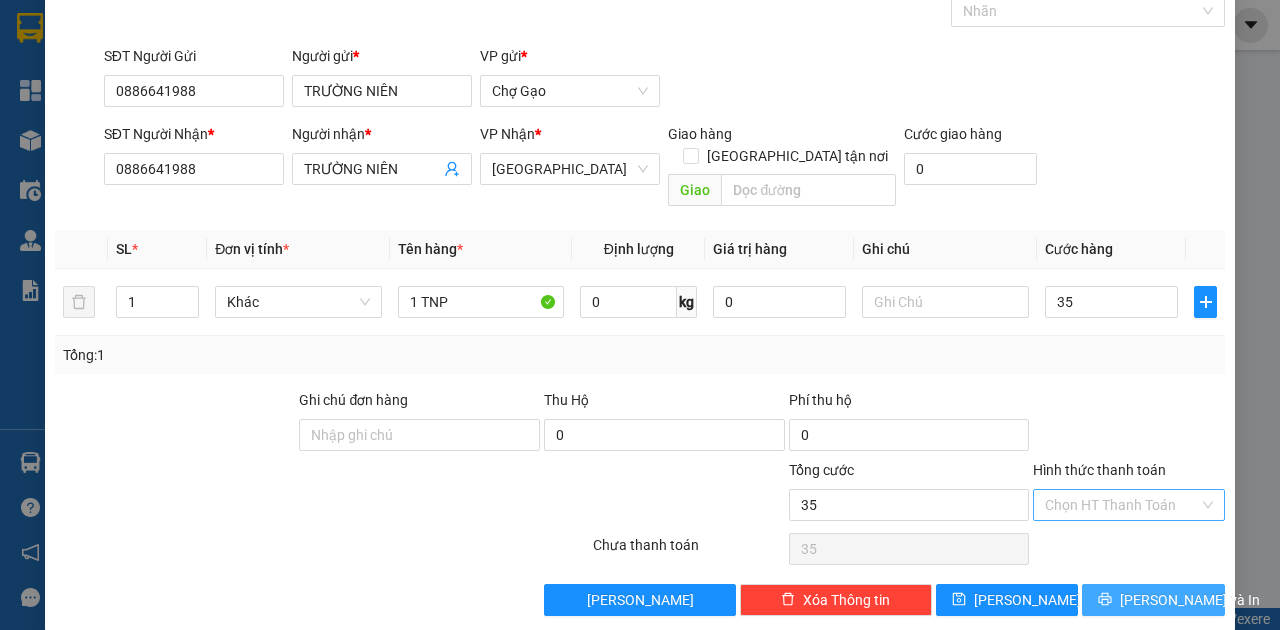 type on "35.000" 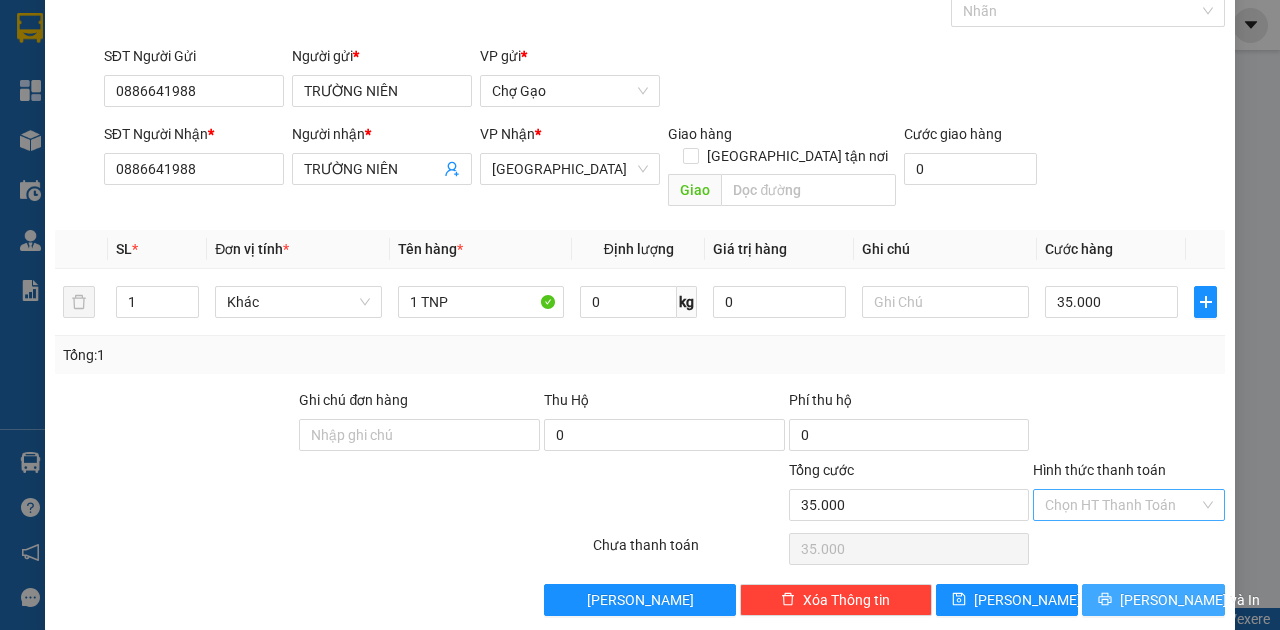click on "[PERSON_NAME] và In" at bounding box center (1190, 600) 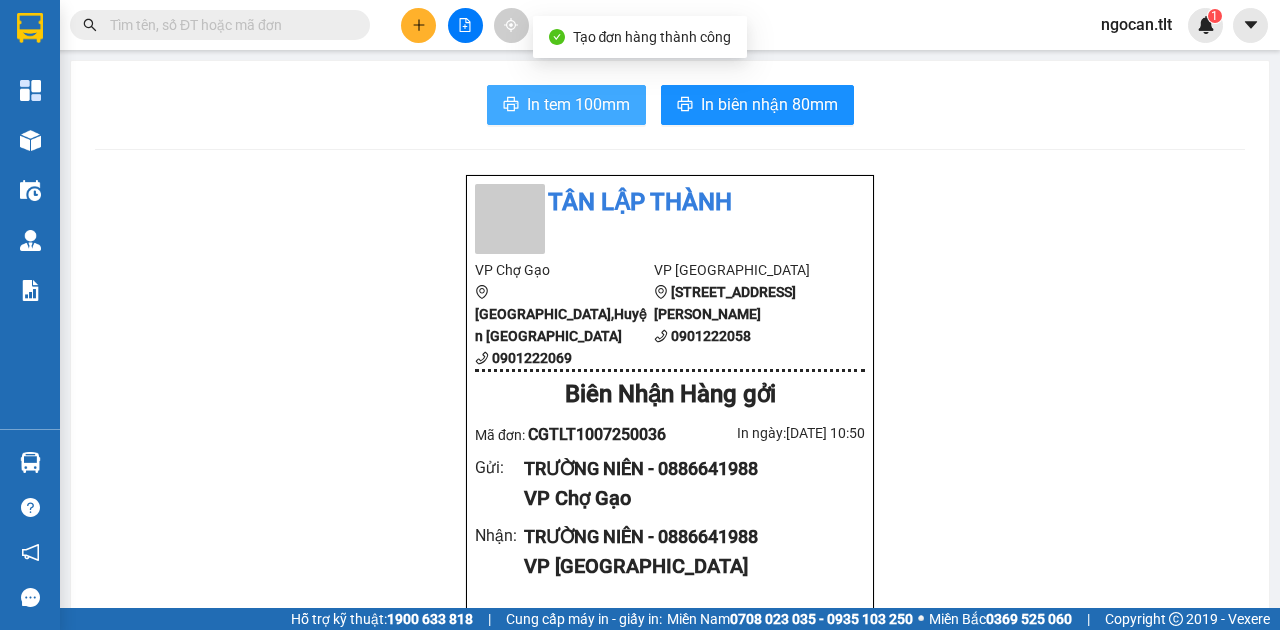 drag, startPoint x: 512, startPoint y: 100, endPoint x: 771, endPoint y: 243, distance: 295.8547 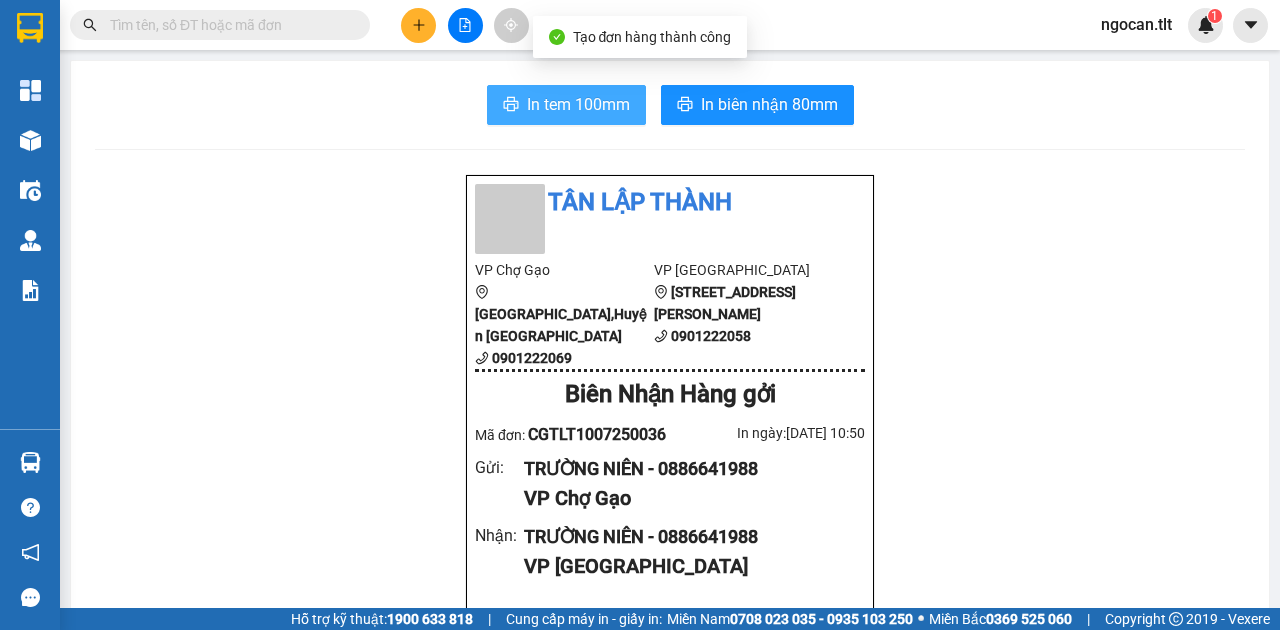 scroll, scrollTop: 0, scrollLeft: 0, axis: both 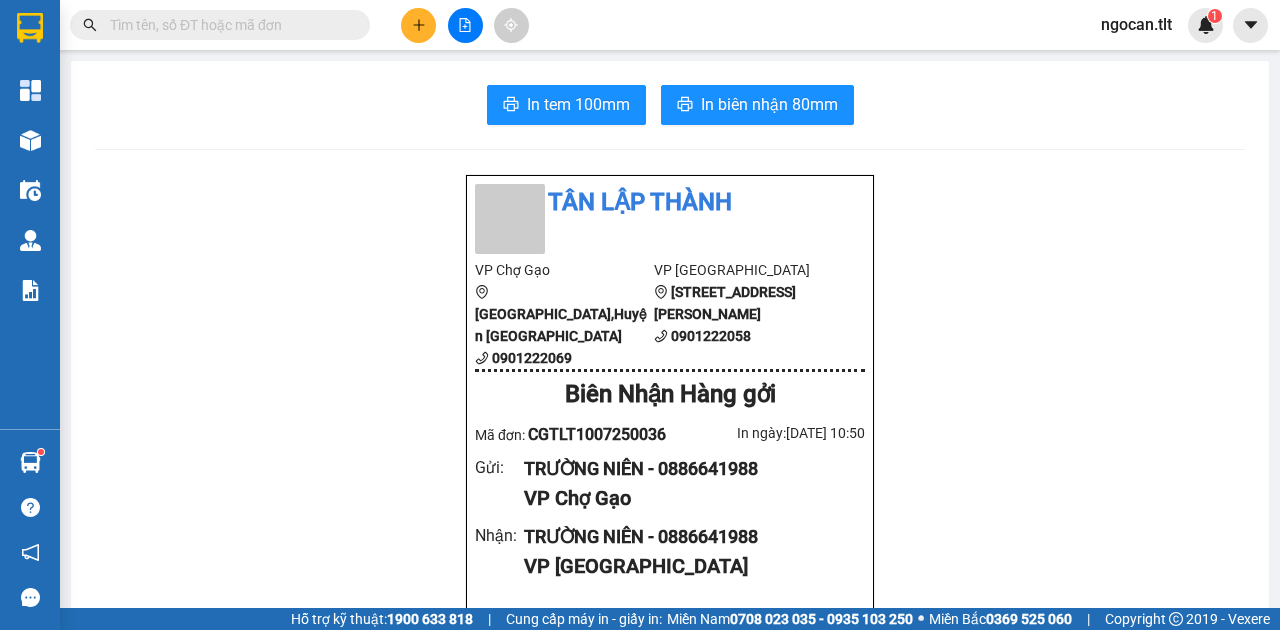 click at bounding box center [228, 25] 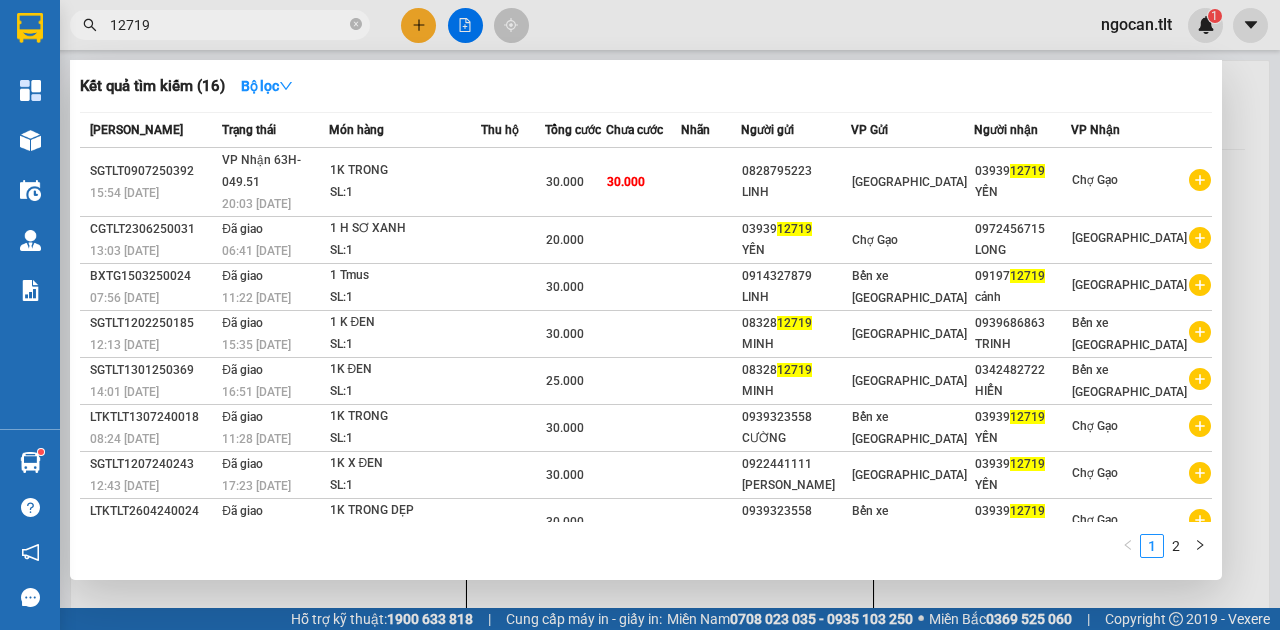 type on "12719" 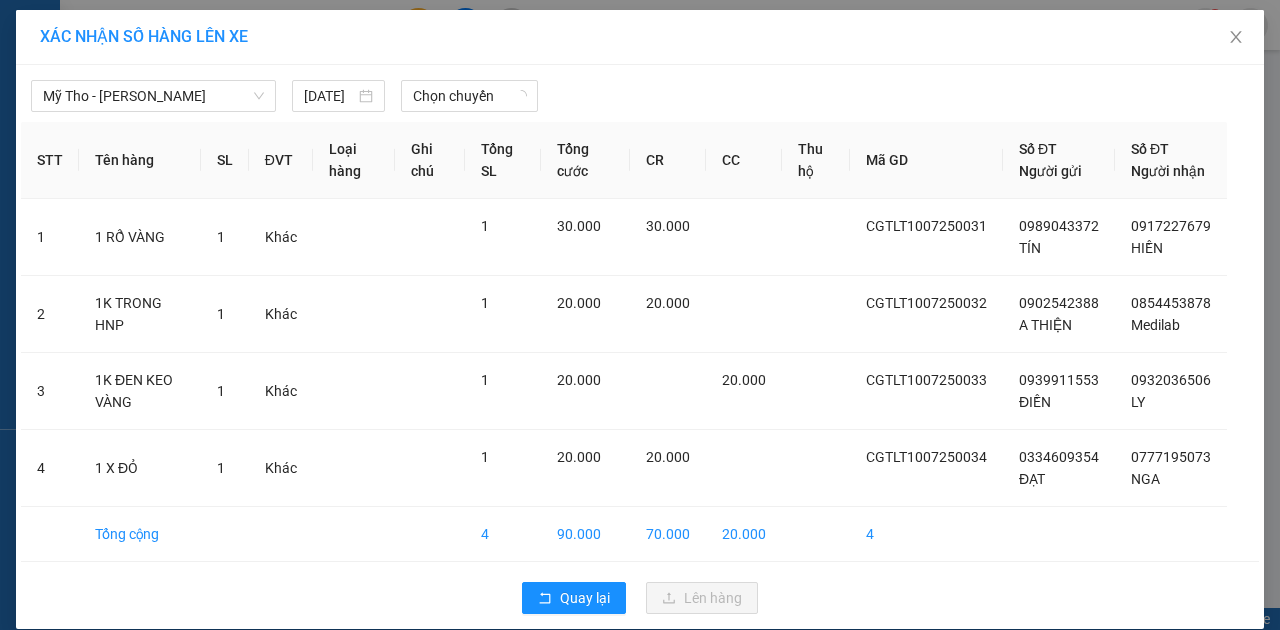 scroll, scrollTop: 0, scrollLeft: 0, axis: both 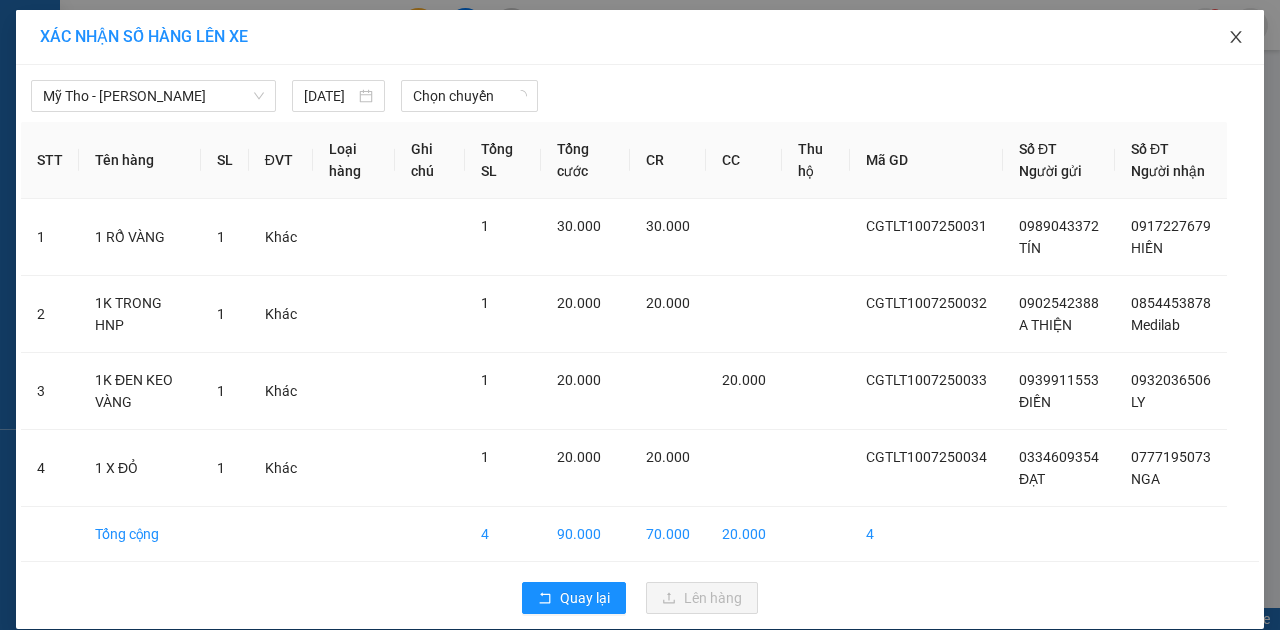 click 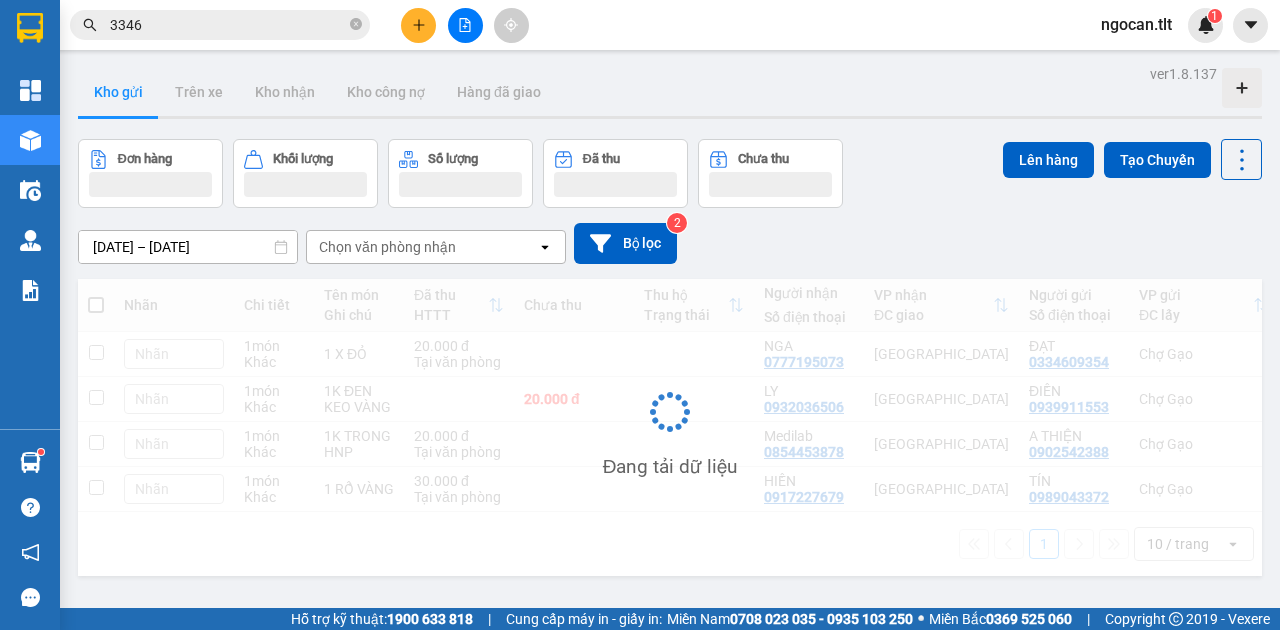click on "3346" at bounding box center [228, 25] 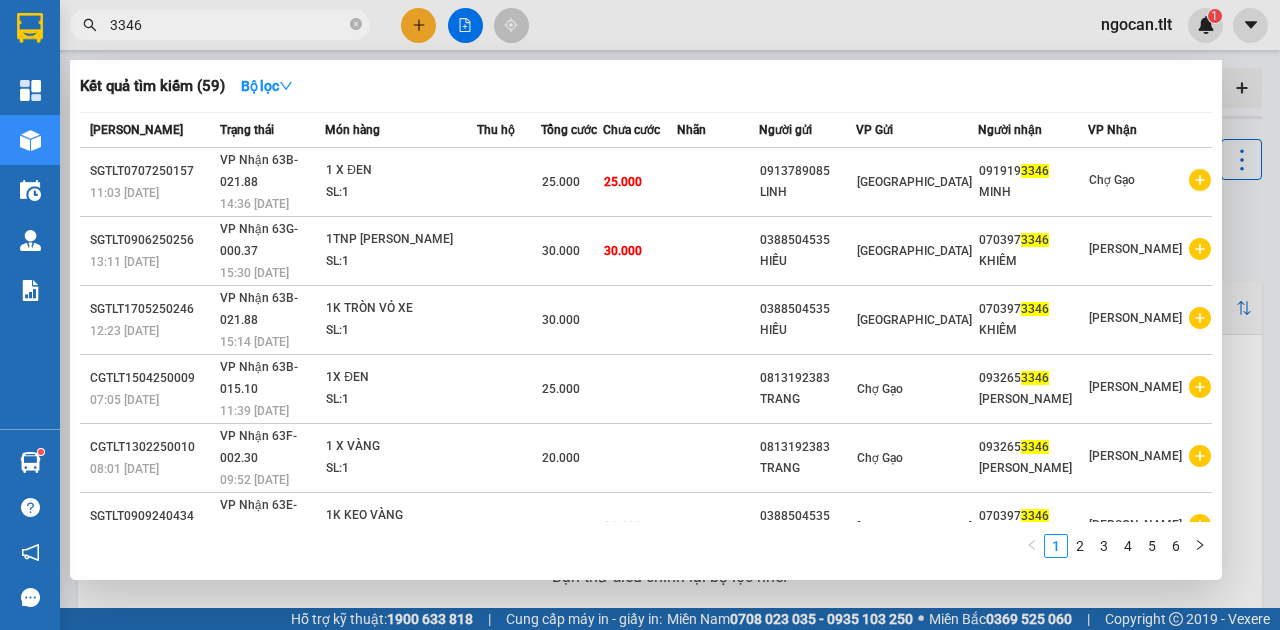 click on "3346" at bounding box center (228, 25) 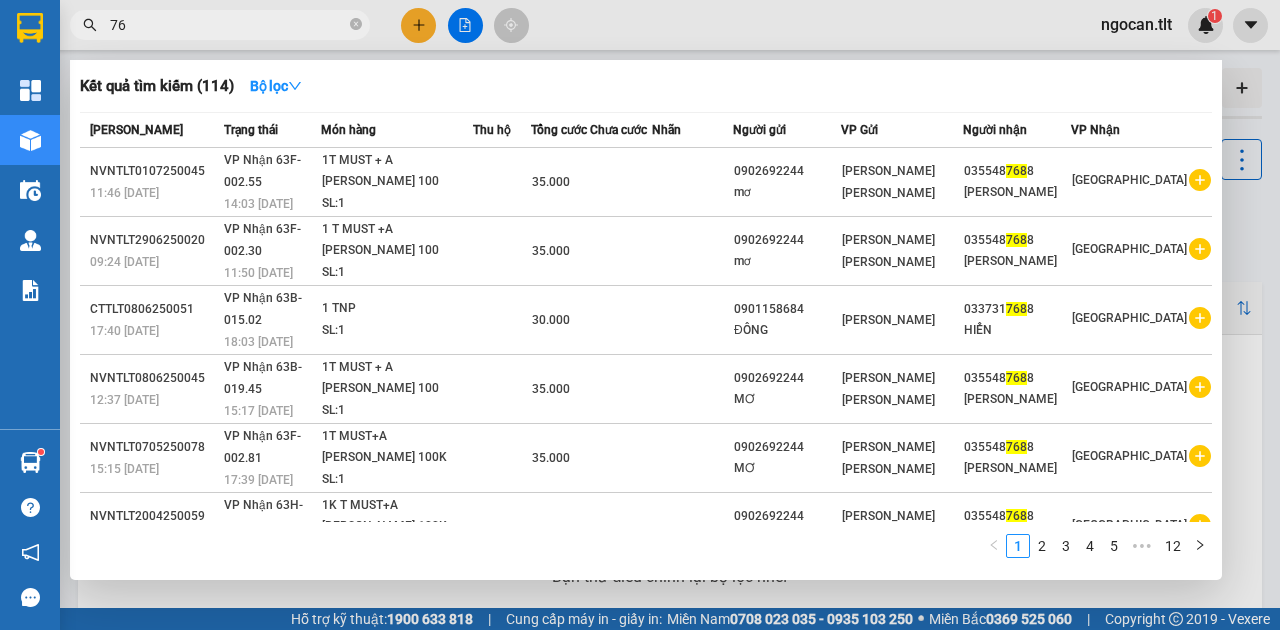 type on "7" 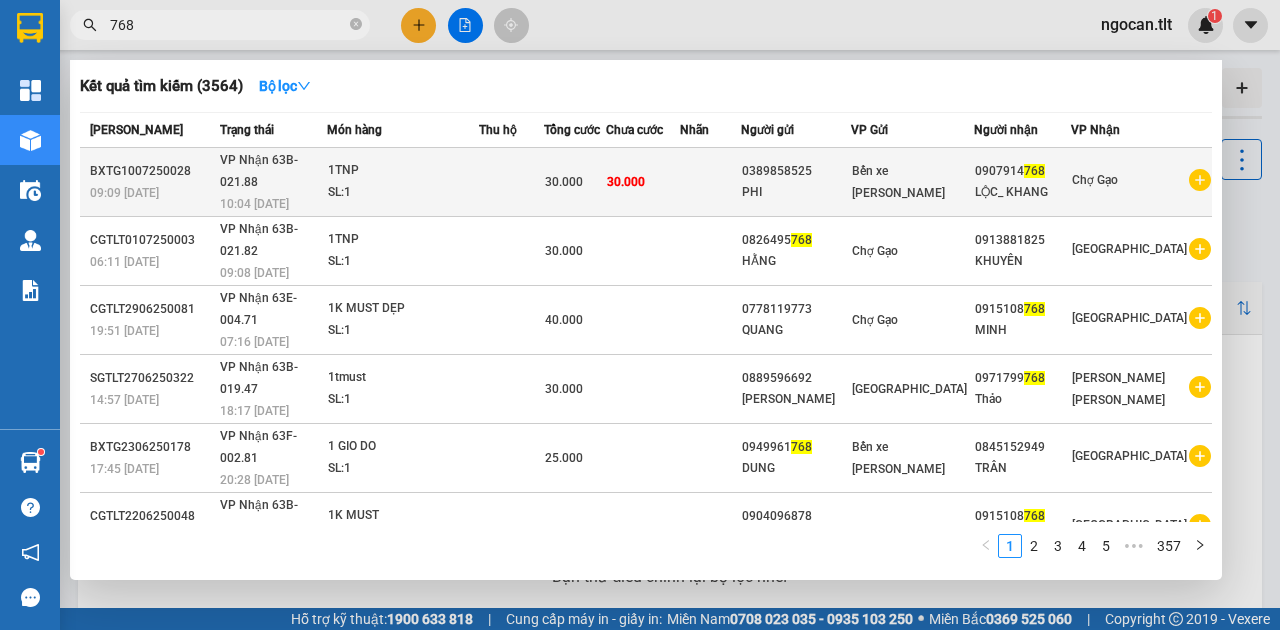 type on "768" 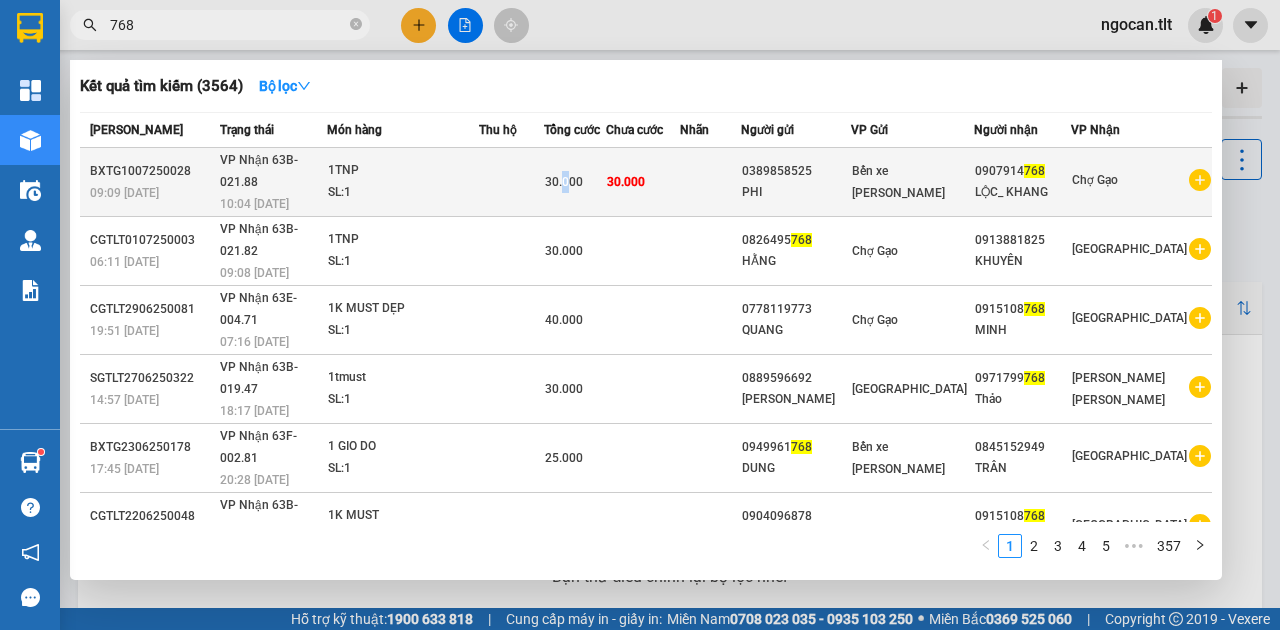 click on "30.000" at bounding box center [564, 182] 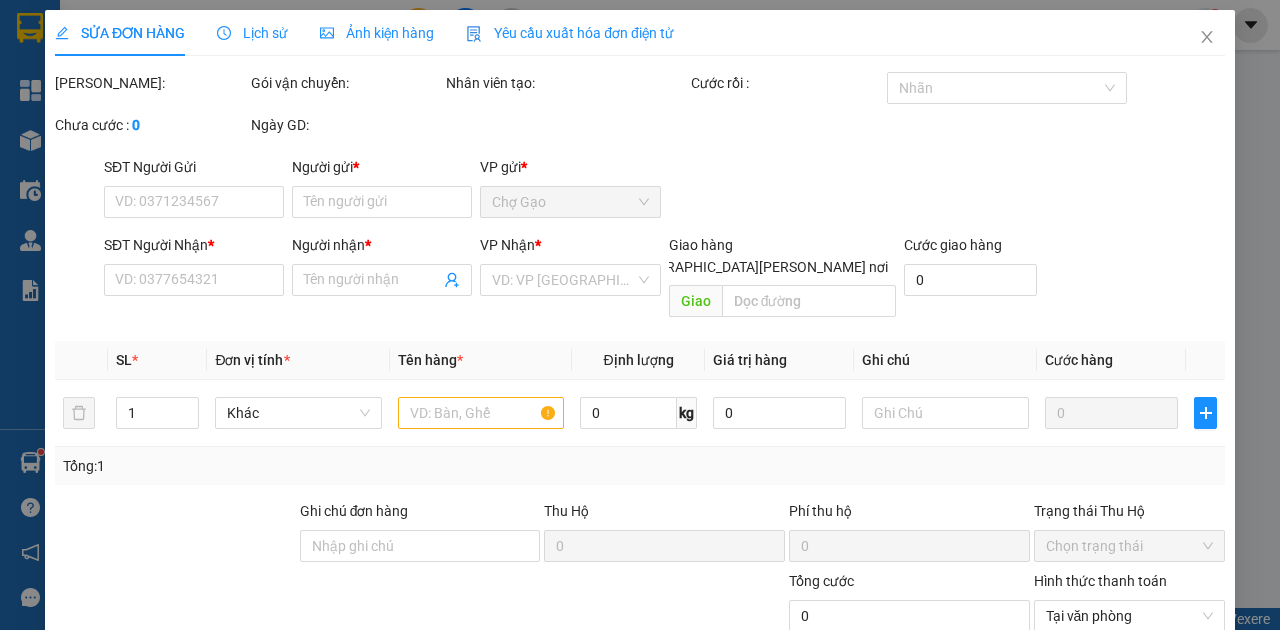 type on "0389858525" 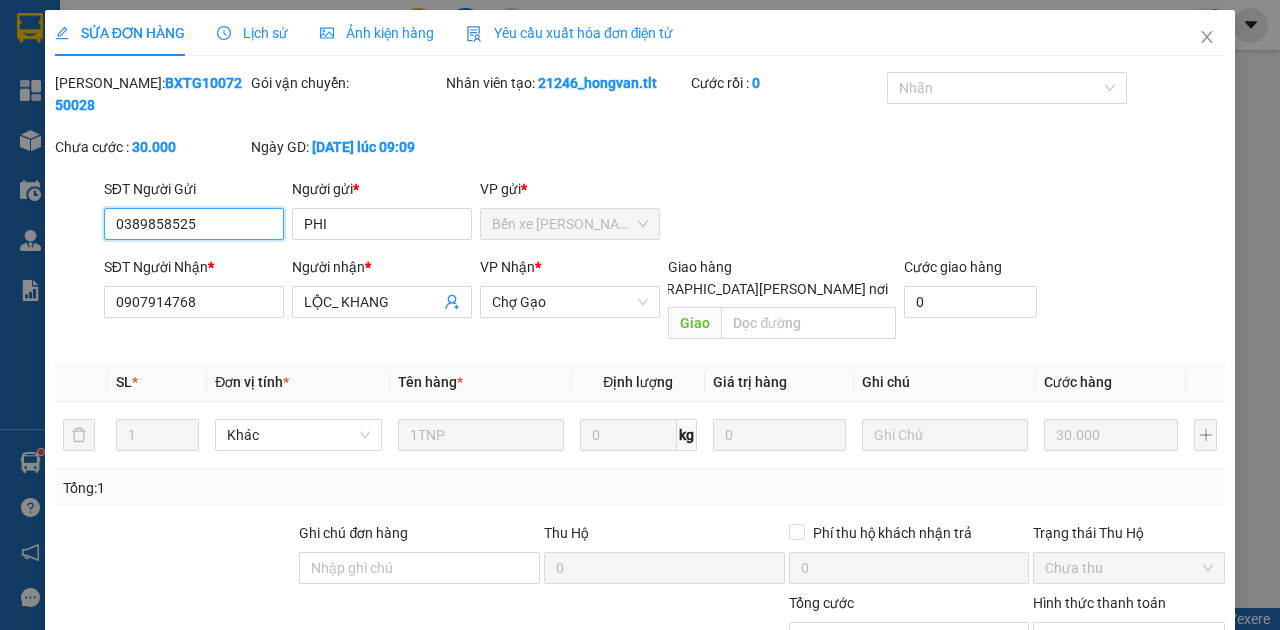 scroll, scrollTop: 134, scrollLeft: 0, axis: vertical 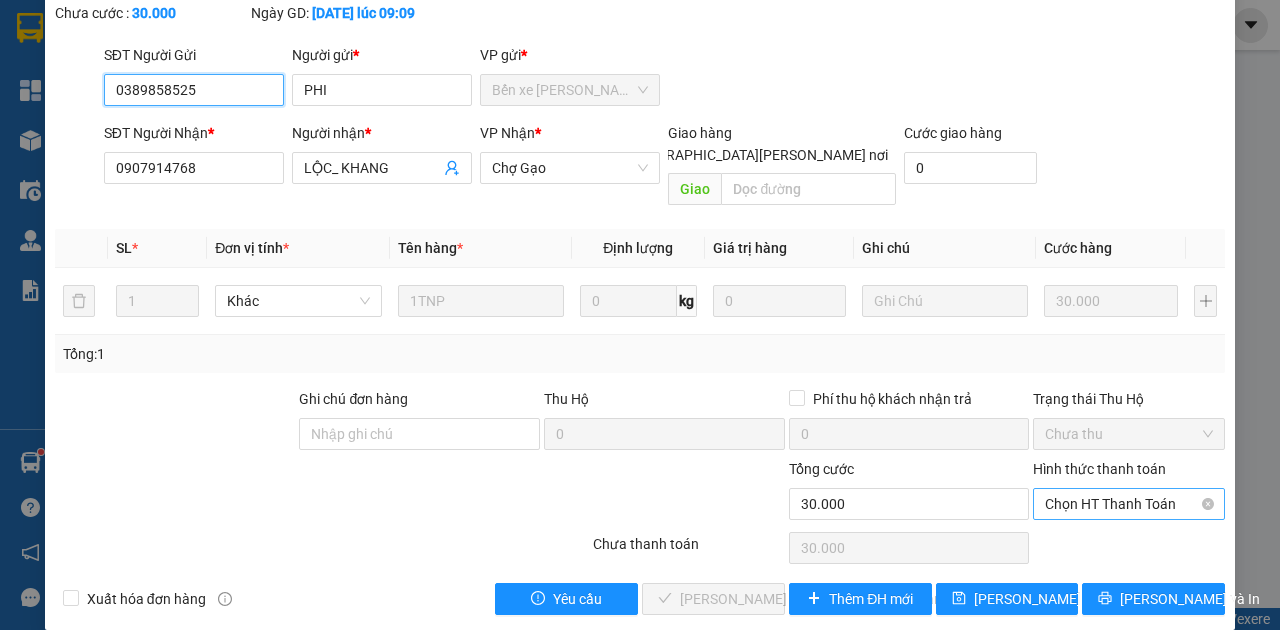 click on "Chọn HT Thanh Toán" at bounding box center [1129, 504] 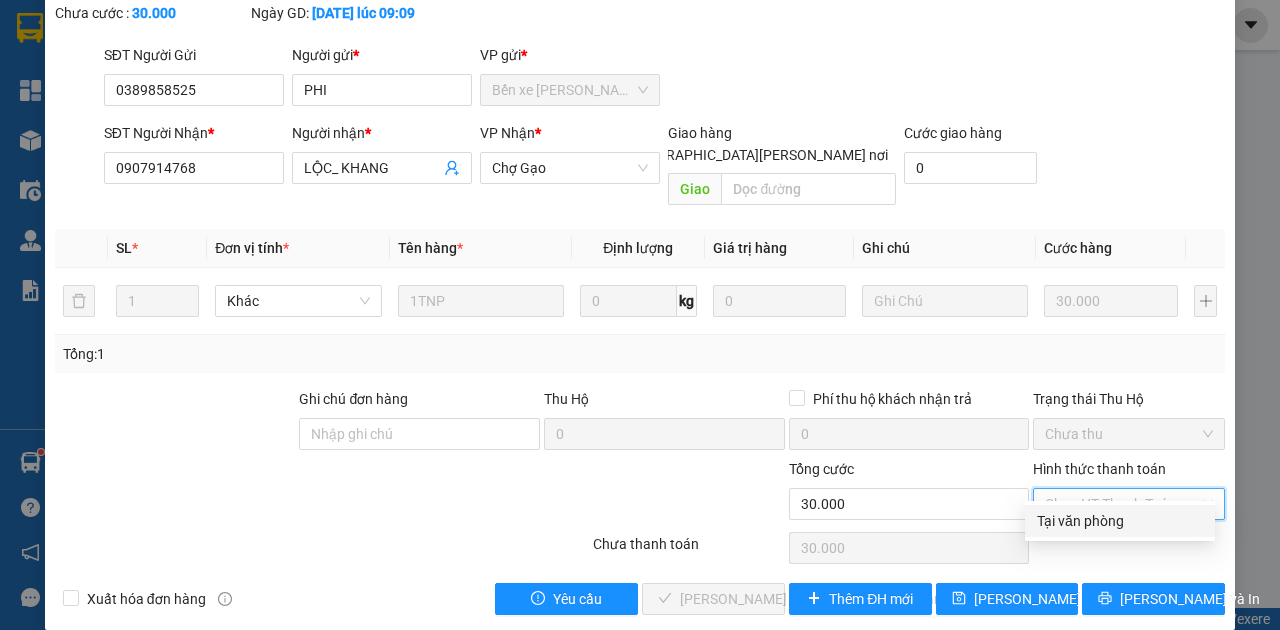 click on "Tại văn phòng" at bounding box center (1120, 521) 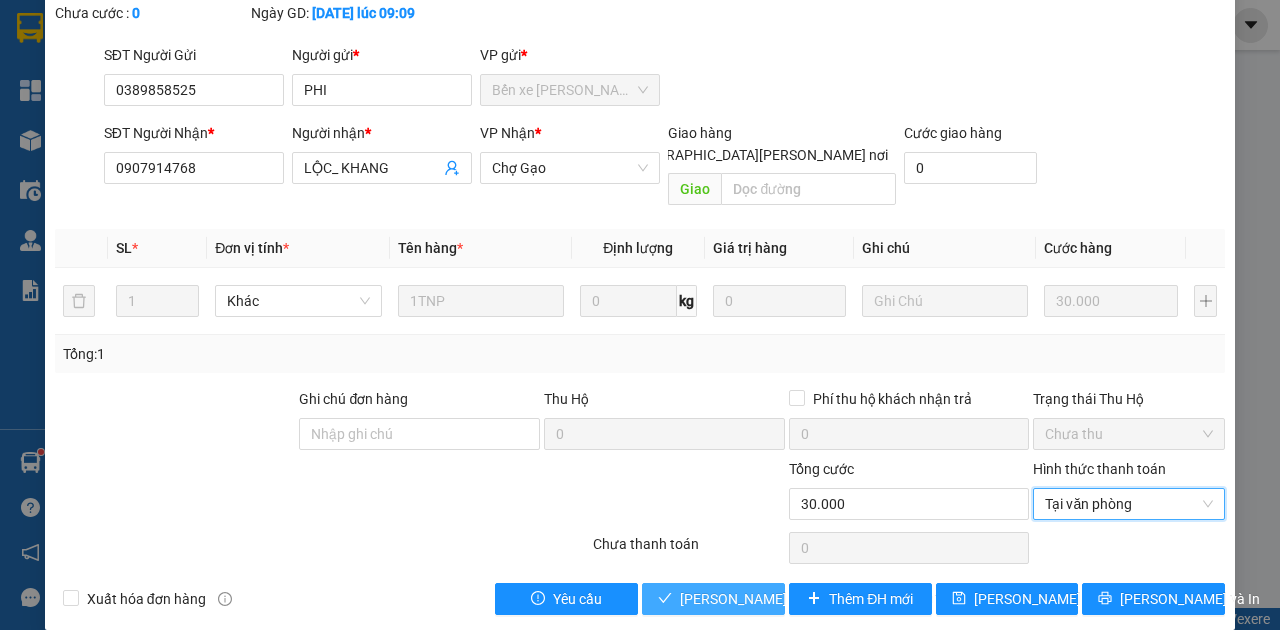 click on "[PERSON_NAME] và [PERSON_NAME] hàng" at bounding box center (815, 599) 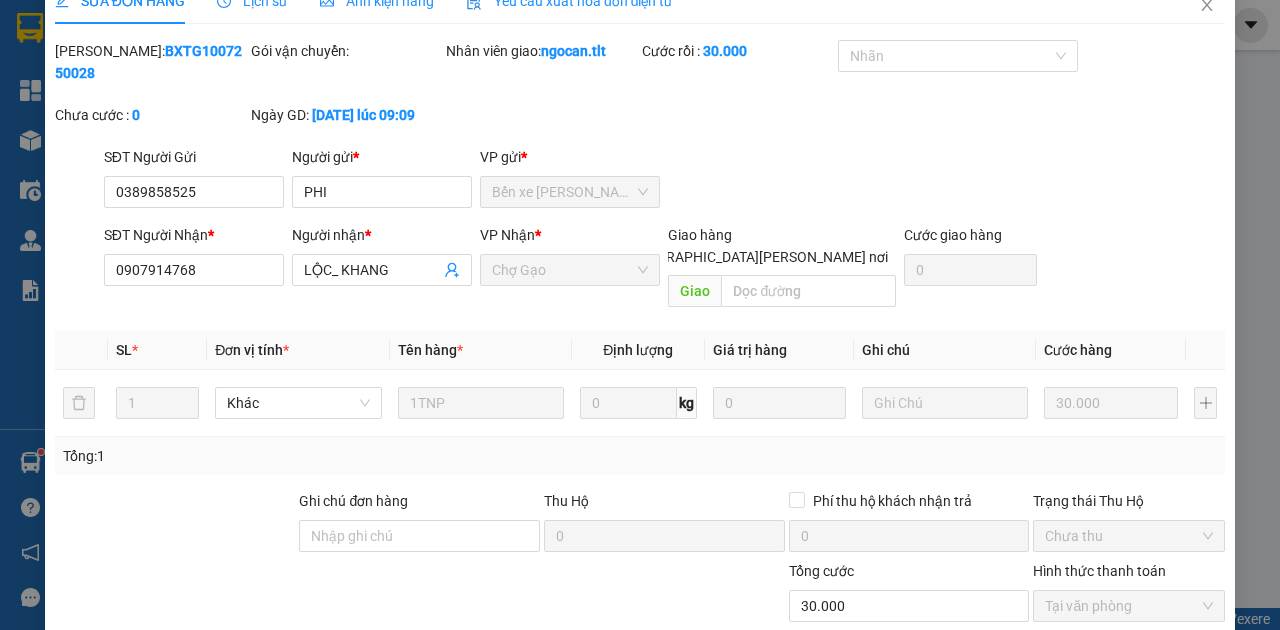 scroll, scrollTop: 0, scrollLeft: 0, axis: both 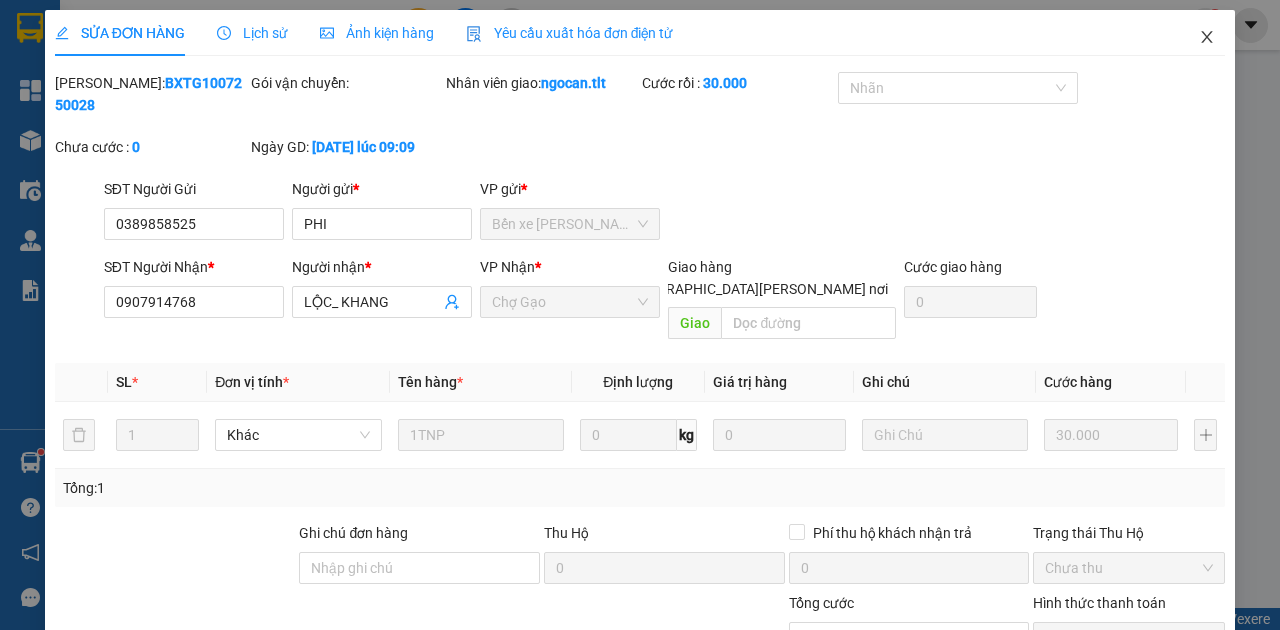 click 